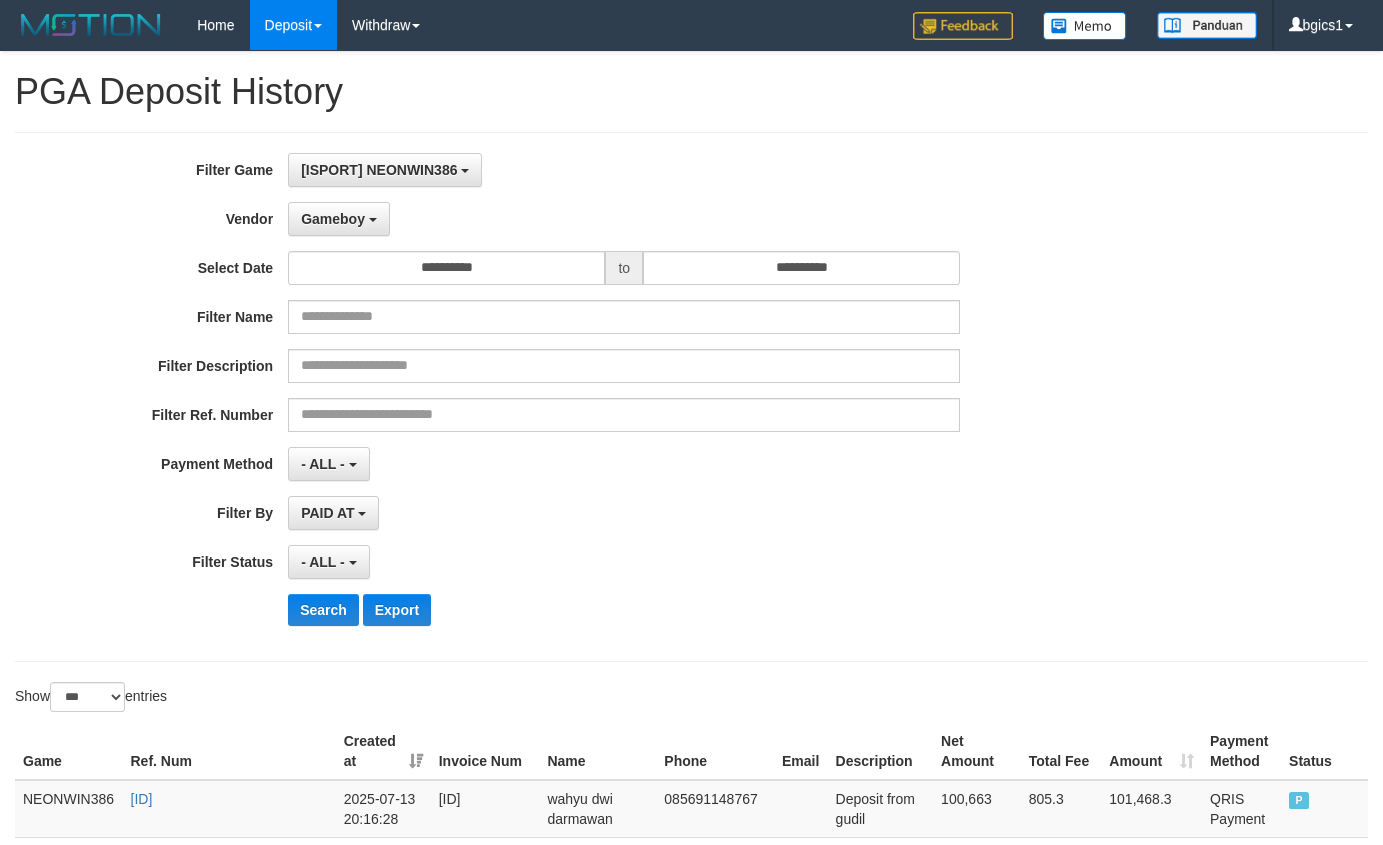 select on "**********" 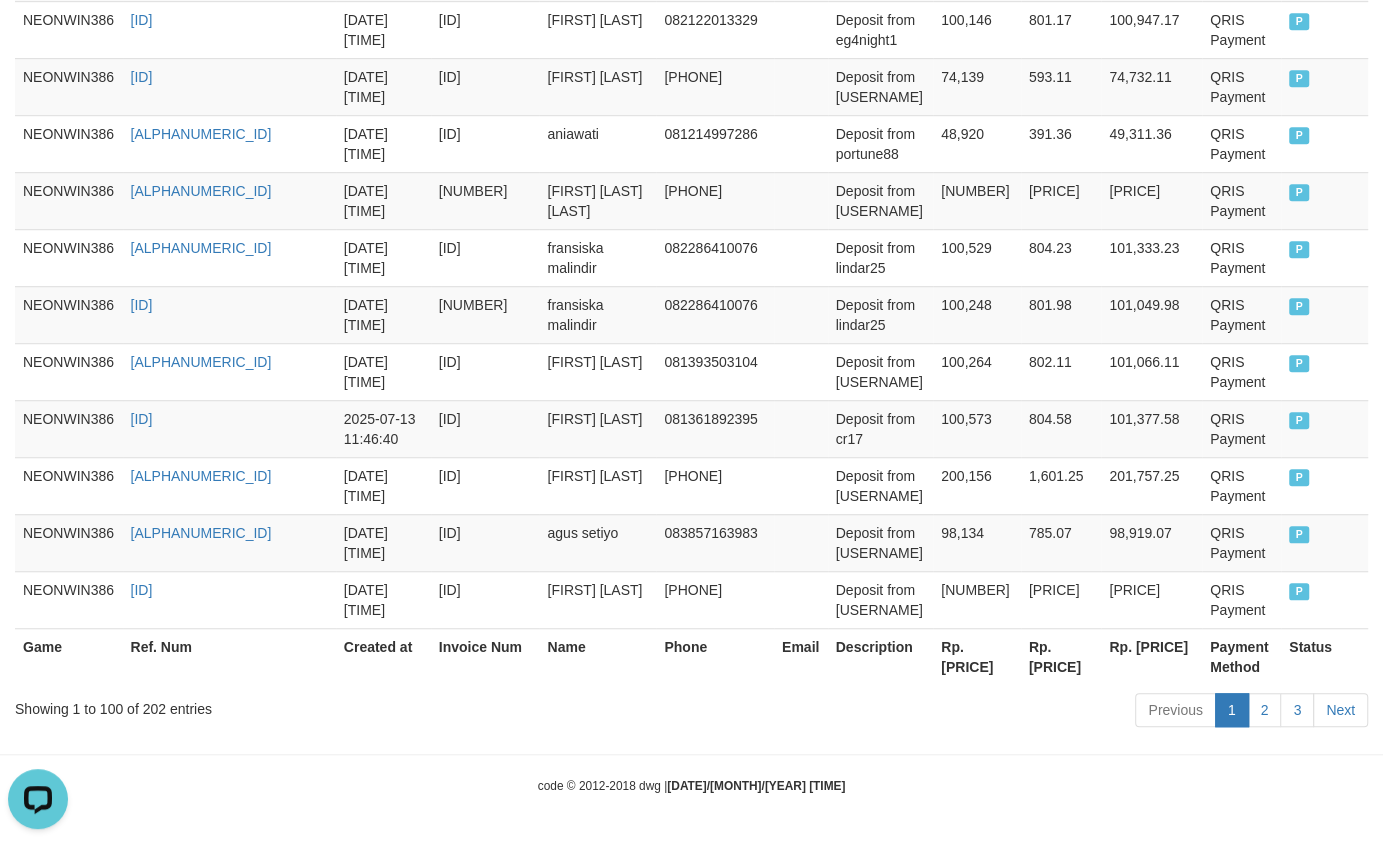 scroll, scrollTop: 0, scrollLeft: 0, axis: both 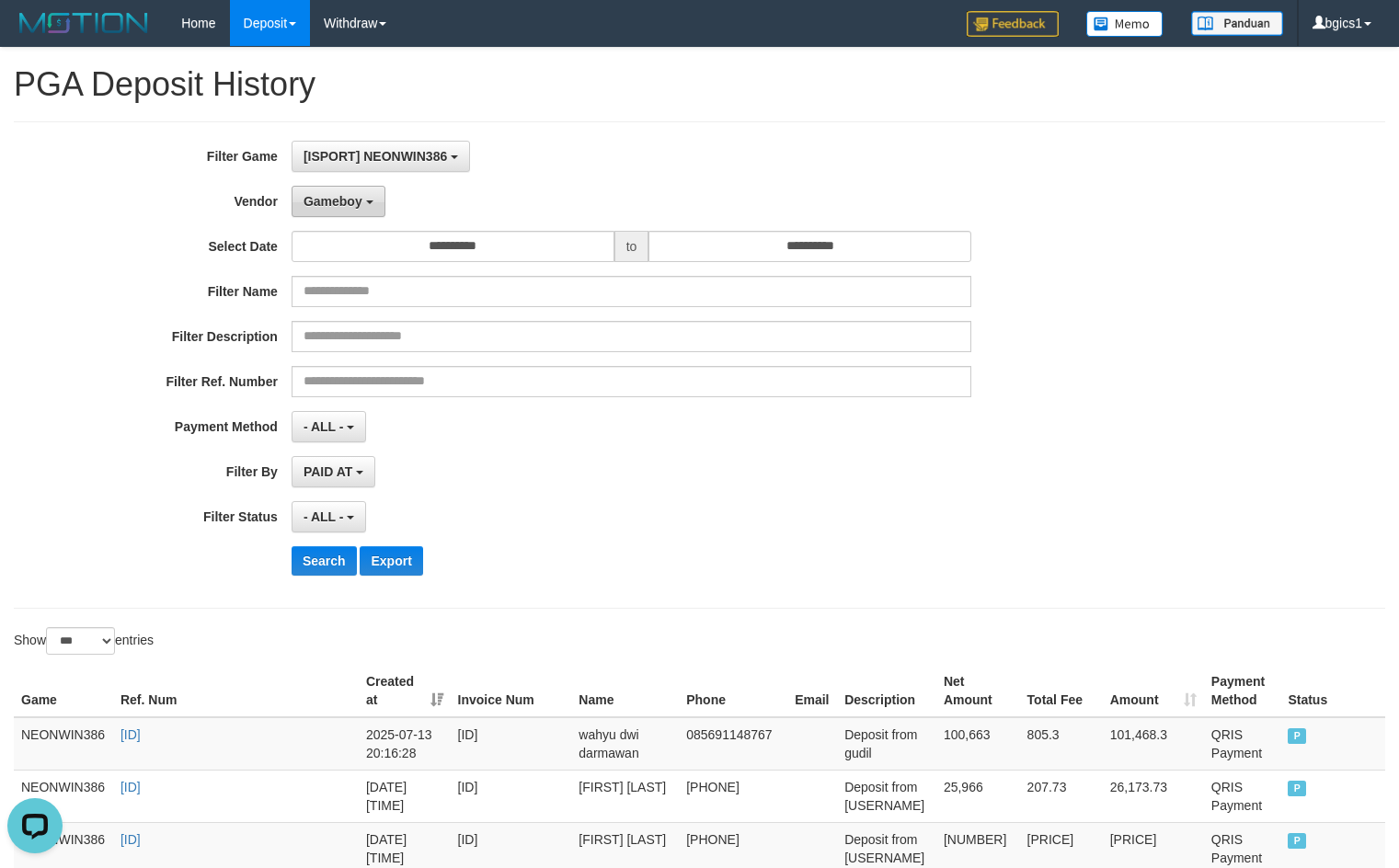 click on "Gameboy" at bounding box center [333, 201] 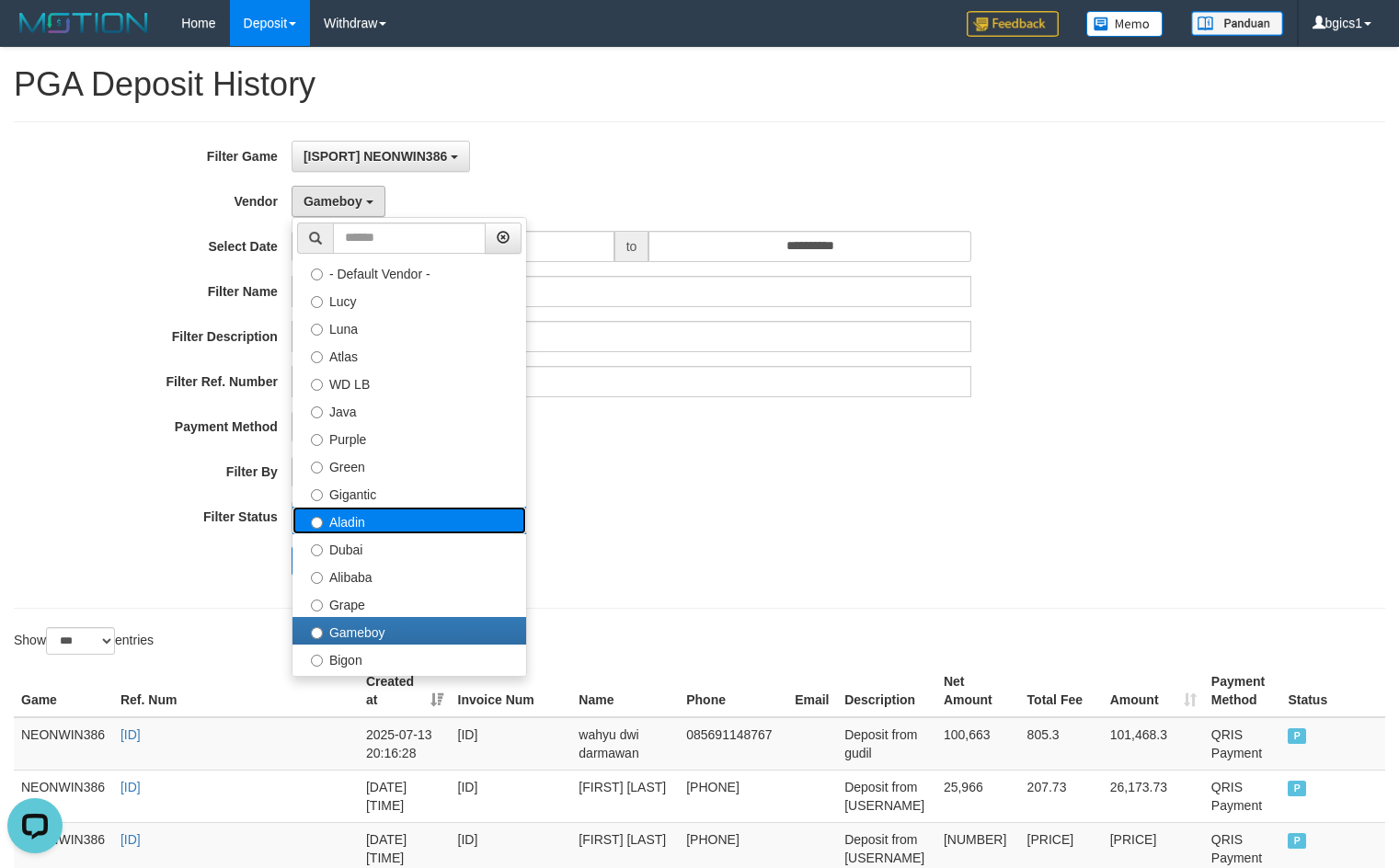 click on "Aladin" at bounding box center (409, 520) 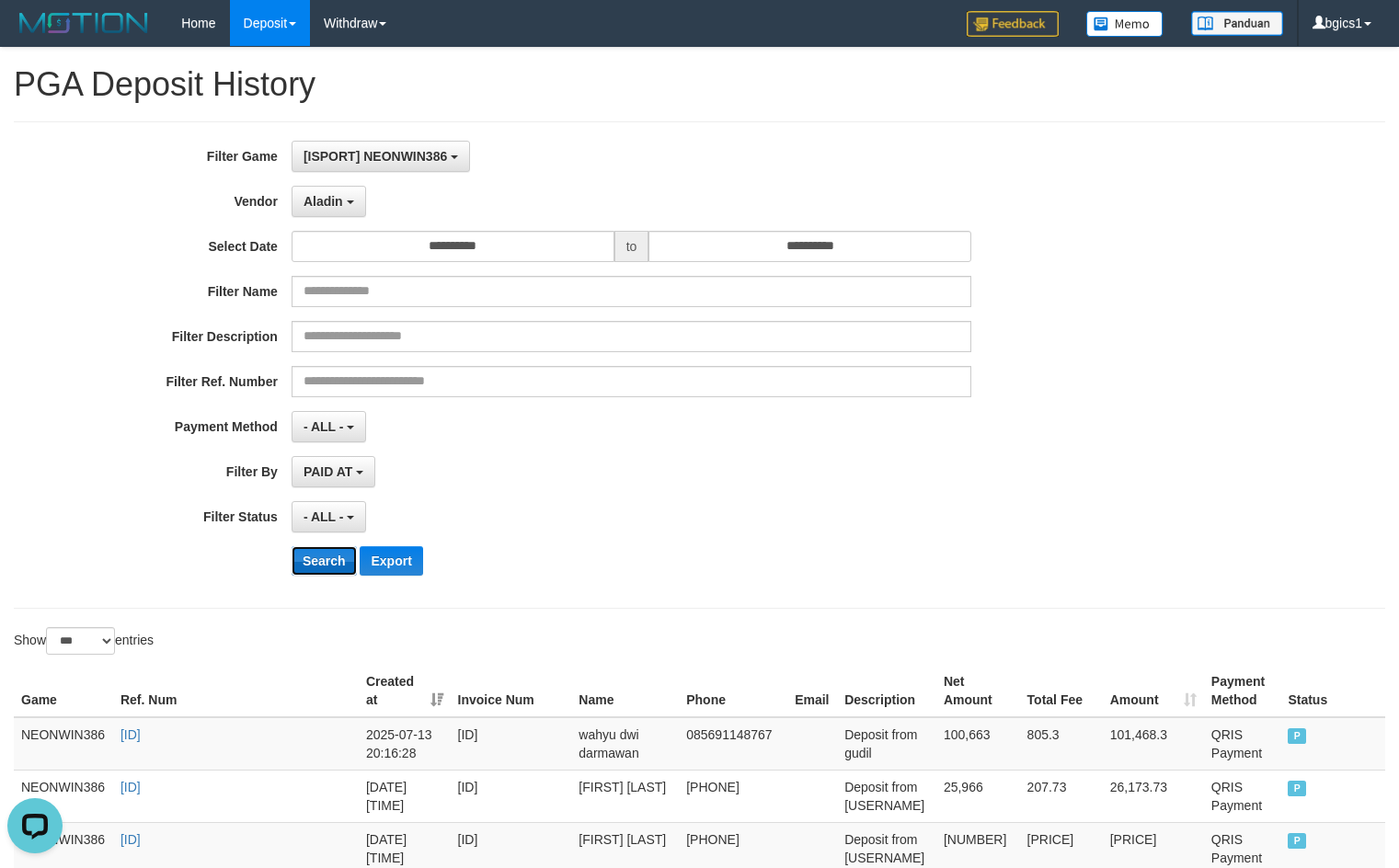 click on "Search" at bounding box center (324, 561) 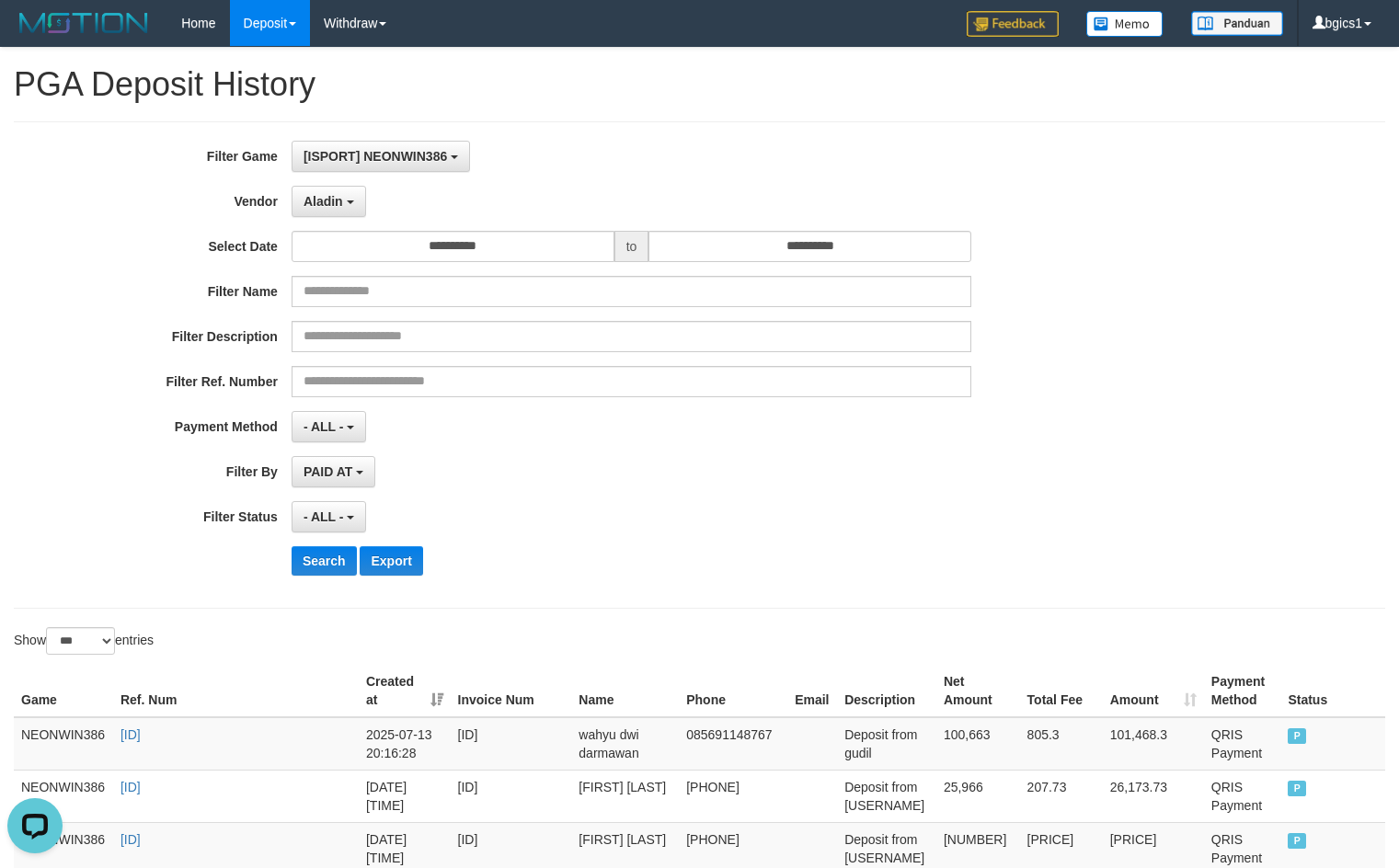 click on "**********" at bounding box center [583, 365] 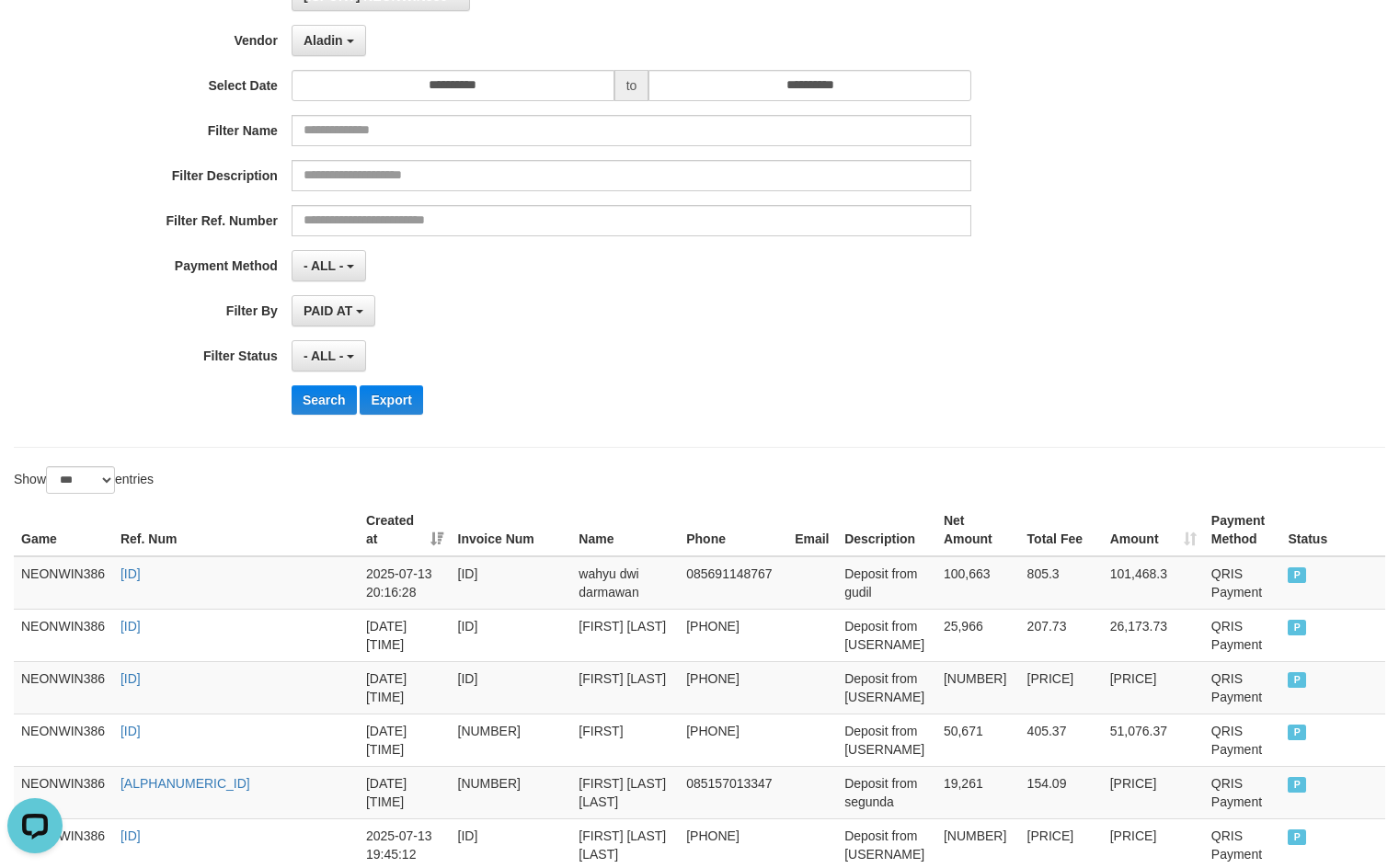 scroll, scrollTop: 0, scrollLeft: 0, axis: both 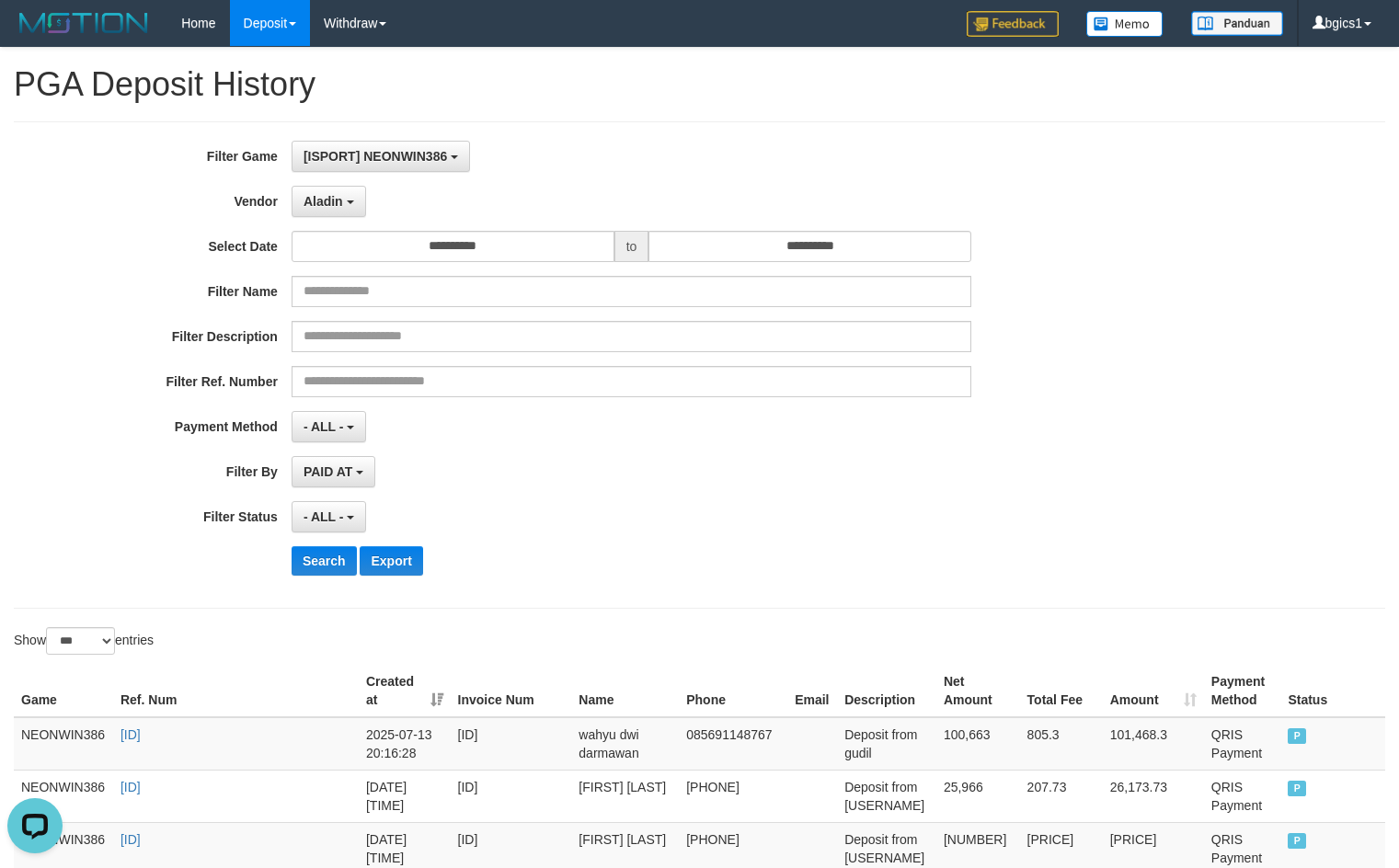 click on "**********" at bounding box center [699, 365] 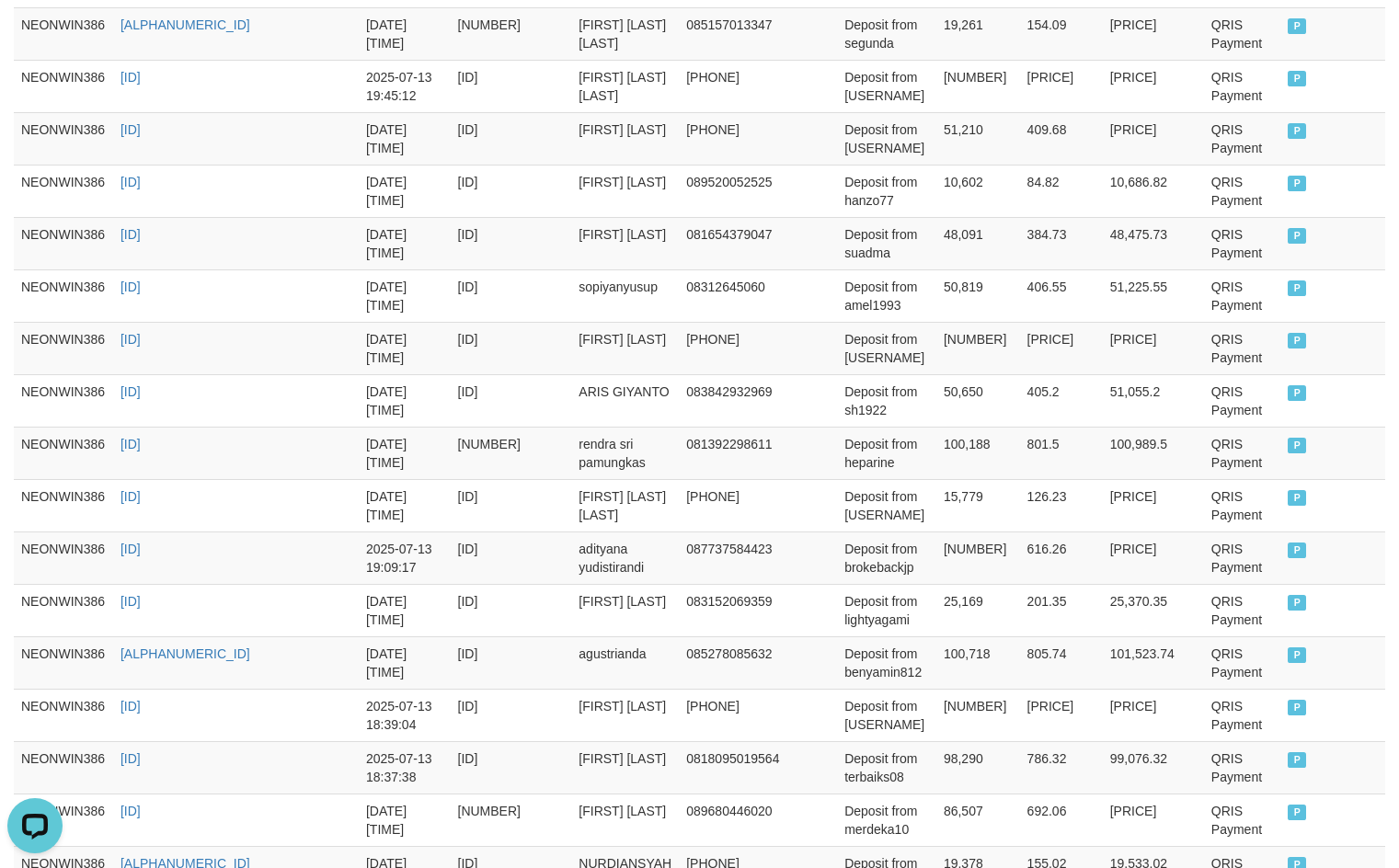 scroll, scrollTop: 0, scrollLeft: 0, axis: both 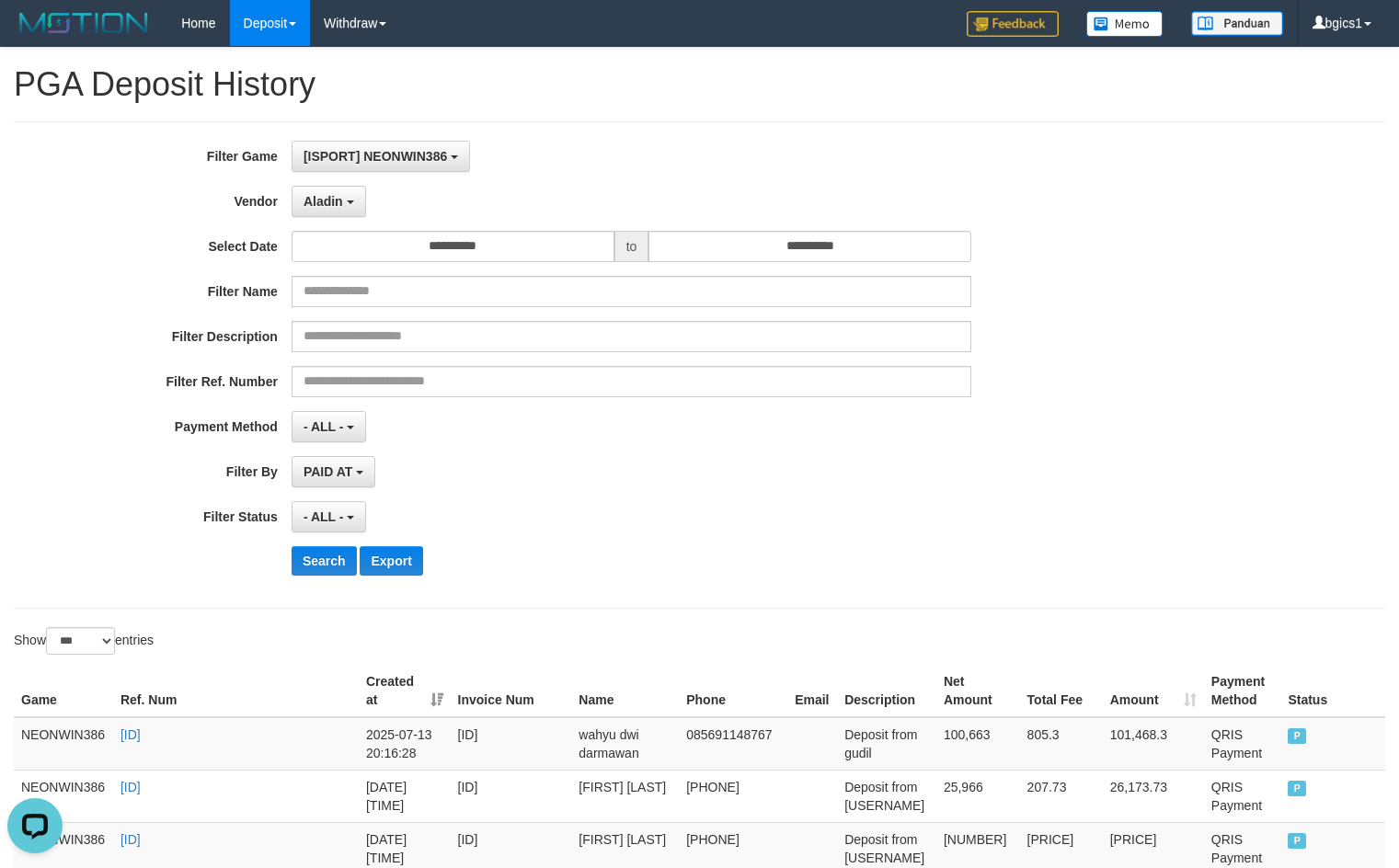 click on "Filter Name" at bounding box center [583, 291] 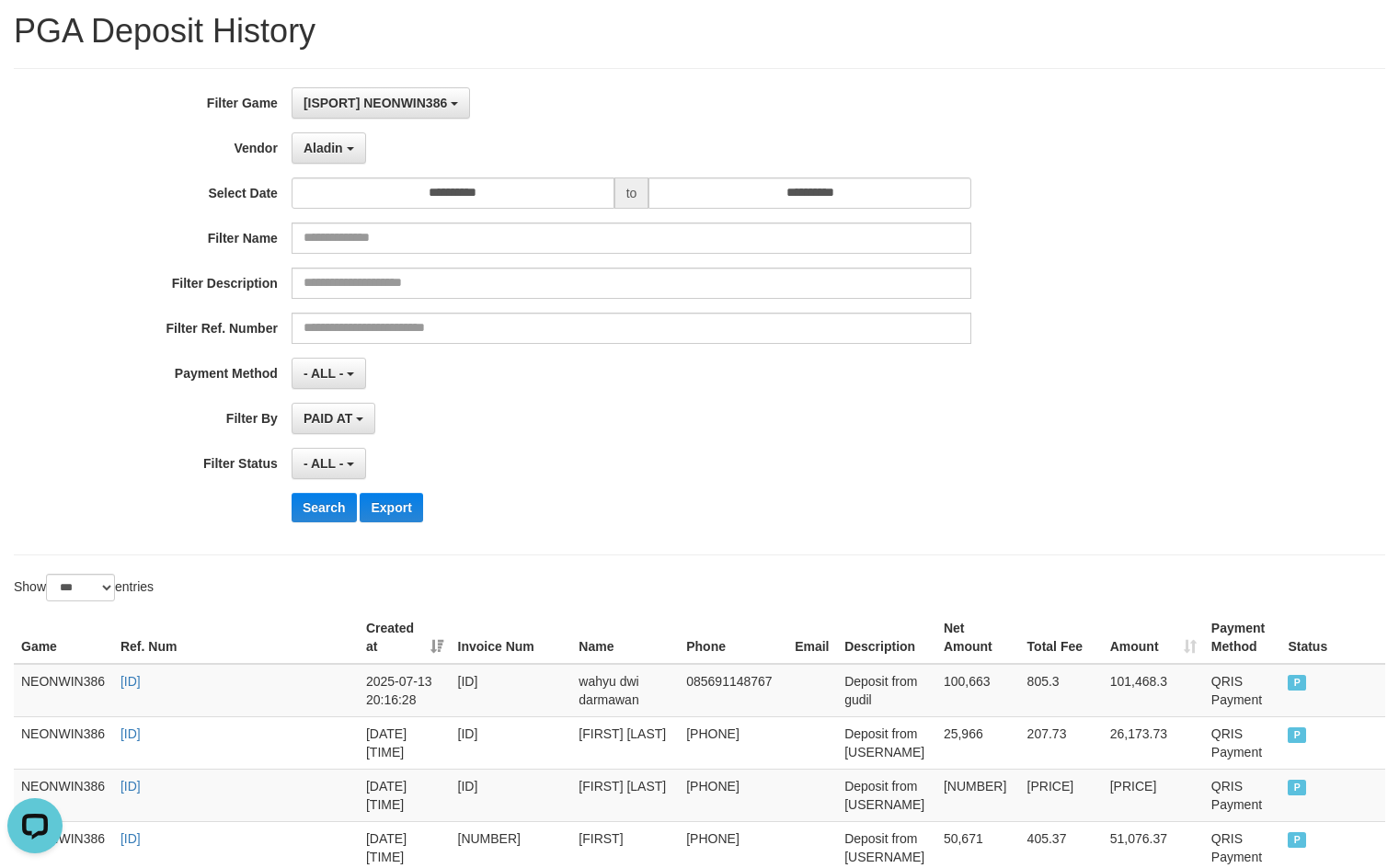 scroll, scrollTop: 0, scrollLeft: 0, axis: both 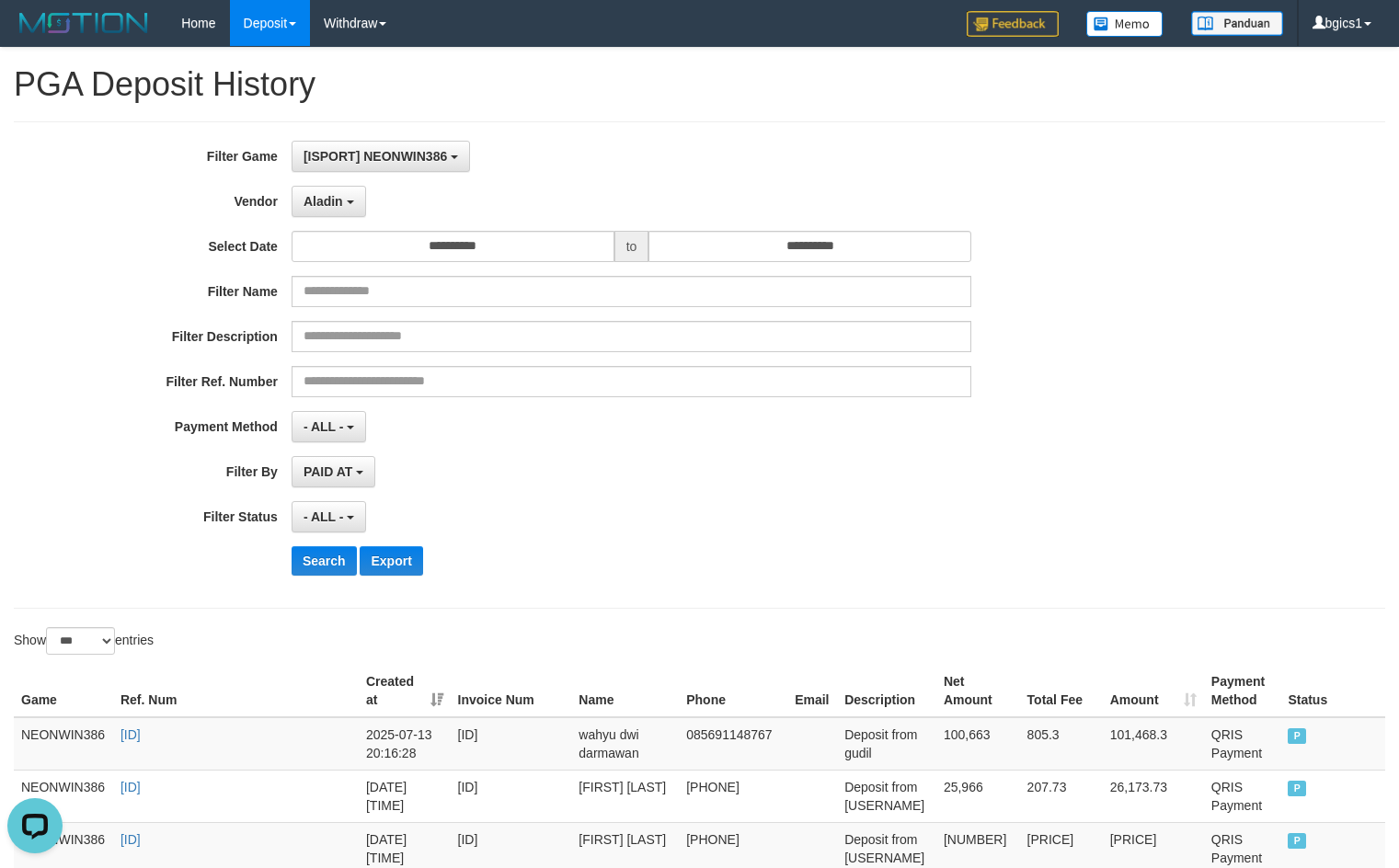 click on "Filter Ref. Number" at bounding box center (583, 382) 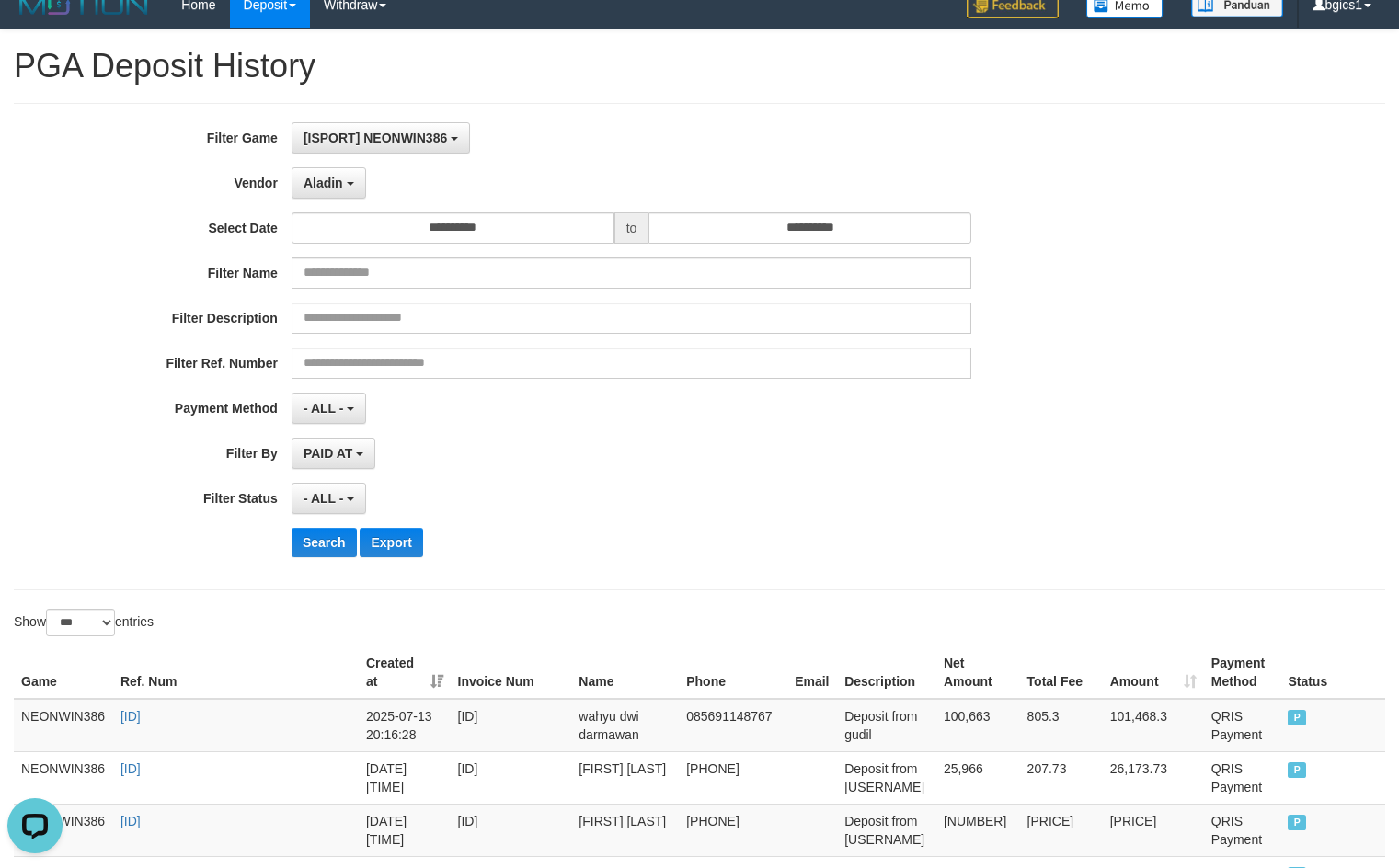 scroll, scrollTop: 0, scrollLeft: 0, axis: both 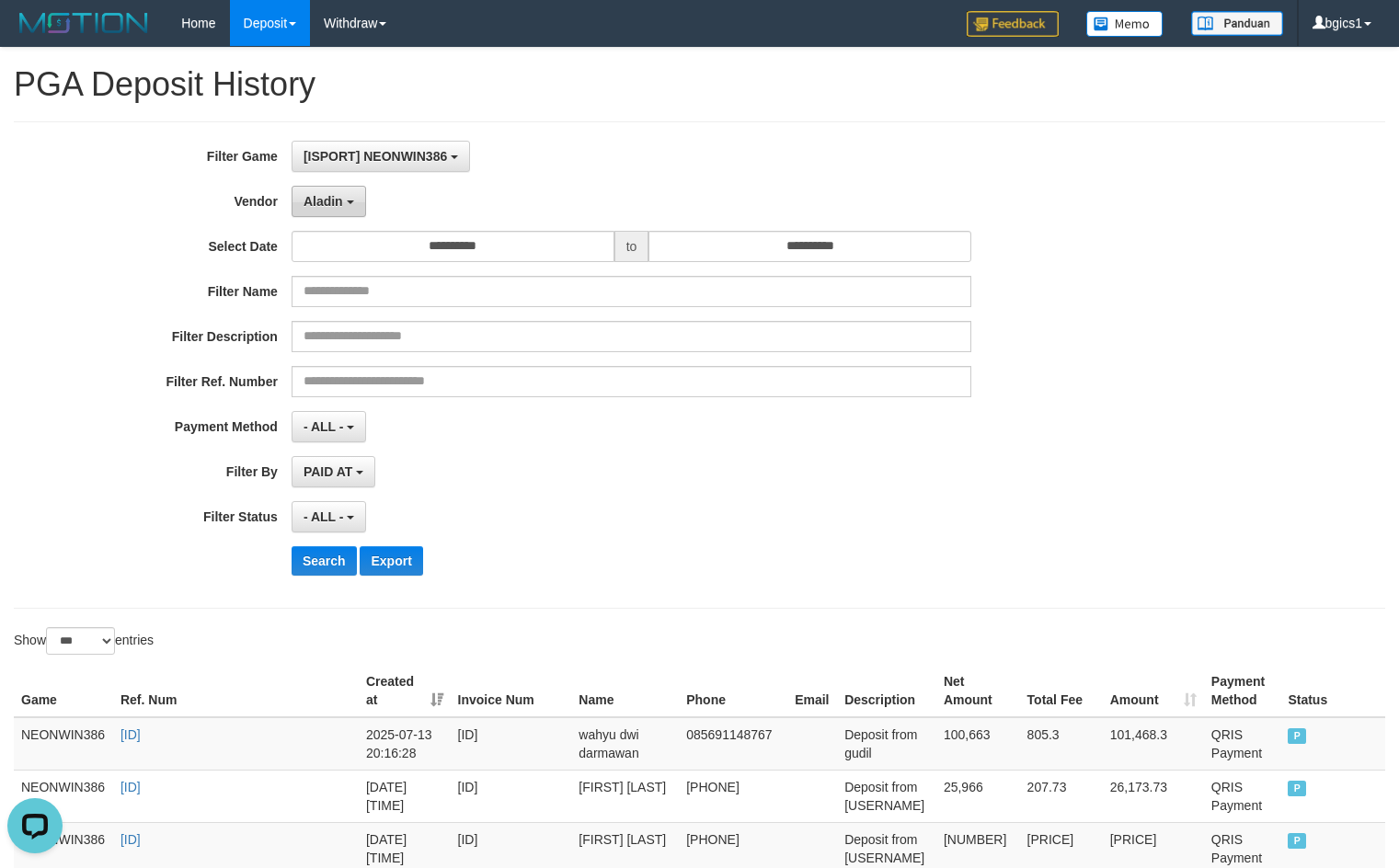 click on "Aladin" at bounding box center [328, 201] 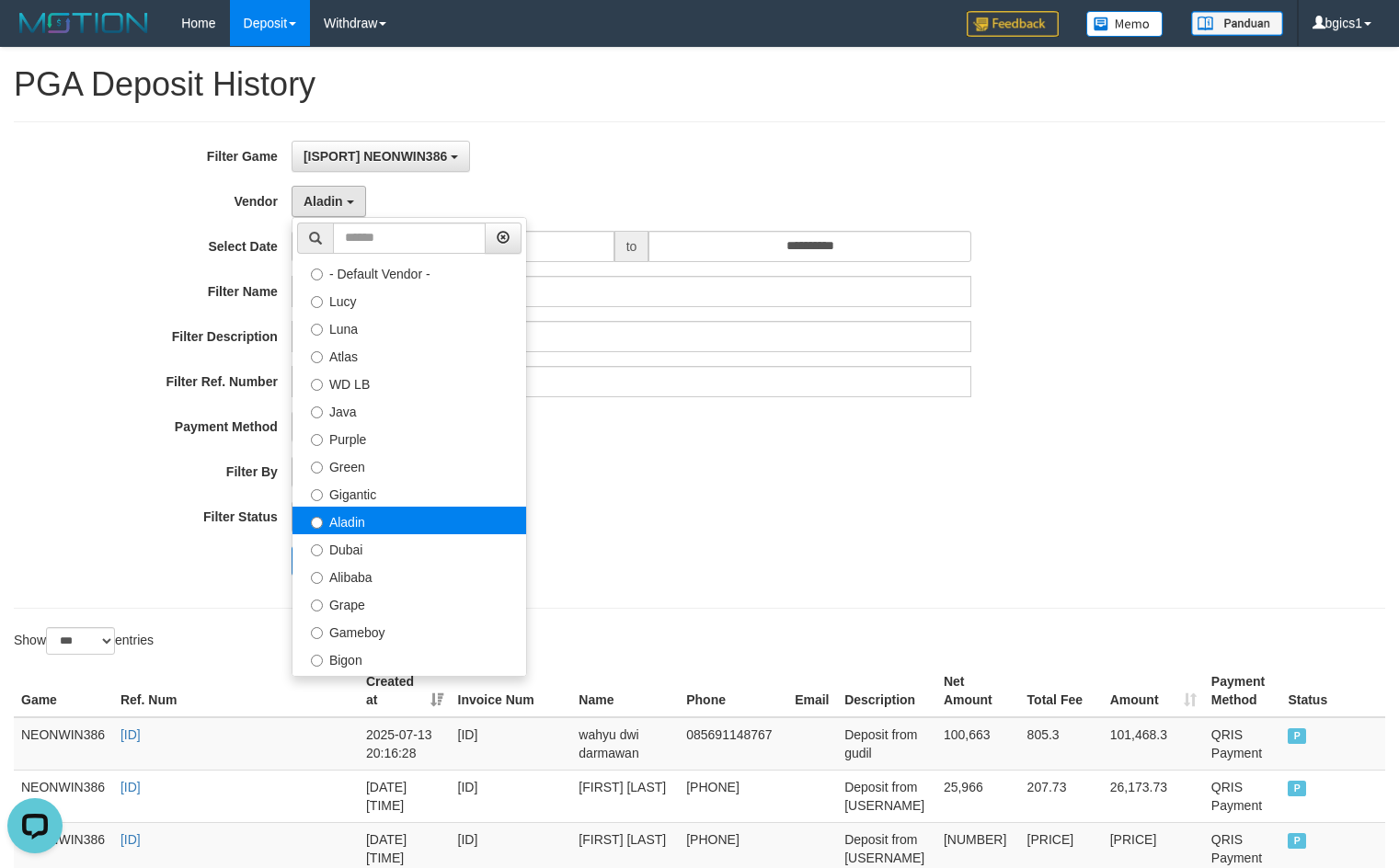 click on "Aladin" at bounding box center [409, 520] 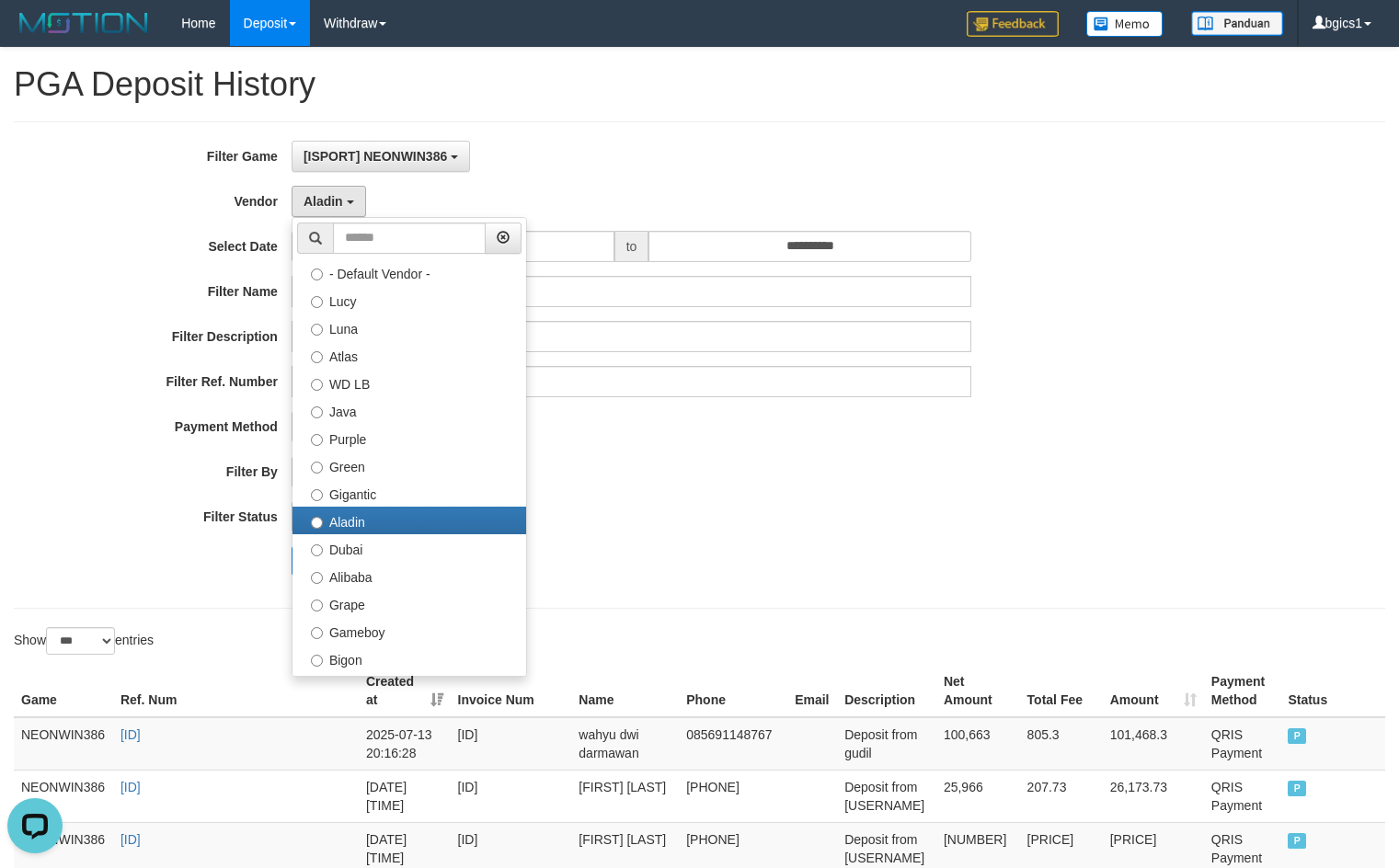 click on "PAID AT
PAID AT
CREATED AT" at bounding box center [631, 472] 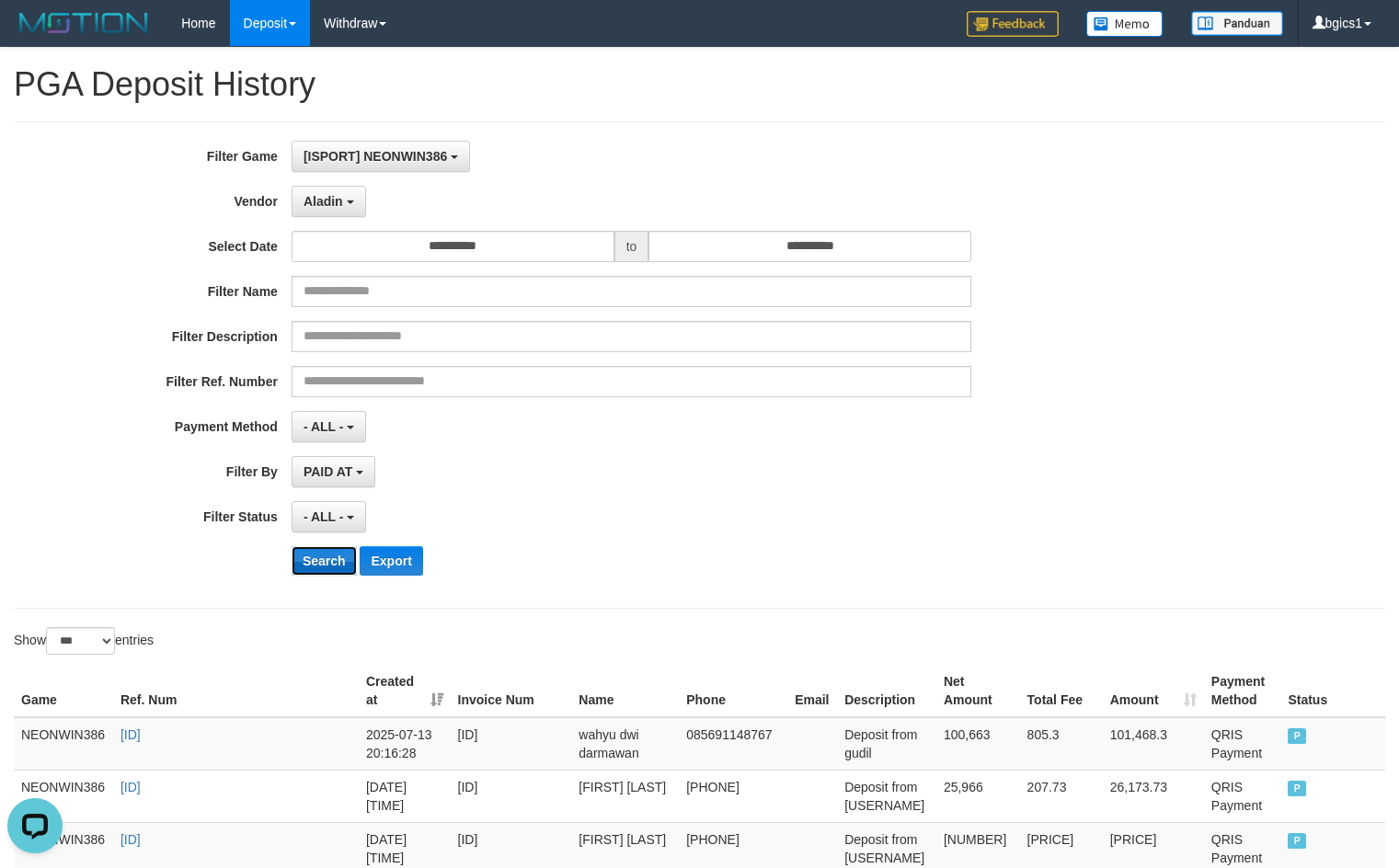 click on "Search" at bounding box center [324, 561] 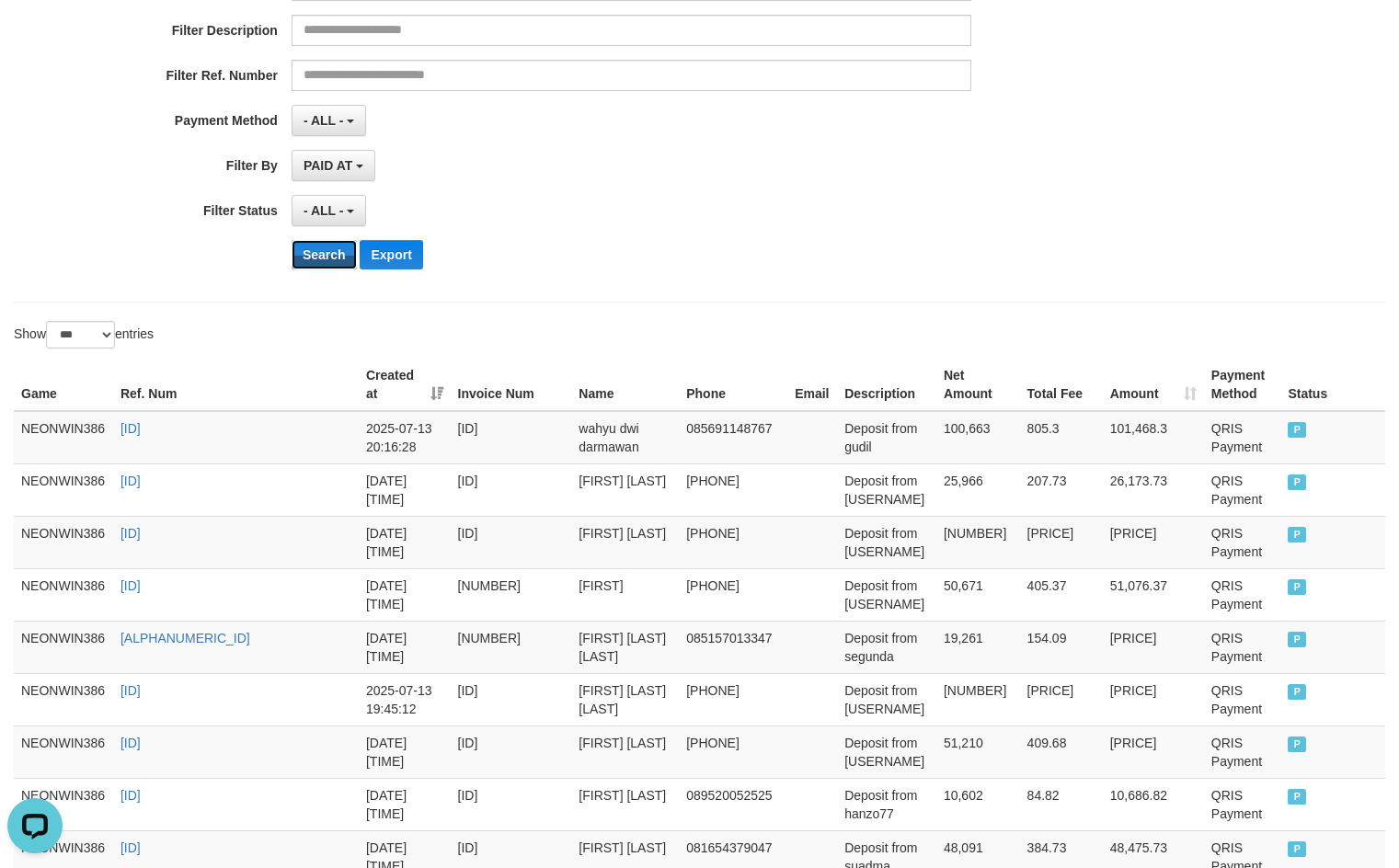 scroll, scrollTop: 0, scrollLeft: 0, axis: both 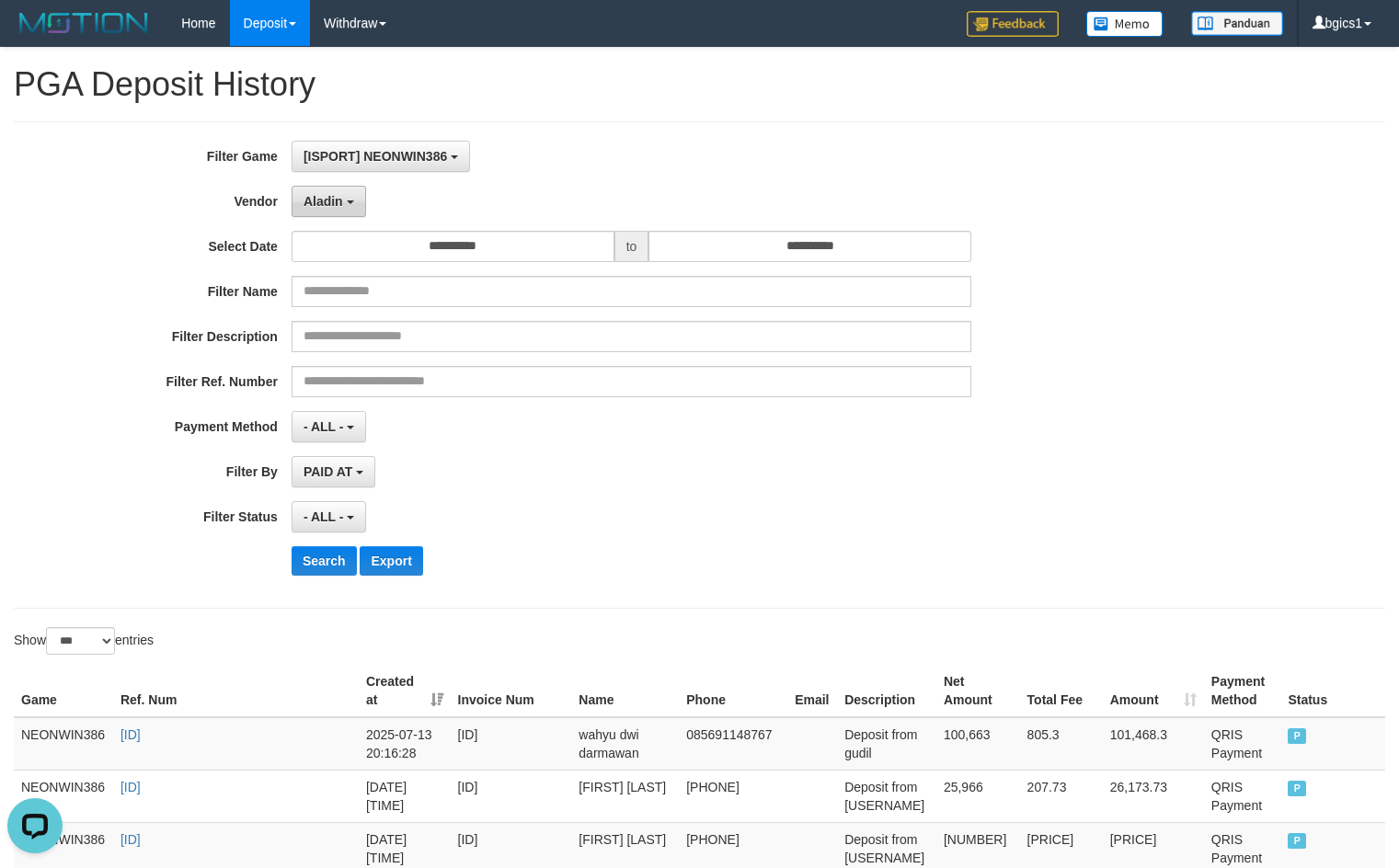 click on "Aladin" at bounding box center [328, 201] 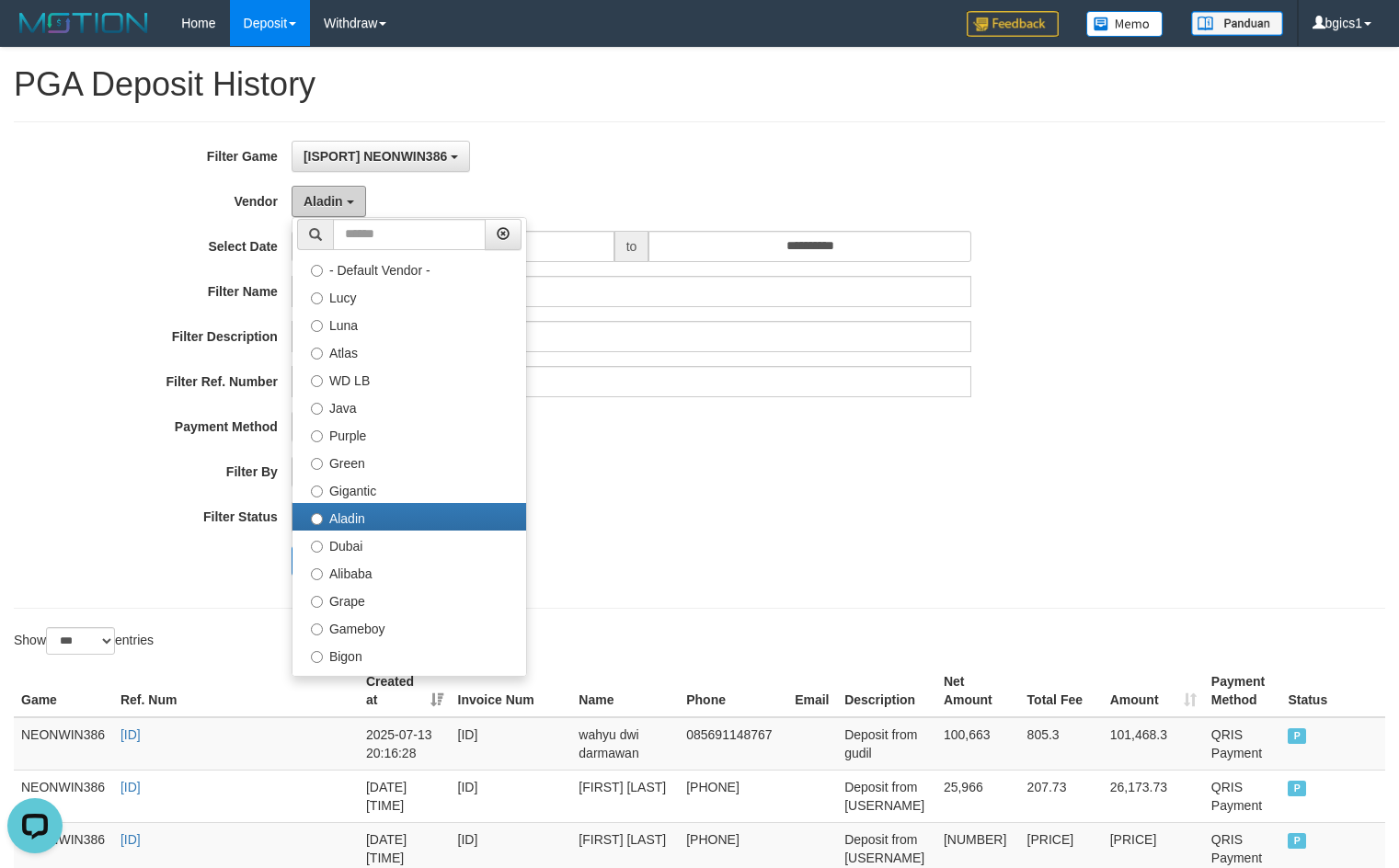 scroll, scrollTop: 0, scrollLeft: 0, axis: both 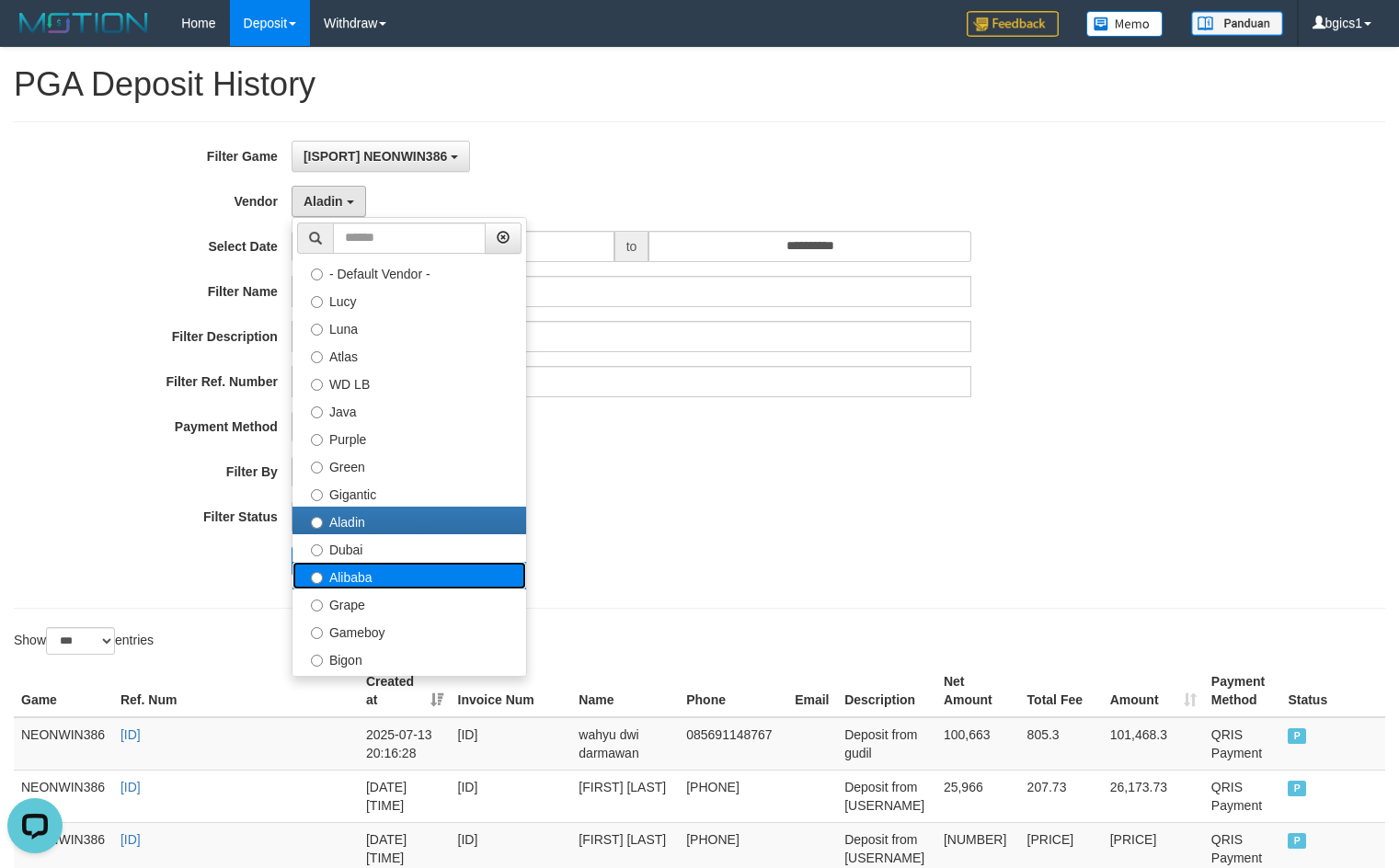 click on "Alibaba" at bounding box center (409, 576) 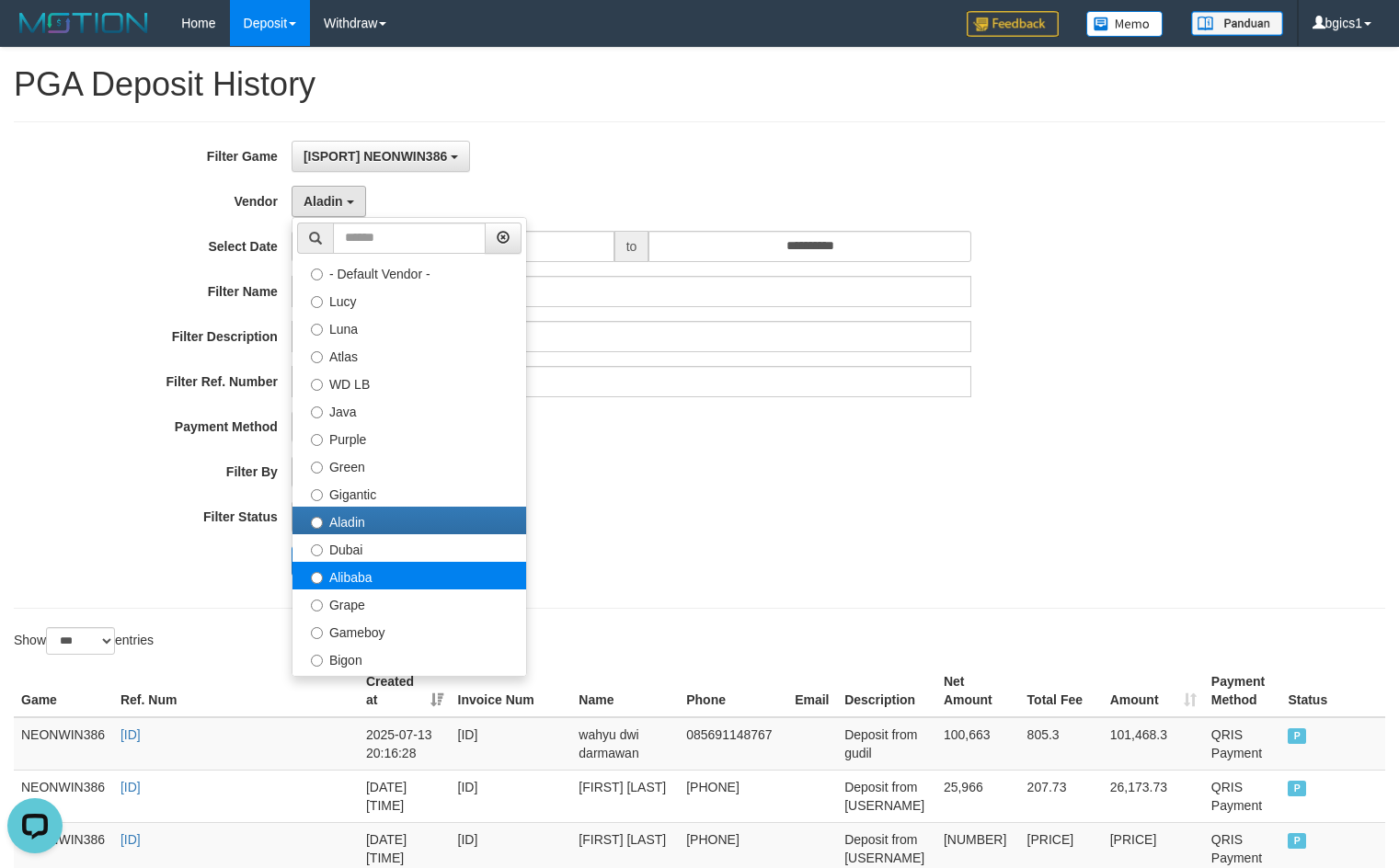 select on "**********" 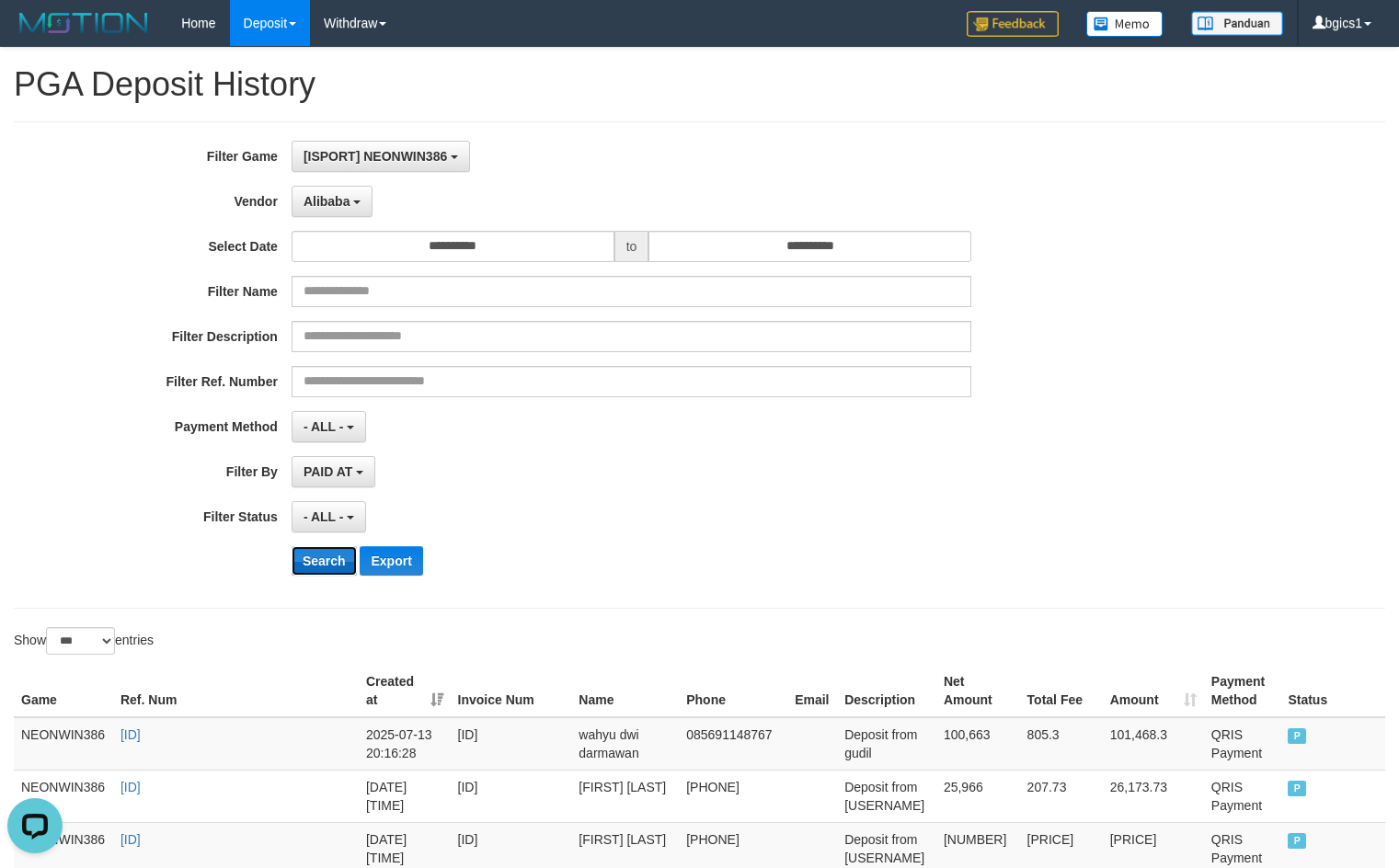click on "Search" at bounding box center [324, 561] 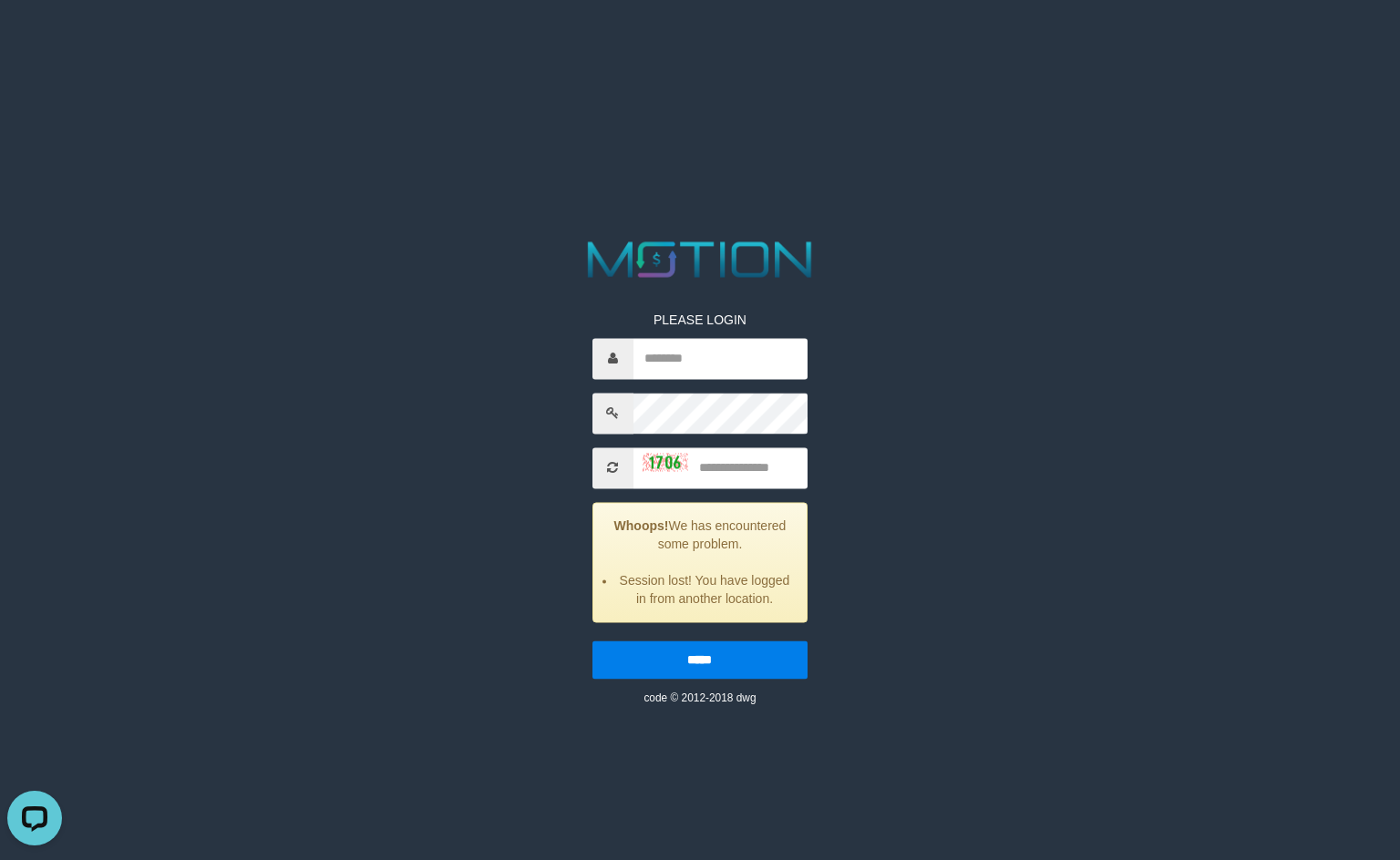 scroll, scrollTop: 0, scrollLeft: 0, axis: both 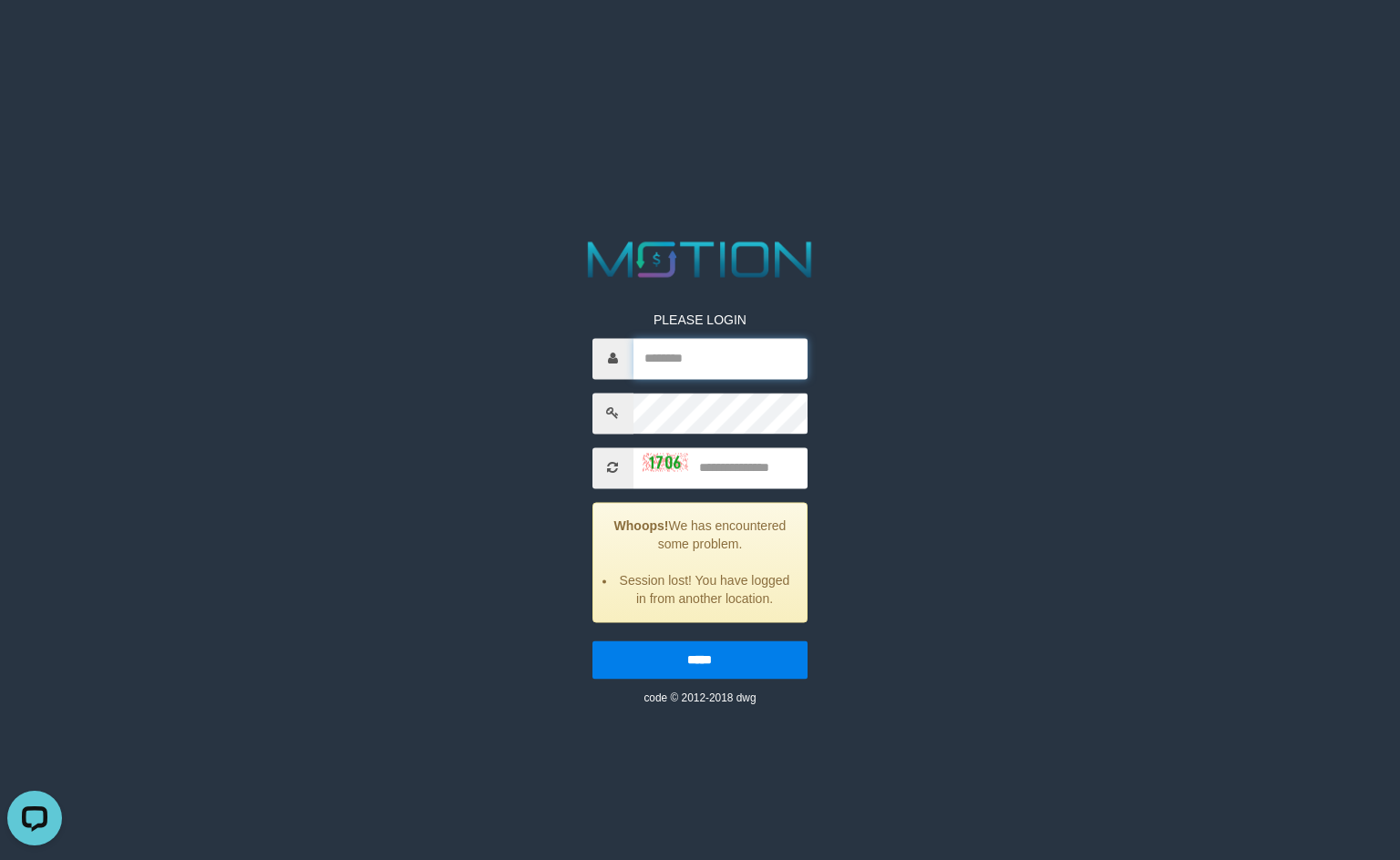 click at bounding box center [720, 358] 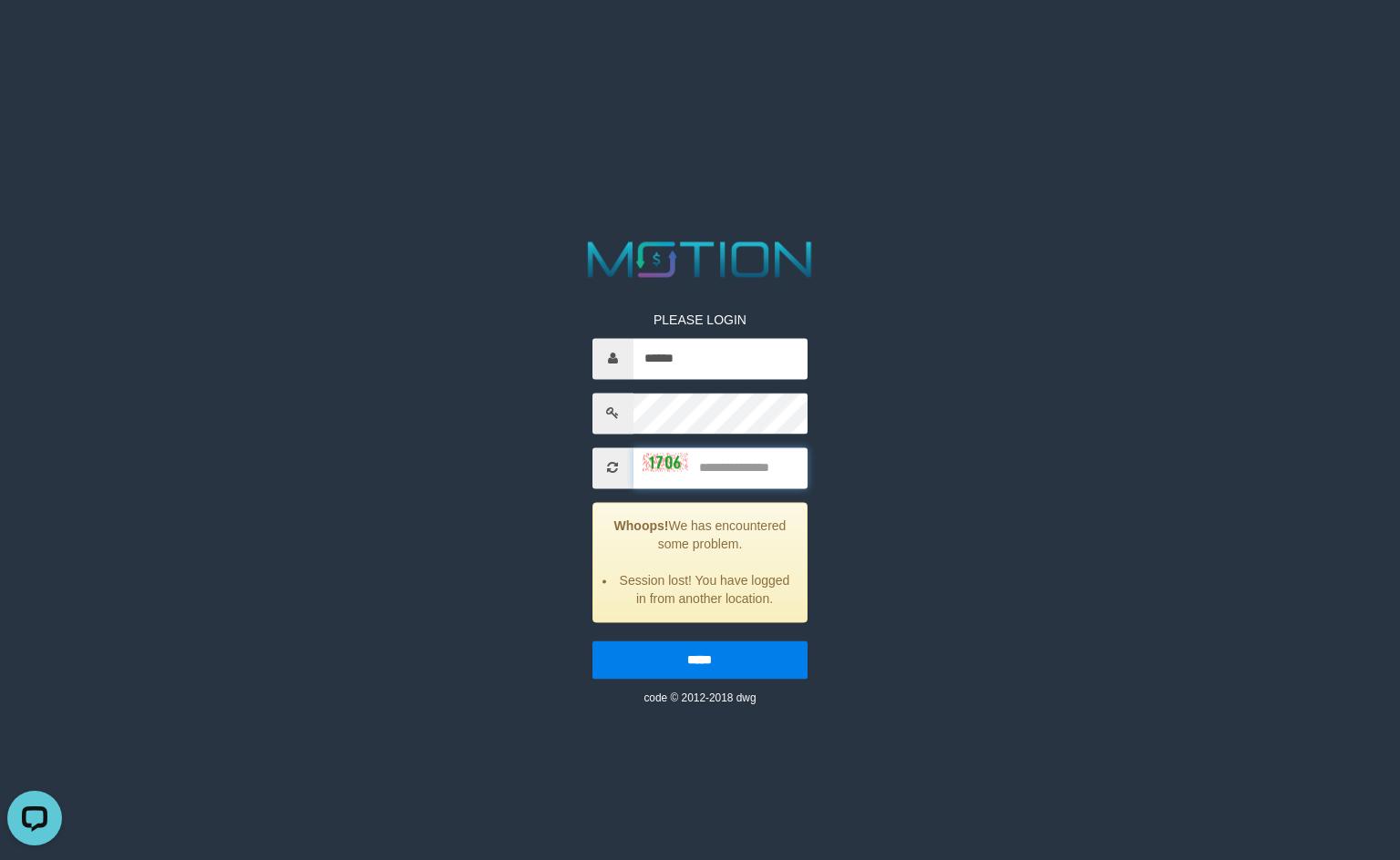 click at bounding box center (720, 467) 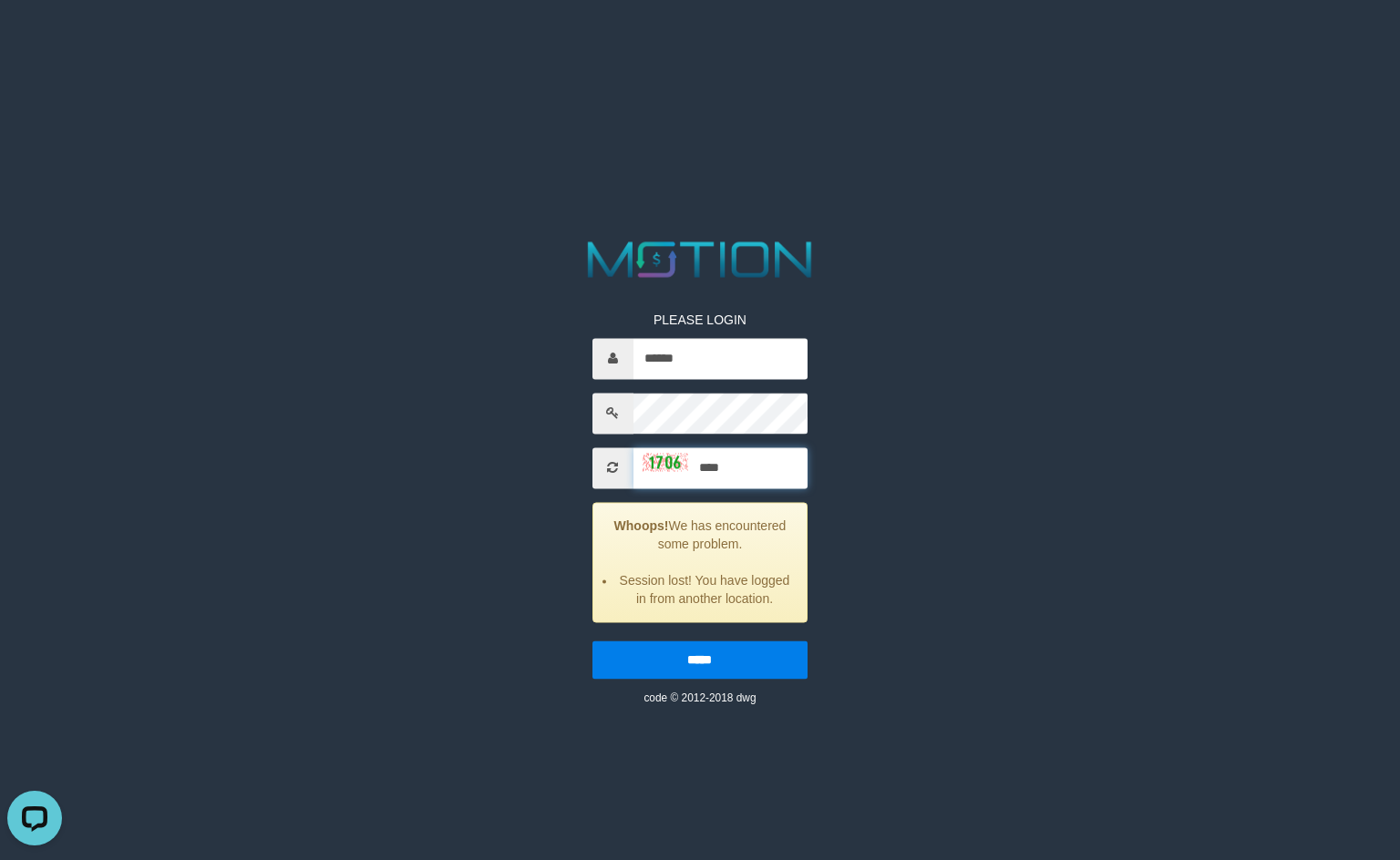 type on "****" 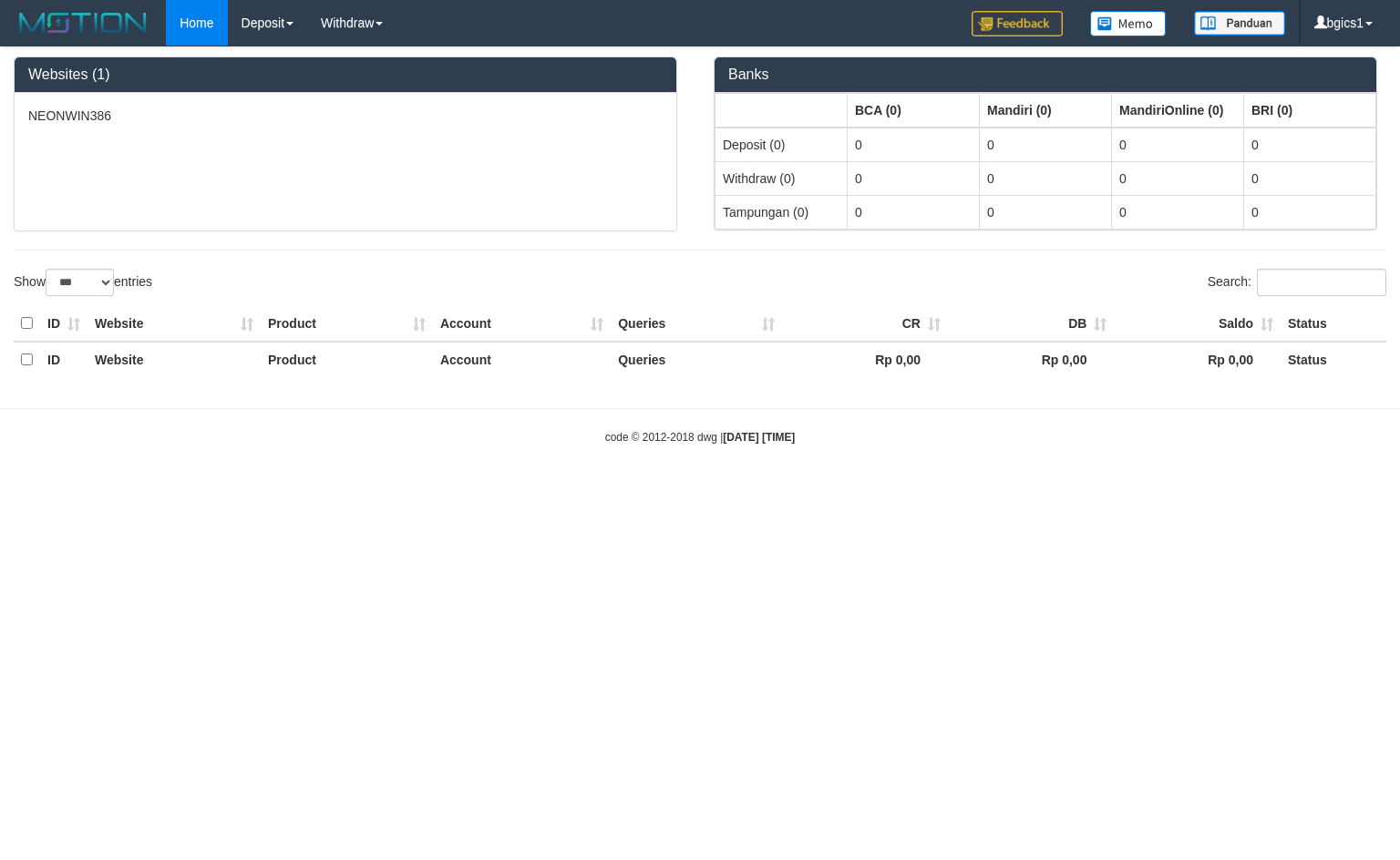 select on "***" 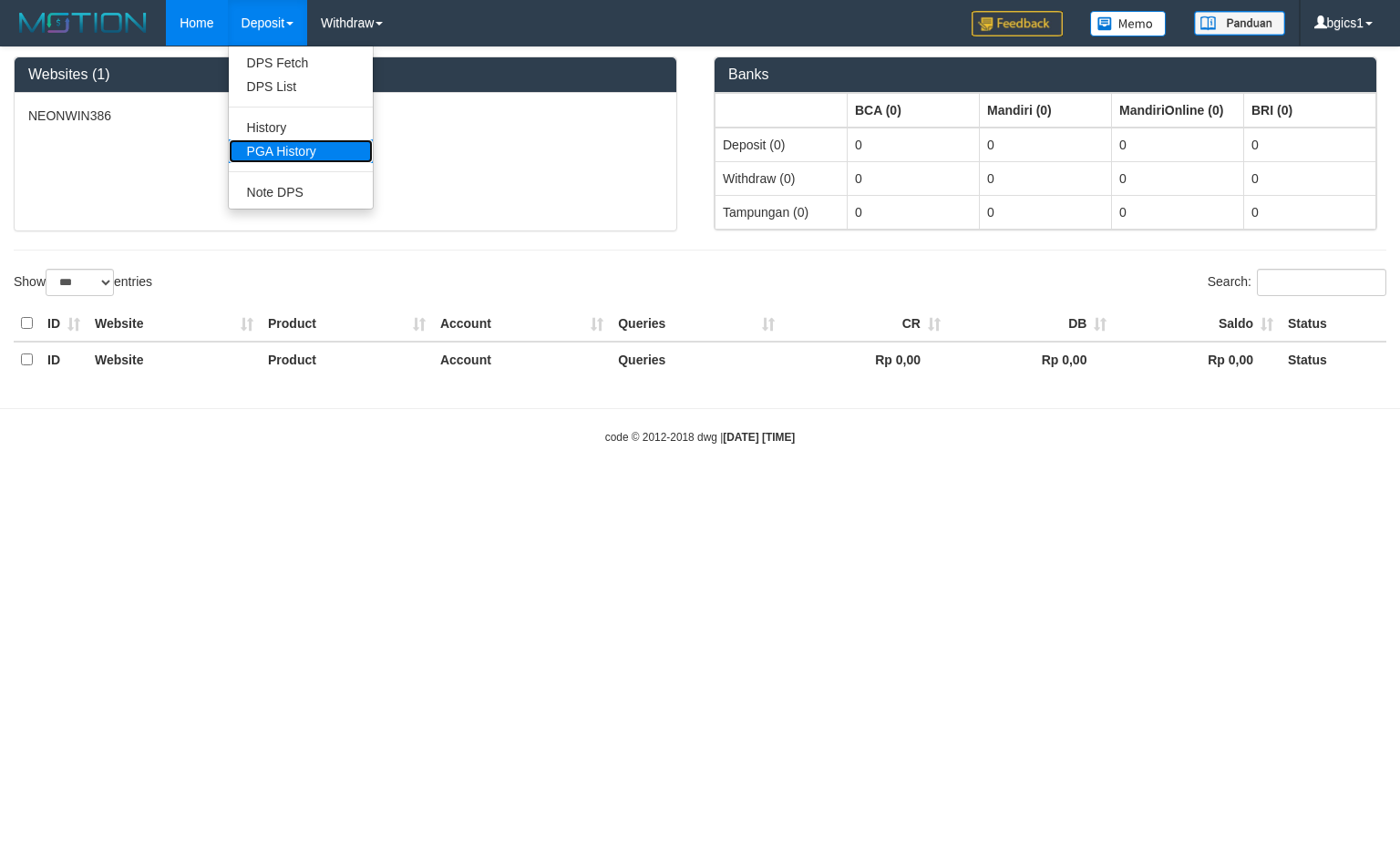 click on "PGA History" at bounding box center [301, 151] 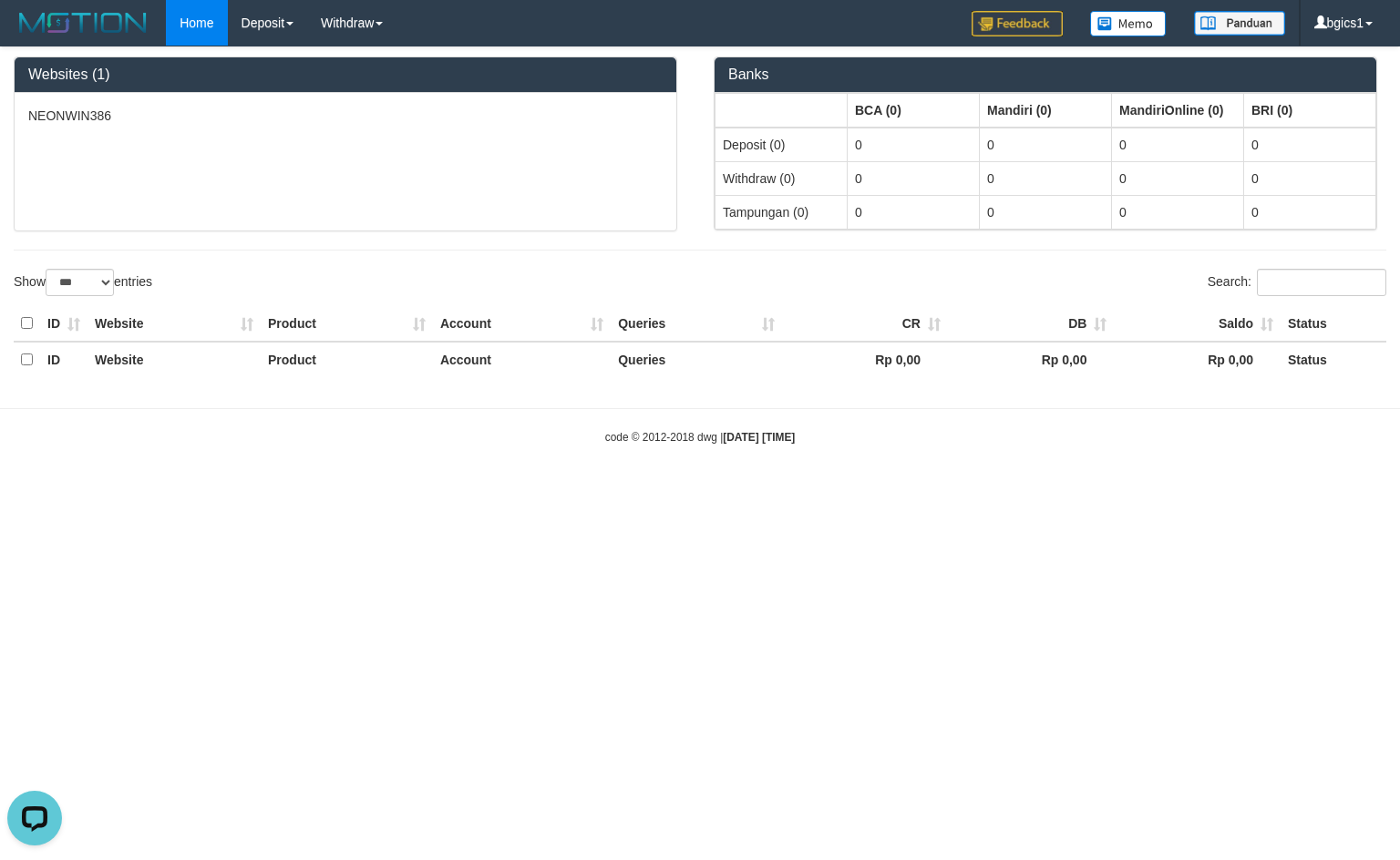 scroll, scrollTop: 0, scrollLeft: 0, axis: both 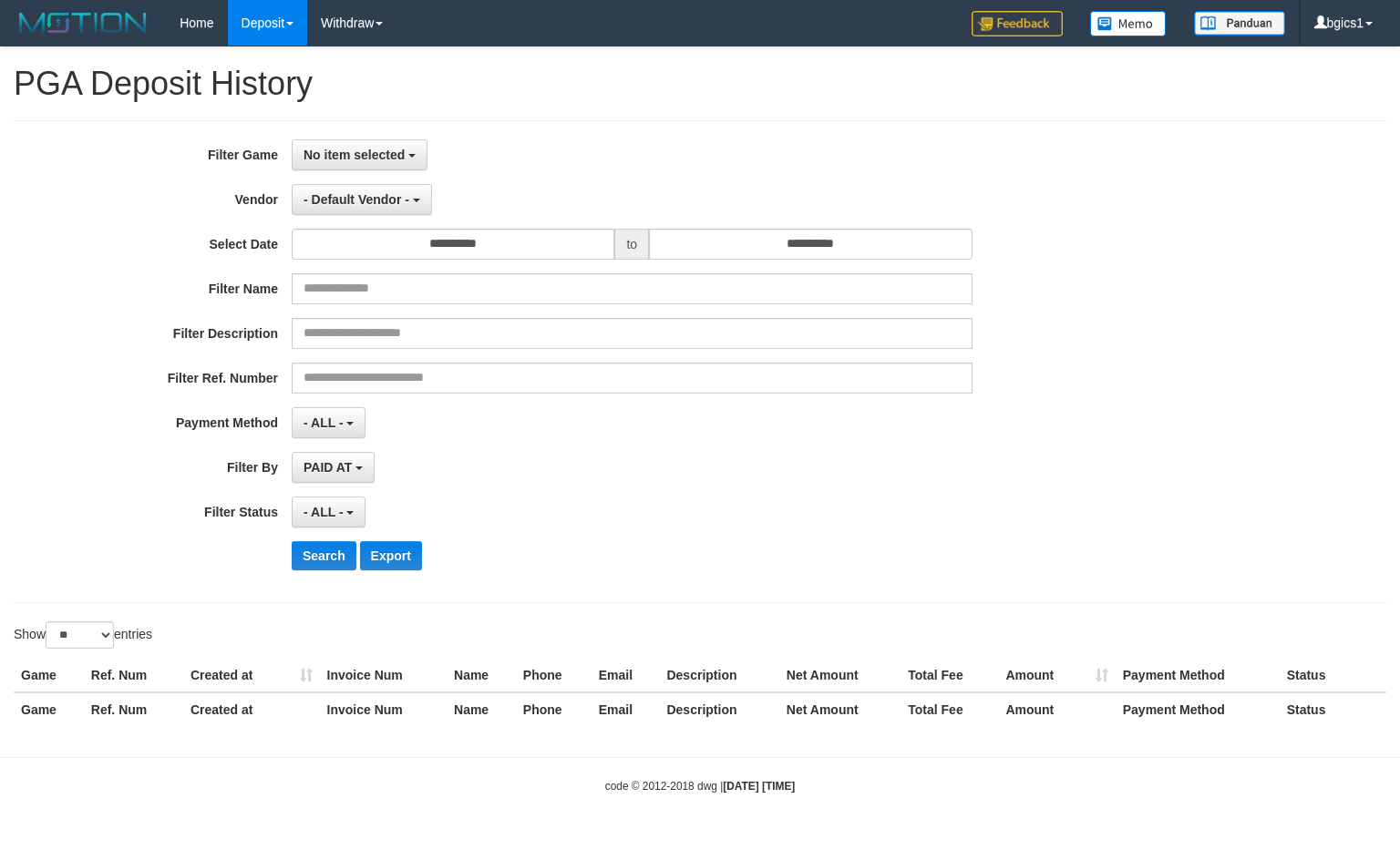 select 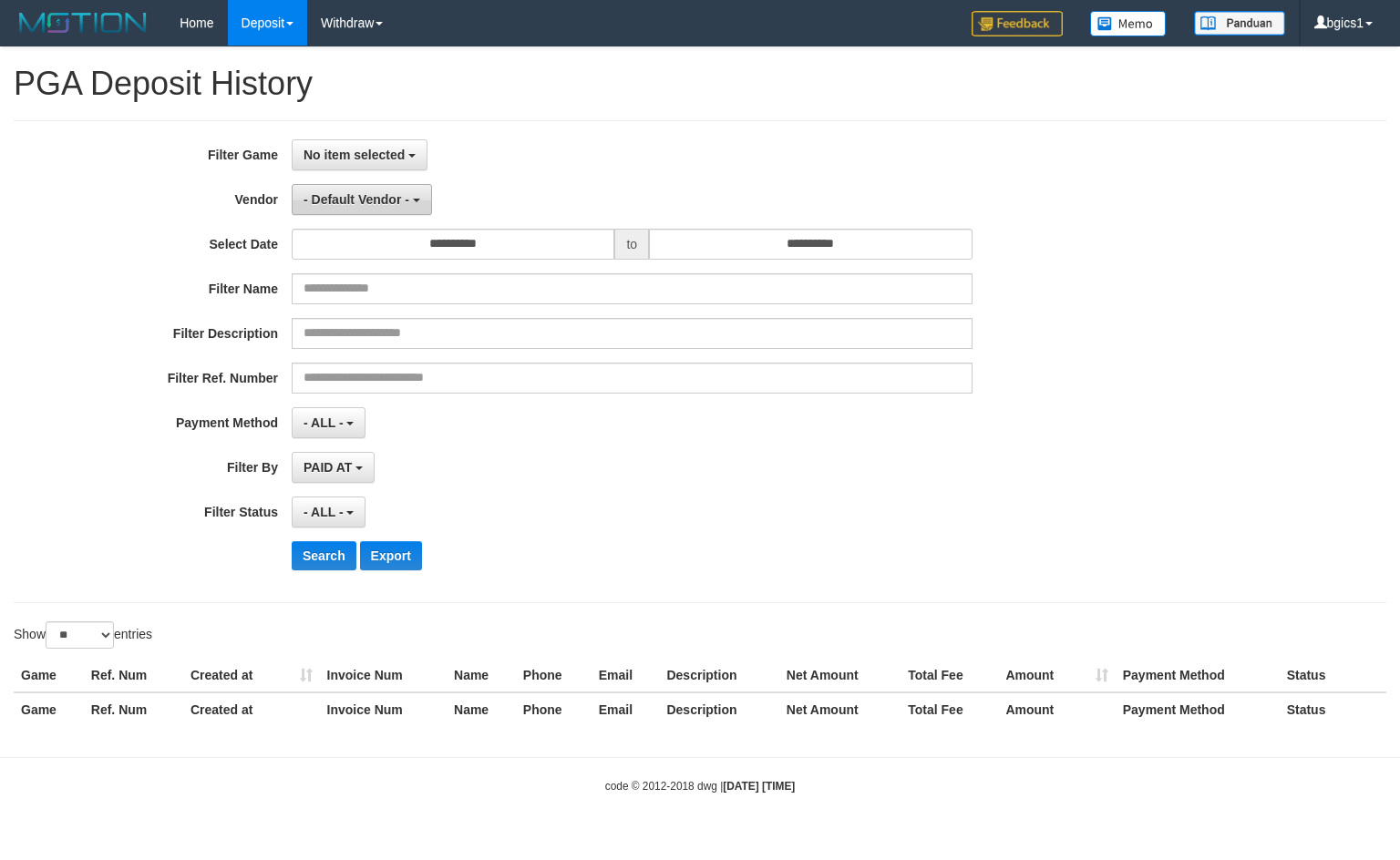 drag, startPoint x: 407, startPoint y: 200, endPoint x: 404, endPoint y: 214, distance: 14.317821 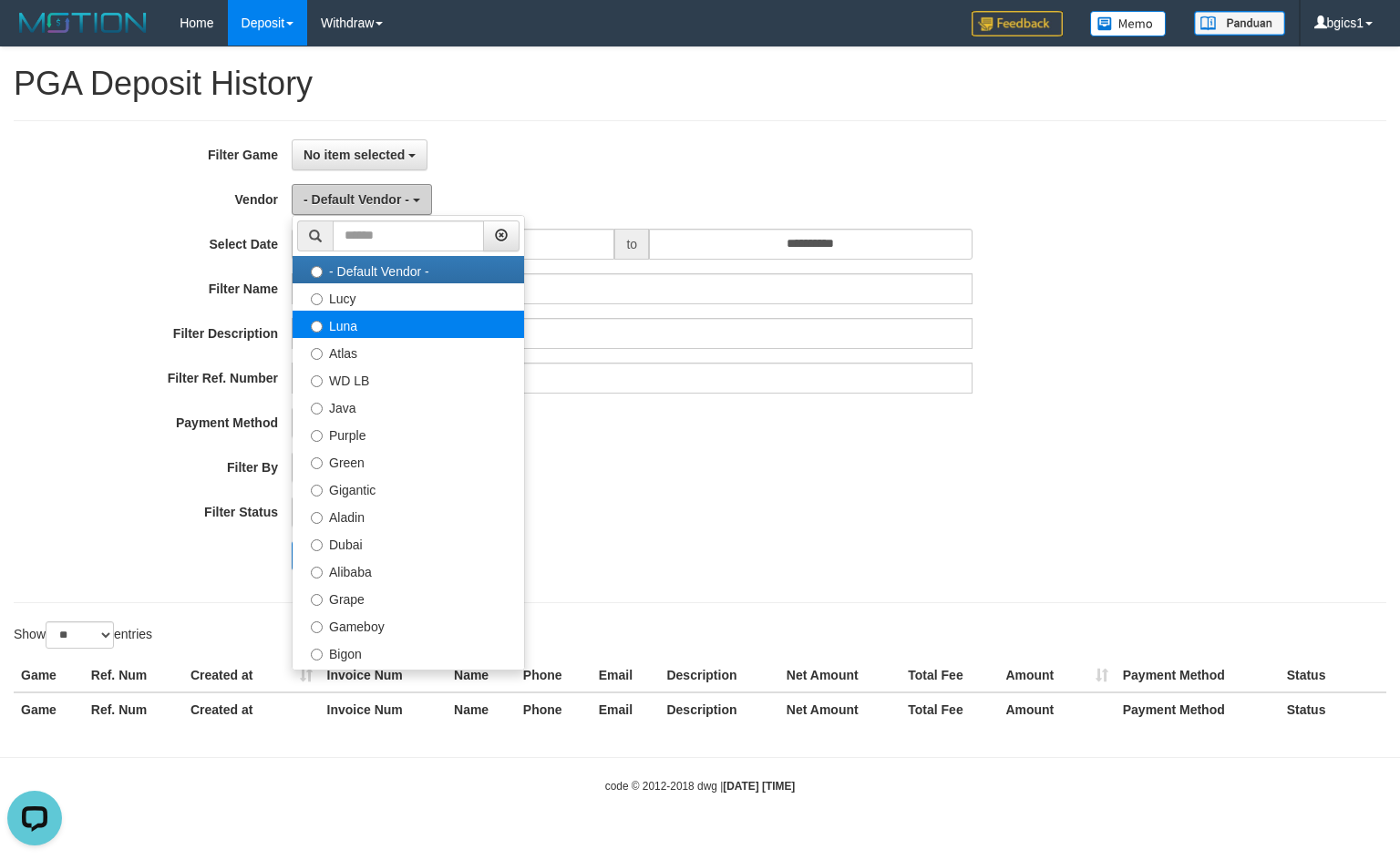 scroll, scrollTop: 0, scrollLeft: 0, axis: both 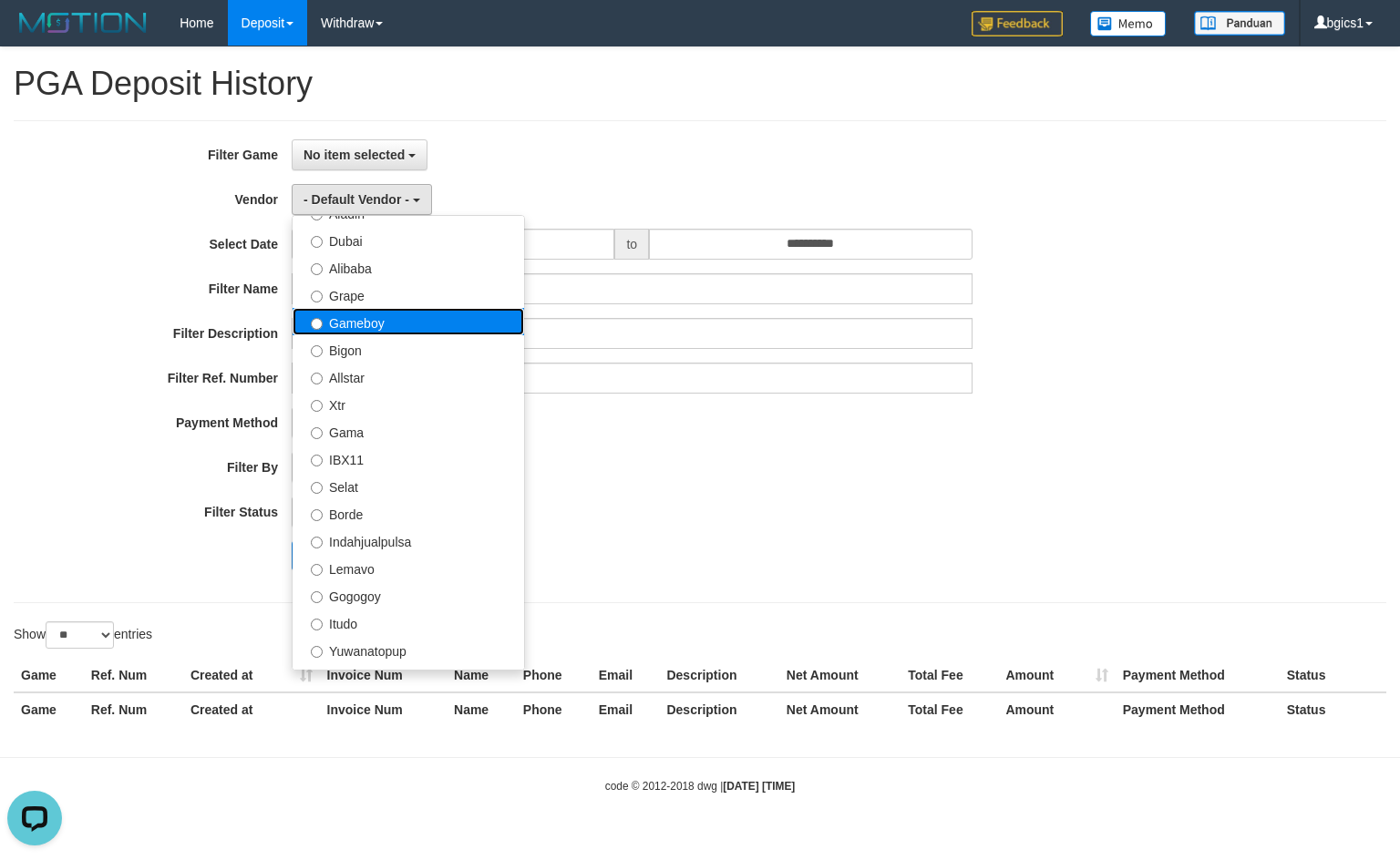 click on "Gameboy" at bounding box center [408, 322] 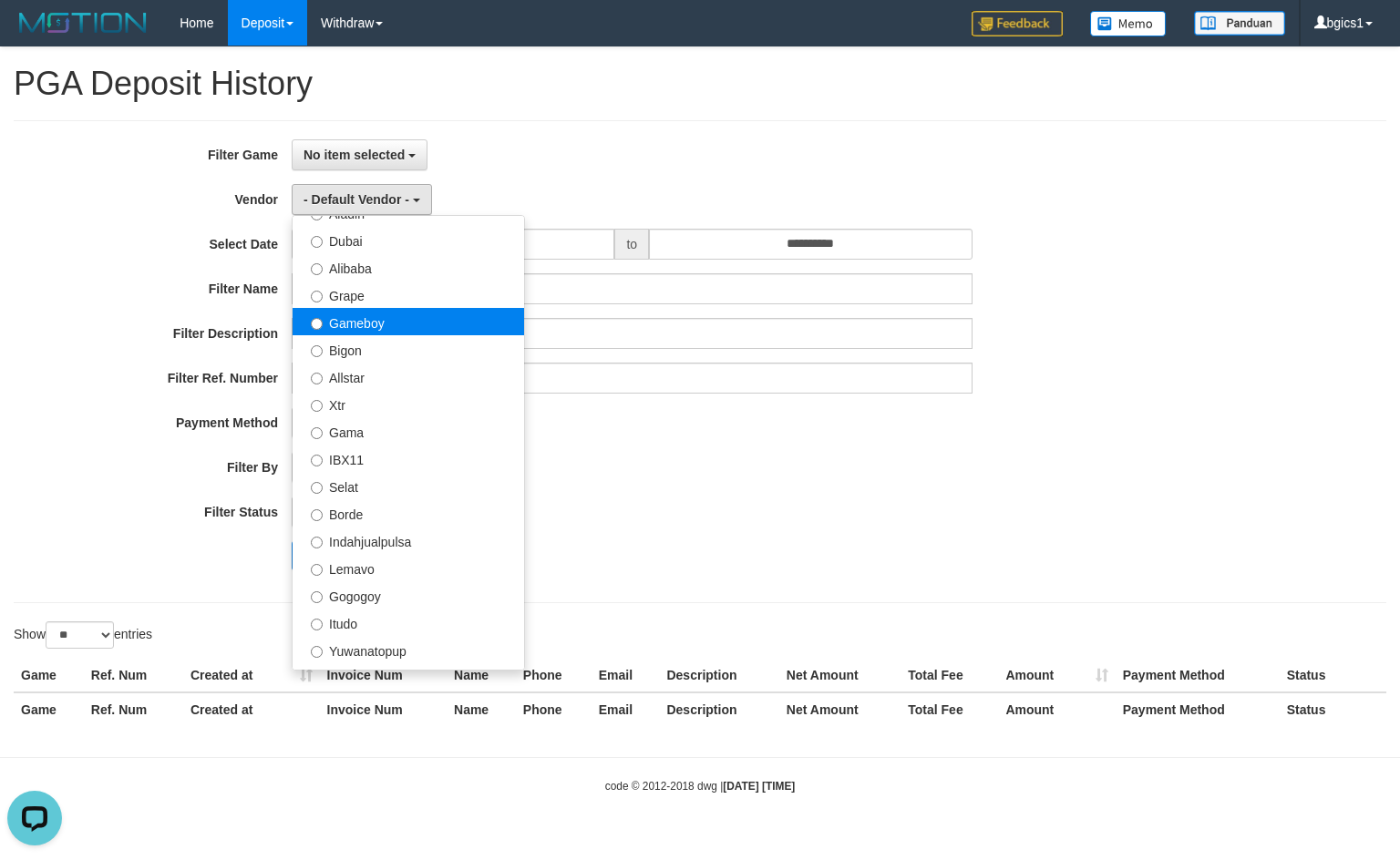 select on "**********" 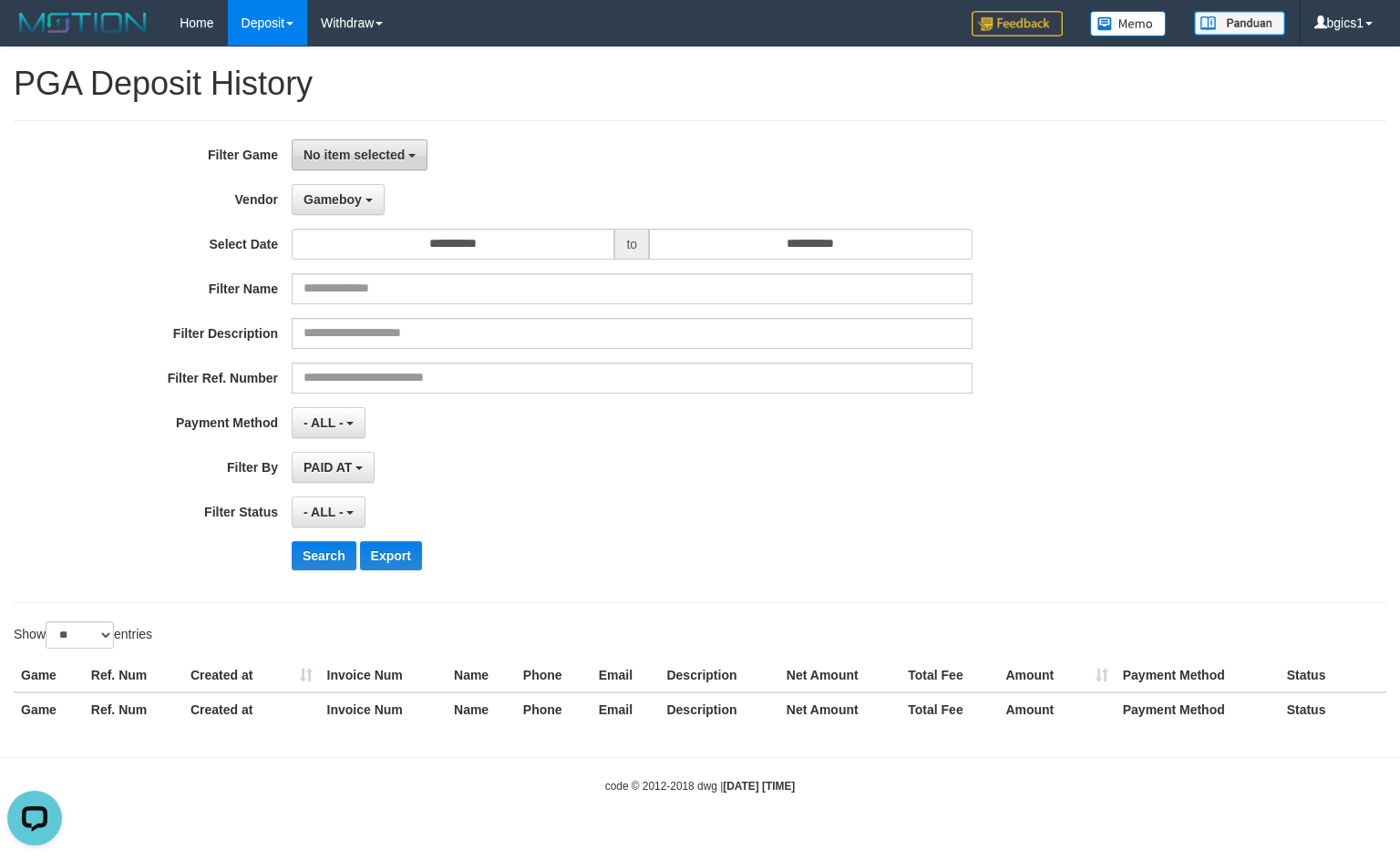 click on "No item selected" at bounding box center (359, 155) 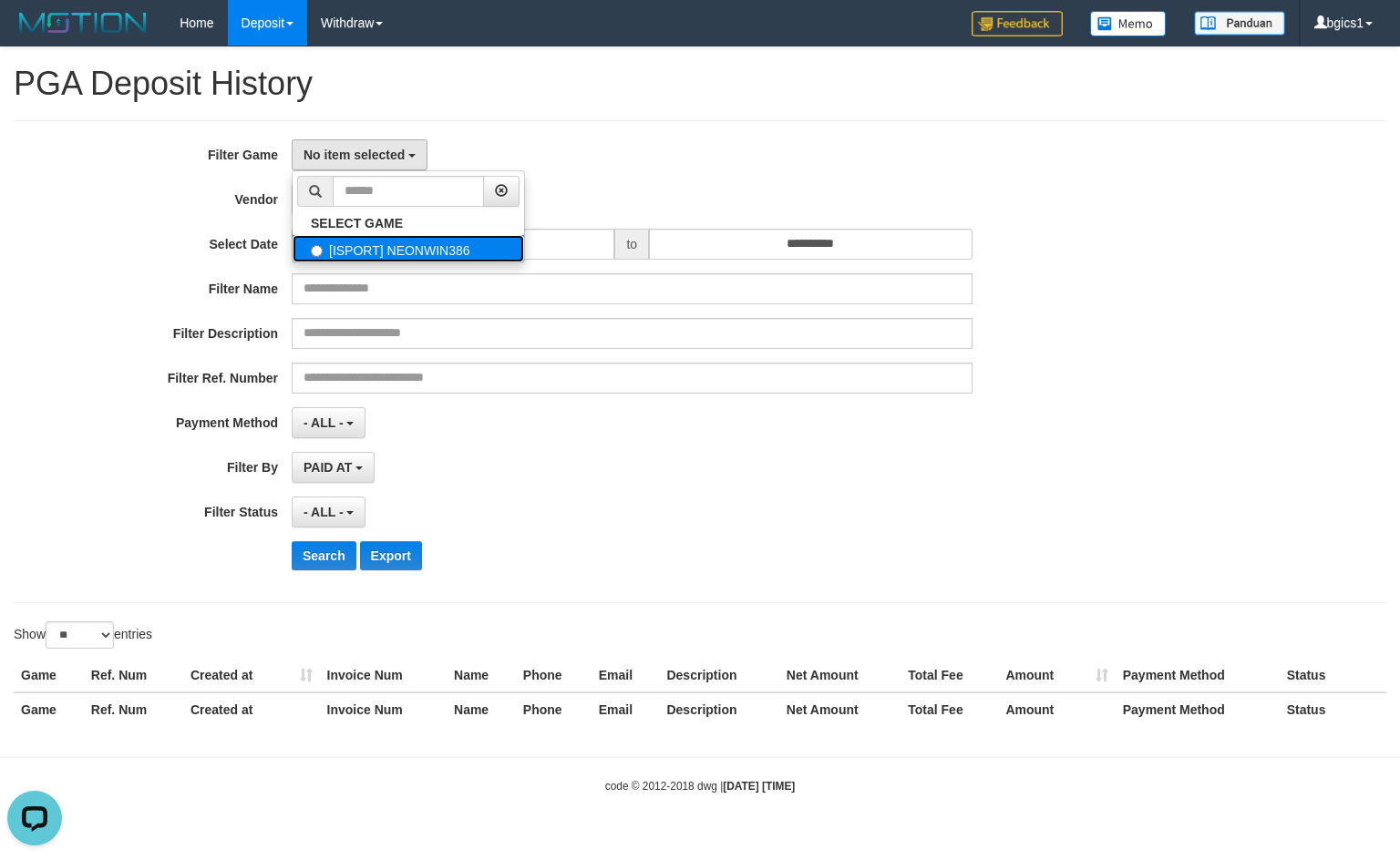 click on "[ISPORT] NEONWIN386" at bounding box center [408, 249] 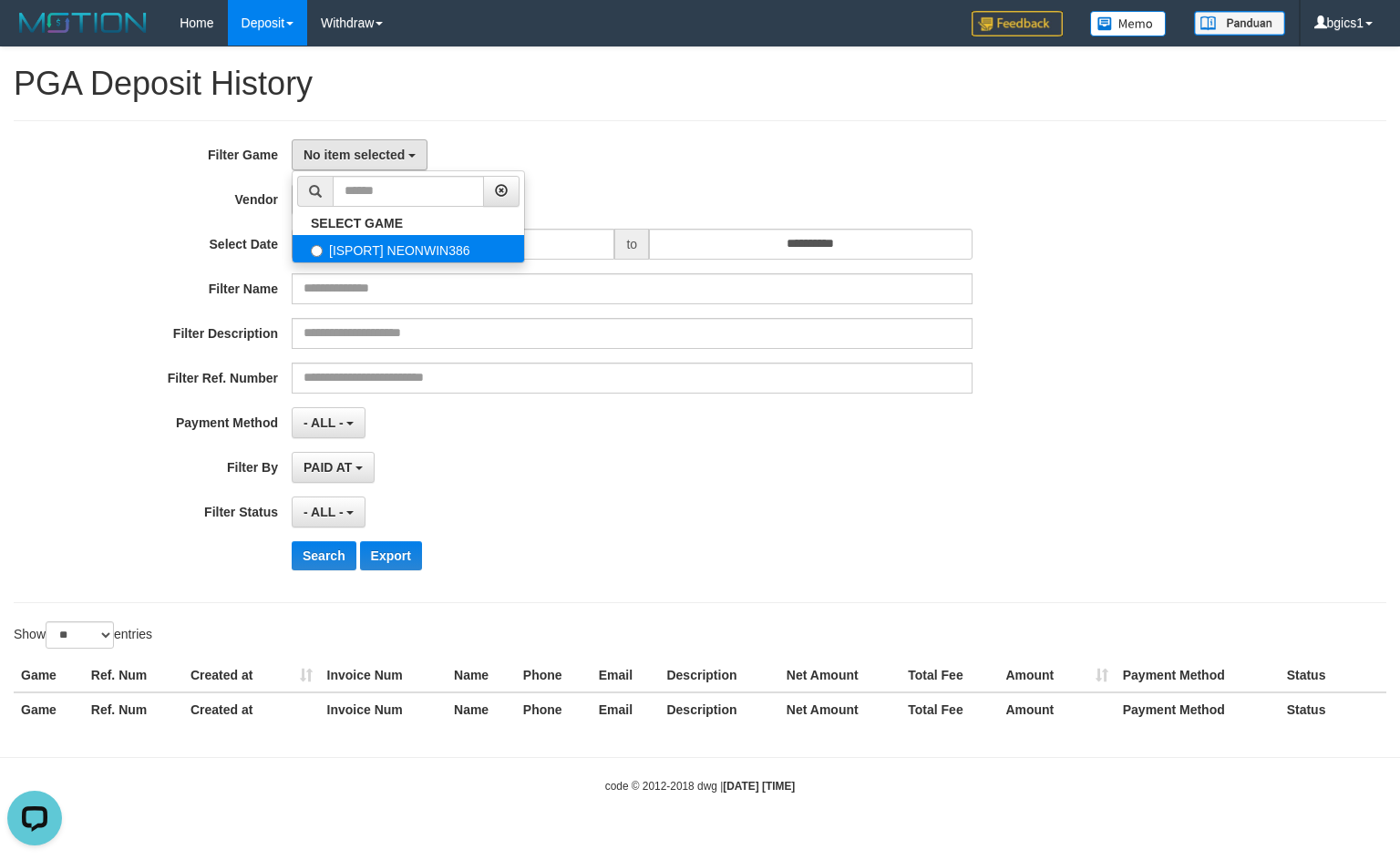 select on "****" 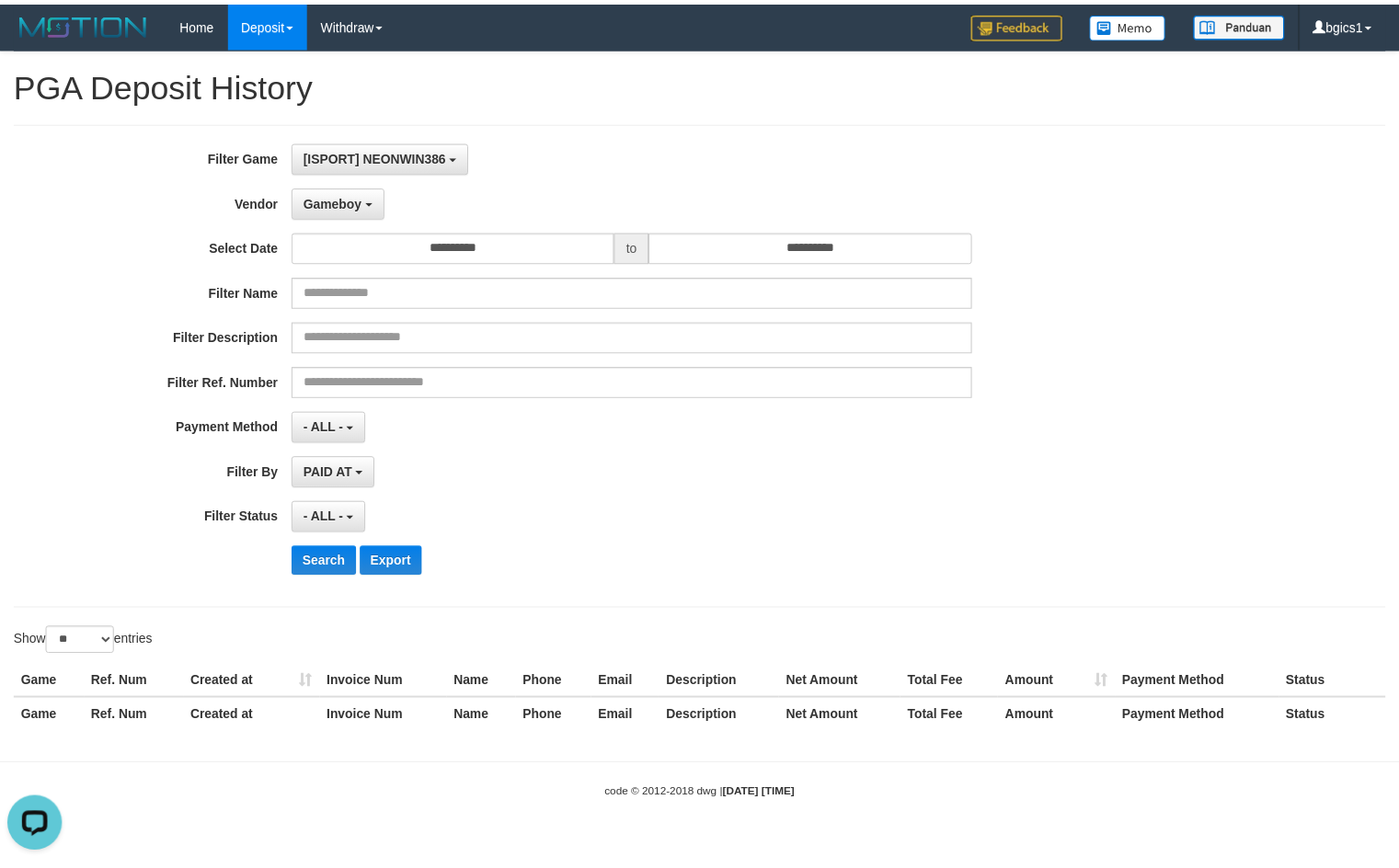scroll, scrollTop: 17, scrollLeft: 0, axis: vertical 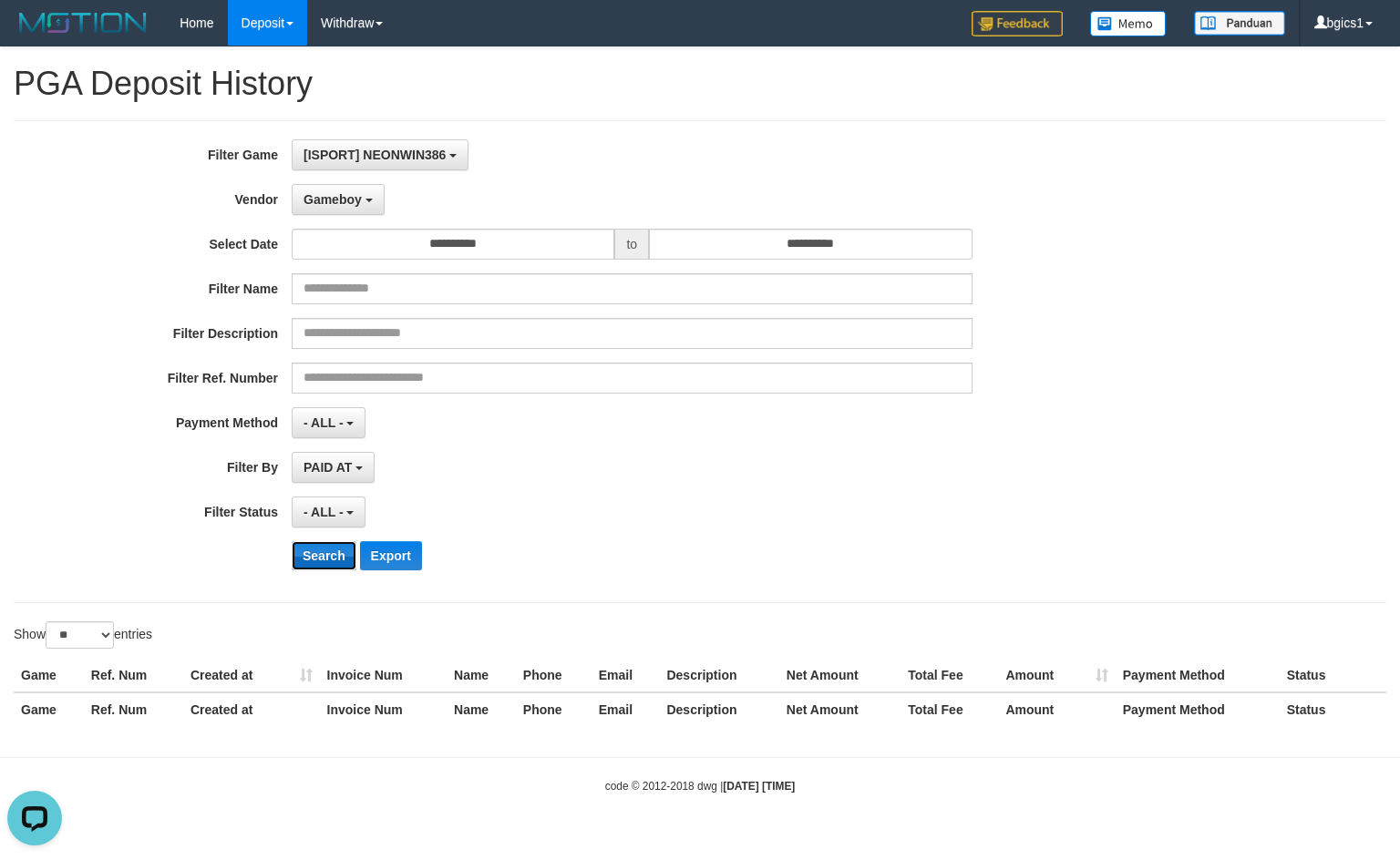 click on "Search" at bounding box center (324, 556) 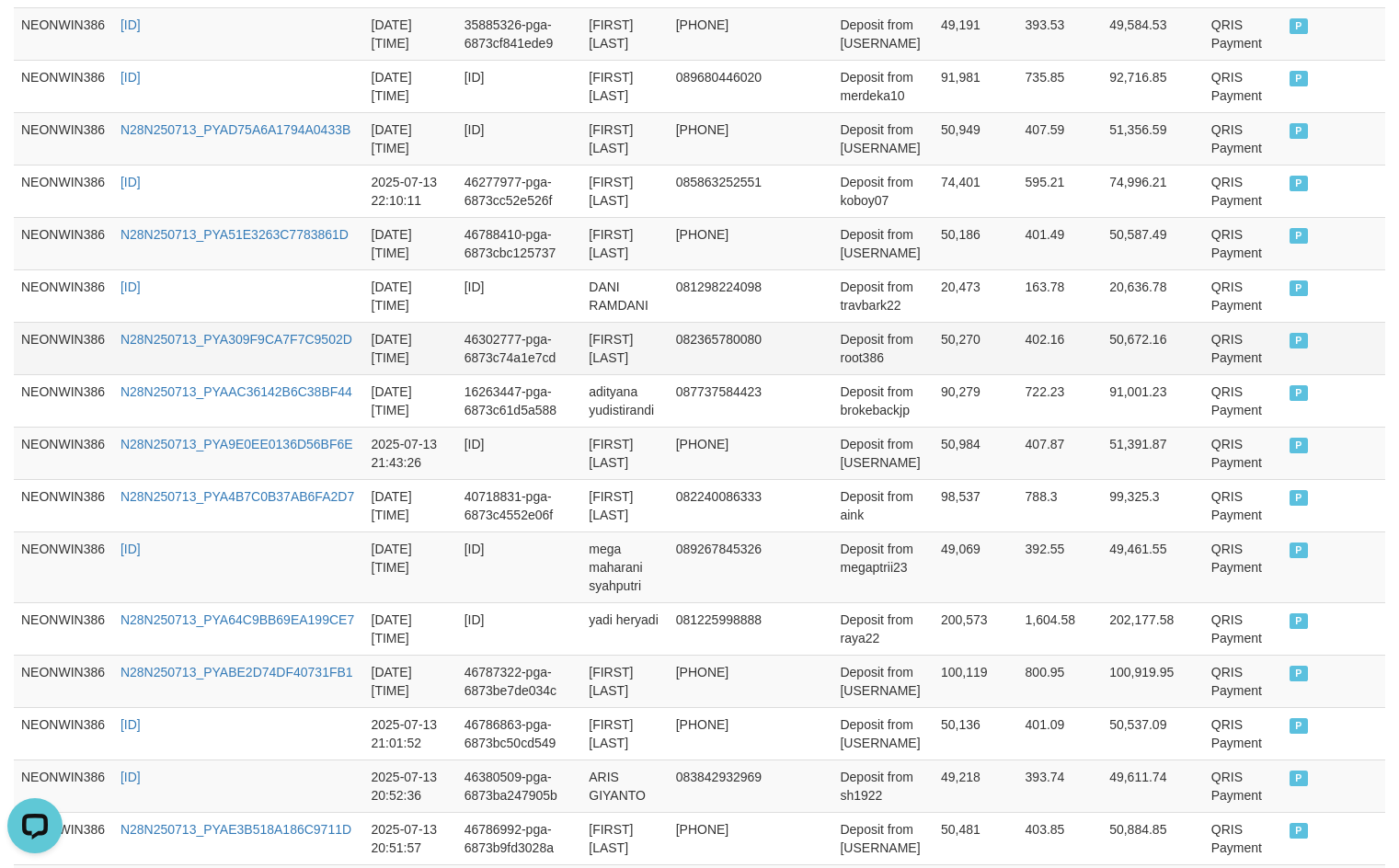 scroll, scrollTop: 0, scrollLeft: 0, axis: both 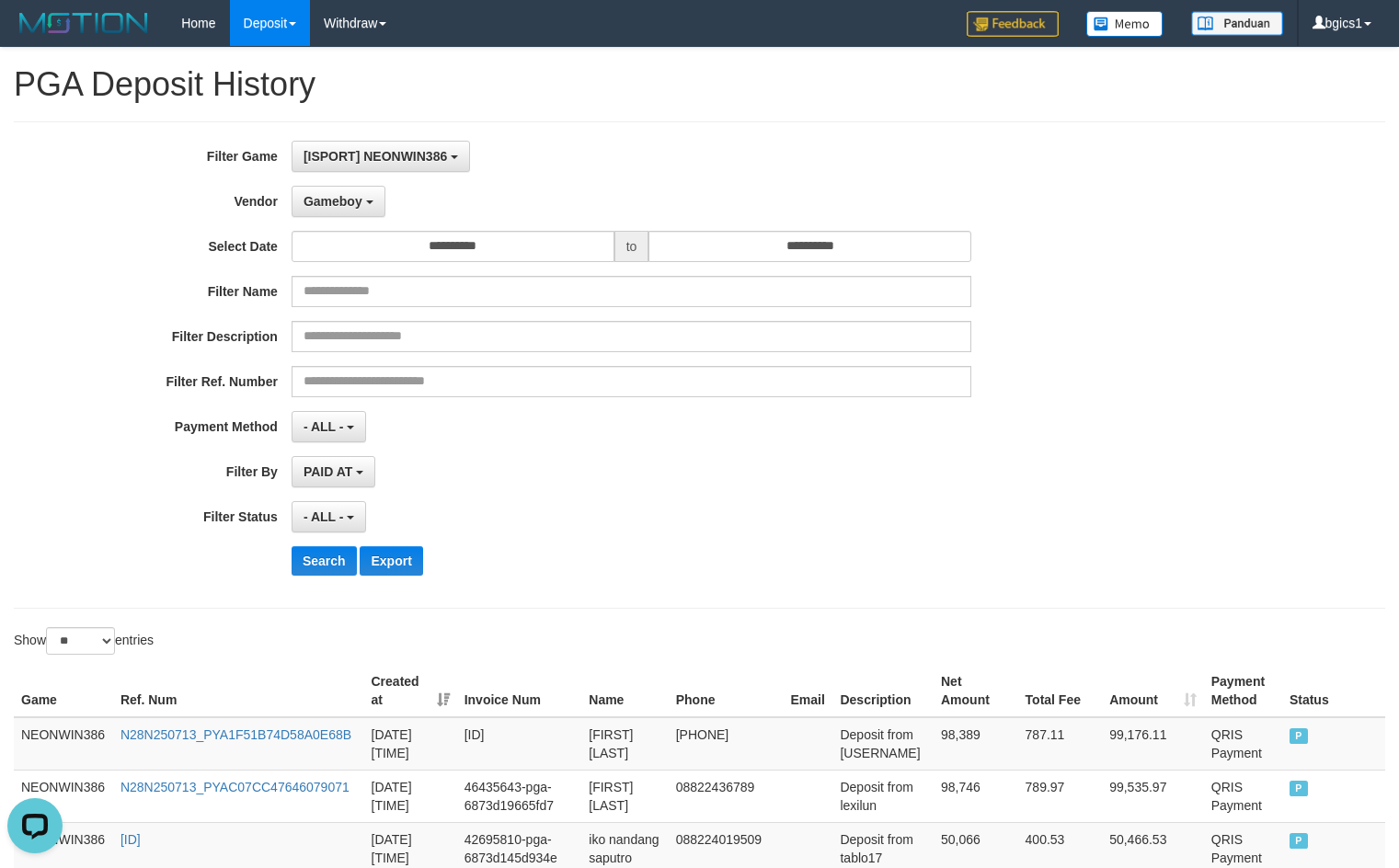 click on "**********" at bounding box center (699, 365) 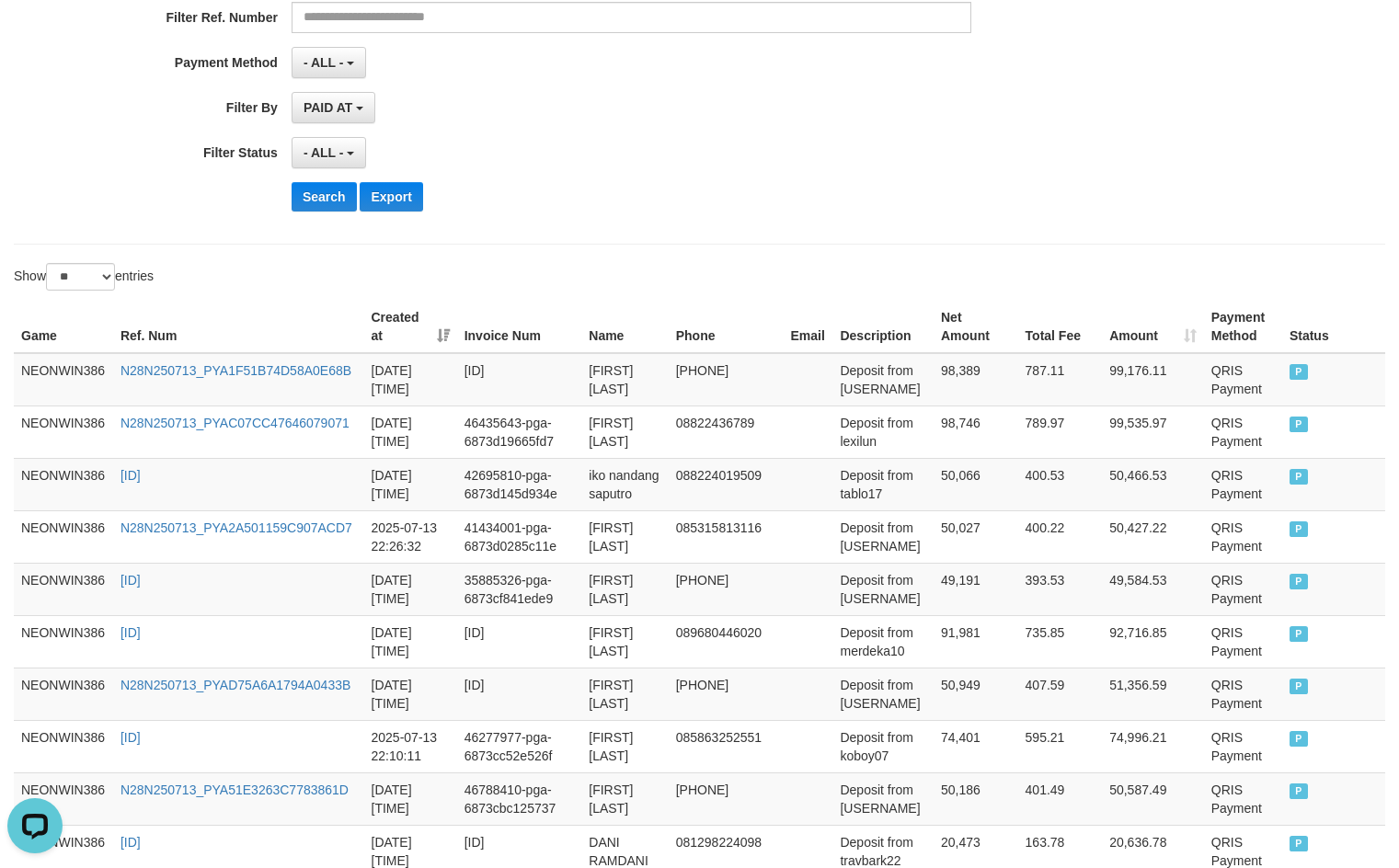 scroll, scrollTop: 0, scrollLeft: 0, axis: both 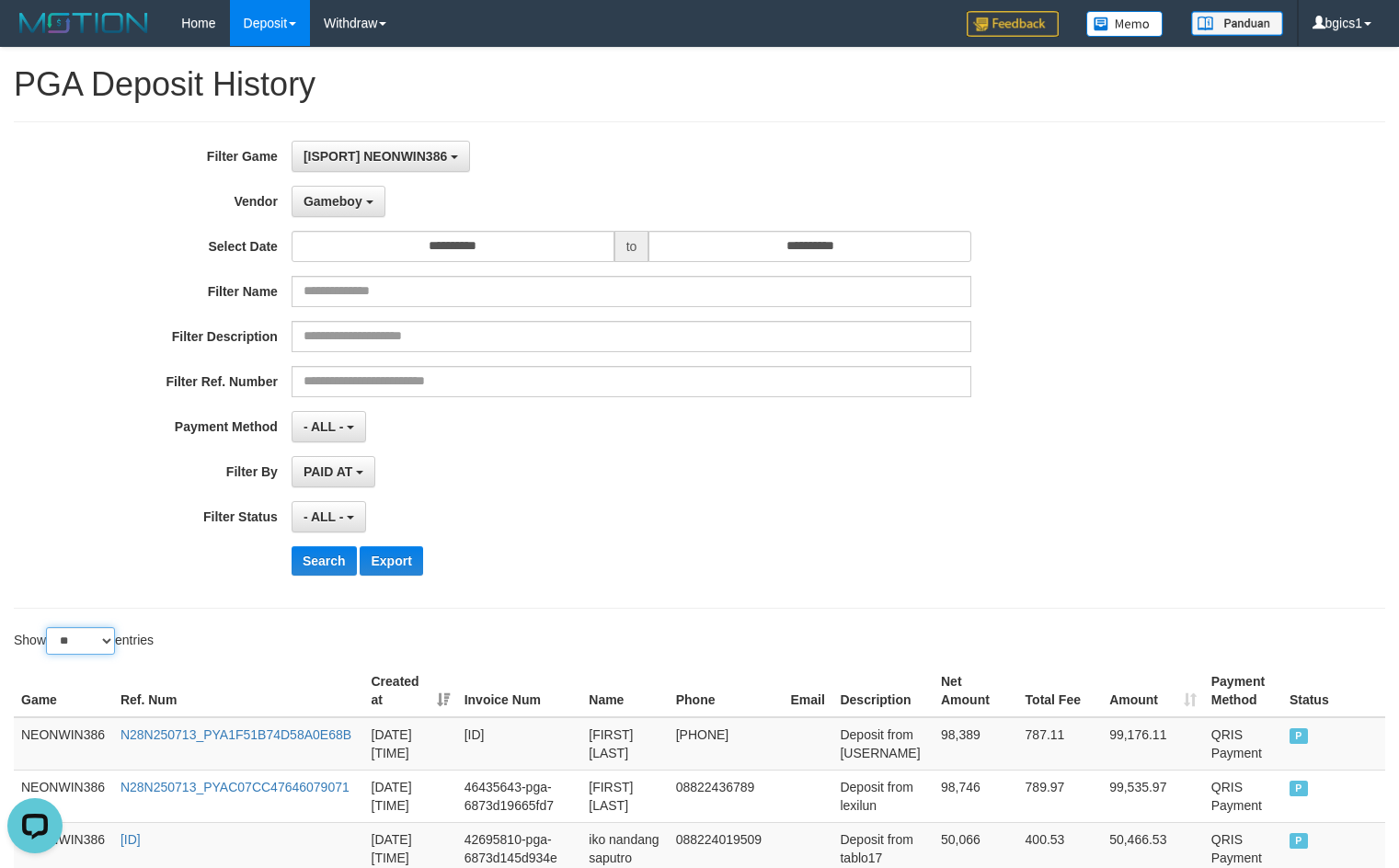 click on "** ** ** ***" at bounding box center [80, 641] 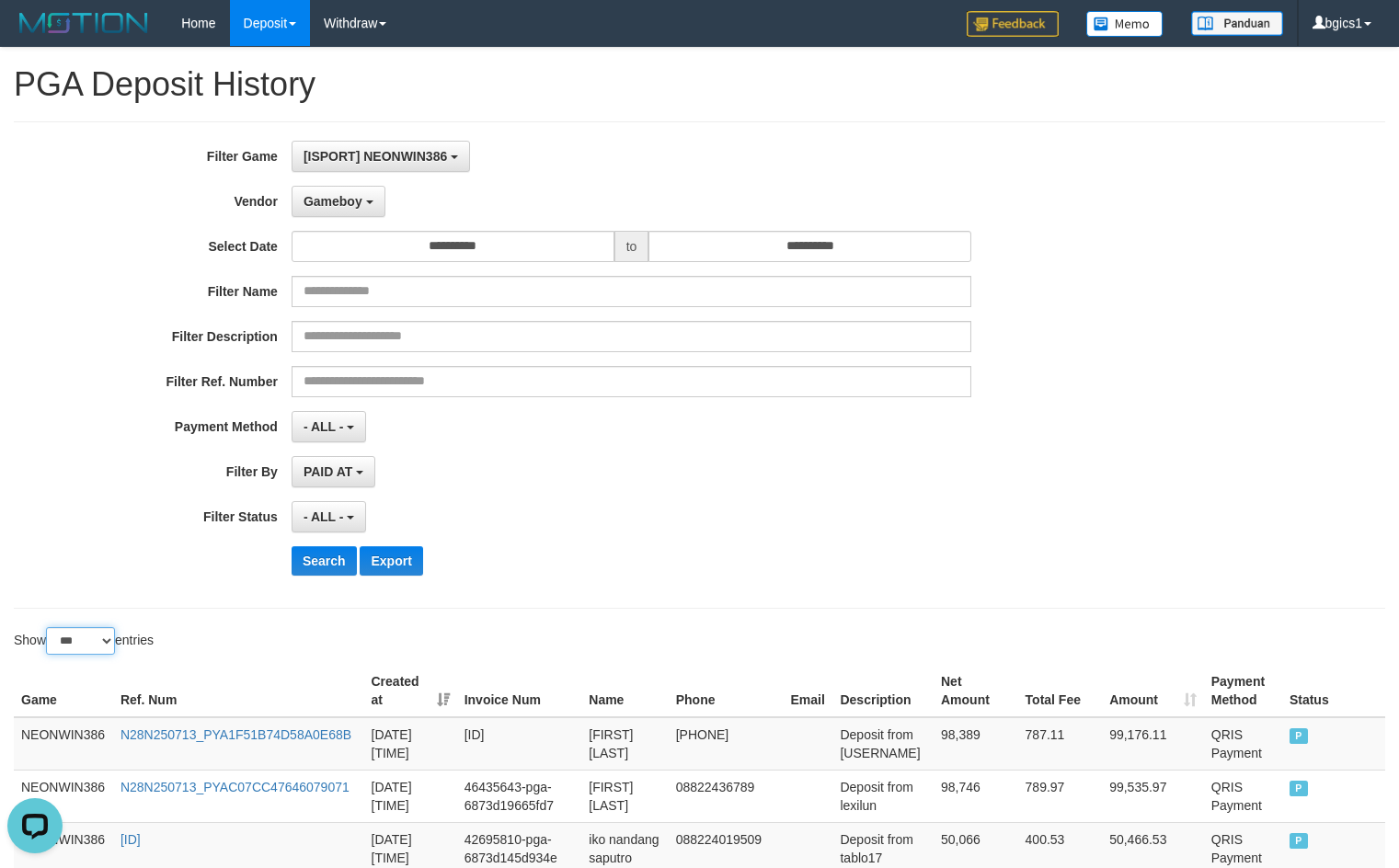 click on "** ** ** ***" at bounding box center (80, 641) 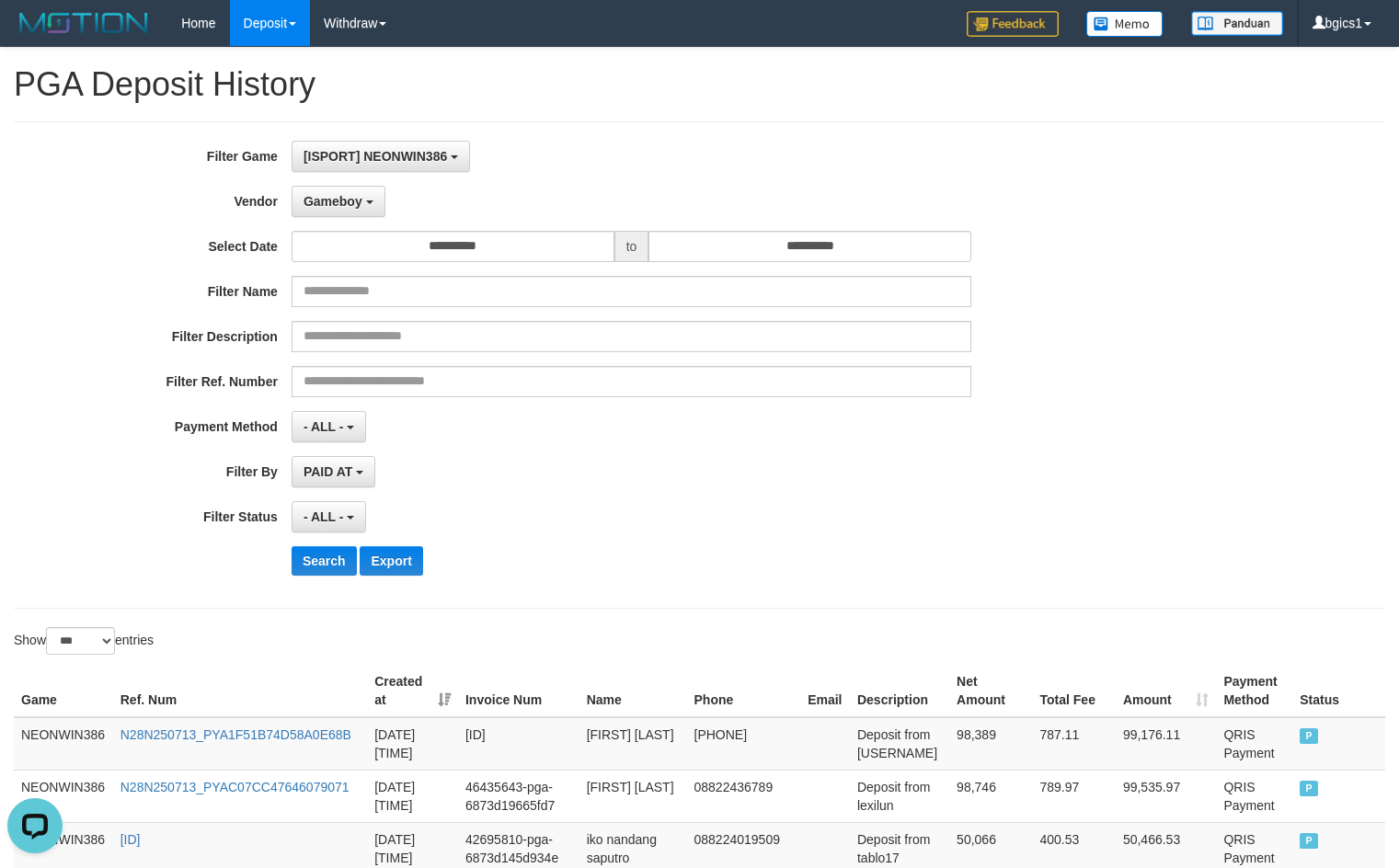 click on "**********" at bounding box center (583, 365) 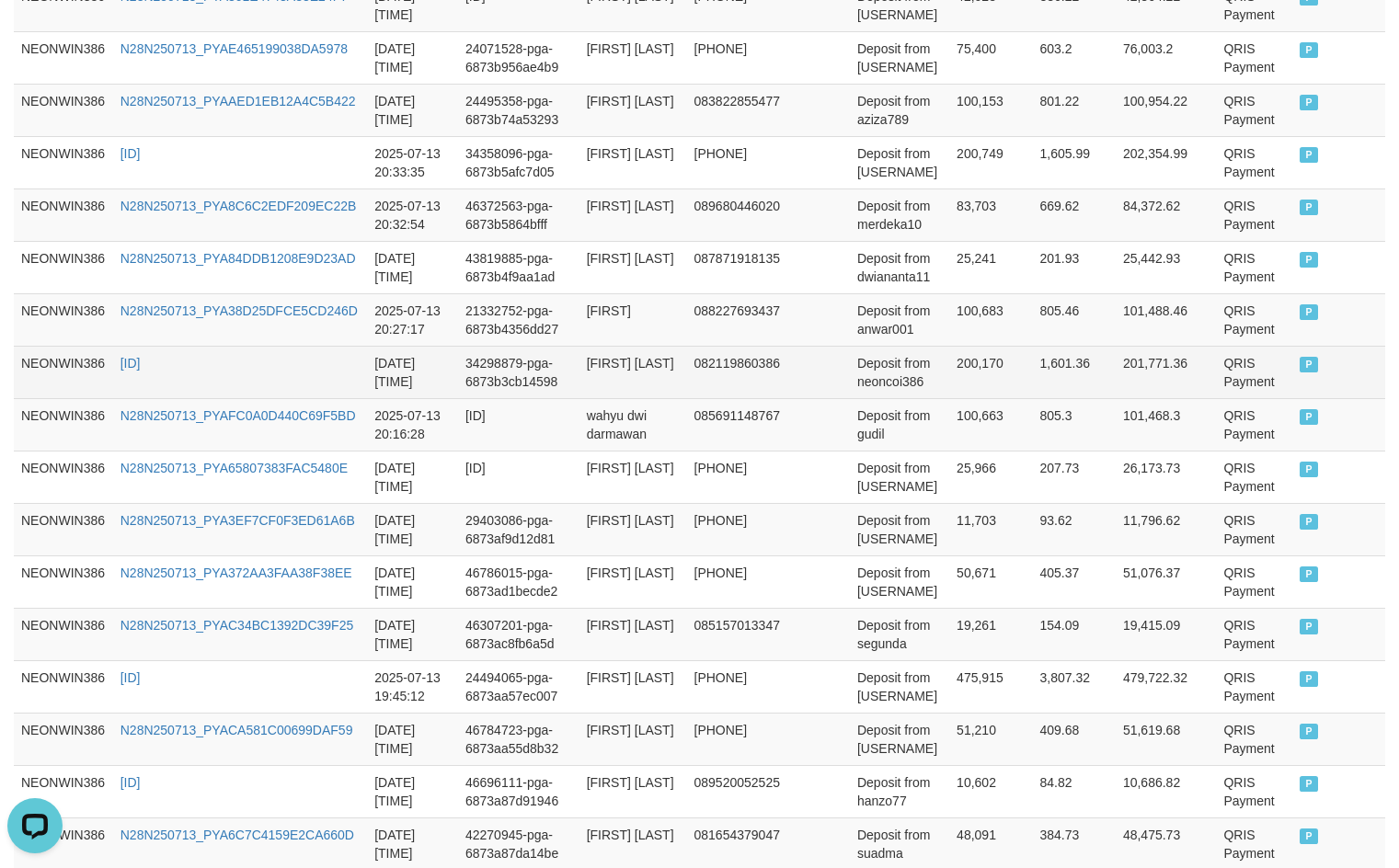 click on "200,170" at bounding box center [991, 371] 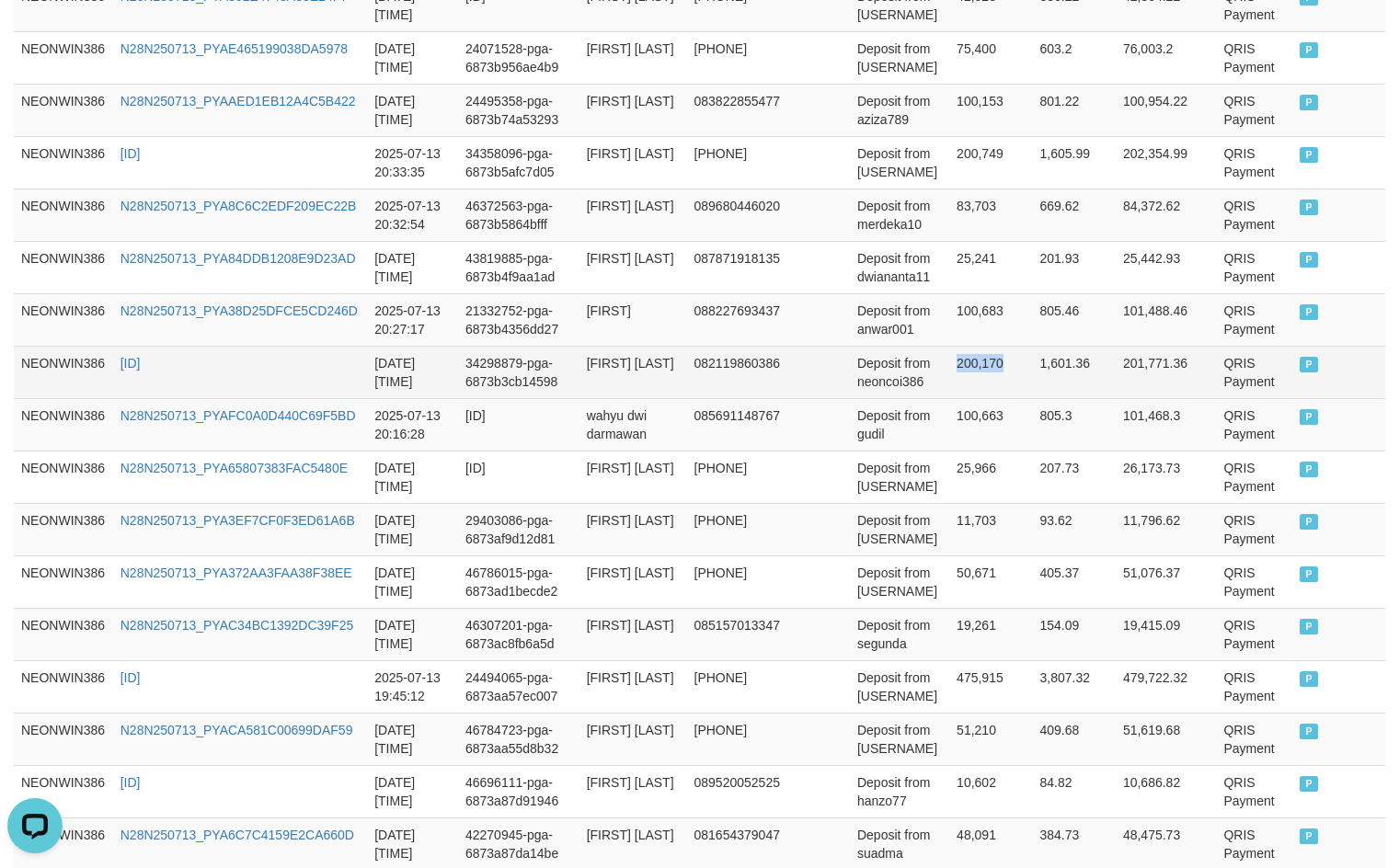 click on "200,170" at bounding box center [991, 371] 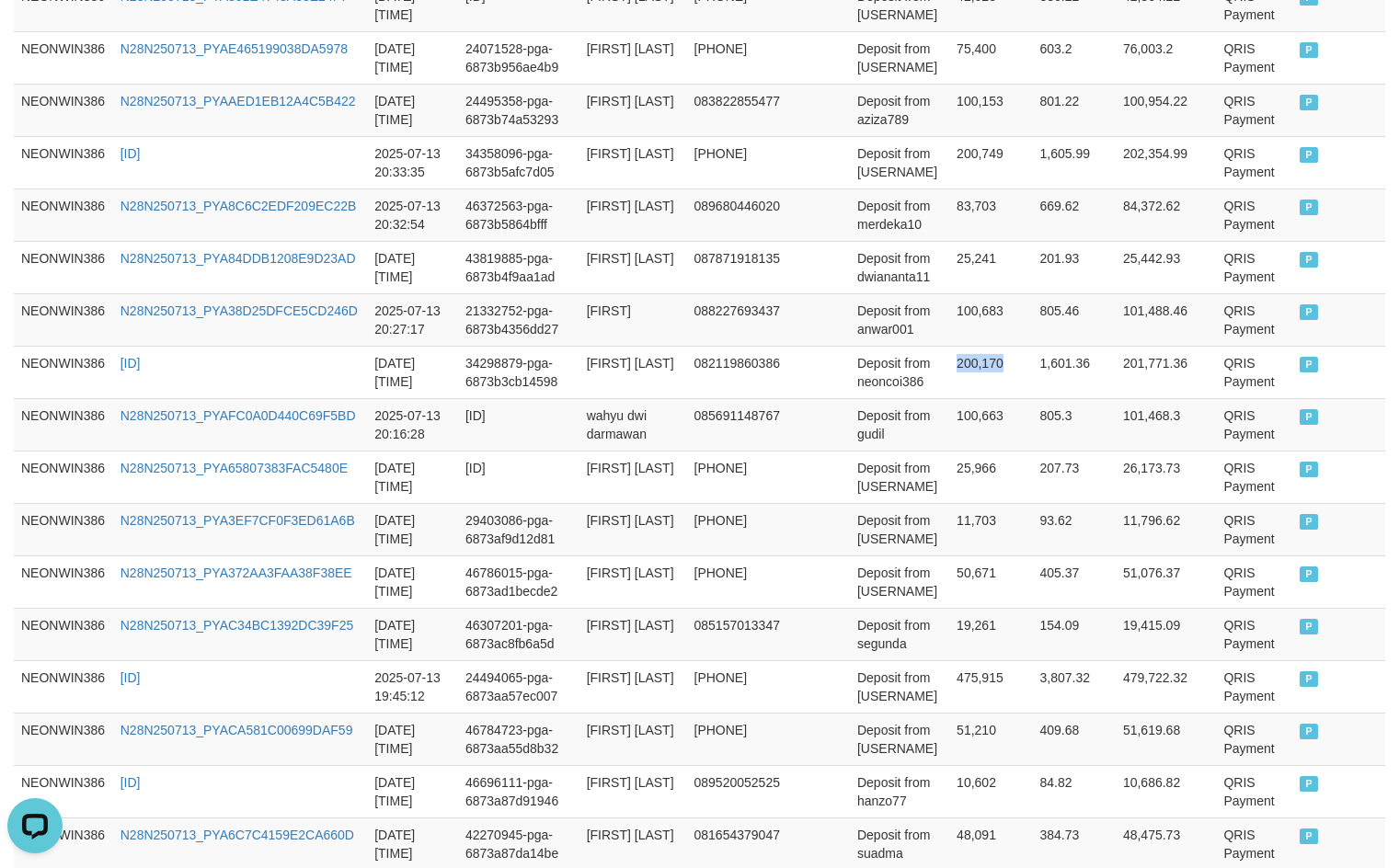 copy on "200,170" 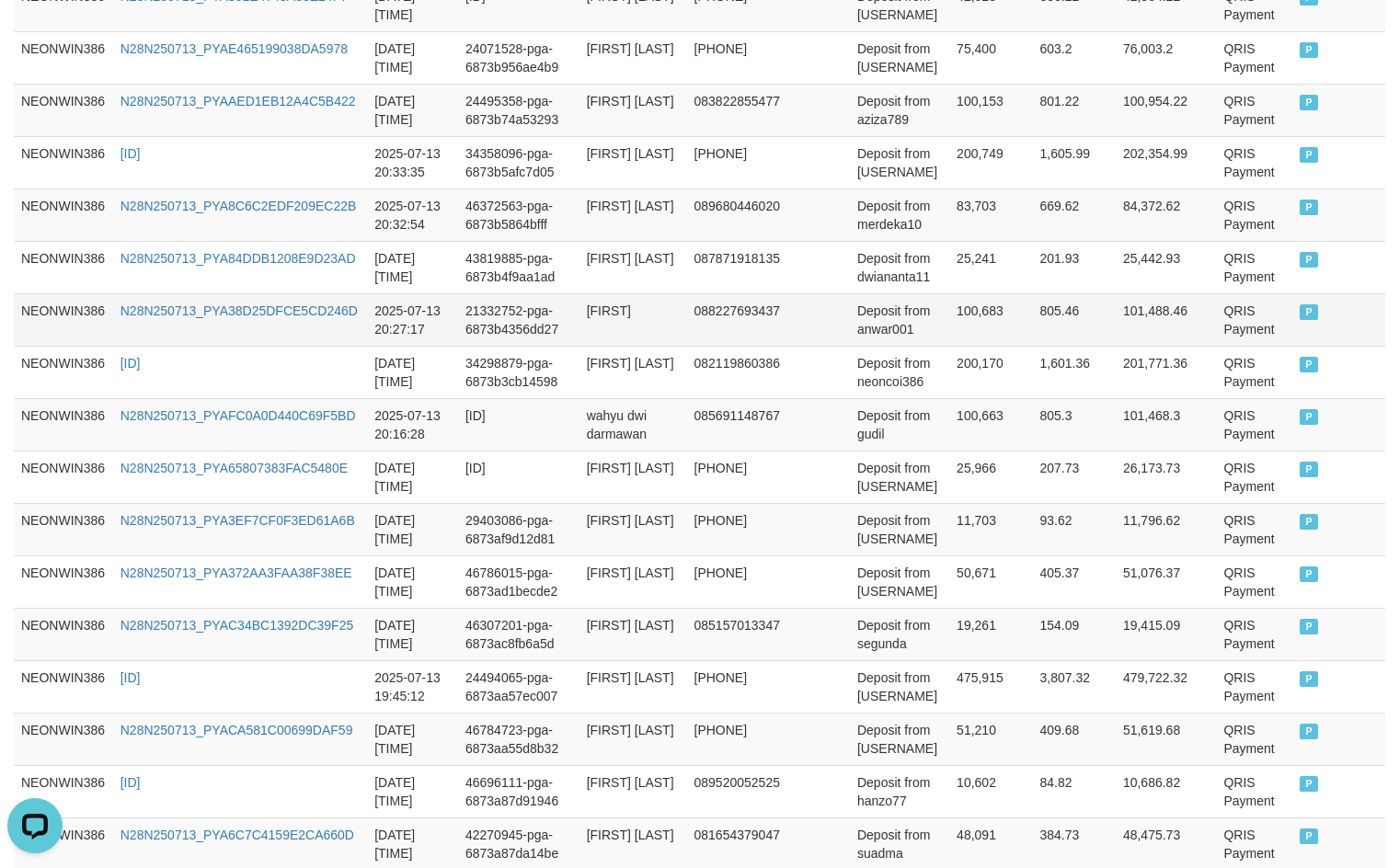 click on "100,683" at bounding box center [991, 319] 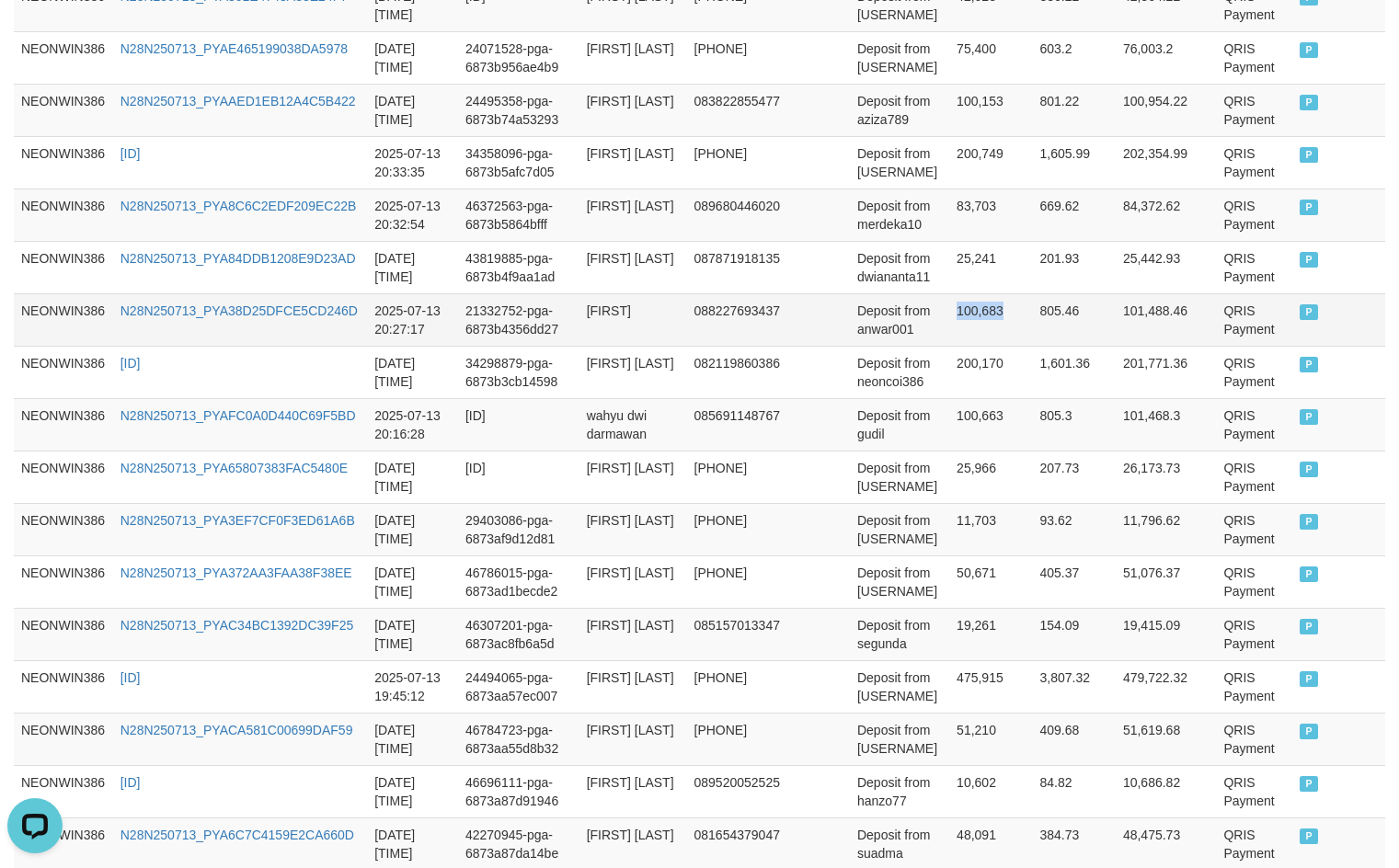 click on "100,683" at bounding box center [991, 319] 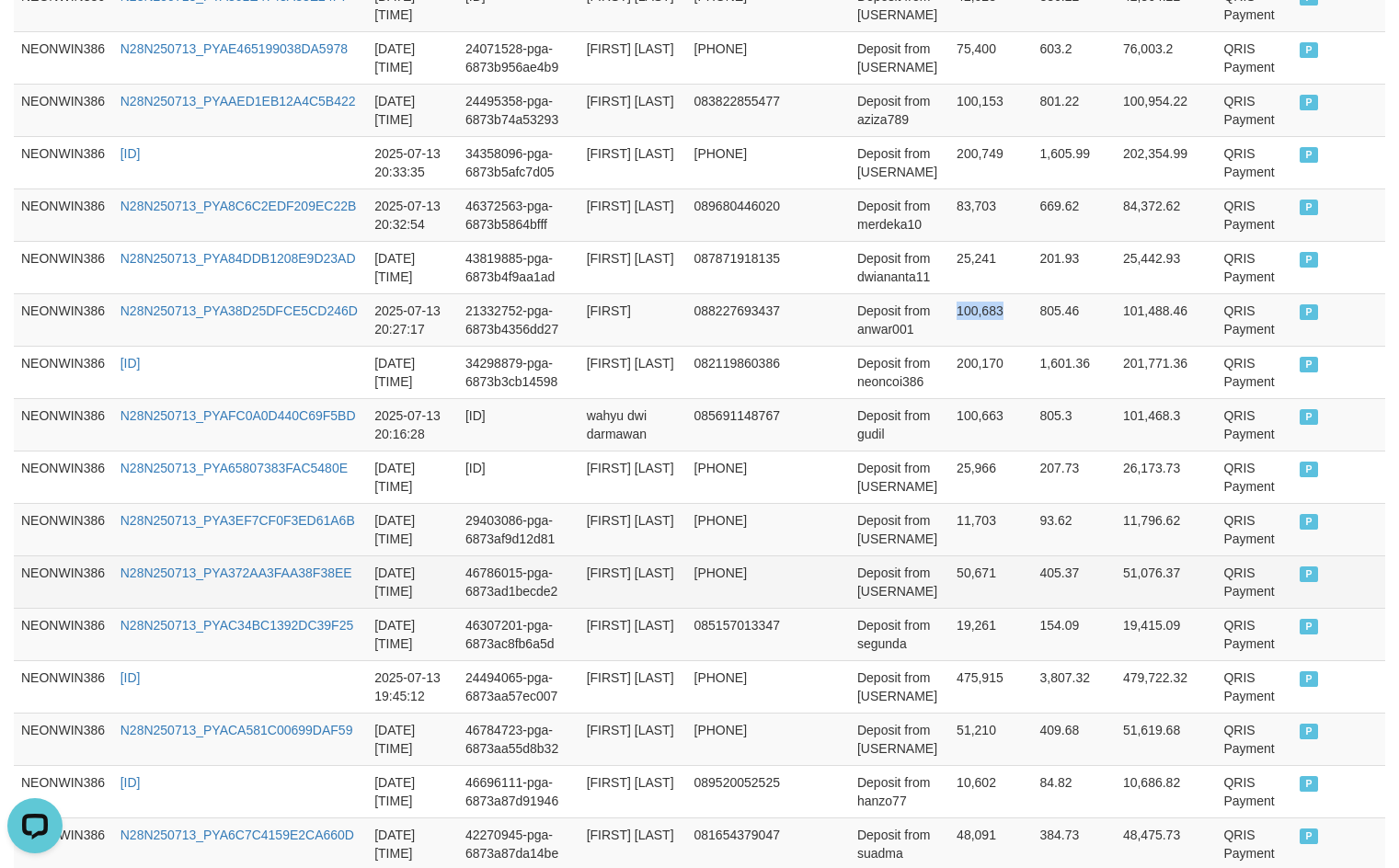 copy on "100,683" 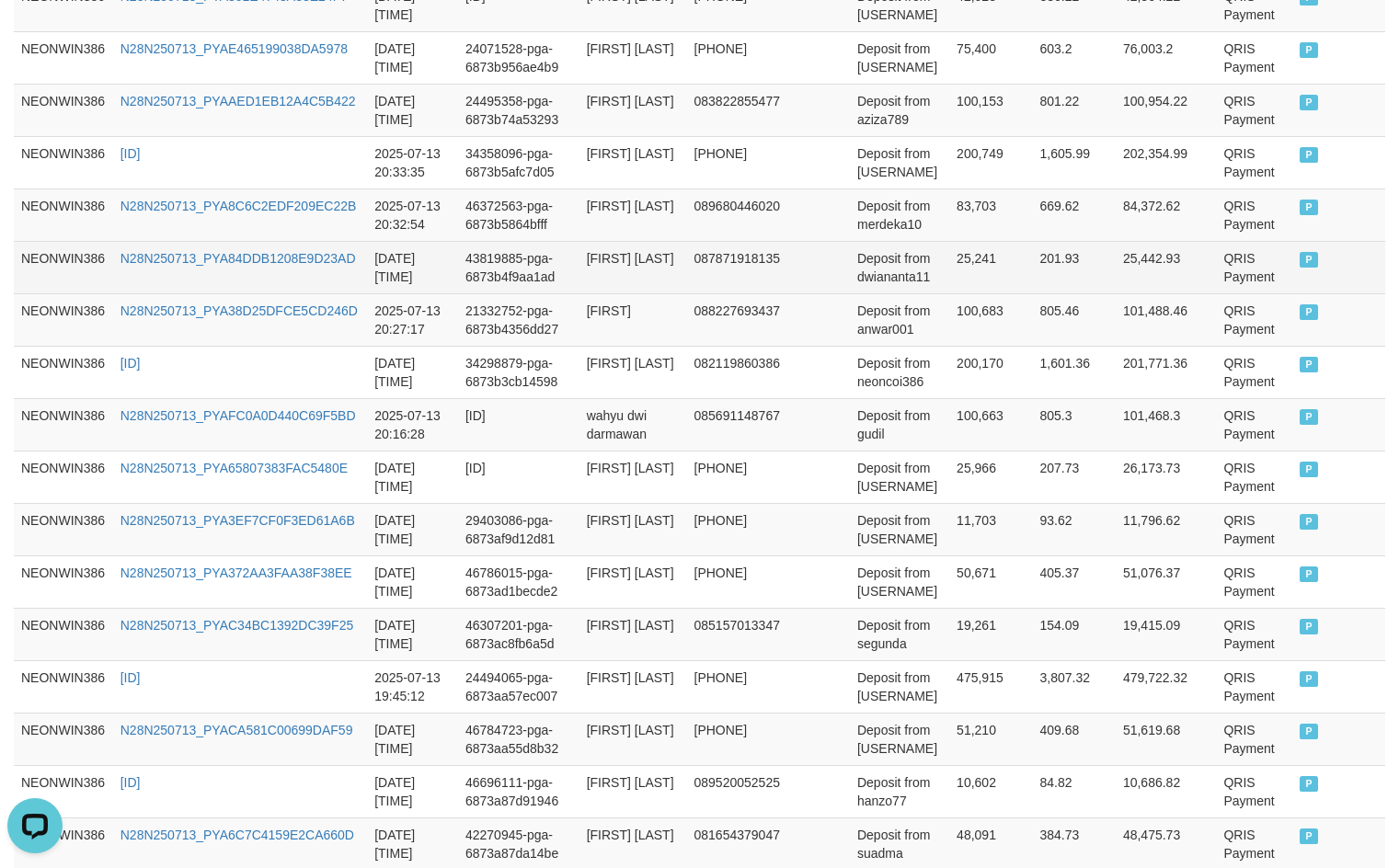 click on "25,241" at bounding box center (991, 267) 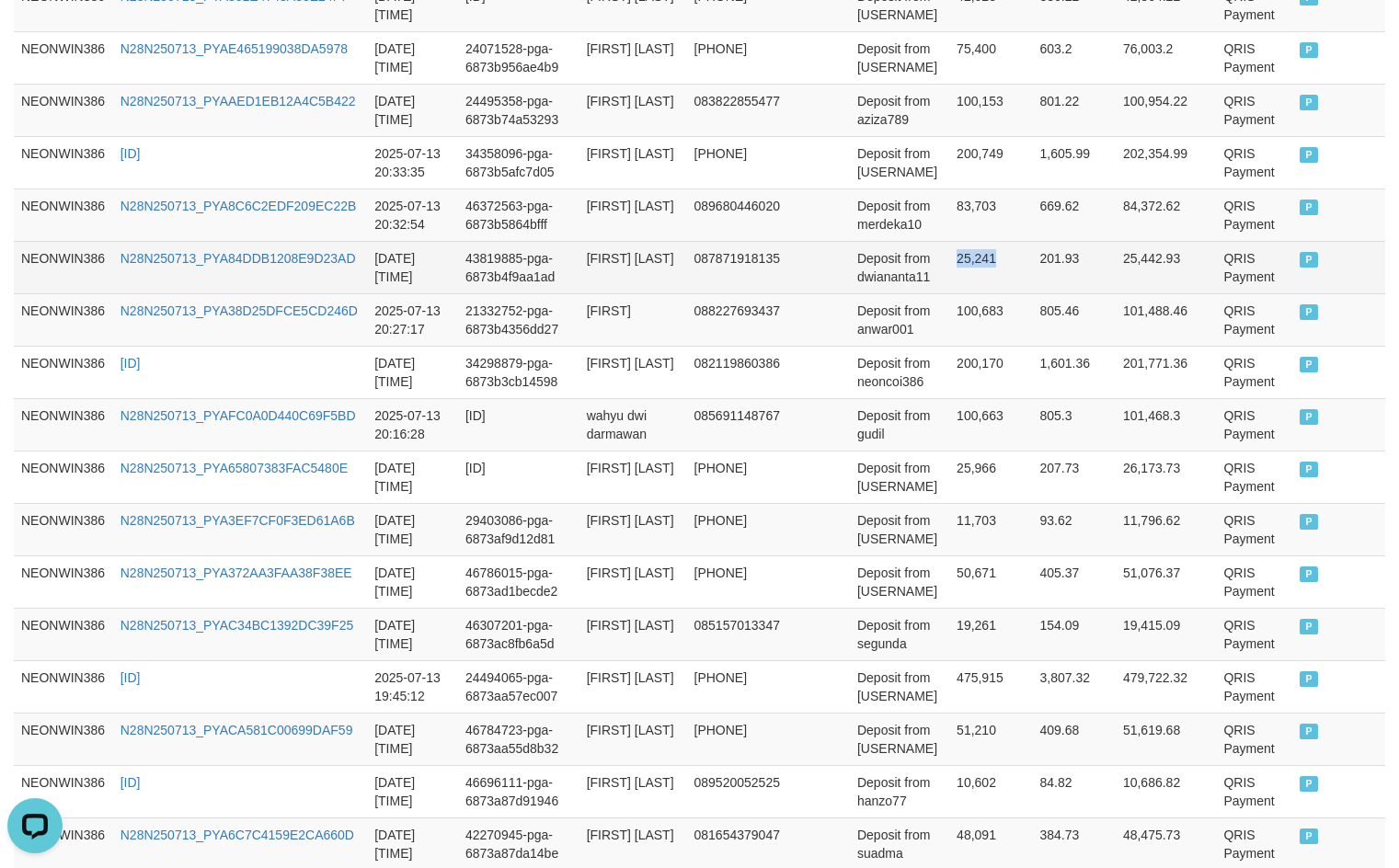 click on "25,241" at bounding box center (991, 267) 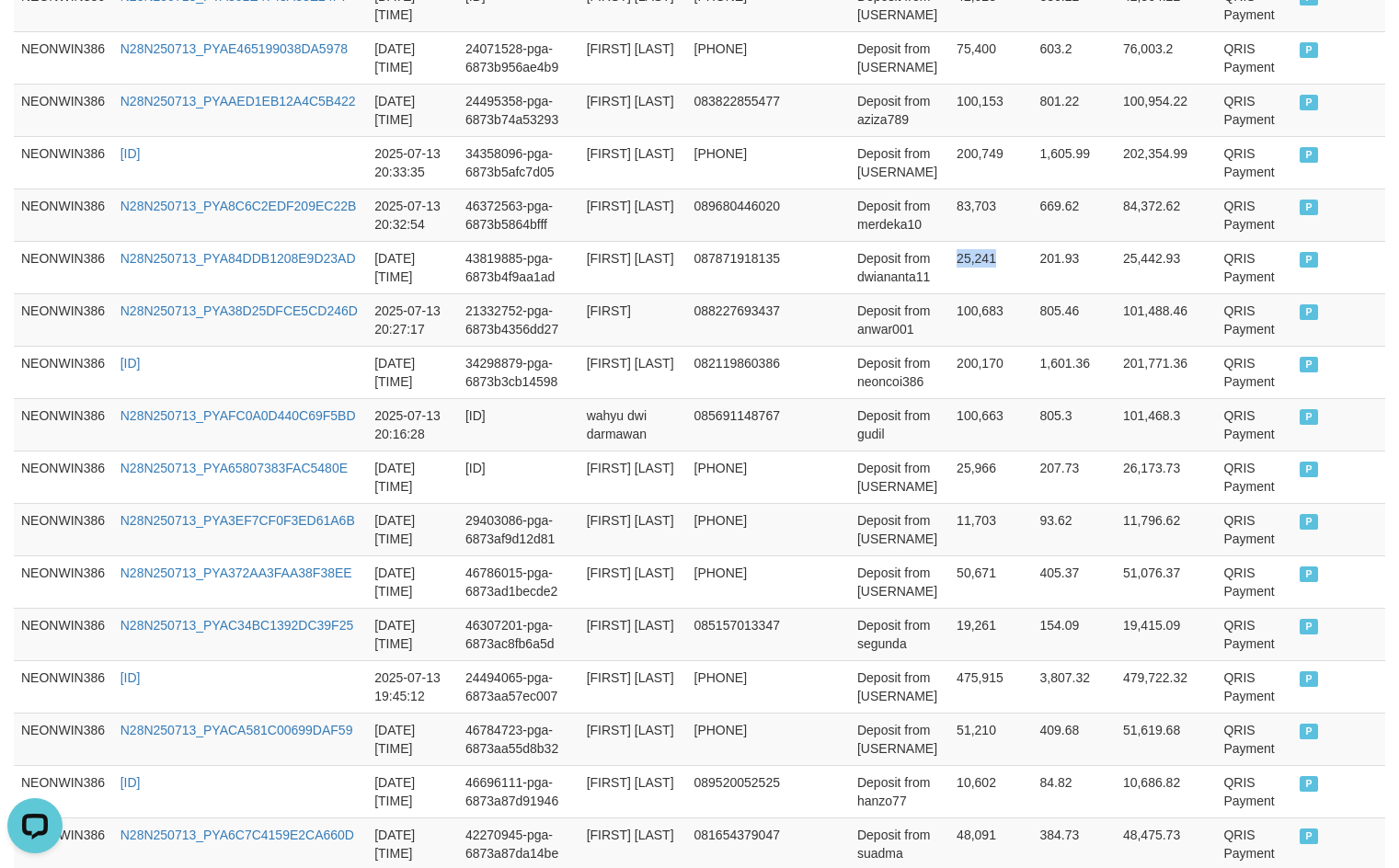 copy on "25,241" 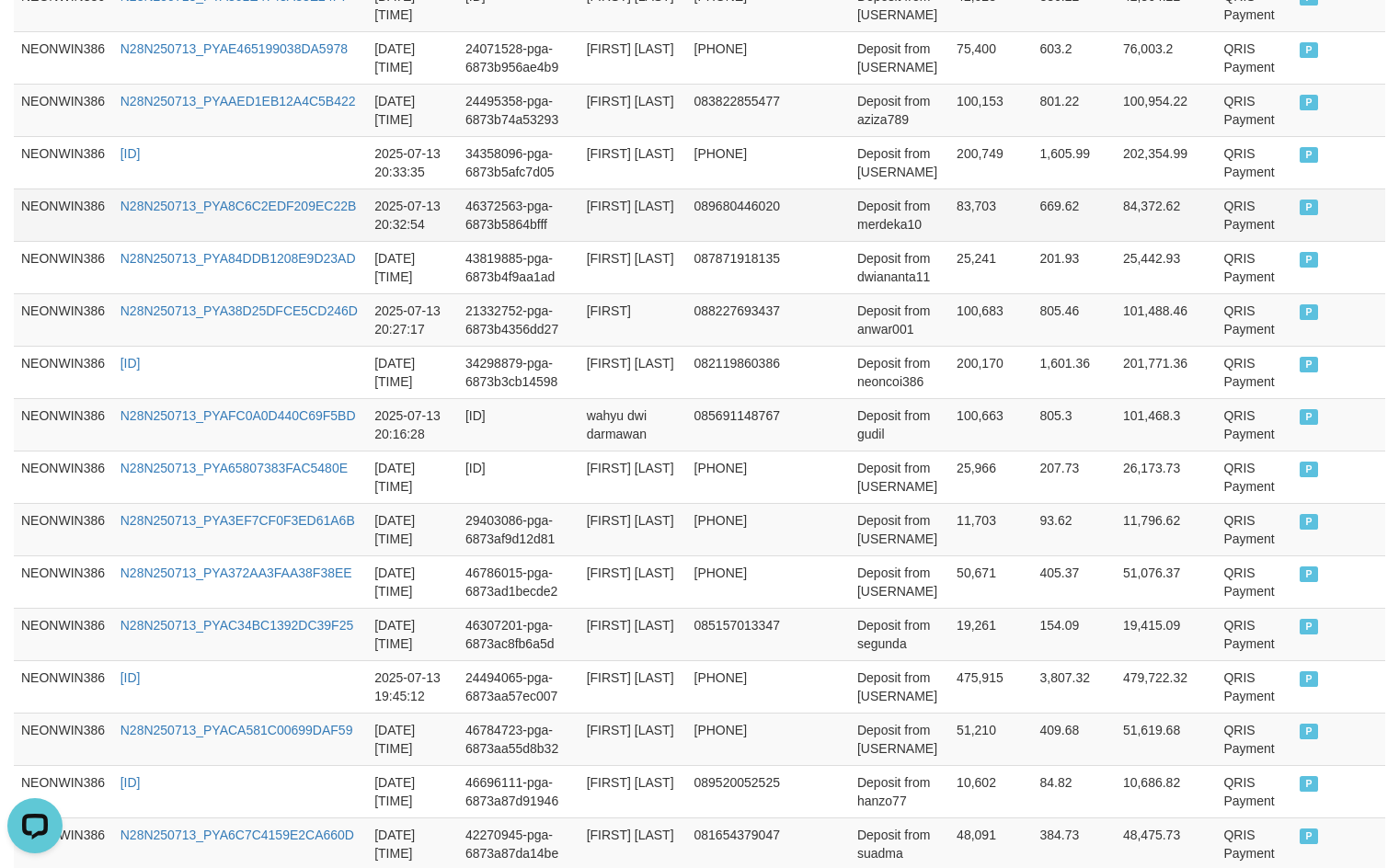 click on "83,703" at bounding box center (991, 214) 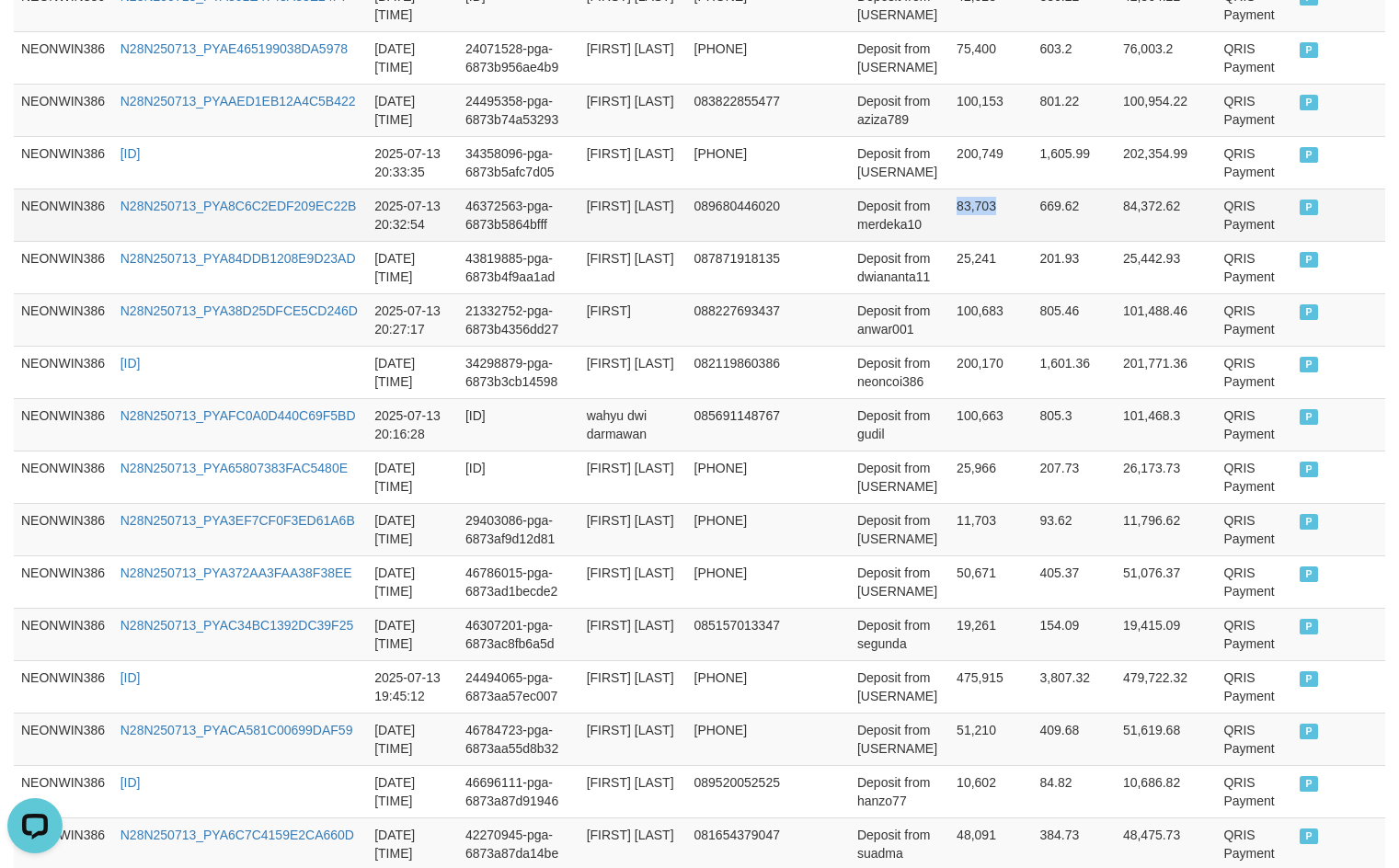click on "83,703" at bounding box center (991, 214) 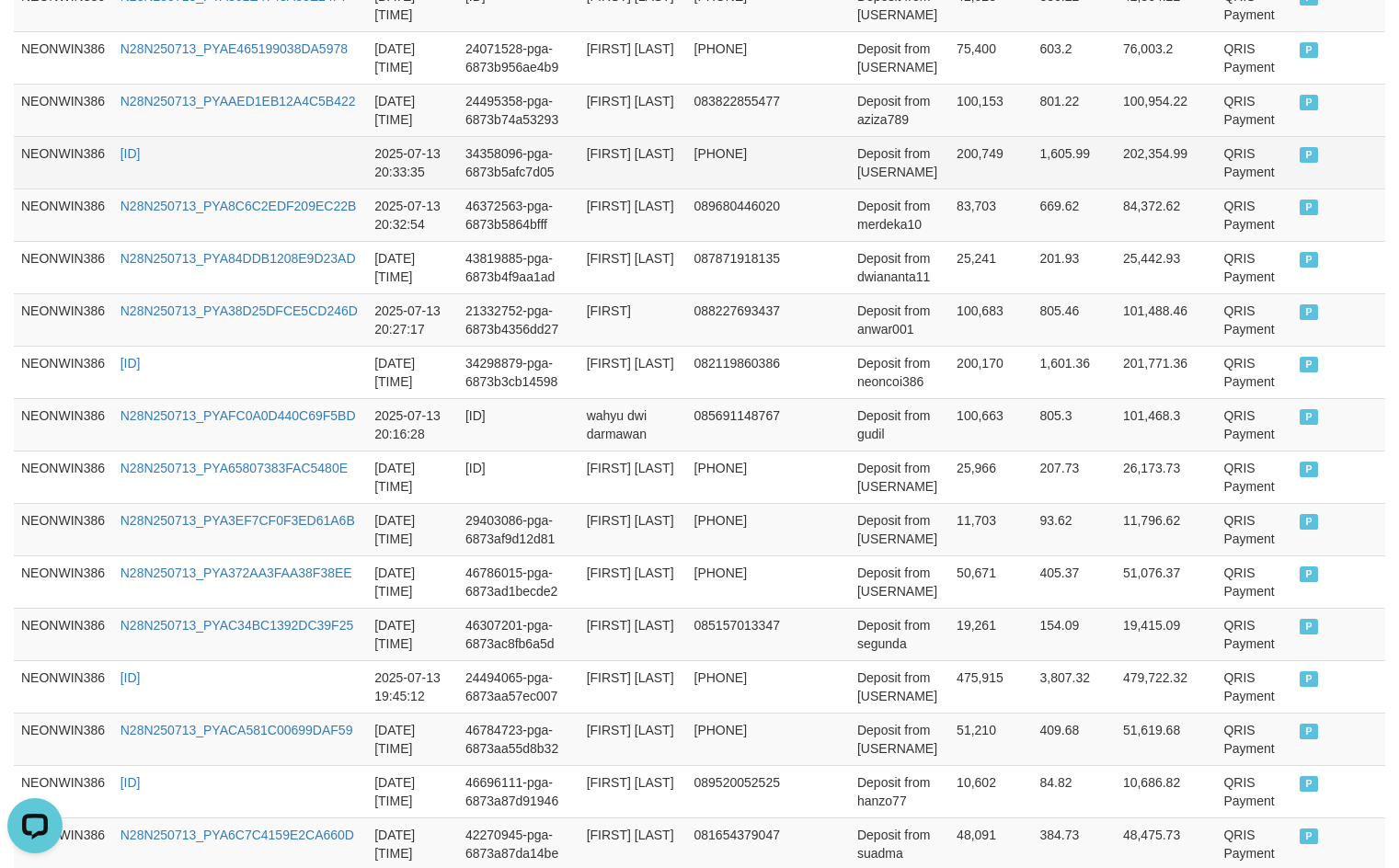 click on "200,749" at bounding box center (991, 162) 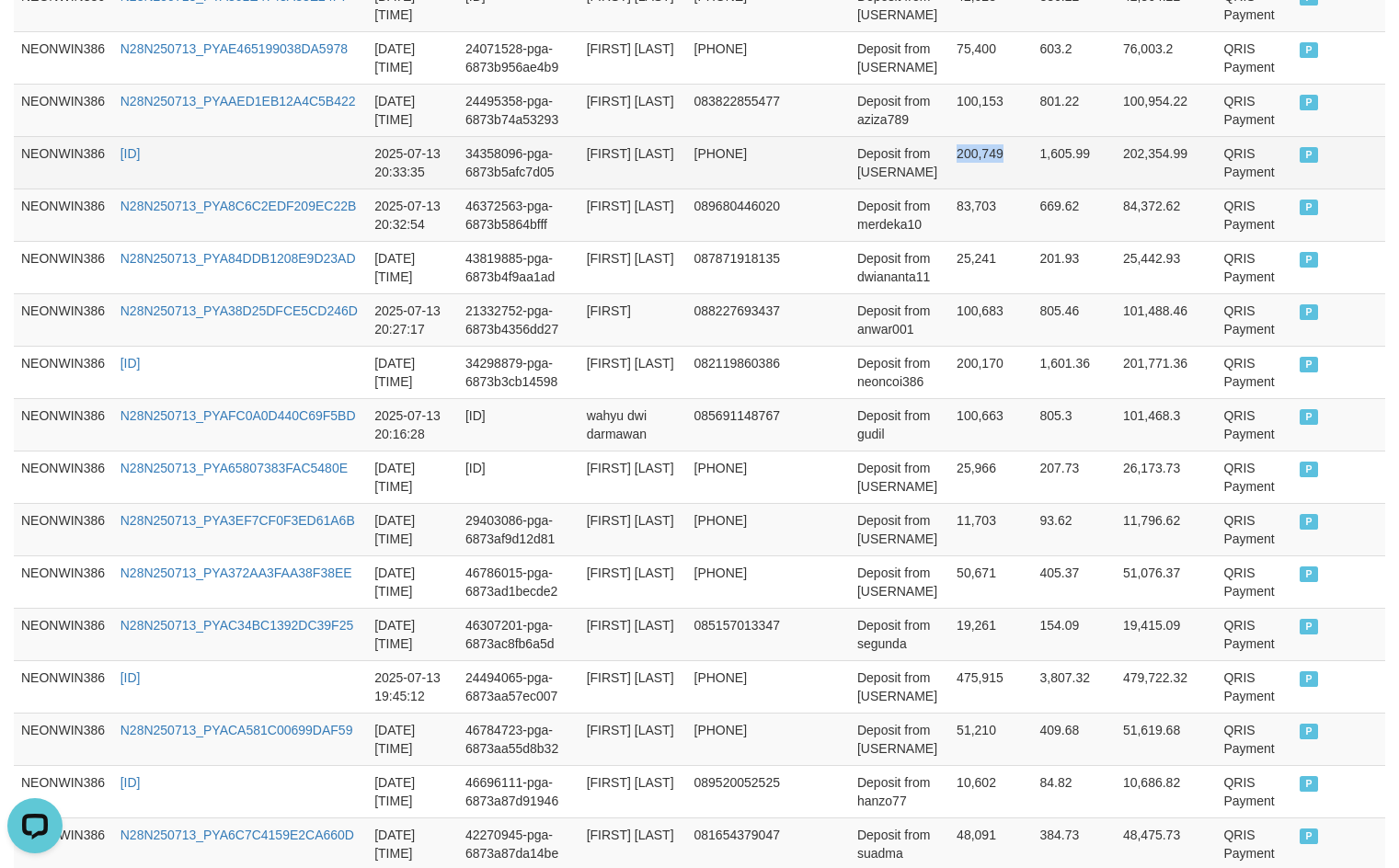 click on "200,749" at bounding box center [991, 162] 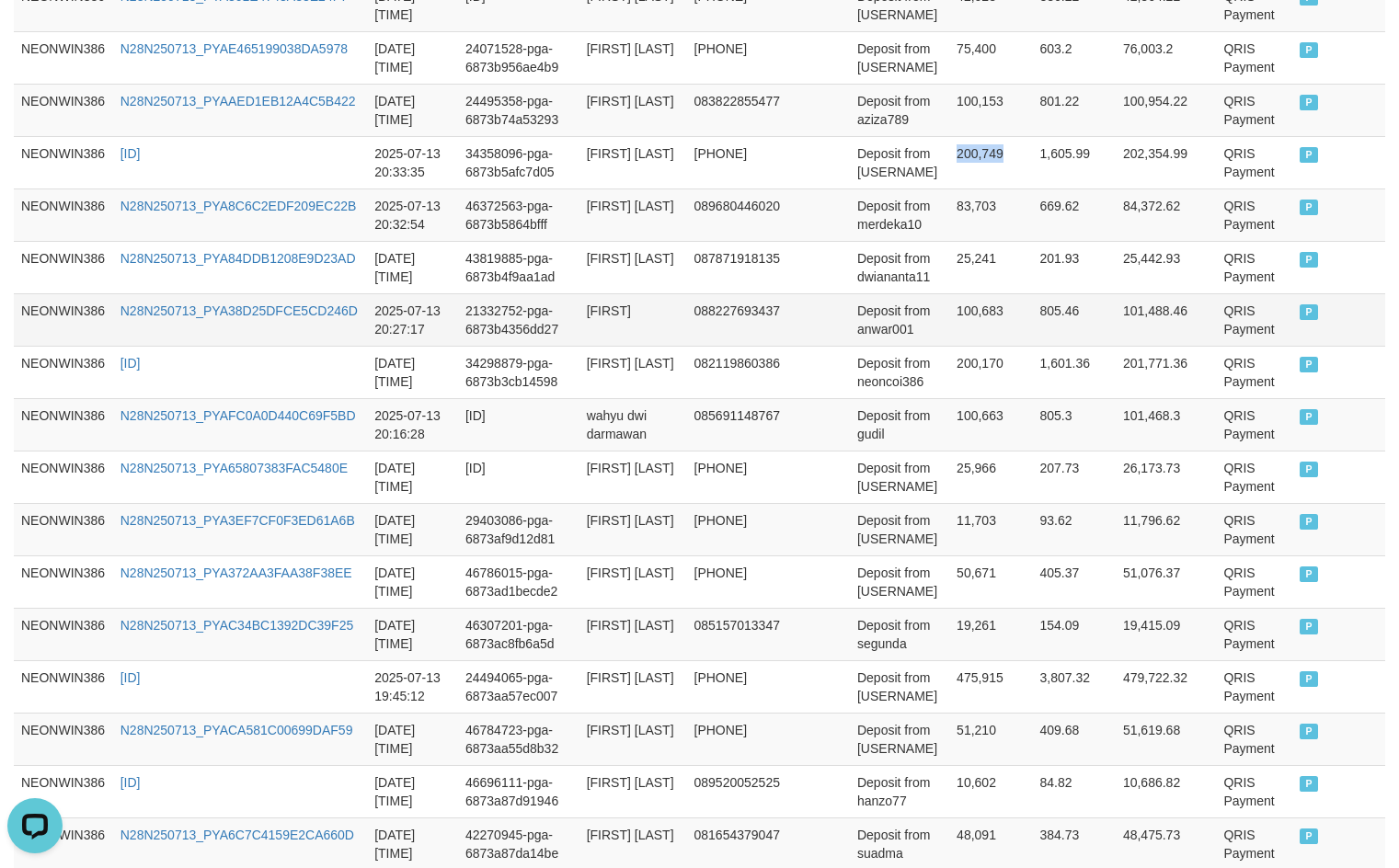 copy on "200,749" 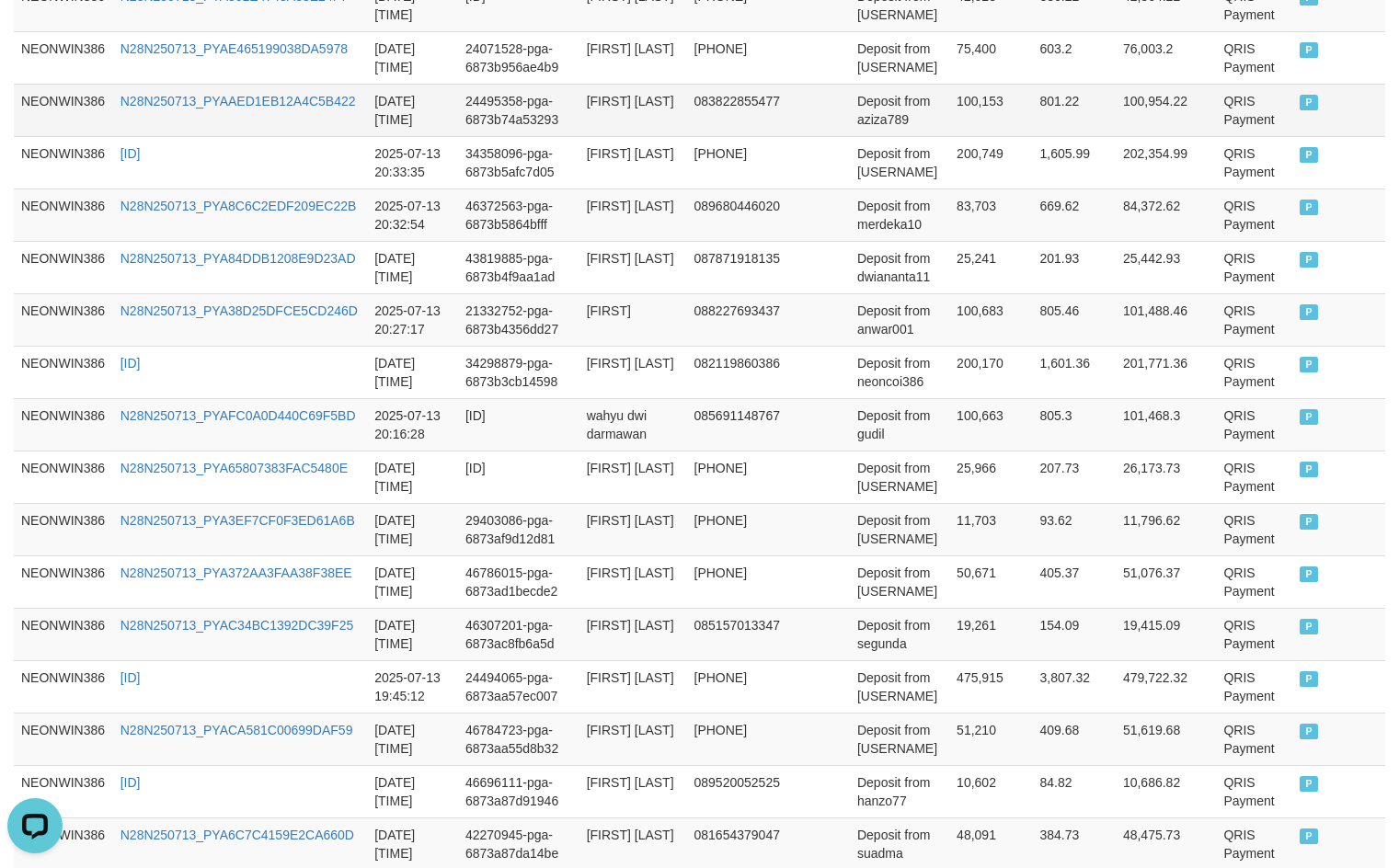 click on "100,153" at bounding box center [991, 109] 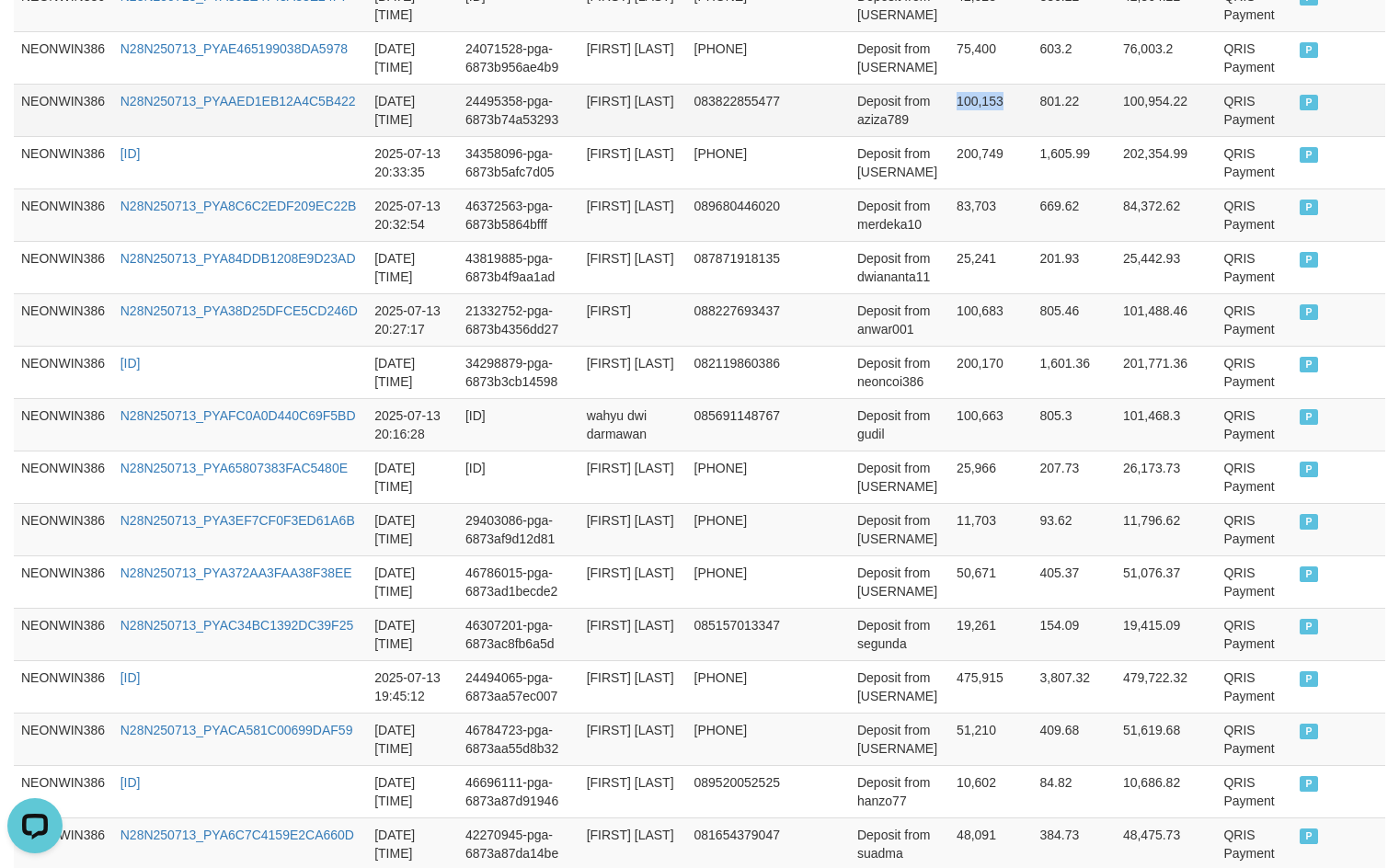 click on "100,153" at bounding box center (991, 109) 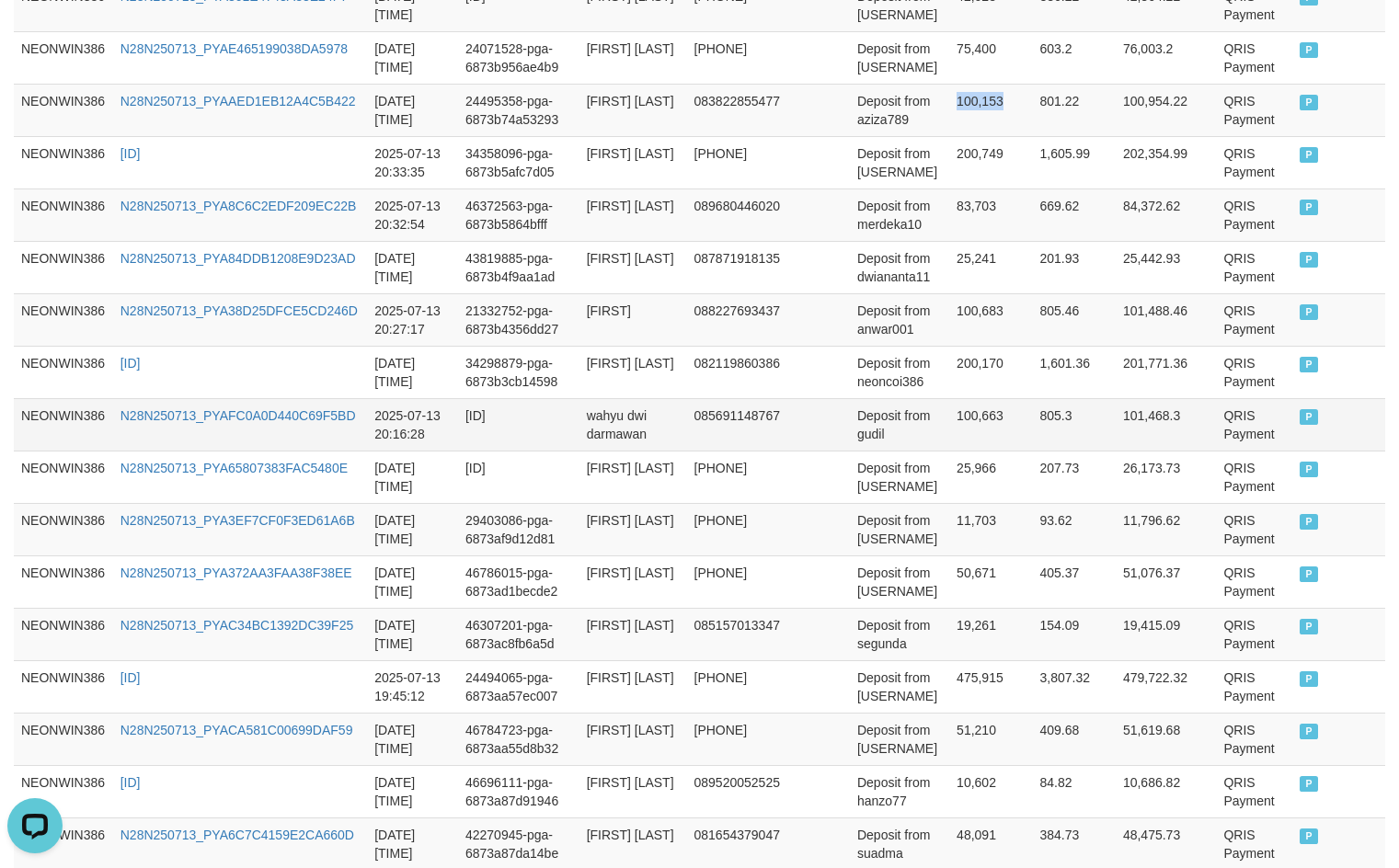 copy on "100,153" 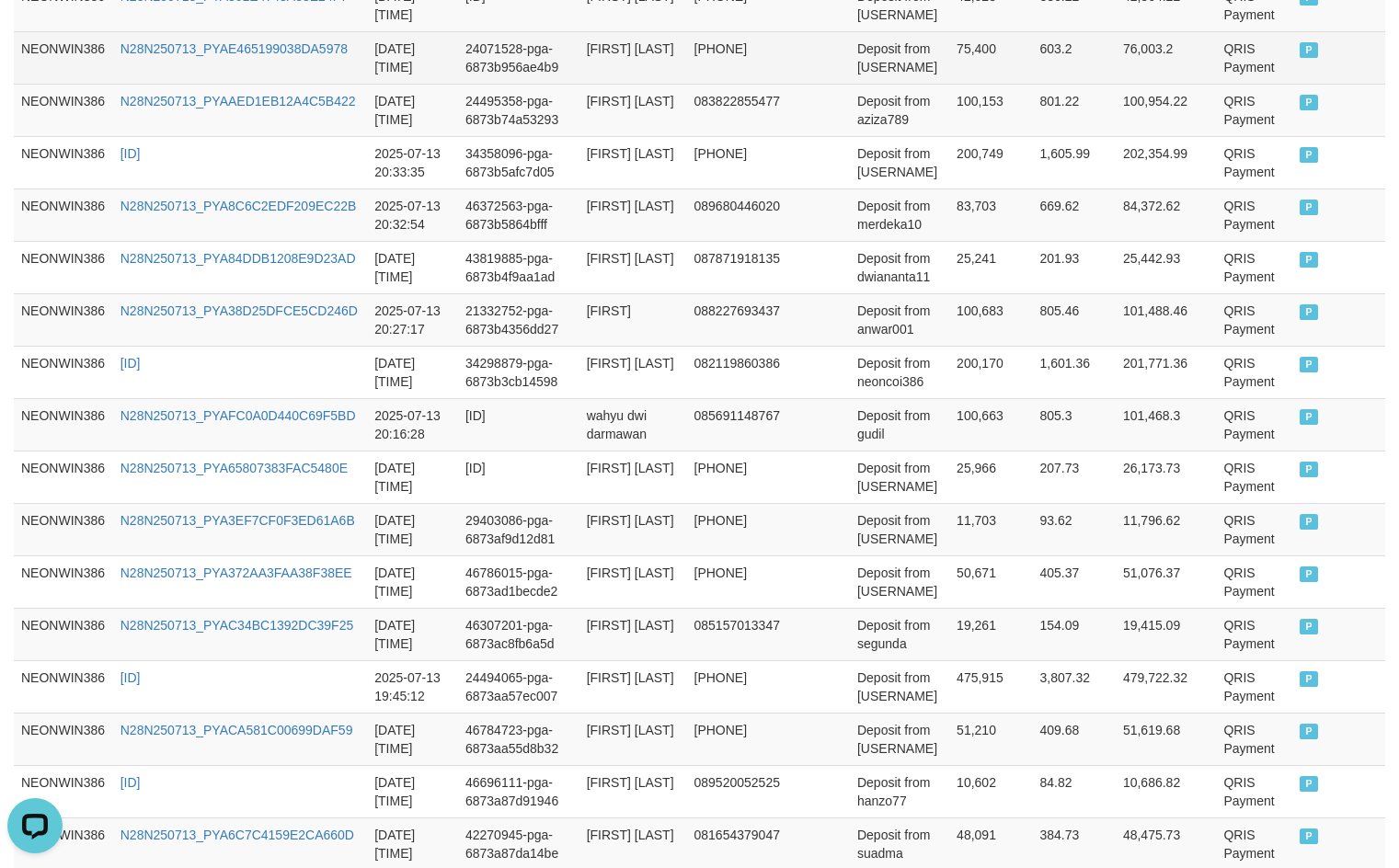 click on "75,400" at bounding box center (991, 57) 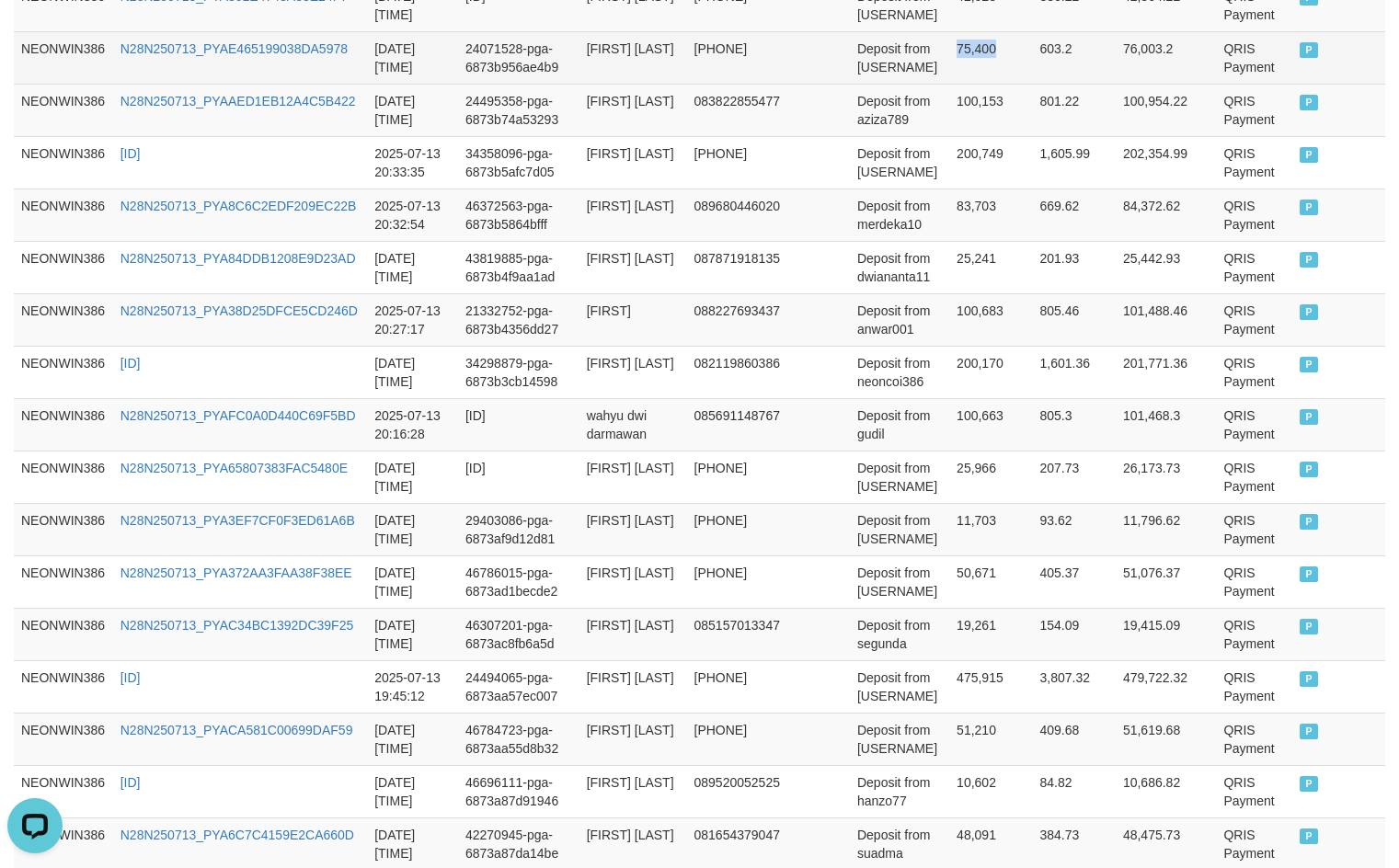 click on "75,400" at bounding box center (991, 57) 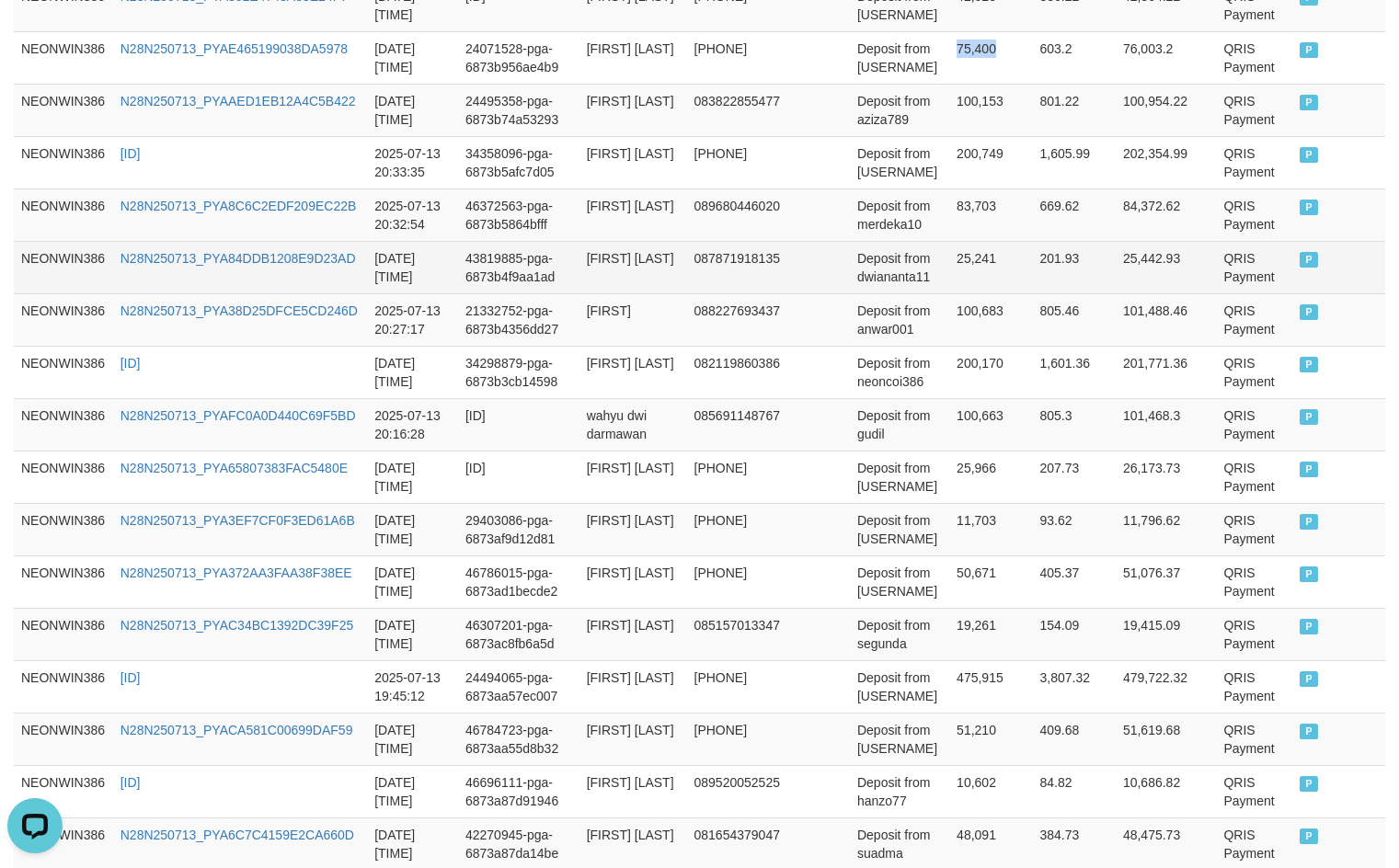 copy on "75,400" 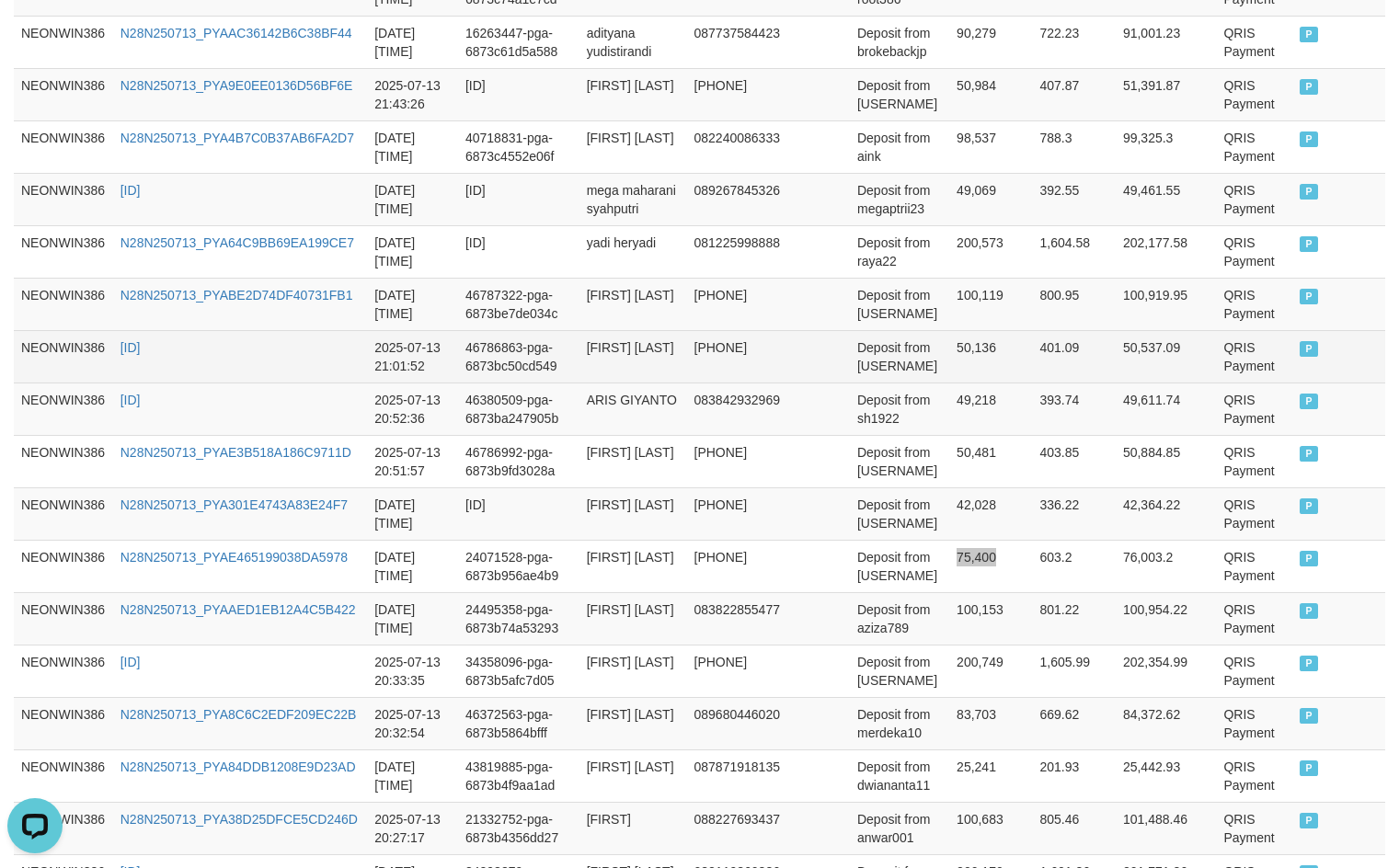 scroll, scrollTop: 1173, scrollLeft: 0, axis: vertical 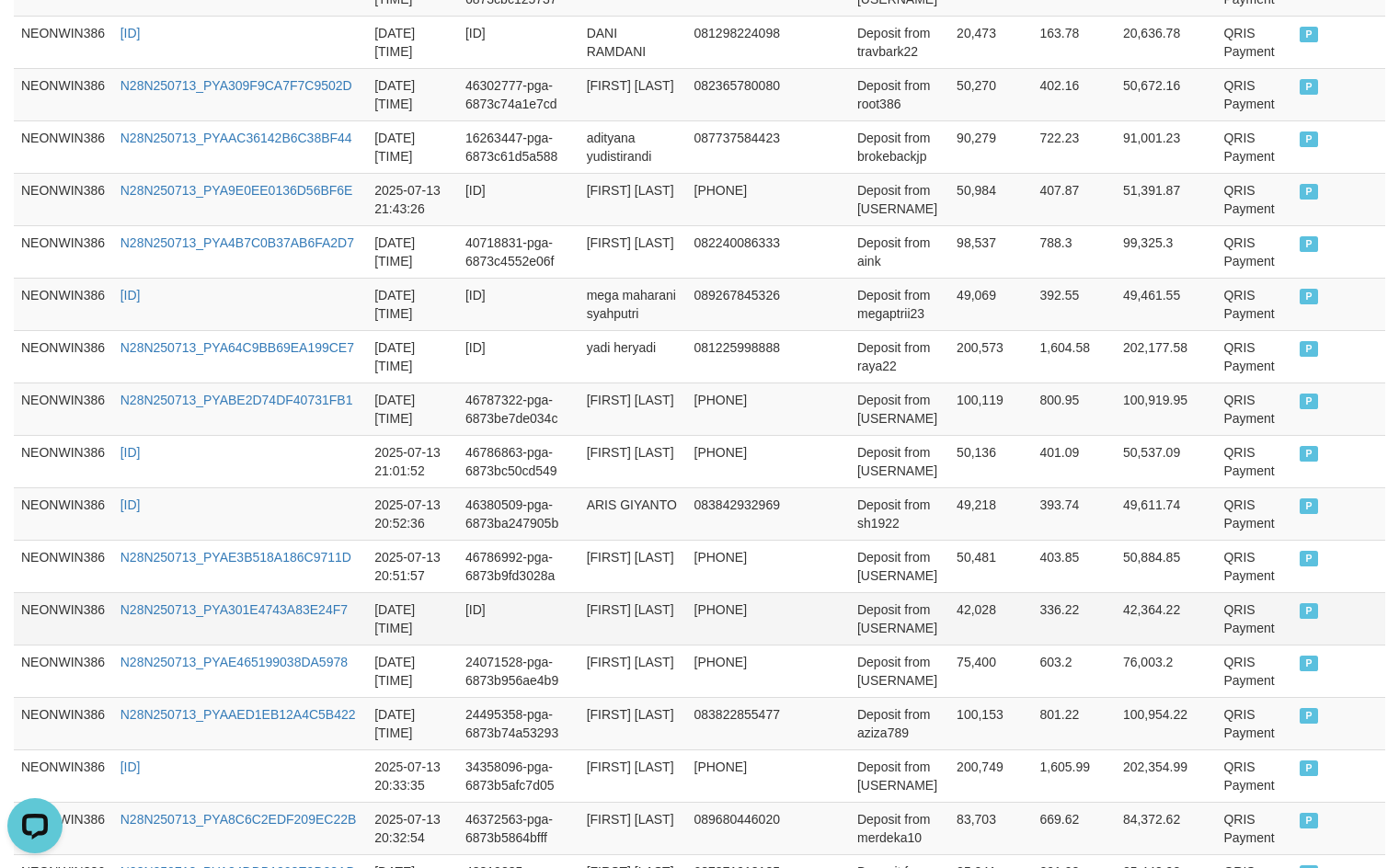 click on "42,028" at bounding box center [991, 618] 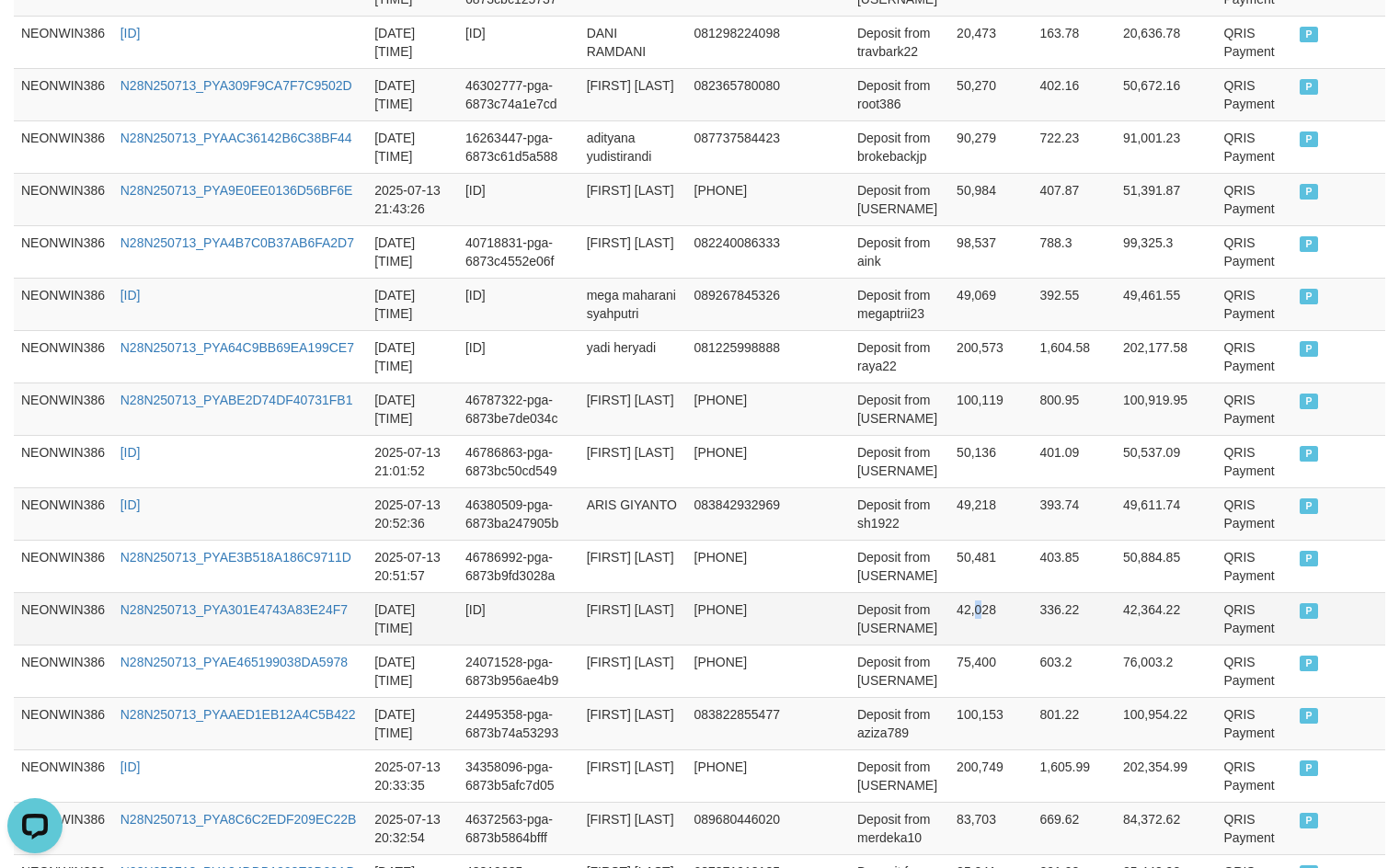 click on "42,028" at bounding box center (991, 618) 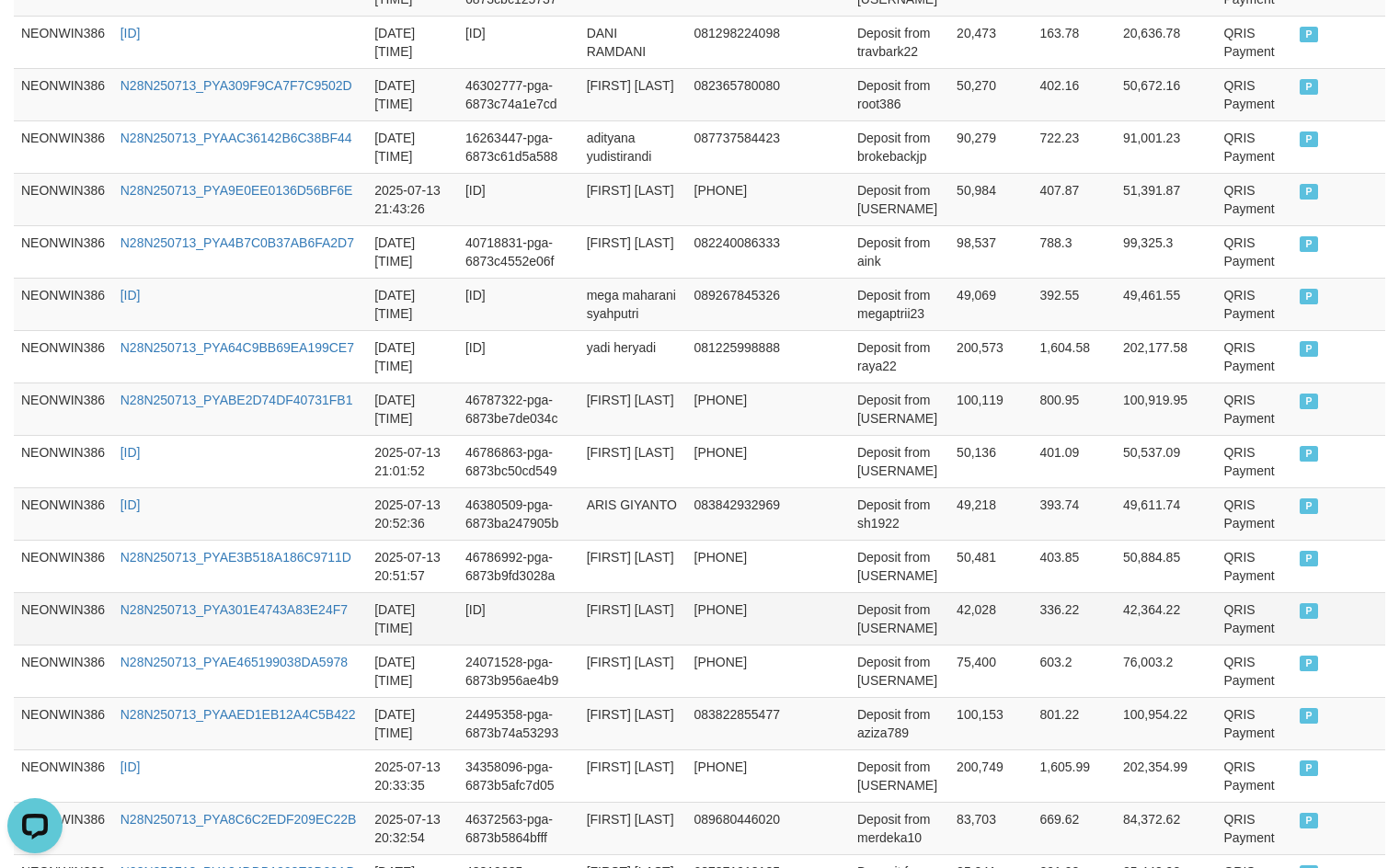 click on "42,028" at bounding box center [991, 618] 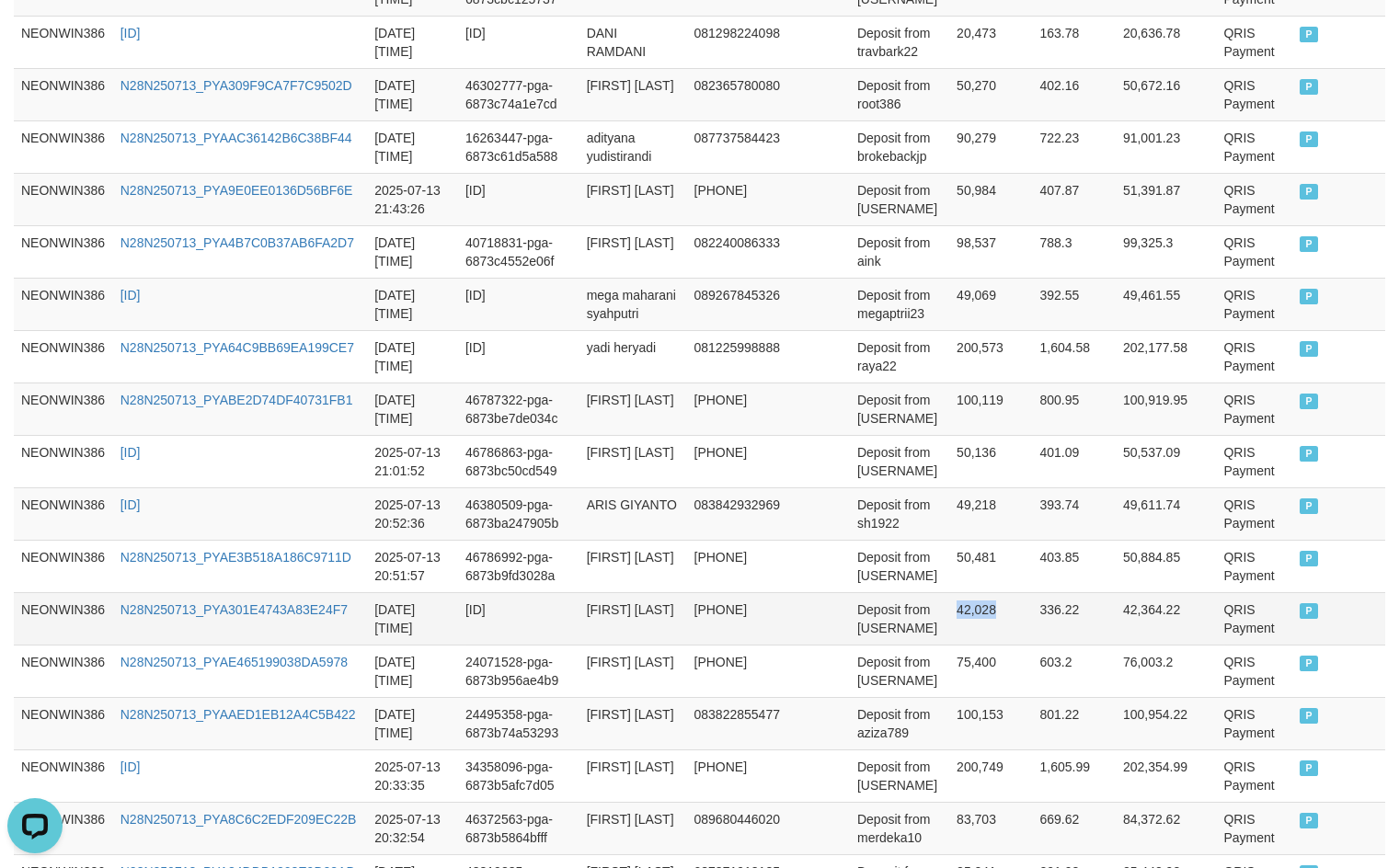 click on "42,028" at bounding box center (991, 618) 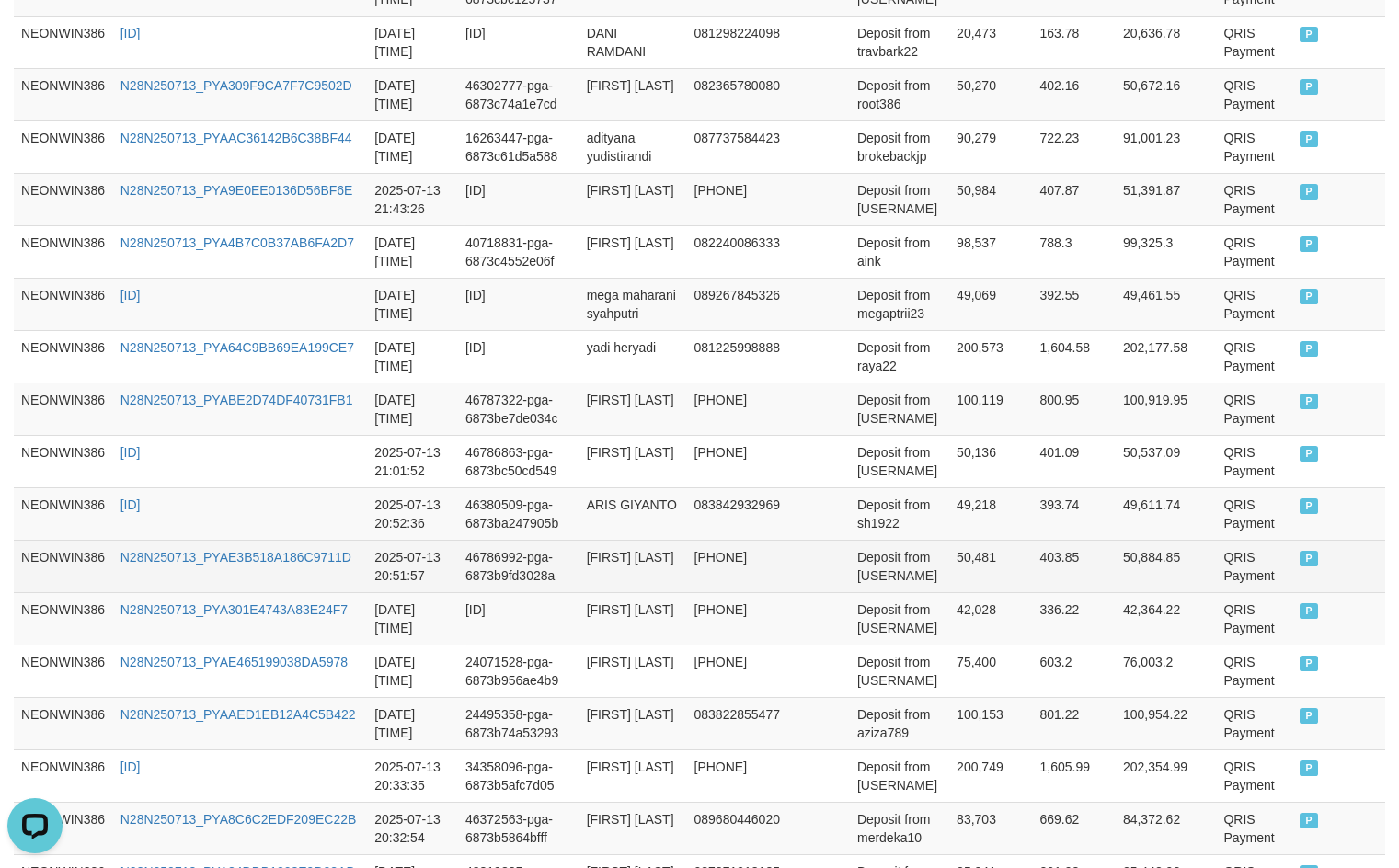 click on "50,481" at bounding box center (991, 565) 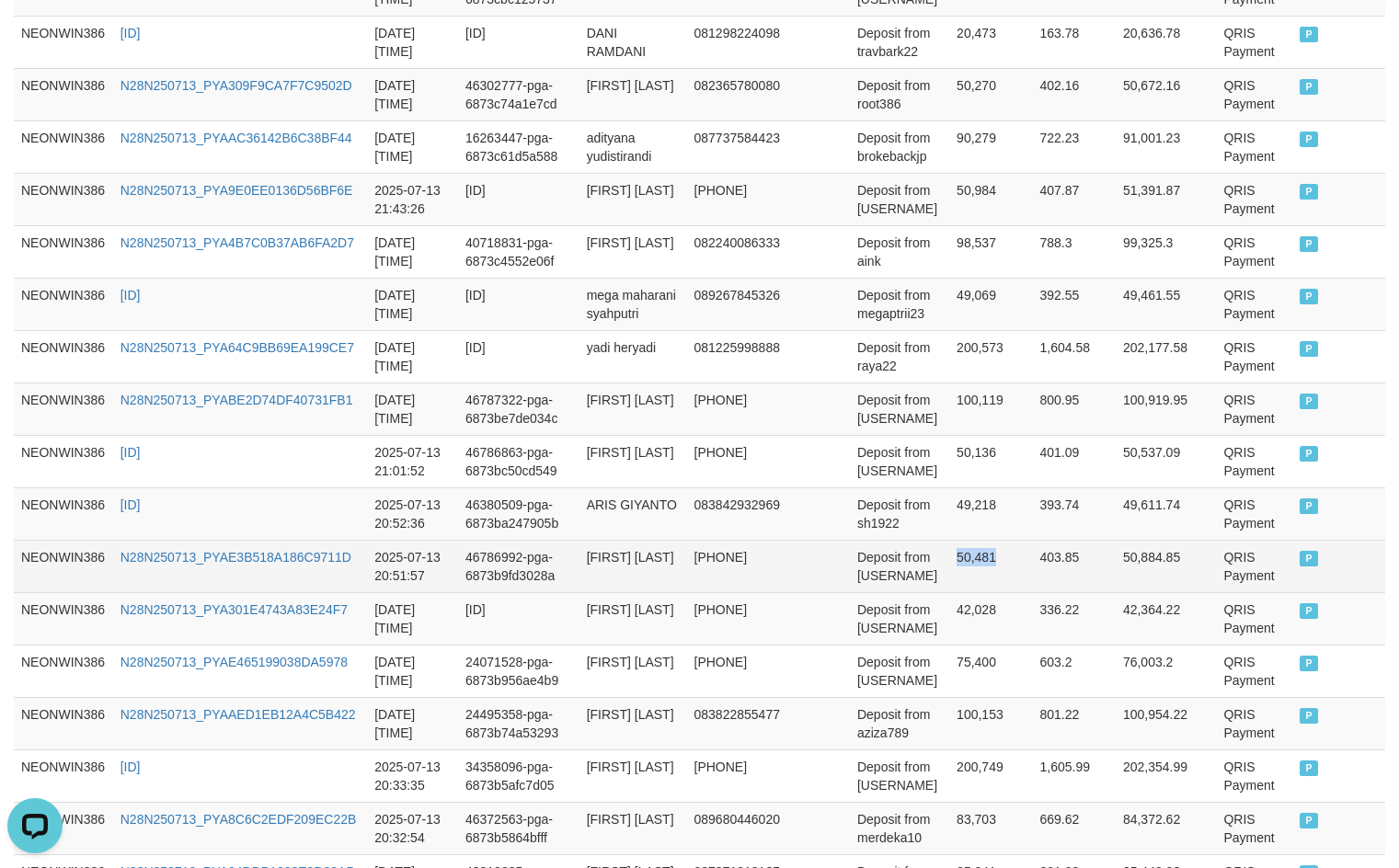 click on "50,481" at bounding box center (991, 565) 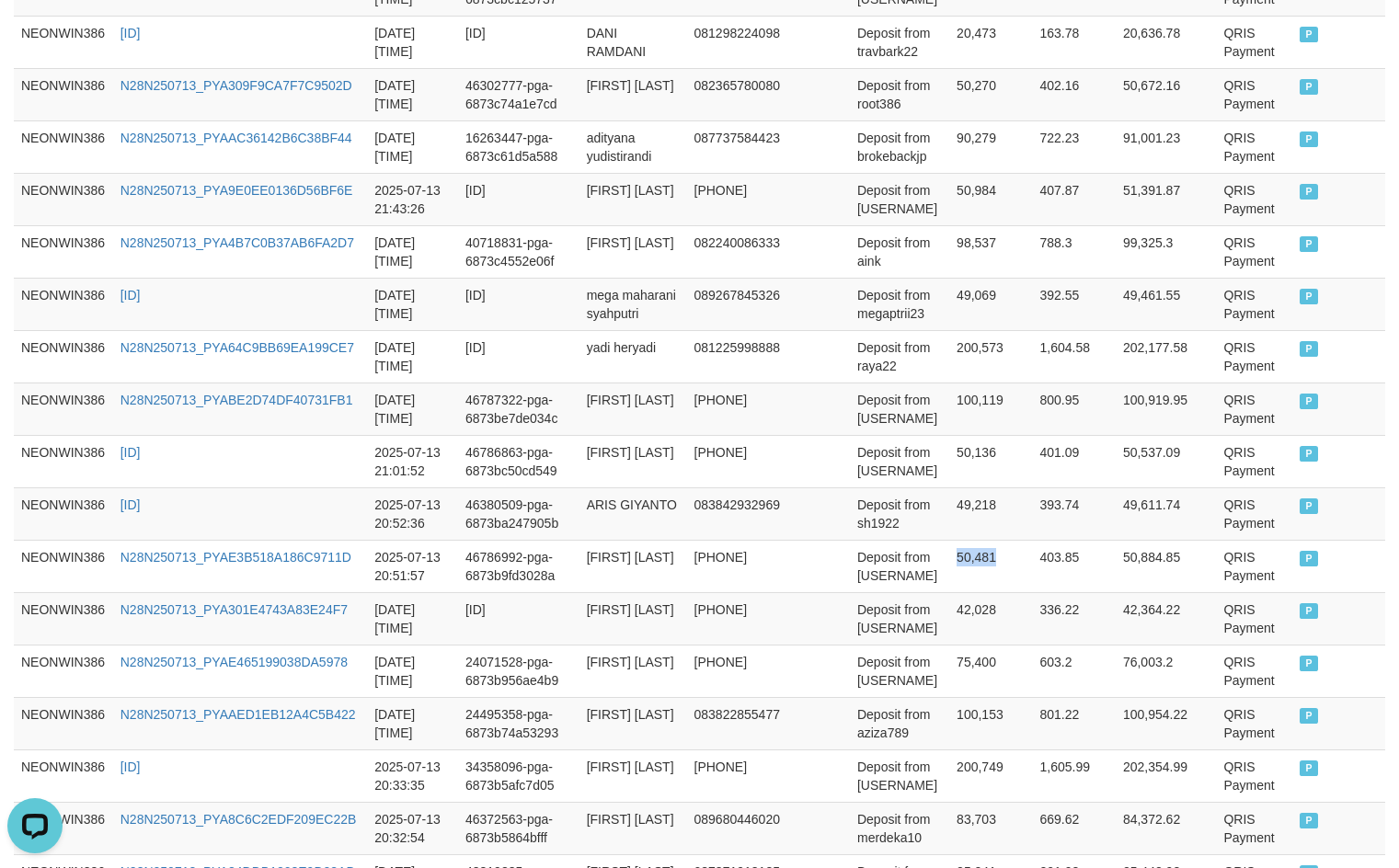 copy on "50,481" 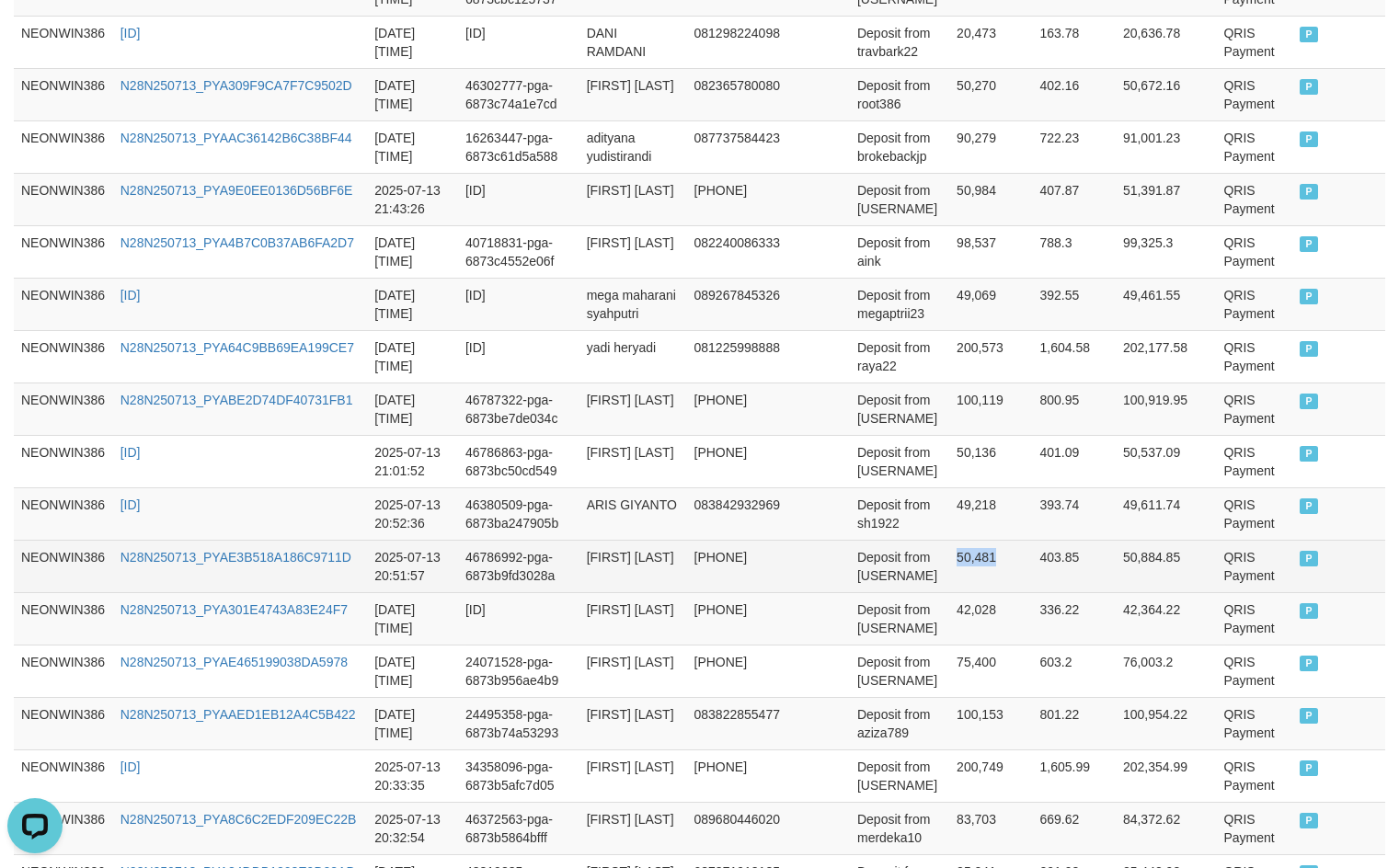 click on "50,481" at bounding box center (991, 565) 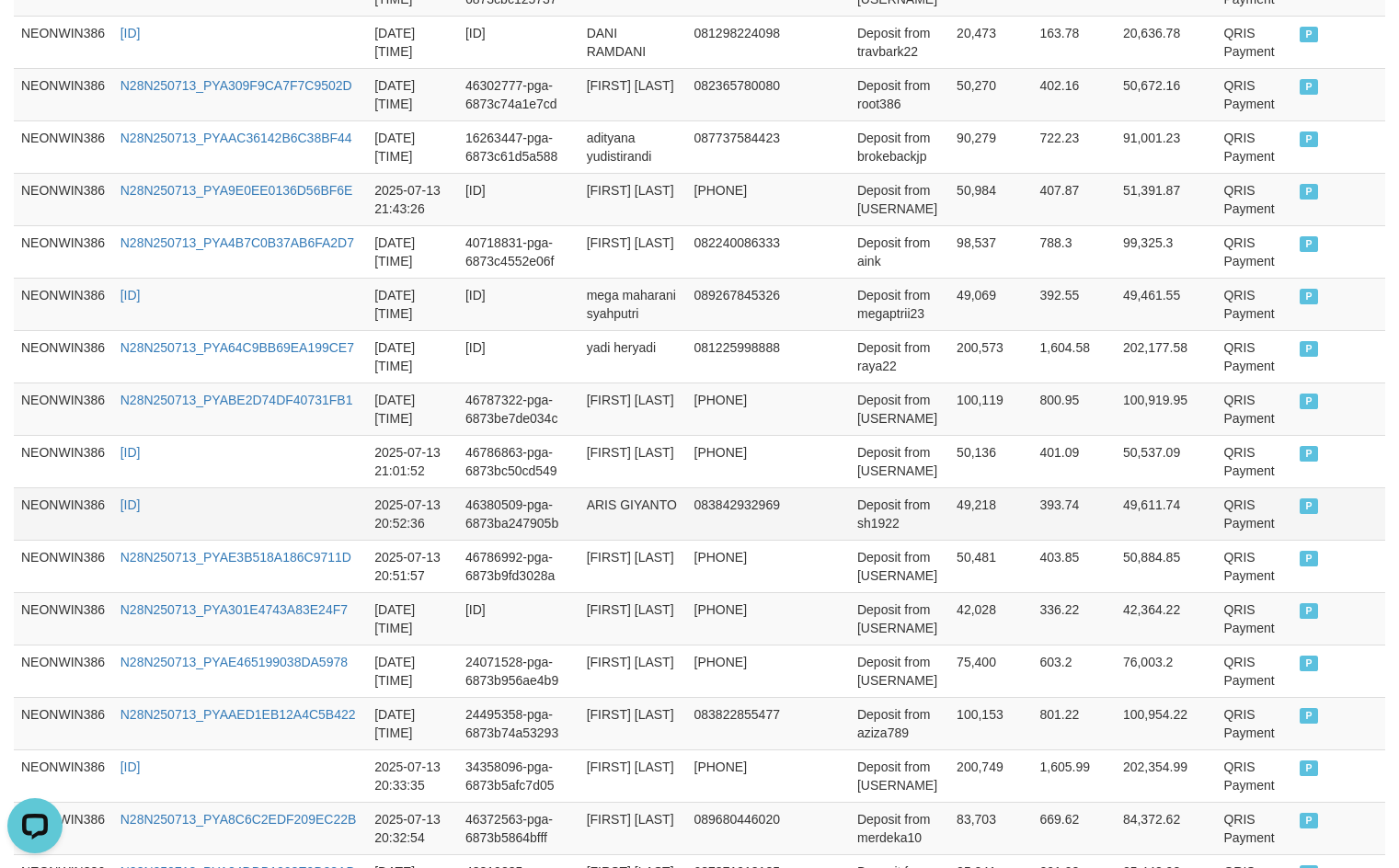 click on "49,218" at bounding box center [991, 513] 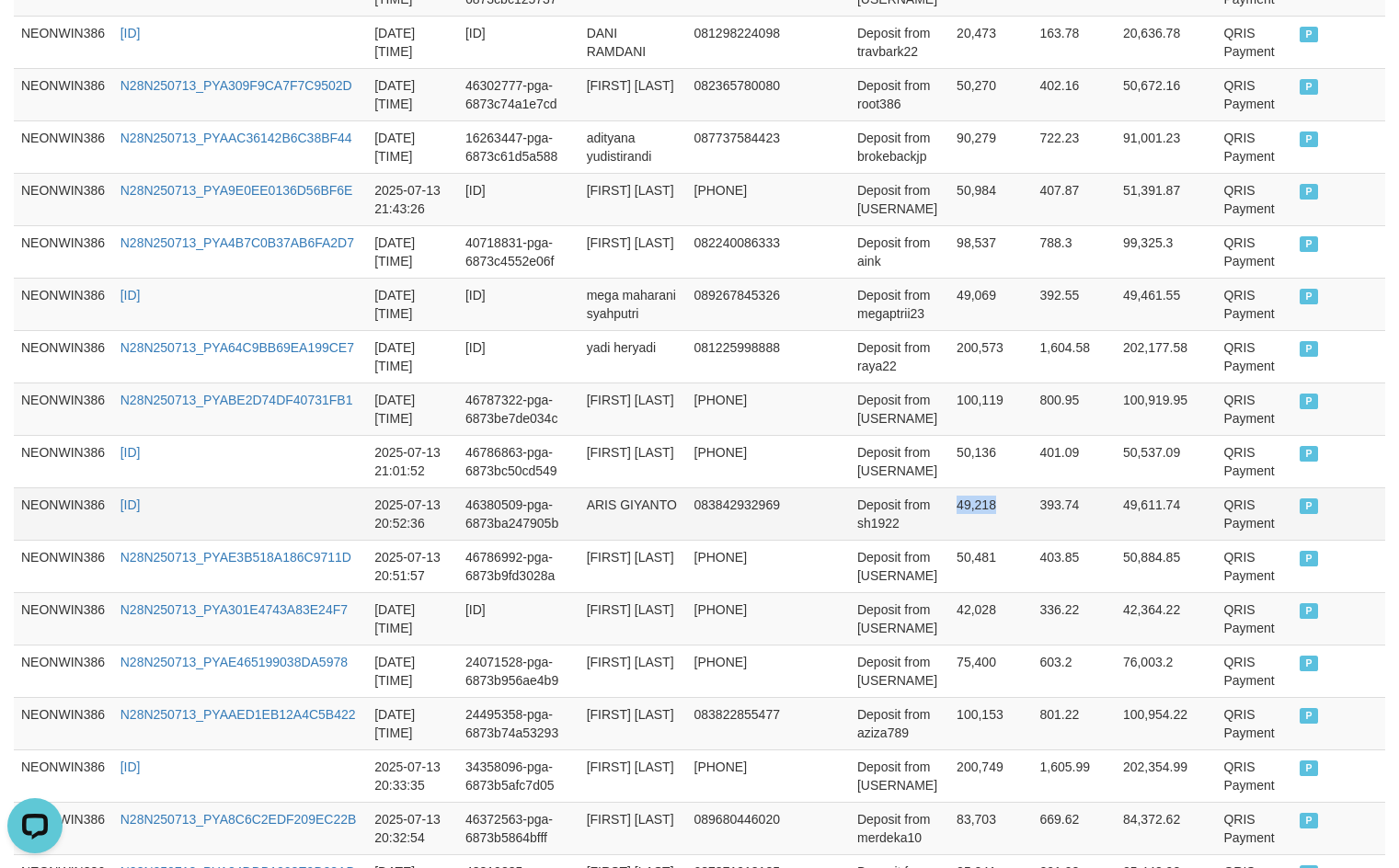 click on "49,218" at bounding box center (991, 513) 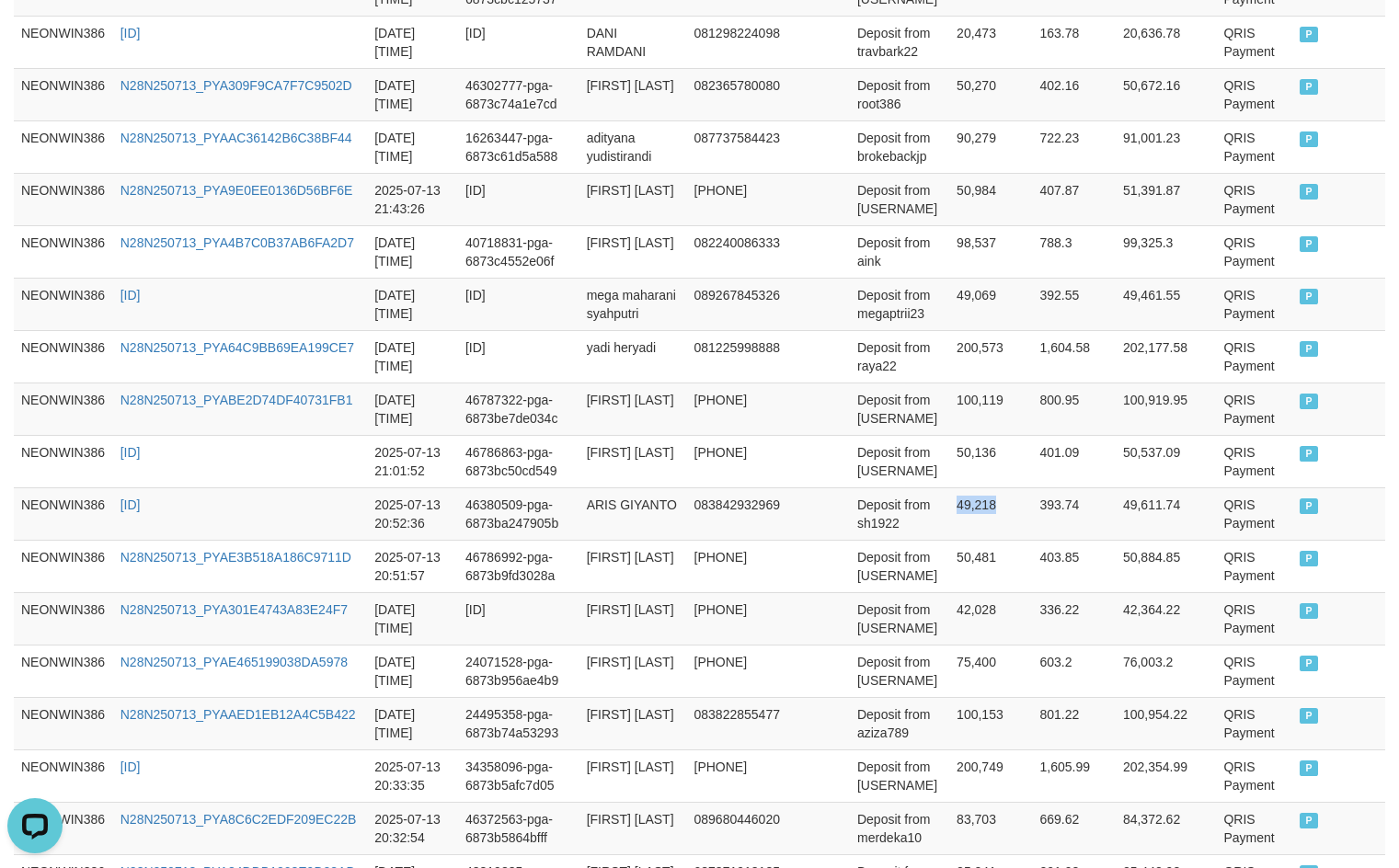 copy on "49,218" 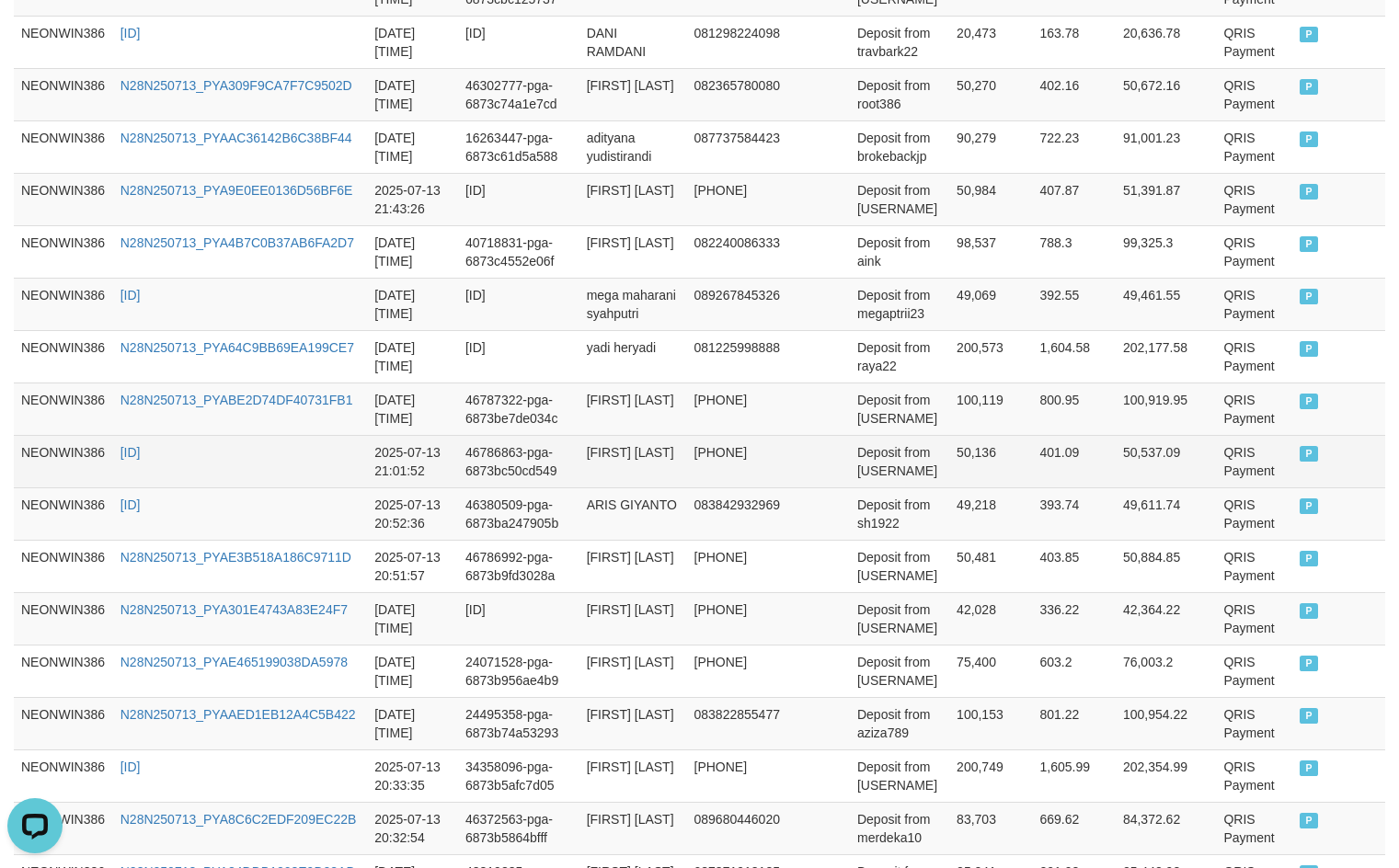 click on "50,136" at bounding box center (991, 461) 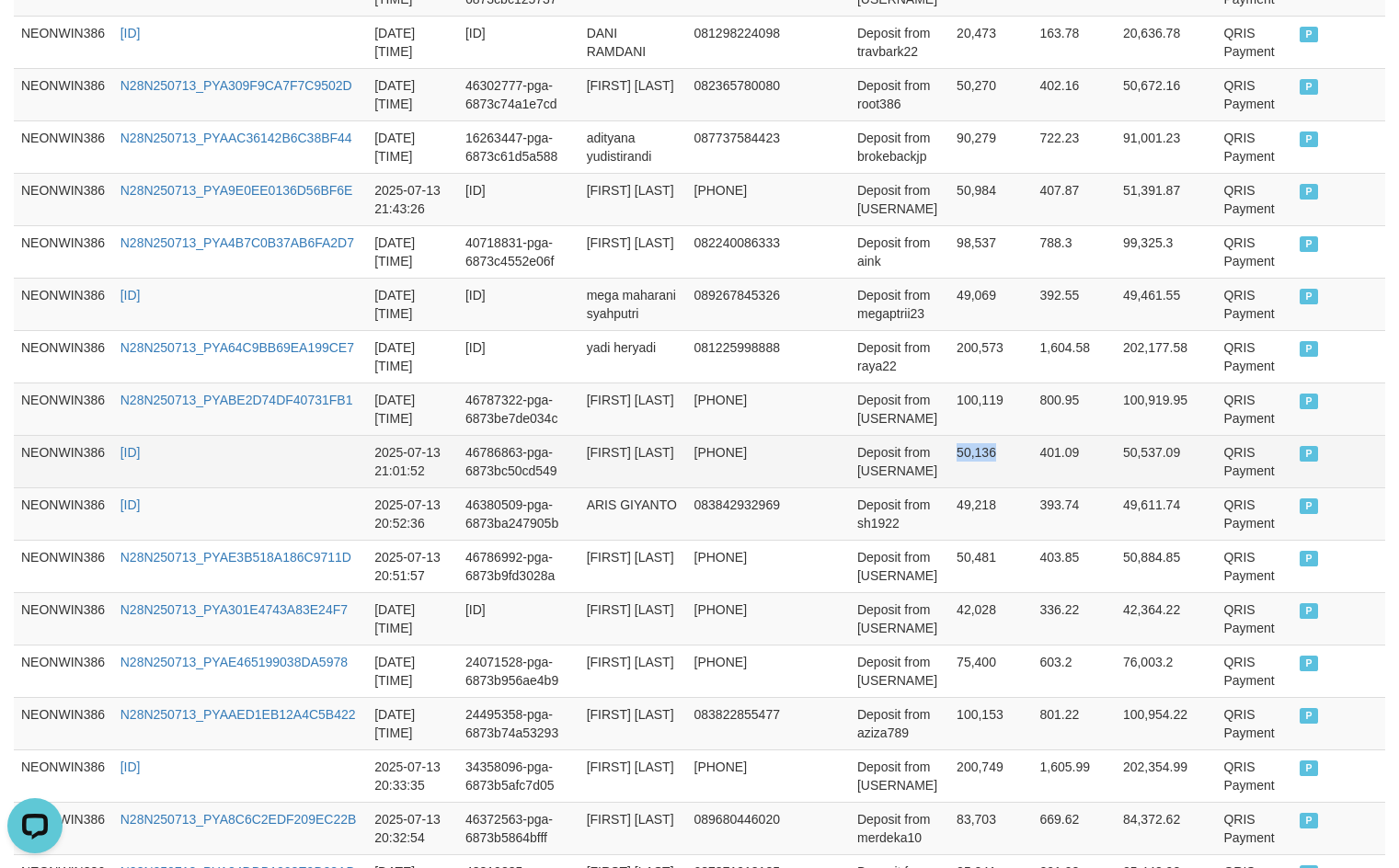 click on "50,136" at bounding box center [991, 461] 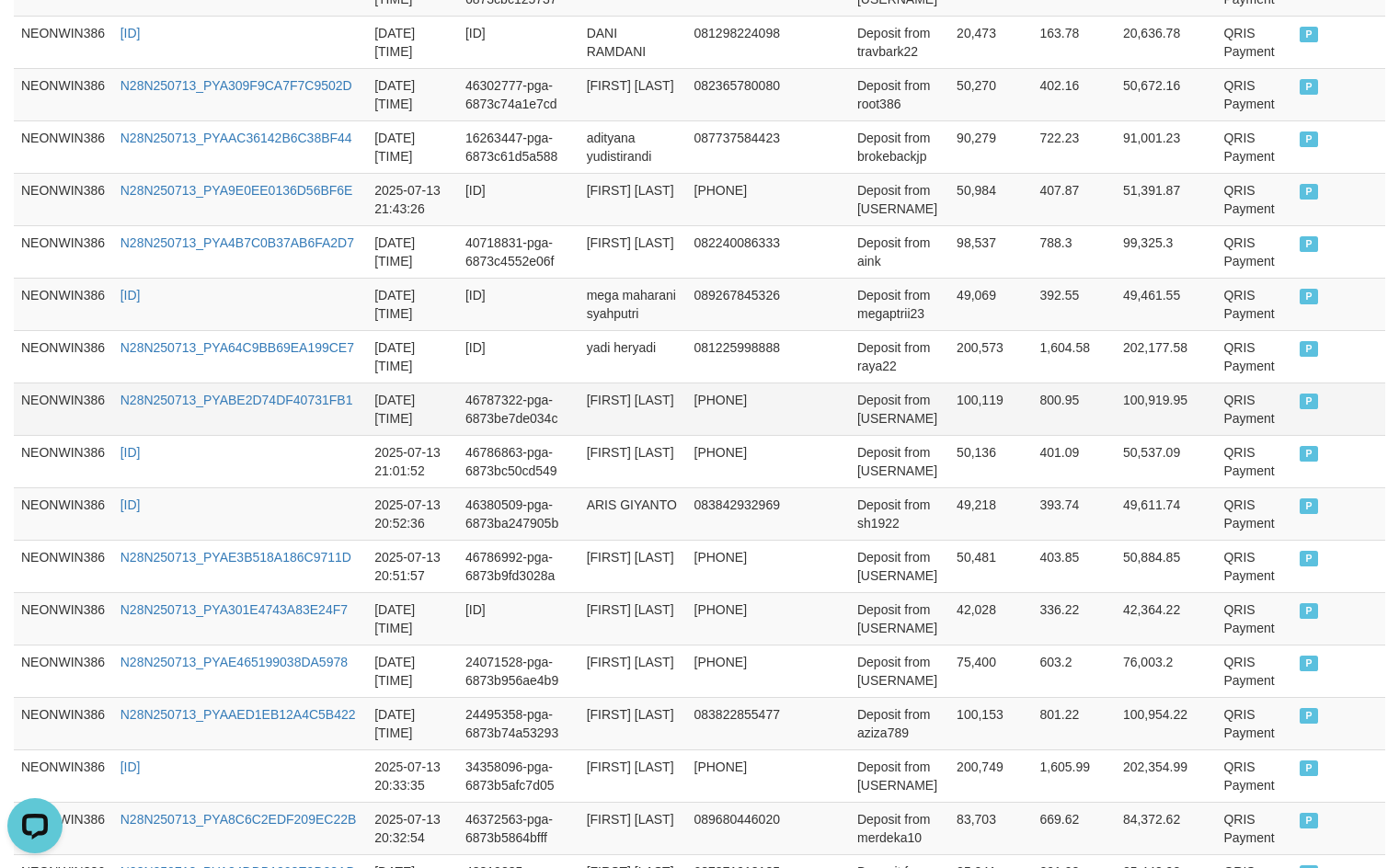click on "100,119" at bounding box center [991, 408] 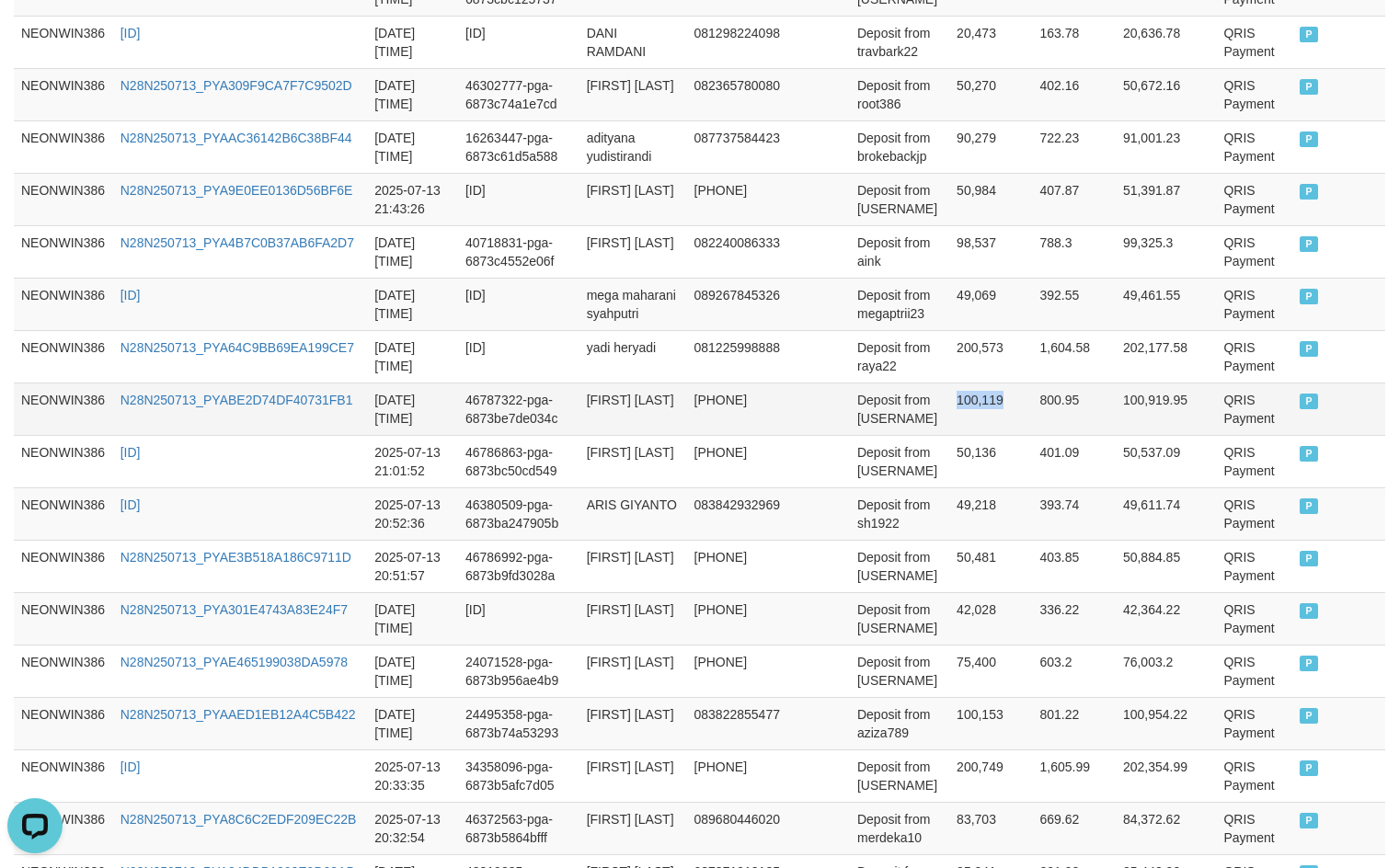 click on "100,119" at bounding box center [991, 408] 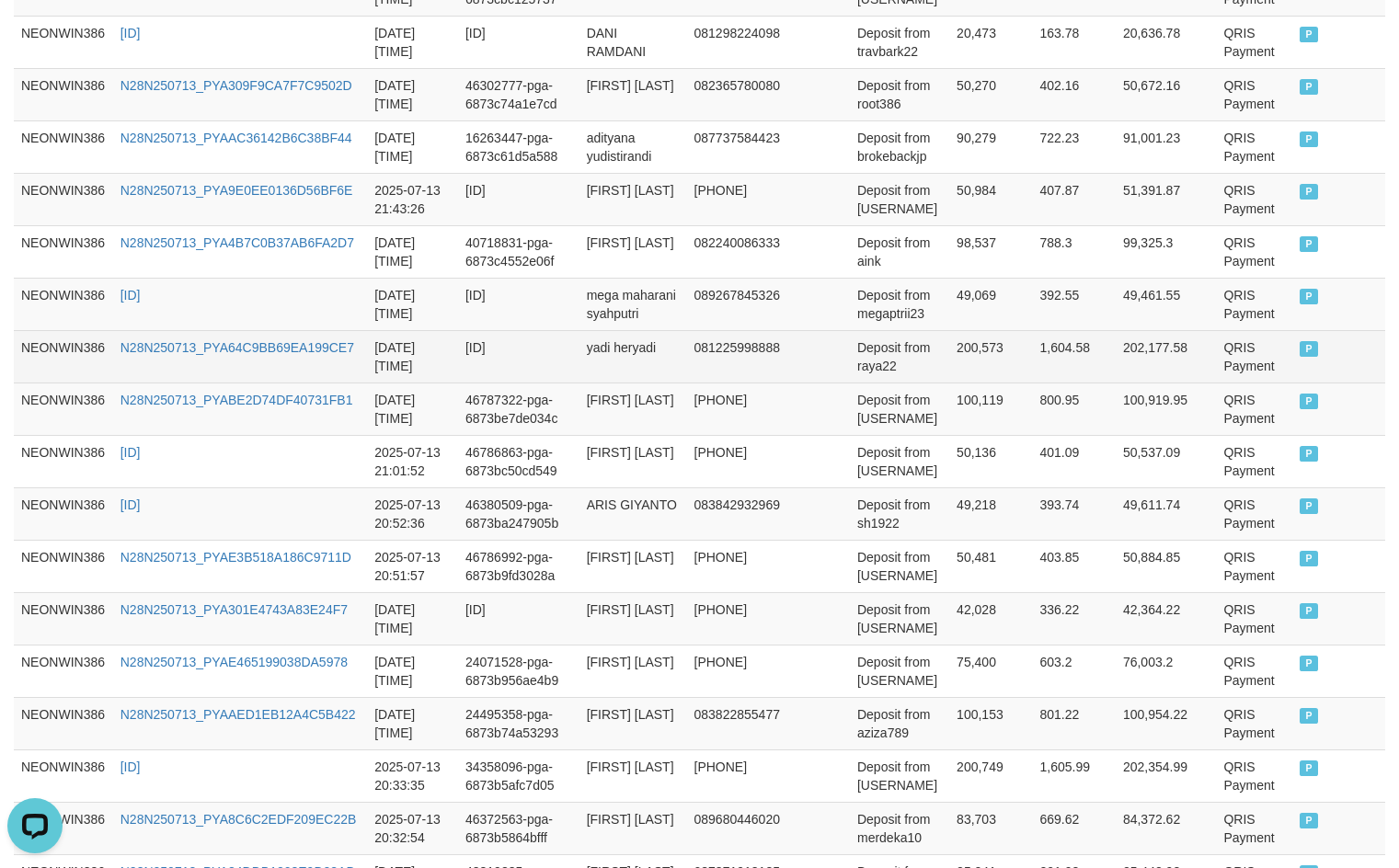 click on "200,573" at bounding box center [991, 356] 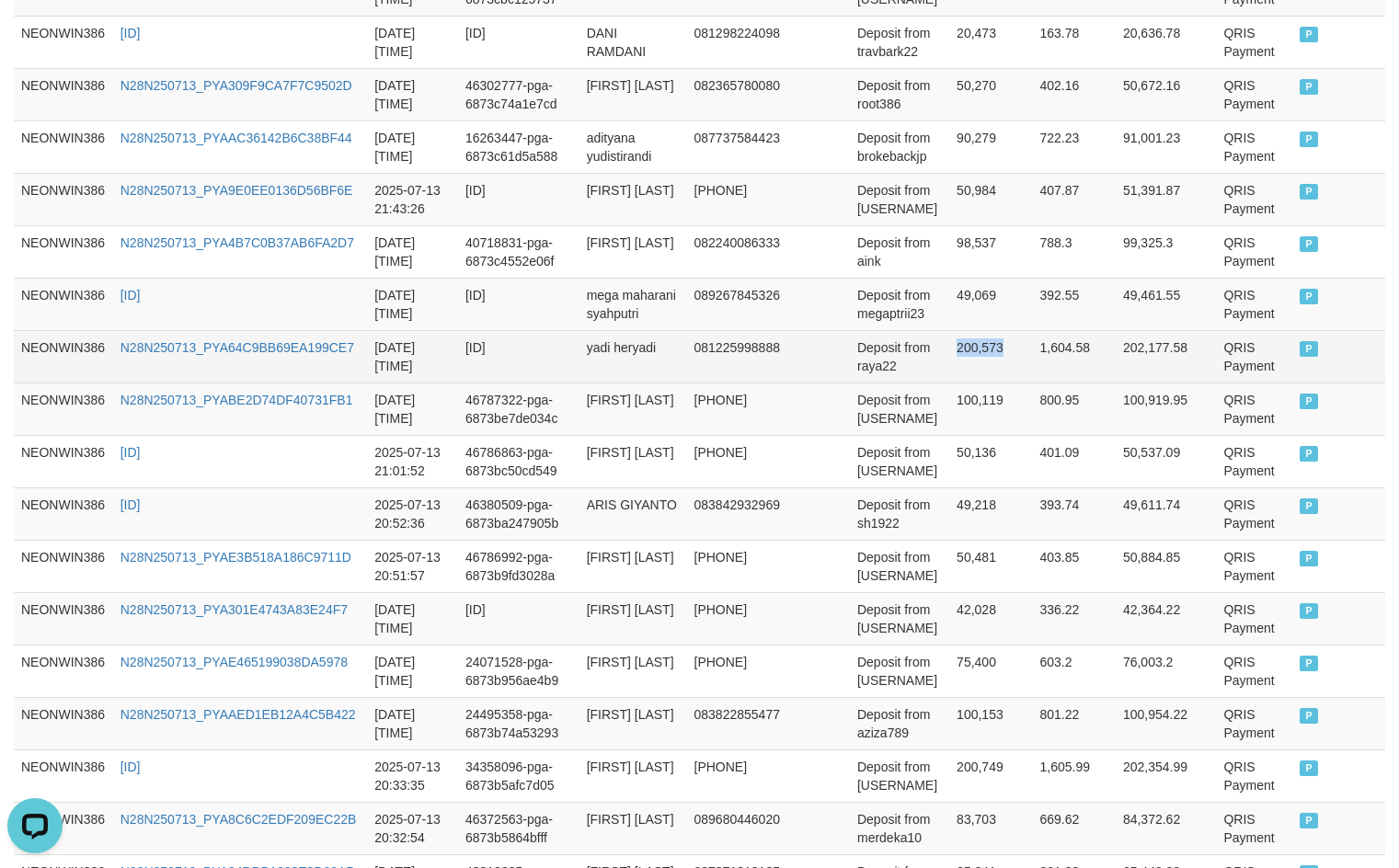 click on "200,573" at bounding box center (991, 356) 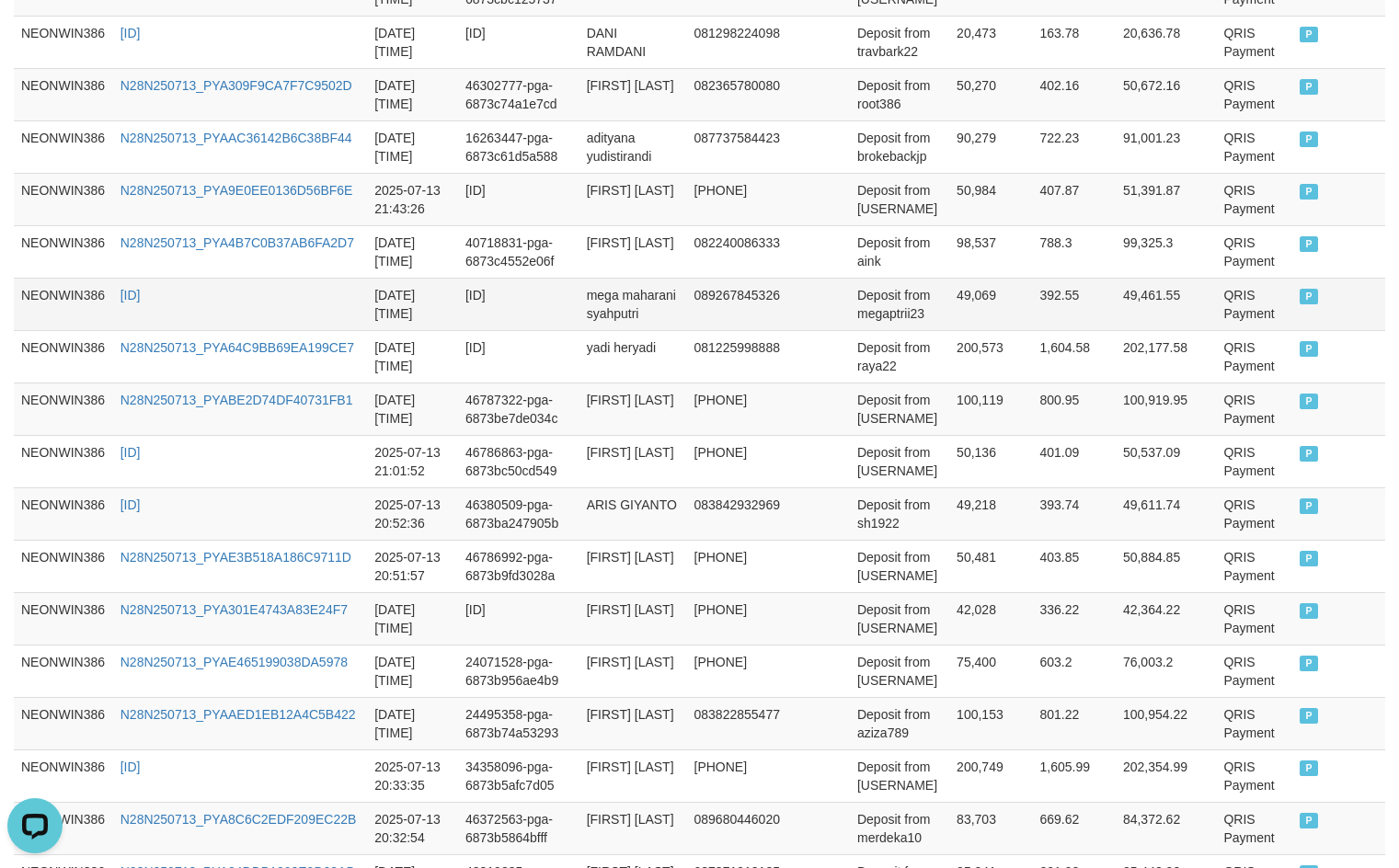 click on "49,069" at bounding box center [991, 303] 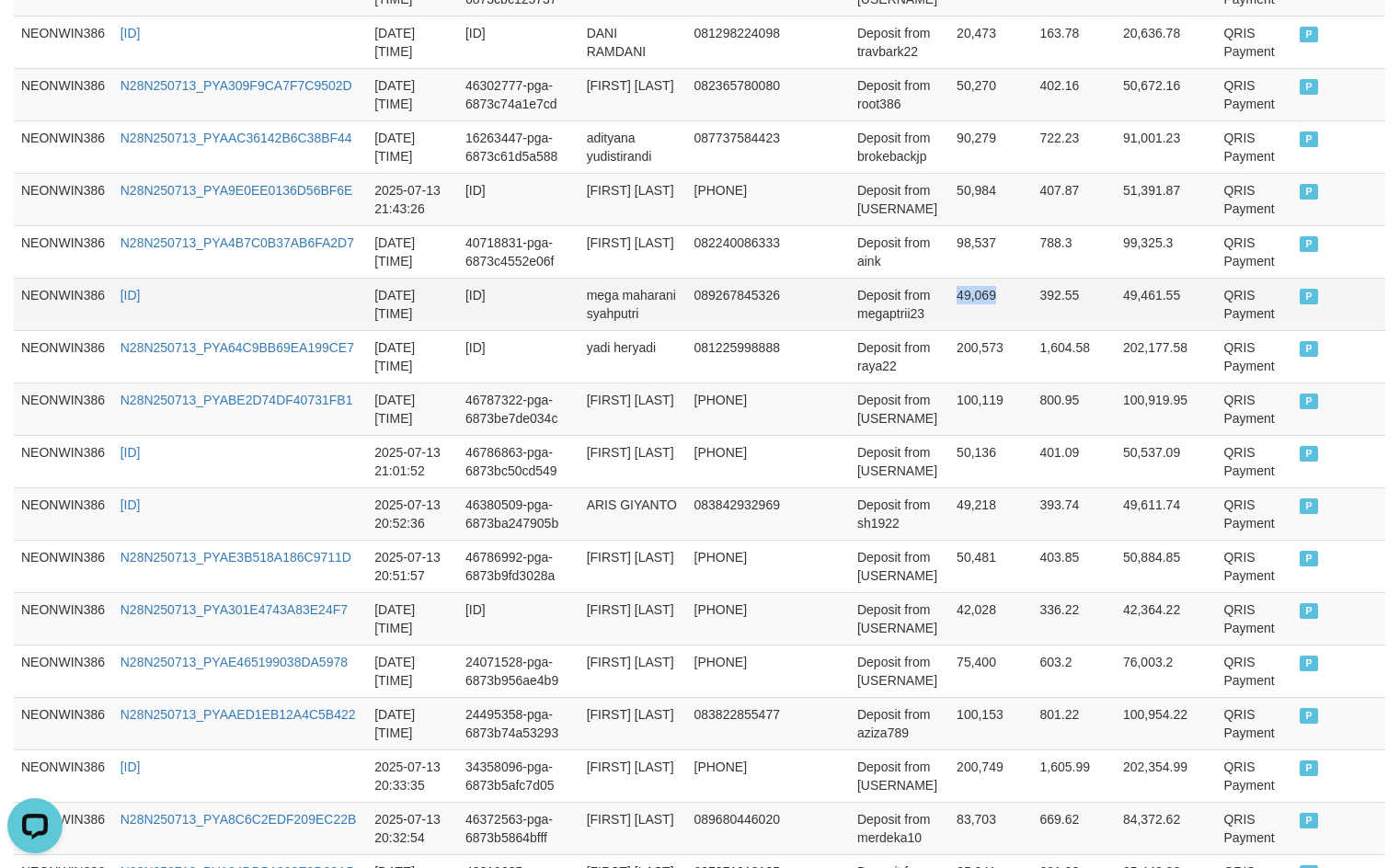 click on "49,069" at bounding box center (991, 303) 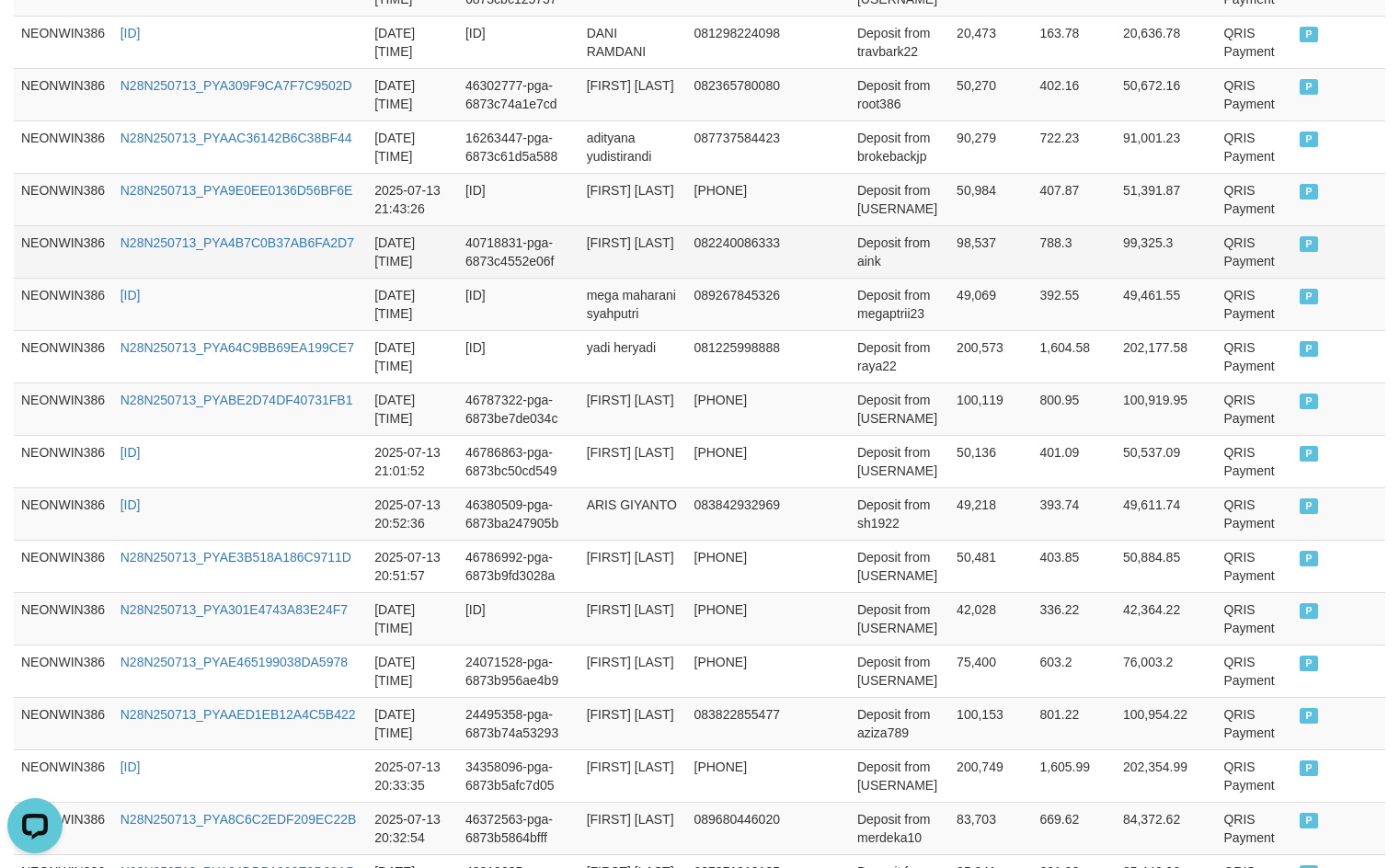 click on "98,537" at bounding box center [991, 251] 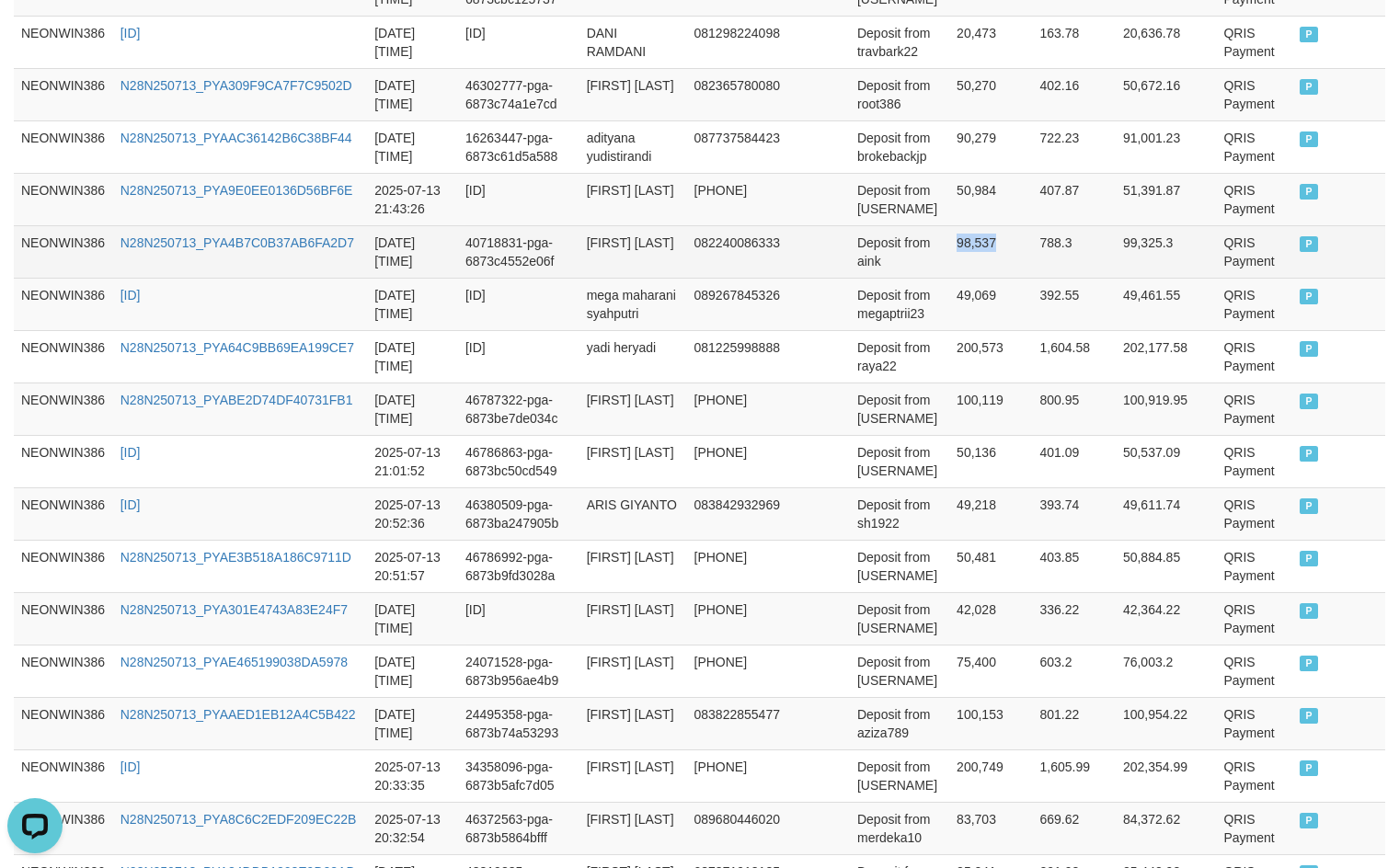 click on "98,537" at bounding box center [991, 251] 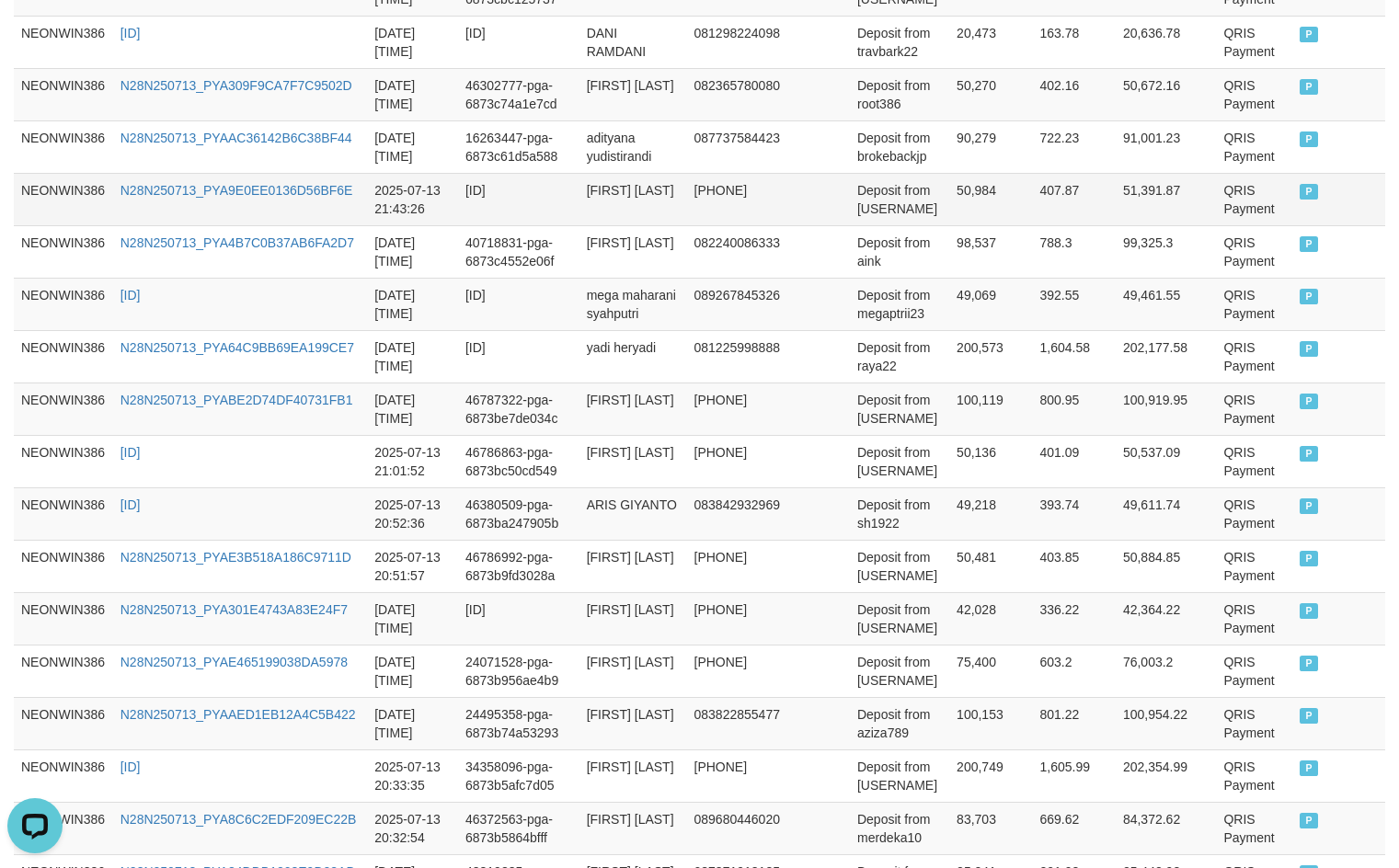 click on "50,984" at bounding box center (991, 199) 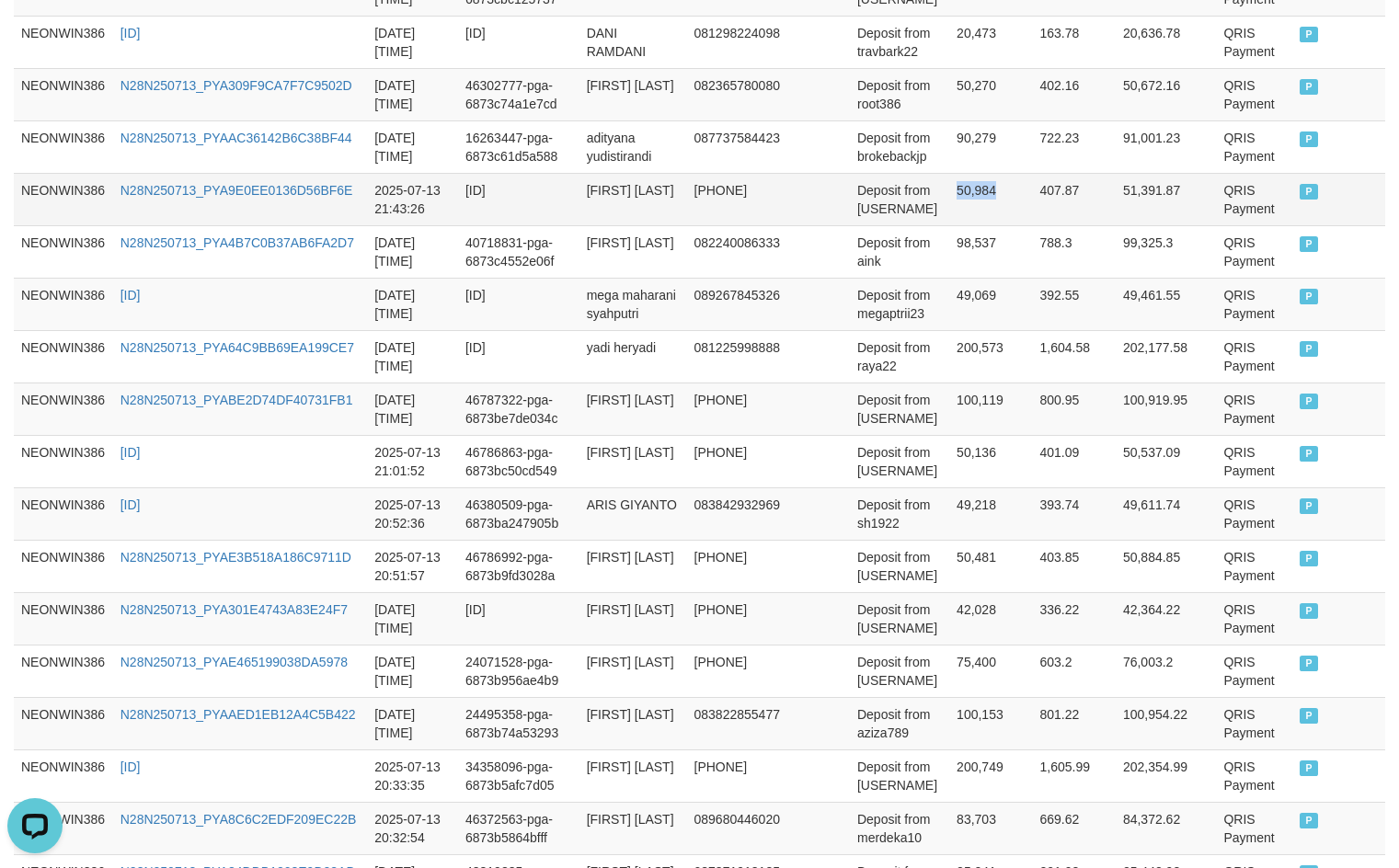 click on "50,984" at bounding box center [991, 199] 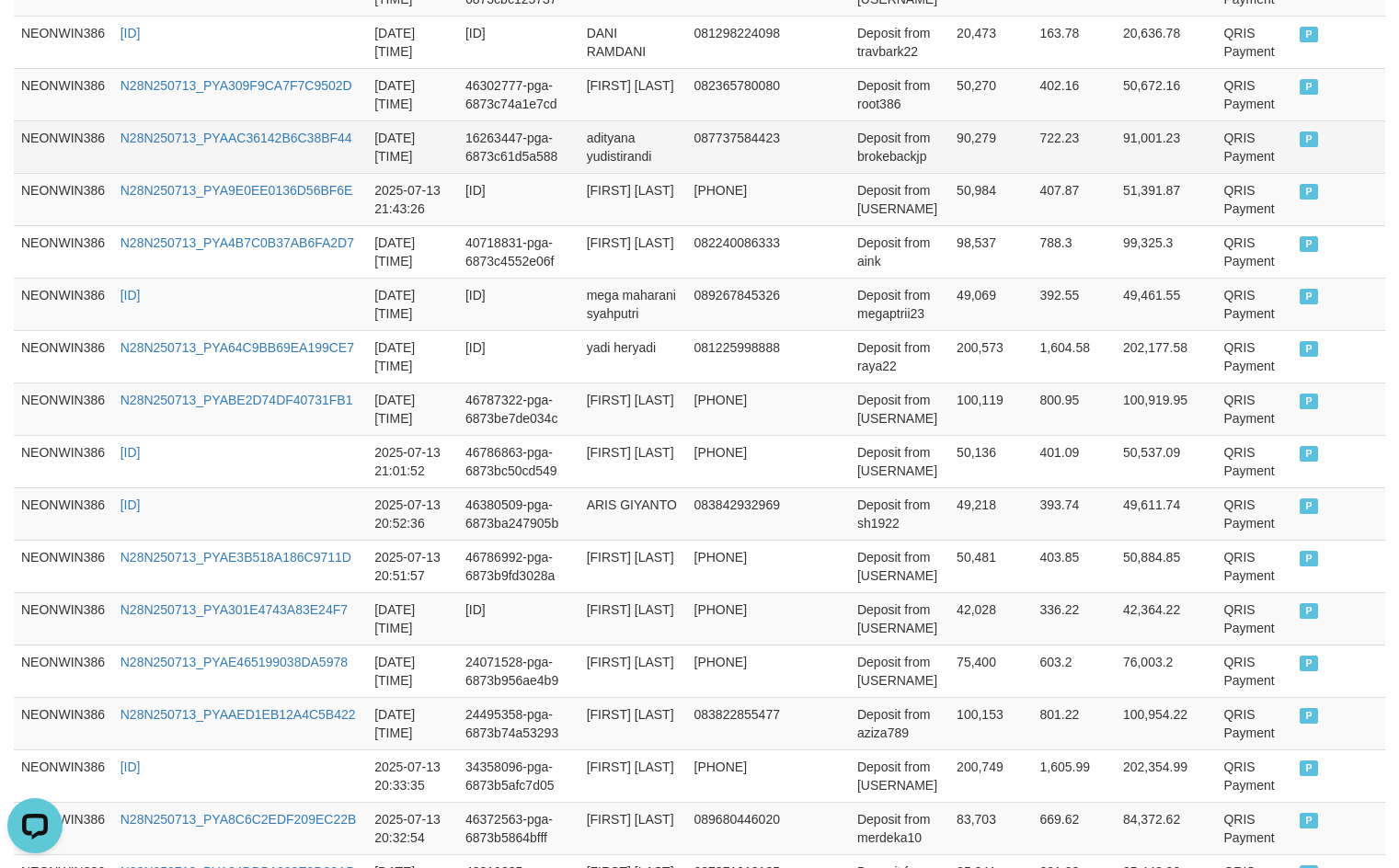 click on "90,279" at bounding box center [991, 146] 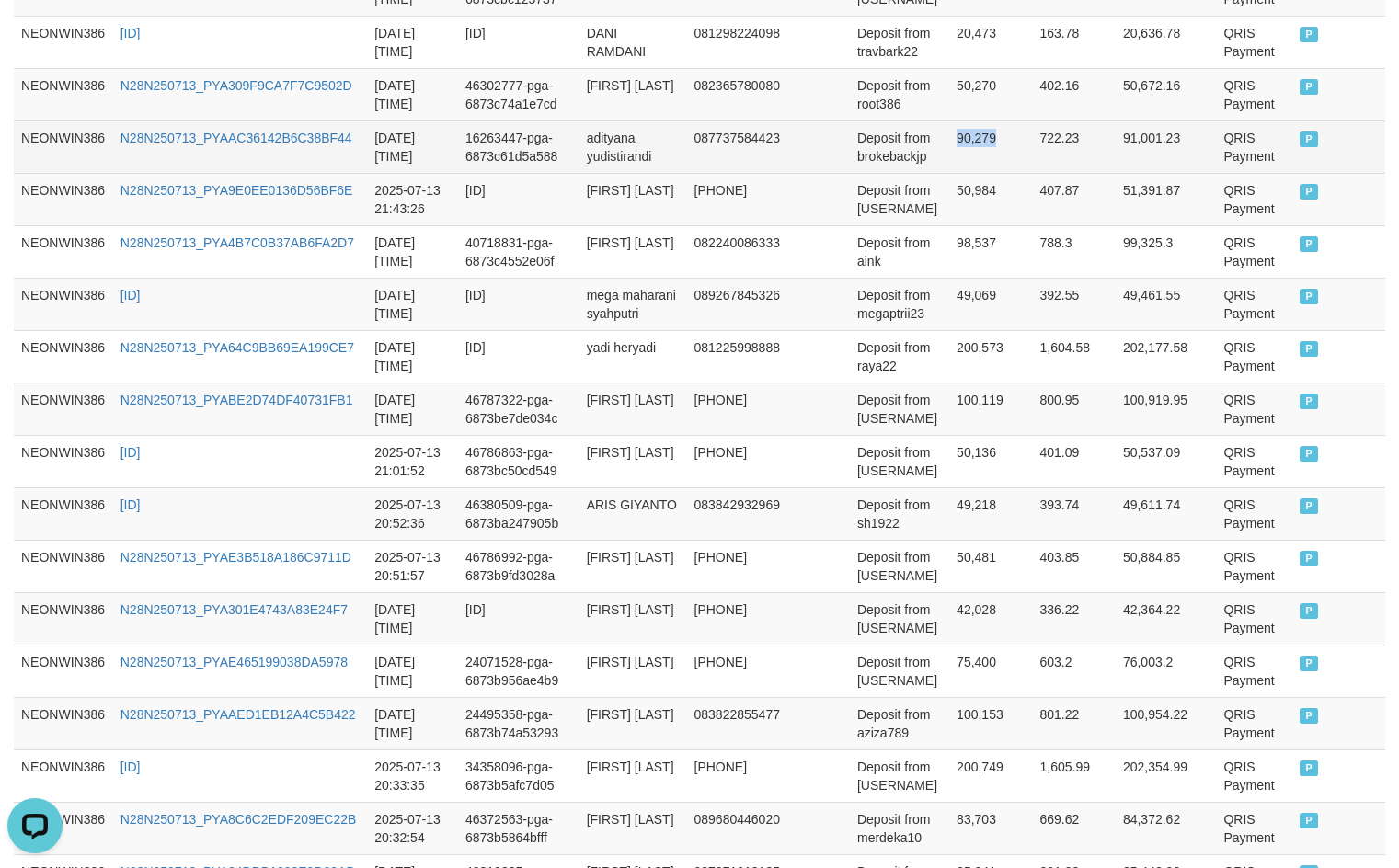 click on "90,279" at bounding box center (991, 146) 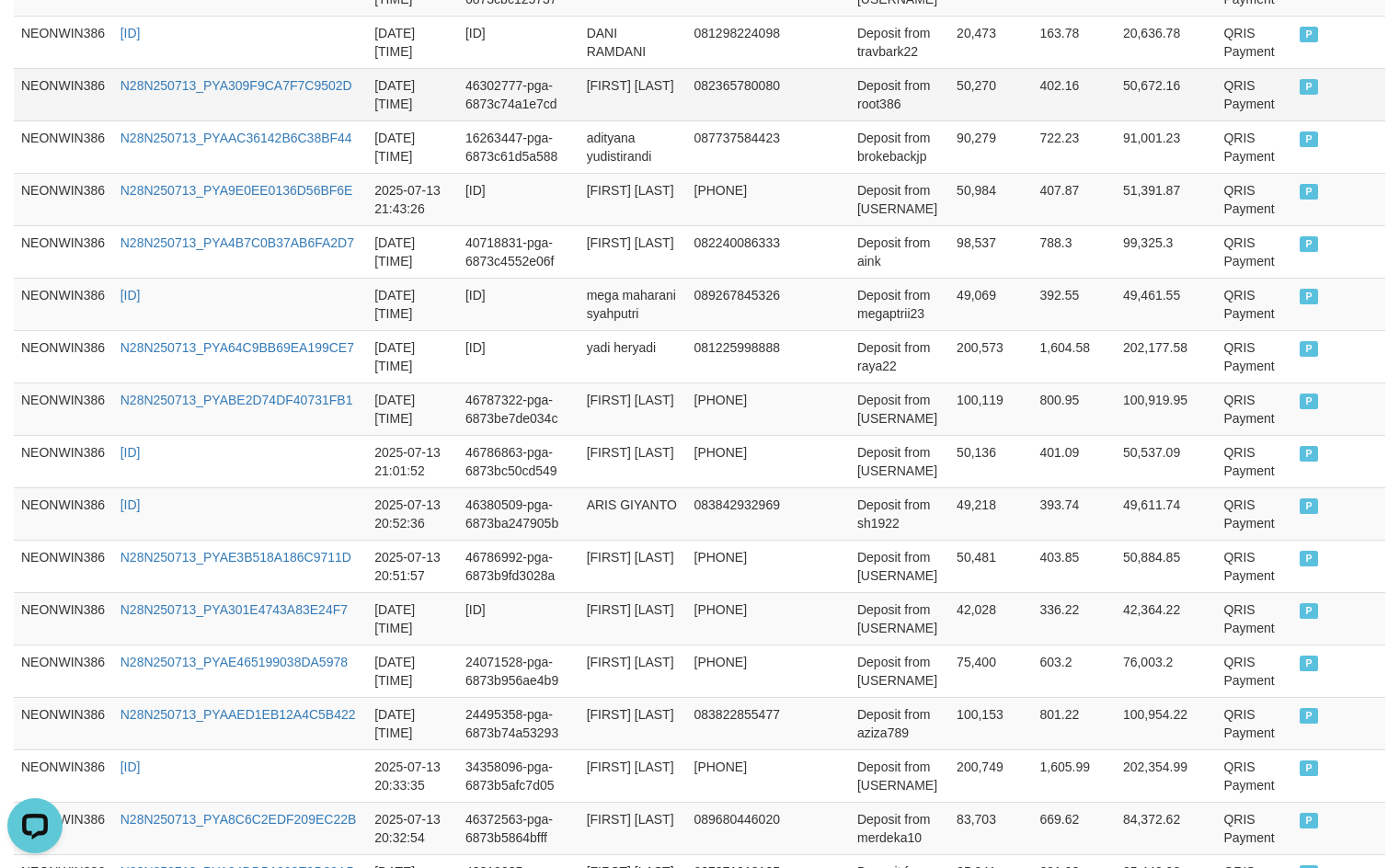click on "50,270" at bounding box center [991, 94] 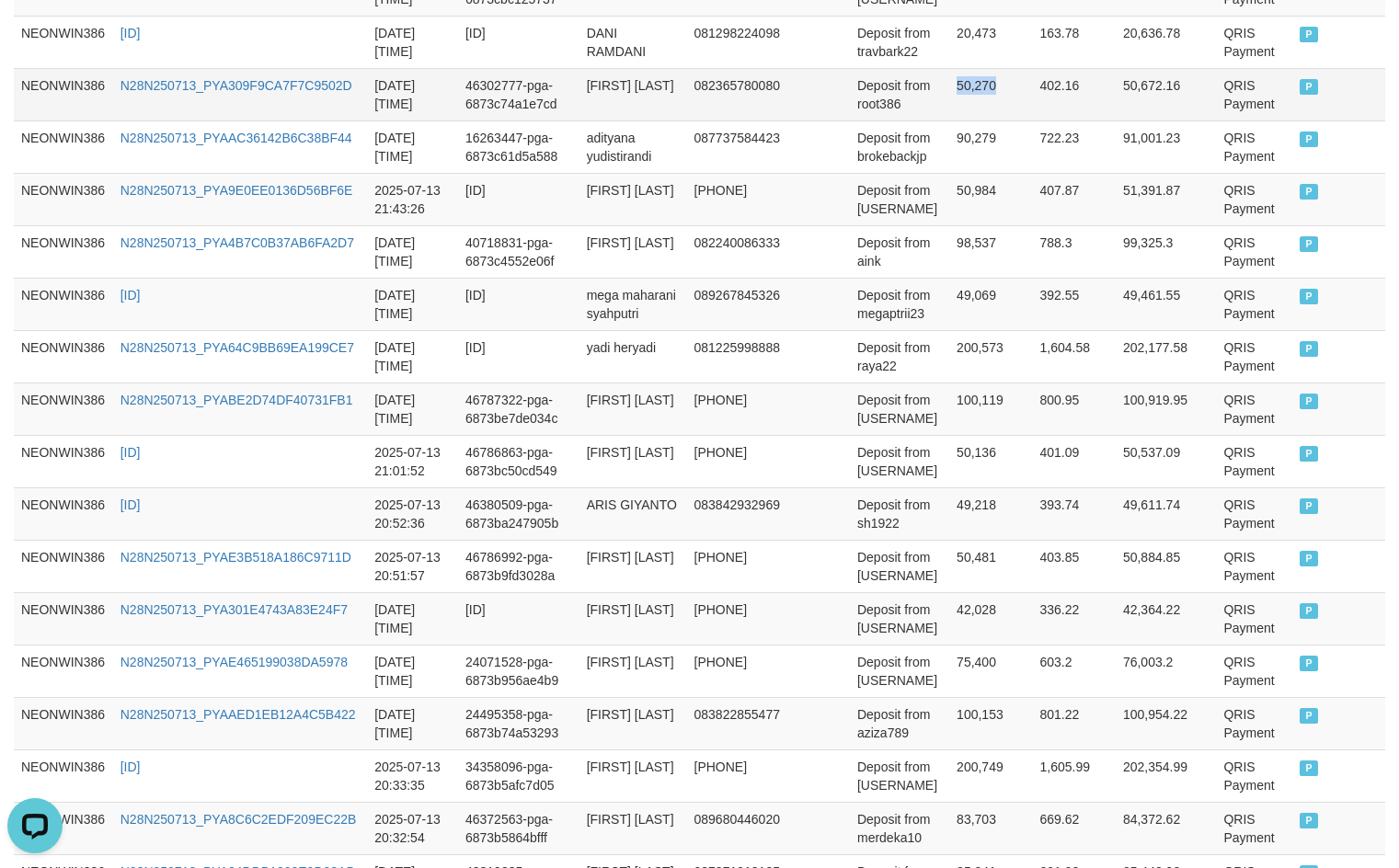 click on "50,270" at bounding box center [991, 94] 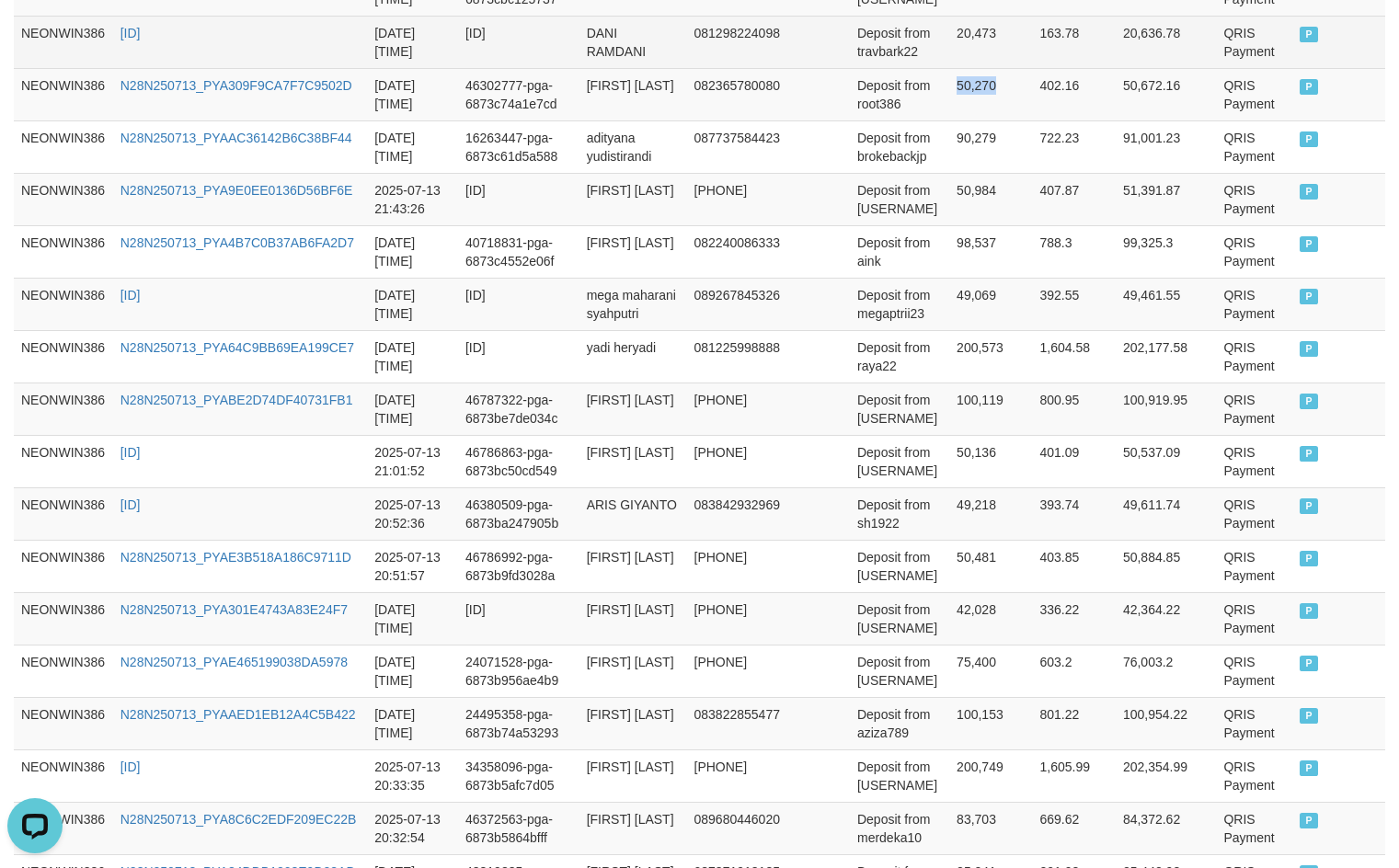 click on "20,473" at bounding box center (991, 41) 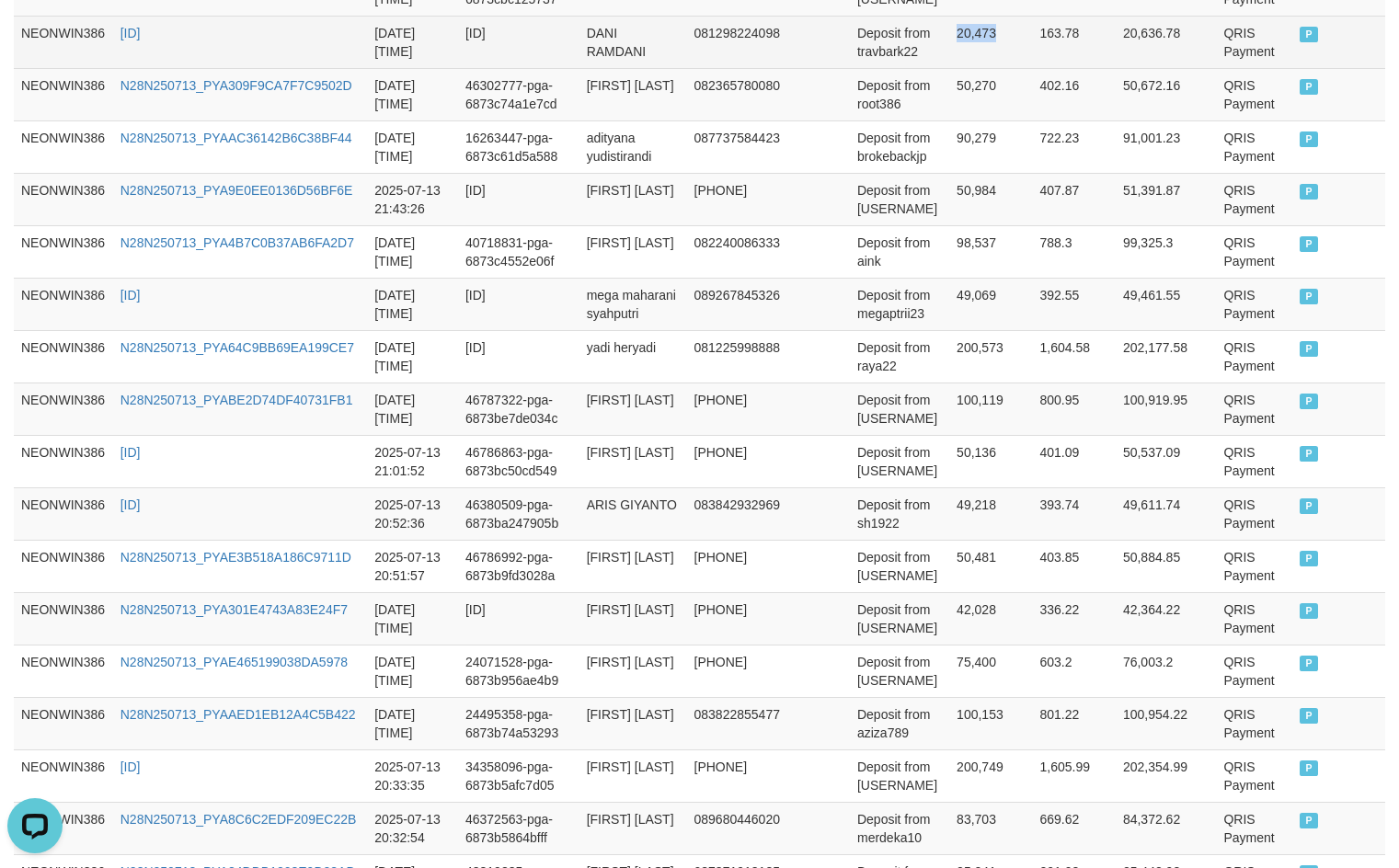 click on "20,473" at bounding box center [991, 41] 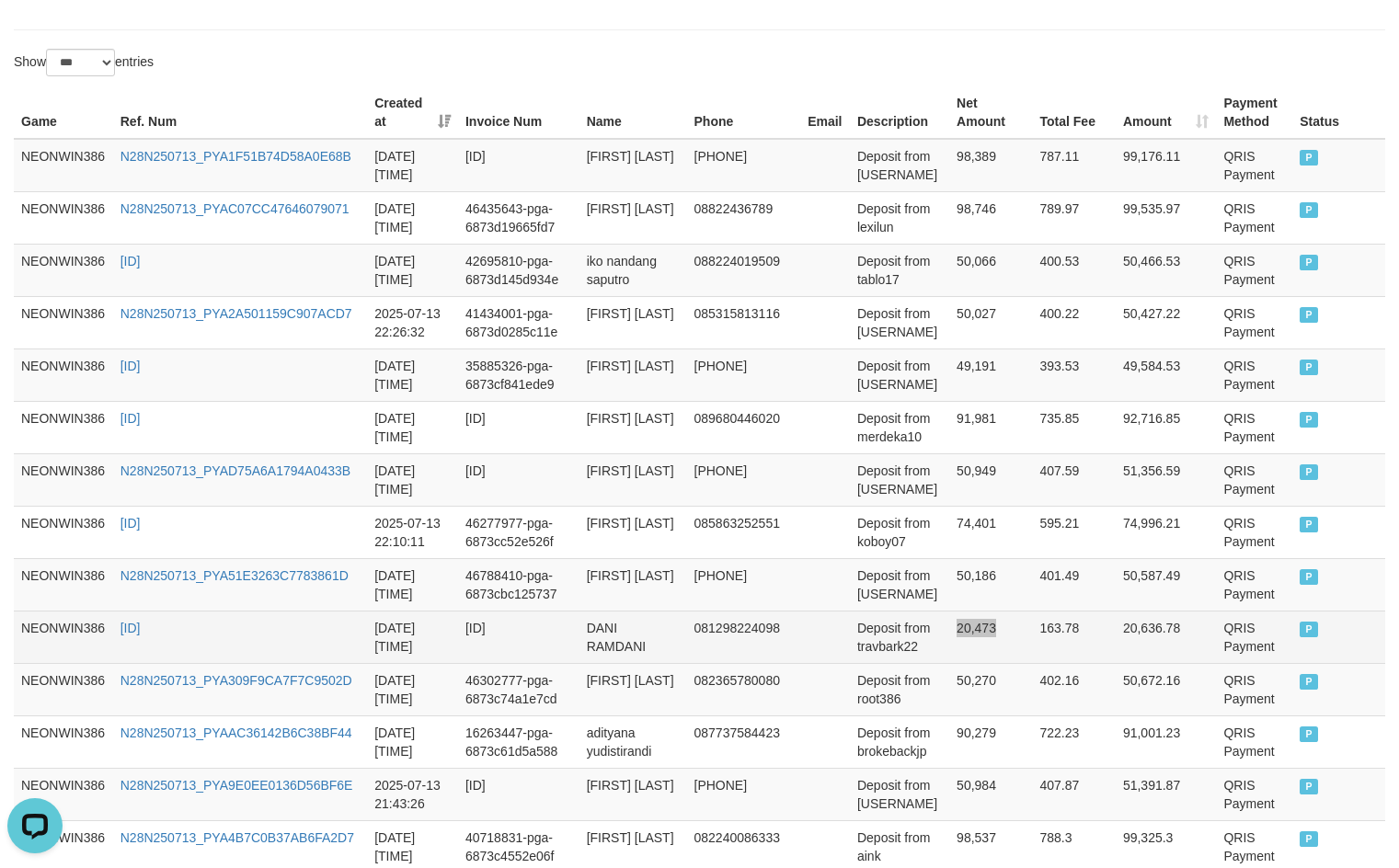 scroll, scrollTop: 561, scrollLeft: 0, axis: vertical 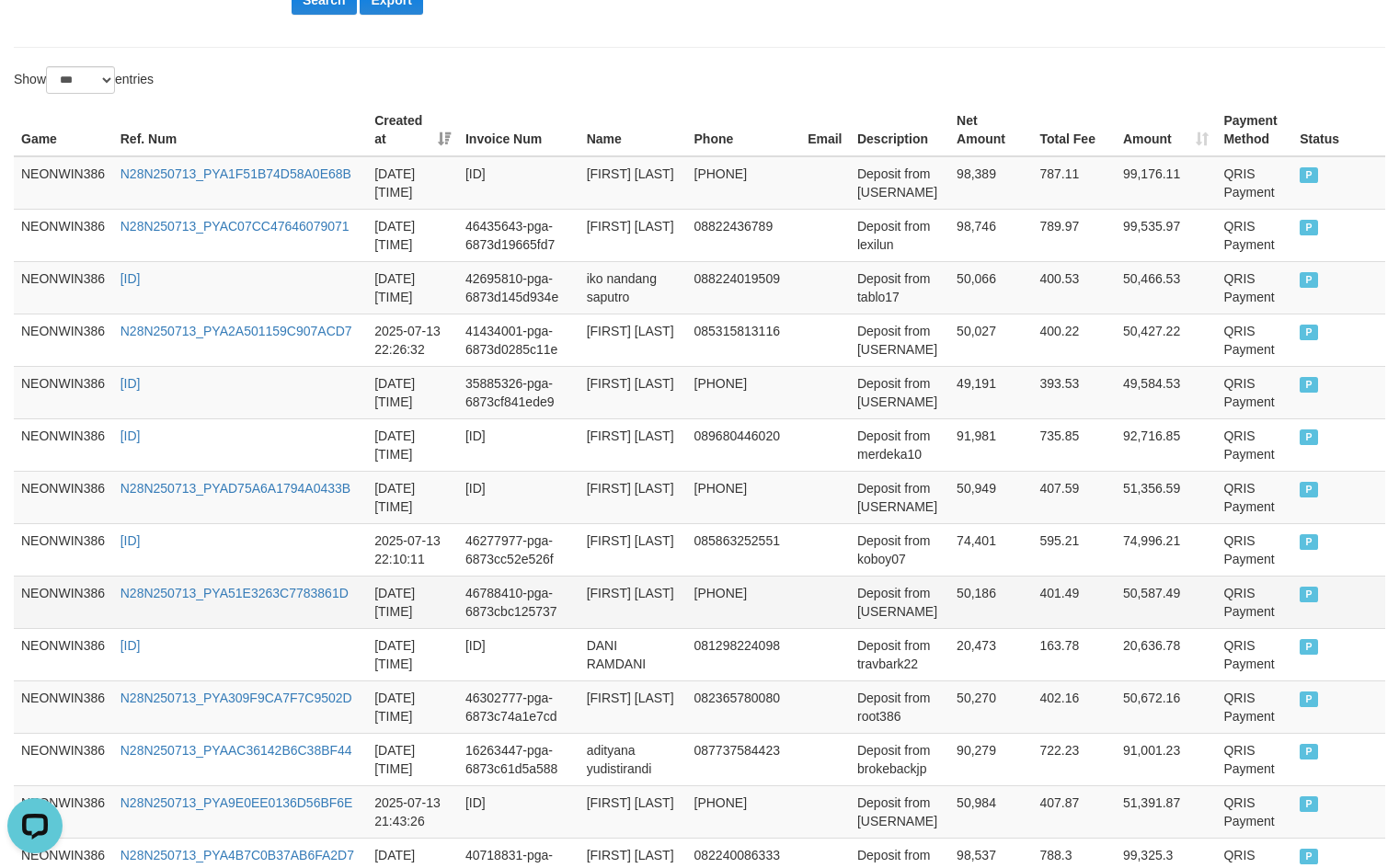 click on "50,186" at bounding box center (991, 601) 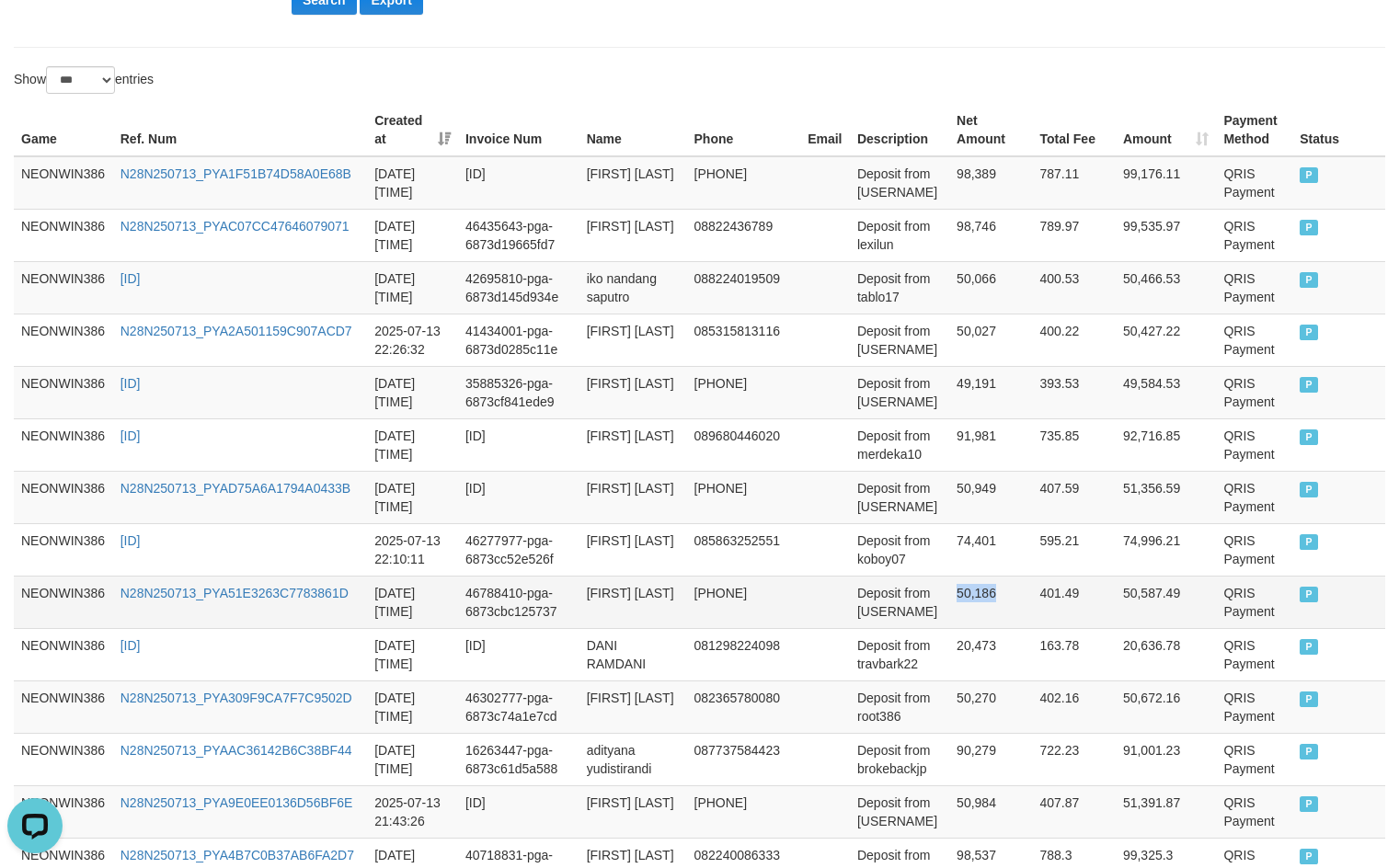 click on "50,186" at bounding box center [991, 601] 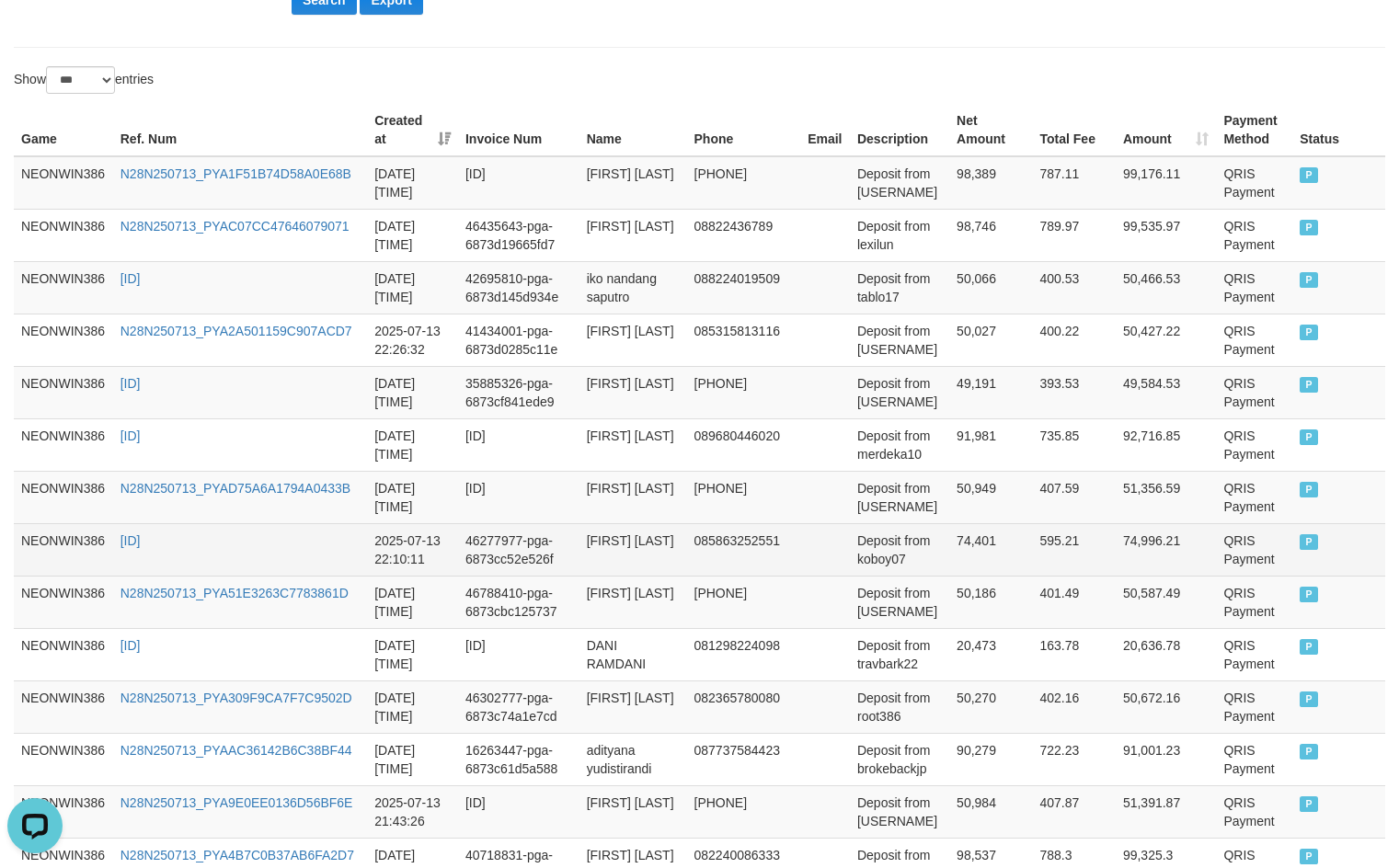 click on "74,401" at bounding box center (991, 549) 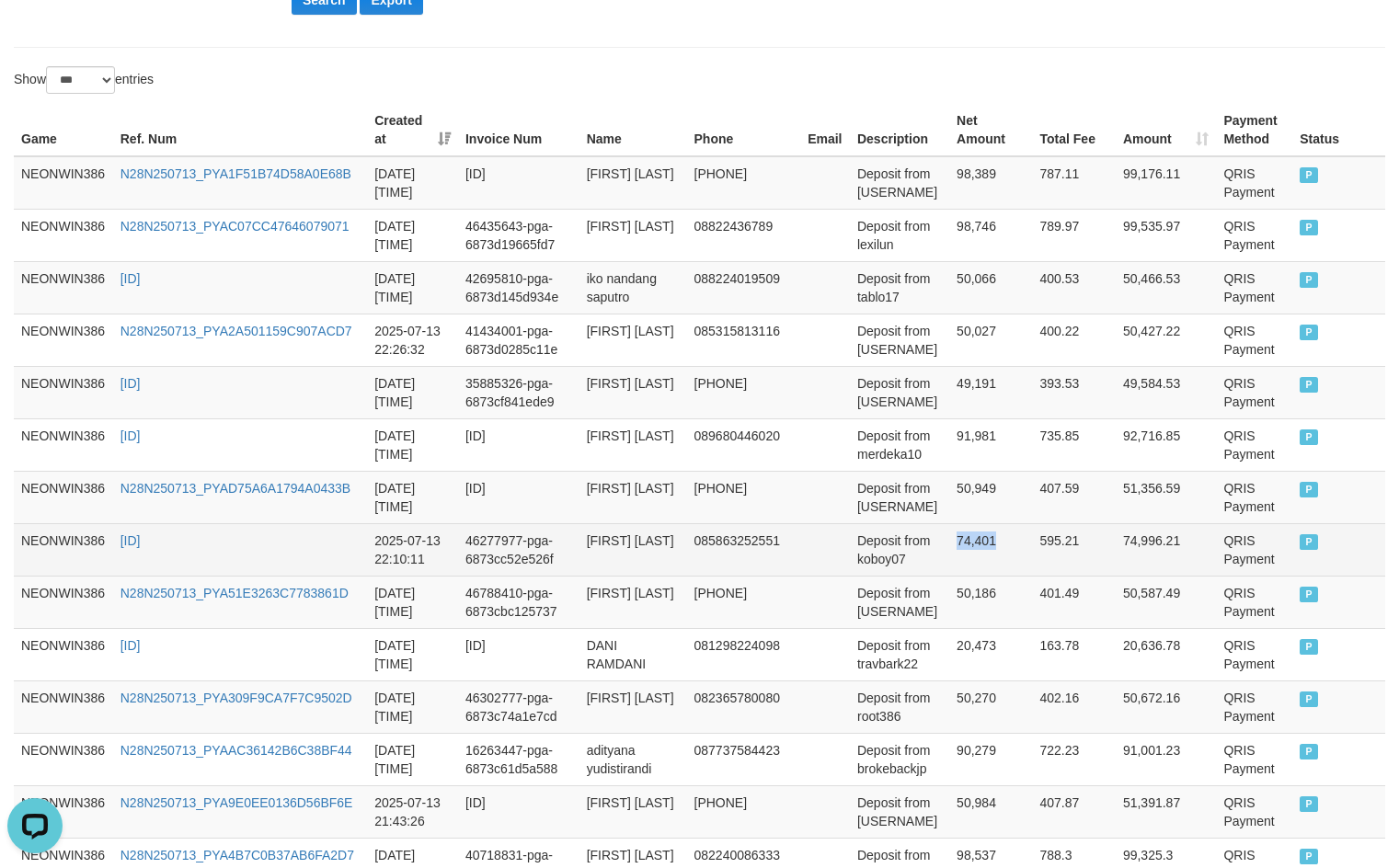 click on "74,401" at bounding box center [991, 549] 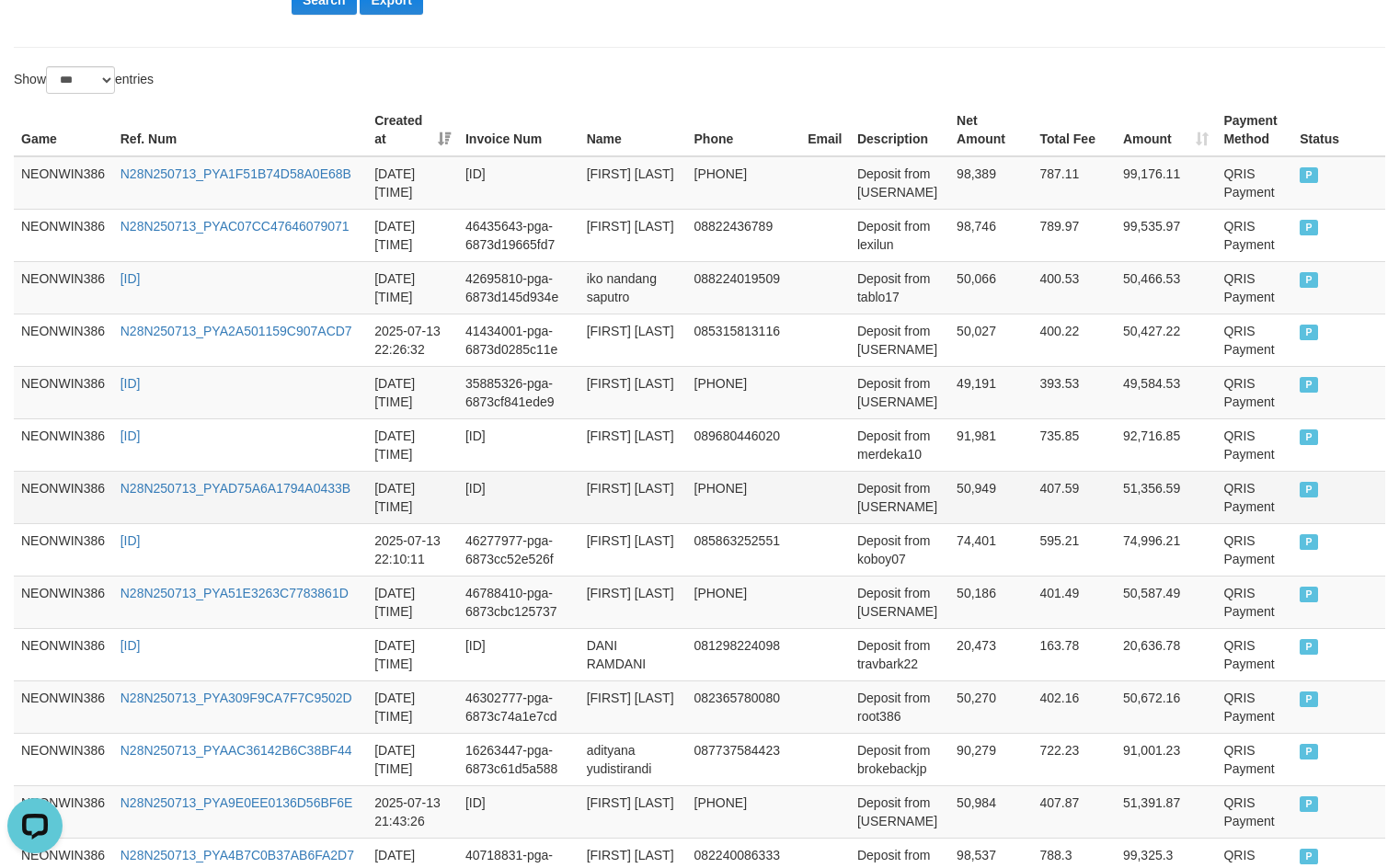click on "50,949" at bounding box center (991, 497) 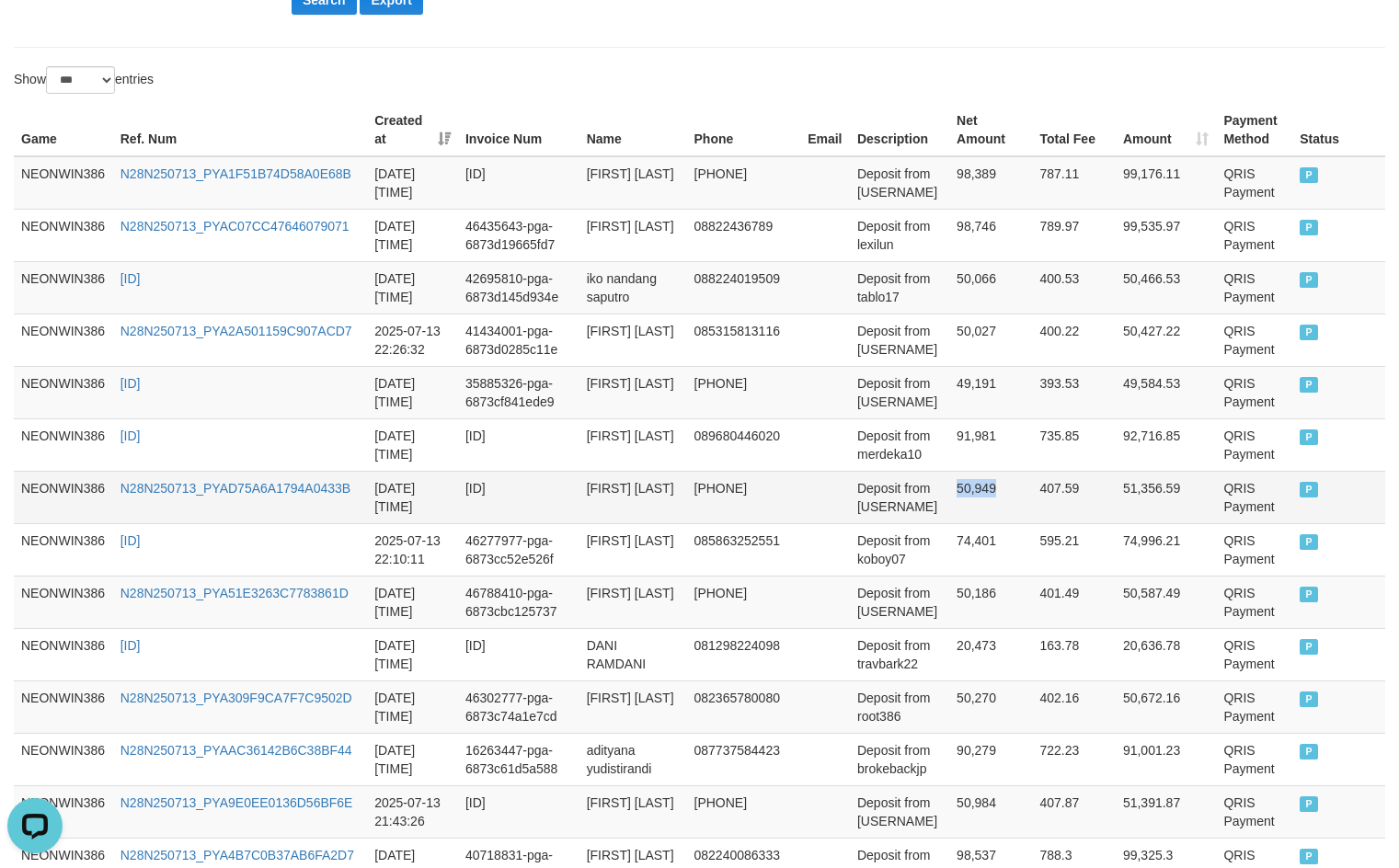 click on "50,949" at bounding box center (991, 497) 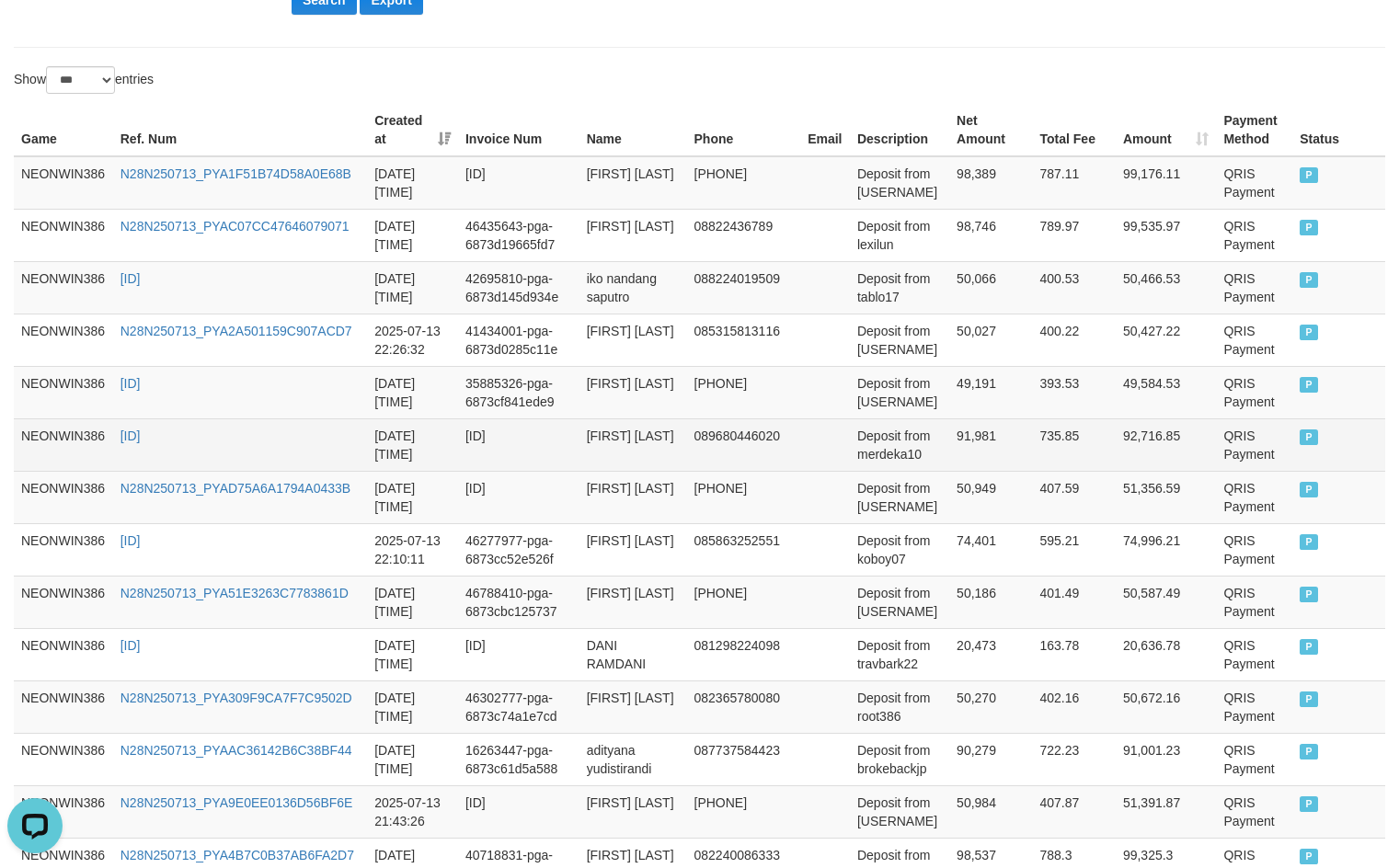 click on "91,981" at bounding box center (991, 444) 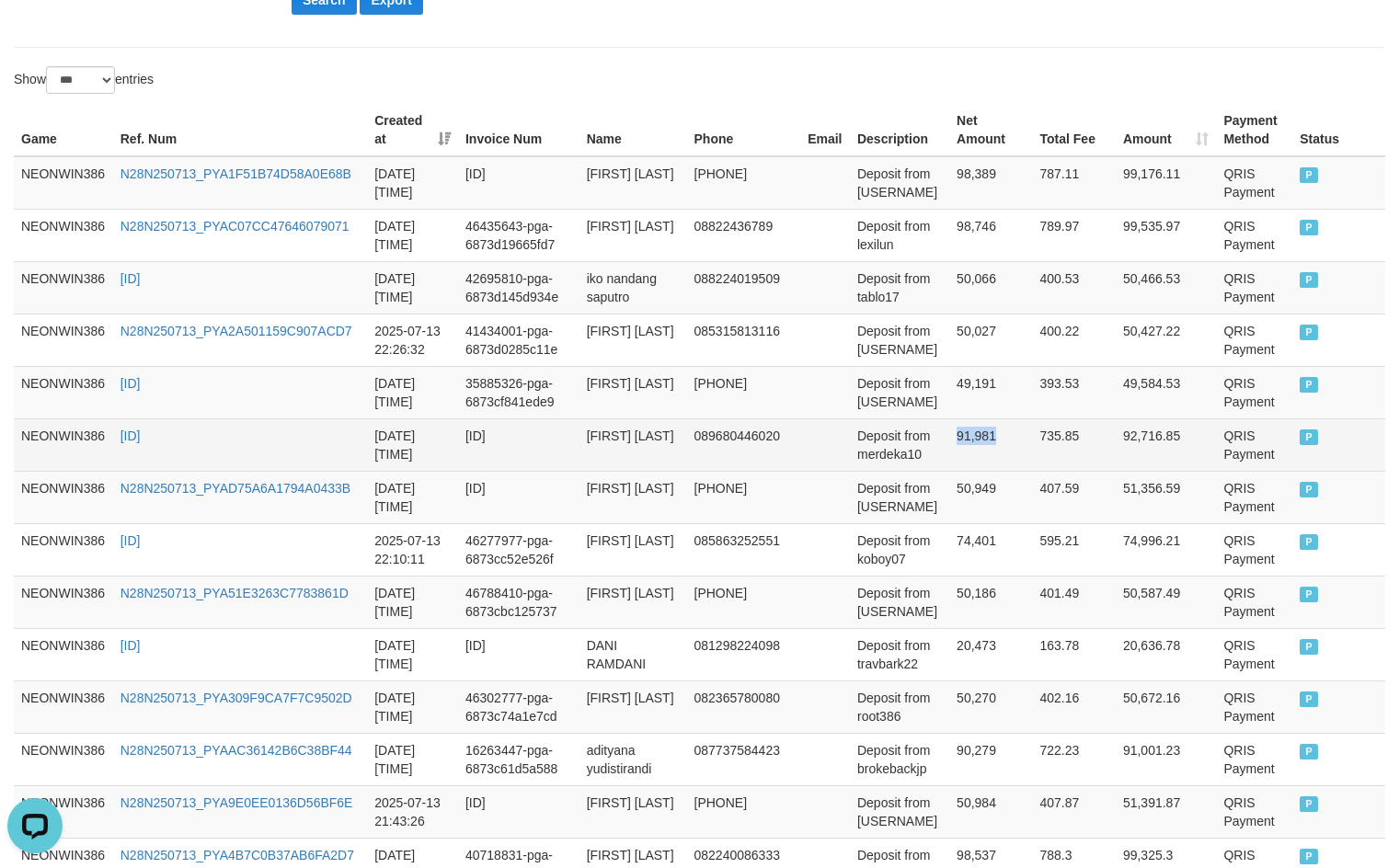 click on "91,981" at bounding box center [991, 444] 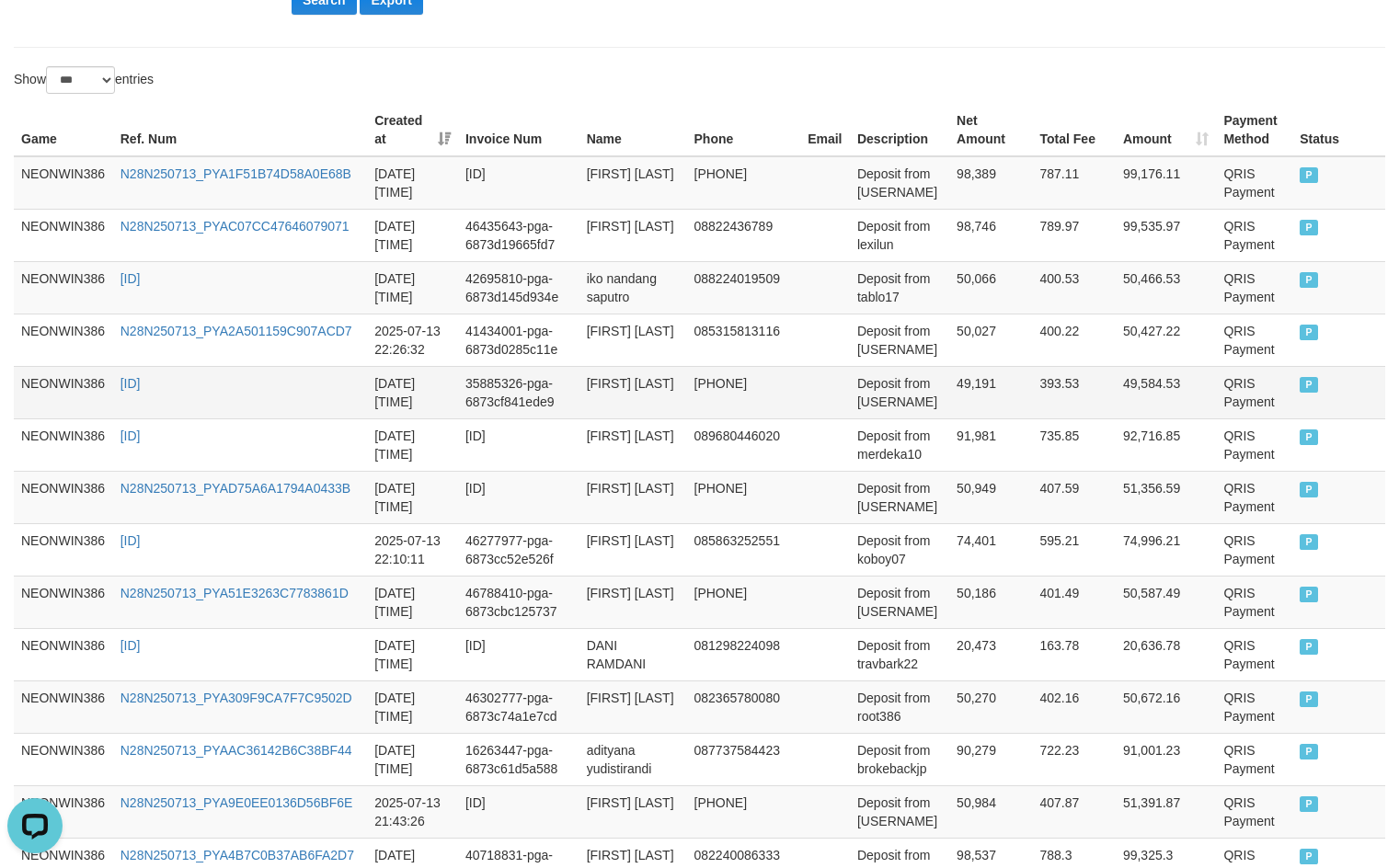 click on "49,191" at bounding box center (991, 392) 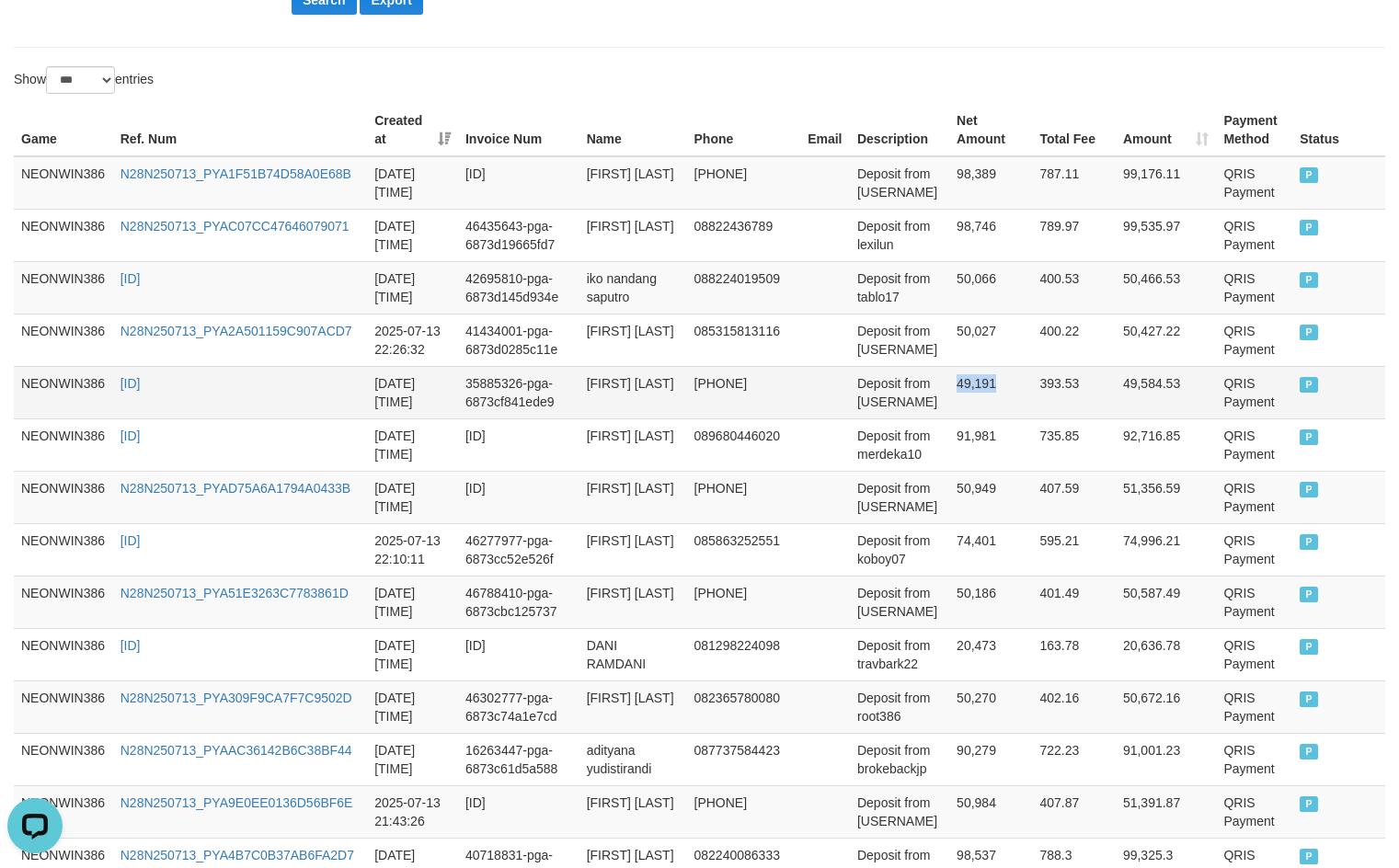 click on "49,191" at bounding box center [991, 392] 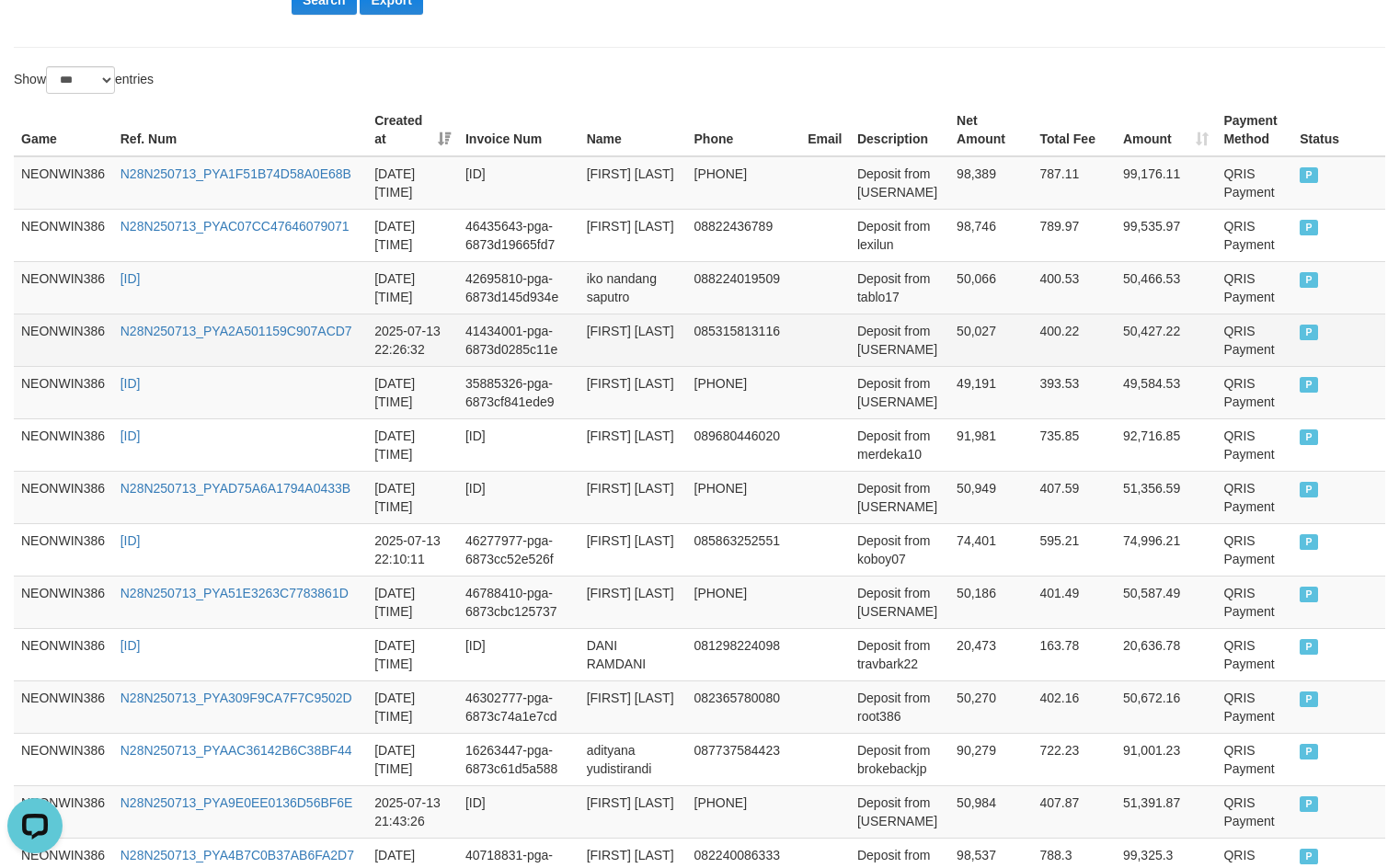 click on "50,027" at bounding box center [991, 339] 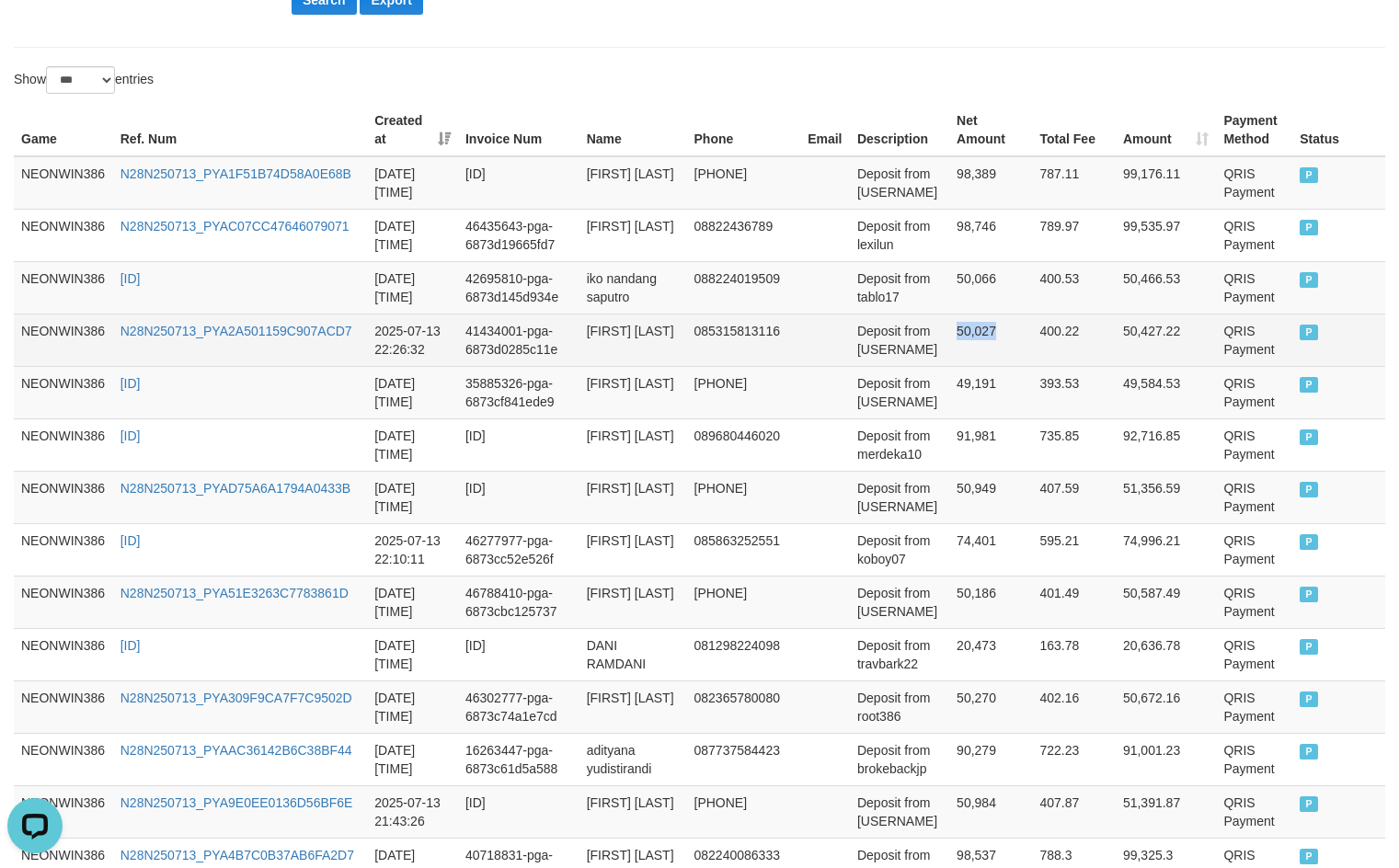 click on "50,027" at bounding box center [991, 339] 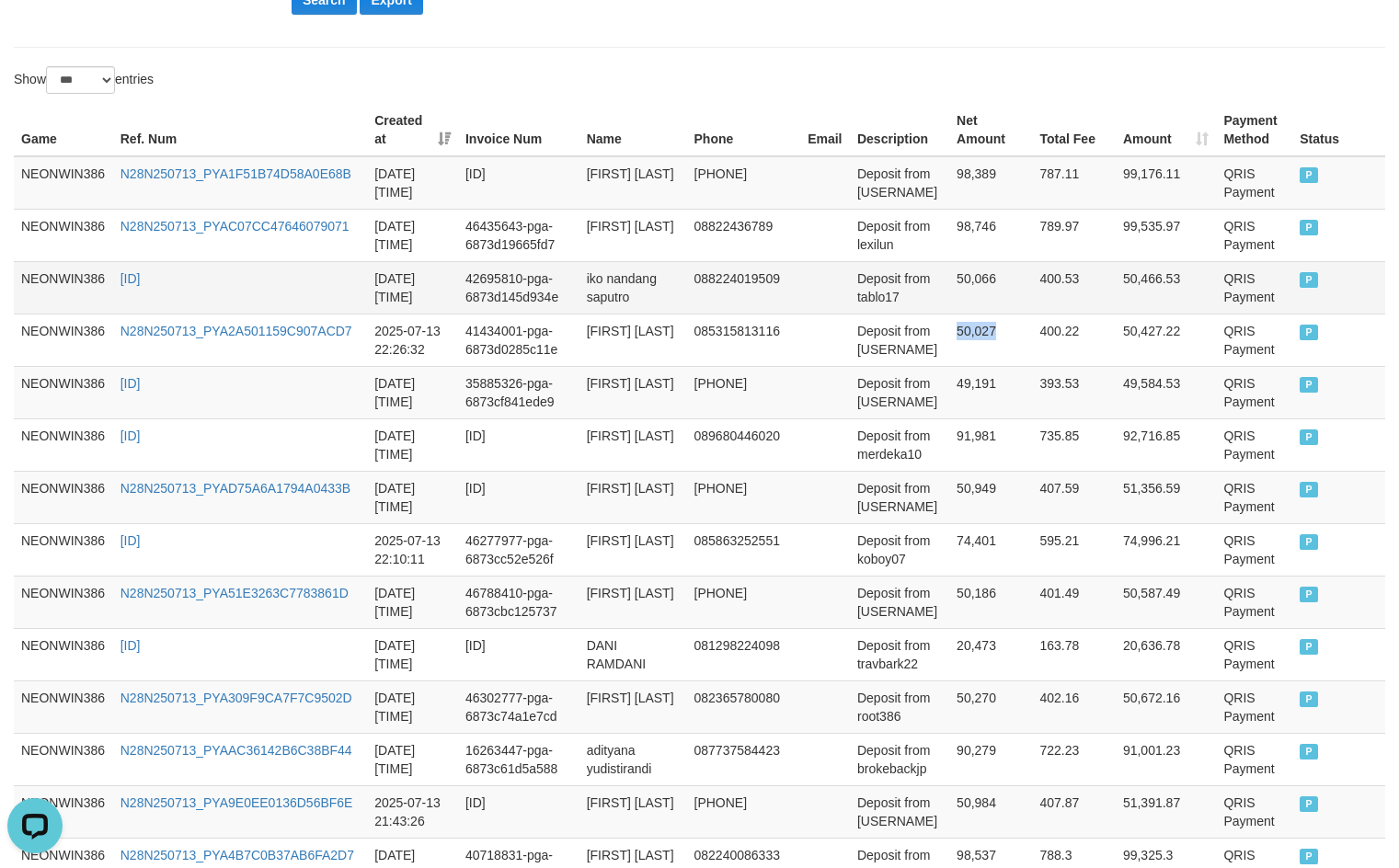 click on "50,066" at bounding box center [991, 287] 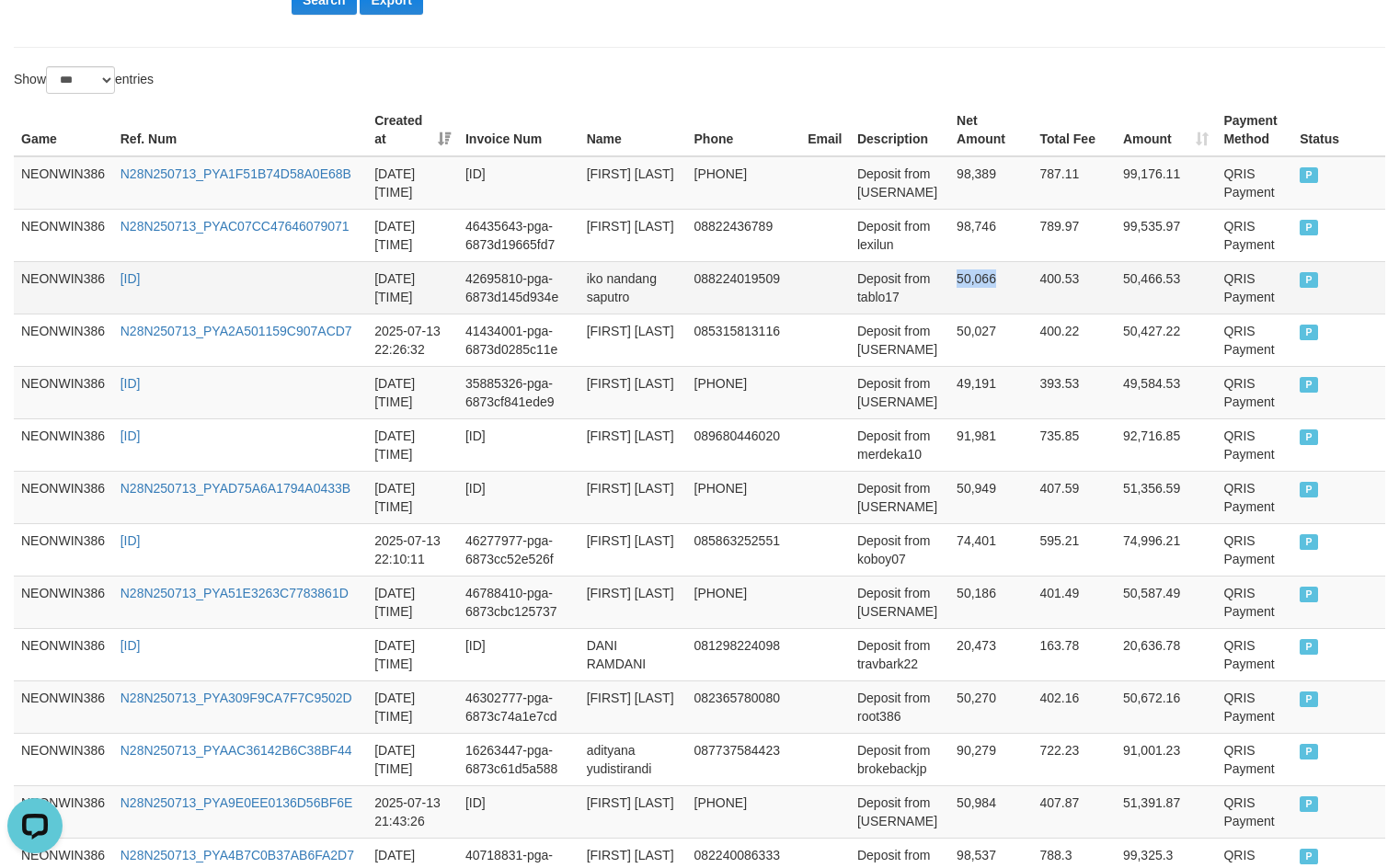 click on "50,066" at bounding box center (991, 287) 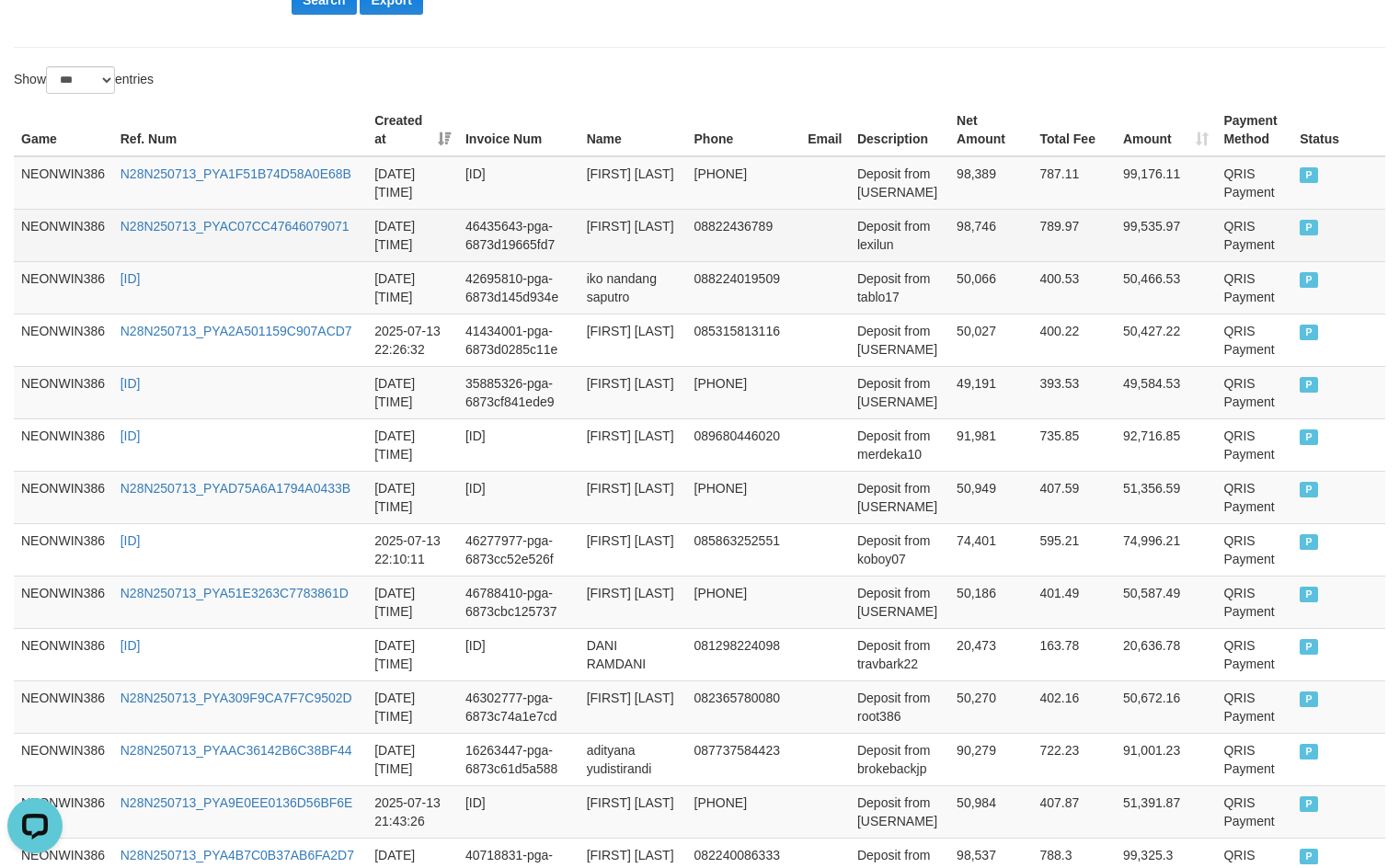 click on "98,746" at bounding box center [991, 234] 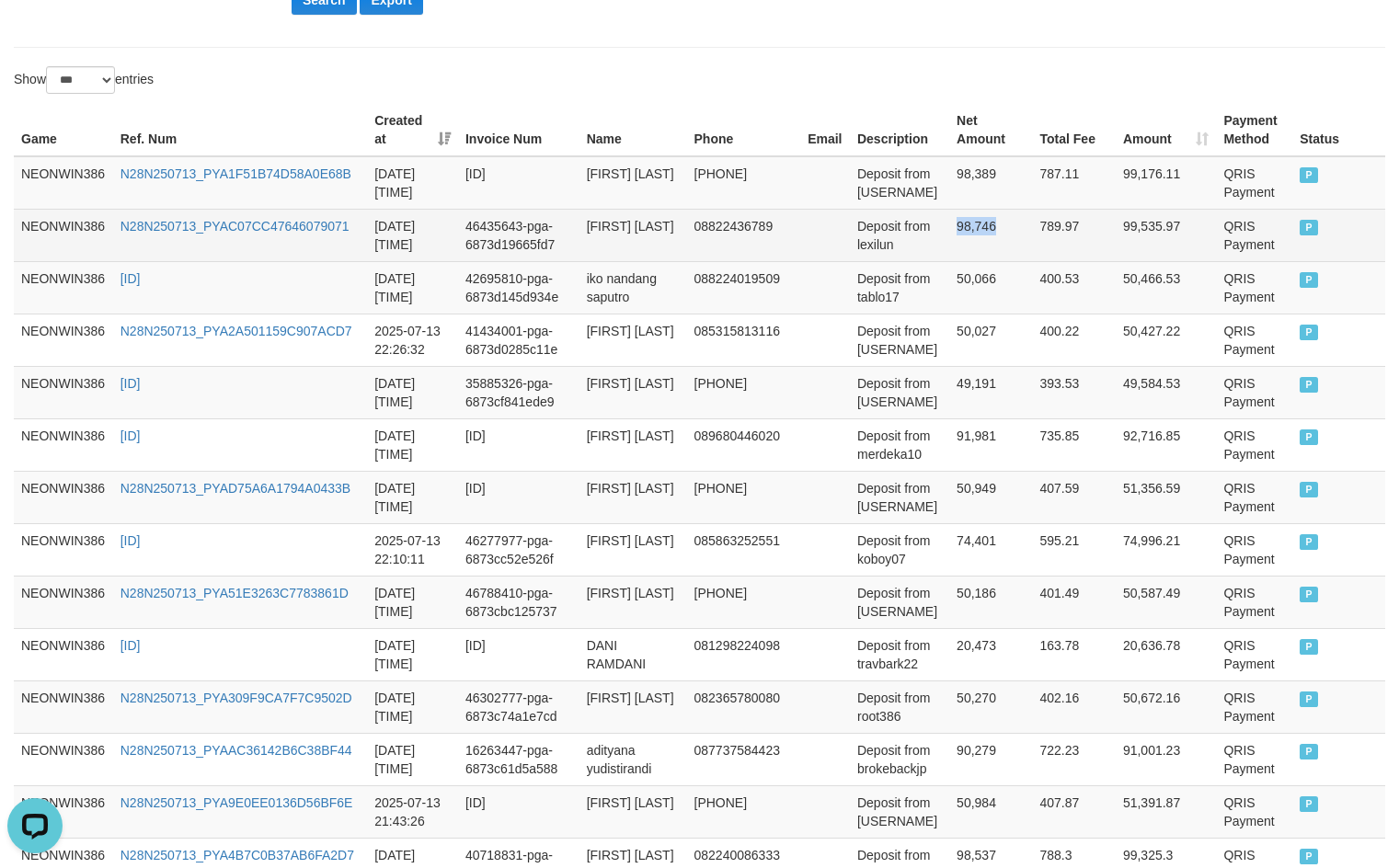 click on "98,746" at bounding box center (991, 234) 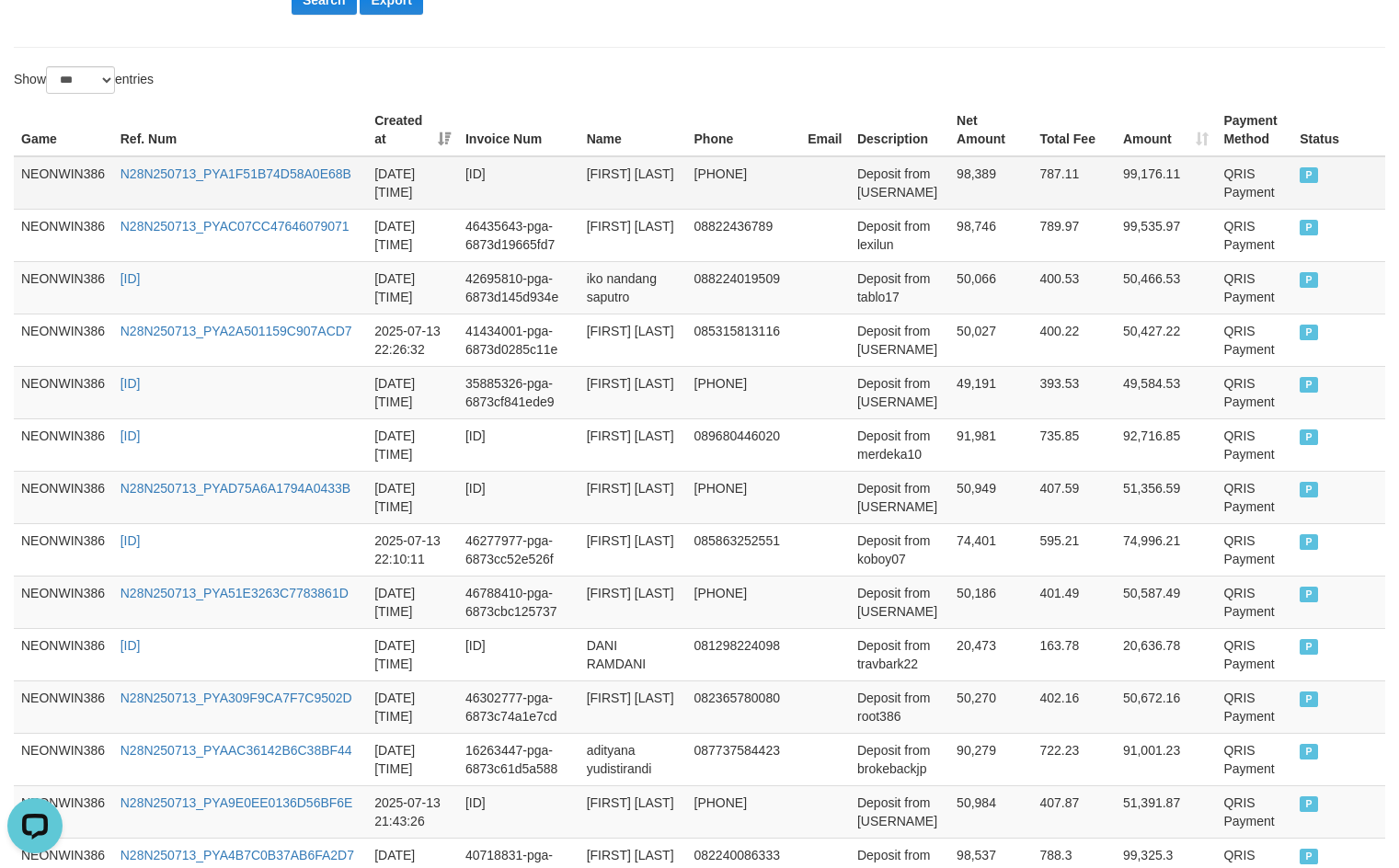 click on "98,389" at bounding box center [991, 183] 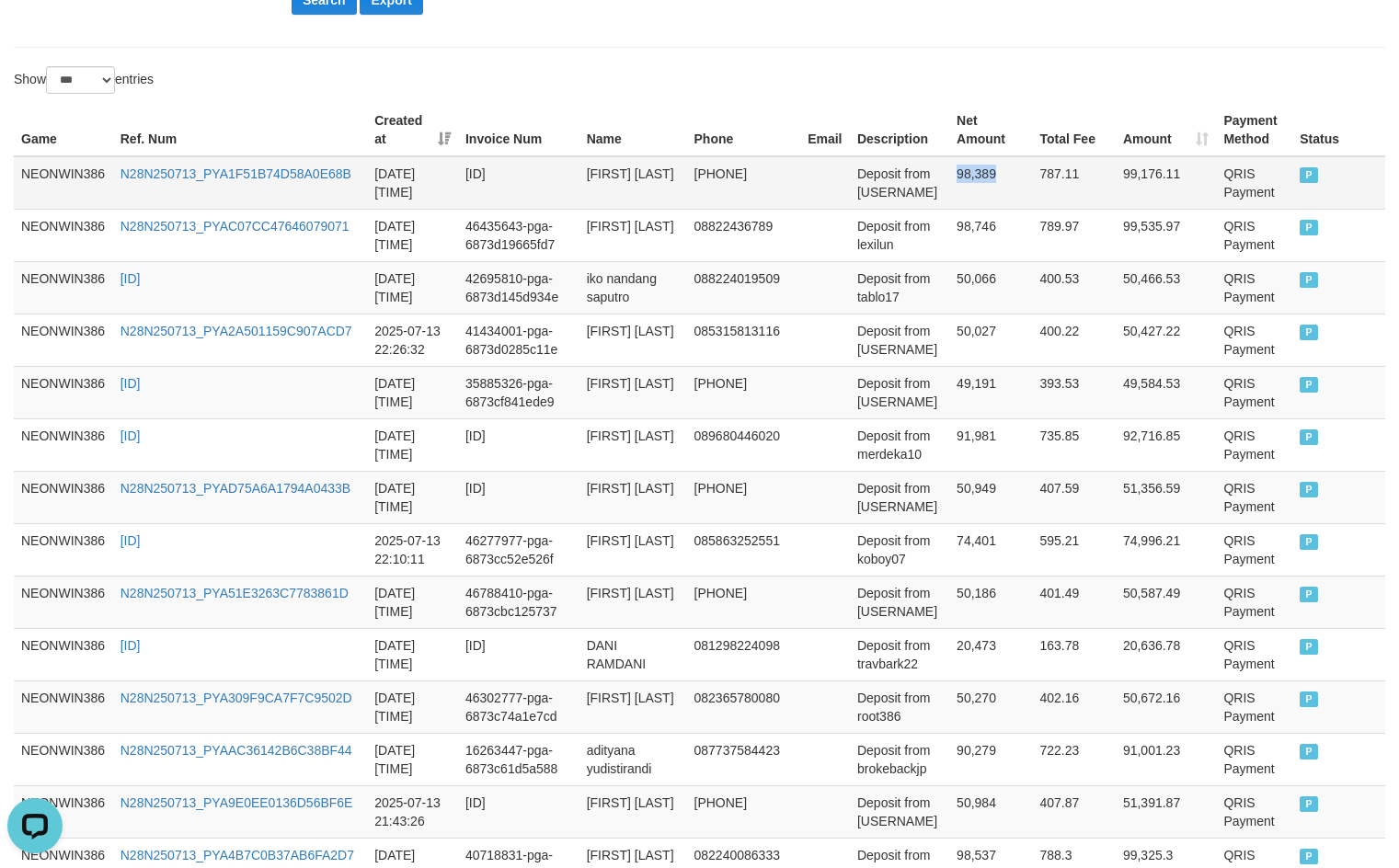 click on "98,389" at bounding box center [991, 183] 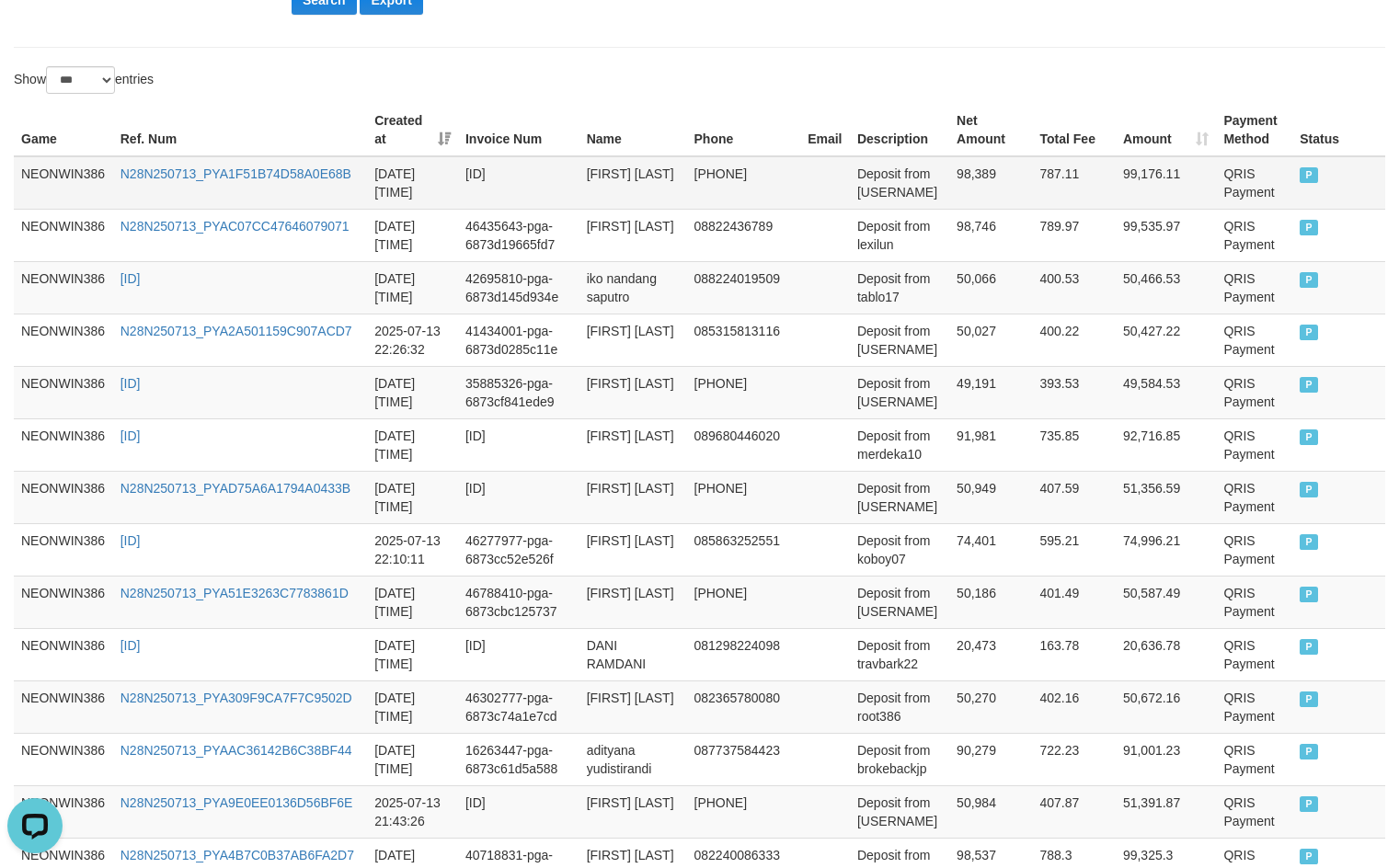 click on "syamsul bakhri" at bounding box center [633, 183] 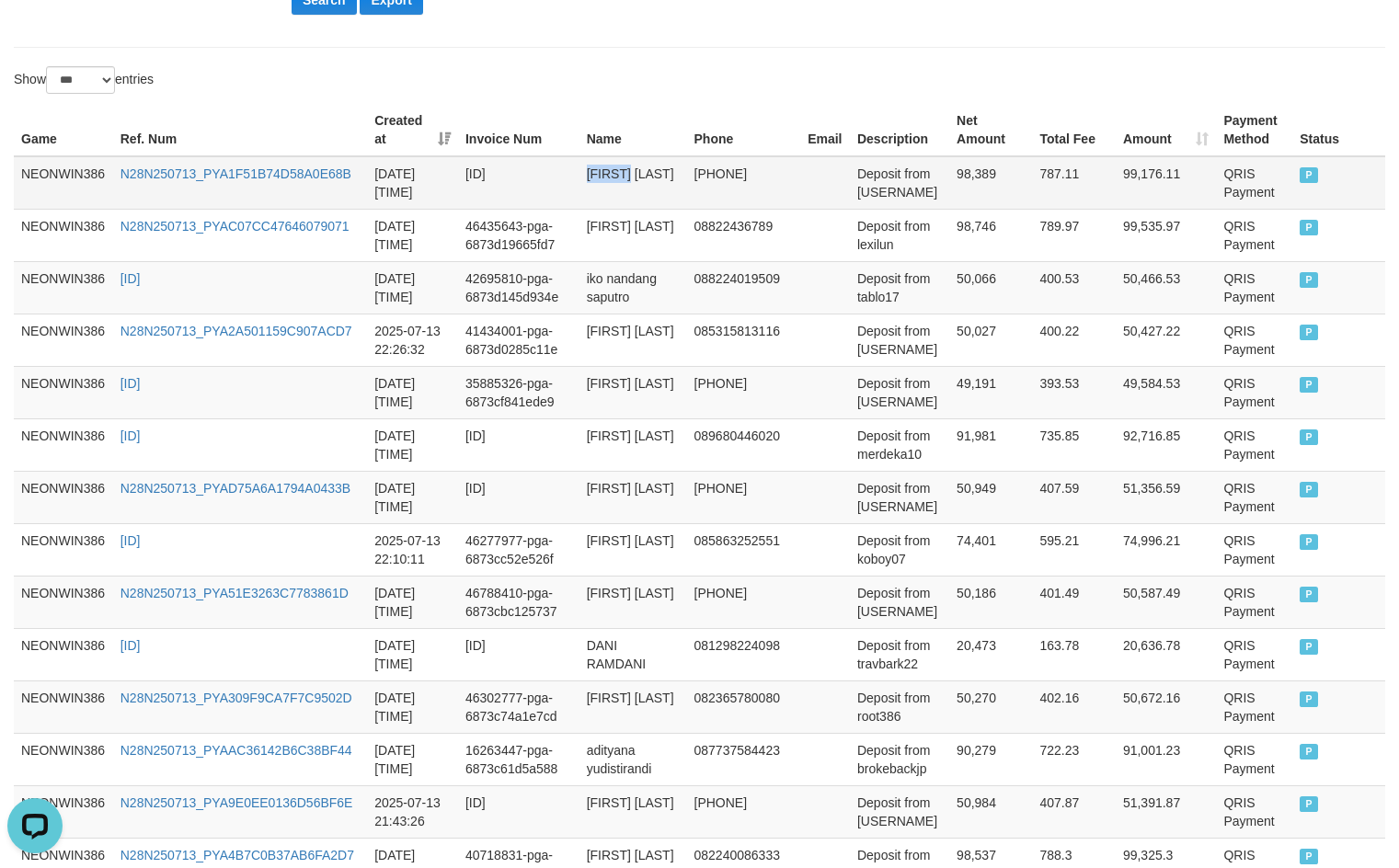 drag, startPoint x: 600, startPoint y: 172, endPoint x: 628, endPoint y: 170, distance: 28.07134 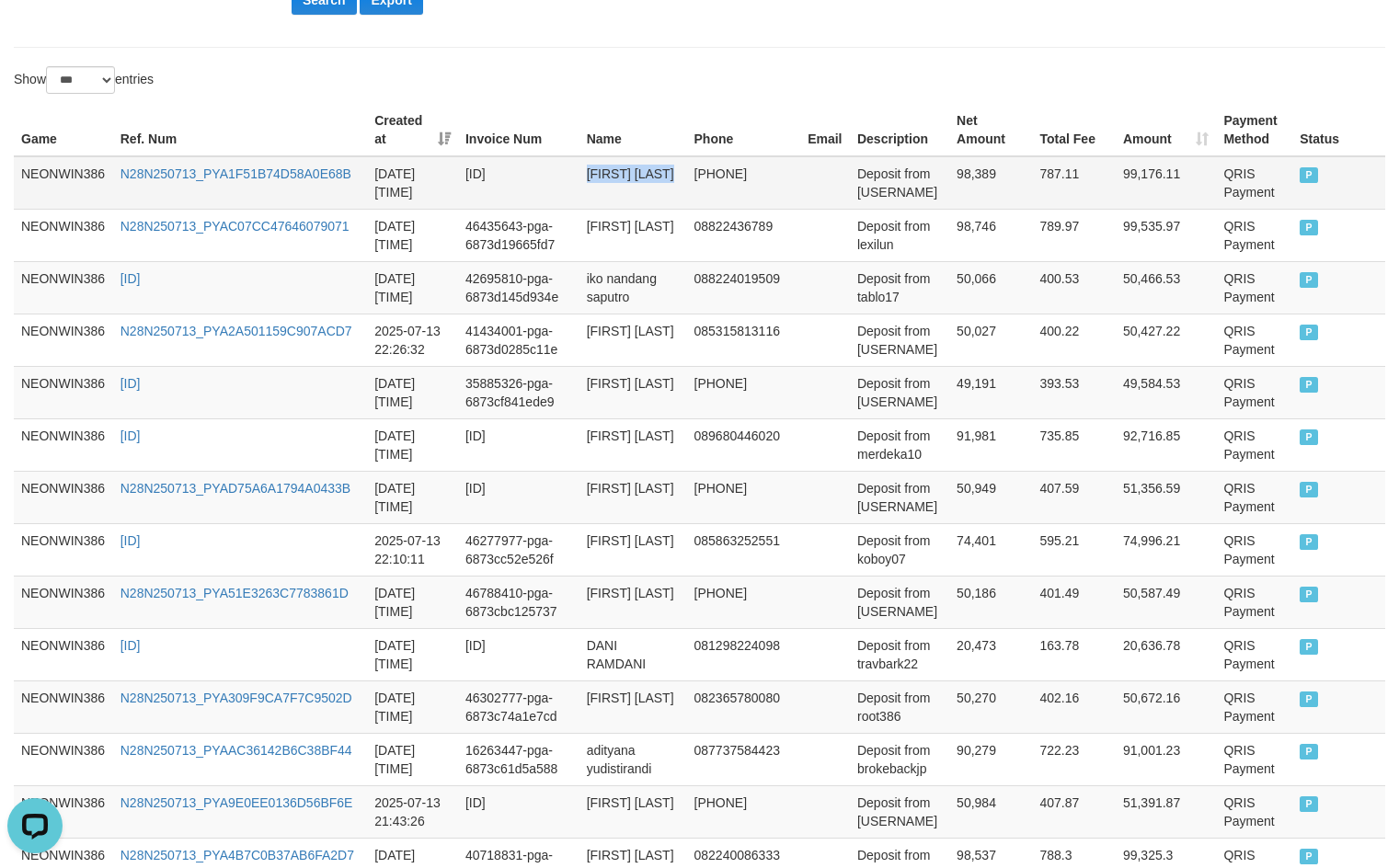 click on "syamsul bakhri" at bounding box center [633, 183] 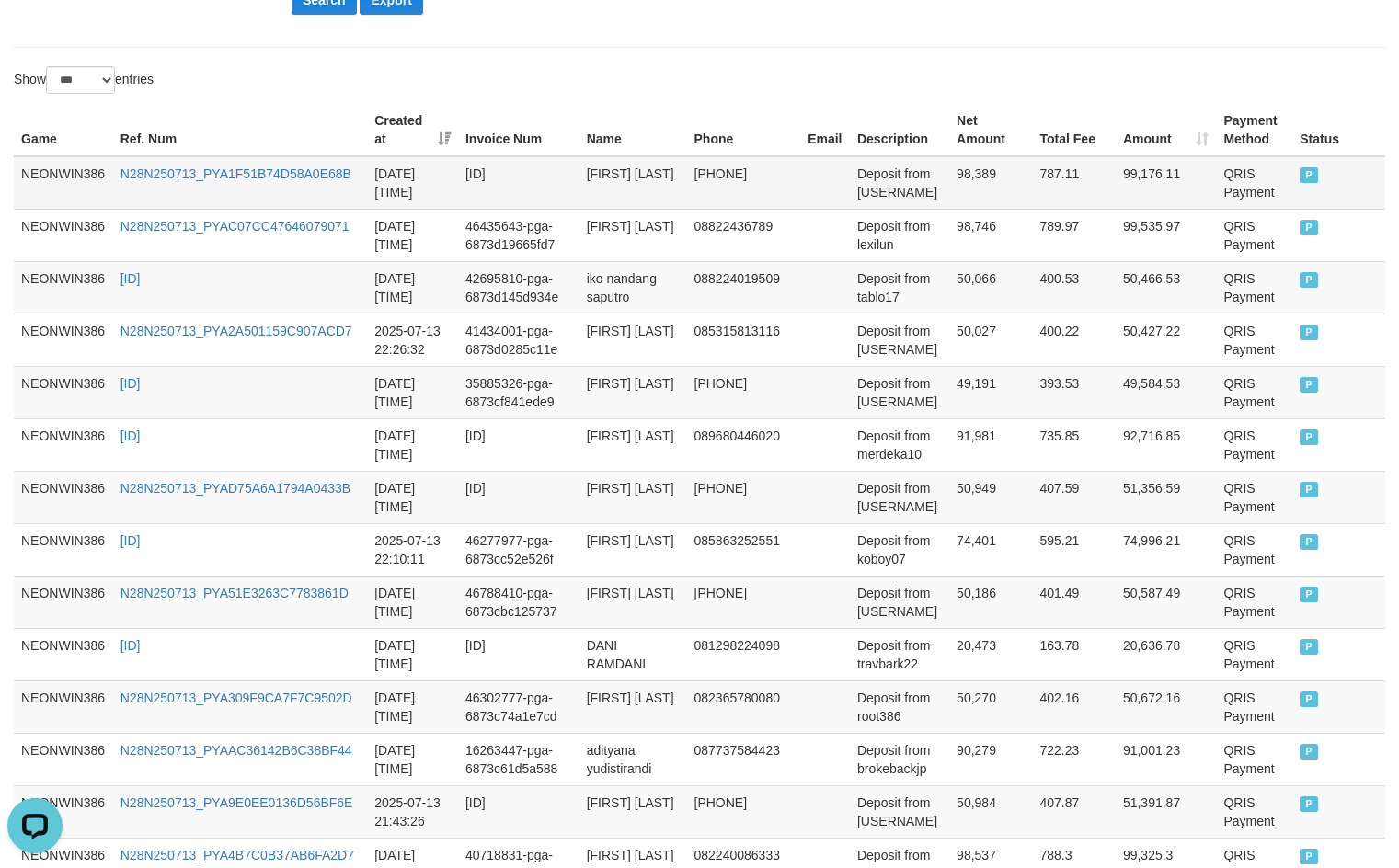 click on "Deposit from neogood" at bounding box center [900, 183] 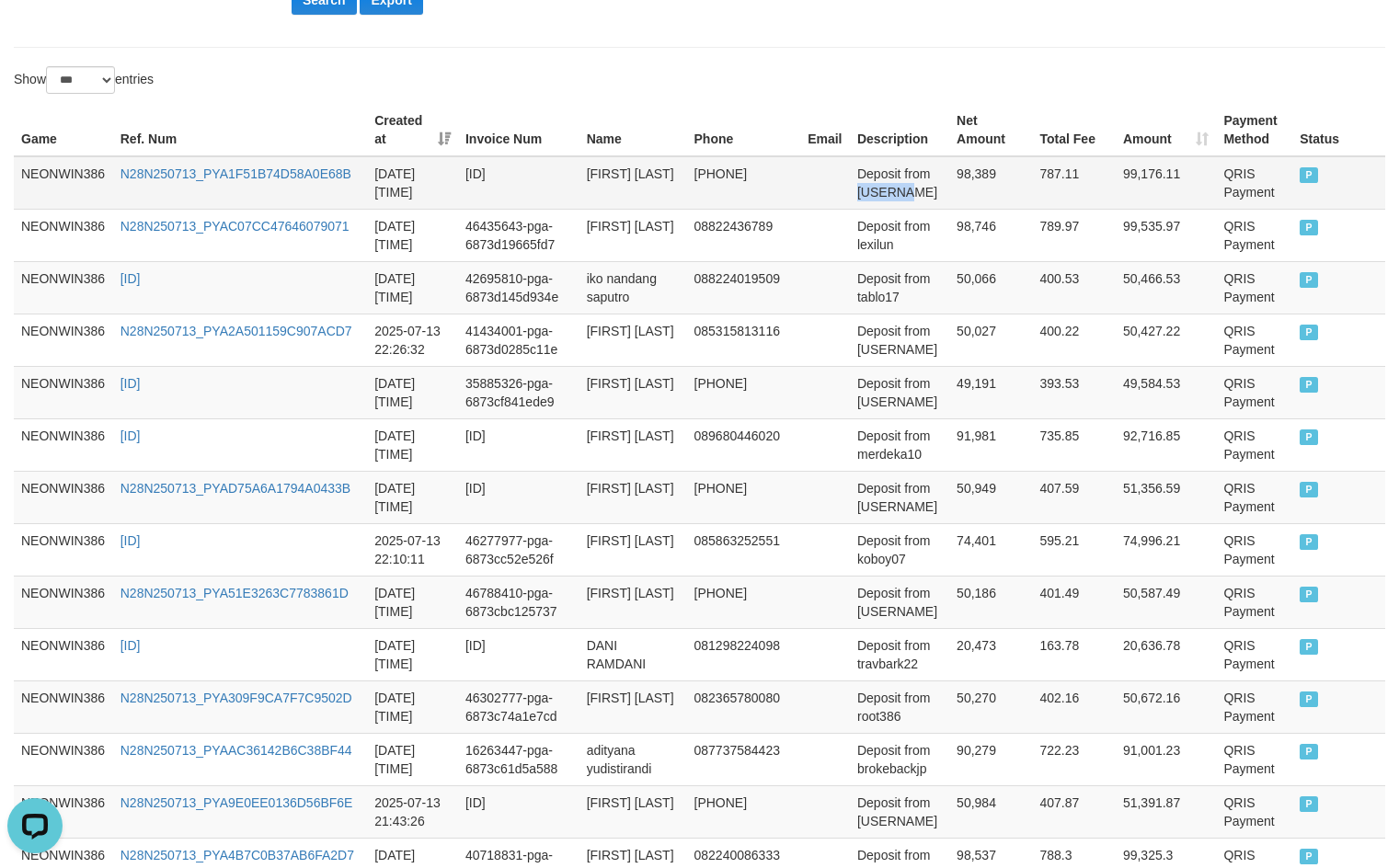 click on "Deposit from neogood" at bounding box center [900, 183] 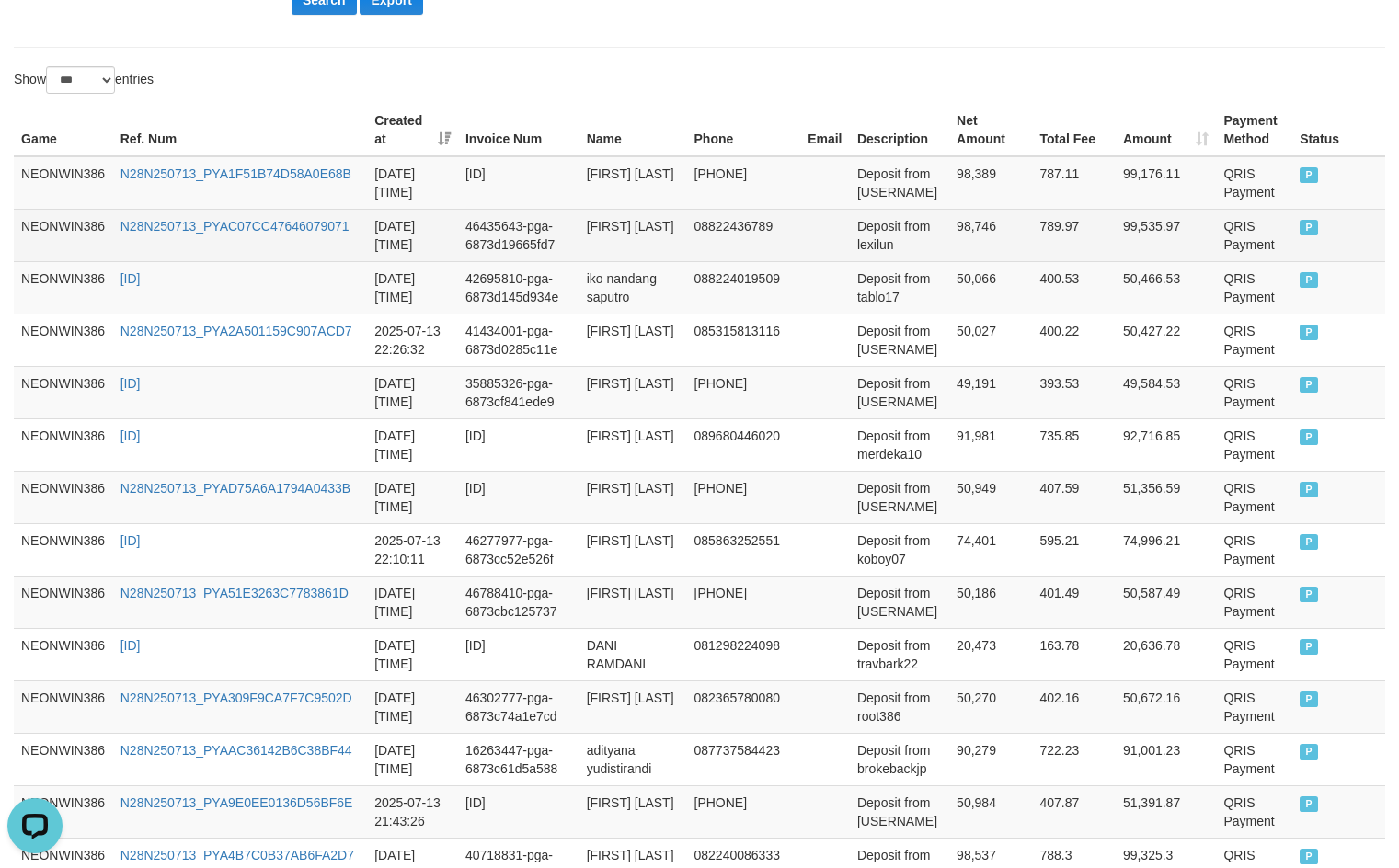 click on "leni rosalina" at bounding box center [633, 234] 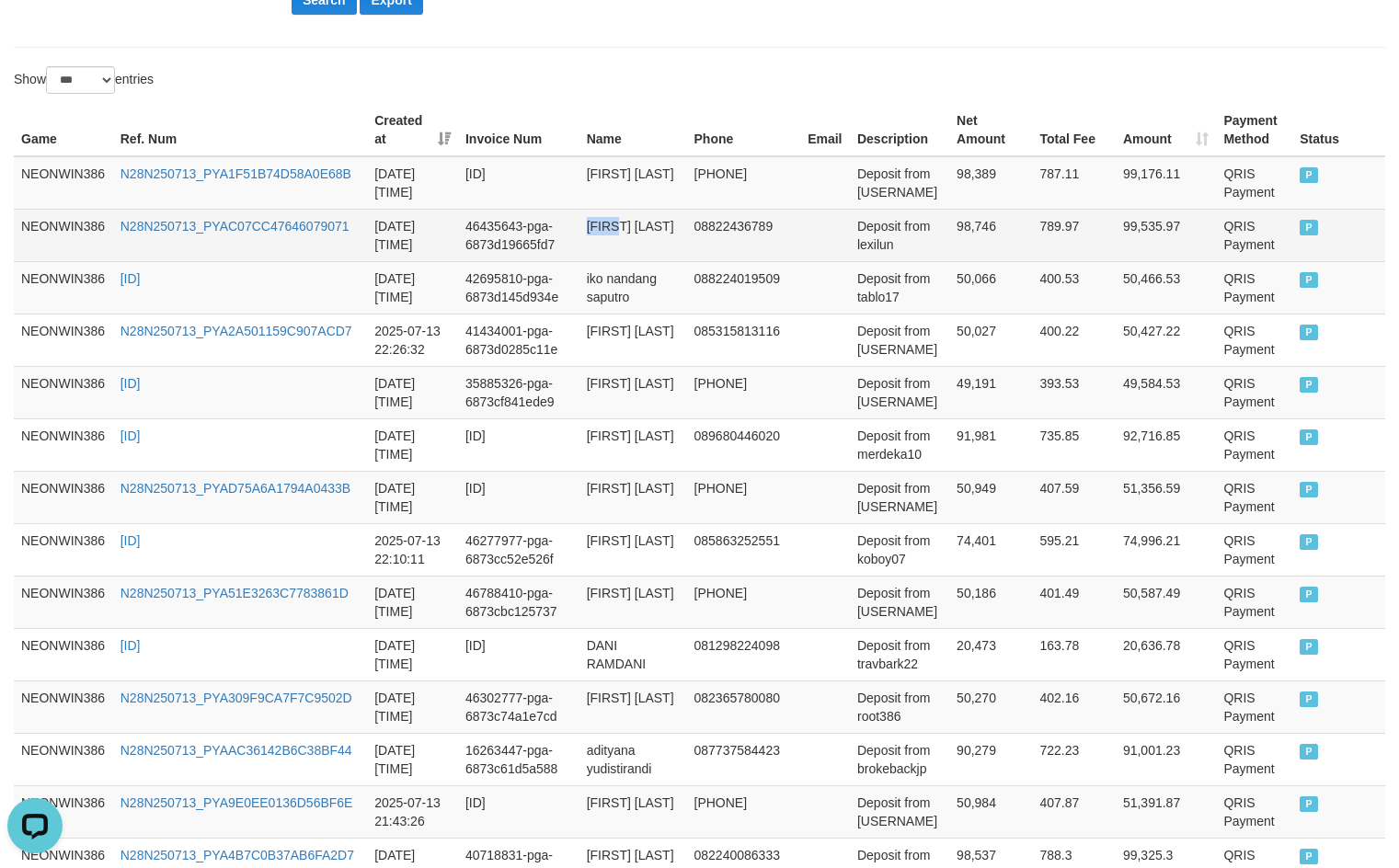 click on "leni rosalina" at bounding box center (633, 234) 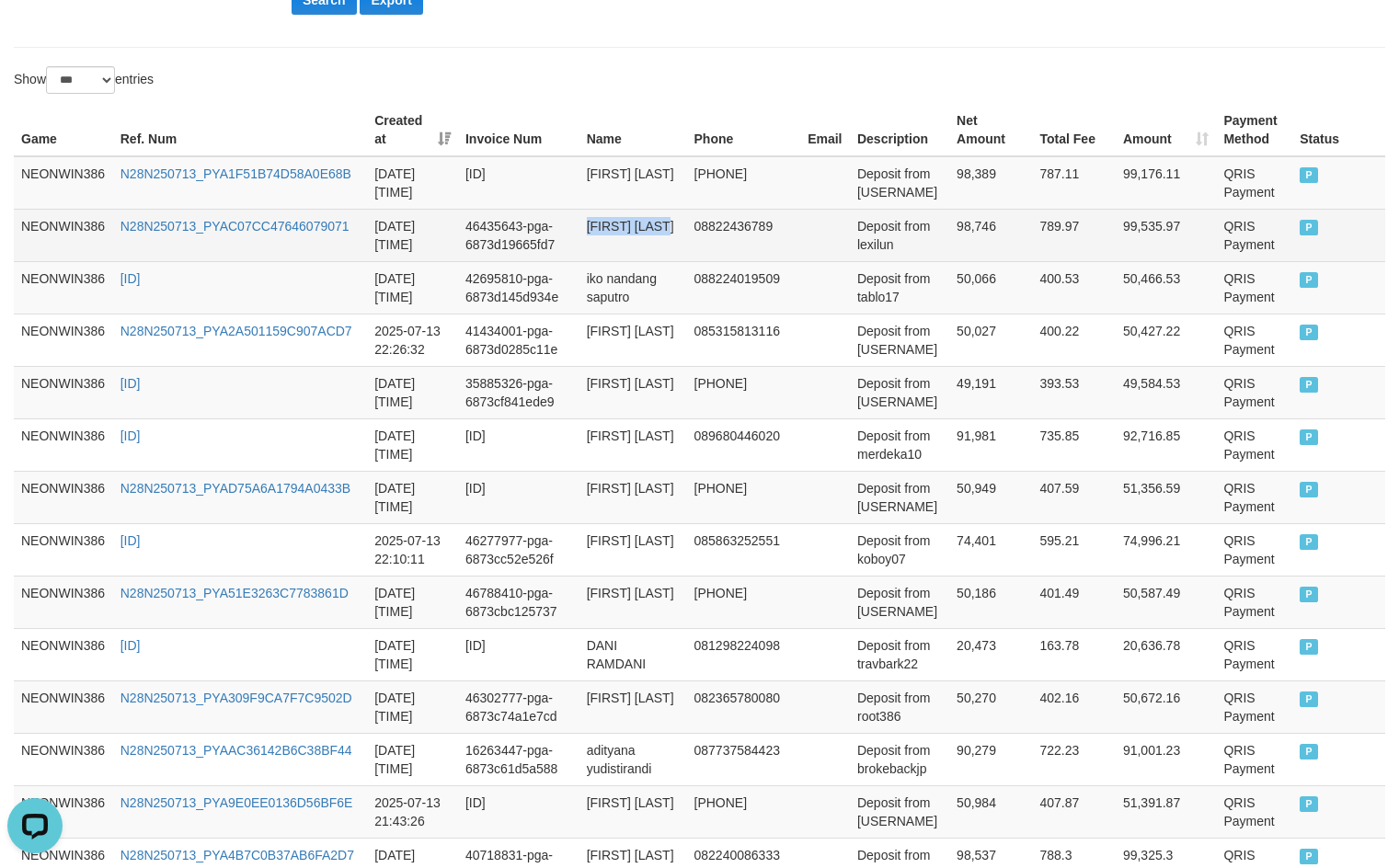click on "leni rosalina" at bounding box center [633, 234] 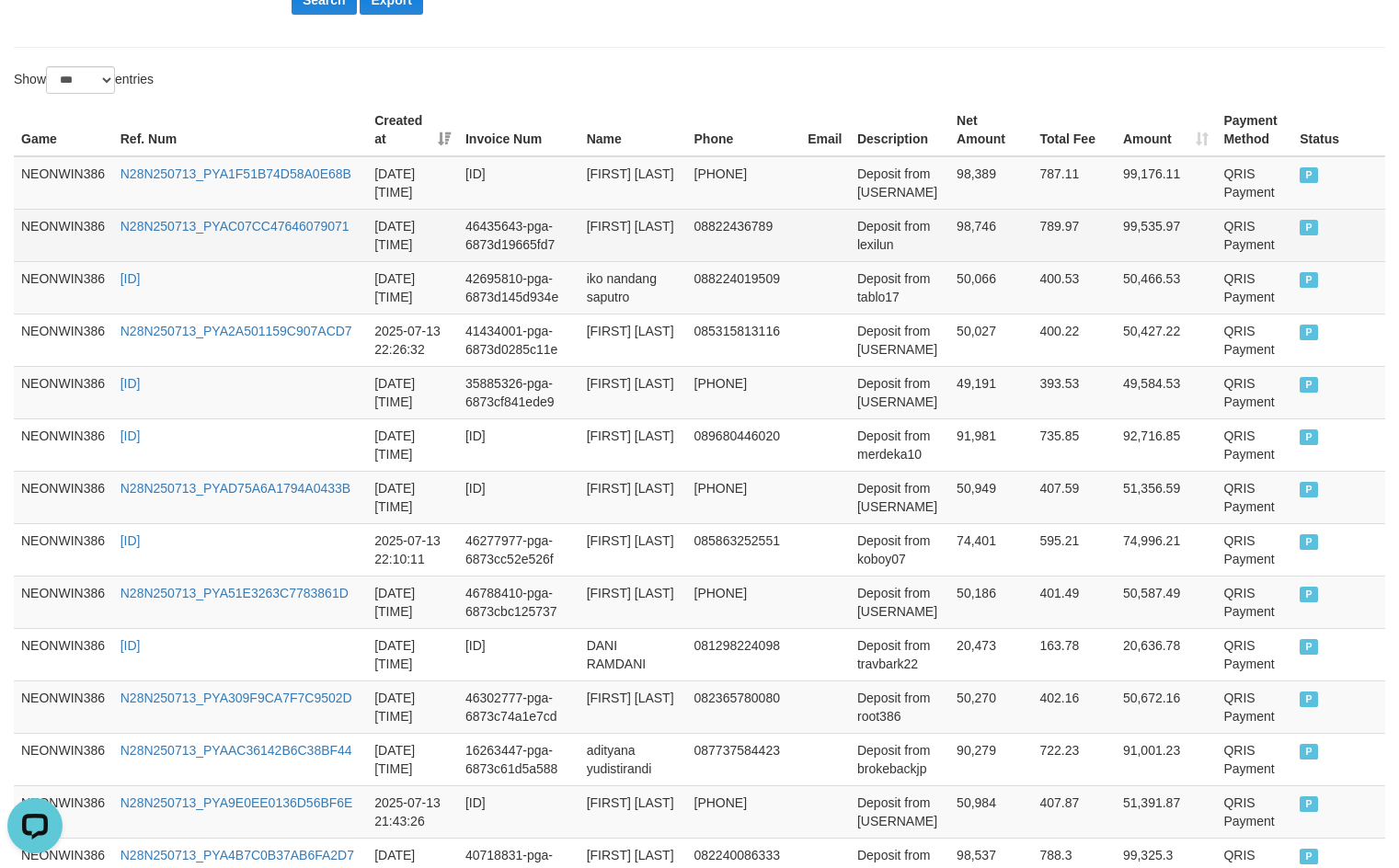 click on "Deposit from lexilun" at bounding box center (900, 234) 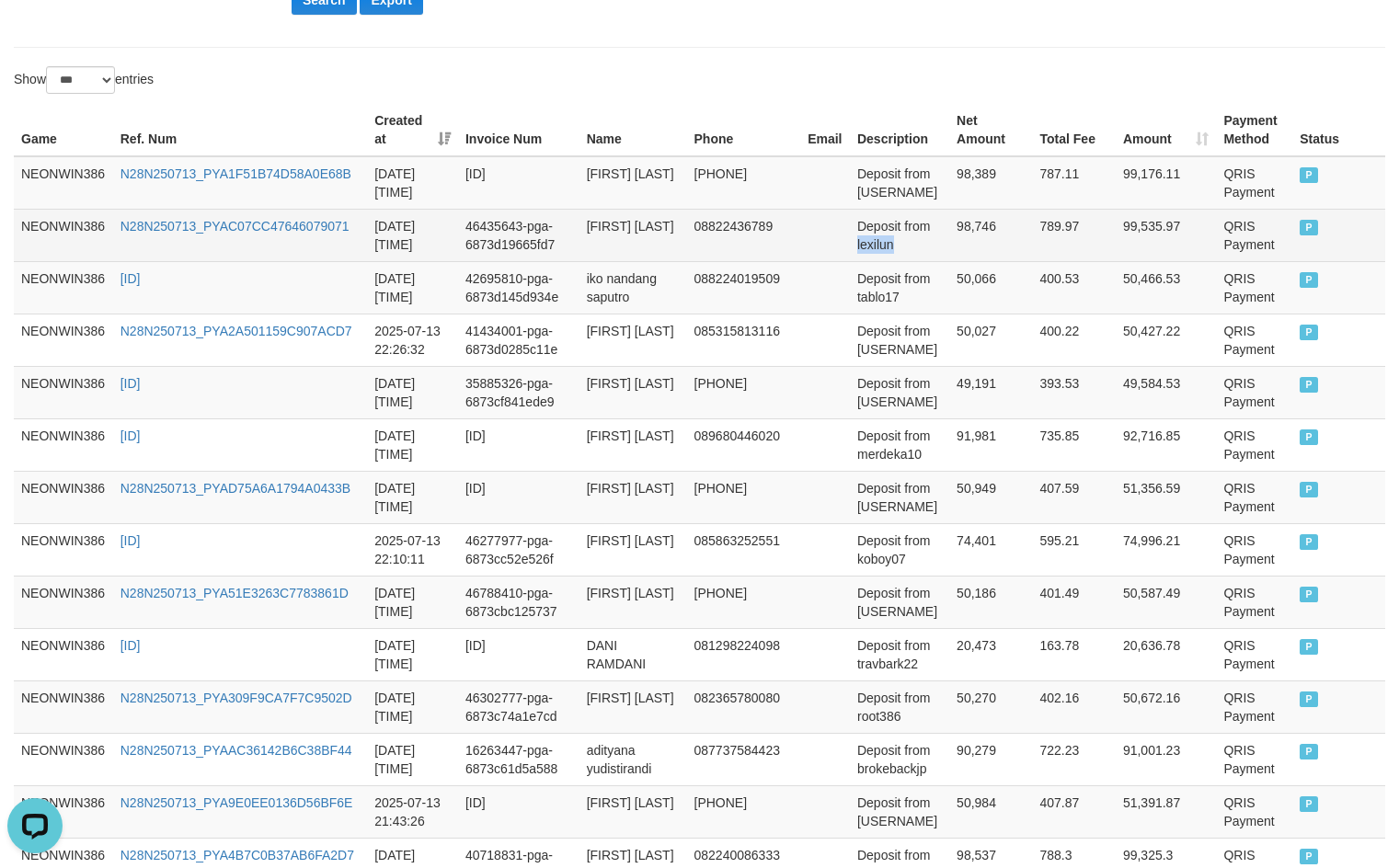 click on "Deposit from lexilun" at bounding box center [900, 234] 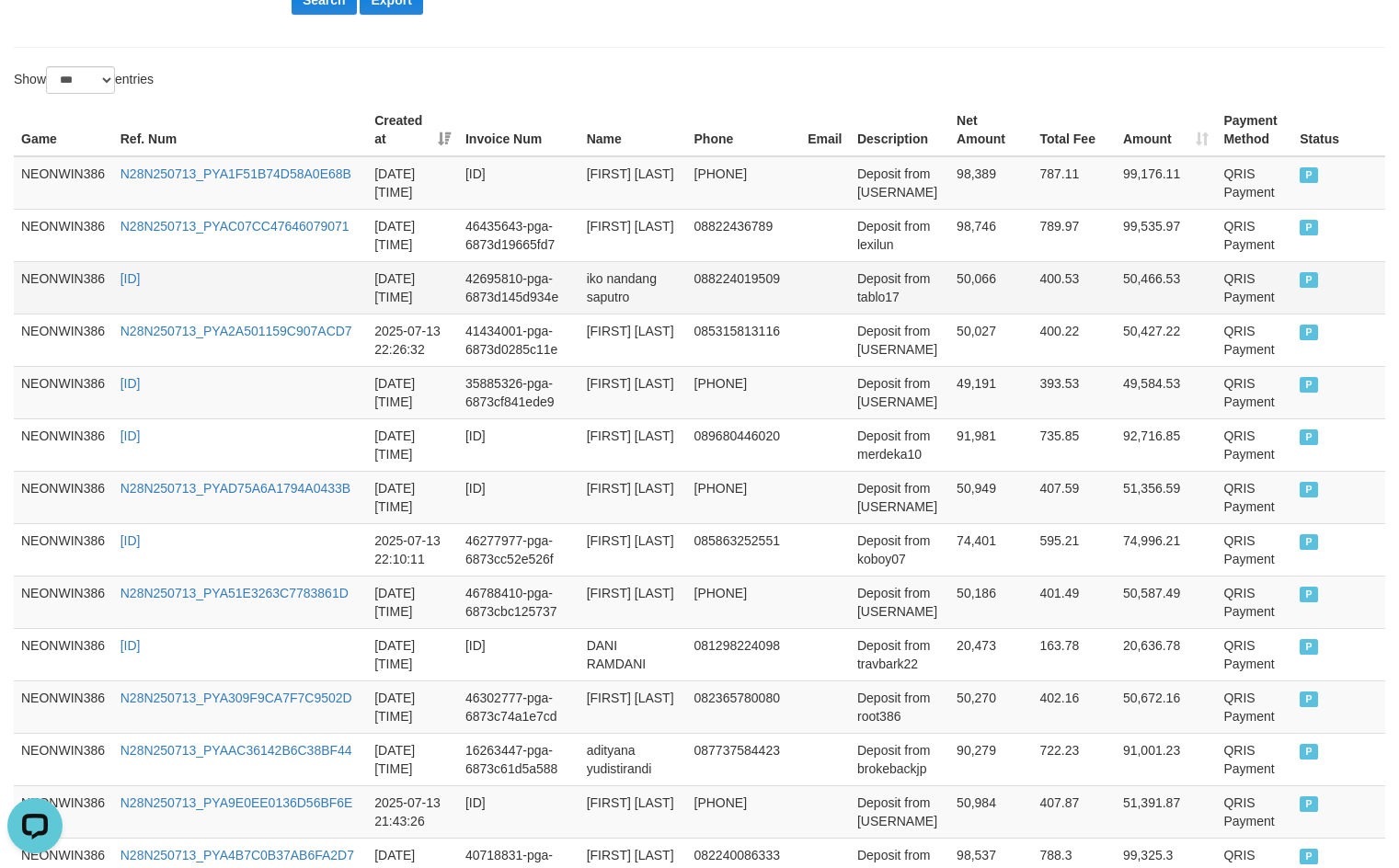 click on "iko nandang saputro" at bounding box center [633, 287] 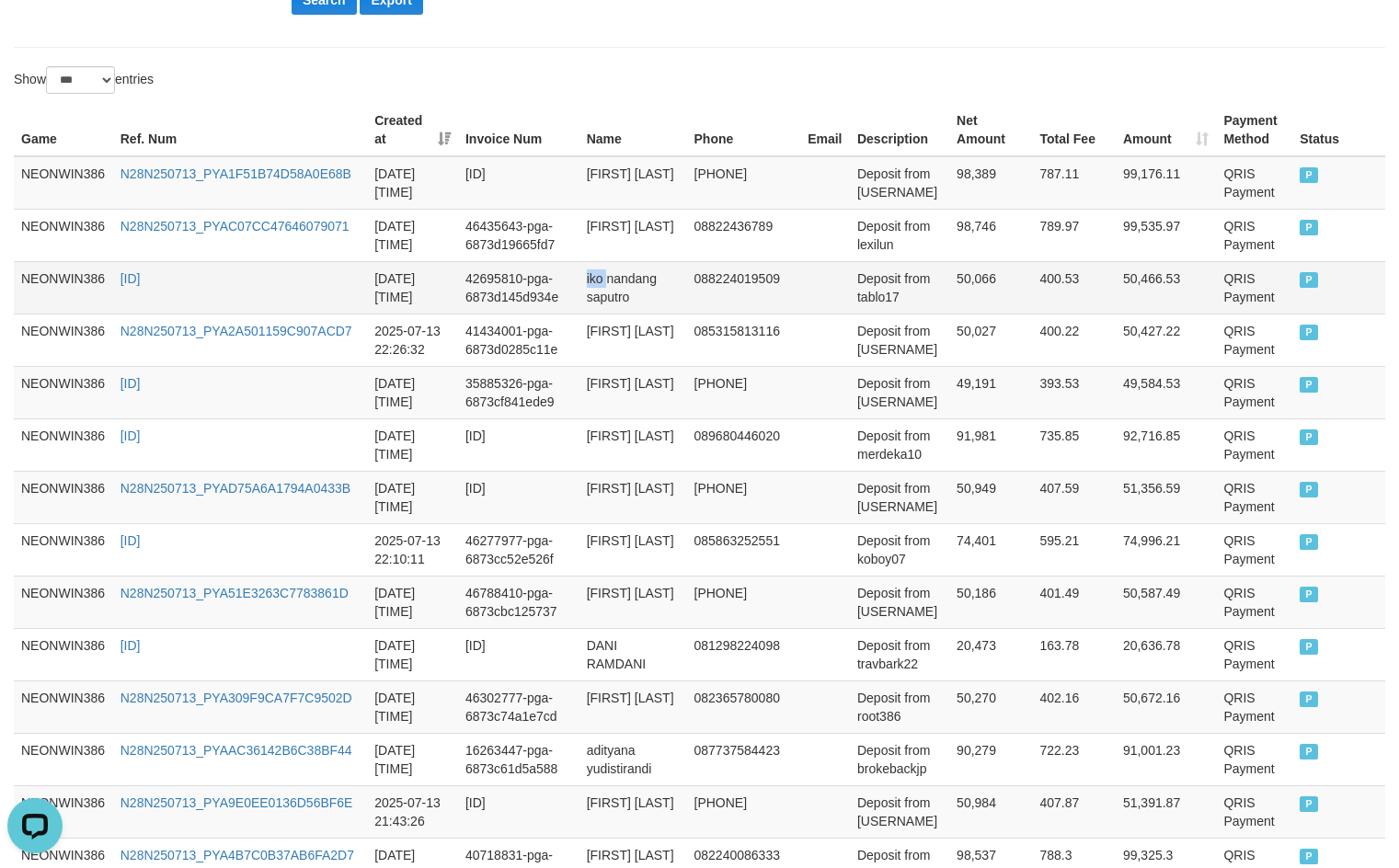 click on "iko nandang saputro" at bounding box center (633, 287) 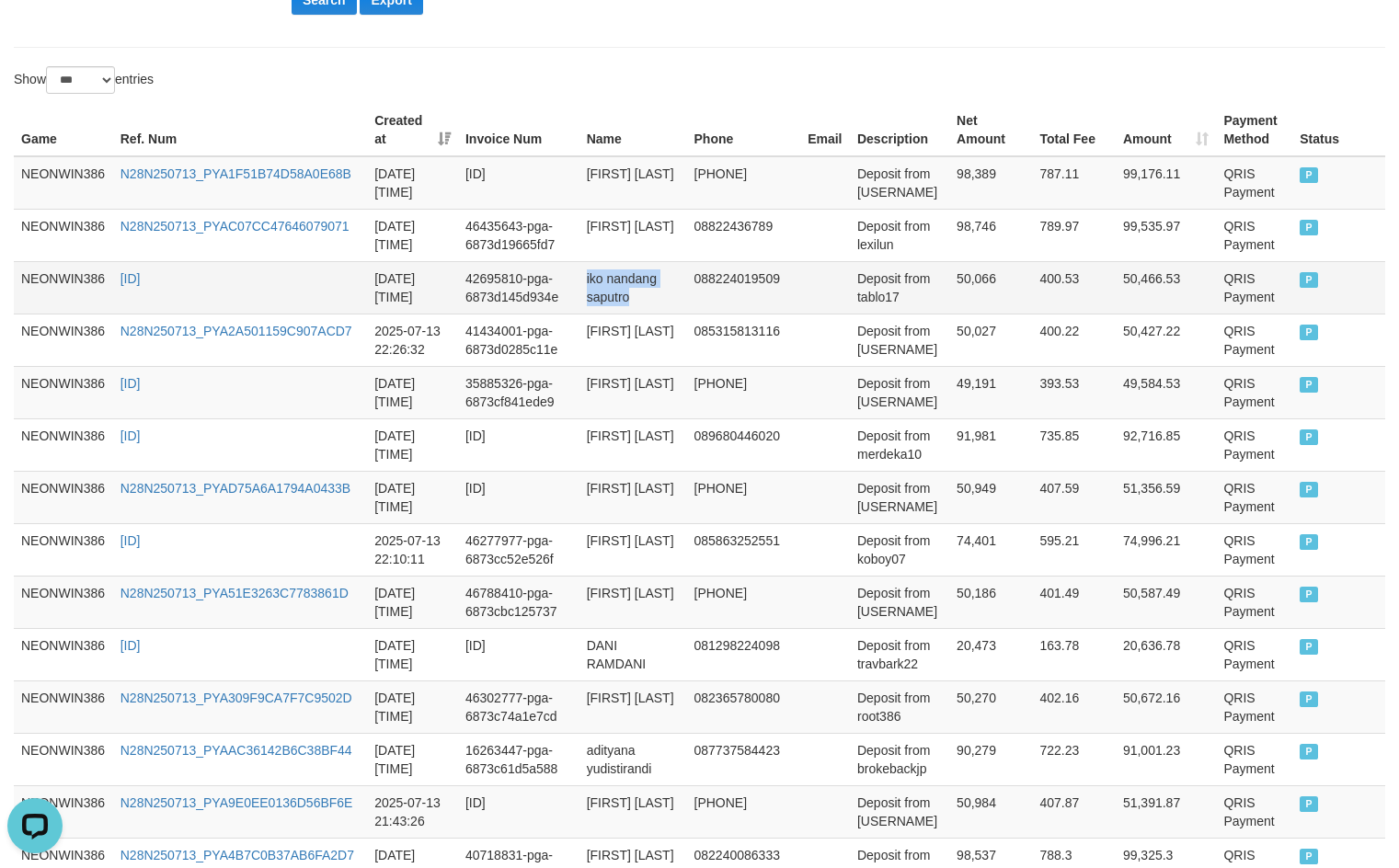 click on "iko nandang saputro" at bounding box center (633, 287) 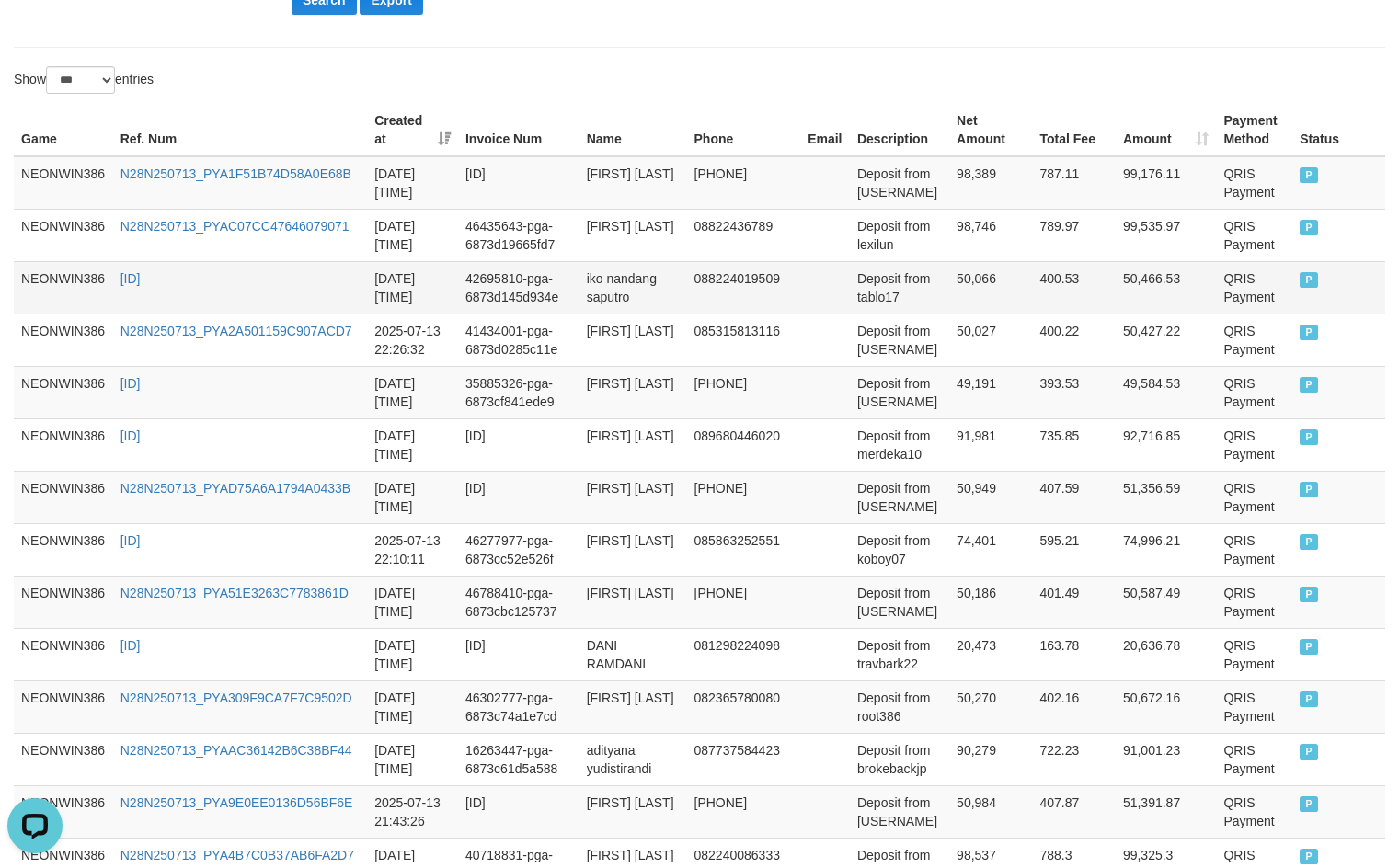 click on "Deposit from tablo17" at bounding box center [900, 287] 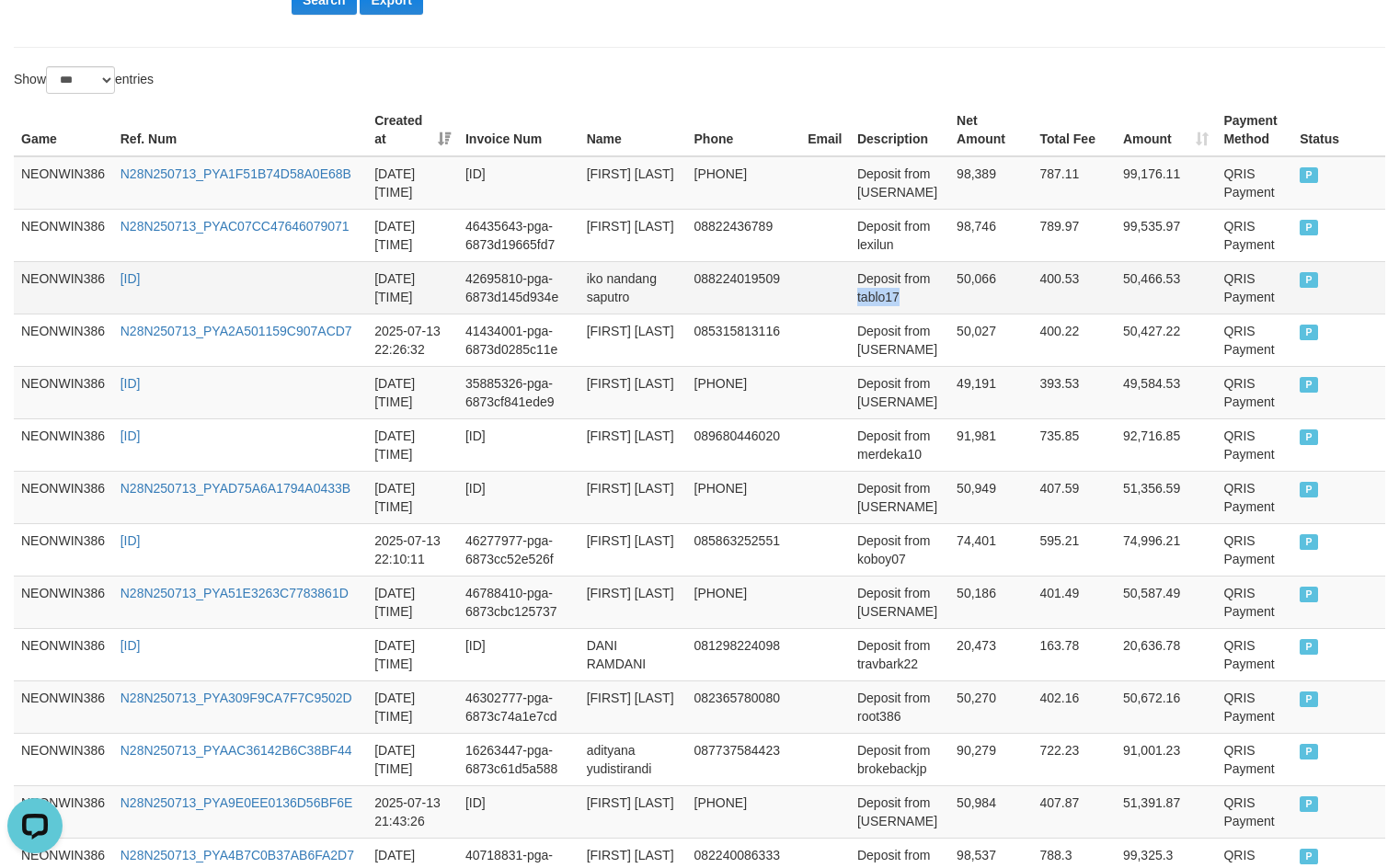 click on "Deposit from tablo17" at bounding box center [900, 287] 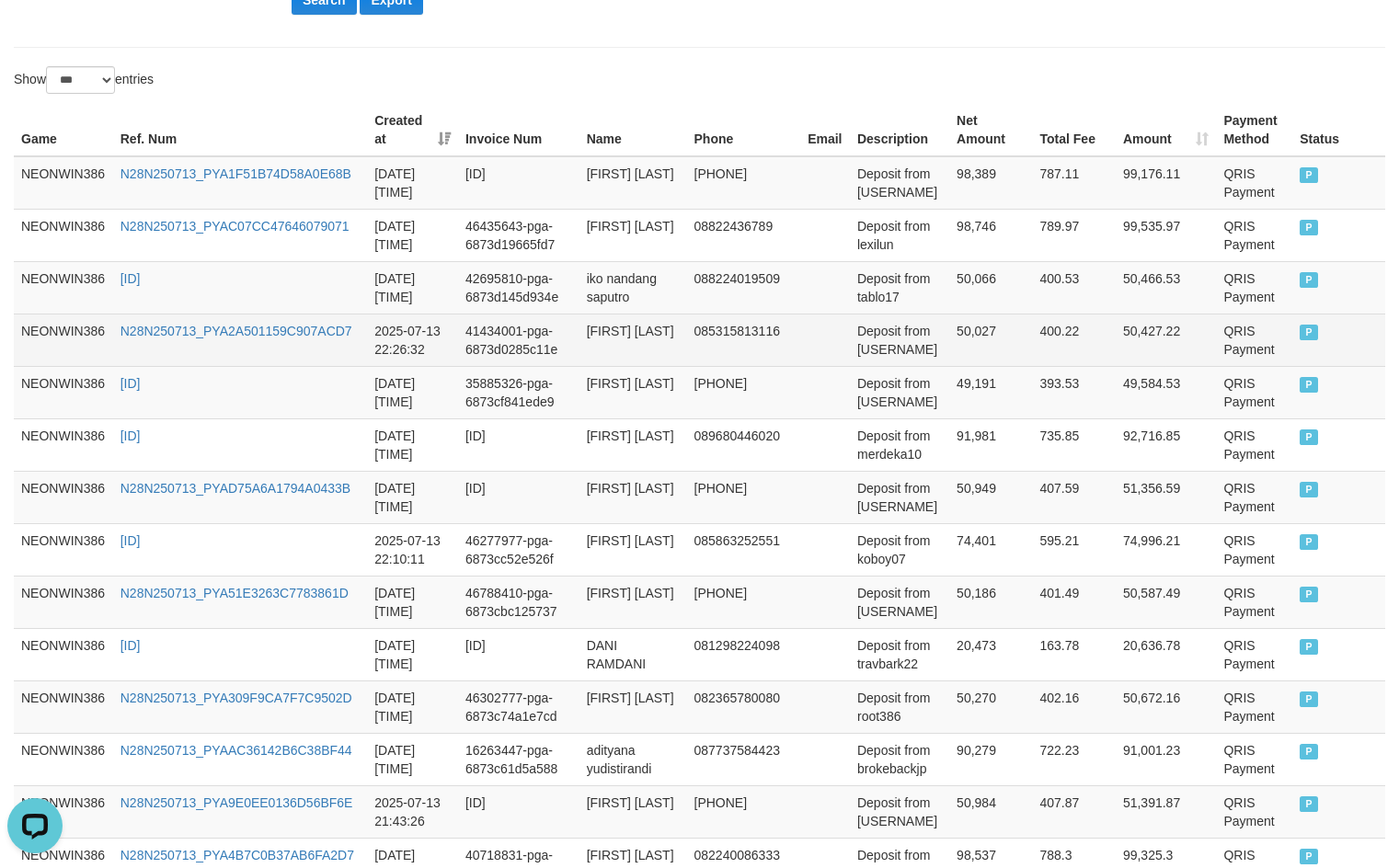 click on "Mitra ramlan" at bounding box center (633, 339) 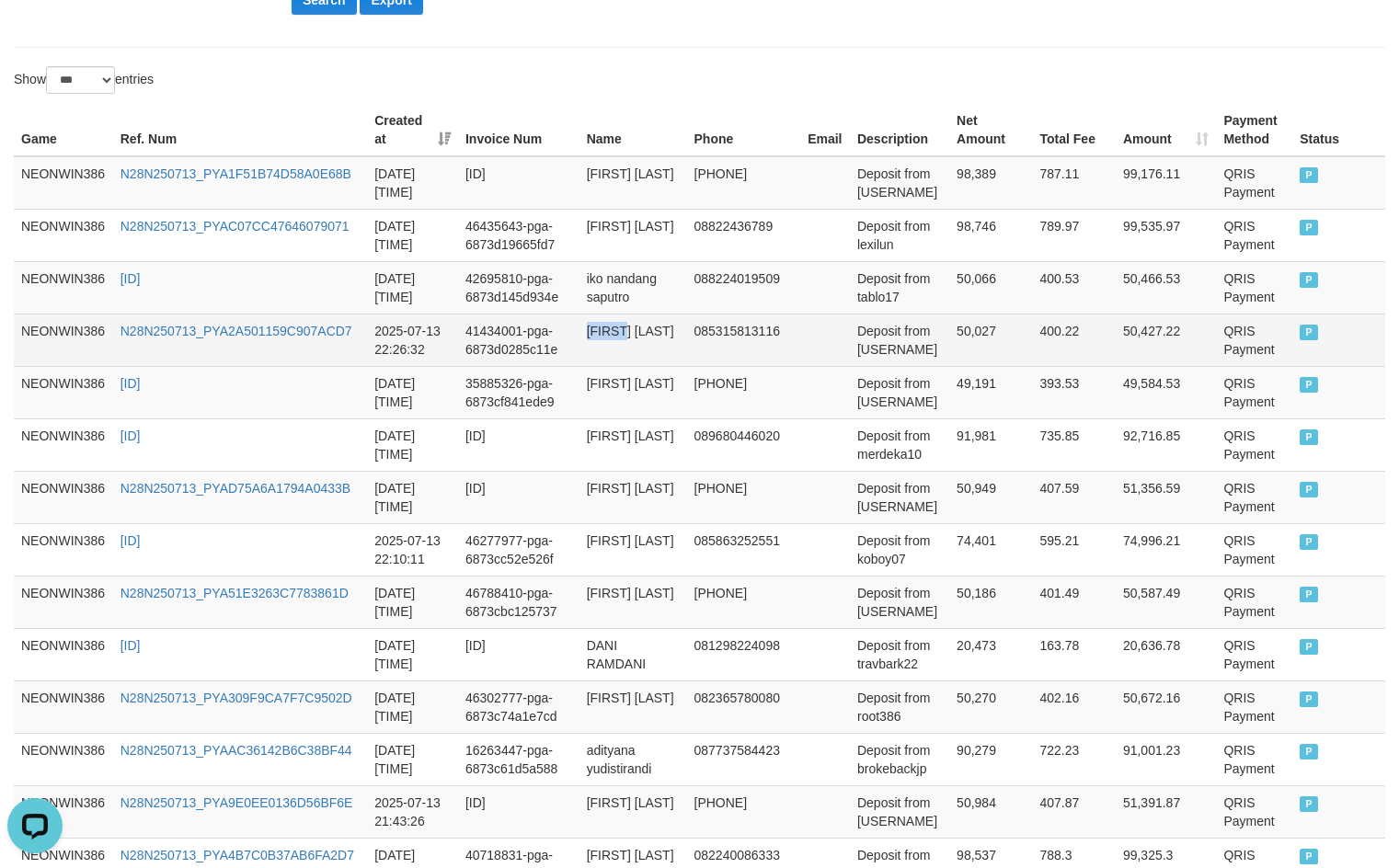 click on "Mitra ramlan" at bounding box center [633, 339] 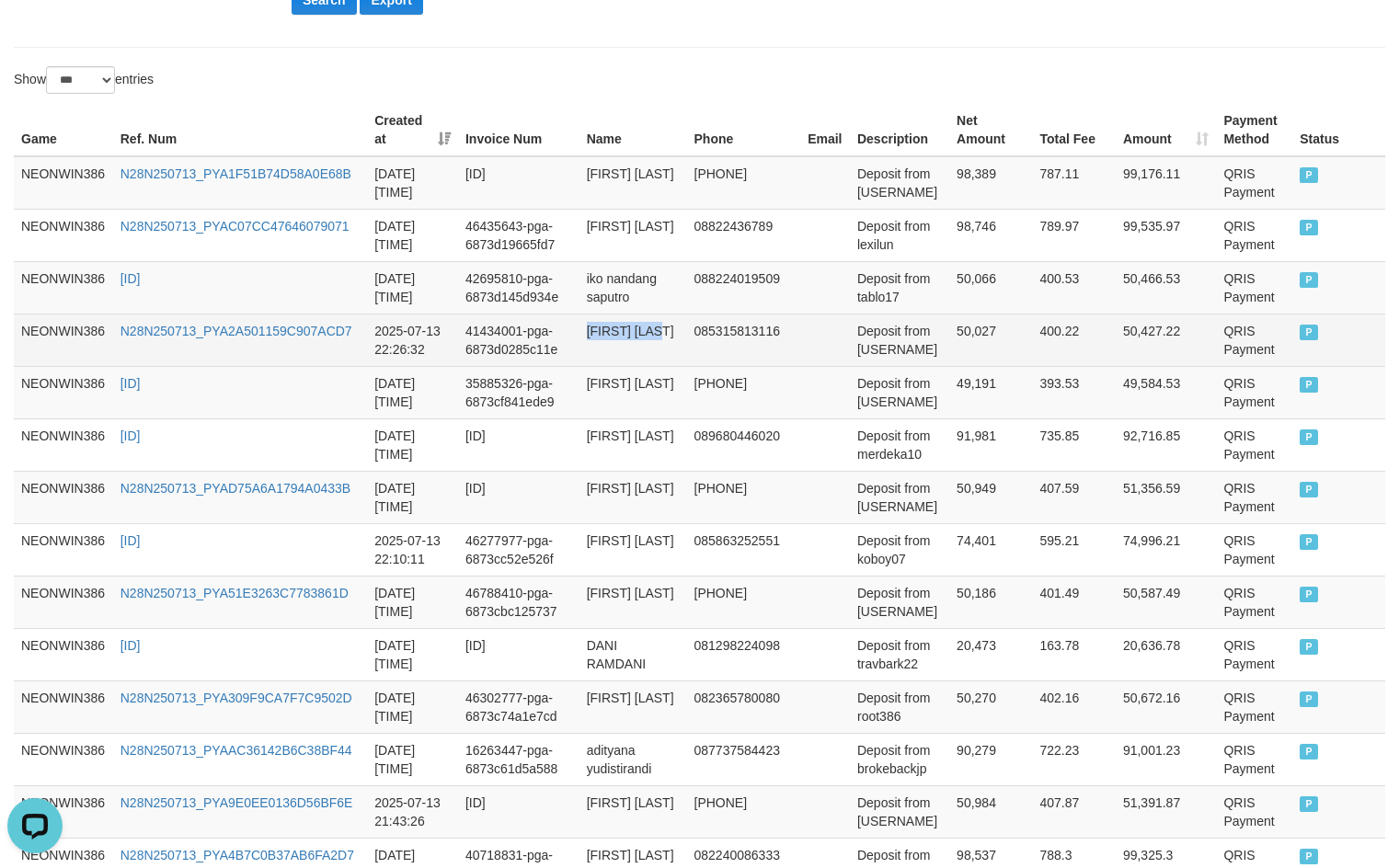 click on "Mitra ramlan" at bounding box center [633, 339] 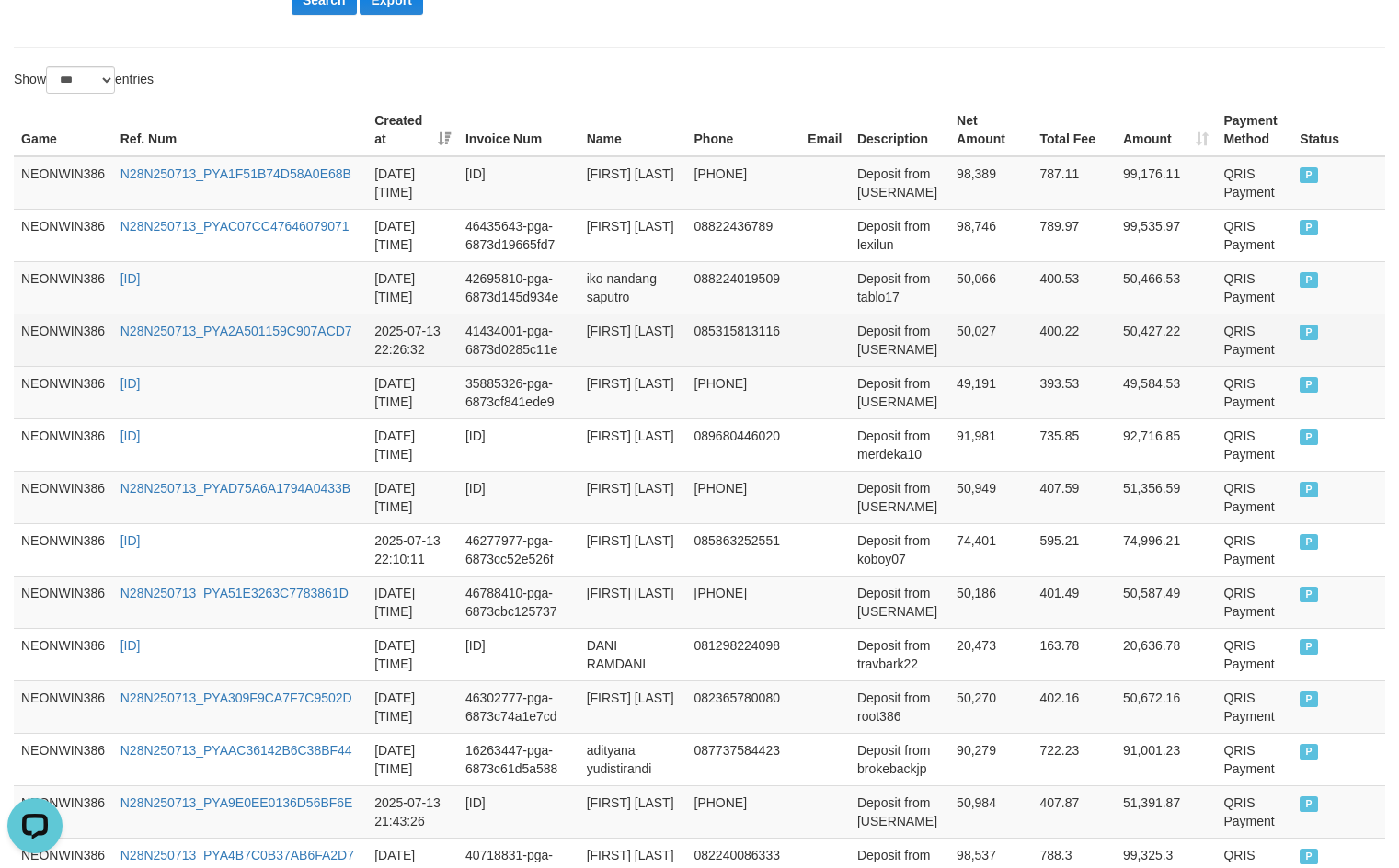 click on "Deposit from mitra990" at bounding box center (900, 339) 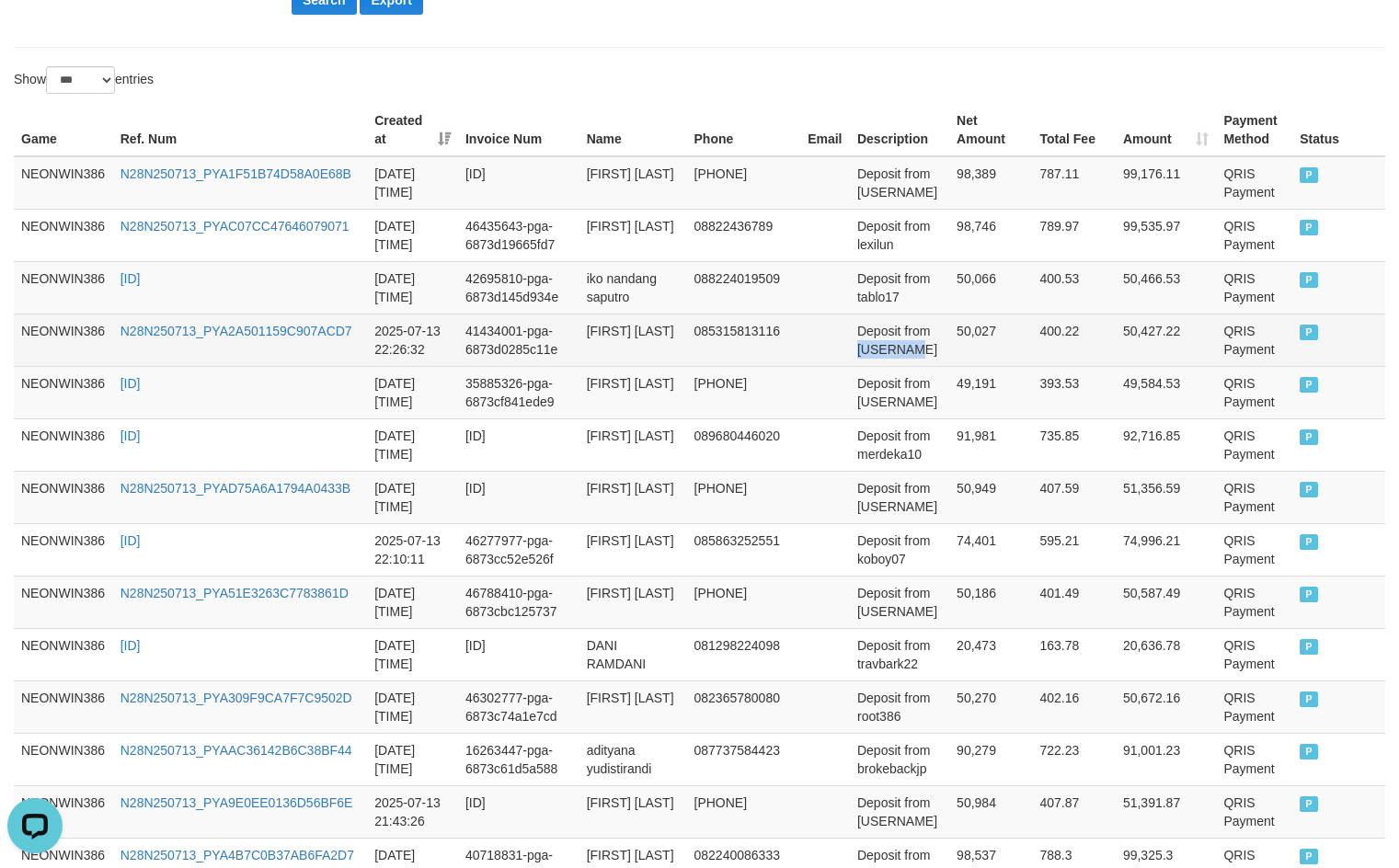 click on "Deposit from mitra990" at bounding box center [900, 339] 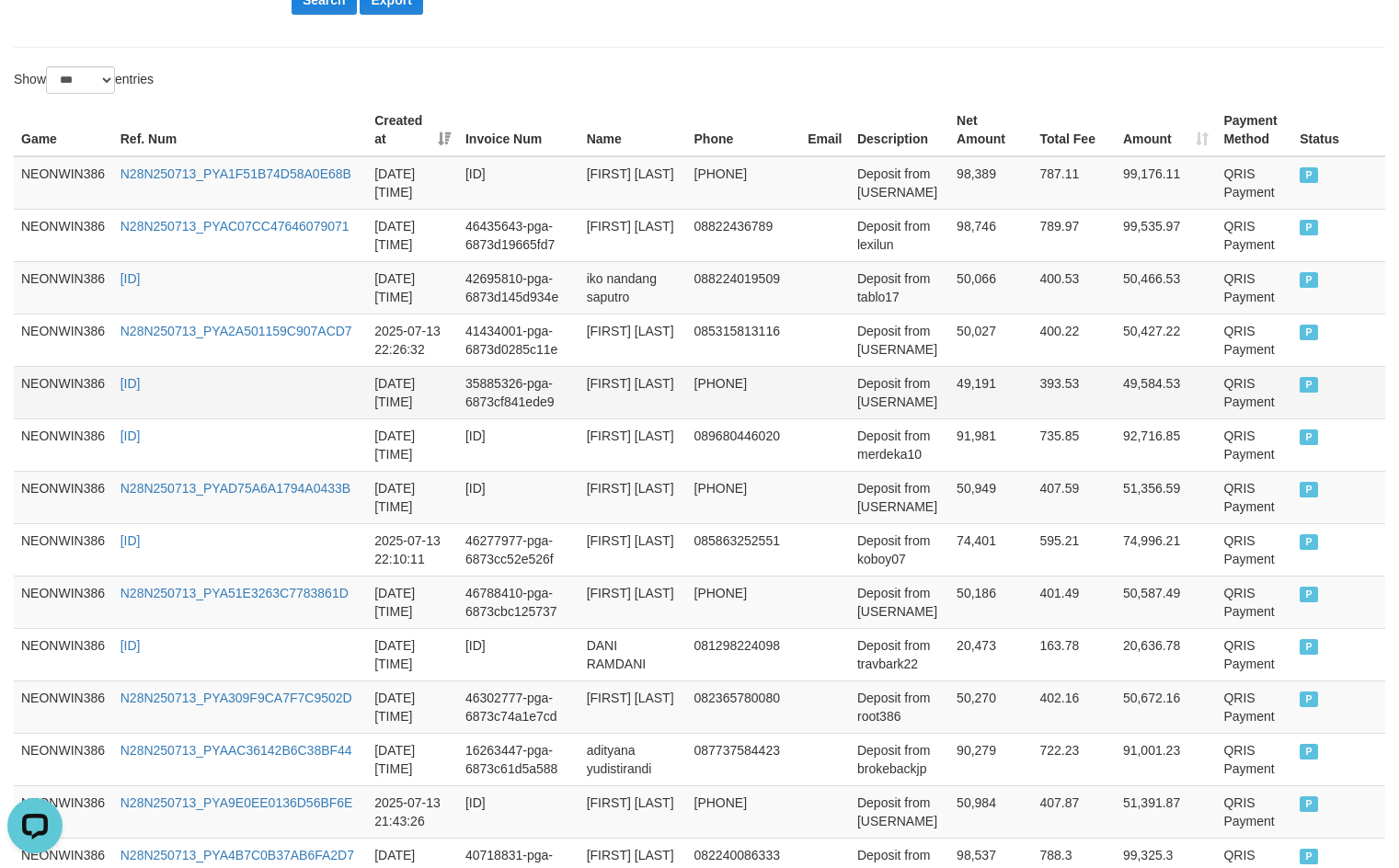 click on "jaenal arifin" at bounding box center [633, 392] 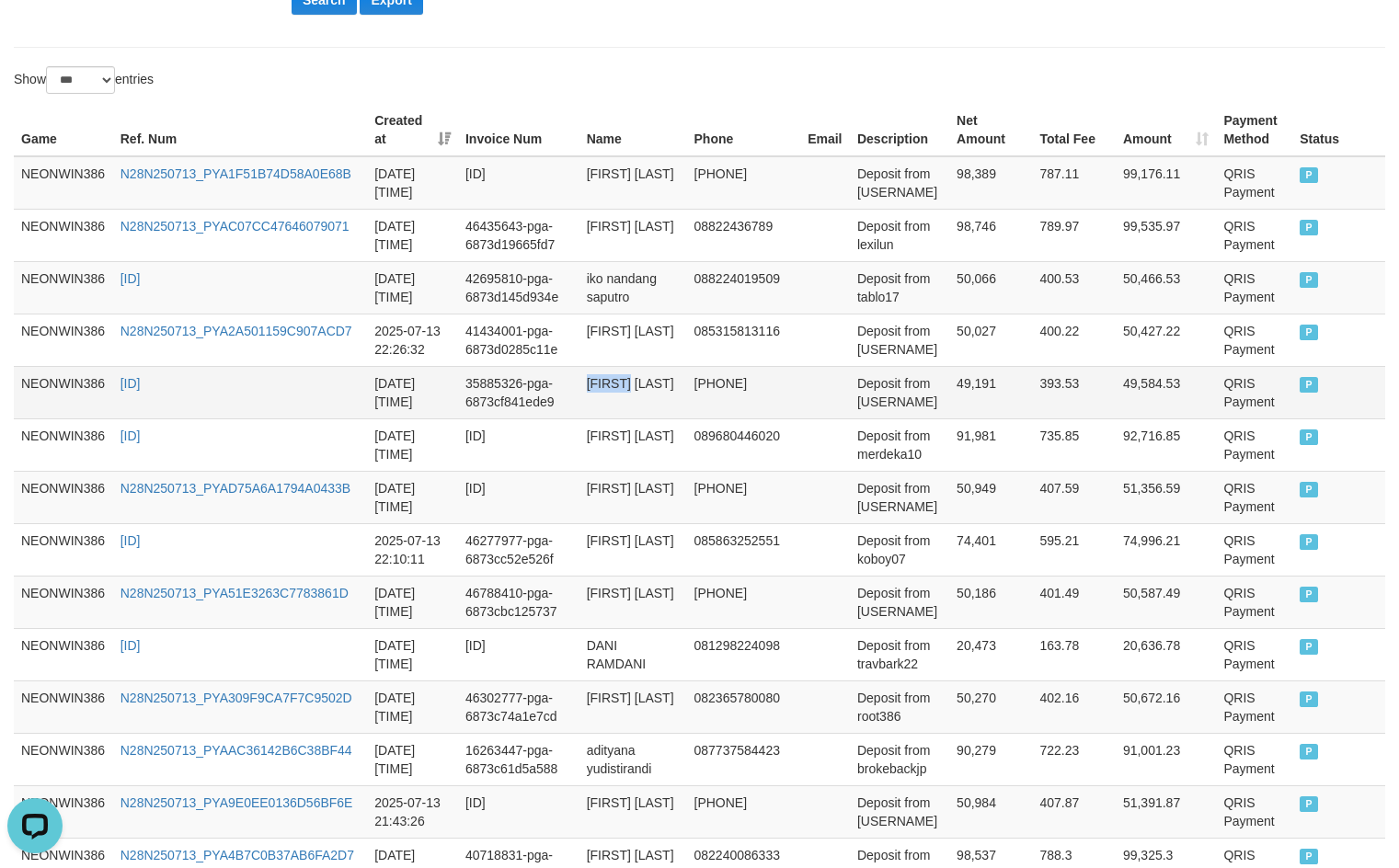 click on "jaenal arifin" at bounding box center [633, 392] 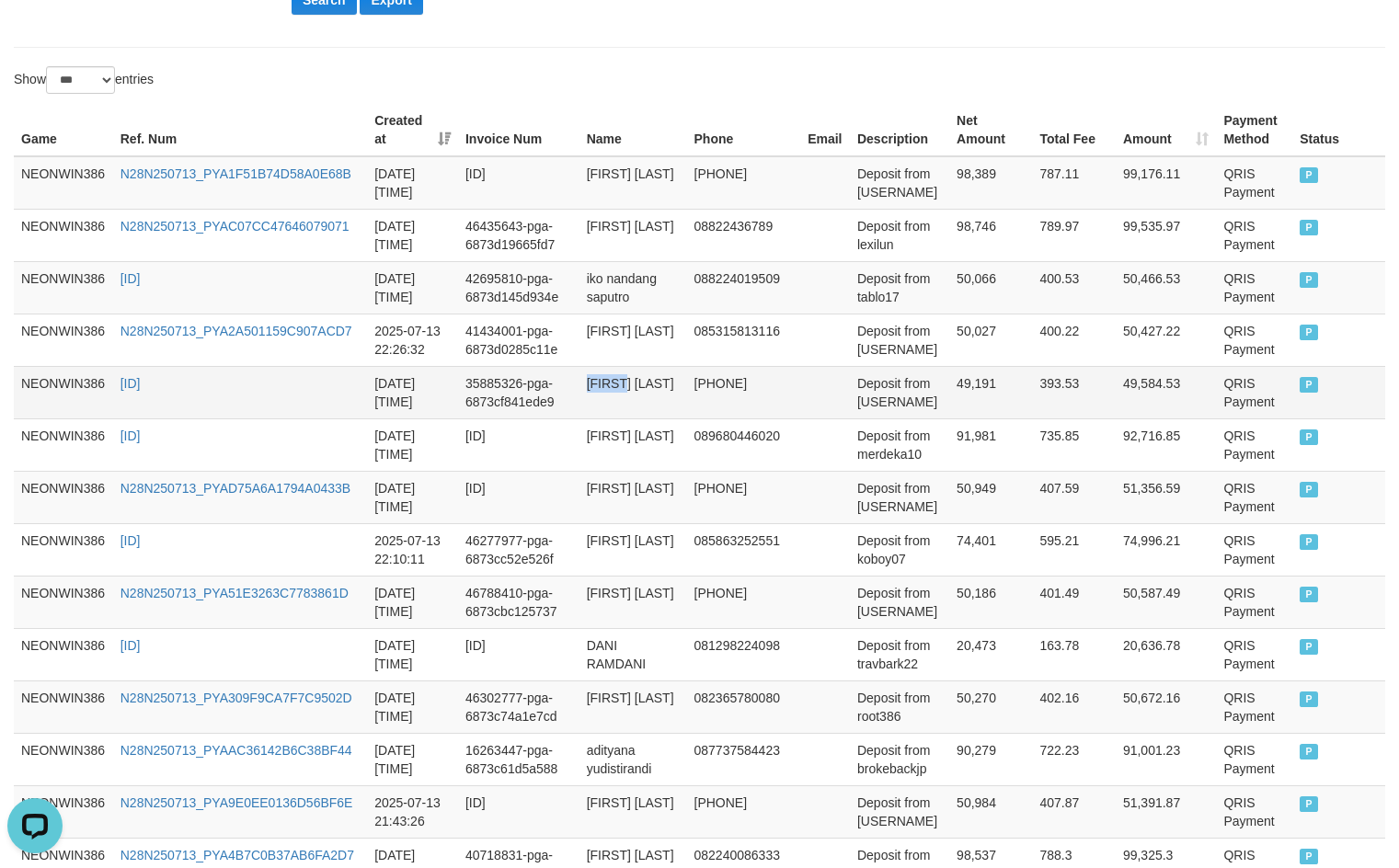 click on "jaenal arifin" at bounding box center (633, 392) 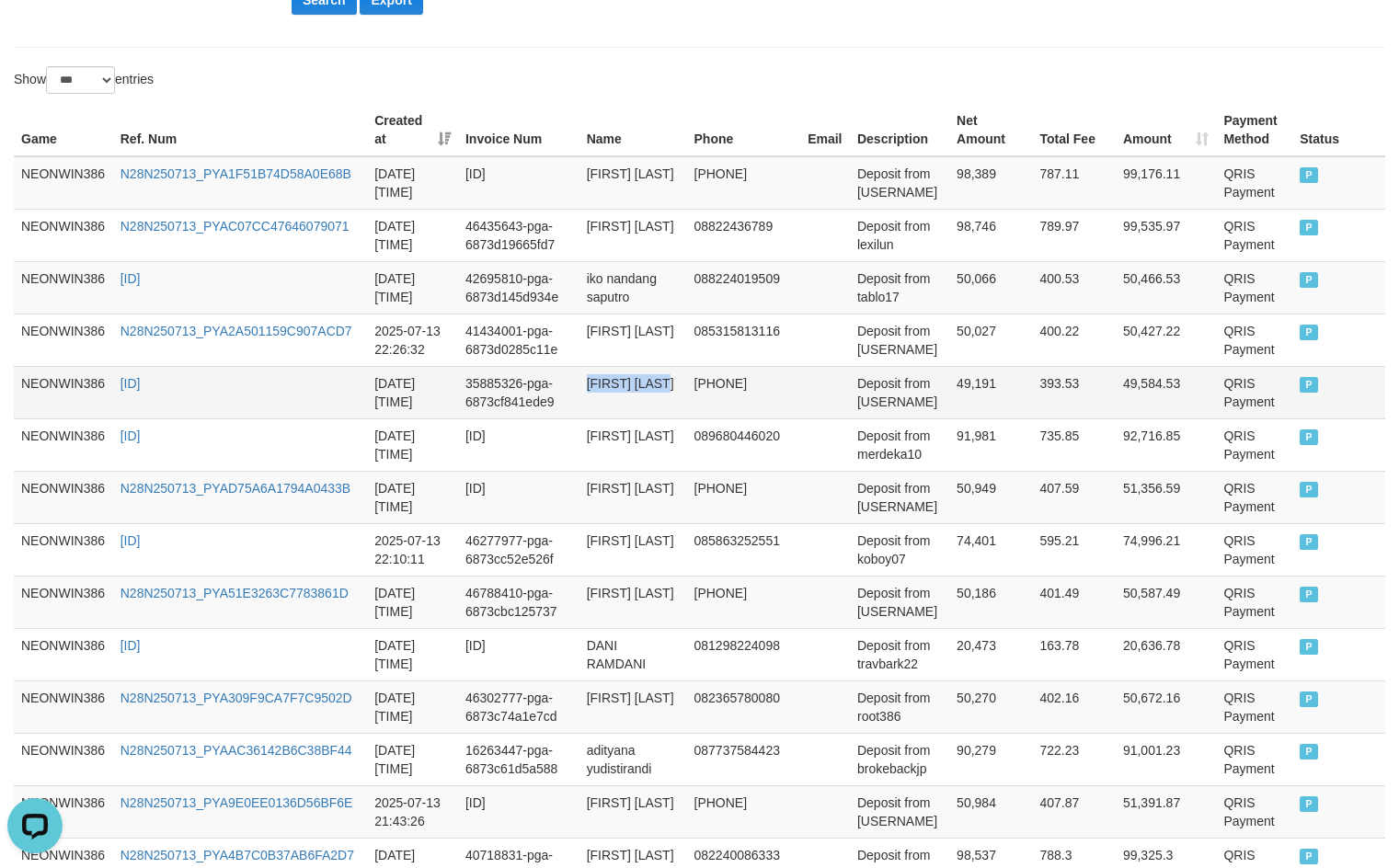 click on "jaenal arifin" at bounding box center [633, 392] 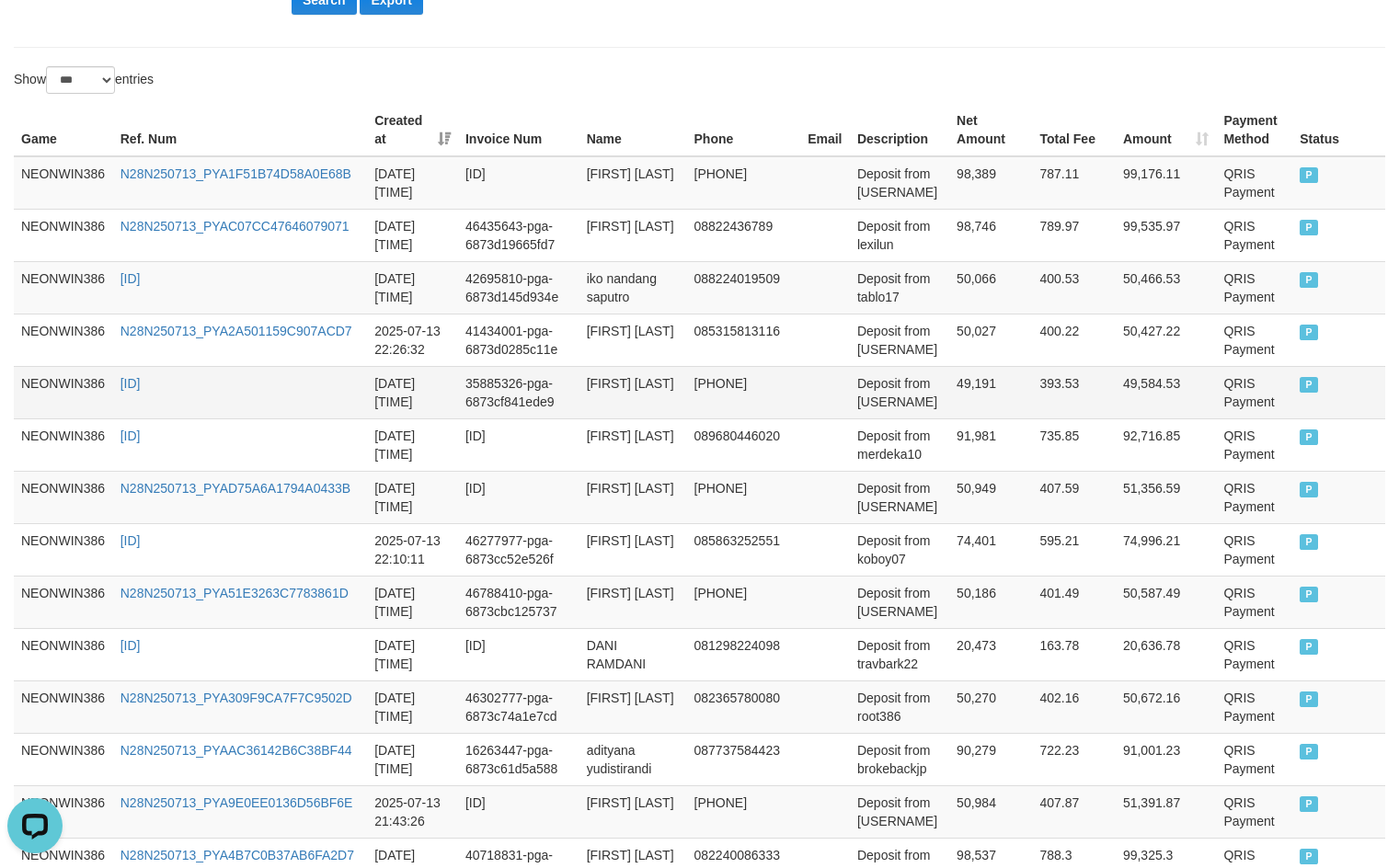 click on "Deposit from nengslot17" at bounding box center (900, 392) 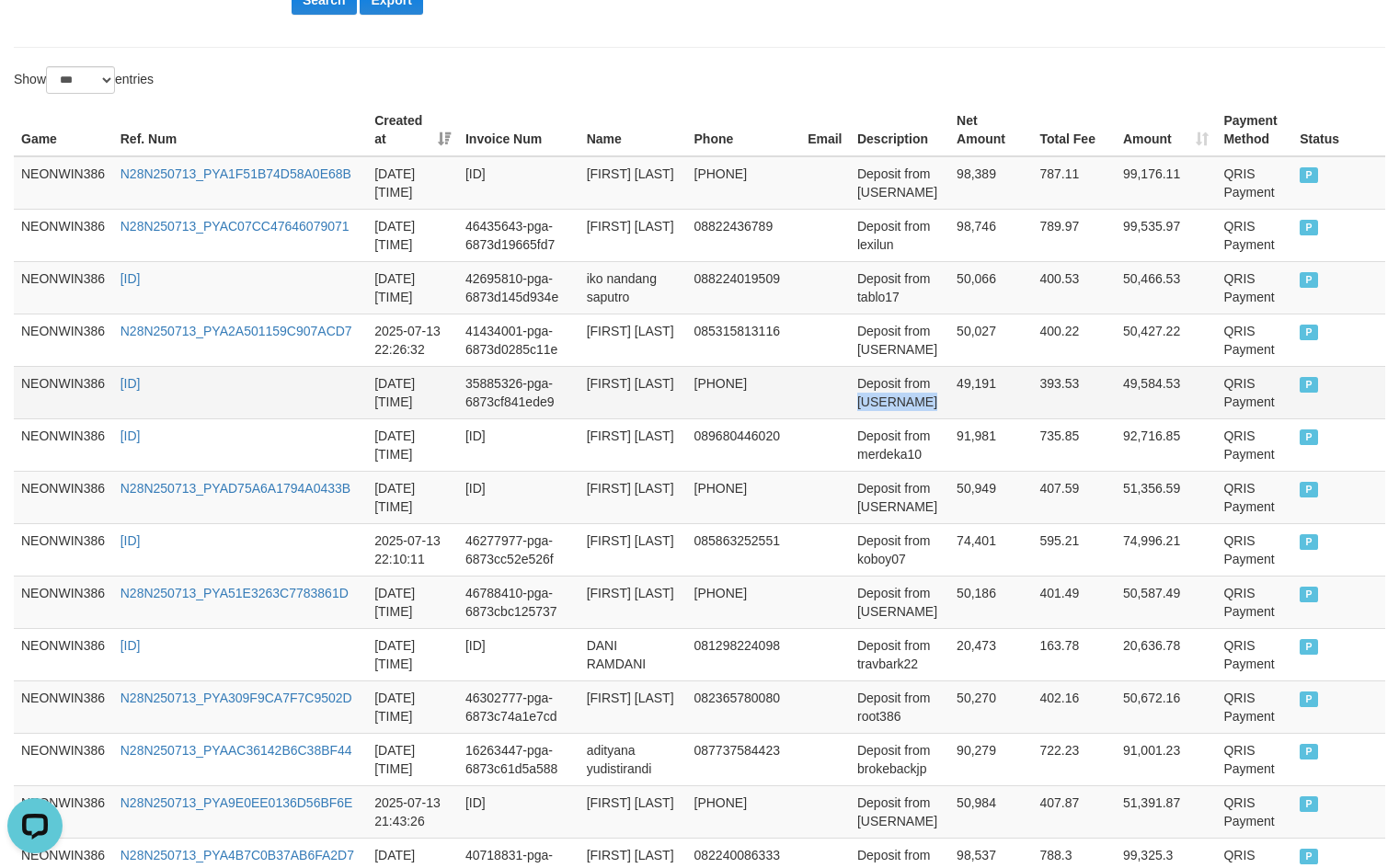click on "Deposit from nengslot17" at bounding box center (900, 392) 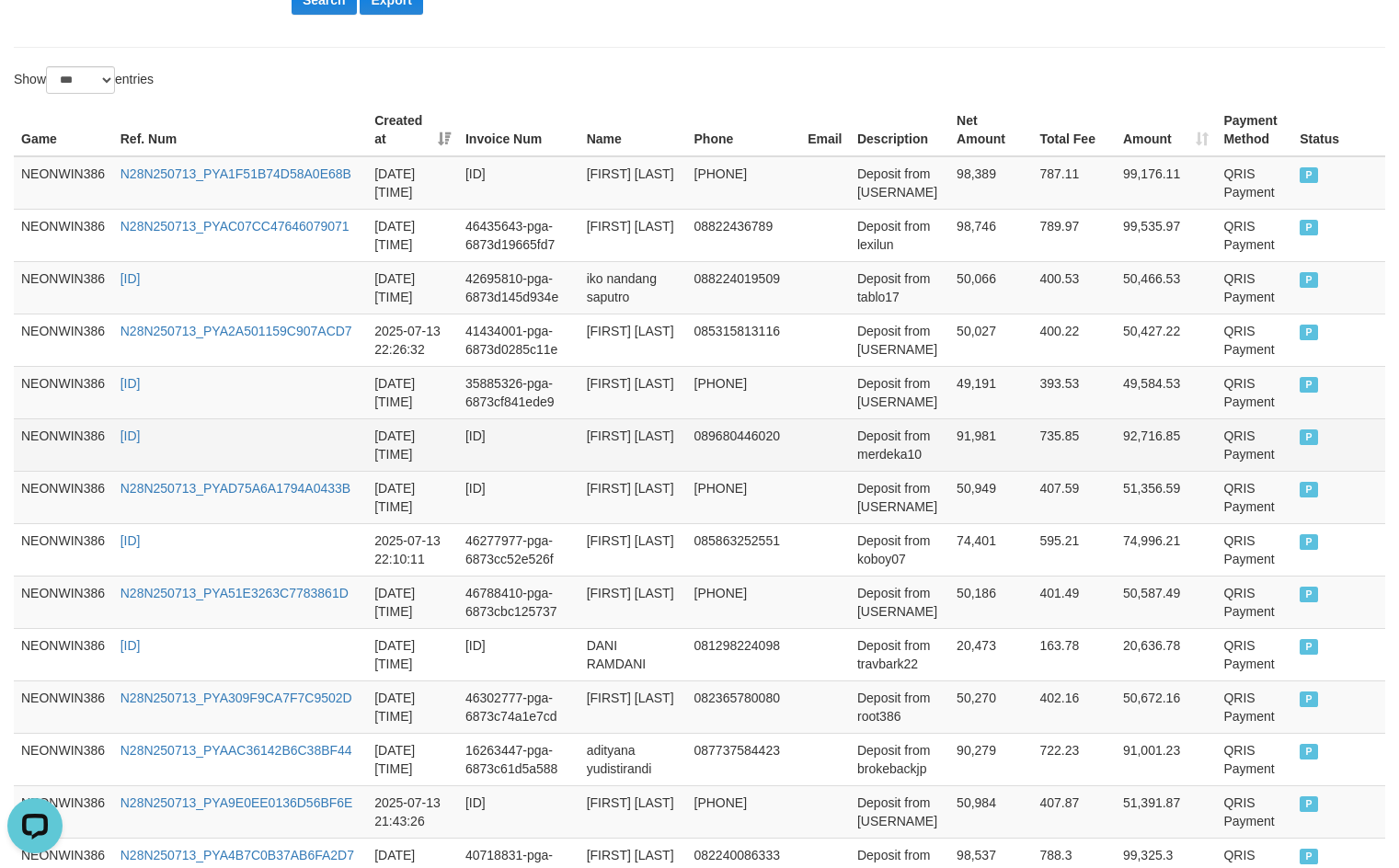click on "[FIRST] [LAST]" at bounding box center (633, 444) 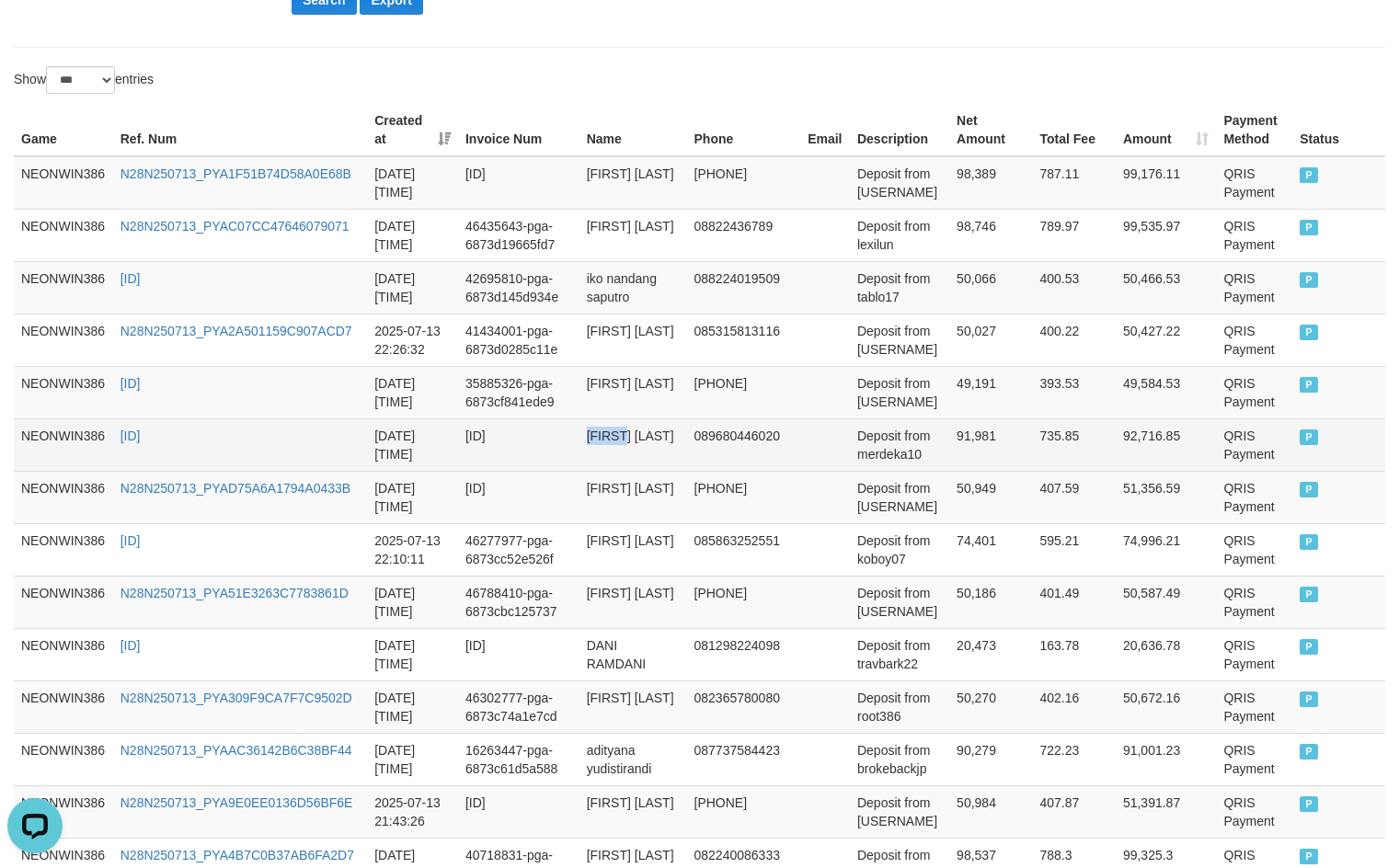 drag, startPoint x: 595, startPoint y: 433, endPoint x: 626, endPoint y: 439, distance: 31.575307 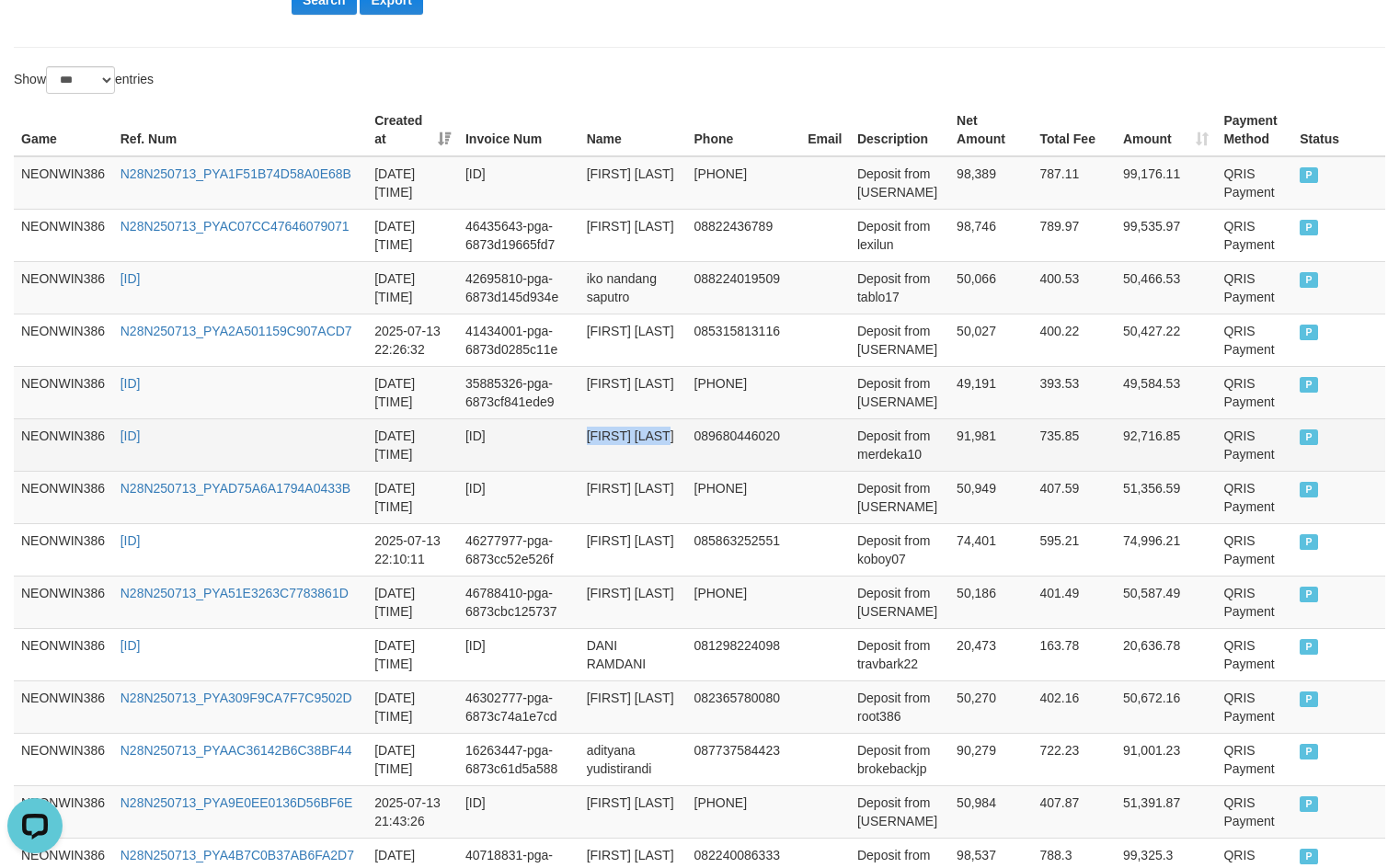 drag, startPoint x: 626, startPoint y: 439, endPoint x: 659, endPoint y: 444, distance: 33.376639 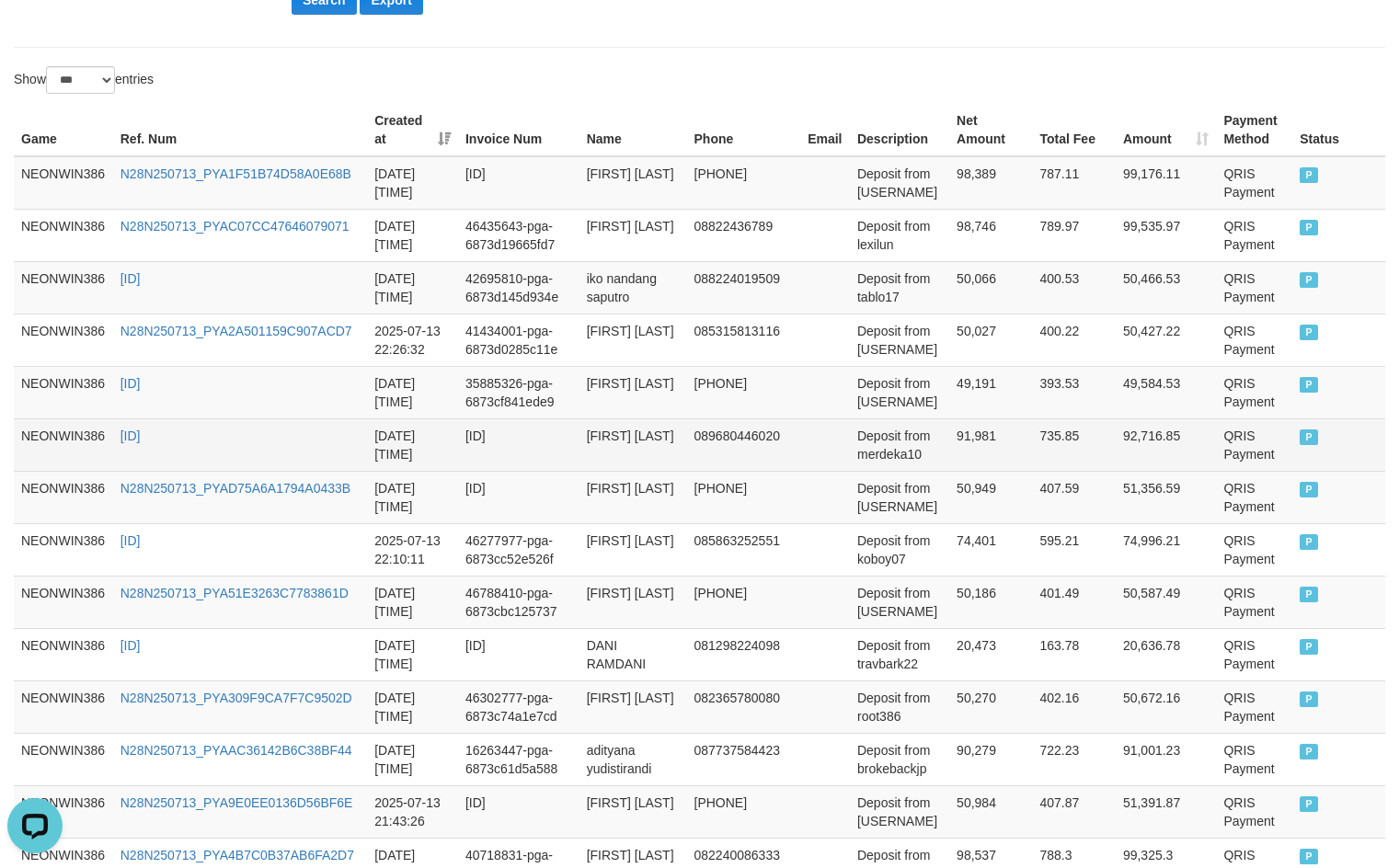 click on "Deposit from merdeka10" at bounding box center (900, 444) 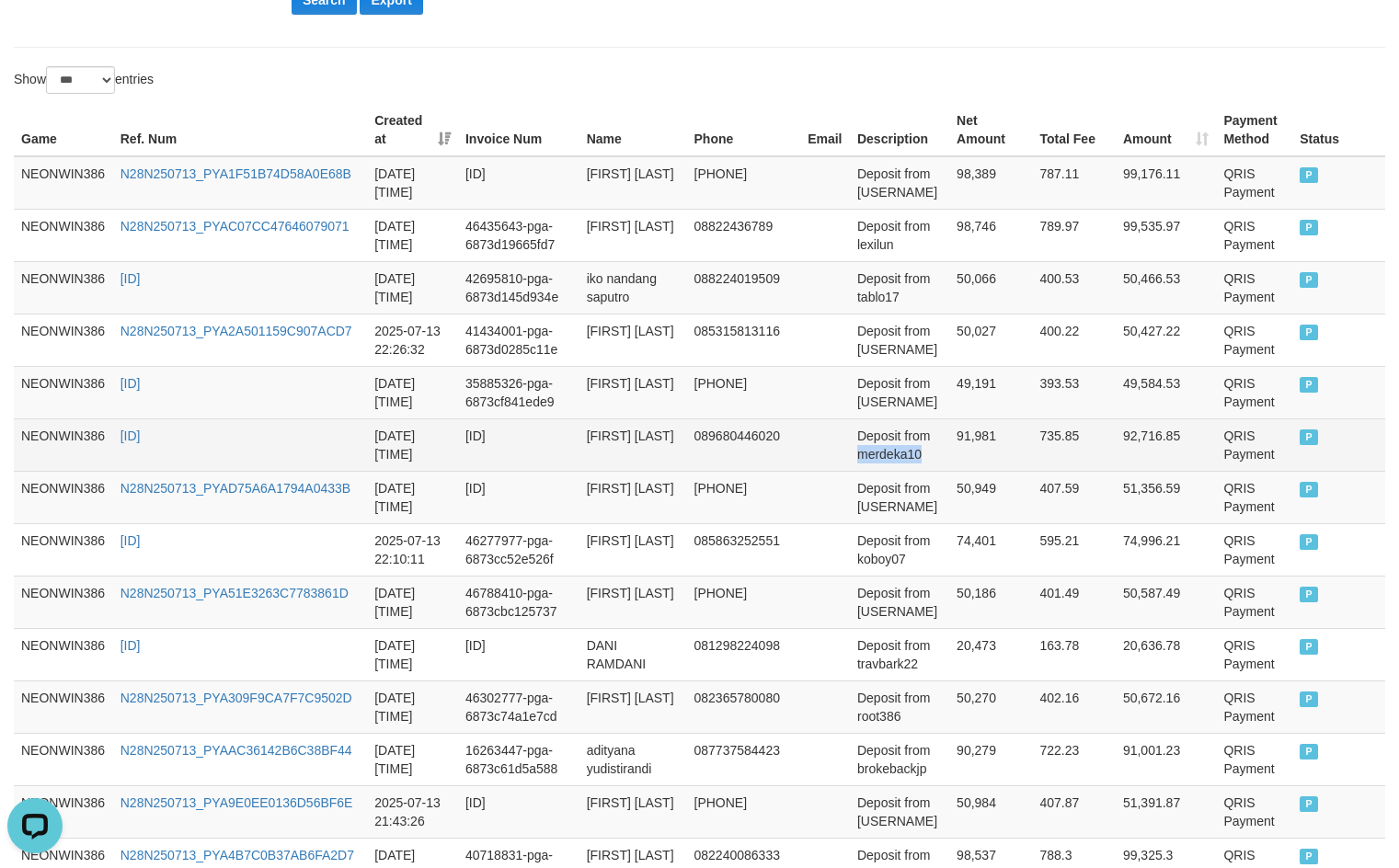 click on "Deposit from merdeka10" at bounding box center (900, 444) 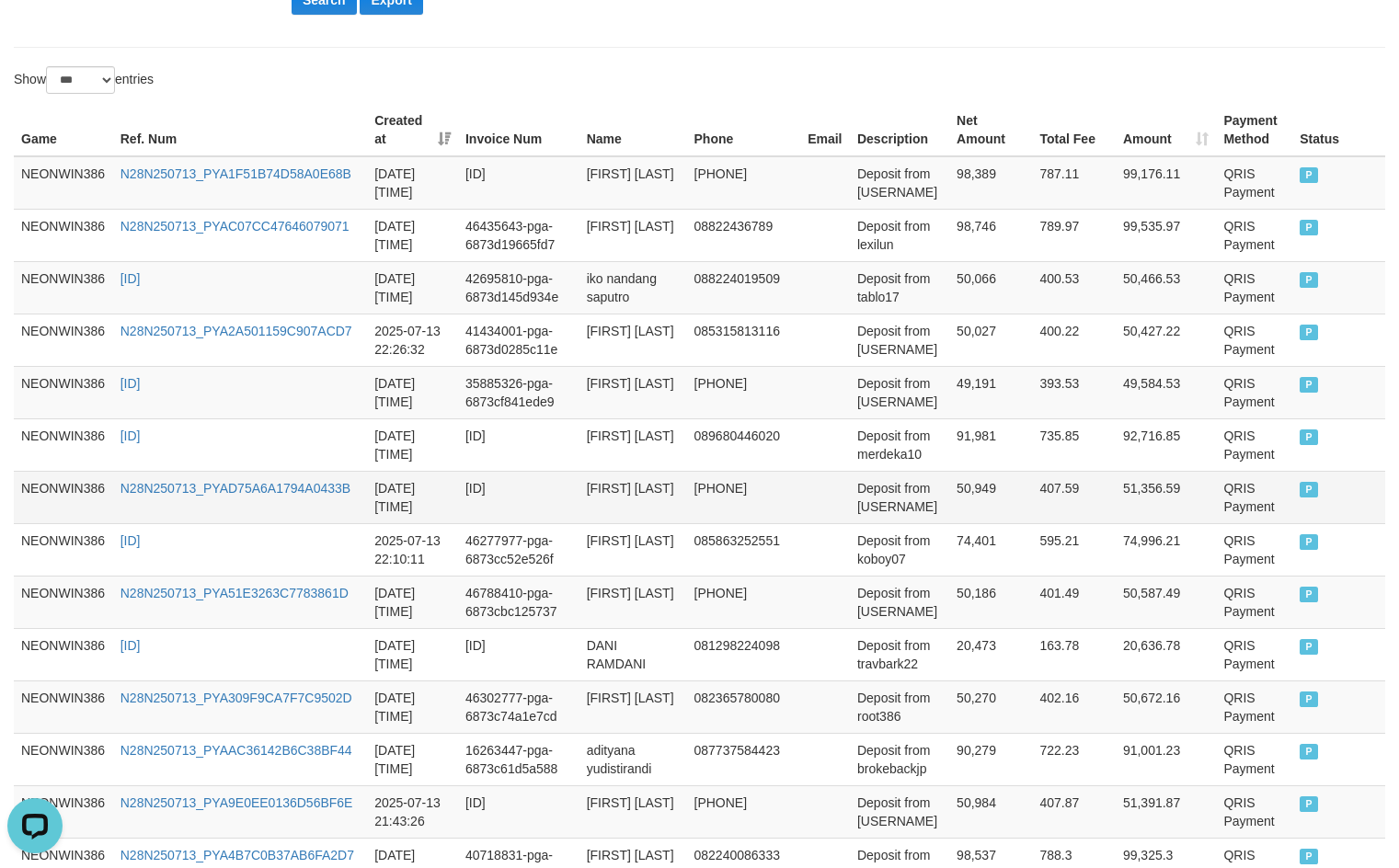 click on "lithfi isnansyah" at bounding box center (633, 497) 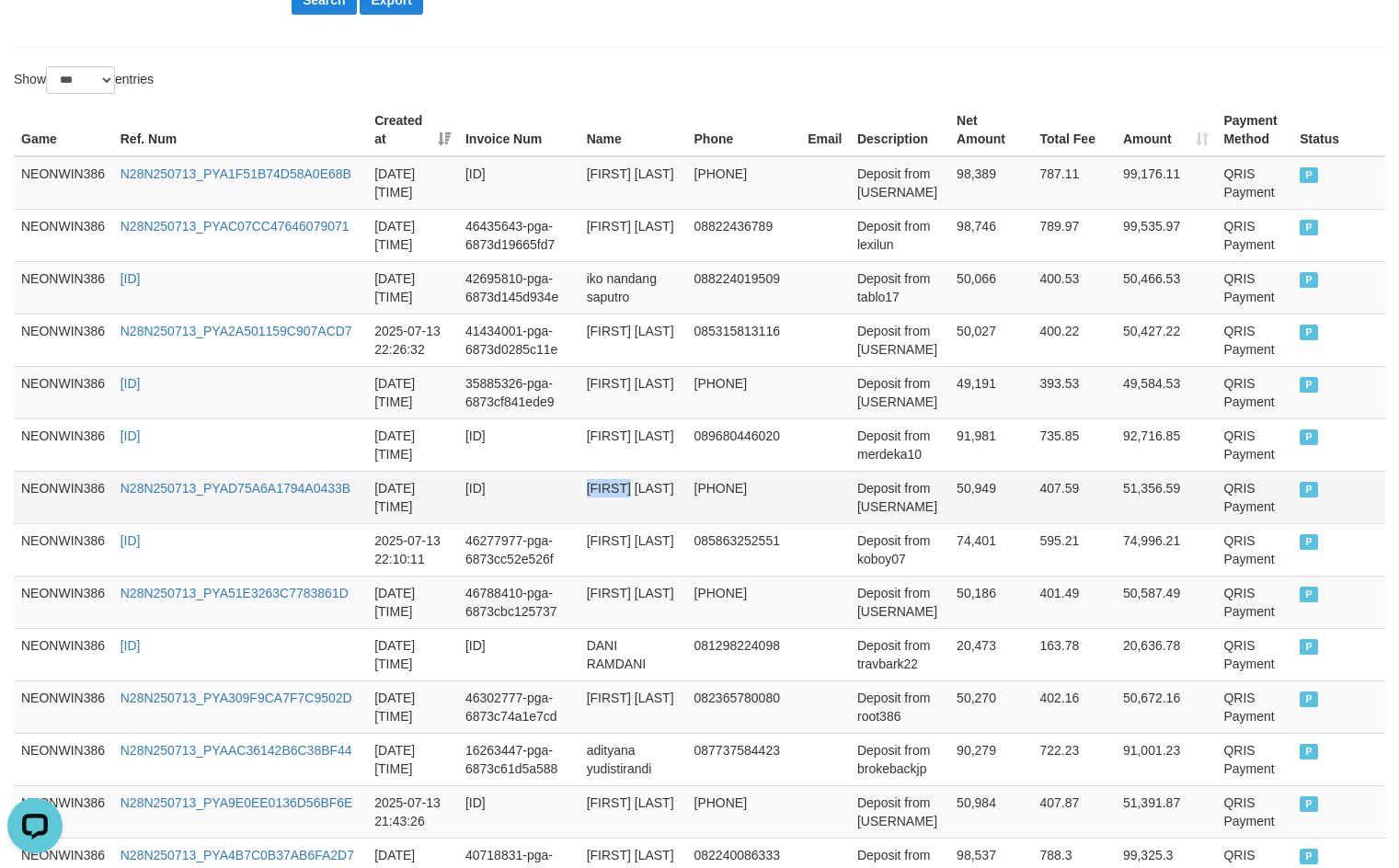 click on "lithfi isnansyah" at bounding box center (633, 497) 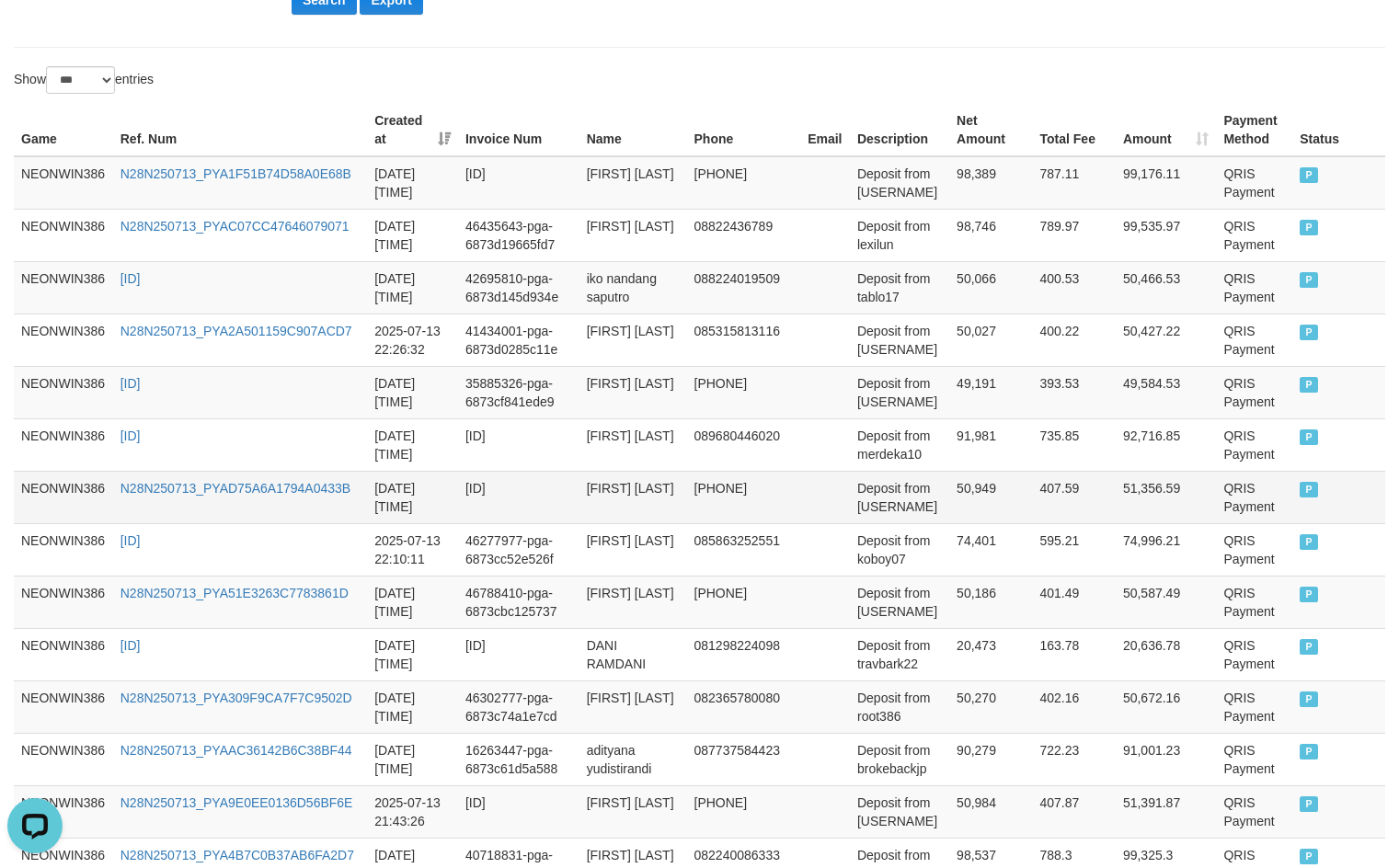 click on "Deposit from phiw21" at bounding box center [900, 497] 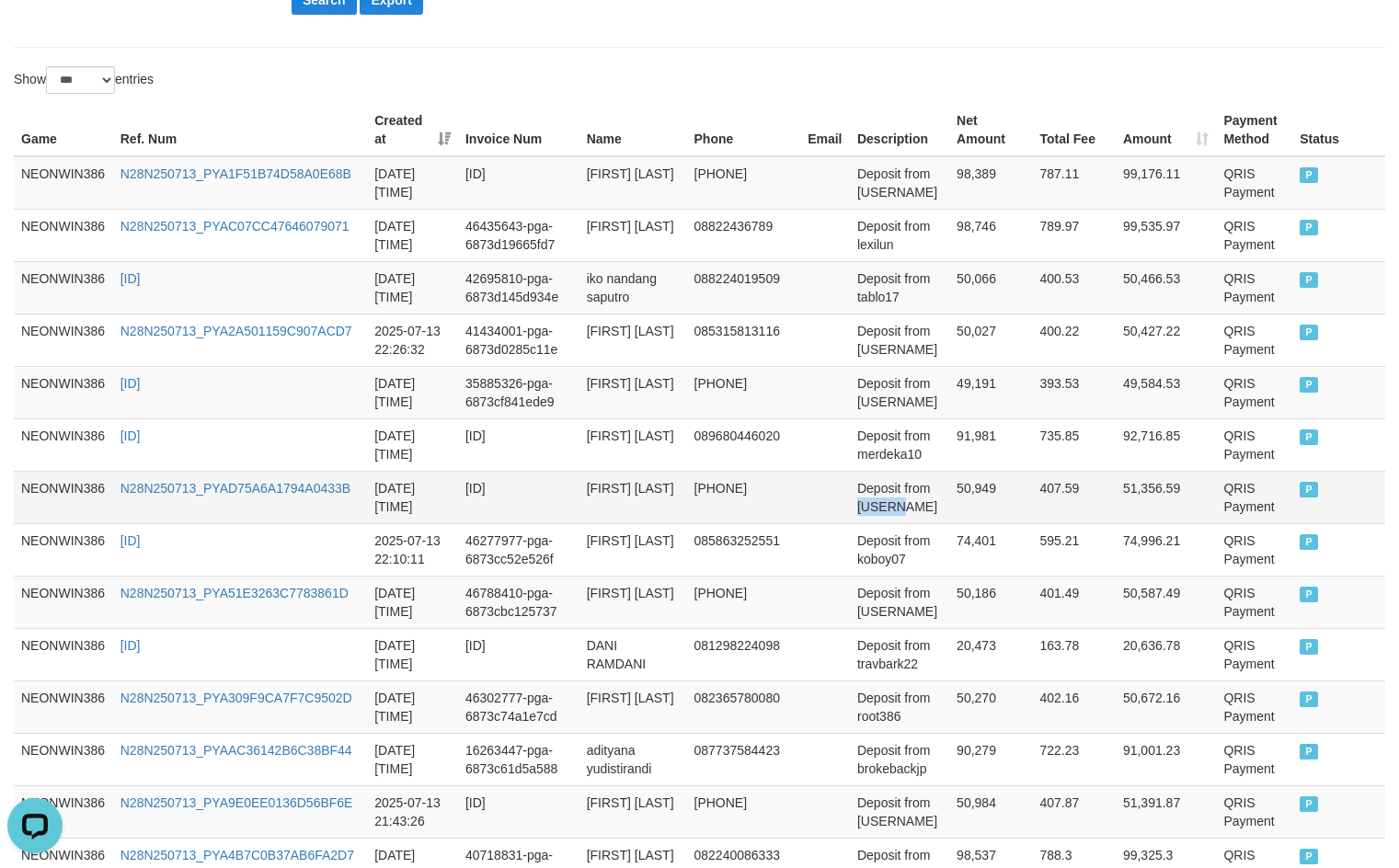 click on "Deposit from phiw21" at bounding box center (900, 497) 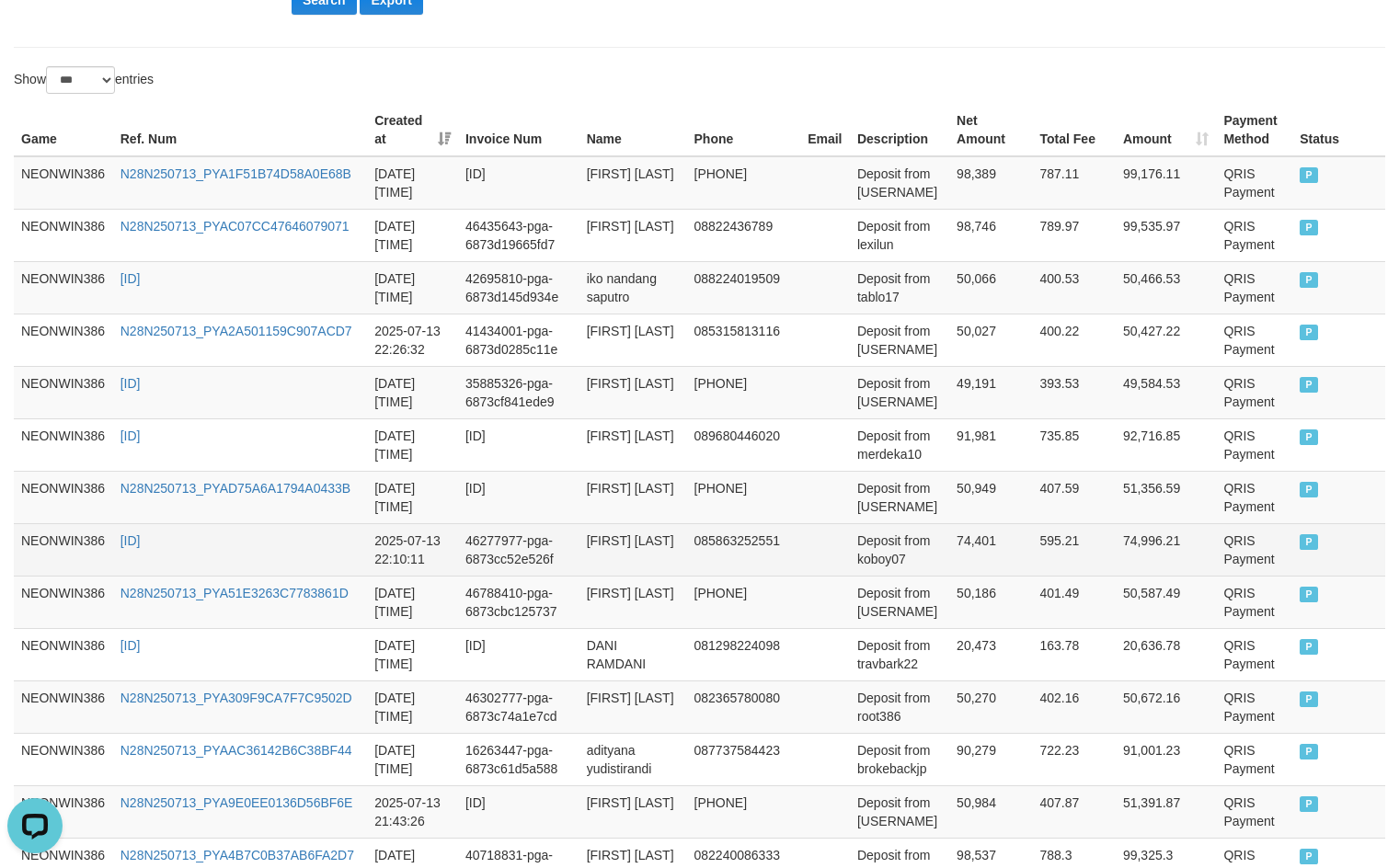 click on "[FIRST] [LAST]" at bounding box center (633, 549) 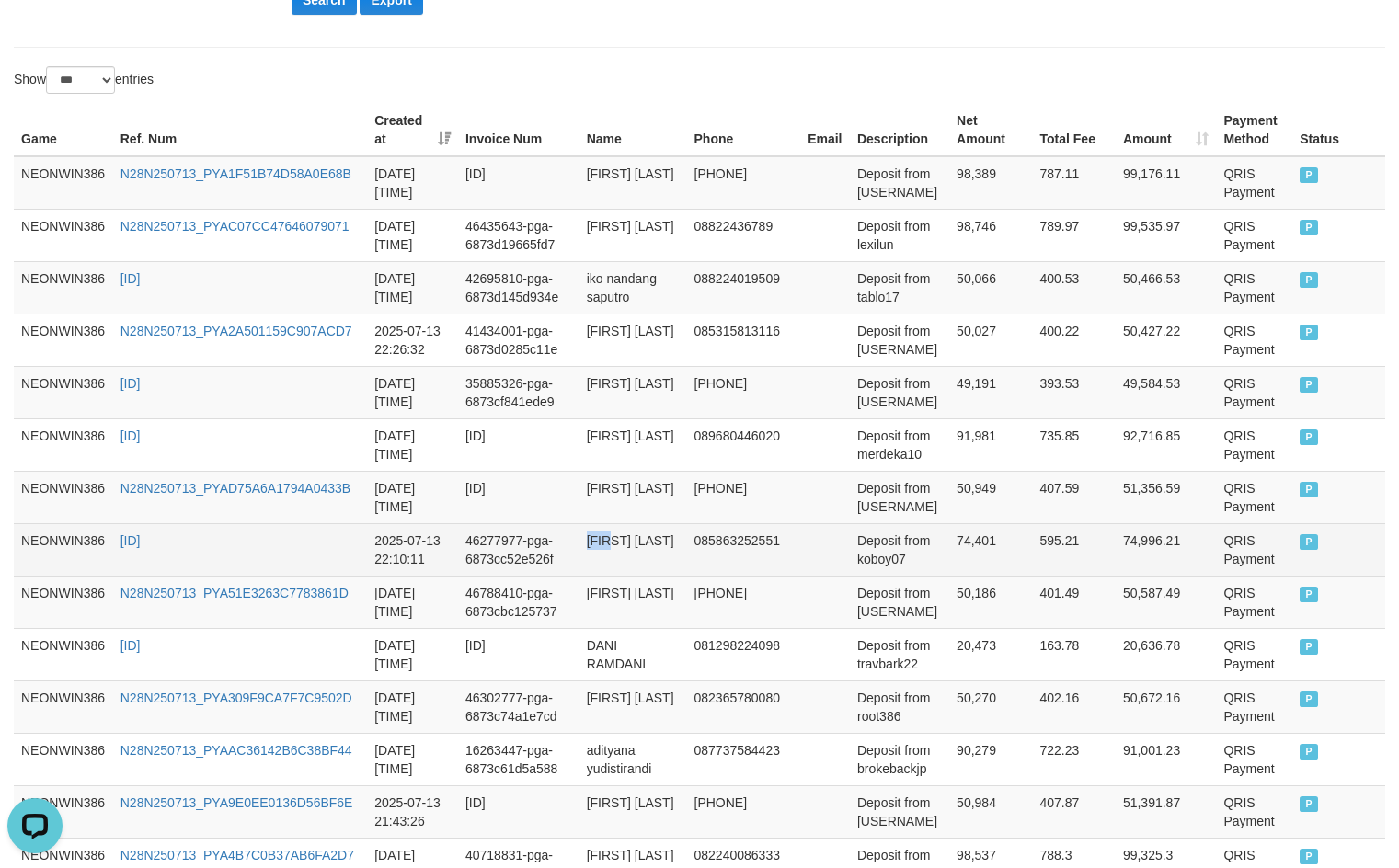 click on "[FIRST] [LAST]" at bounding box center (633, 549) 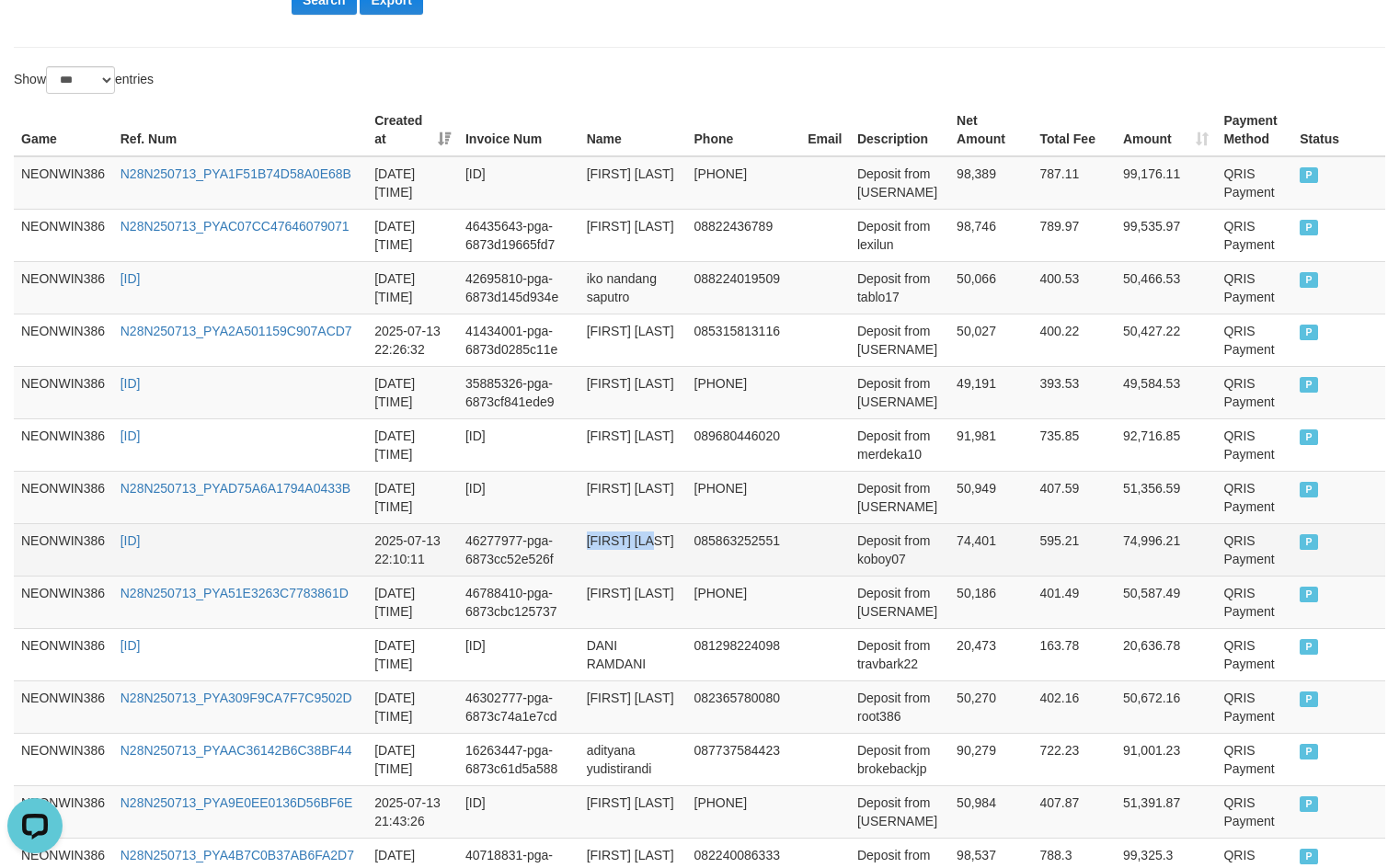 click on "[FIRST] [LAST]" at bounding box center (633, 549) 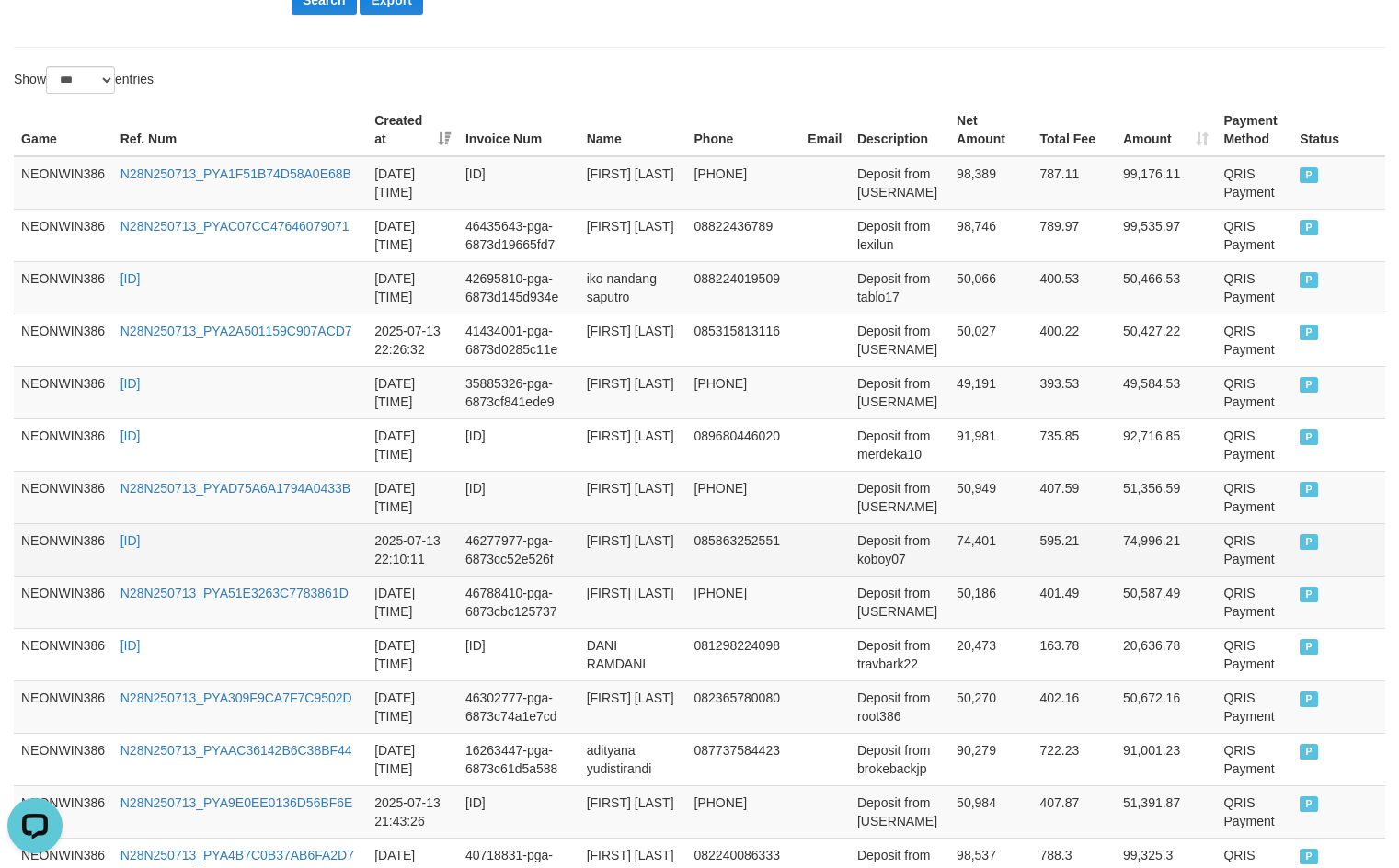 click on "Deposit from koboy07" at bounding box center (900, 549) 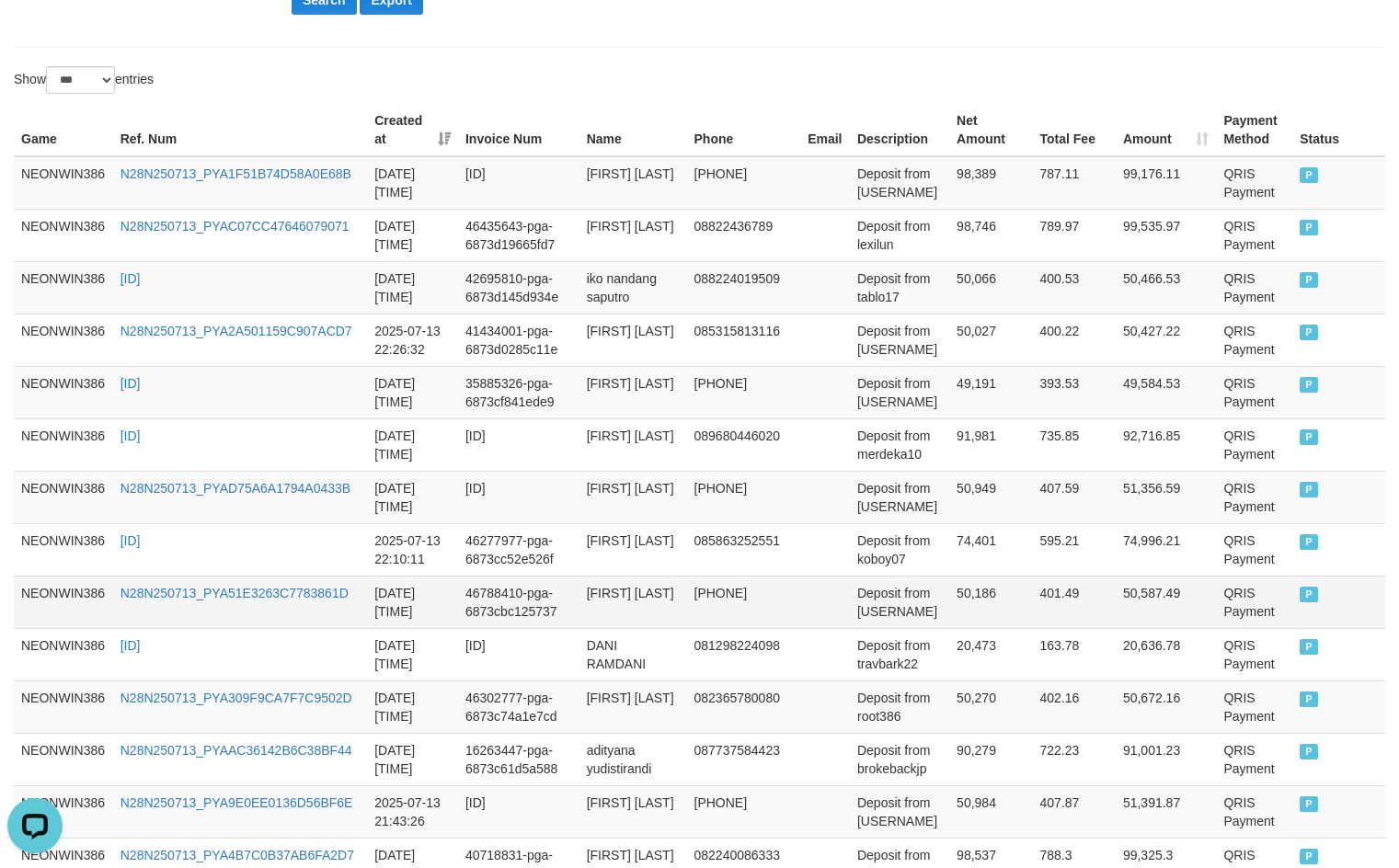 click on "imam maulana" at bounding box center (633, 601) 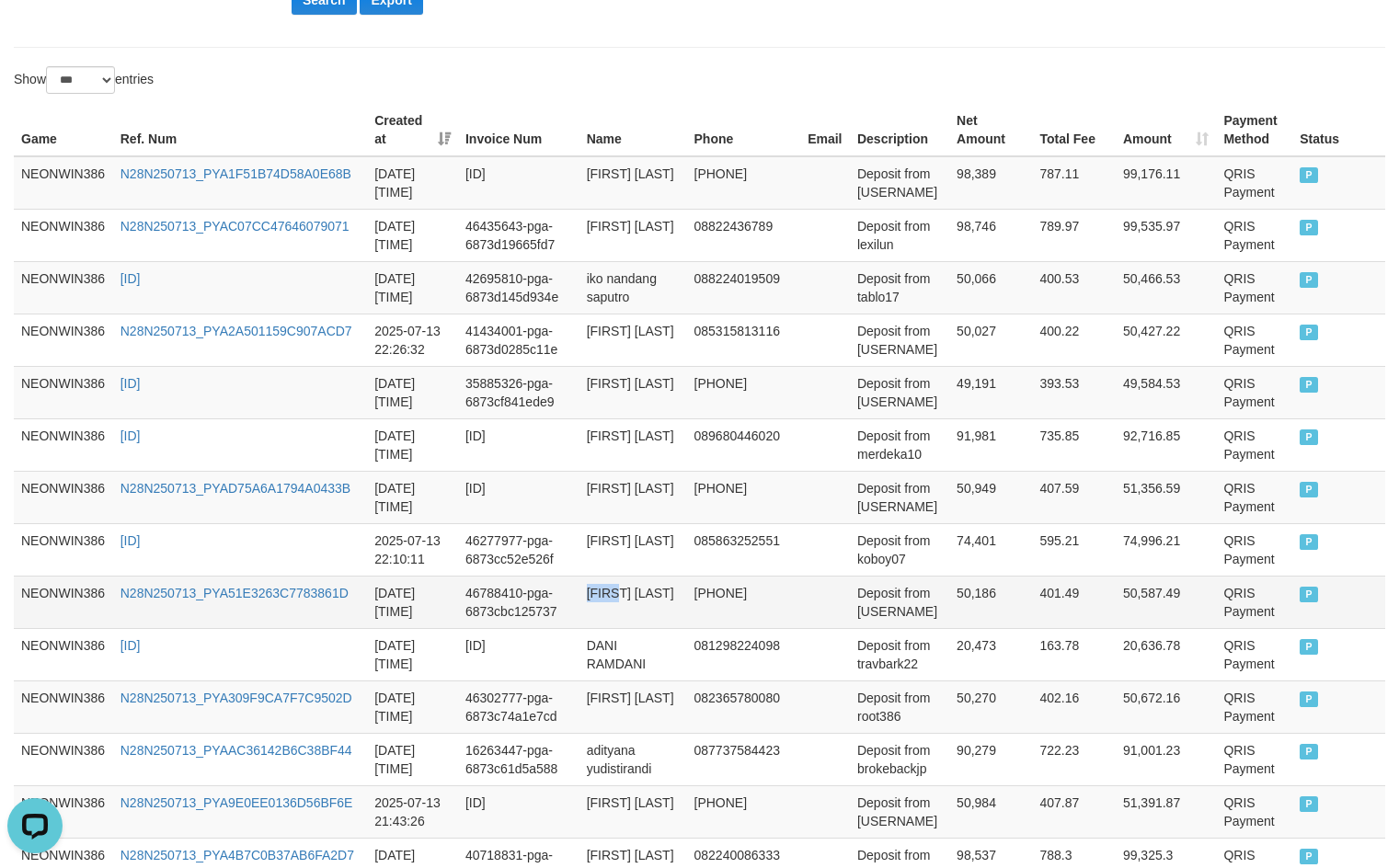 click on "imam maulana" at bounding box center (633, 601) 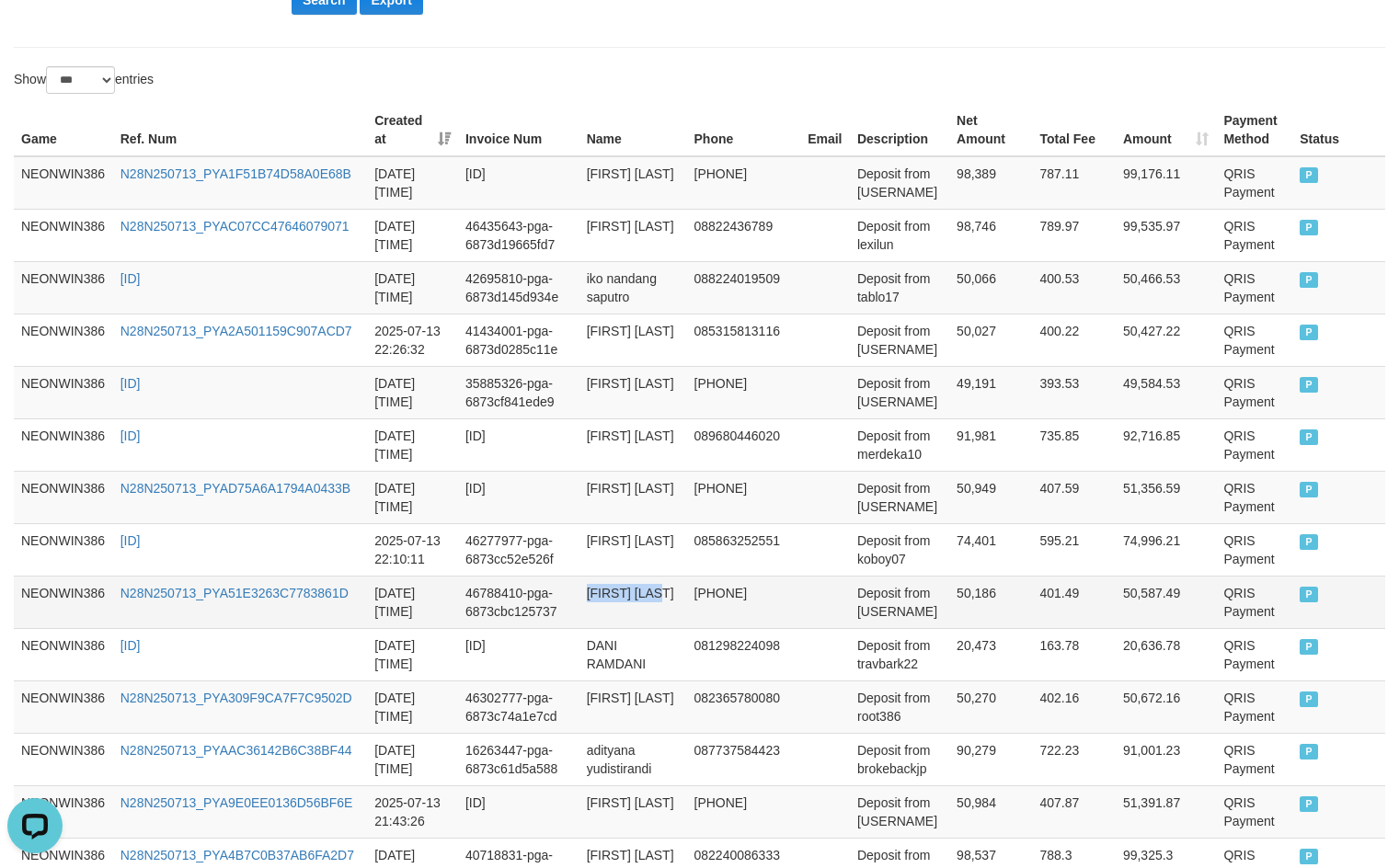 click on "imam maulana" at bounding box center [633, 601] 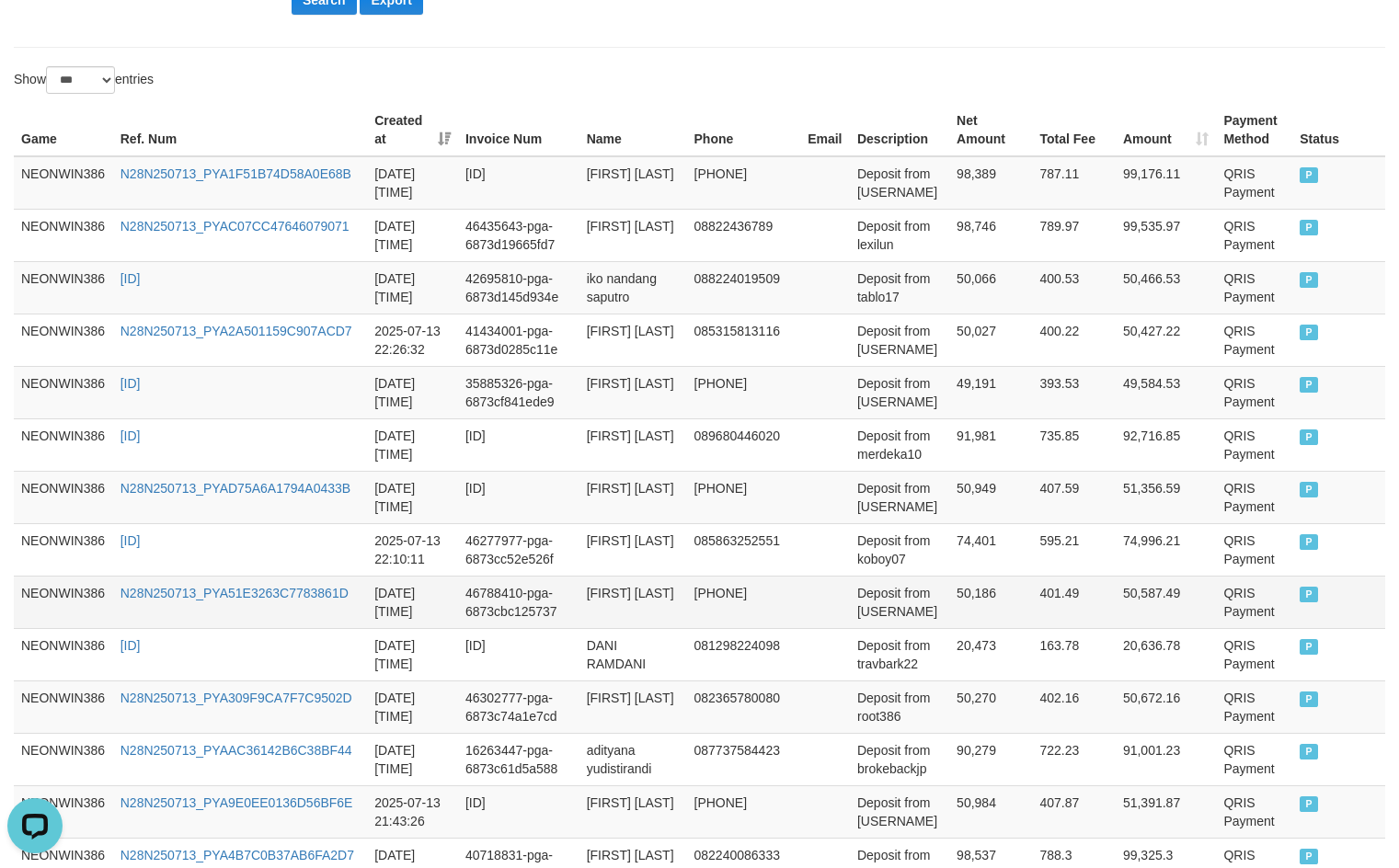 click on "Deposit from samuldy" at bounding box center (900, 601) 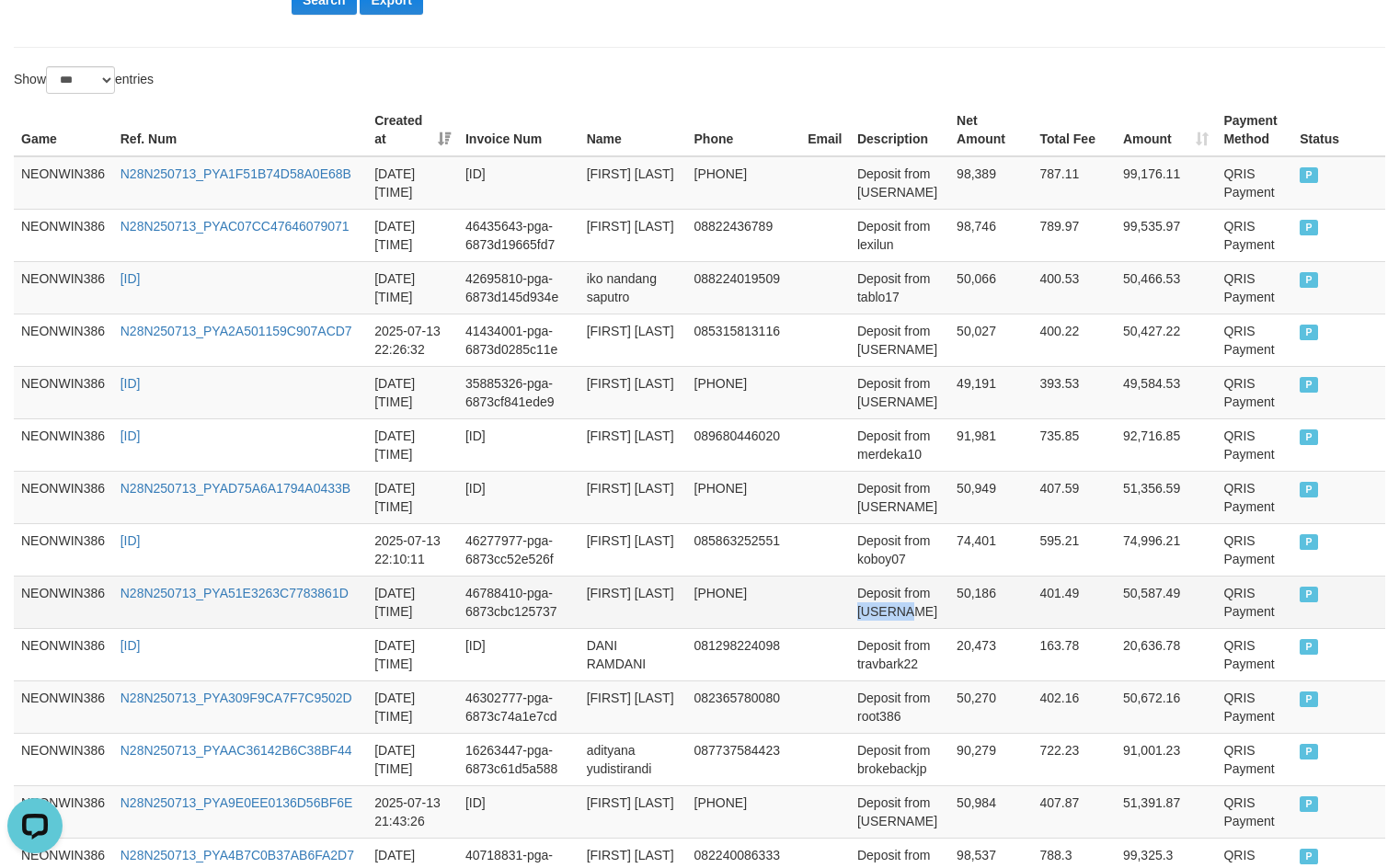 click on "Deposit from samuldy" at bounding box center [900, 601] 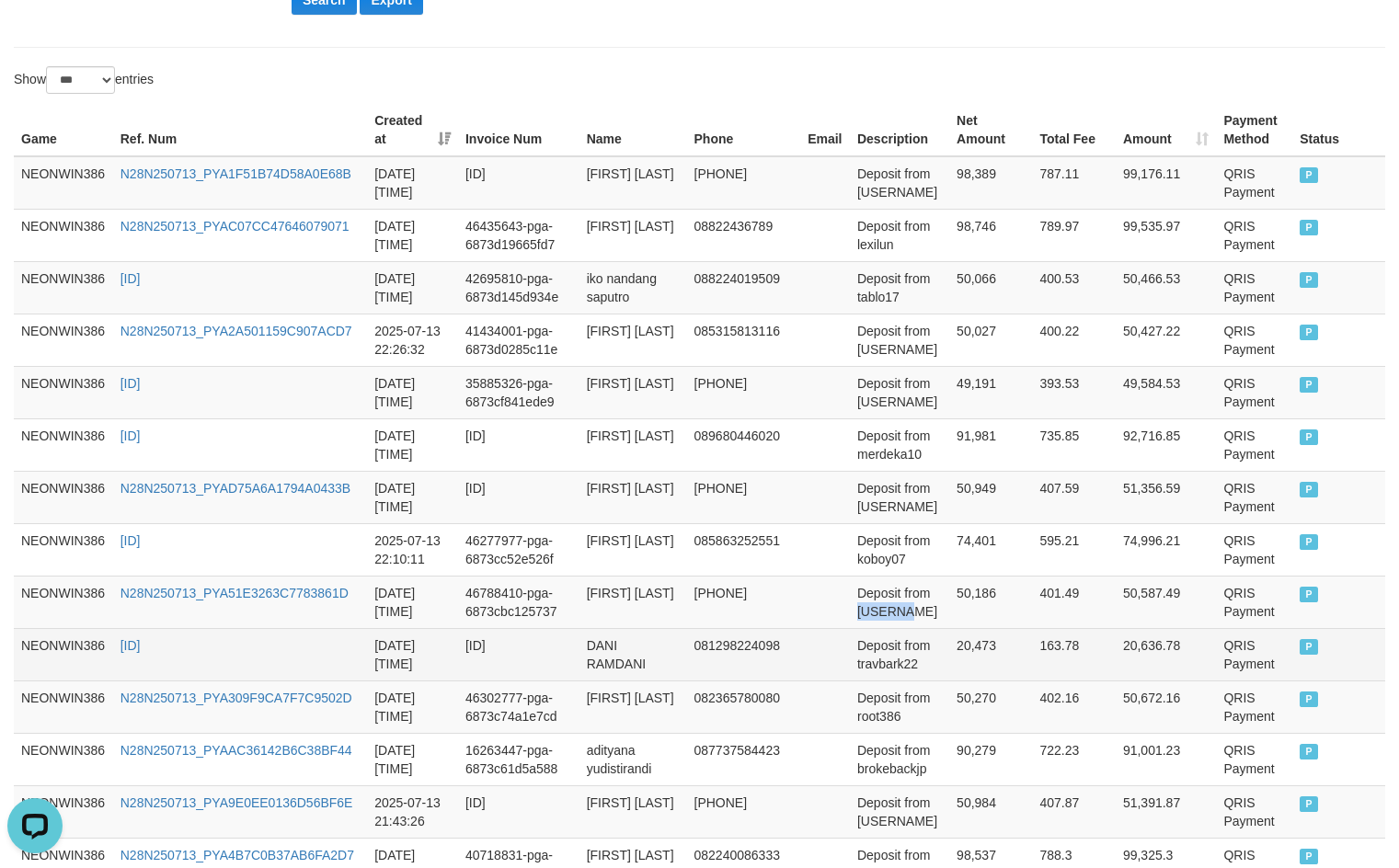 click on "DANI RAMDANI" at bounding box center (633, 654) 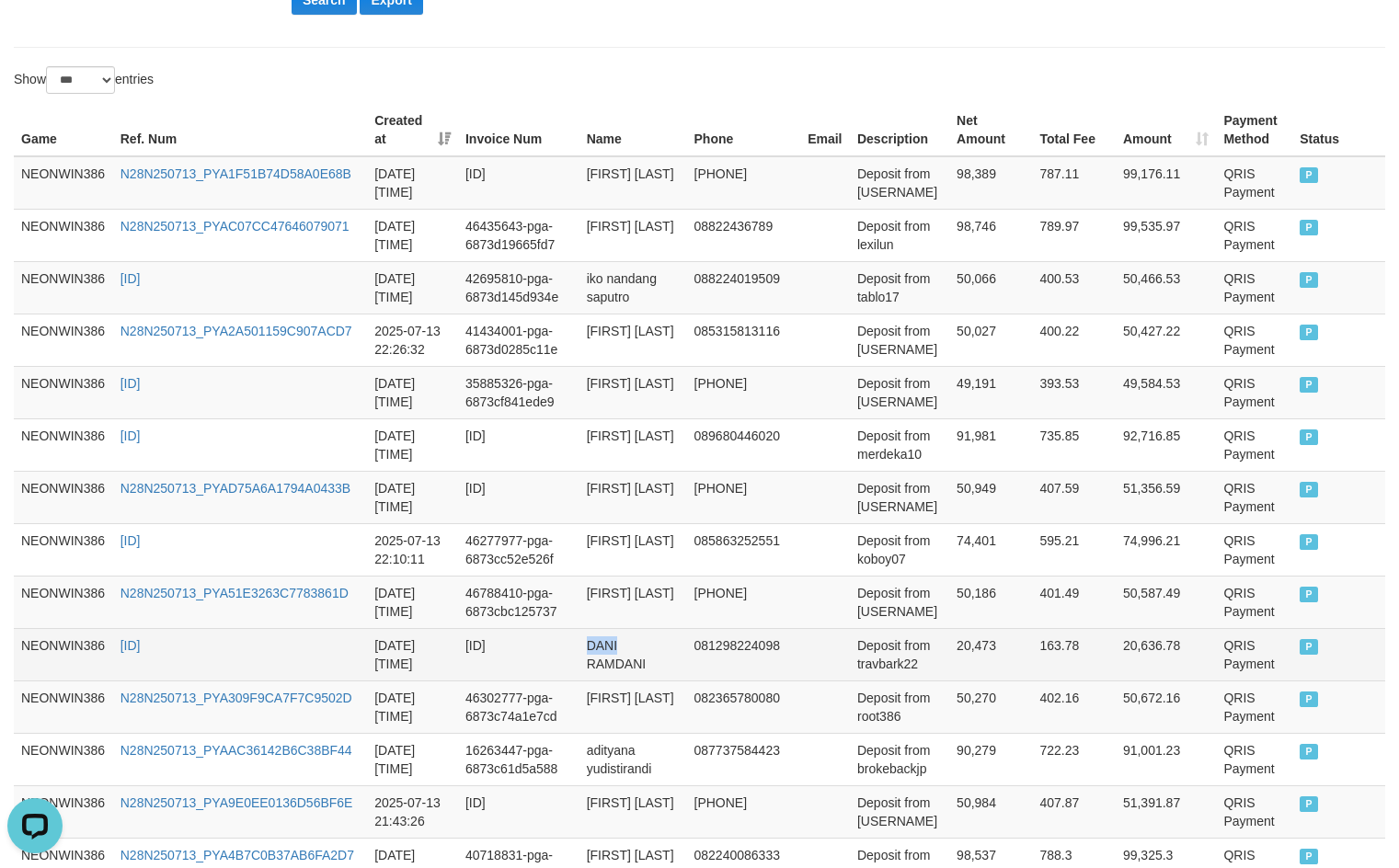 drag, startPoint x: 605, startPoint y: 645, endPoint x: 614, endPoint y: 654, distance: 12.727922 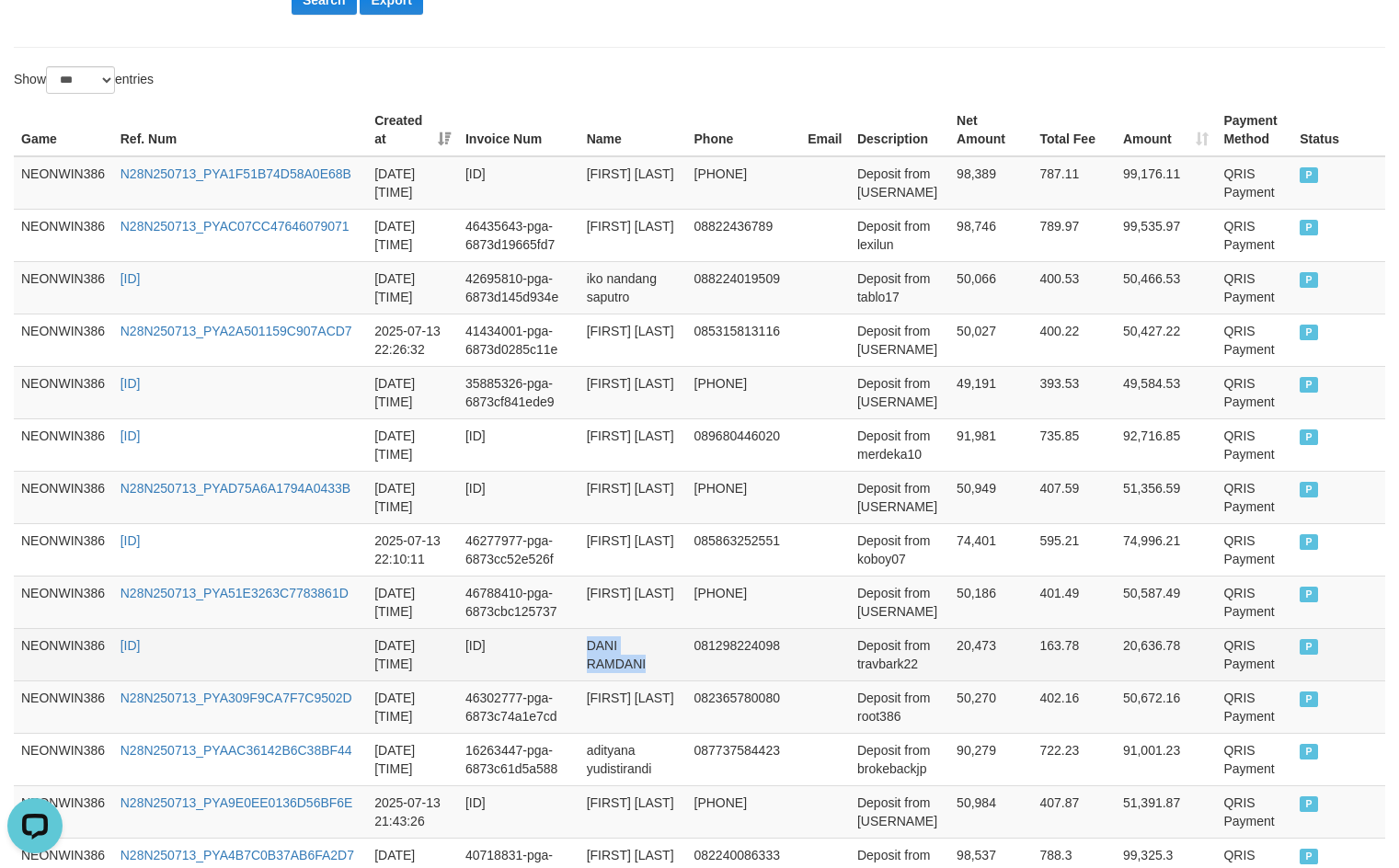 click on "DANI RAMDANI" at bounding box center (633, 654) 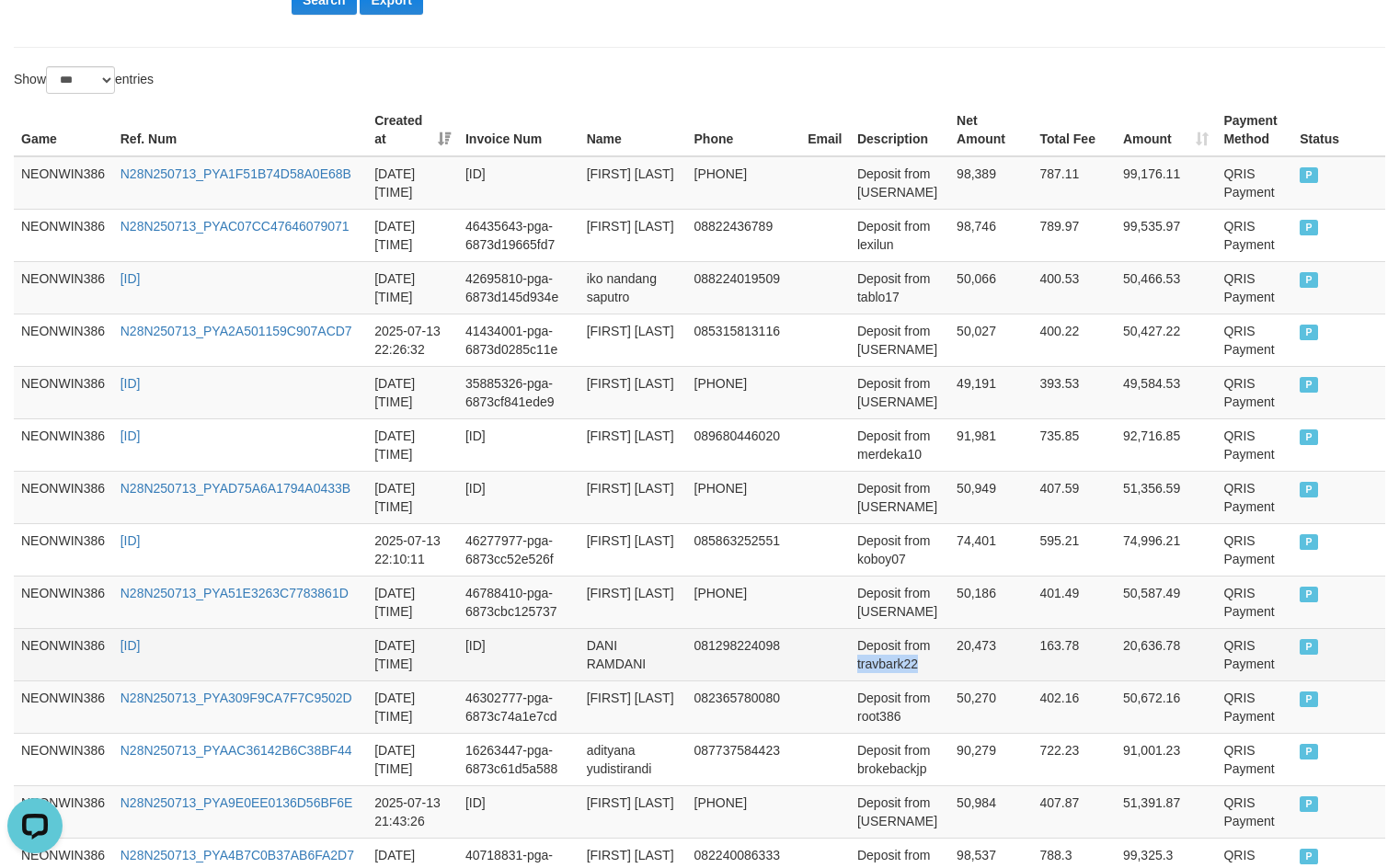 drag, startPoint x: 889, startPoint y: 663, endPoint x: 1038, endPoint y: 657, distance: 149.12076 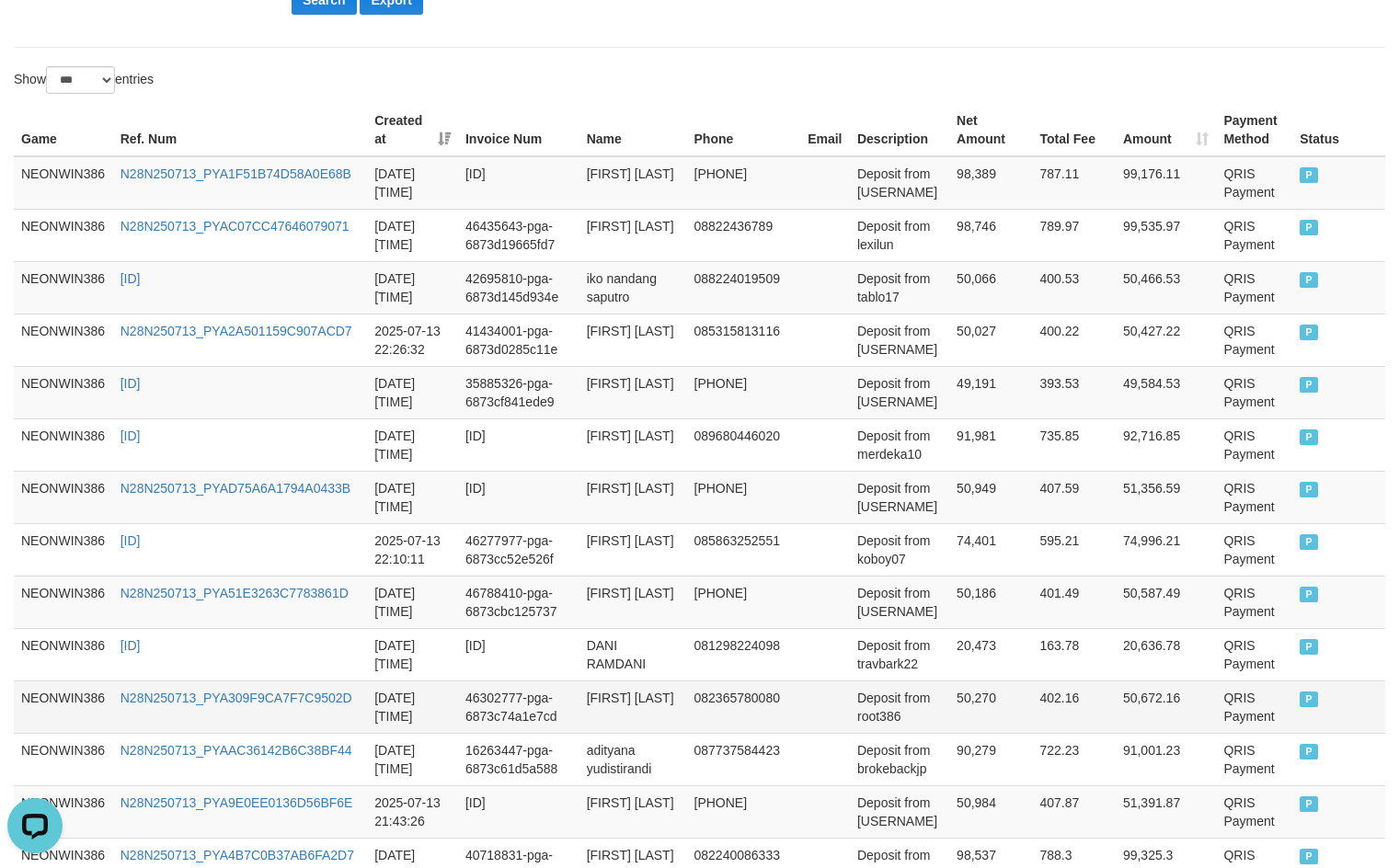 click on "[FIRST] [LAST]" at bounding box center [633, 706] 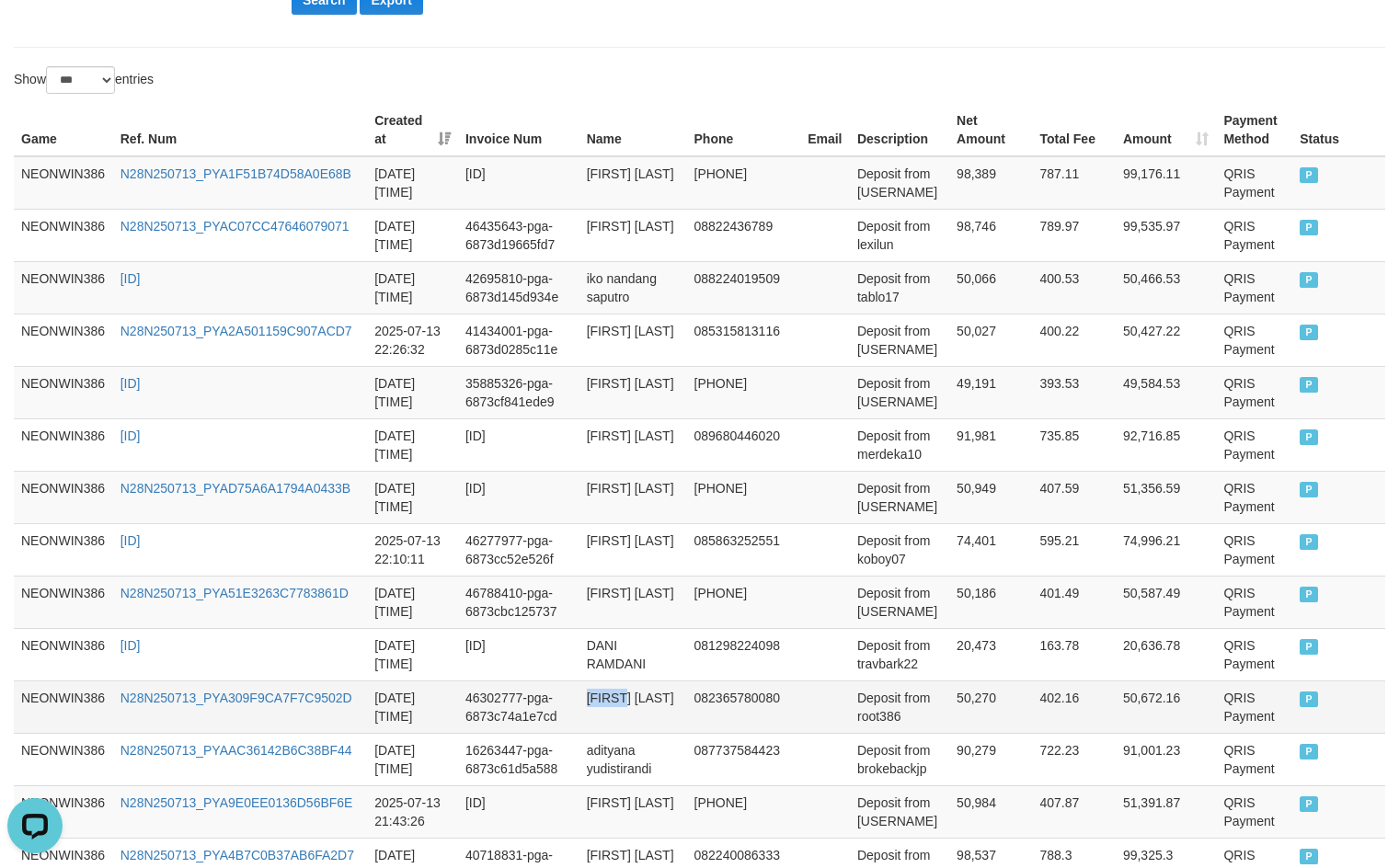 click on "[FIRST] [LAST]" at bounding box center (633, 706) 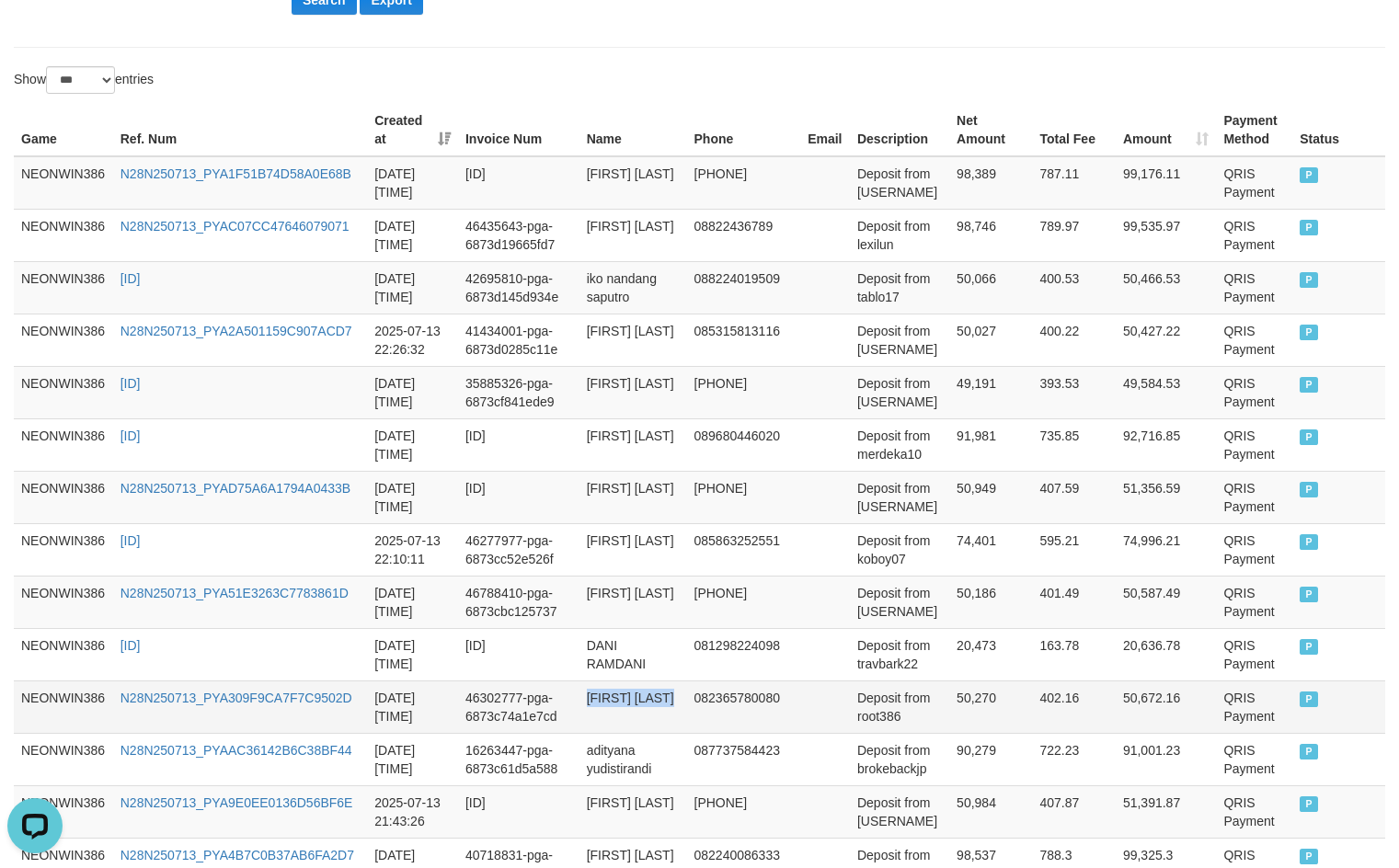 click on "[FIRST] [LAST]" at bounding box center [633, 706] 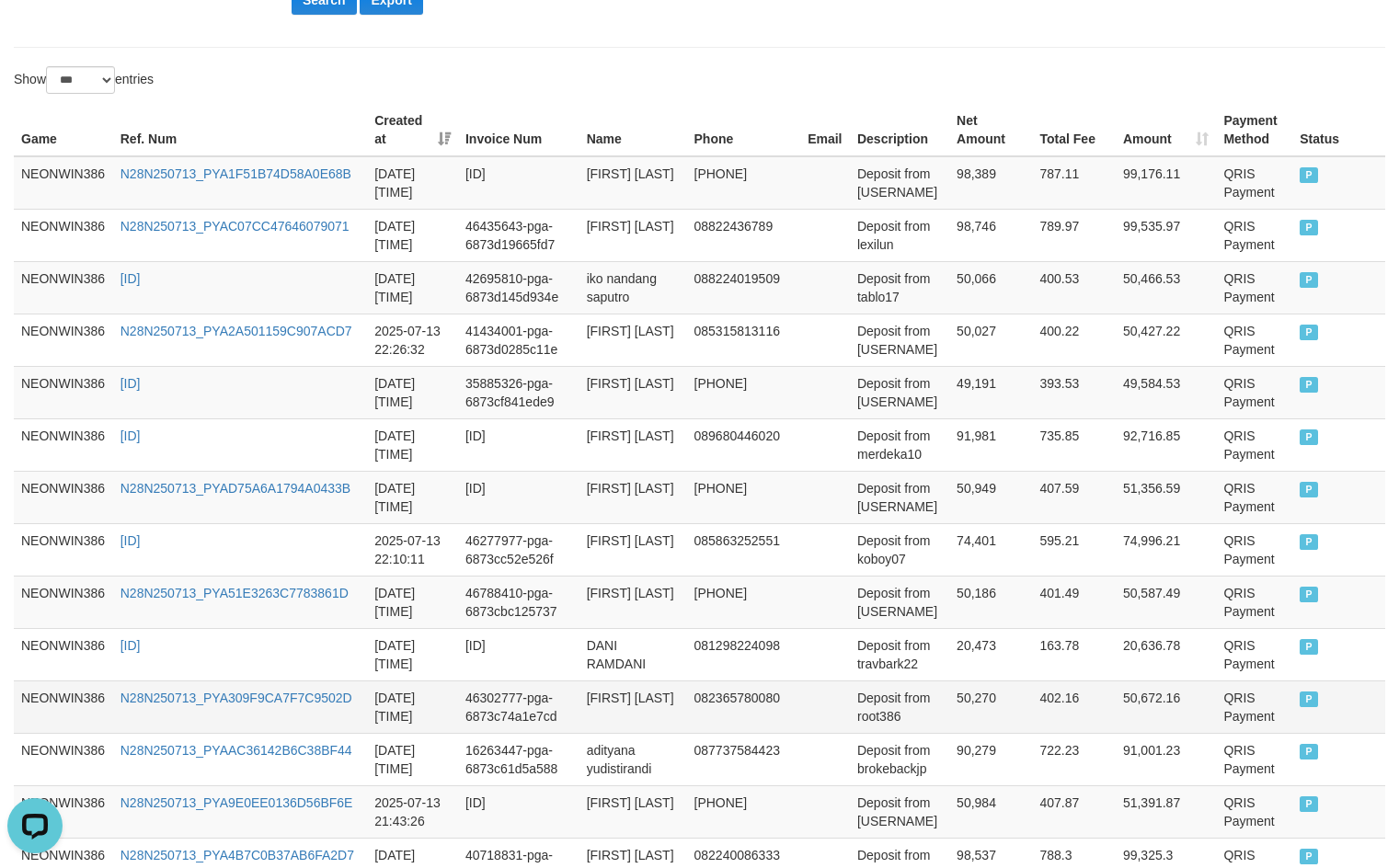 click on "Deposit from root386" at bounding box center [900, 706] 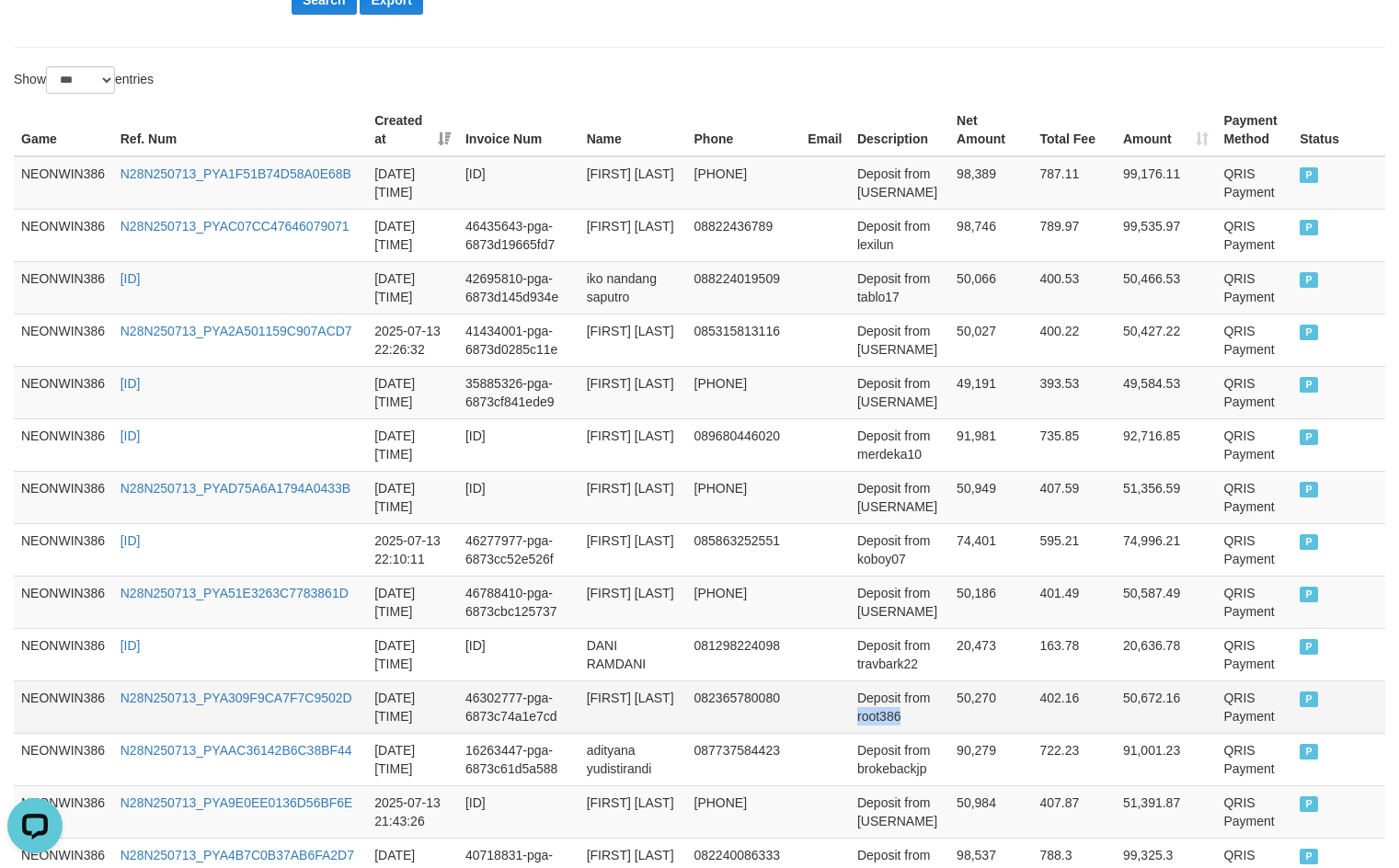 click on "Deposit from root386" at bounding box center [900, 706] 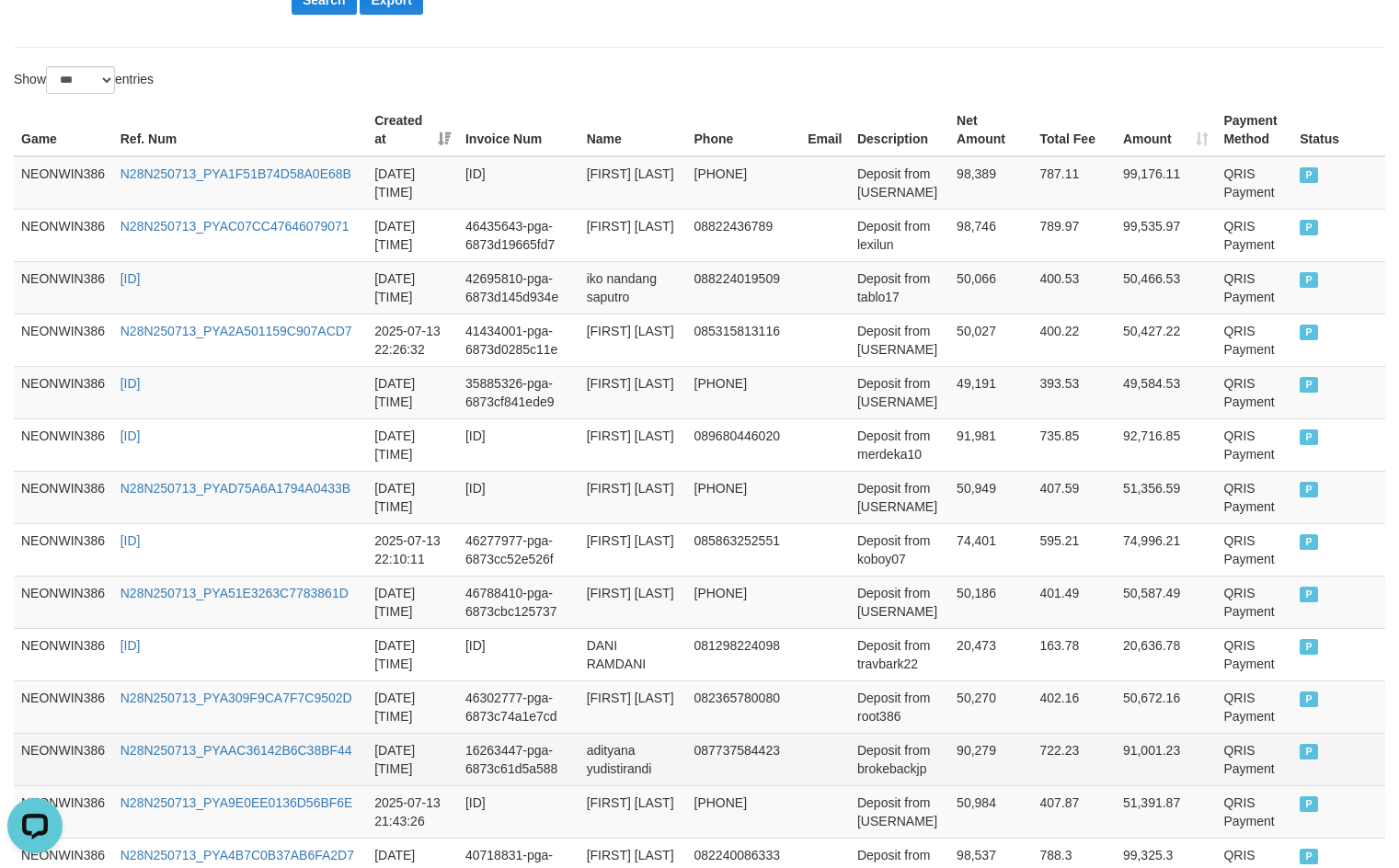 click on "adityana yudistirandi" at bounding box center (633, 759) 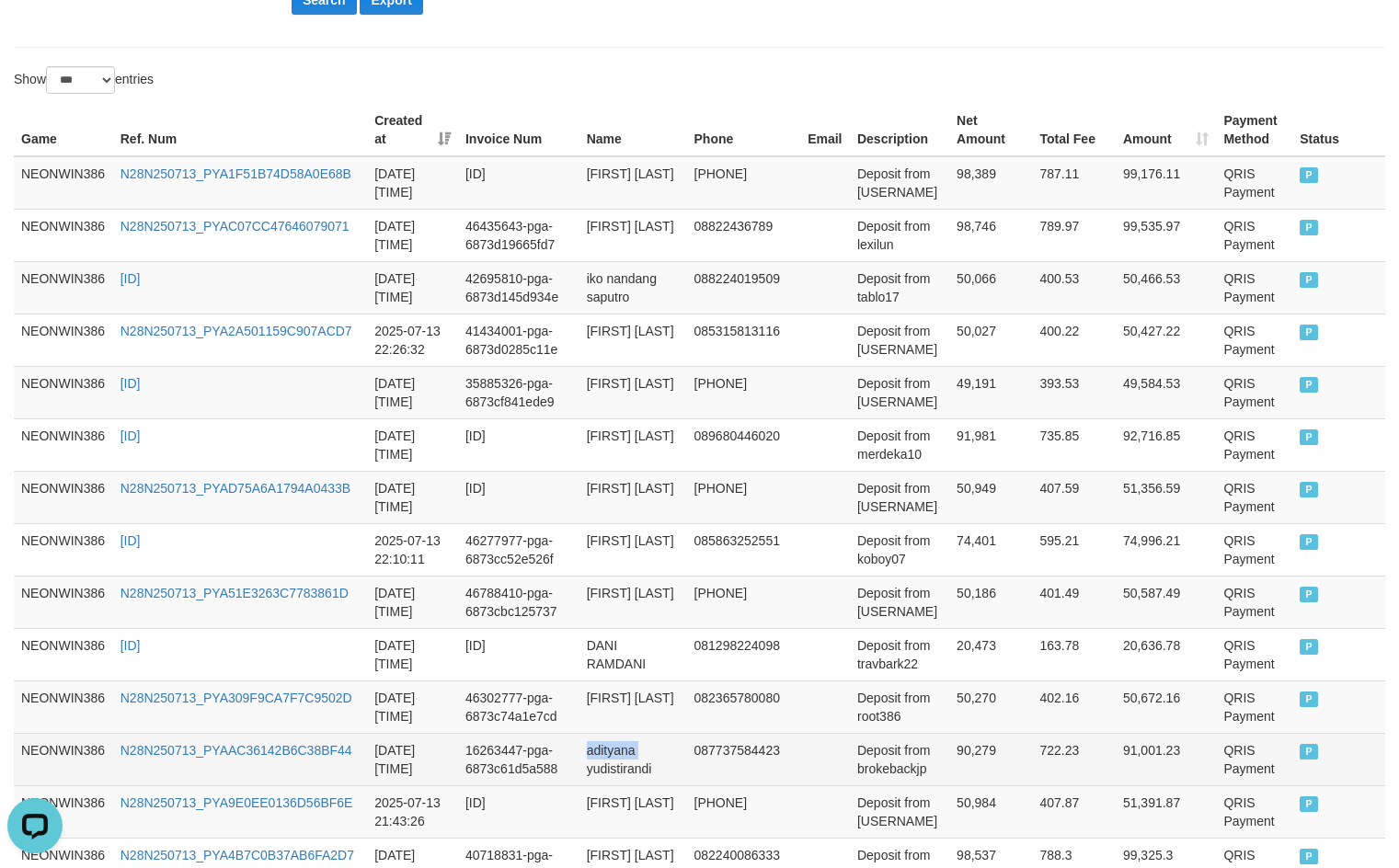 drag, startPoint x: 592, startPoint y: 757, endPoint x: 622, endPoint y: 765, distance: 31.04835 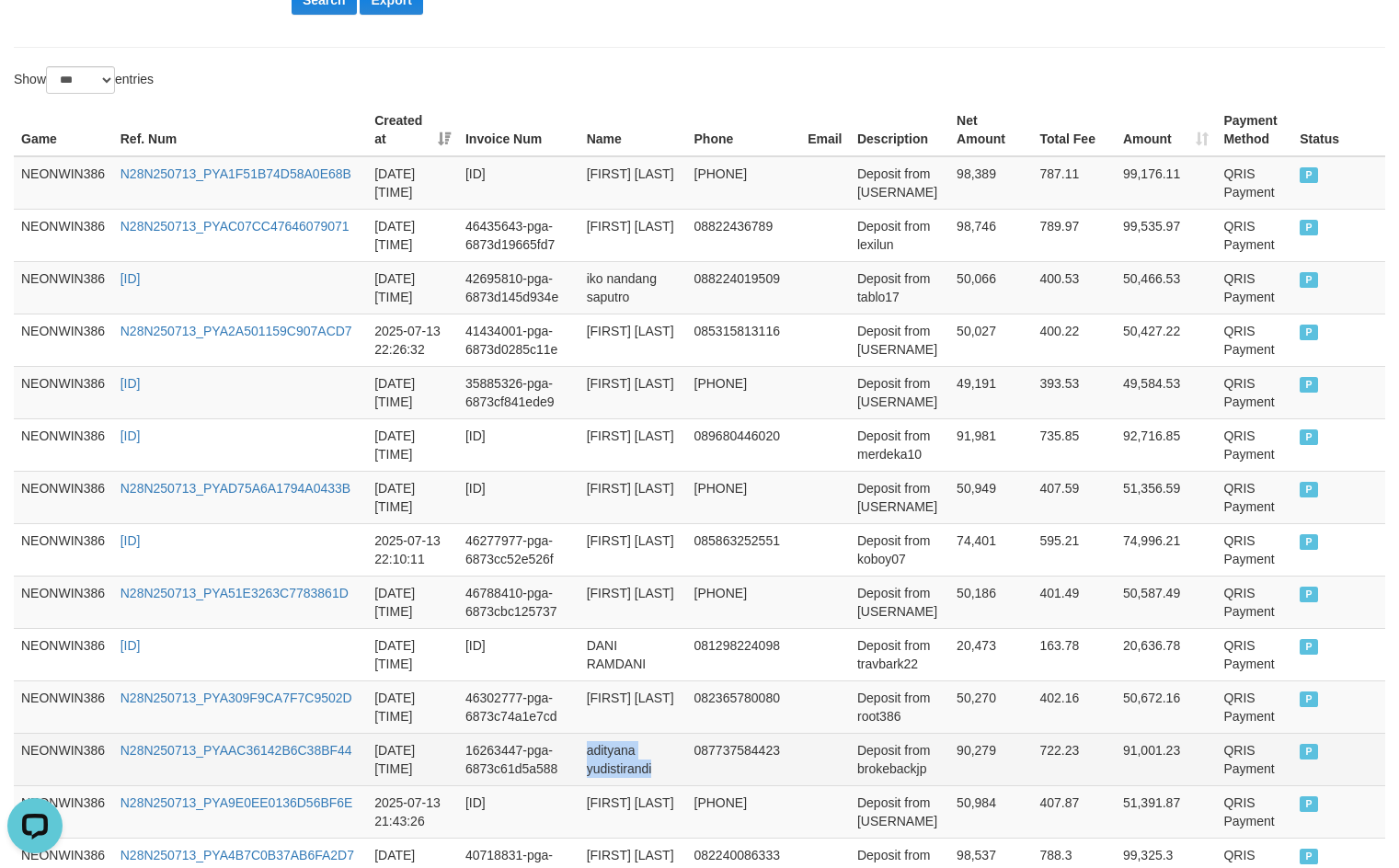 click on "adityana yudistirandi" at bounding box center (633, 759) 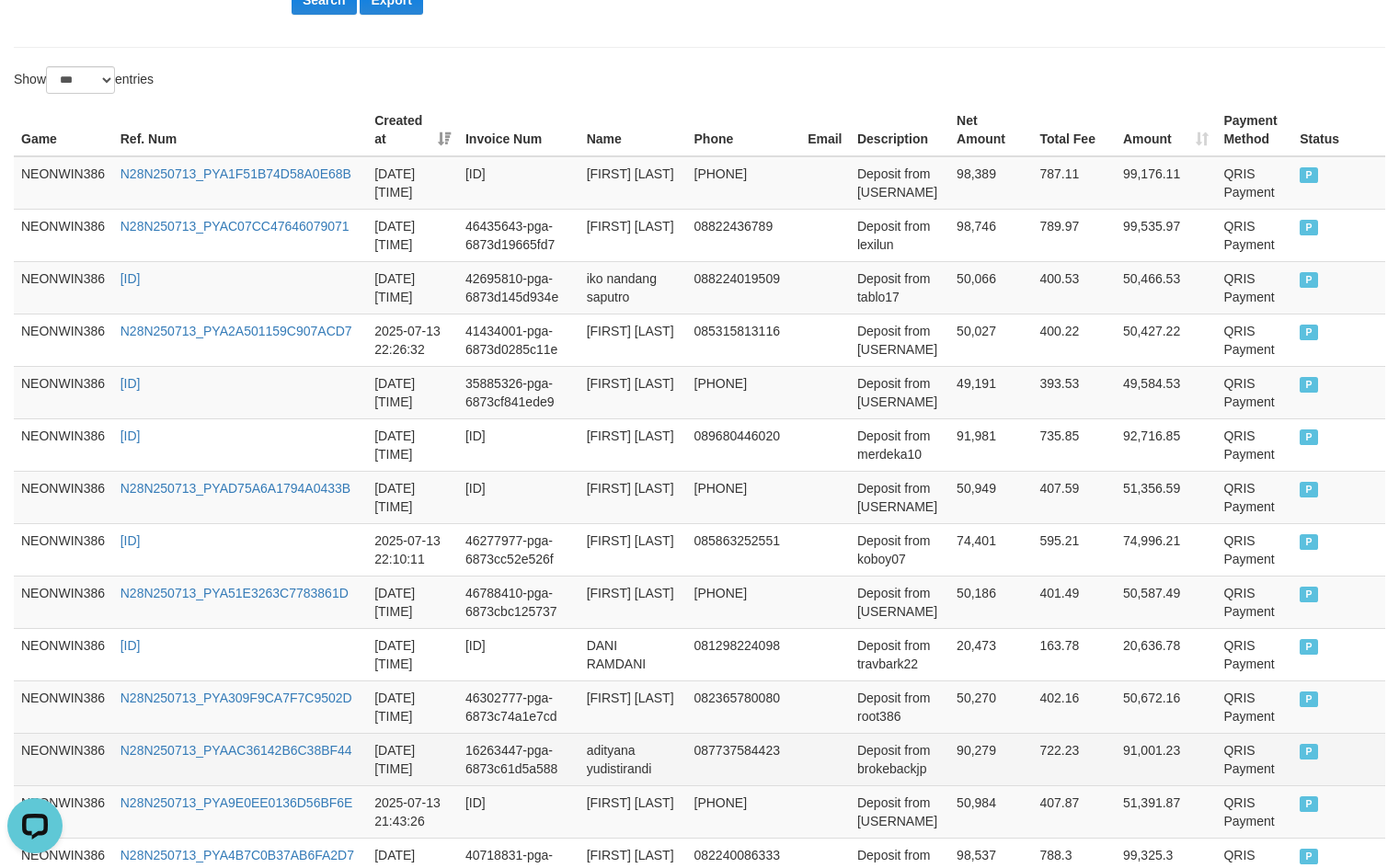 click on "Deposit from brokebackjp" at bounding box center (900, 759) 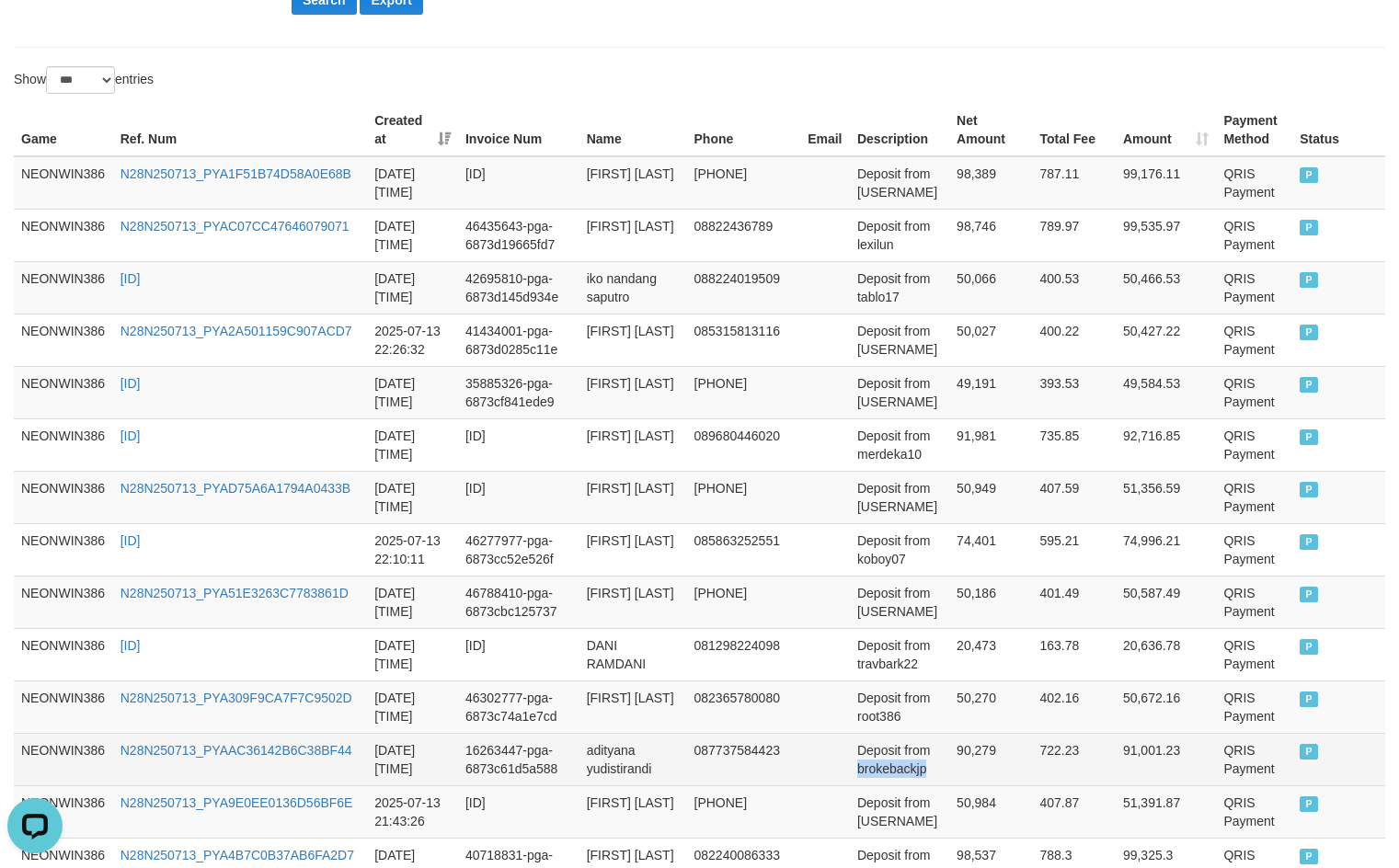 drag, startPoint x: 881, startPoint y: 771, endPoint x: 943, endPoint y: 771, distance: 62 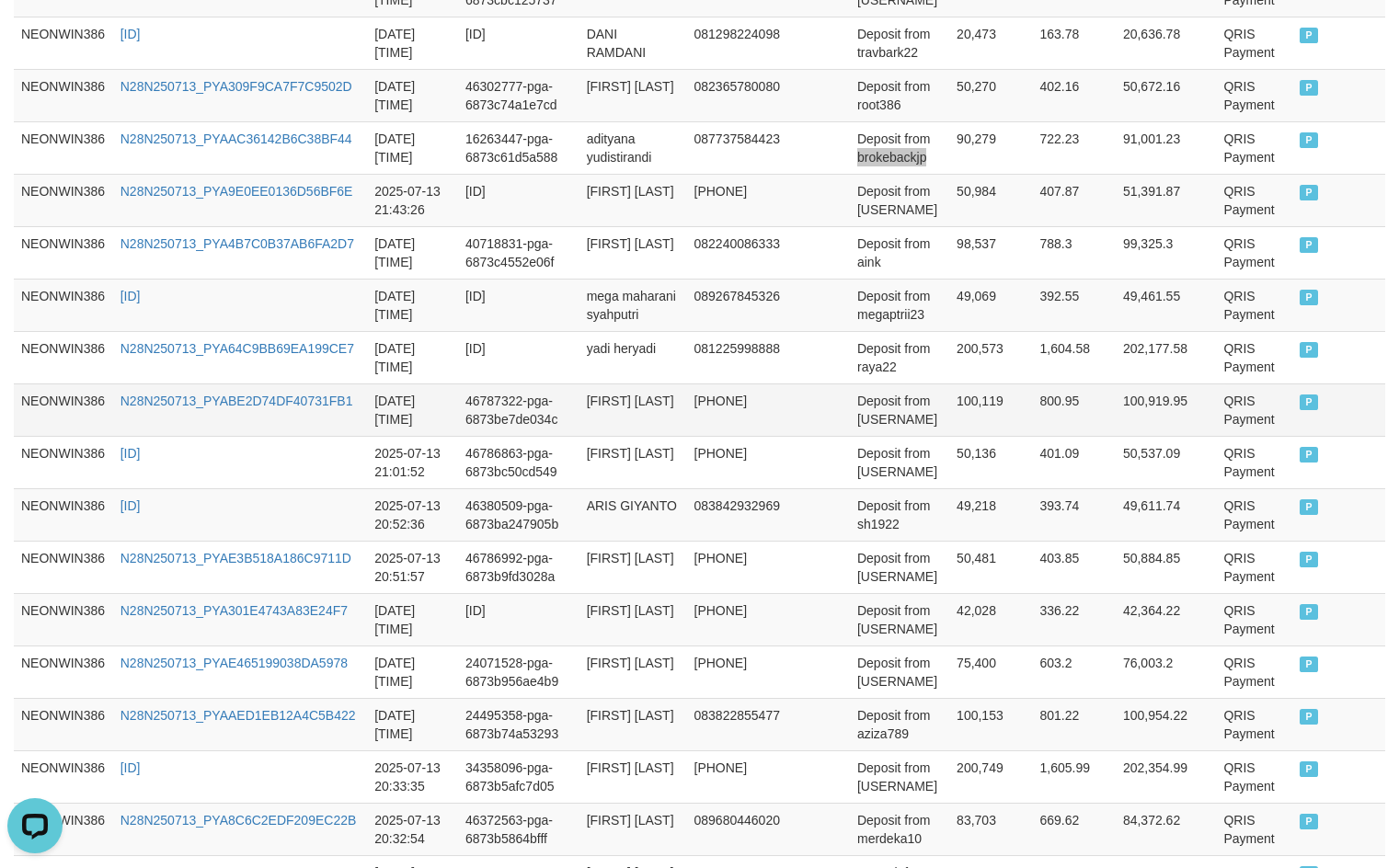 scroll, scrollTop: 1173, scrollLeft: 0, axis: vertical 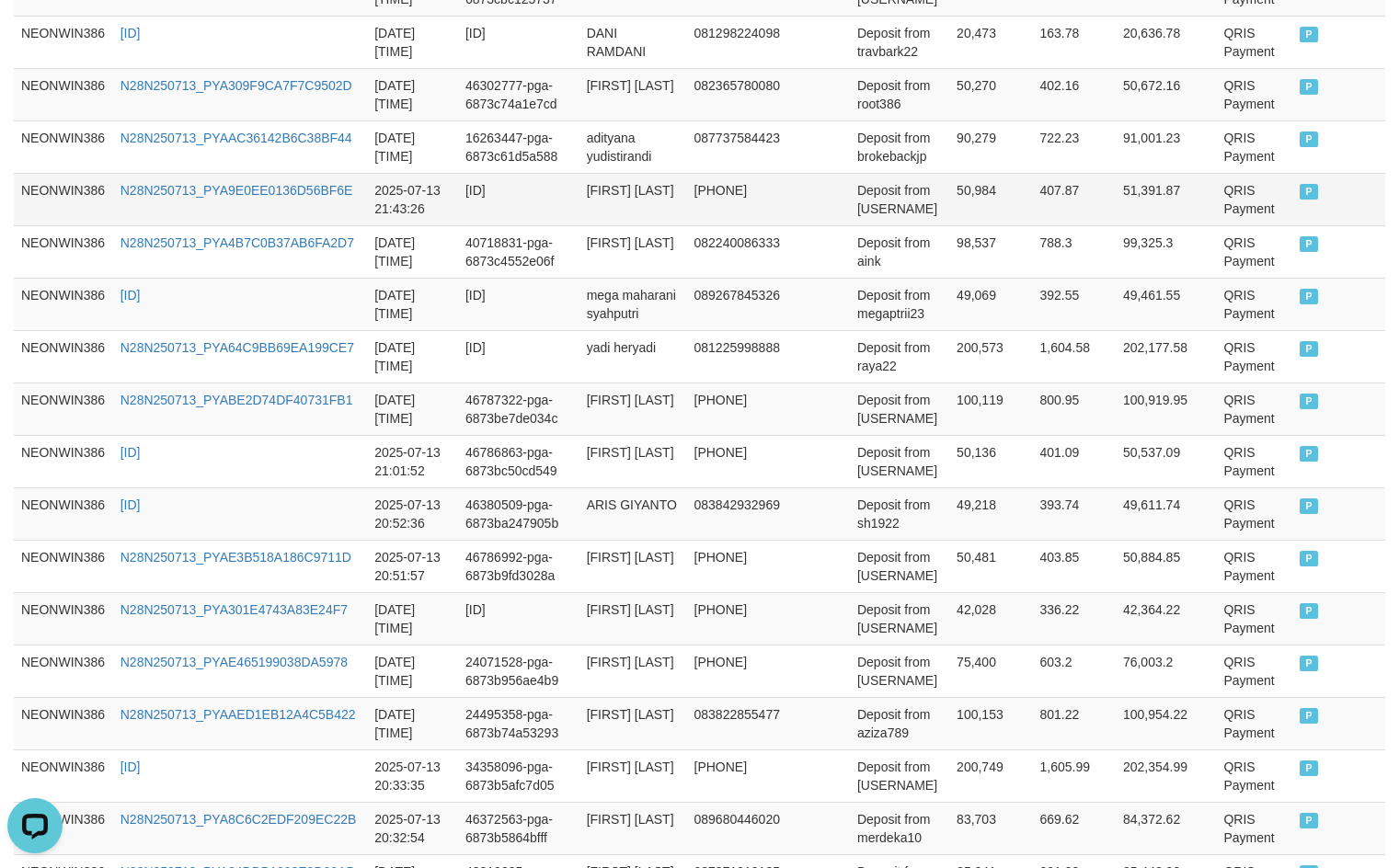 click on "RHIO TAHTA SANJAYA" at bounding box center (633, 199) 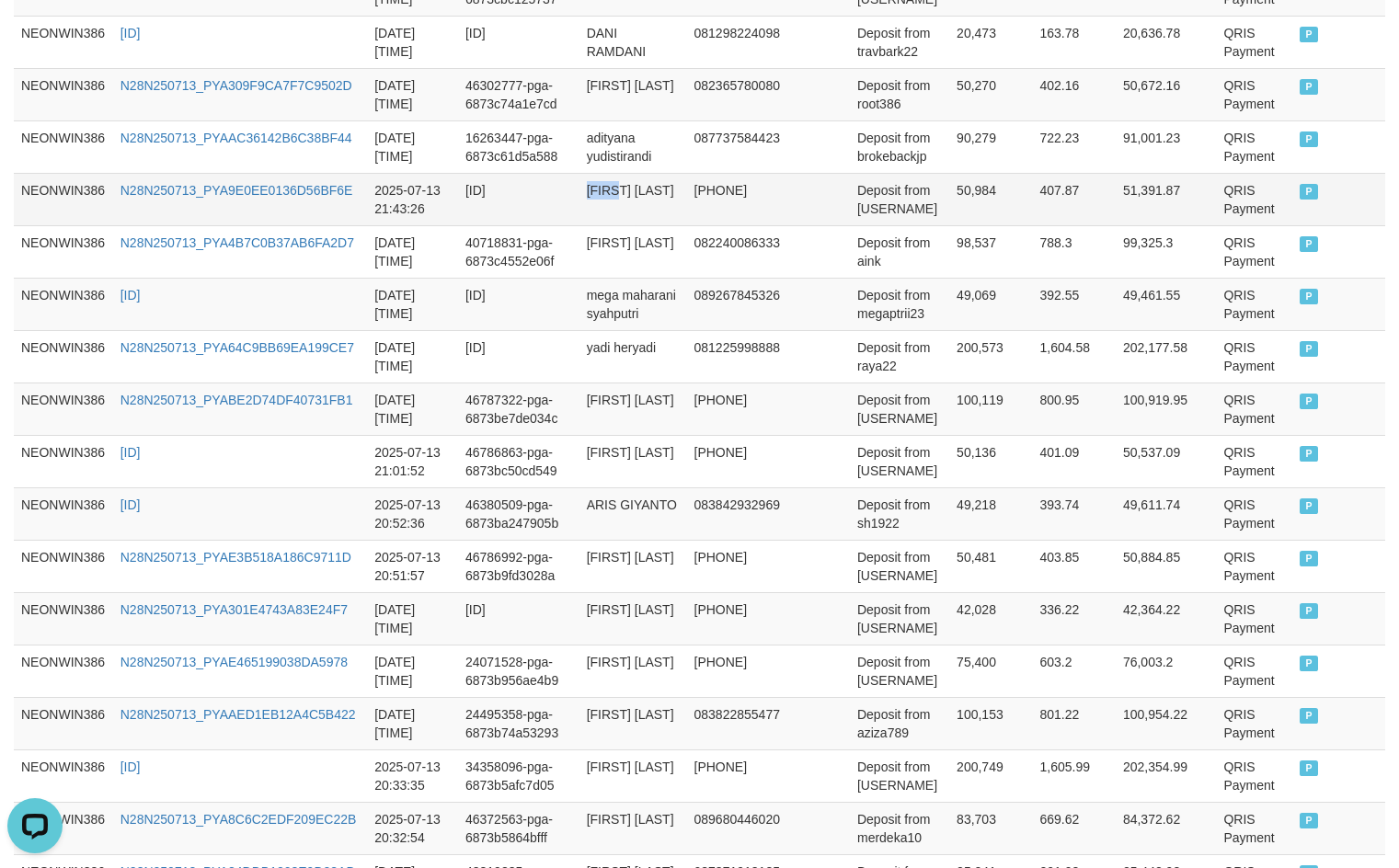click on "RHIO TAHTA SANJAYA" at bounding box center [633, 199] 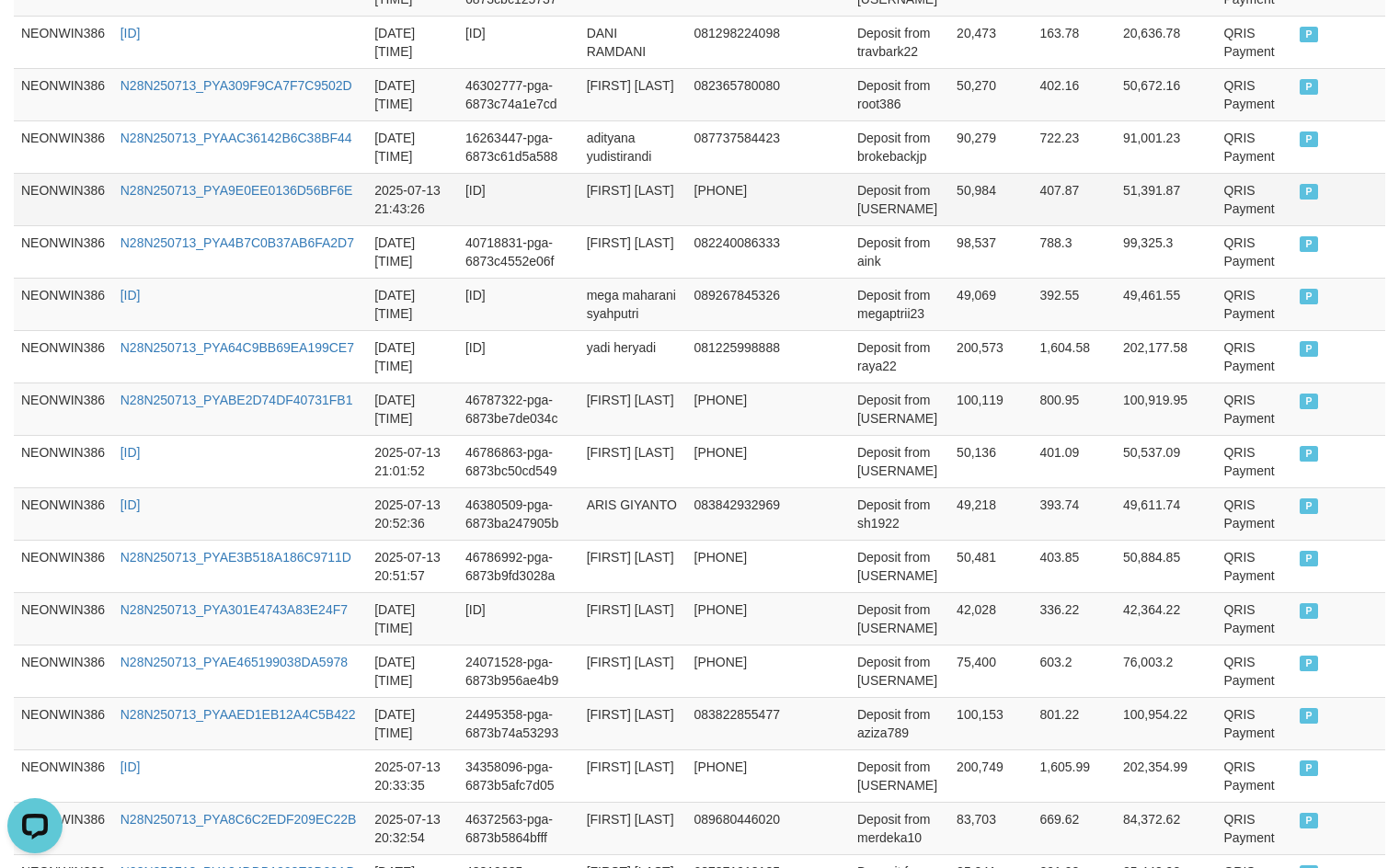 click on "Deposit from neonkecap" at bounding box center (900, 199) 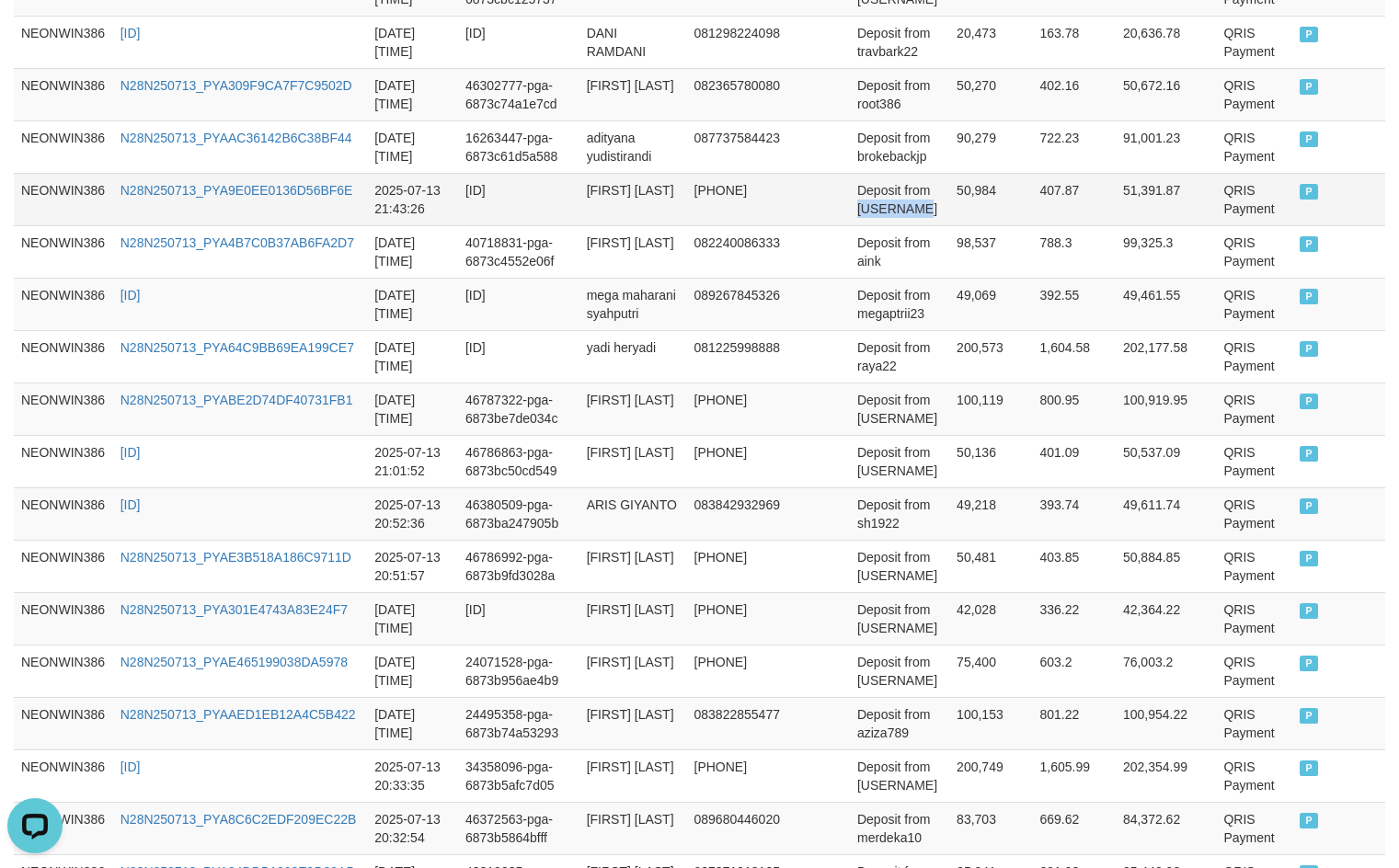 click on "Deposit from neonkecap" at bounding box center (900, 199) 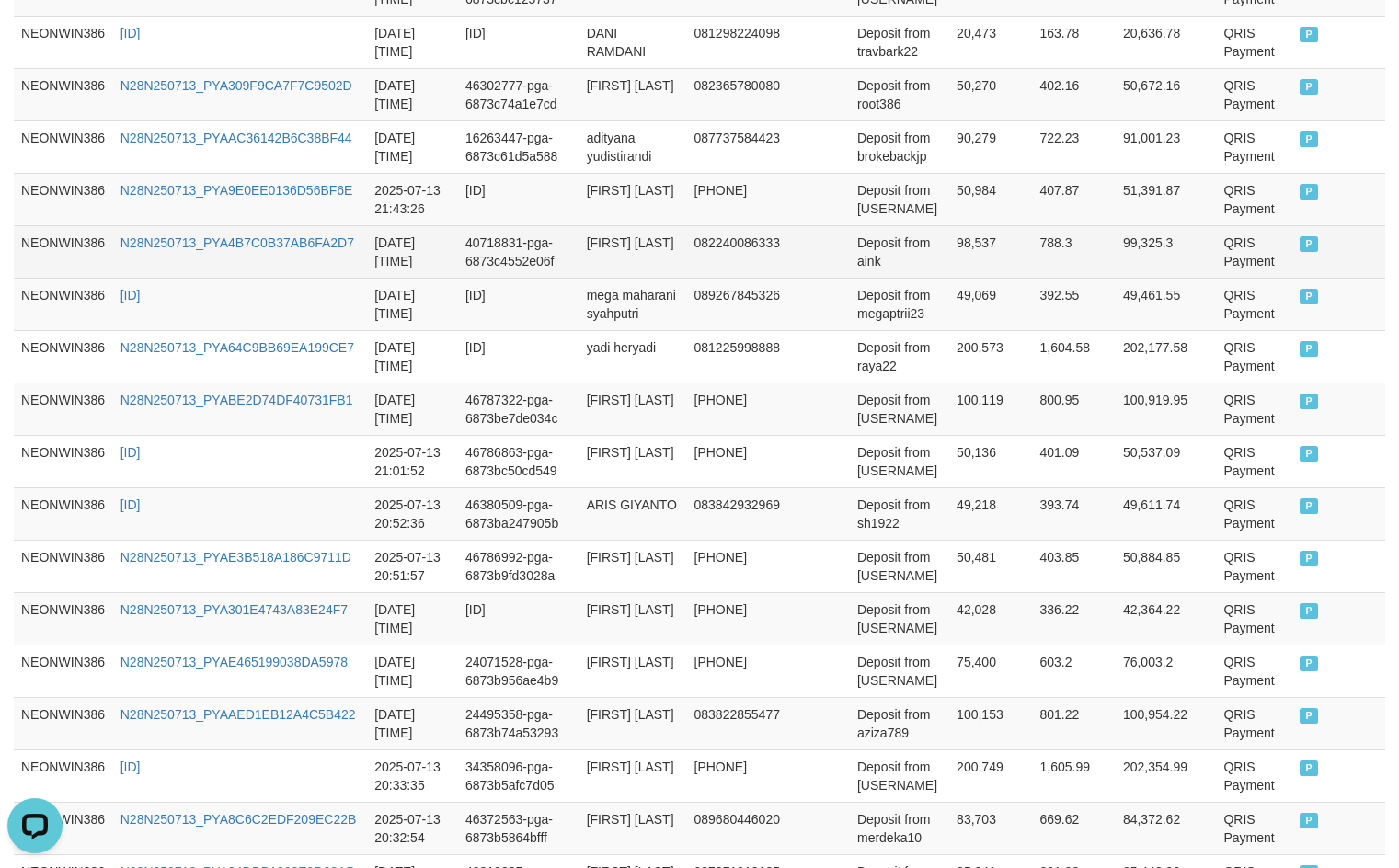 click on "GILANG CAHYA" at bounding box center [633, 251] 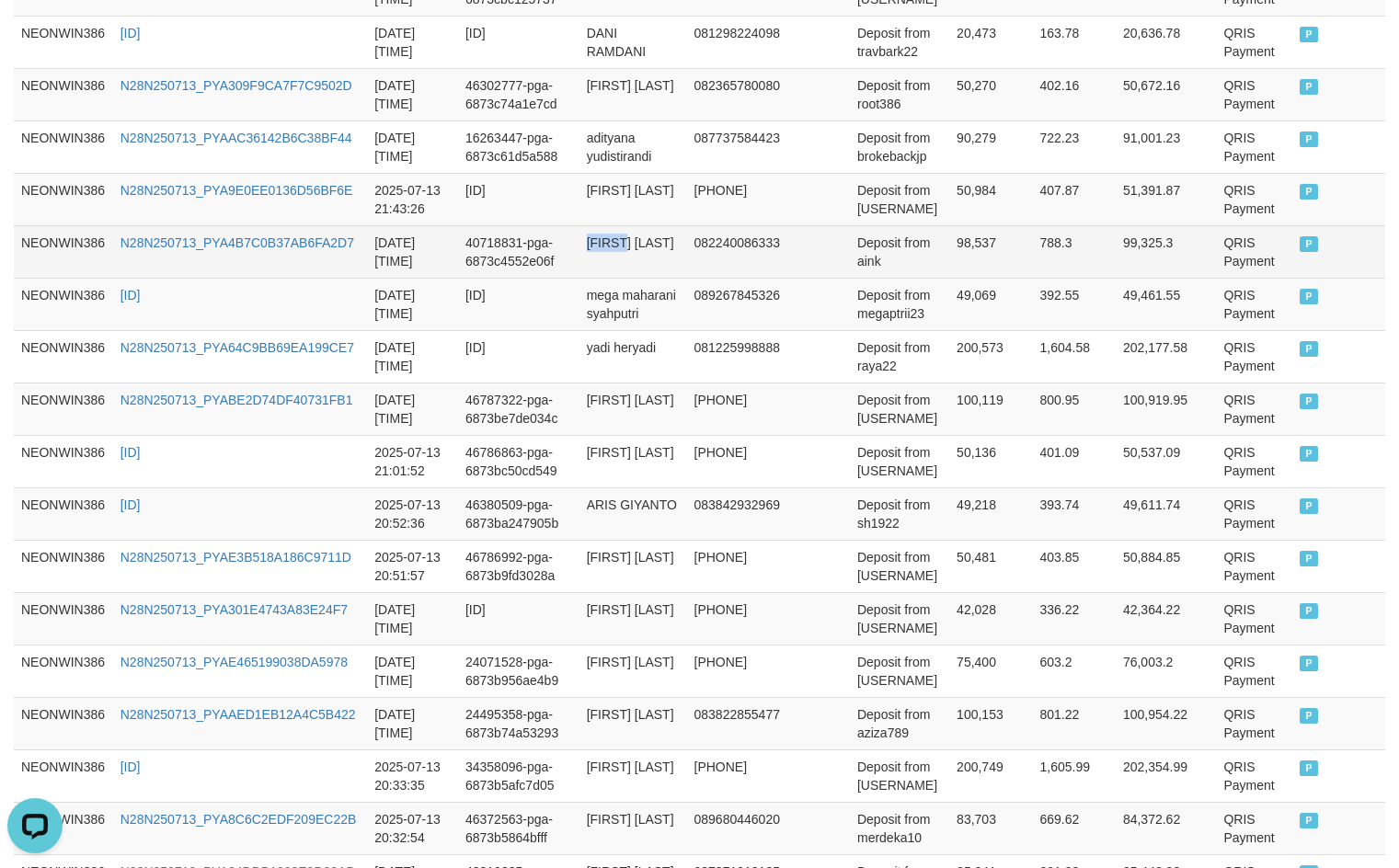 click on "GILANG CAHYA" at bounding box center [633, 251] 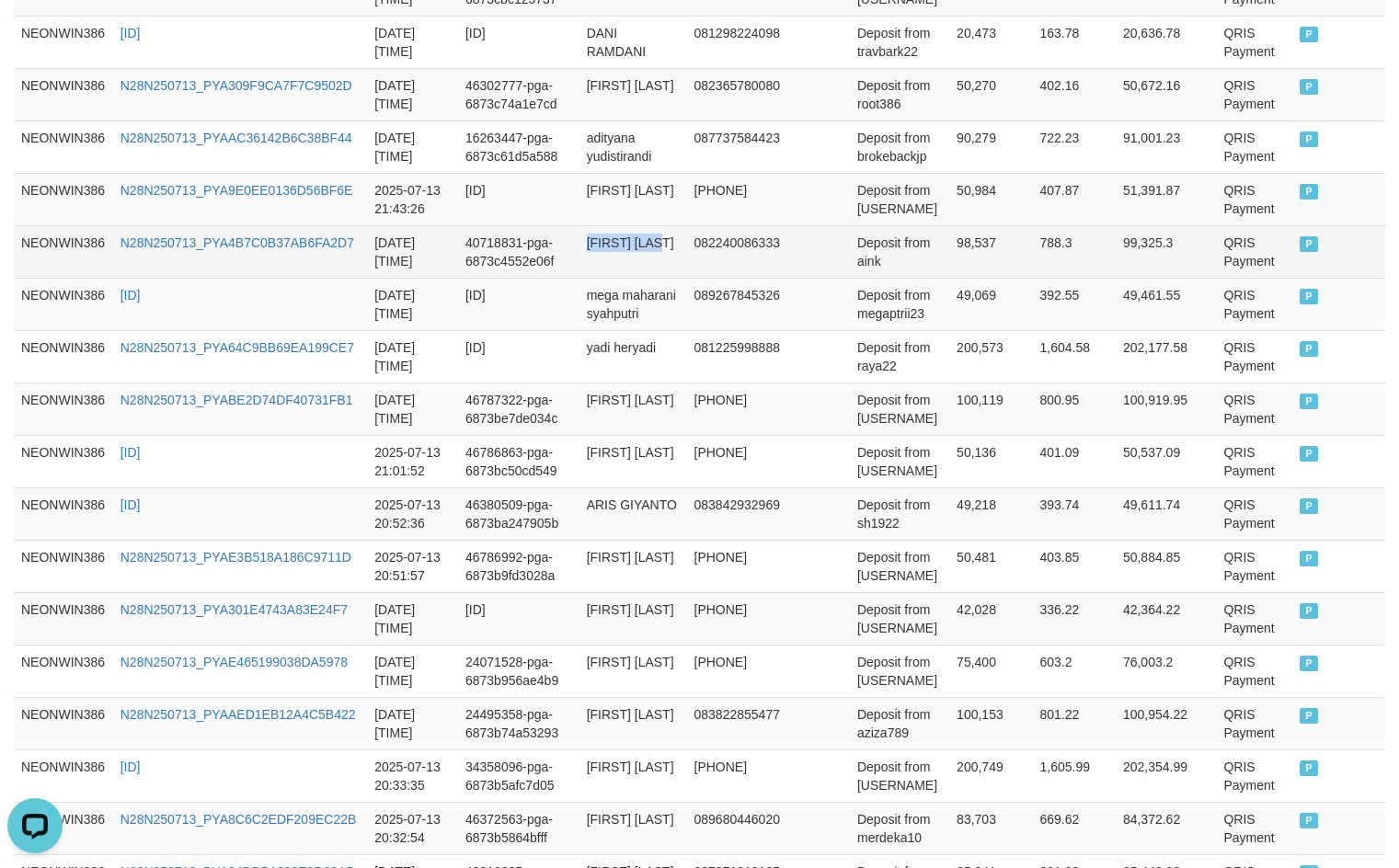 click on "GILANG CAHYA" at bounding box center [633, 251] 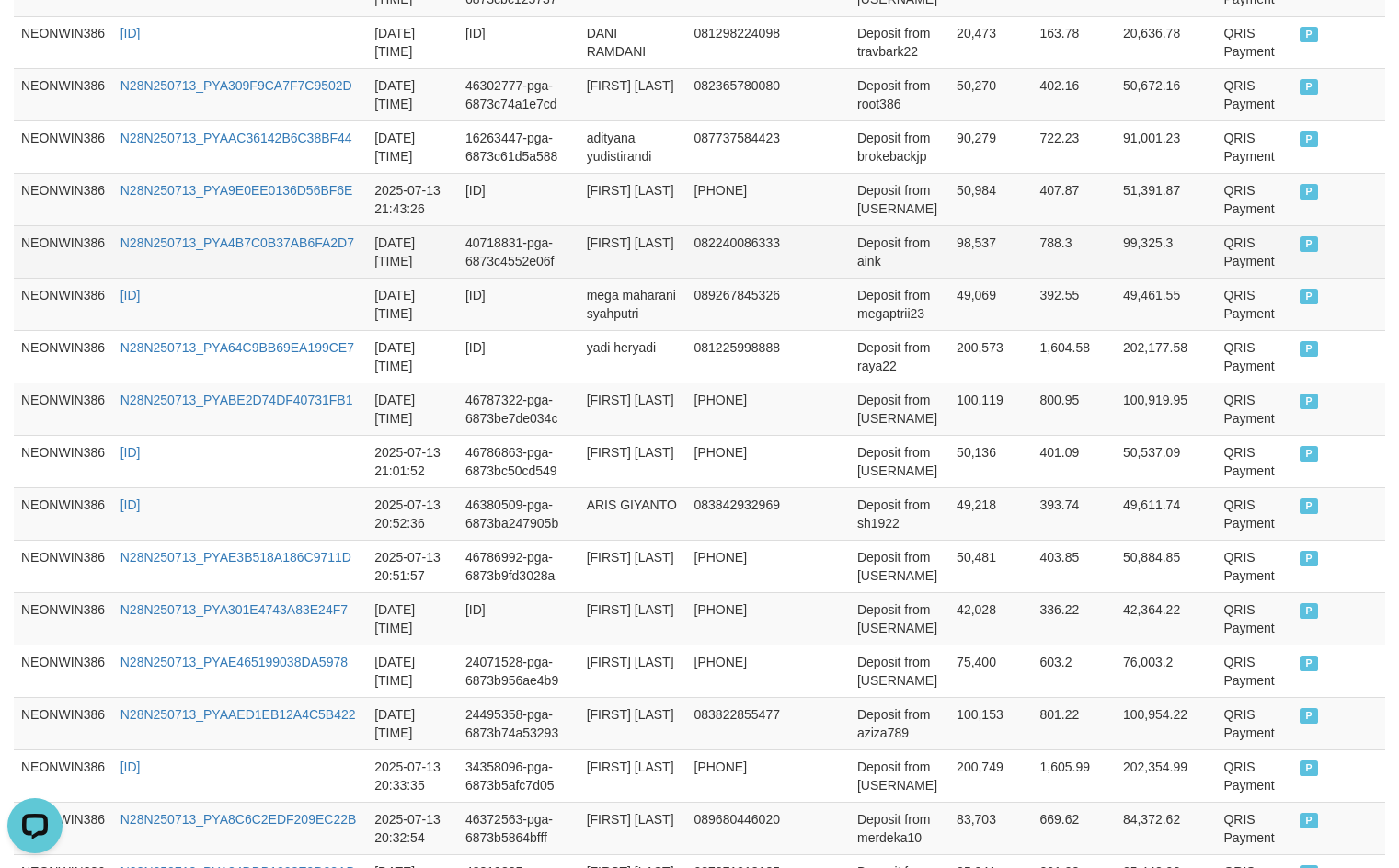 click on "Deposit from aink" at bounding box center [900, 251] 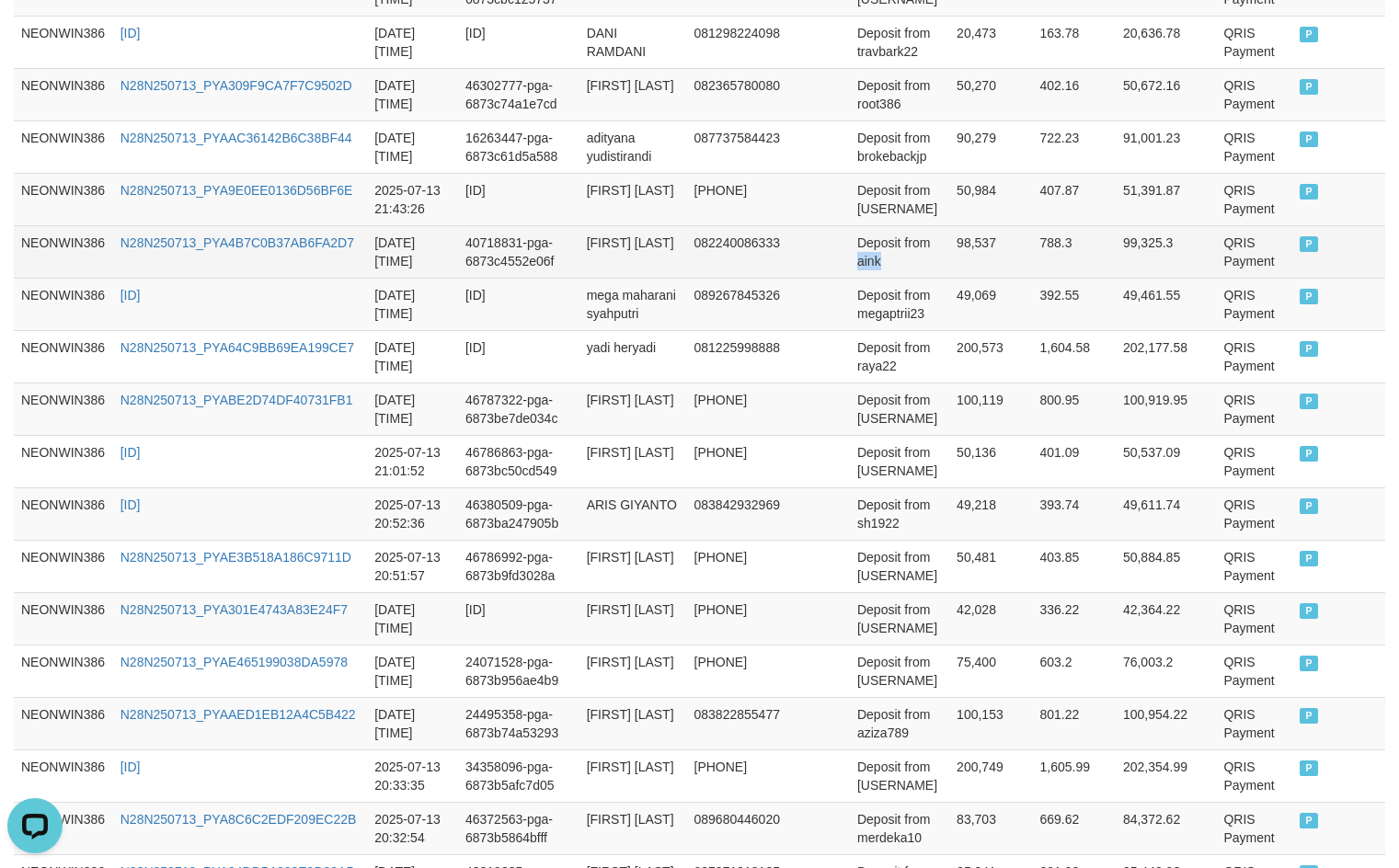 click on "Deposit from aink" at bounding box center [900, 251] 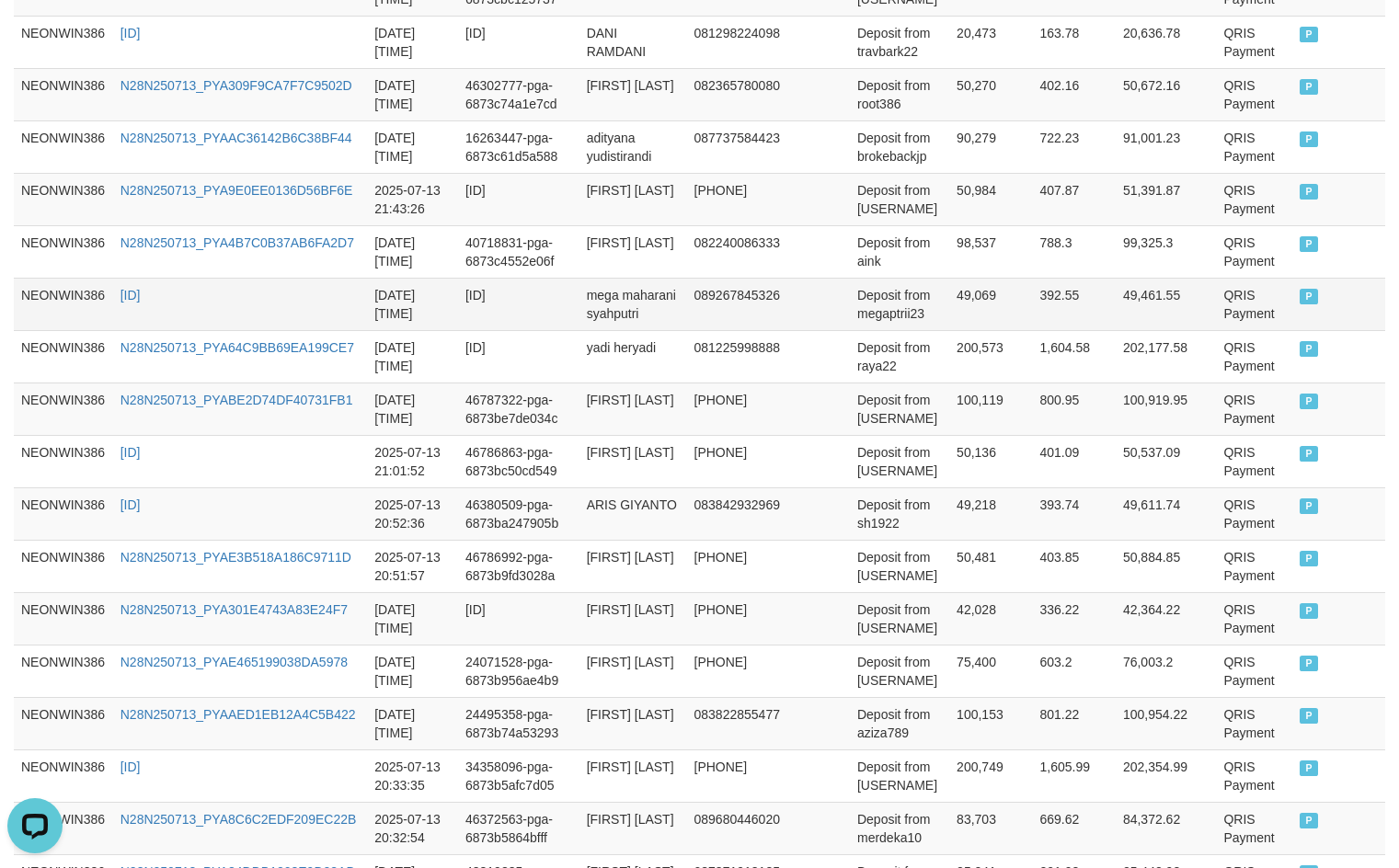 click on "mega maharani syahputri" at bounding box center (633, 303) 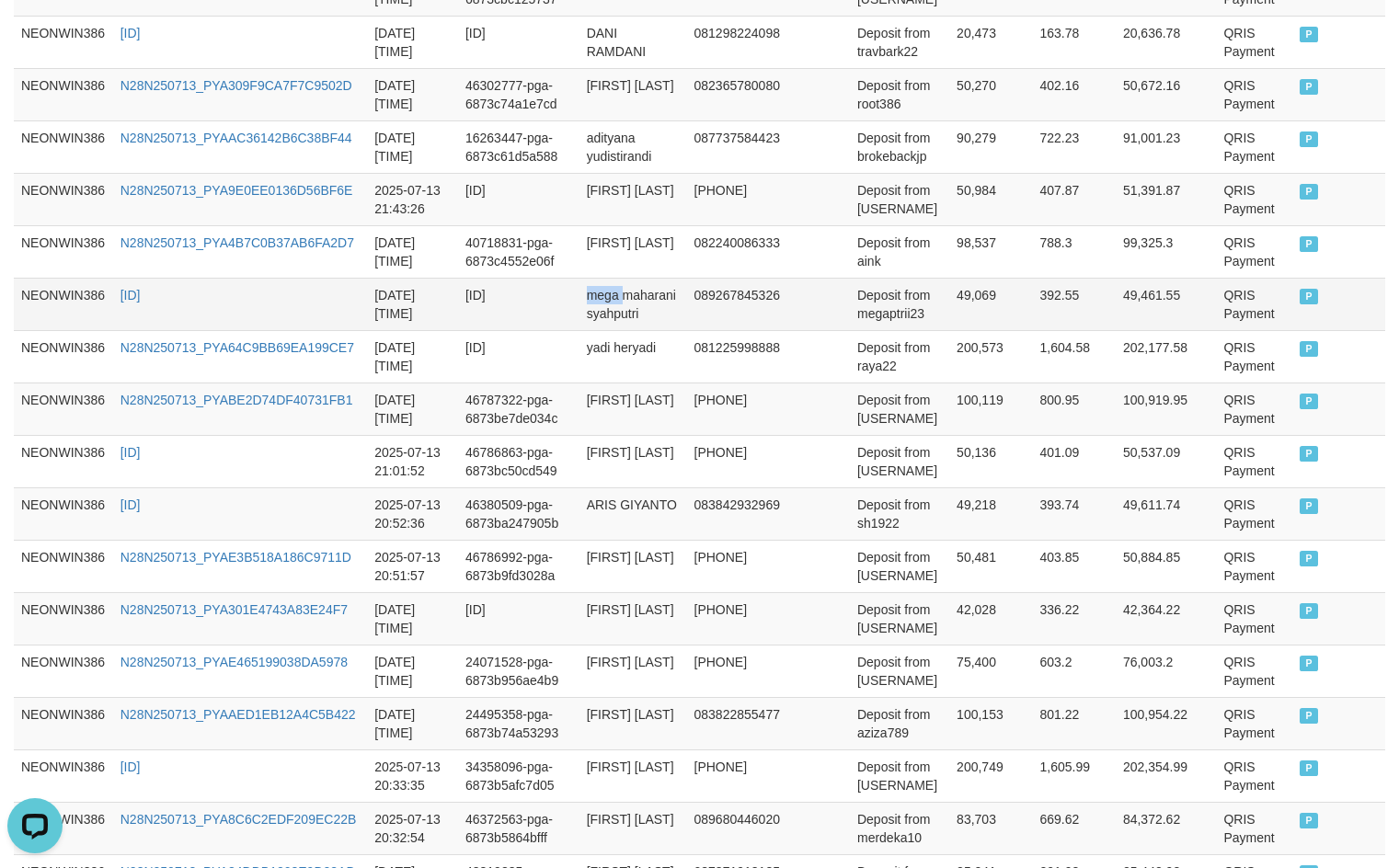 click on "mega maharani syahputri" at bounding box center (633, 303) 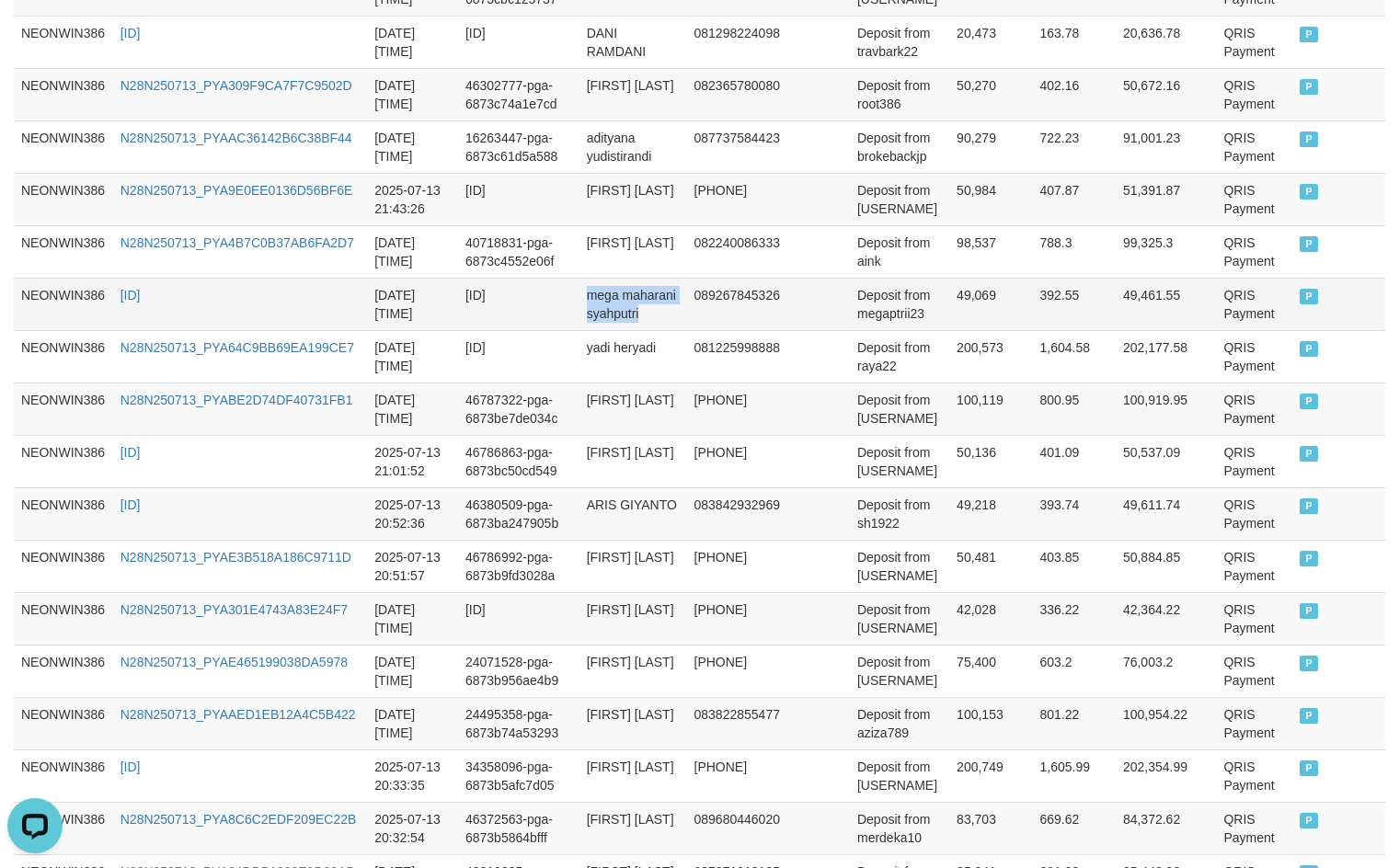 drag, startPoint x: 604, startPoint y: 304, endPoint x: 632, endPoint y: 314, distance: 29.73214 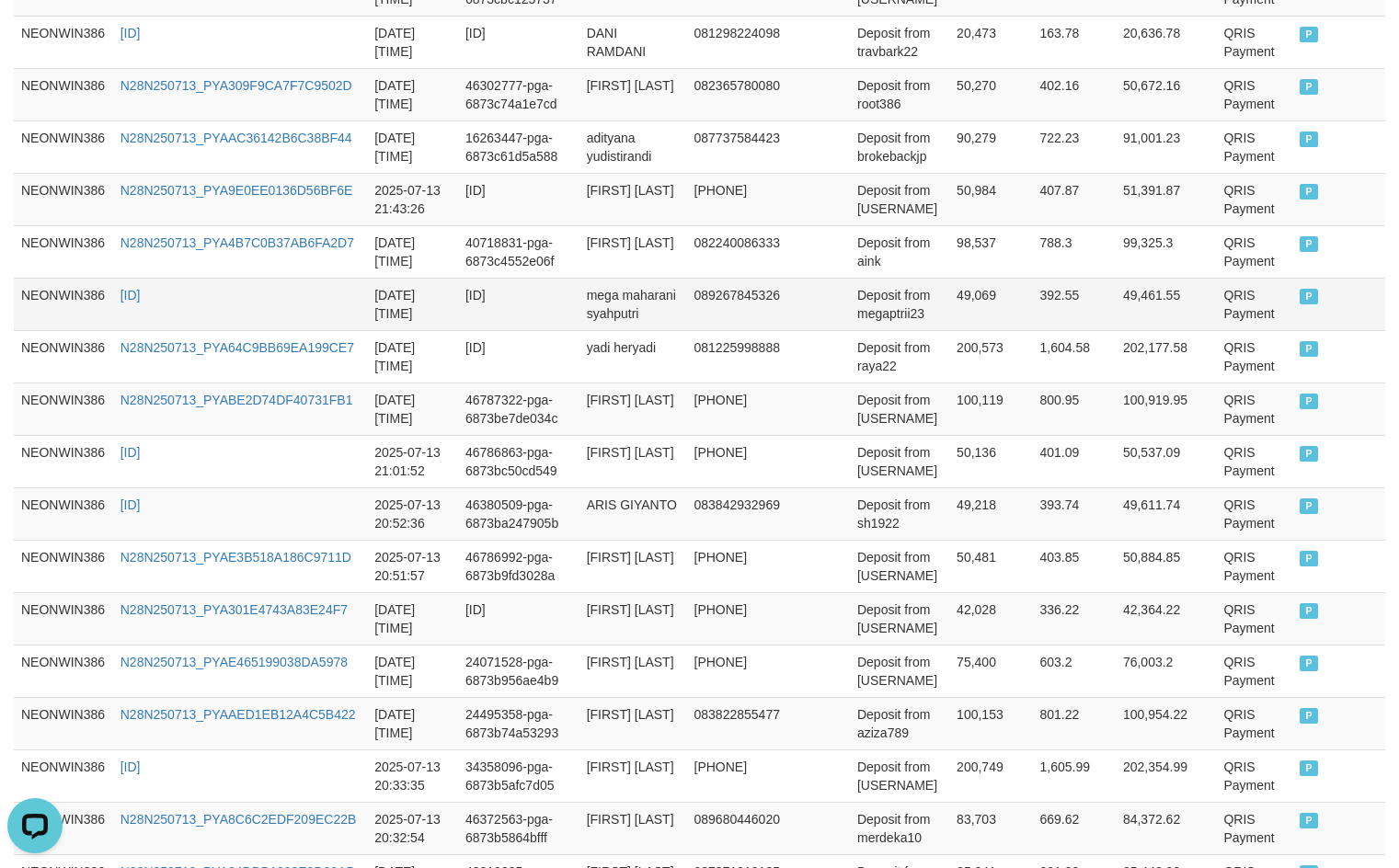 click on "Deposit from megaptrii23" at bounding box center [900, 303] 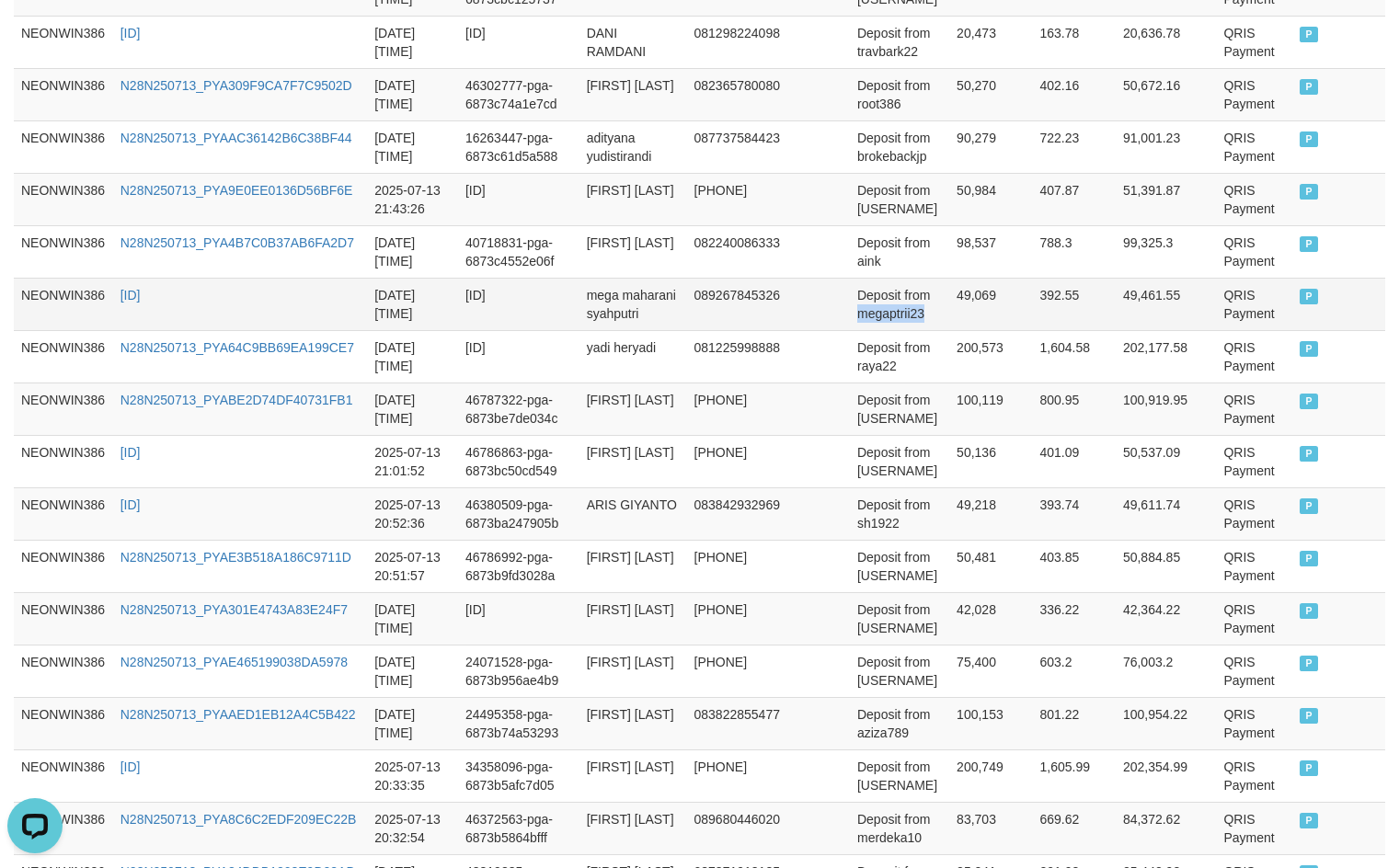 click on "Deposit from megaptrii23" at bounding box center [900, 303] 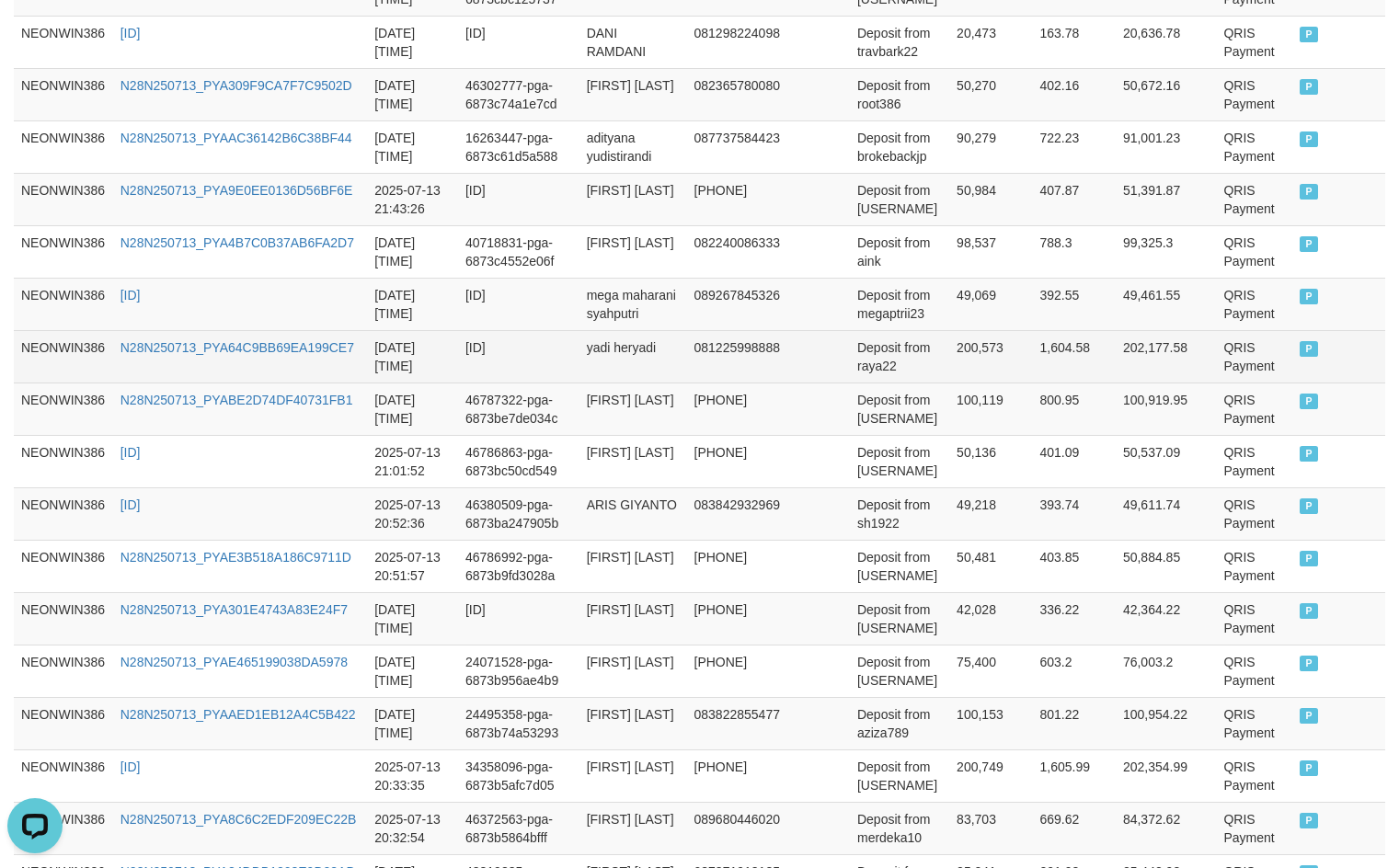 click on "yadi heryadi" at bounding box center (633, 356) 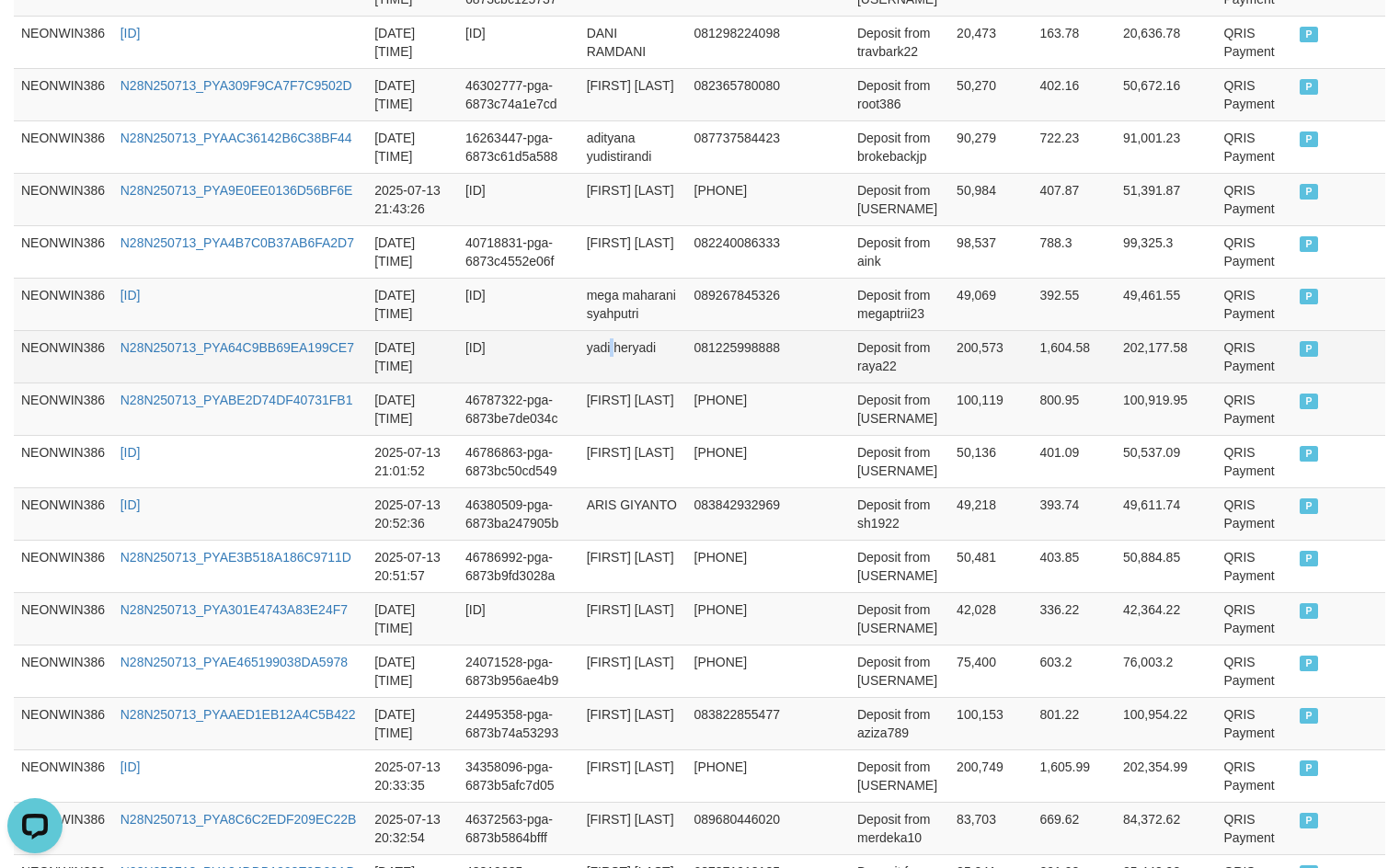 click on "yadi heryadi" at bounding box center (633, 356) 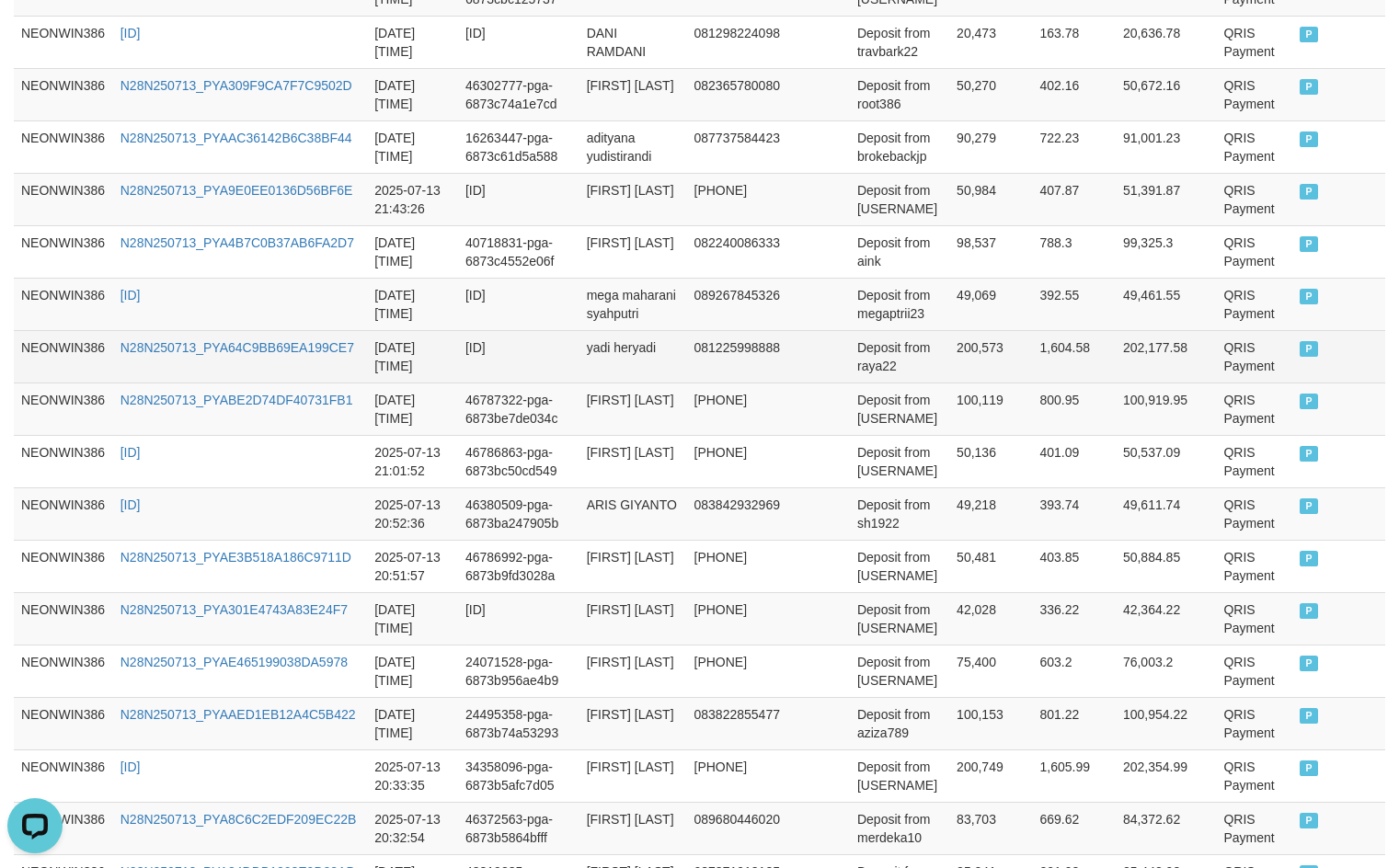 click on "yadi heryadi" at bounding box center [633, 356] 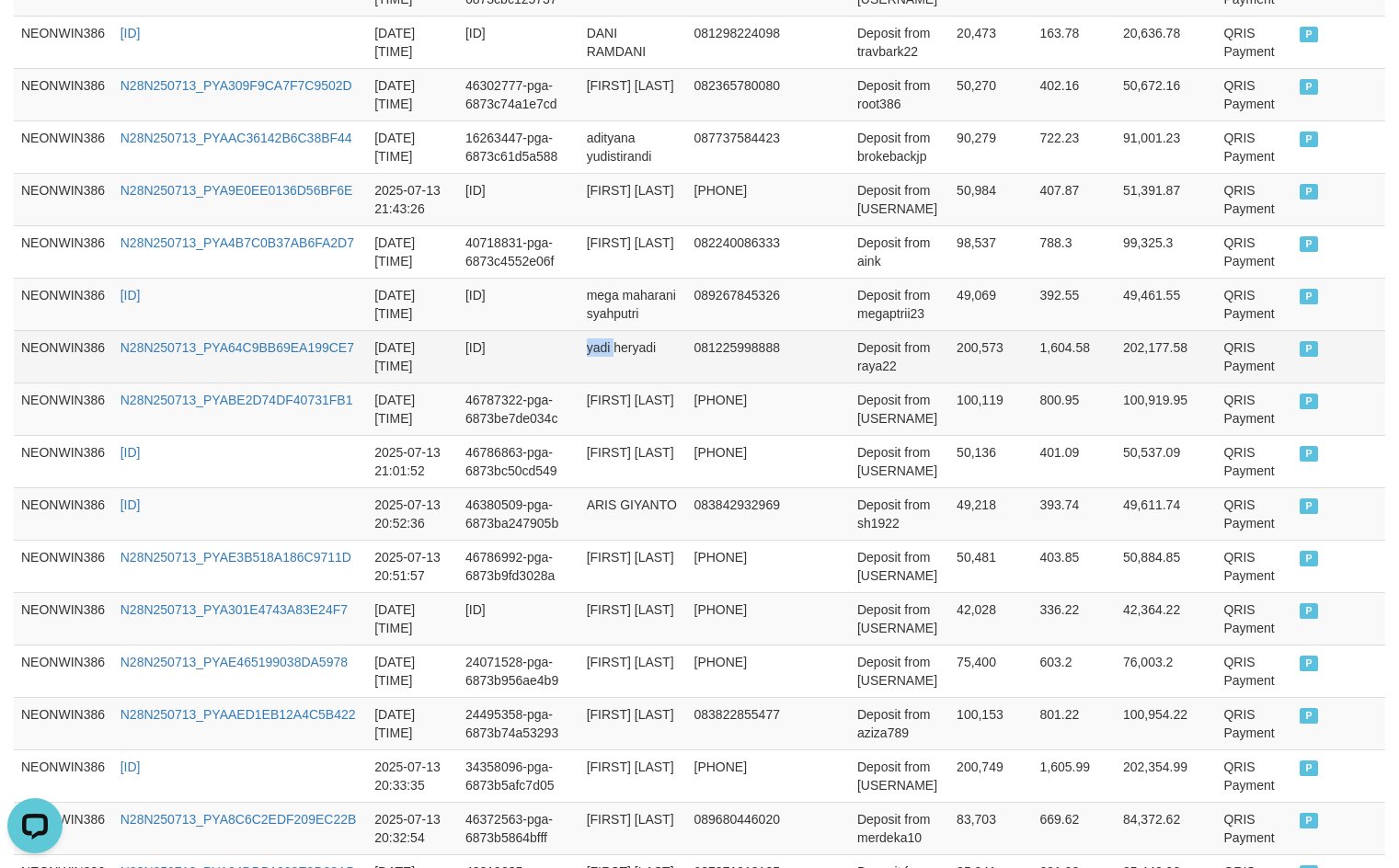 click on "yadi heryadi" at bounding box center (633, 356) 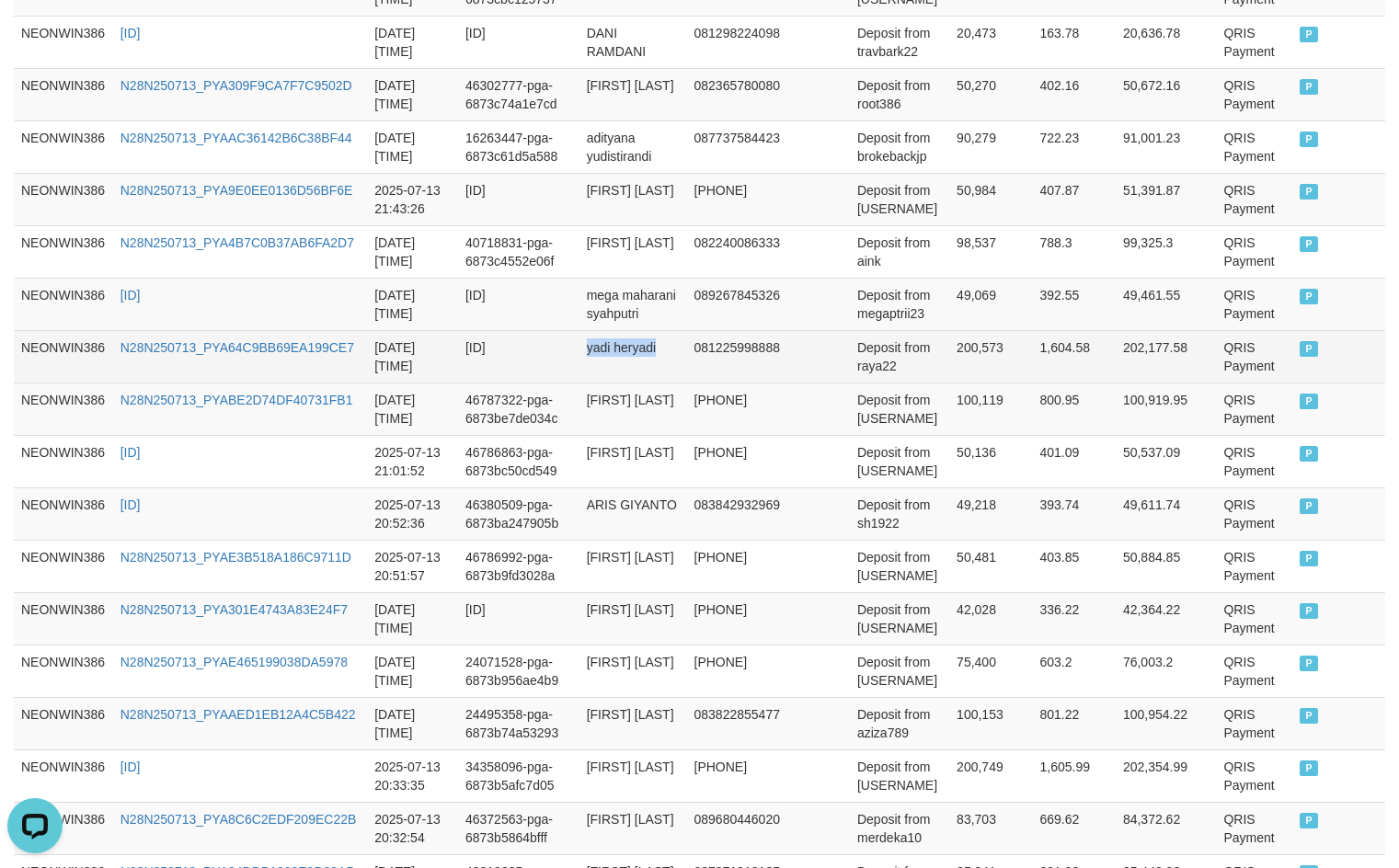 click on "yadi heryadi" at bounding box center (633, 356) 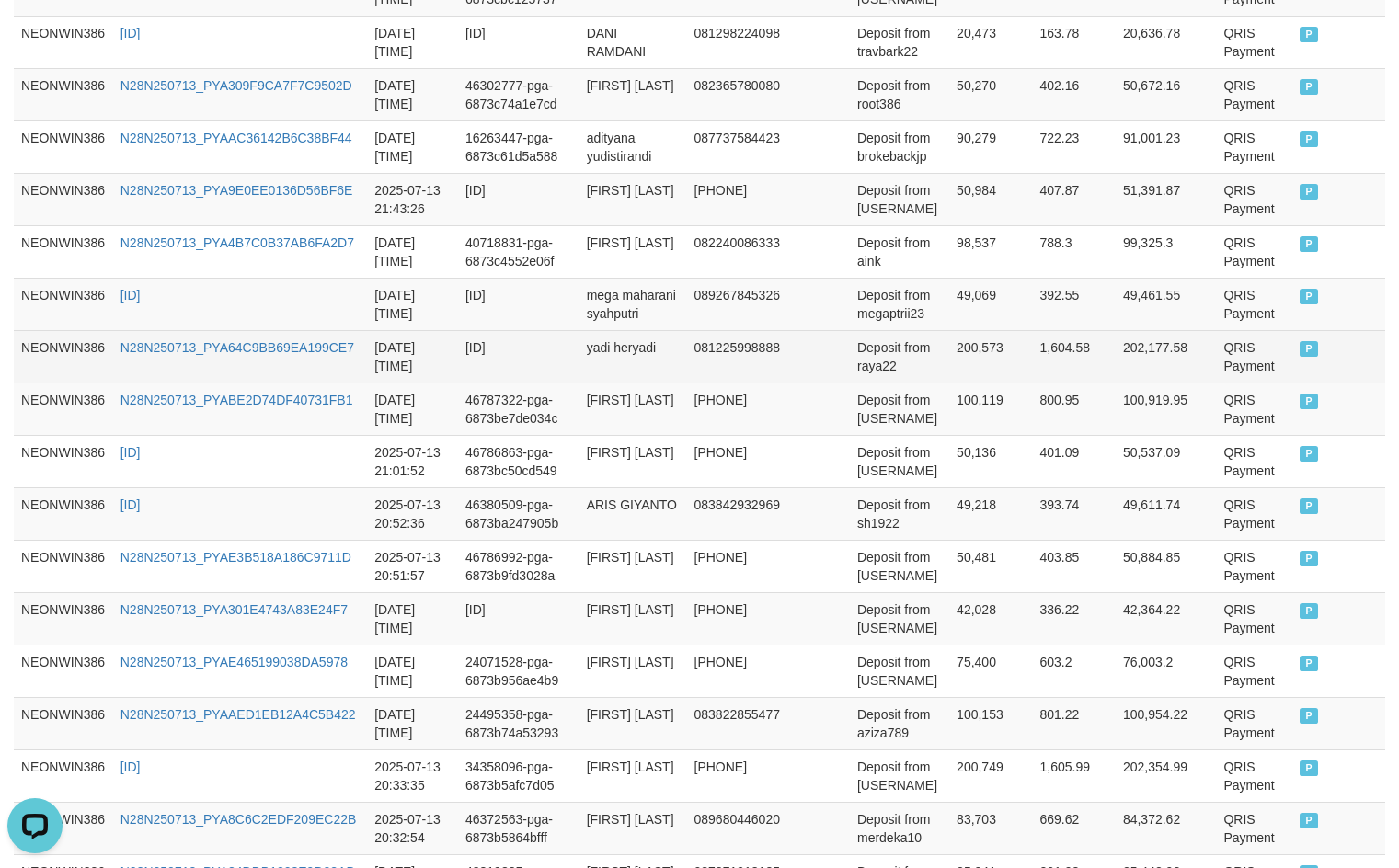 click on "Deposit from raya22" at bounding box center (900, 356) 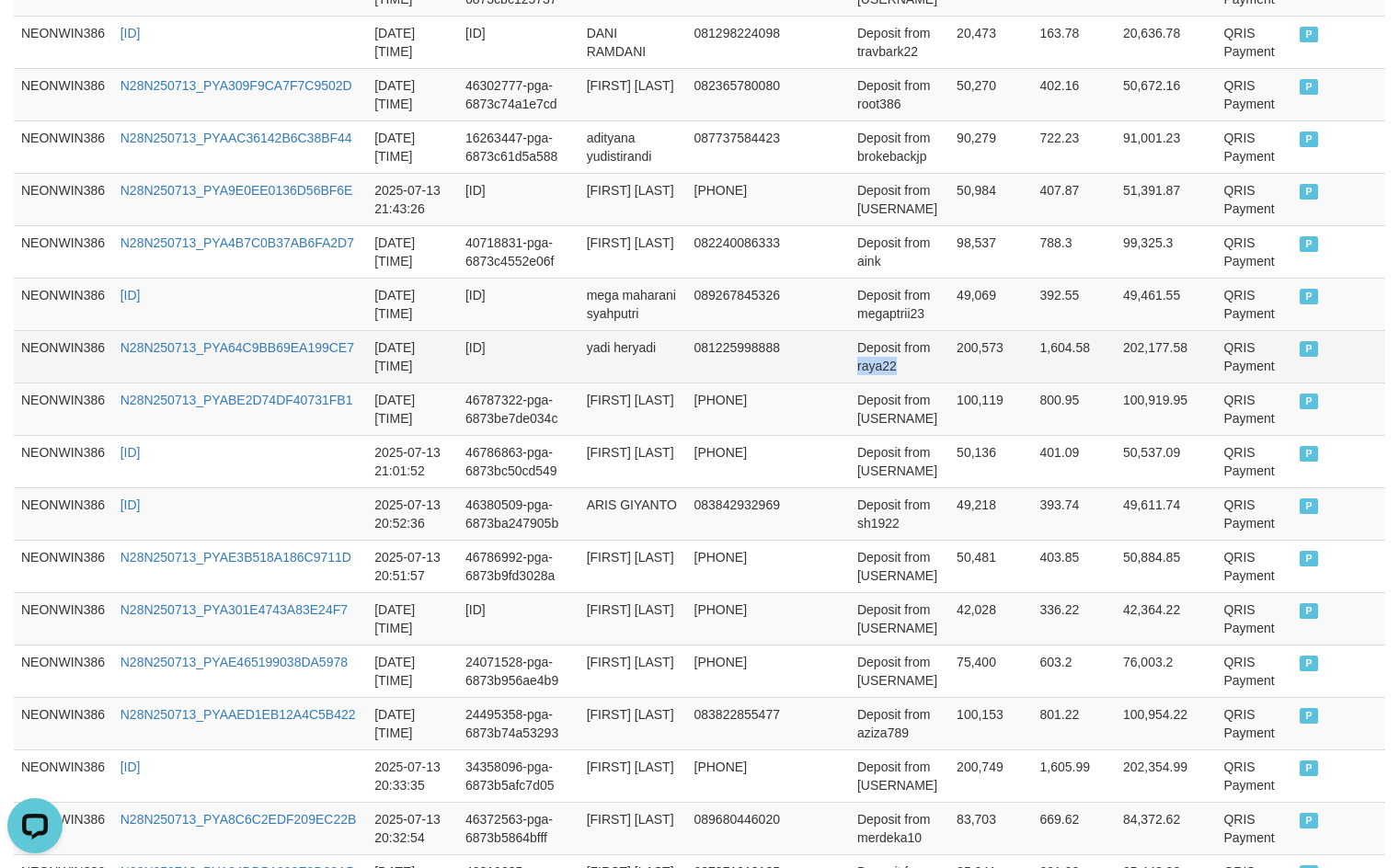 click on "Deposit from raya22" at bounding box center (900, 356) 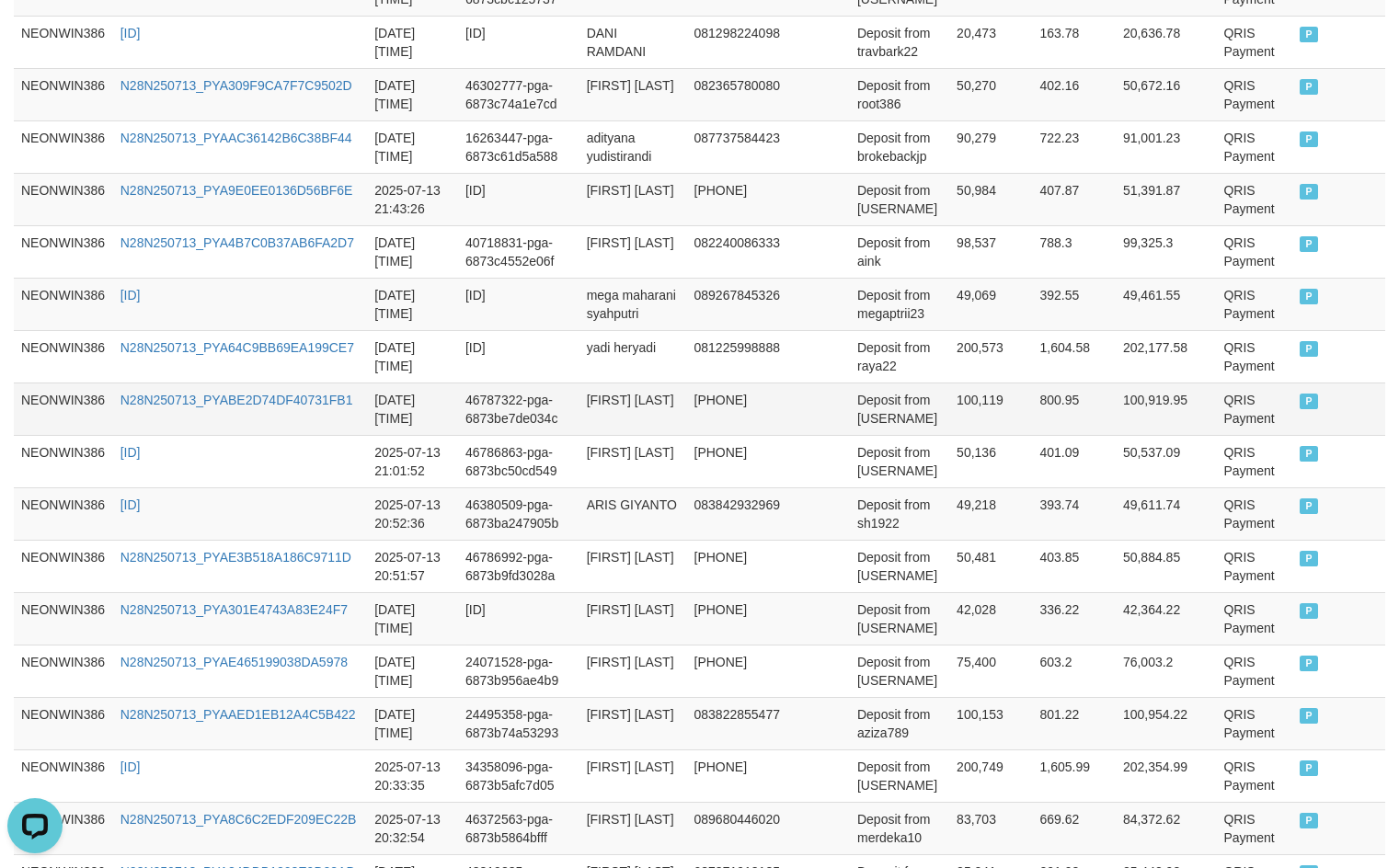 click on "berni ruber saputra" at bounding box center [633, 408] 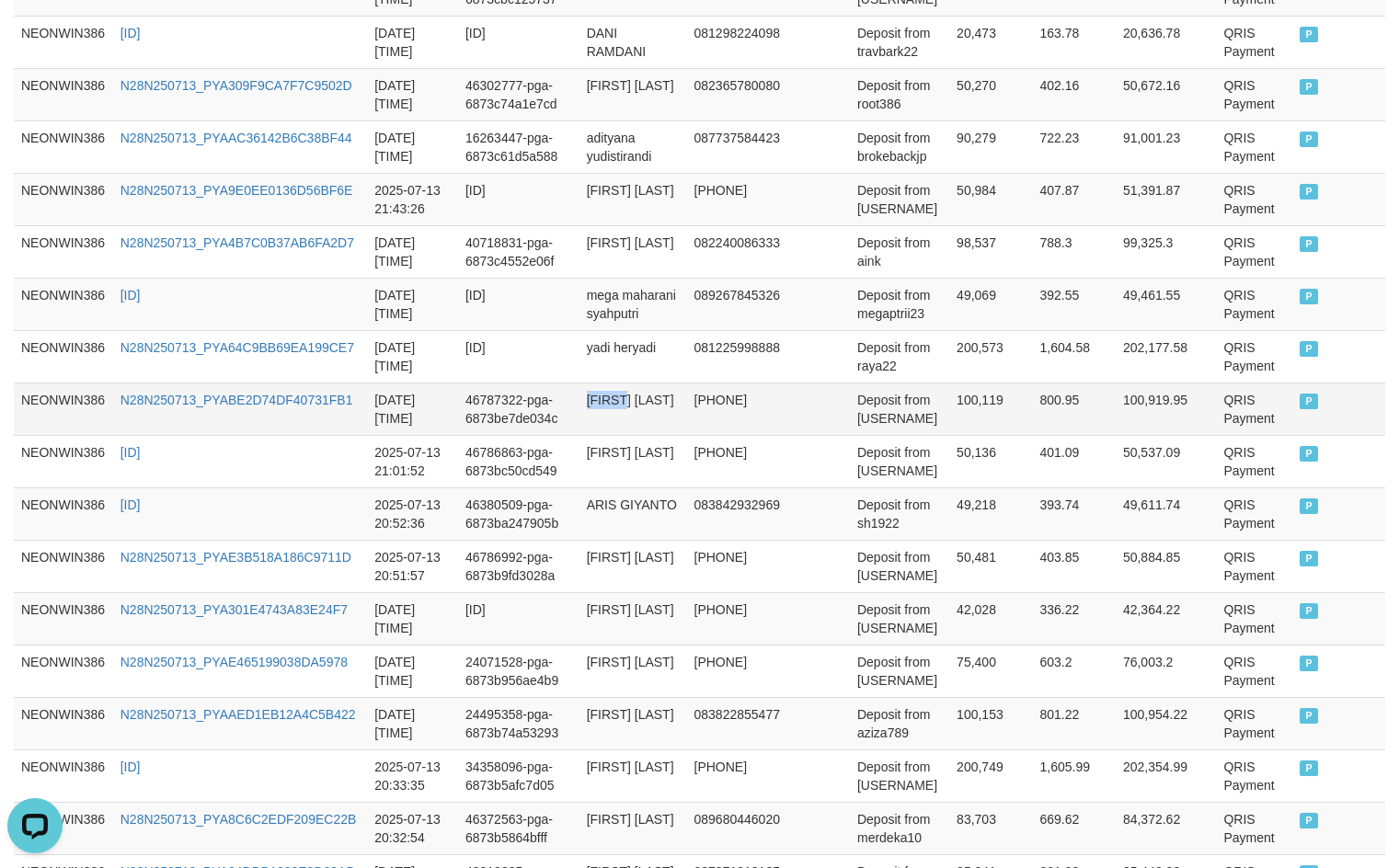 click on "berni ruber saputra" at bounding box center [633, 408] 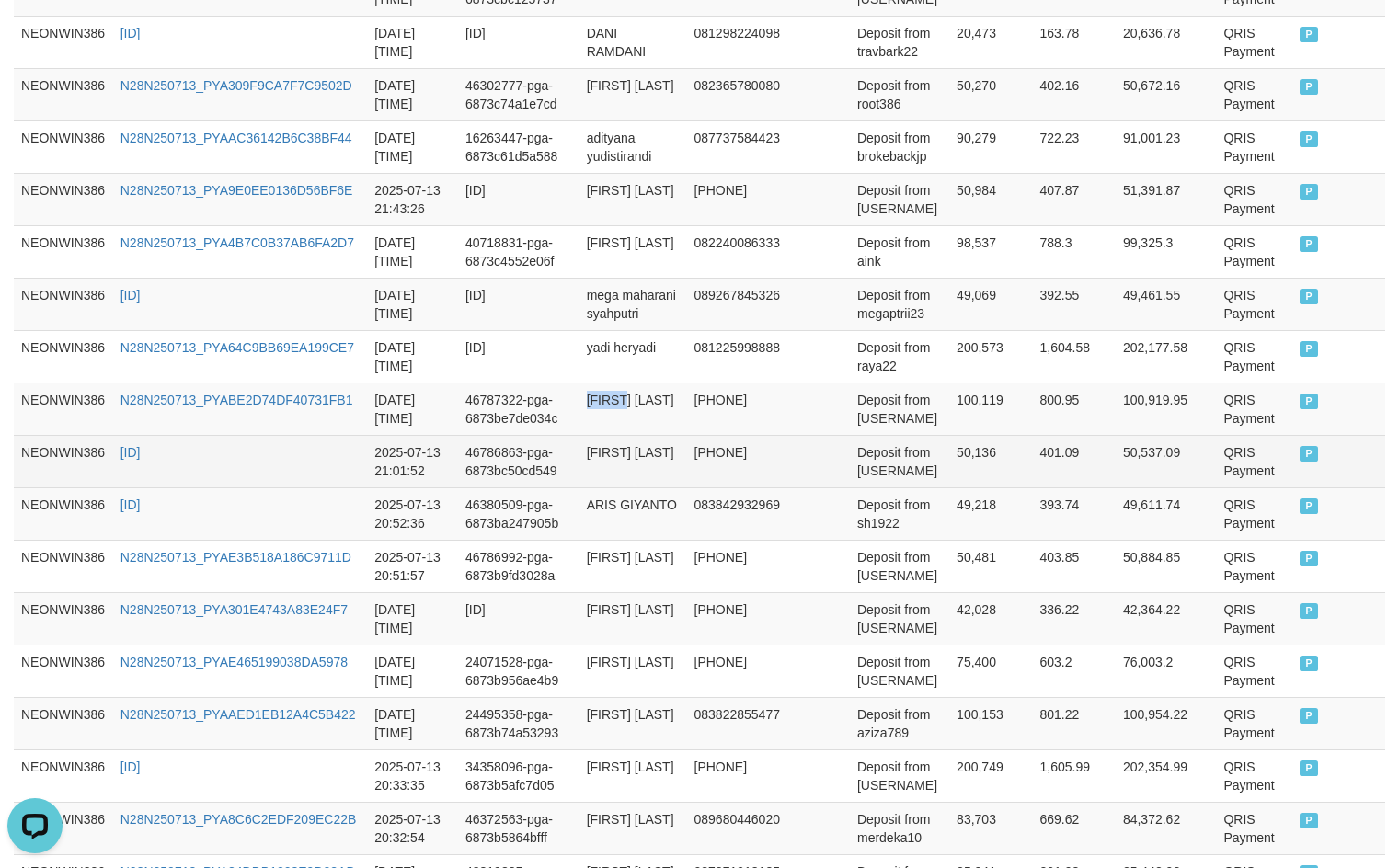 drag, startPoint x: 613, startPoint y: 416, endPoint x: 764, endPoint y: 440, distance: 152.8954 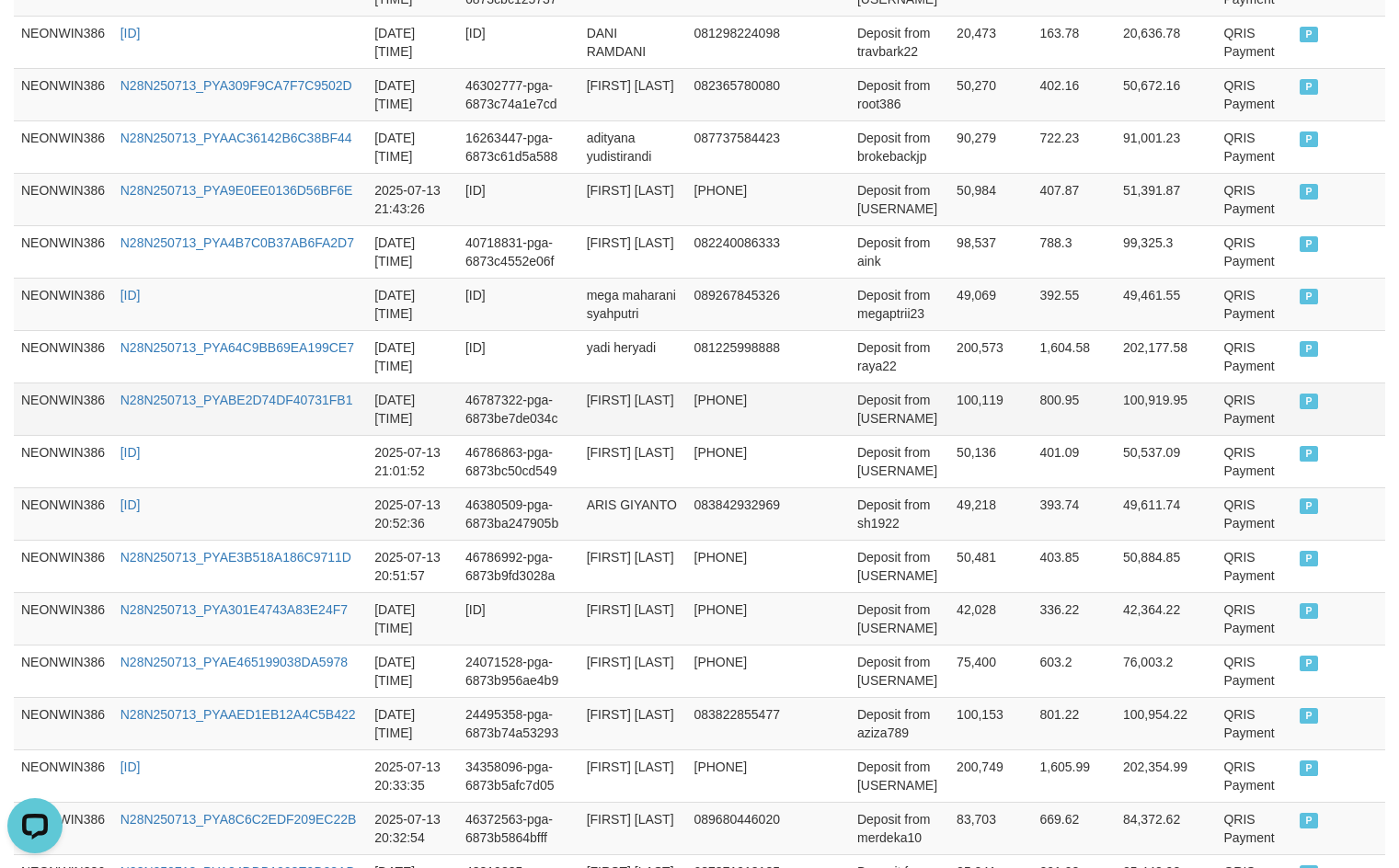 click on "Deposit from ben1122" at bounding box center [900, 408] 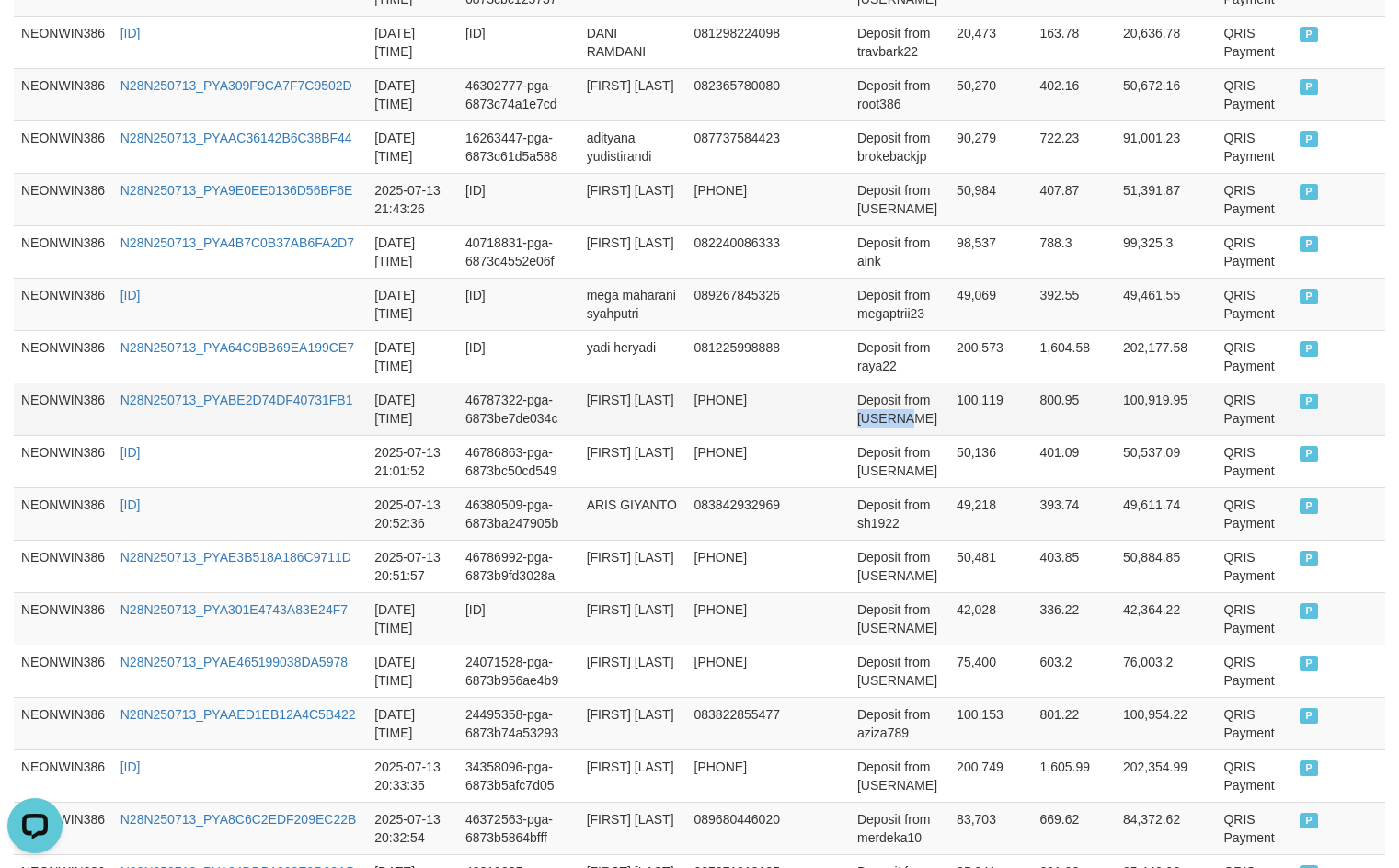 click on "Deposit from ben1122" at bounding box center (900, 408) 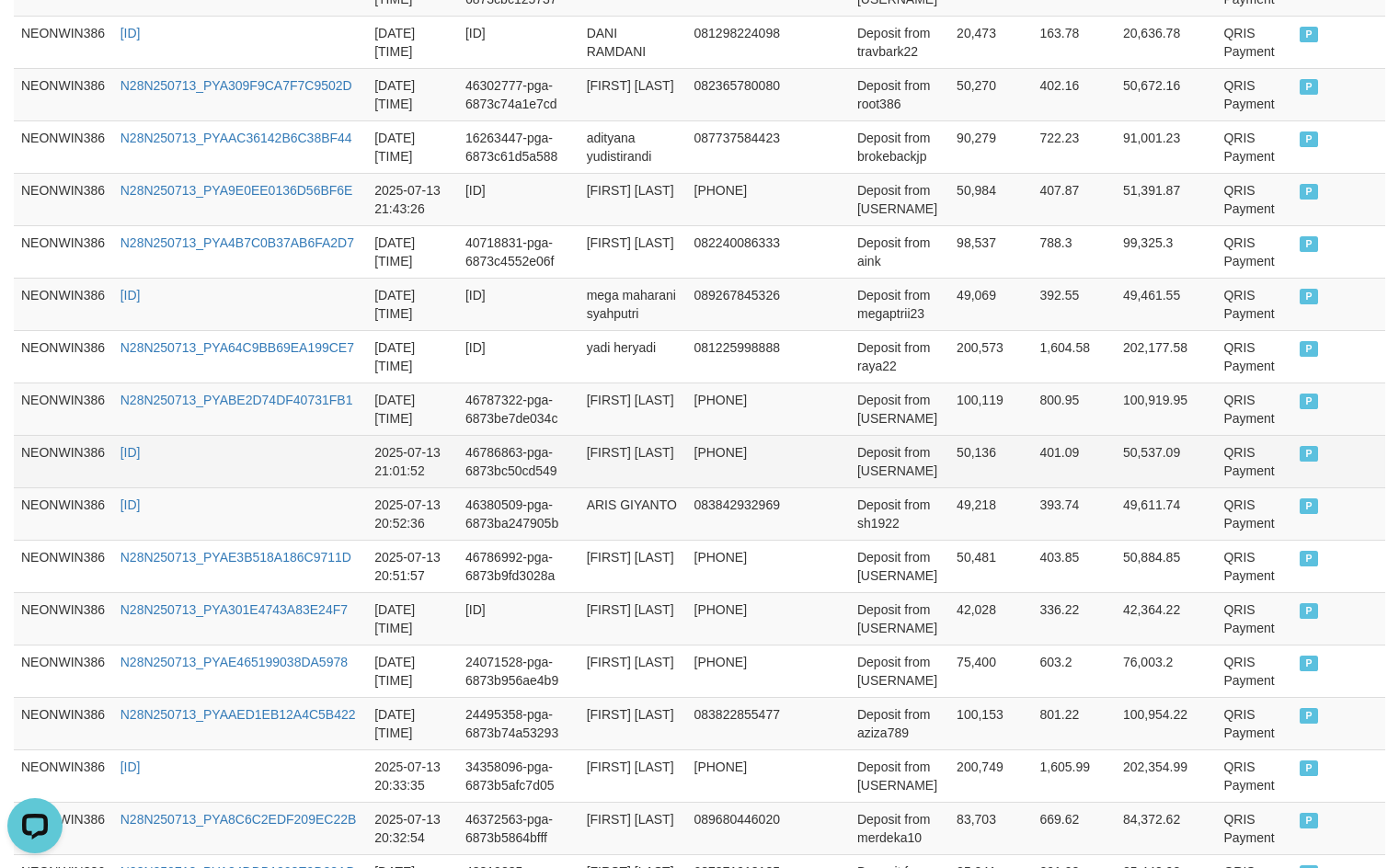 click on "rikma dwipayana" at bounding box center [633, 461] 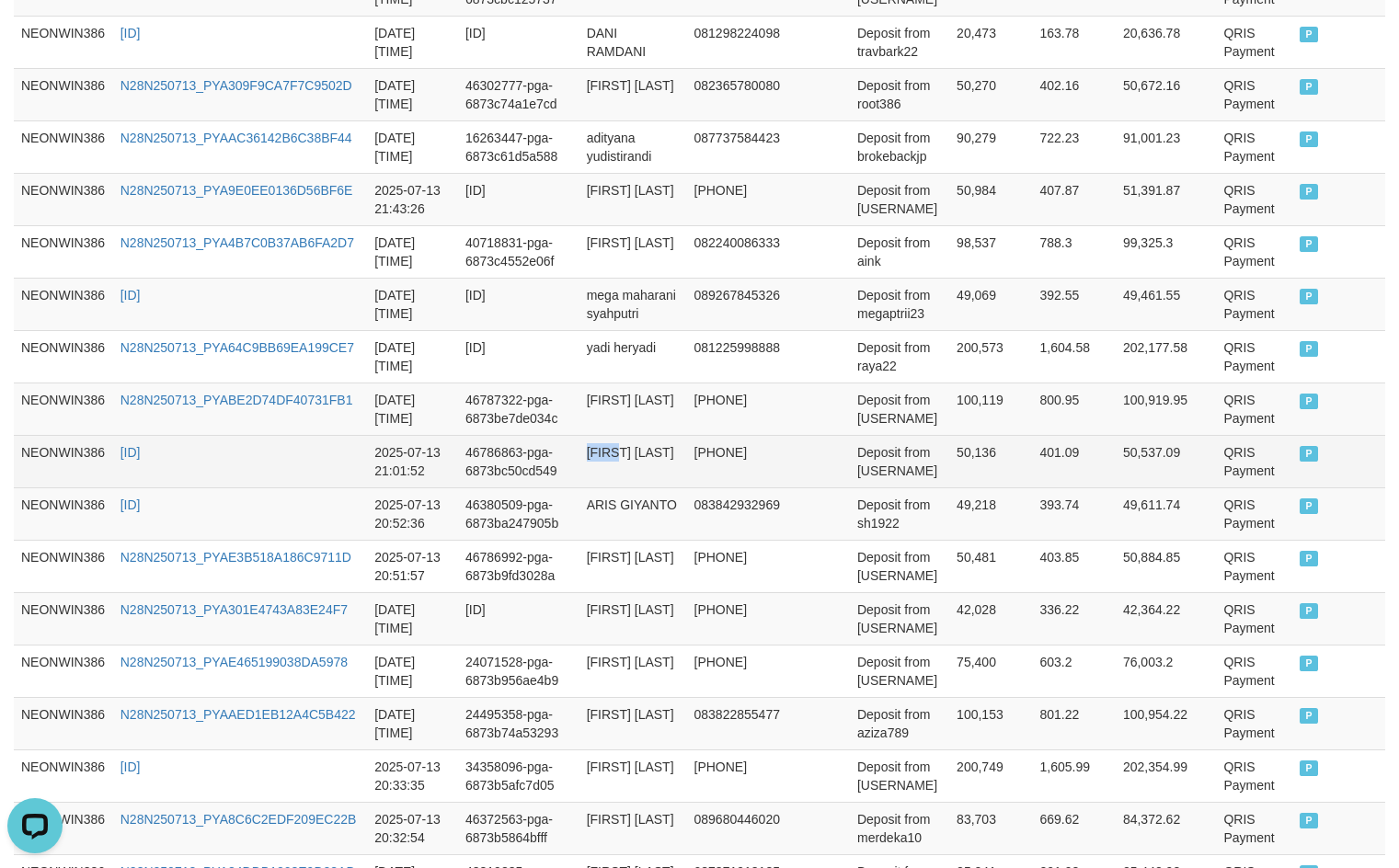 drag, startPoint x: 595, startPoint y: 451, endPoint x: 655, endPoint y: 486, distance: 69.46222 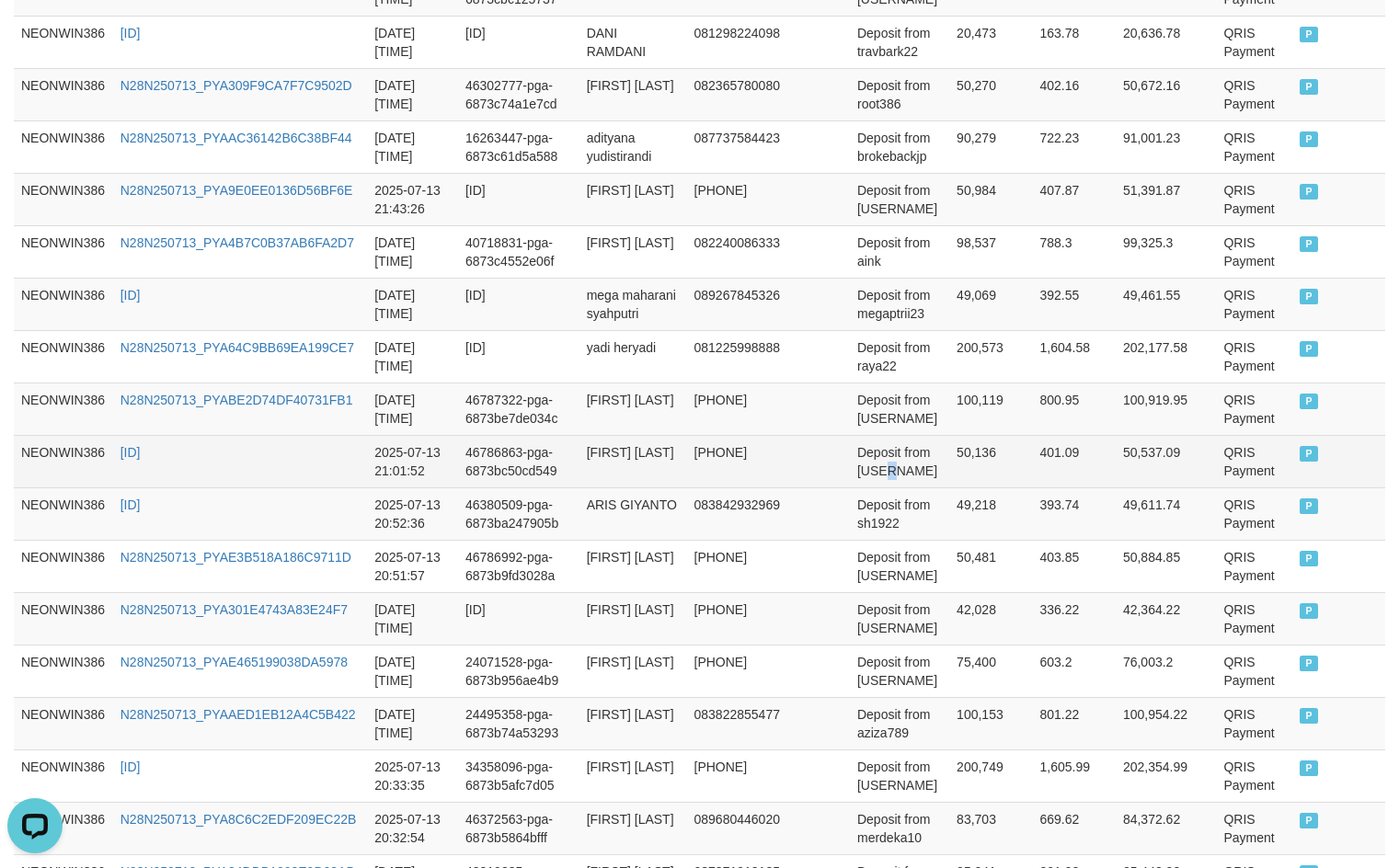 click on "Deposit from king999" at bounding box center (900, 461) 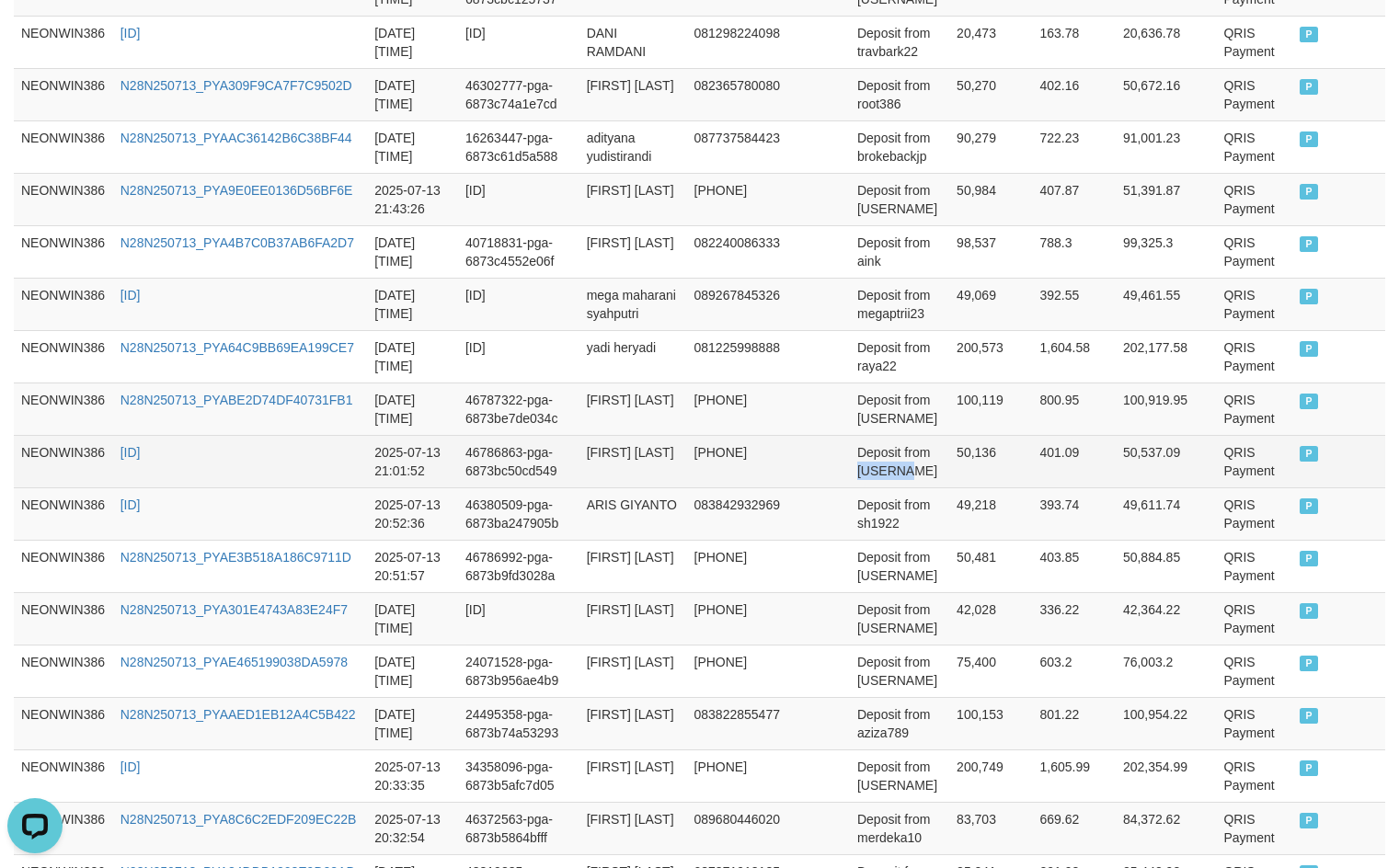 click on "Deposit from king999" at bounding box center (900, 461) 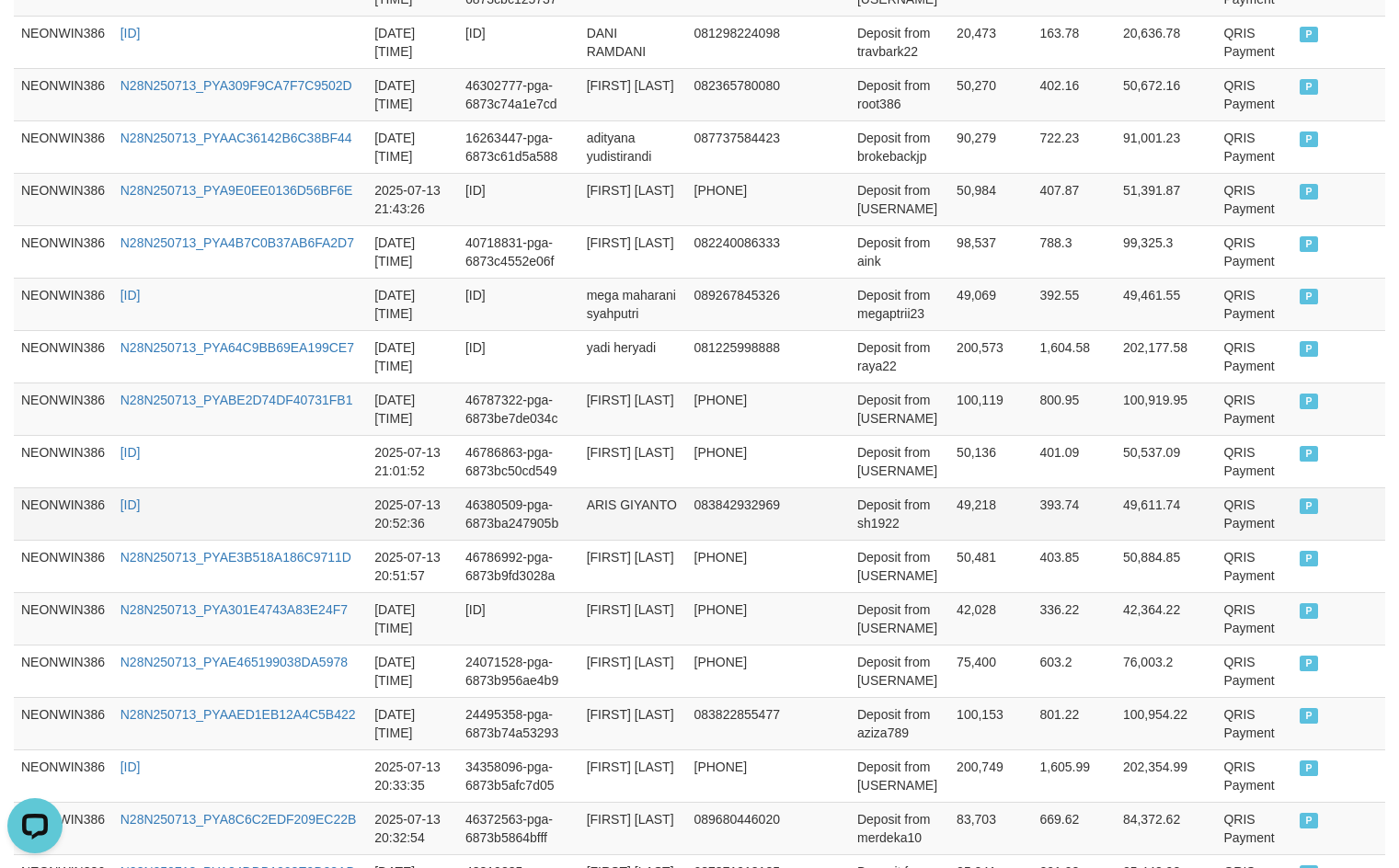 click on "ARIS GIYANTO" at bounding box center [633, 513] 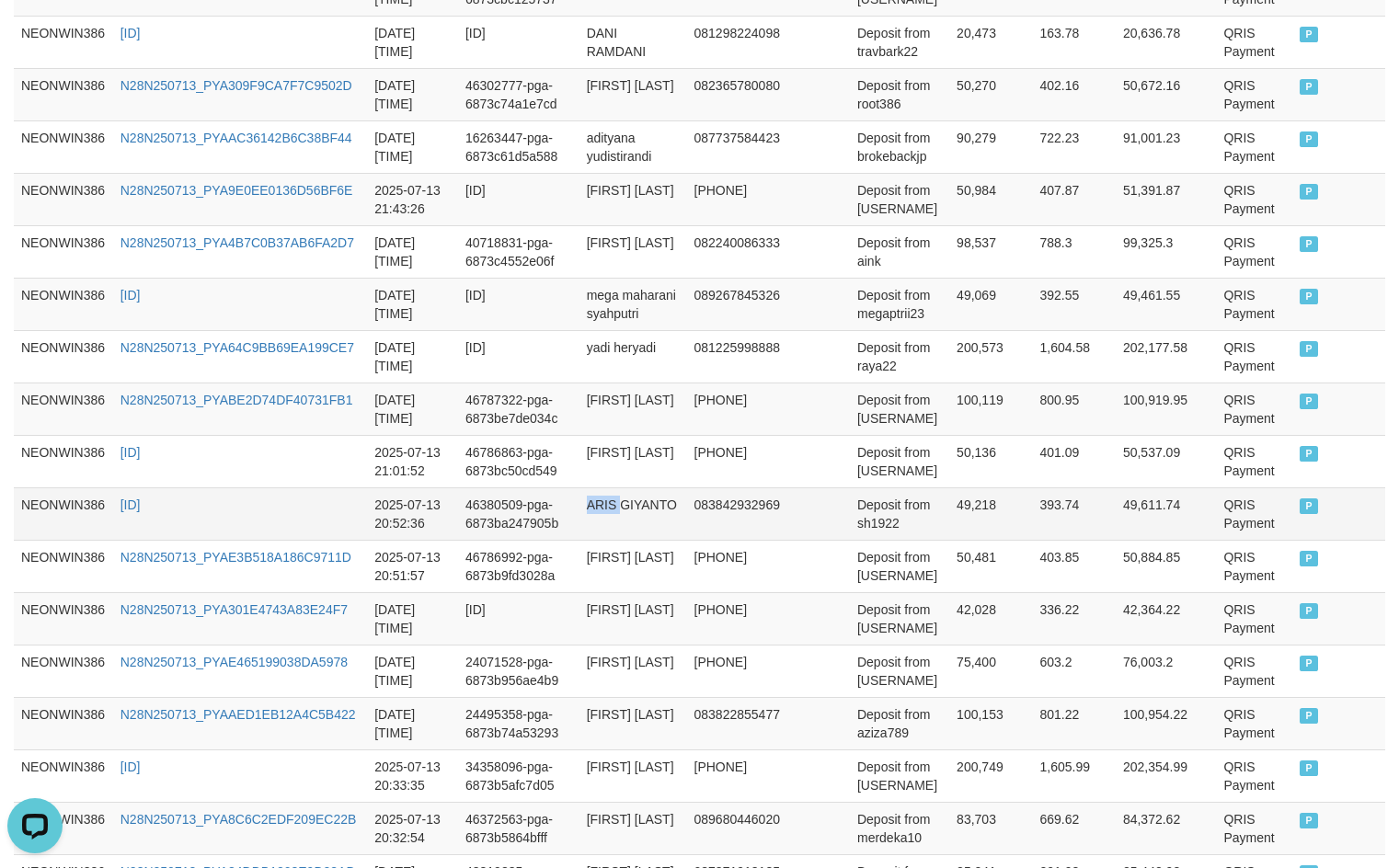 click on "ARIS GIYANTO" at bounding box center [633, 513] 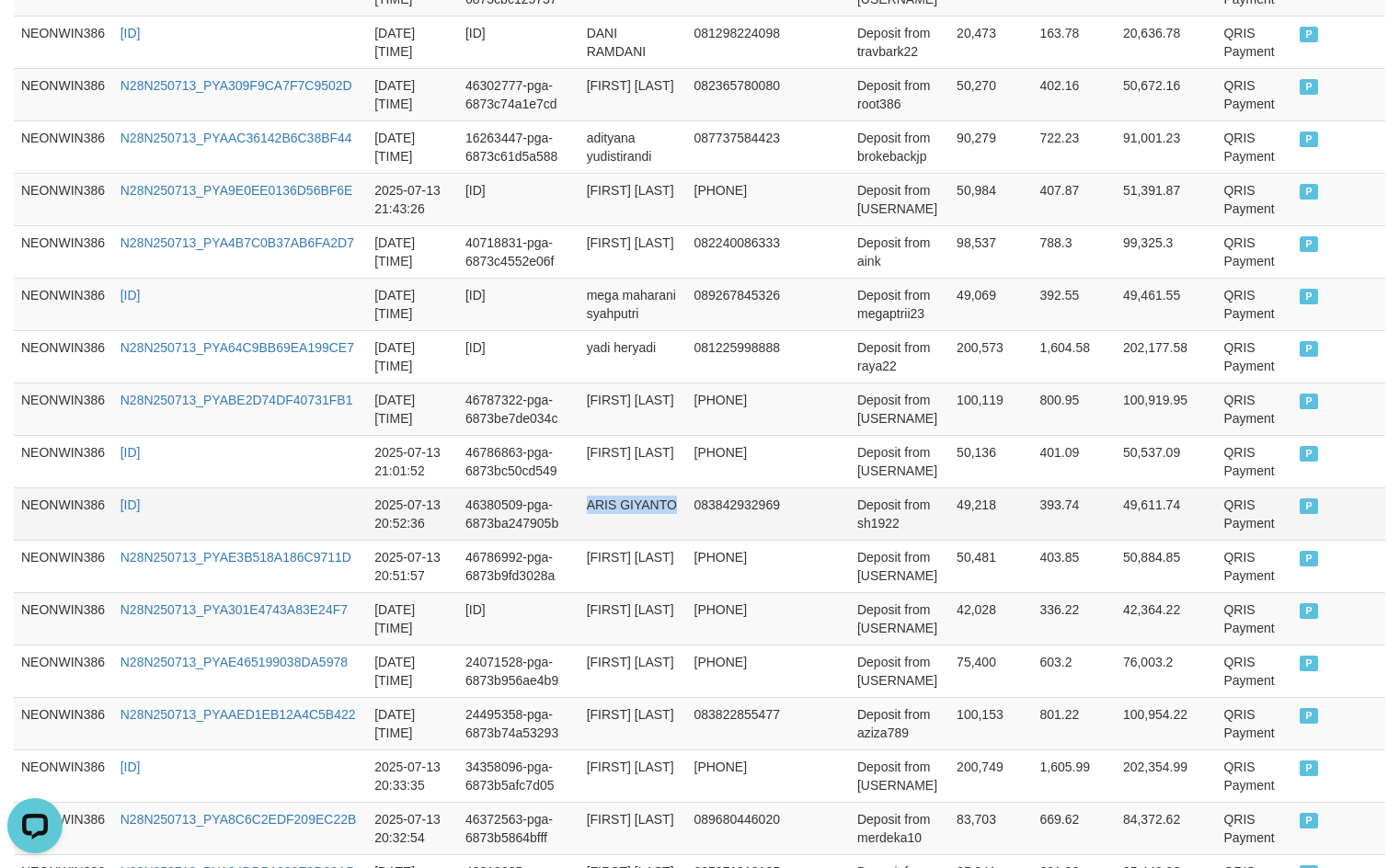 click on "ARIS GIYANTO" at bounding box center (633, 513) 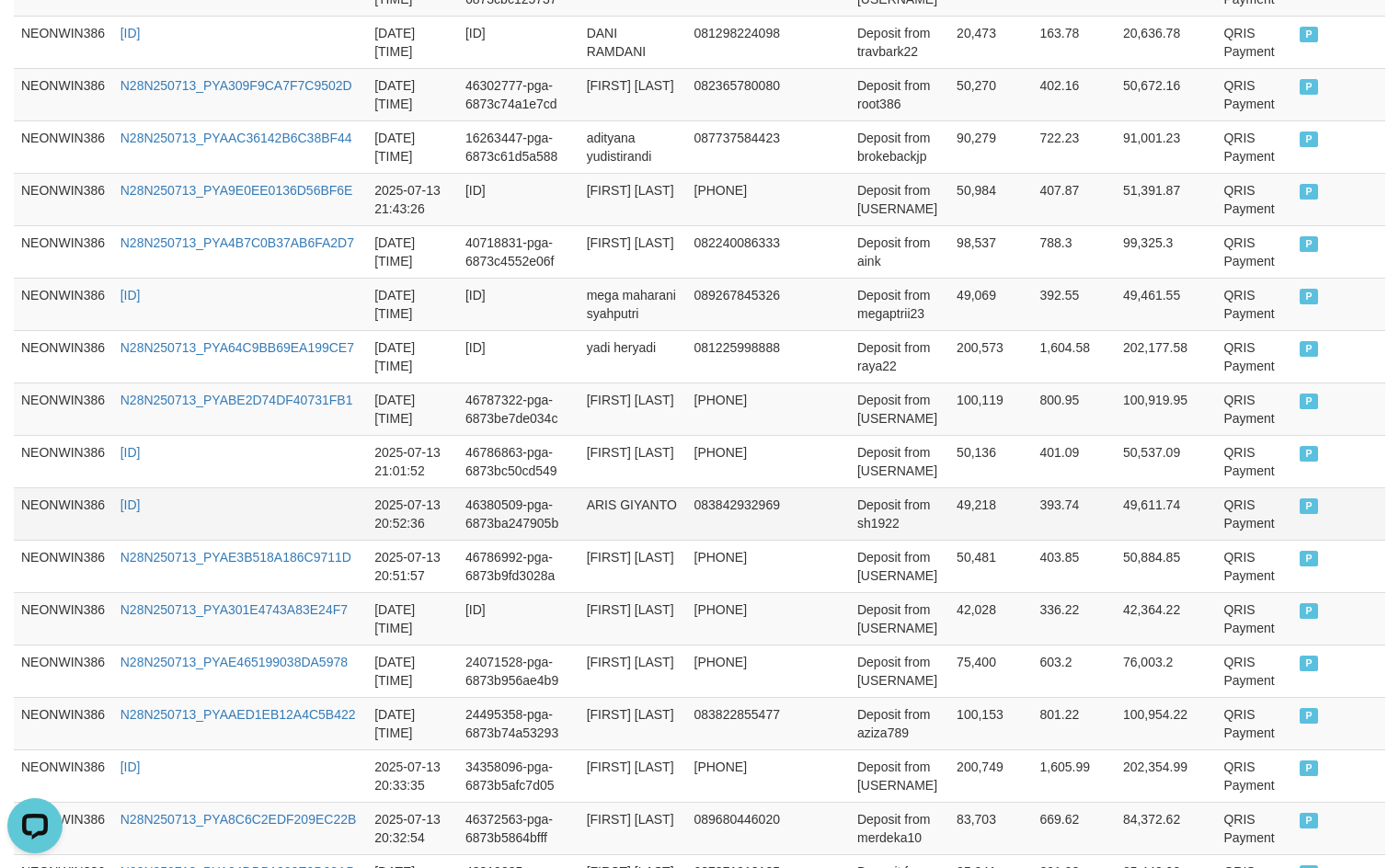 click on "Deposit from sh1922" at bounding box center (900, 513) 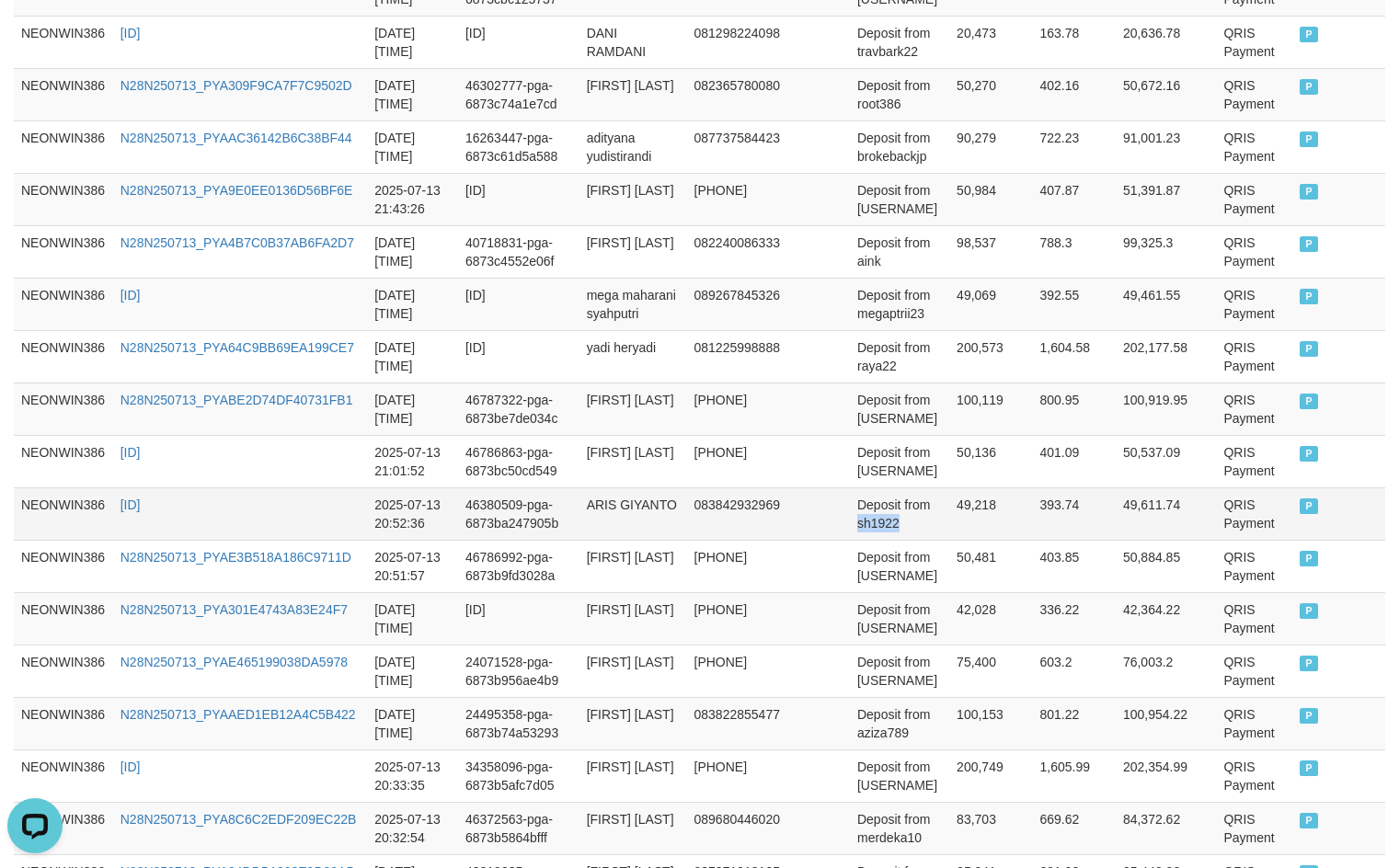 click on "Deposit from sh1922" at bounding box center (900, 513) 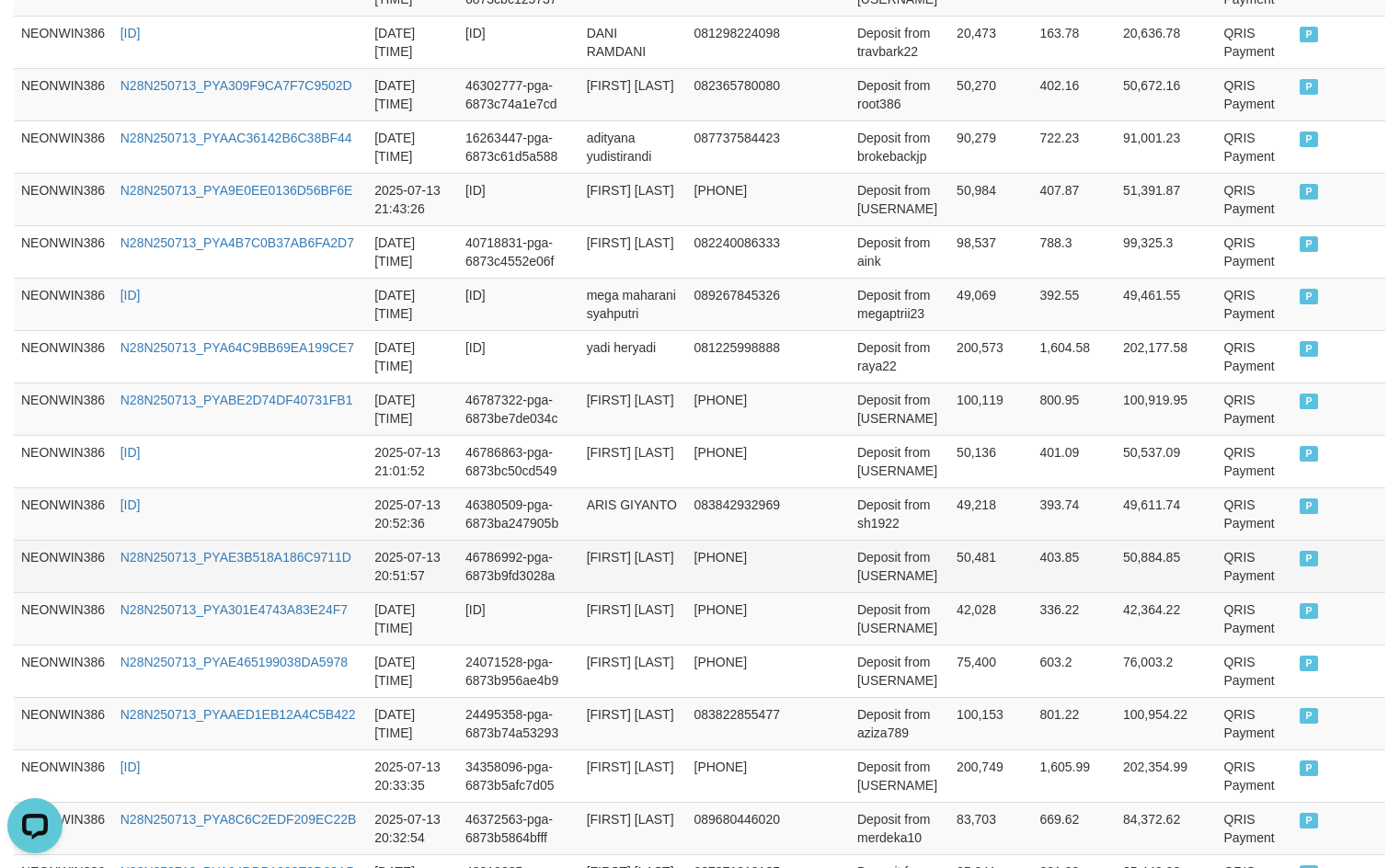click on "aprillia rahmayani" at bounding box center (633, 565) 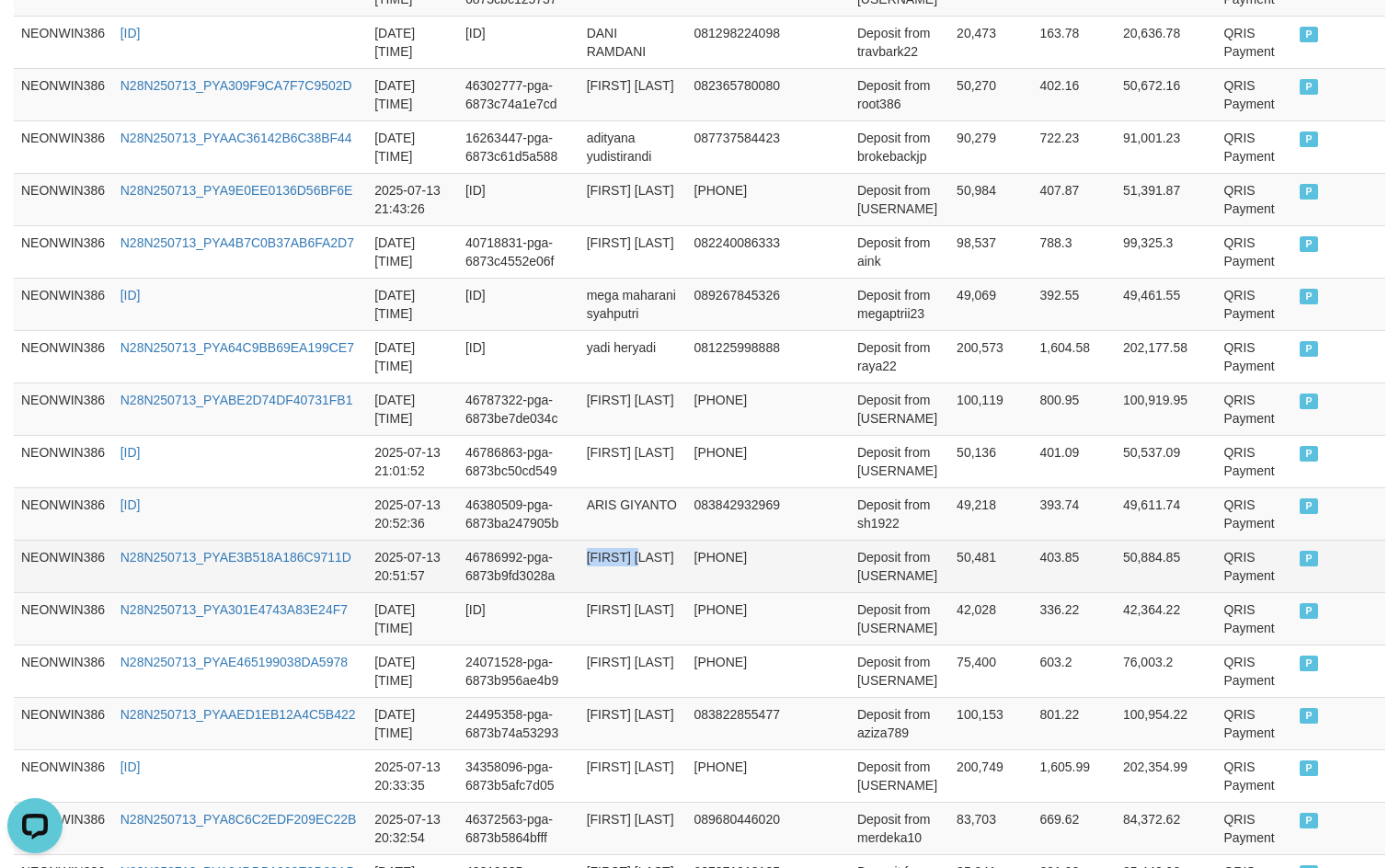 click on "aprillia rahmayani" at bounding box center [633, 565] 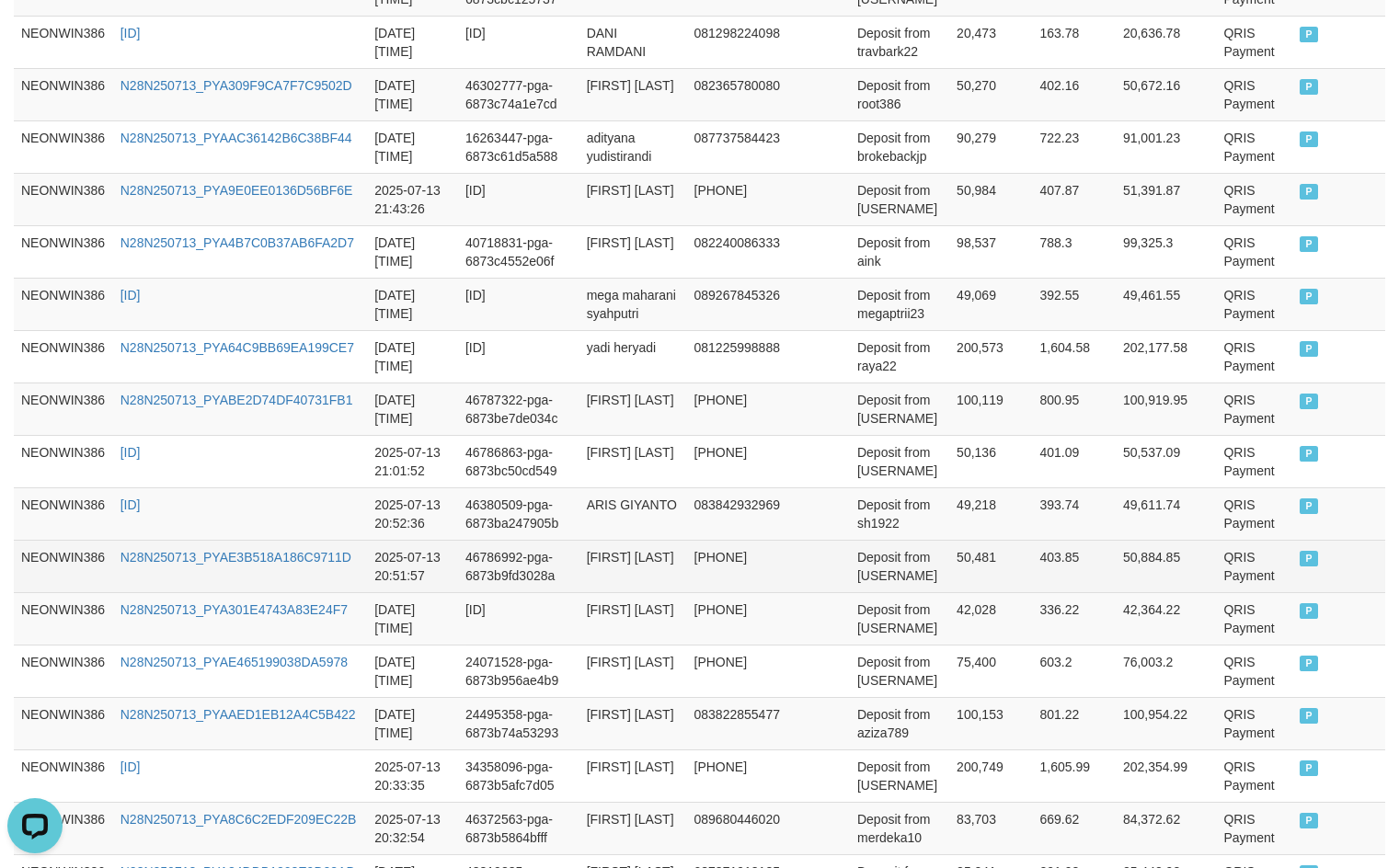 click on "Deposit from prilyid" at bounding box center (900, 565) 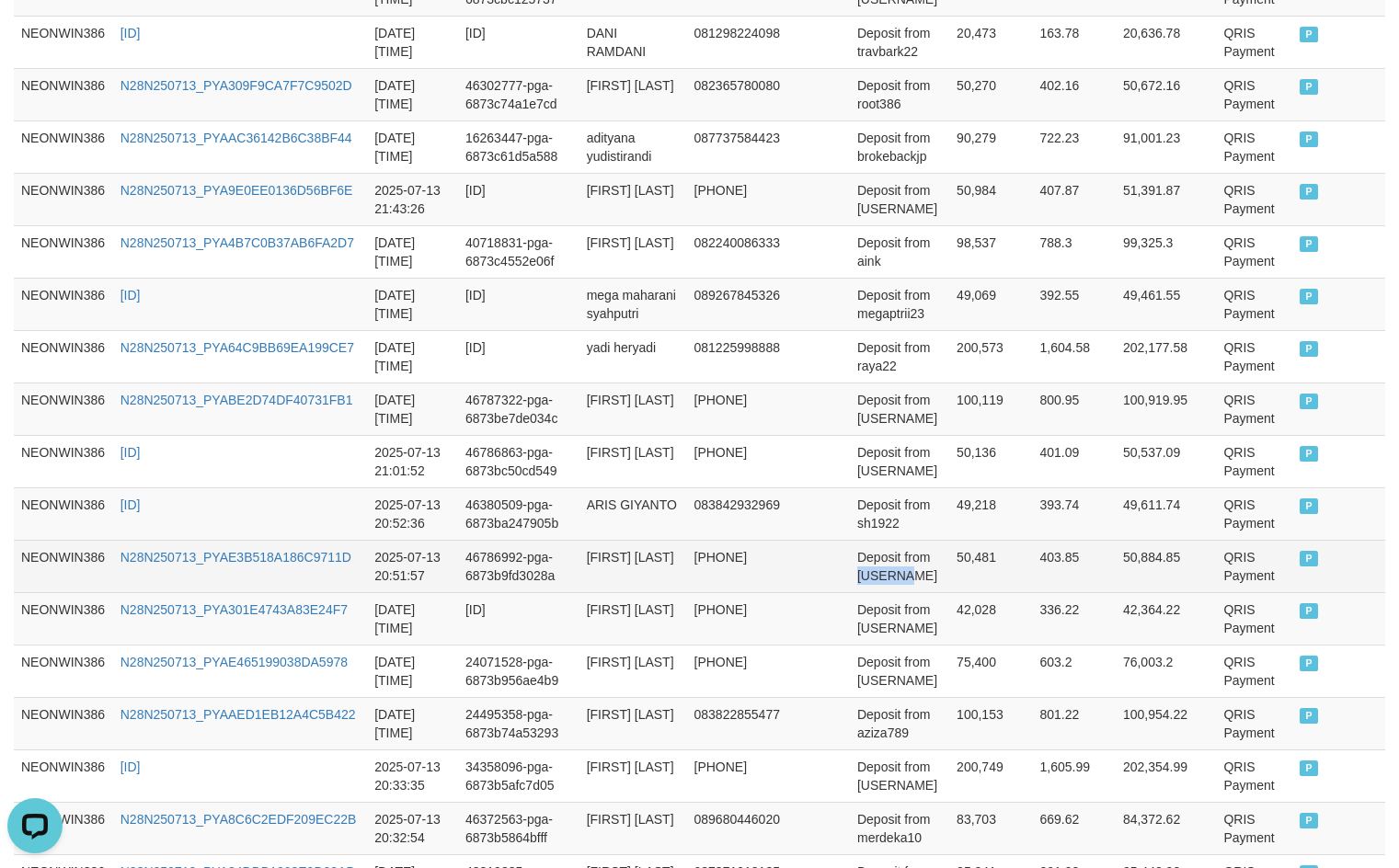 click on "Deposit from prilyid" at bounding box center (900, 565) 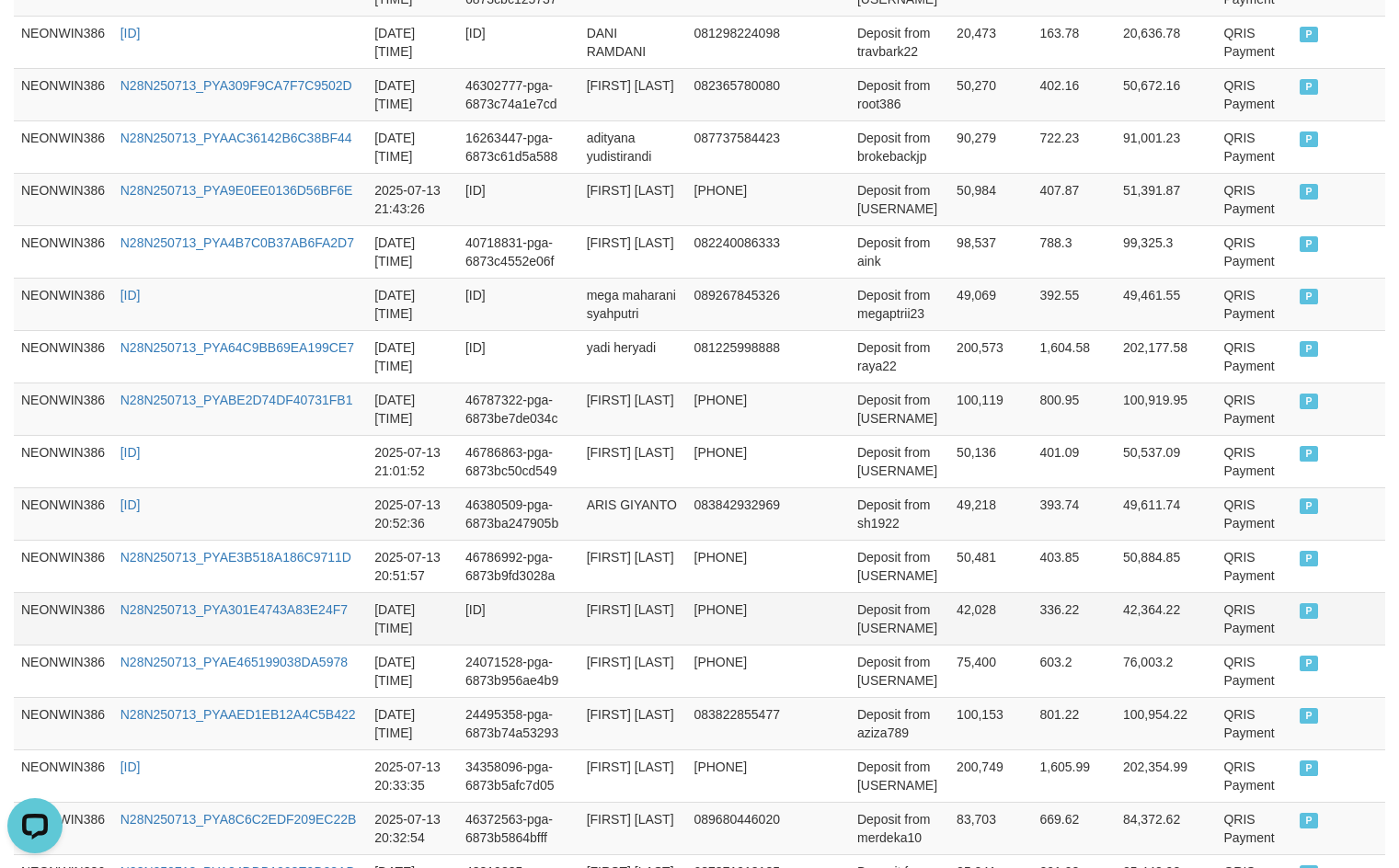 click on "roni setiyawan" at bounding box center (633, 618) 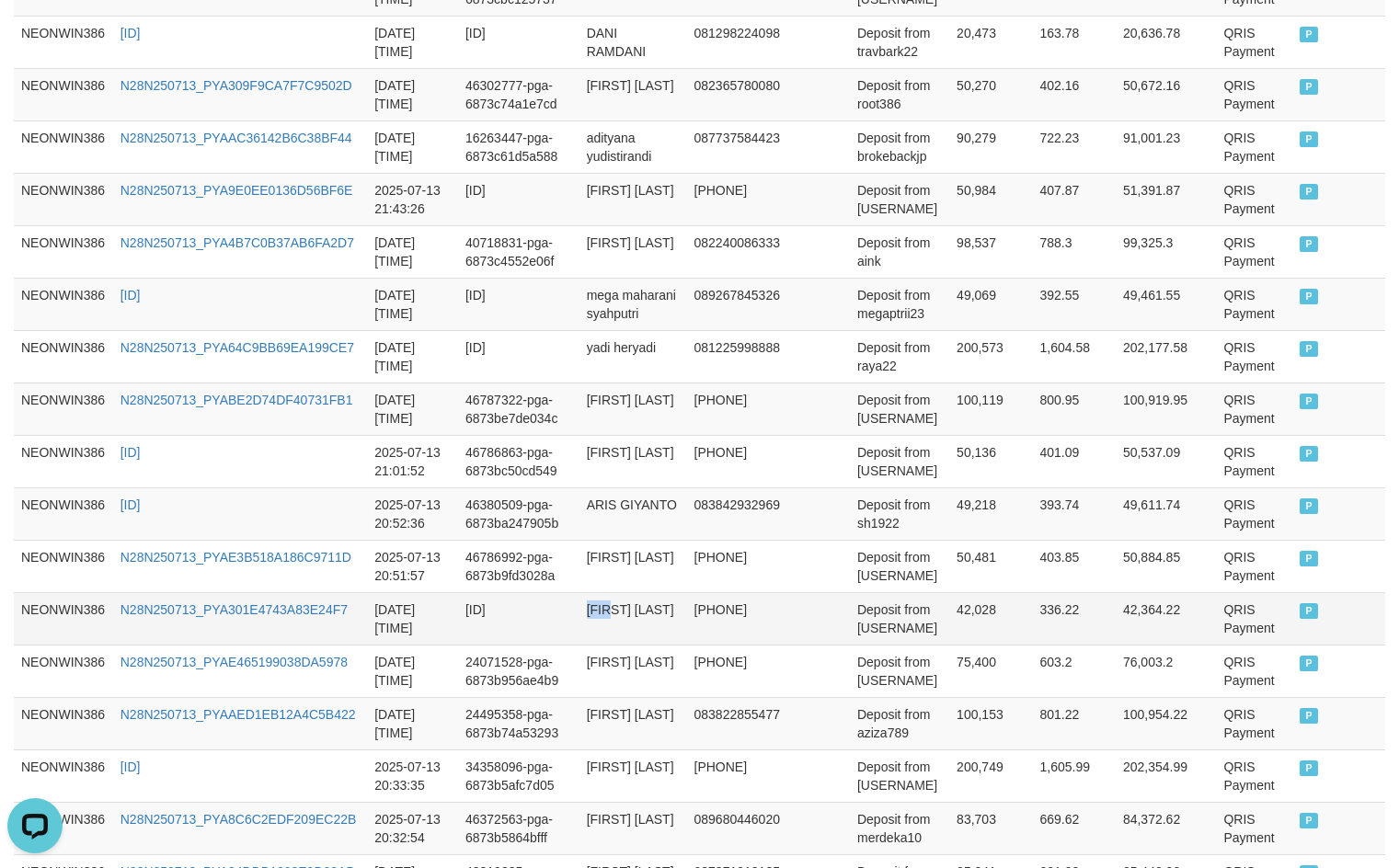 drag, startPoint x: 591, startPoint y: 609, endPoint x: 651, endPoint y: 611, distance: 60.03332 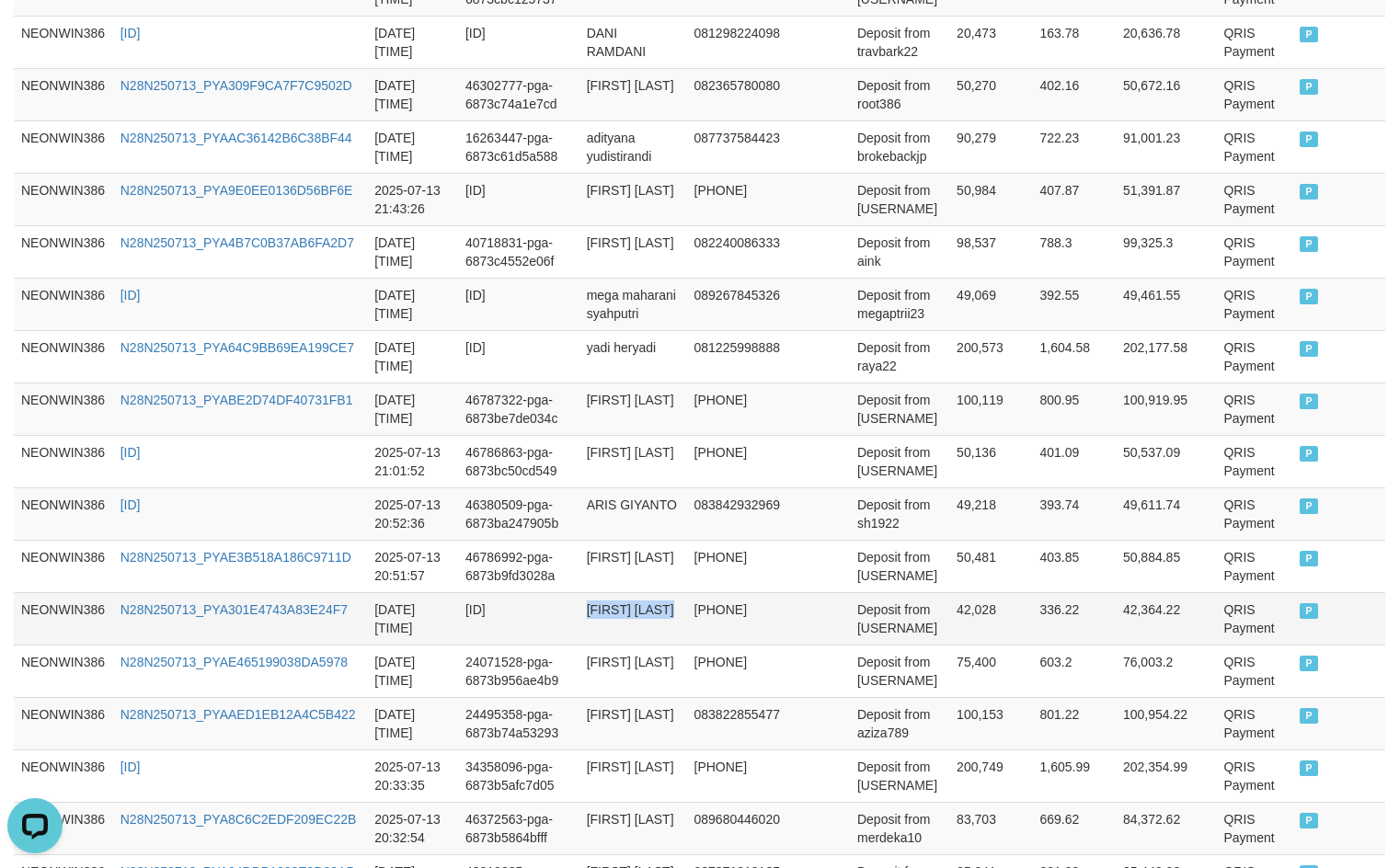 click on "roni setiyawan" at bounding box center [633, 618] 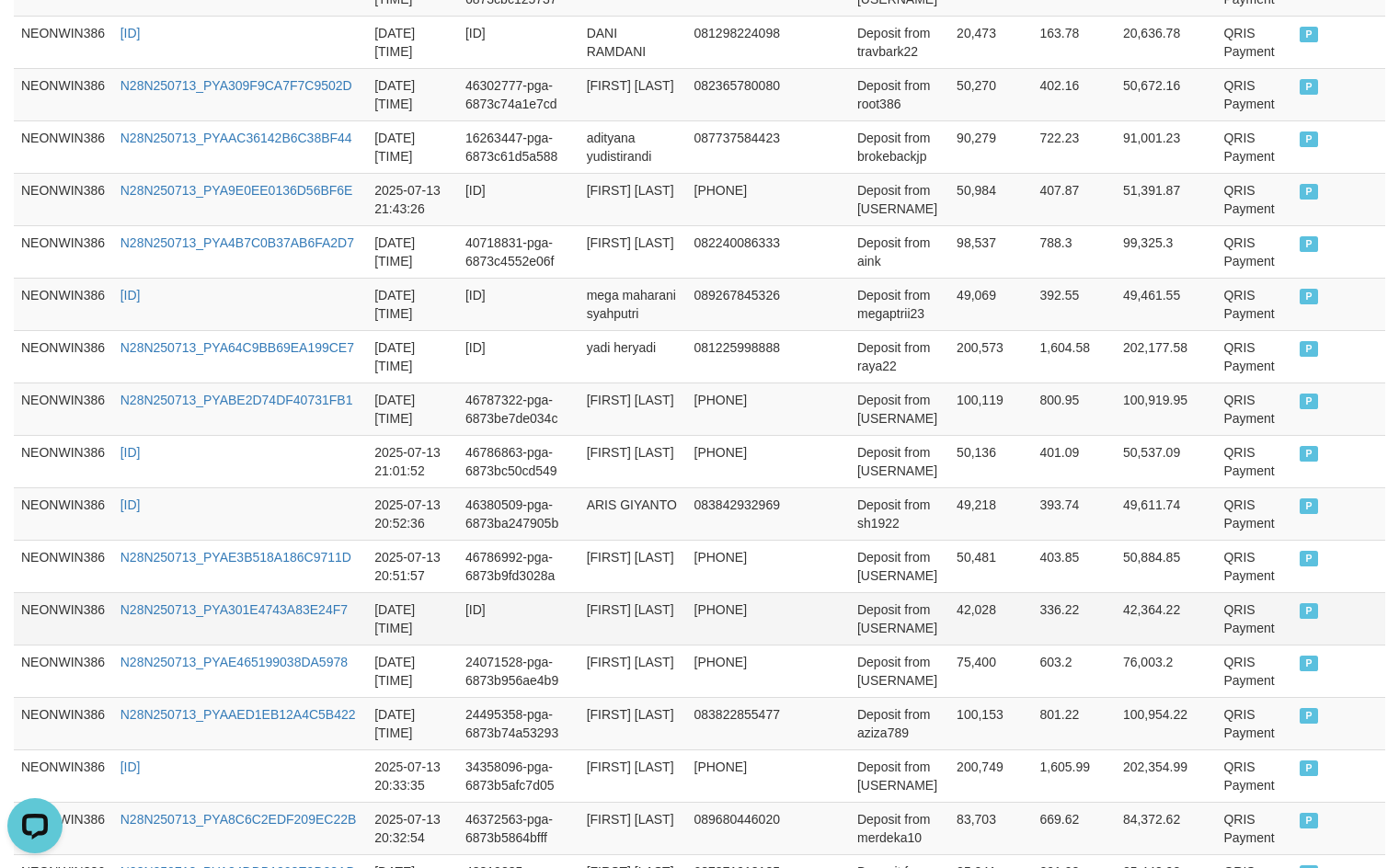 click on "Deposit from netta13" at bounding box center (900, 618) 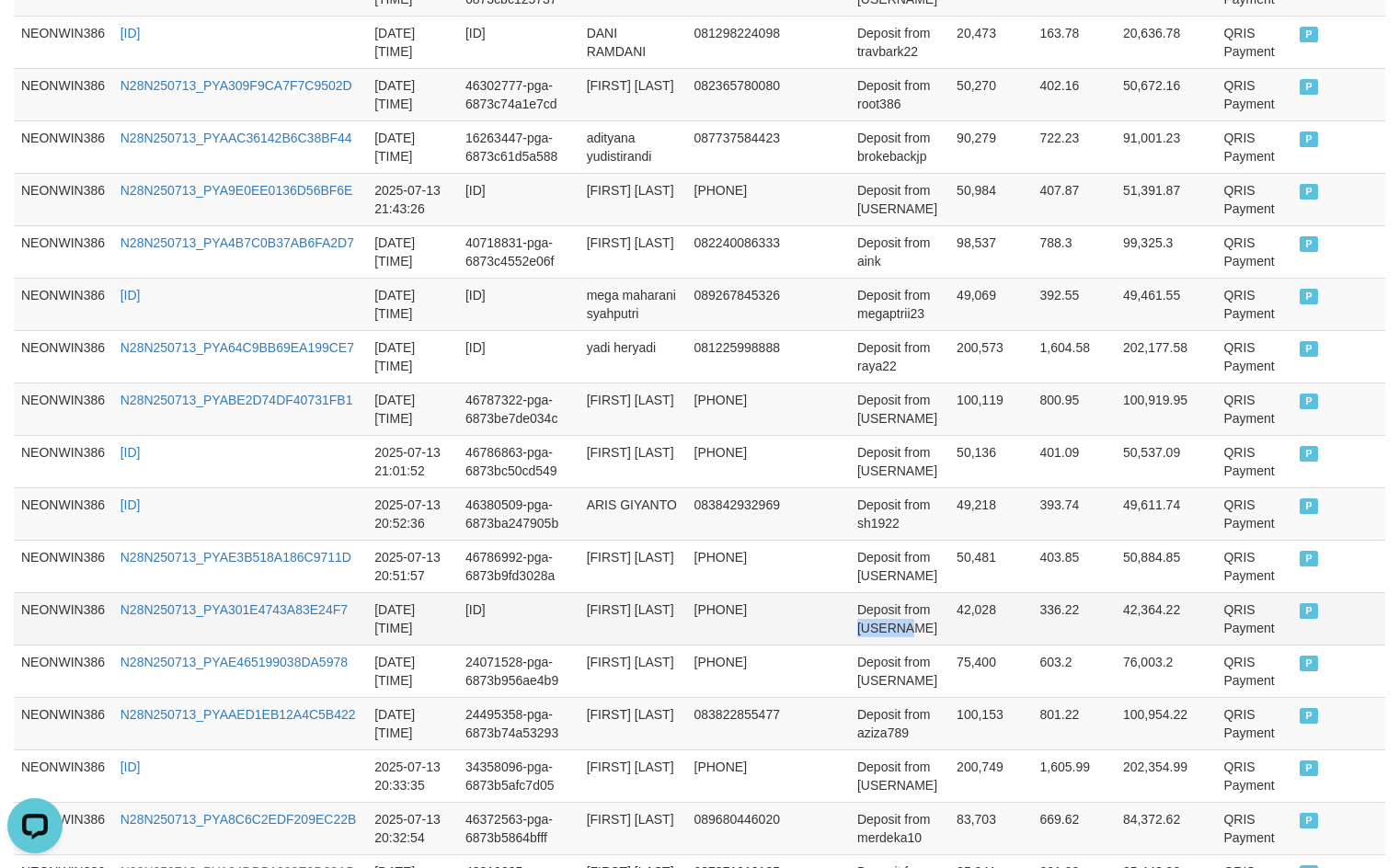click on "Deposit from netta13" at bounding box center [900, 618] 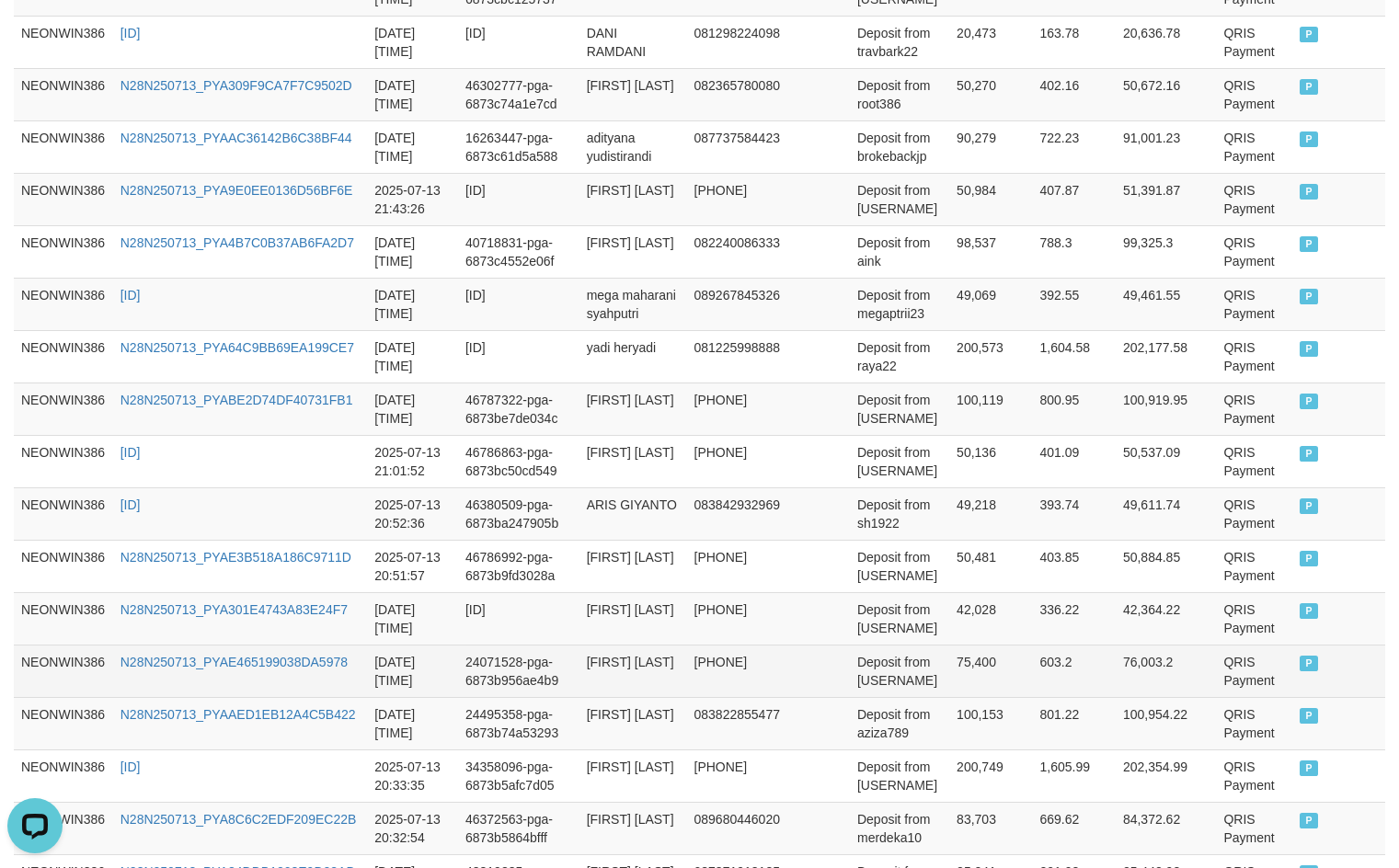 click on "[FIRST] [LAST] [LAST]" at bounding box center [633, 670] 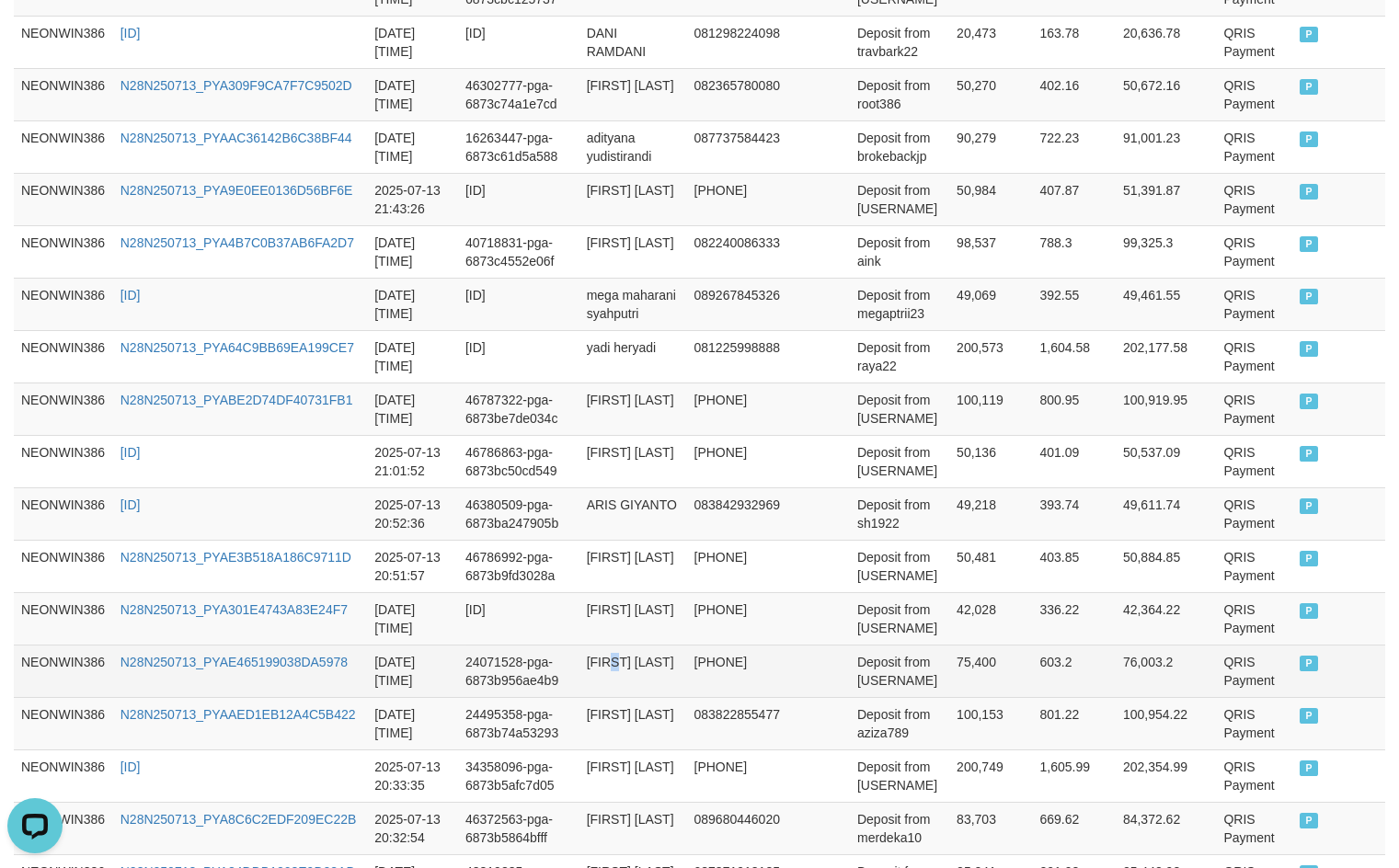 click on "[FIRST] [LAST] [LAST]" at bounding box center [633, 670] 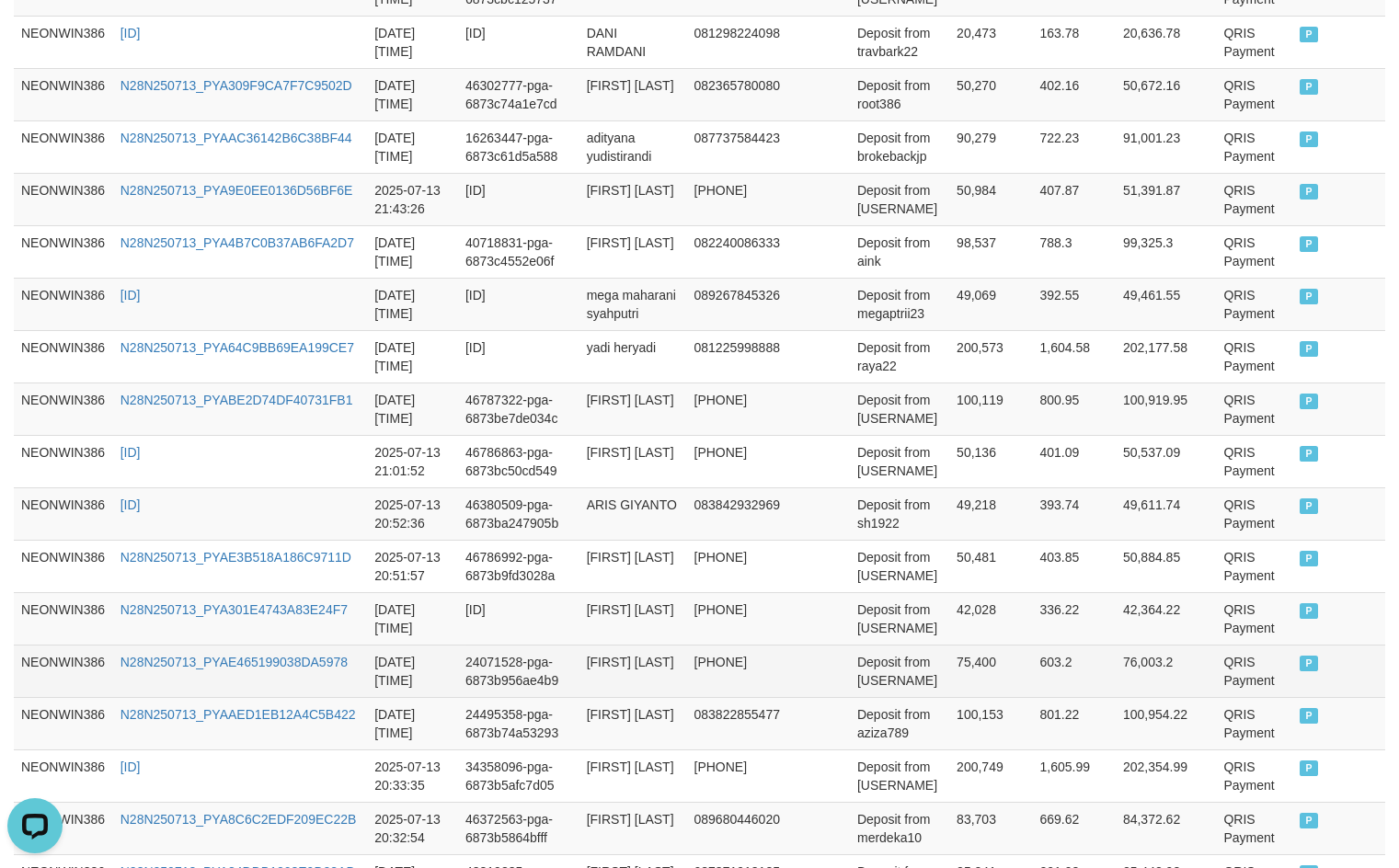 click on "[FIRST] [LAST] [LAST]" at bounding box center (633, 670) 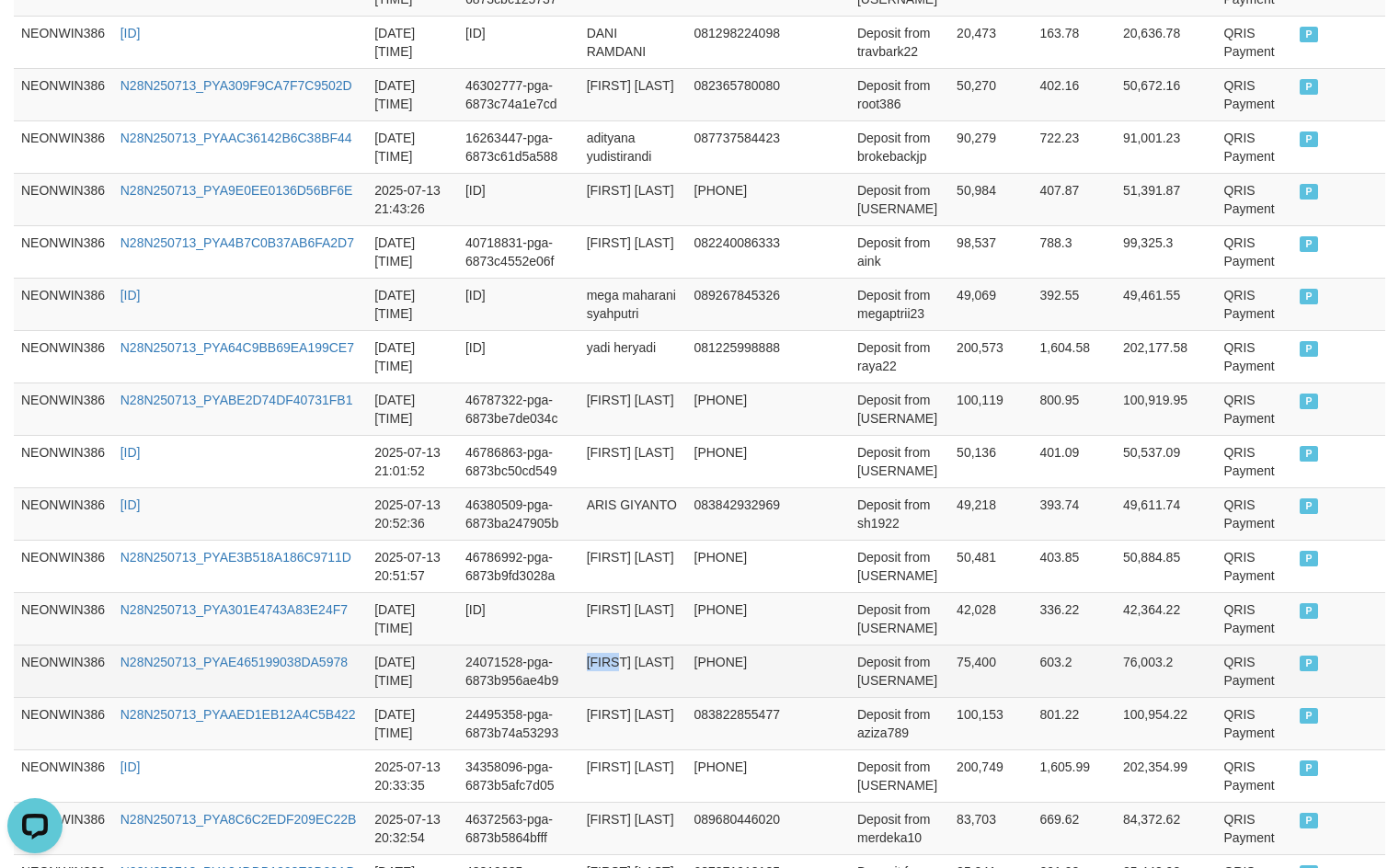 click on "[FIRST] [LAST] [LAST]" at bounding box center [633, 670] 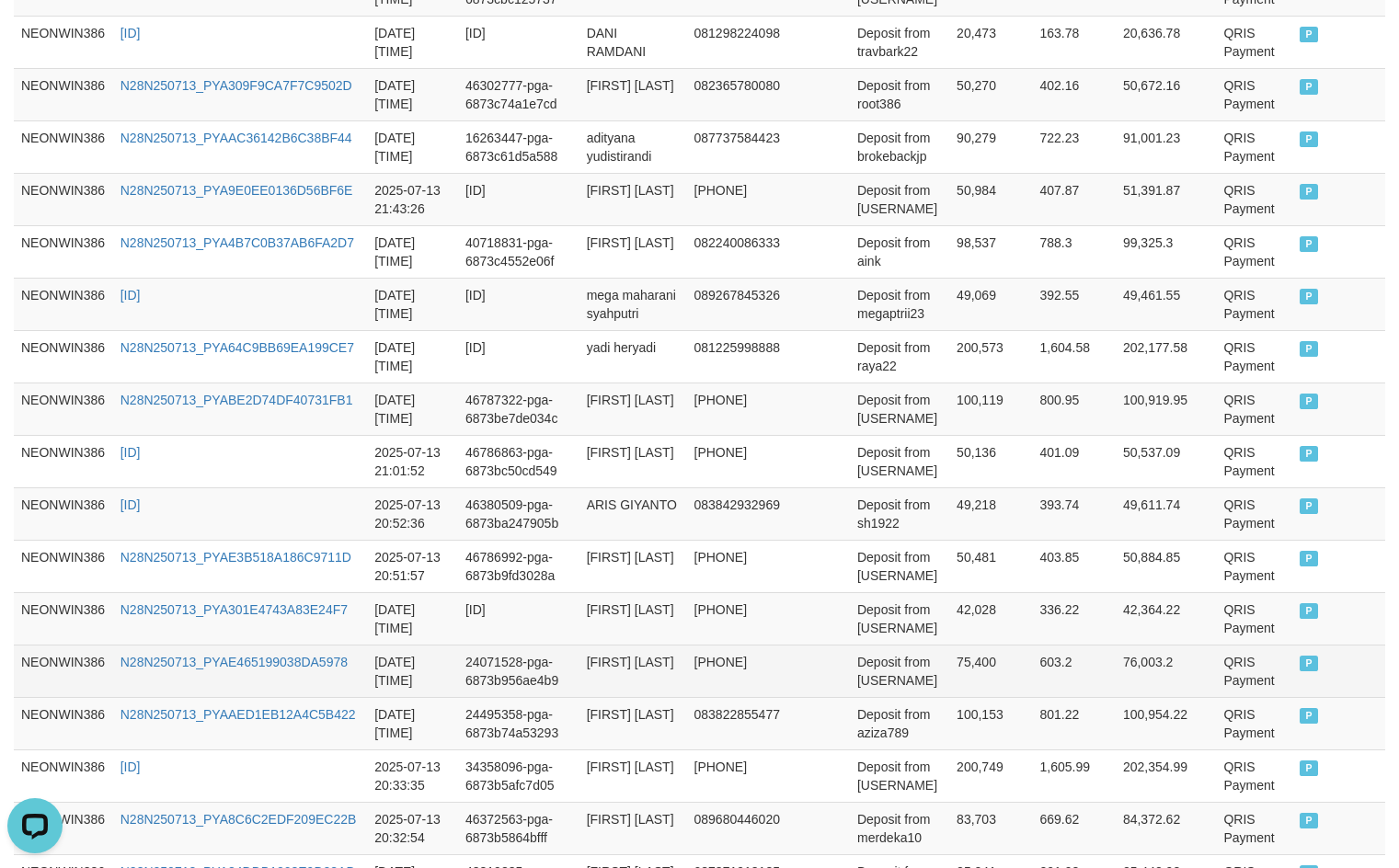 click on "Deposit from bangkolin" at bounding box center (900, 670) 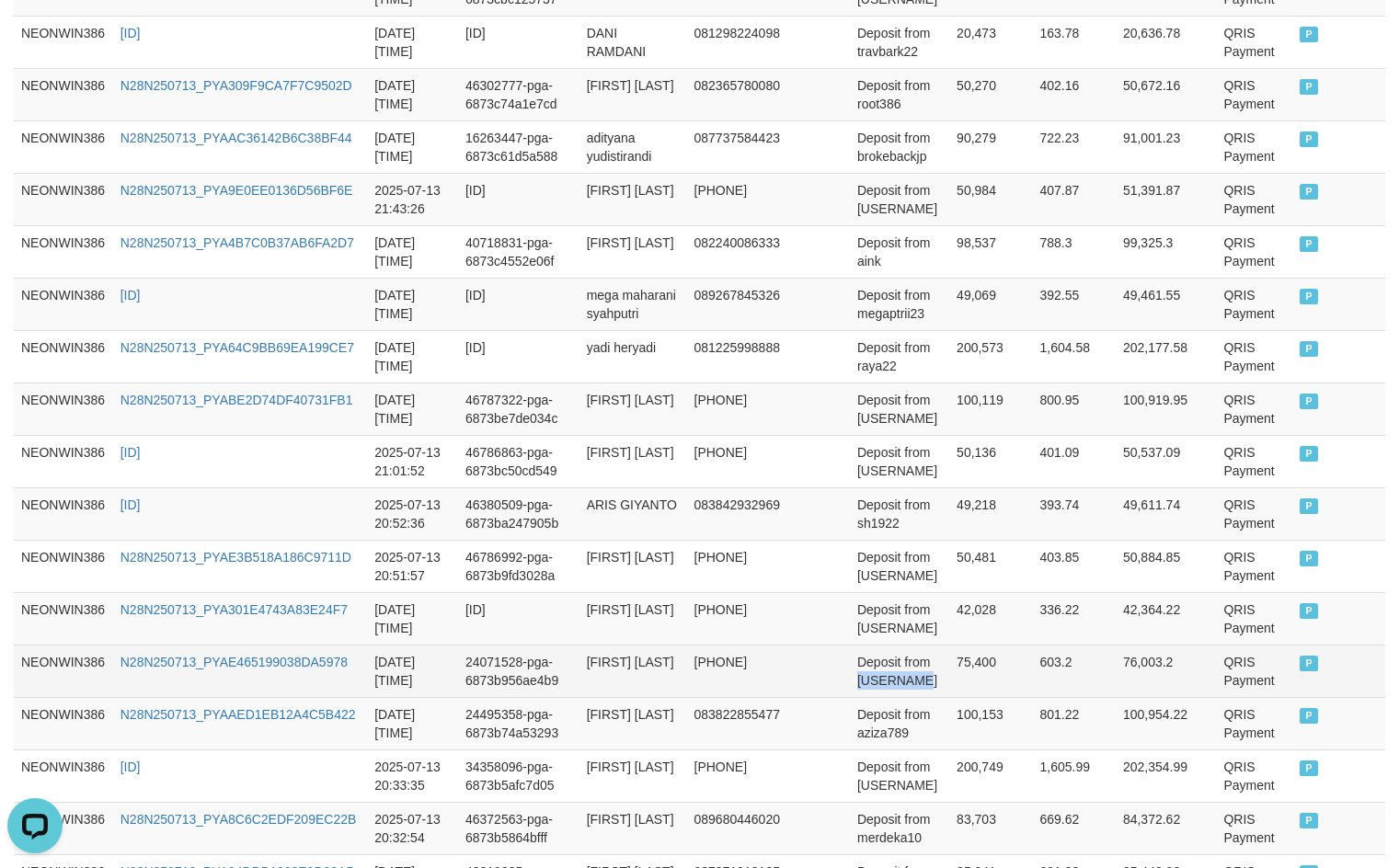 drag, startPoint x: 892, startPoint y: 688, endPoint x: 934, endPoint y: 693, distance: 42.29657 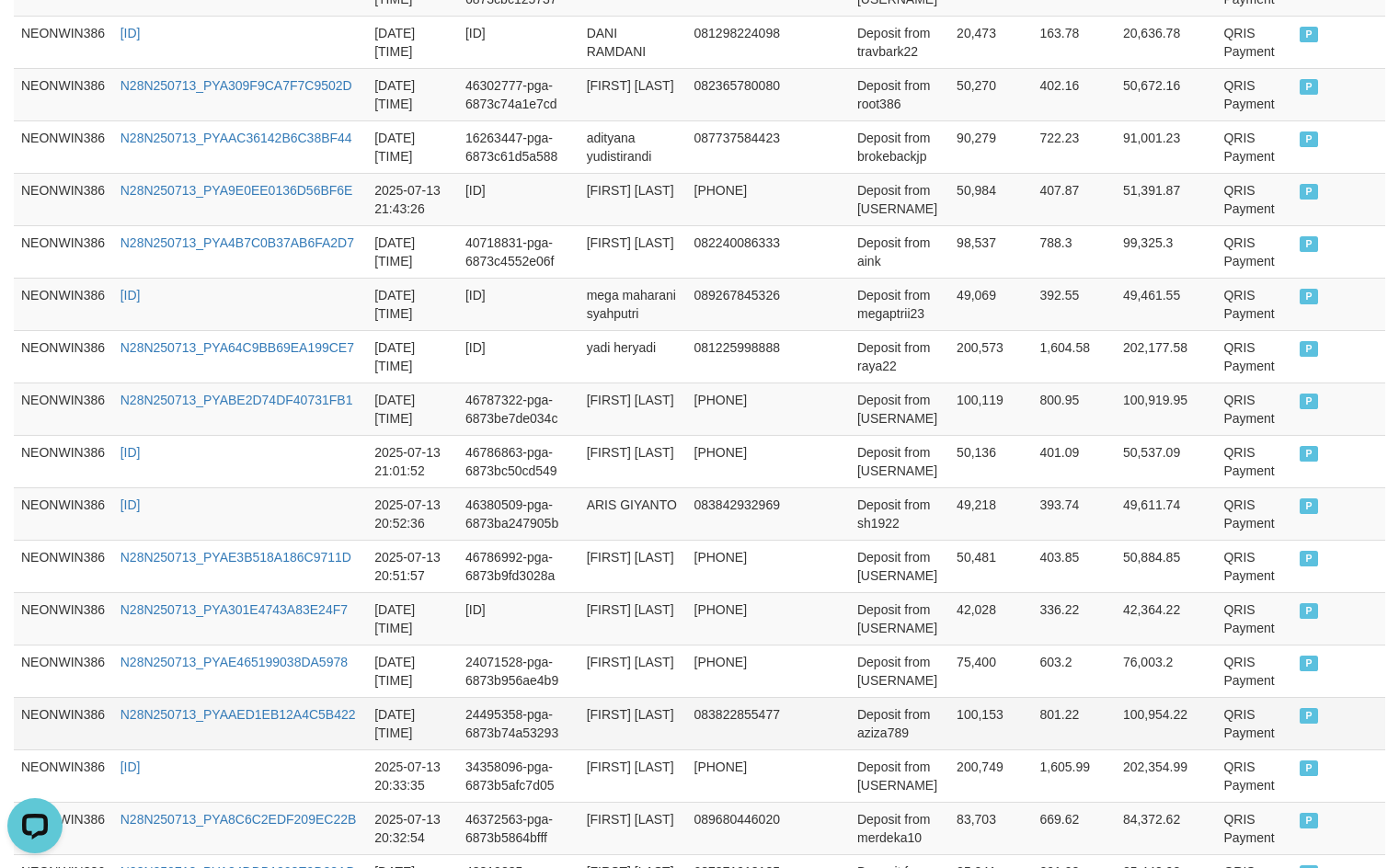 click on "yuyun azizah" at bounding box center (633, 723) 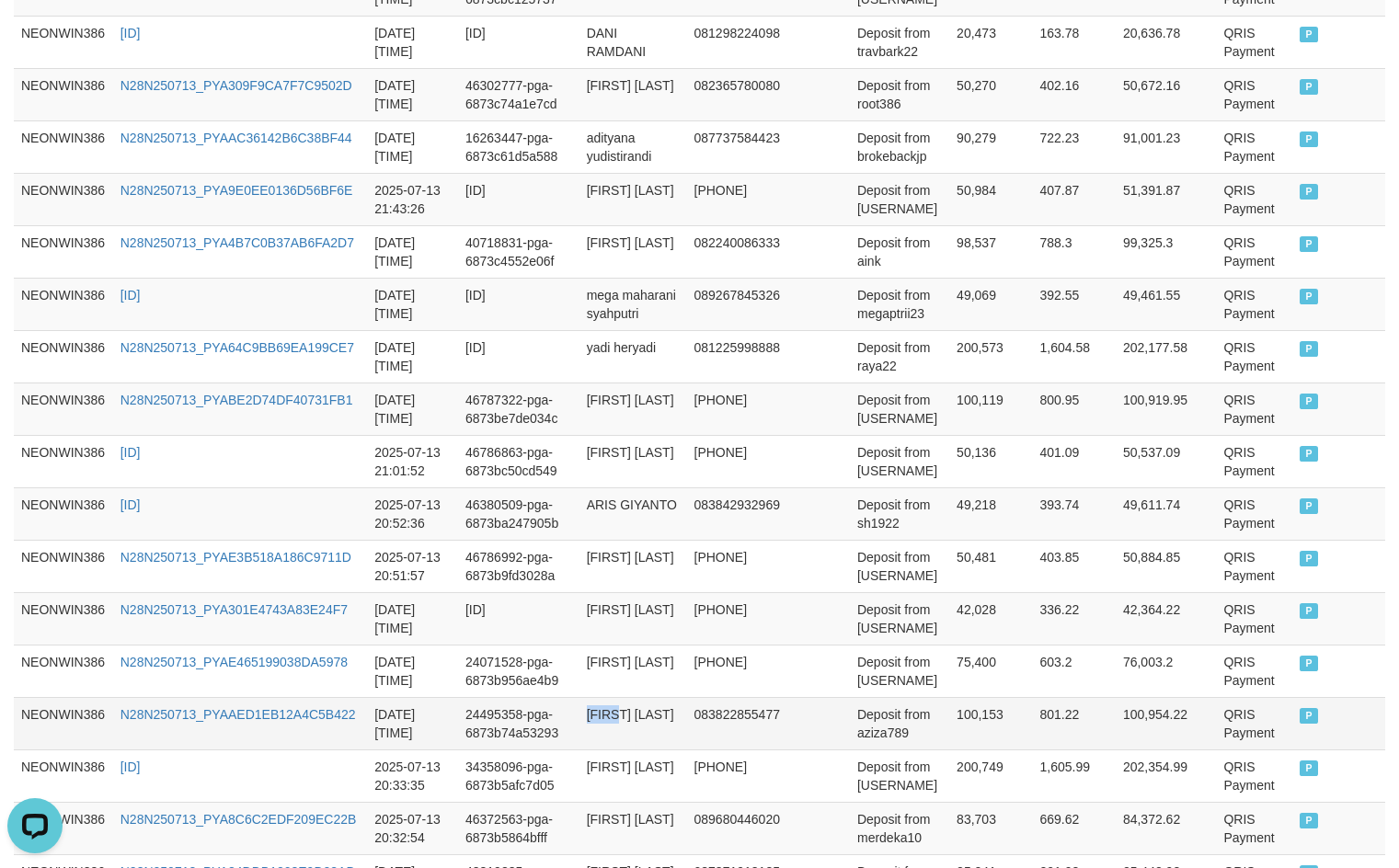 drag, startPoint x: 594, startPoint y: 714, endPoint x: 604, endPoint y: 714, distance: 10 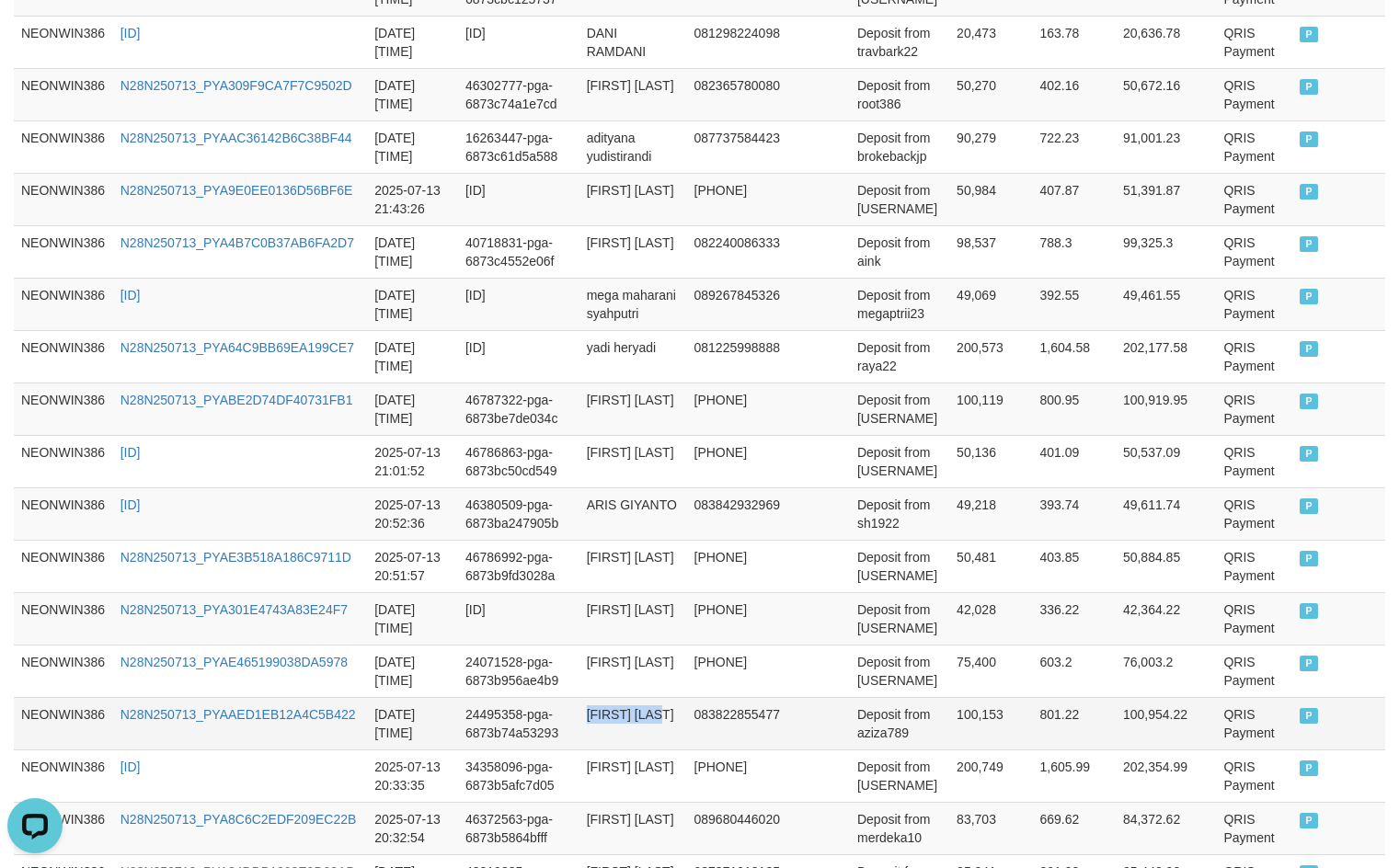 click on "yuyun azizah" at bounding box center (633, 723) 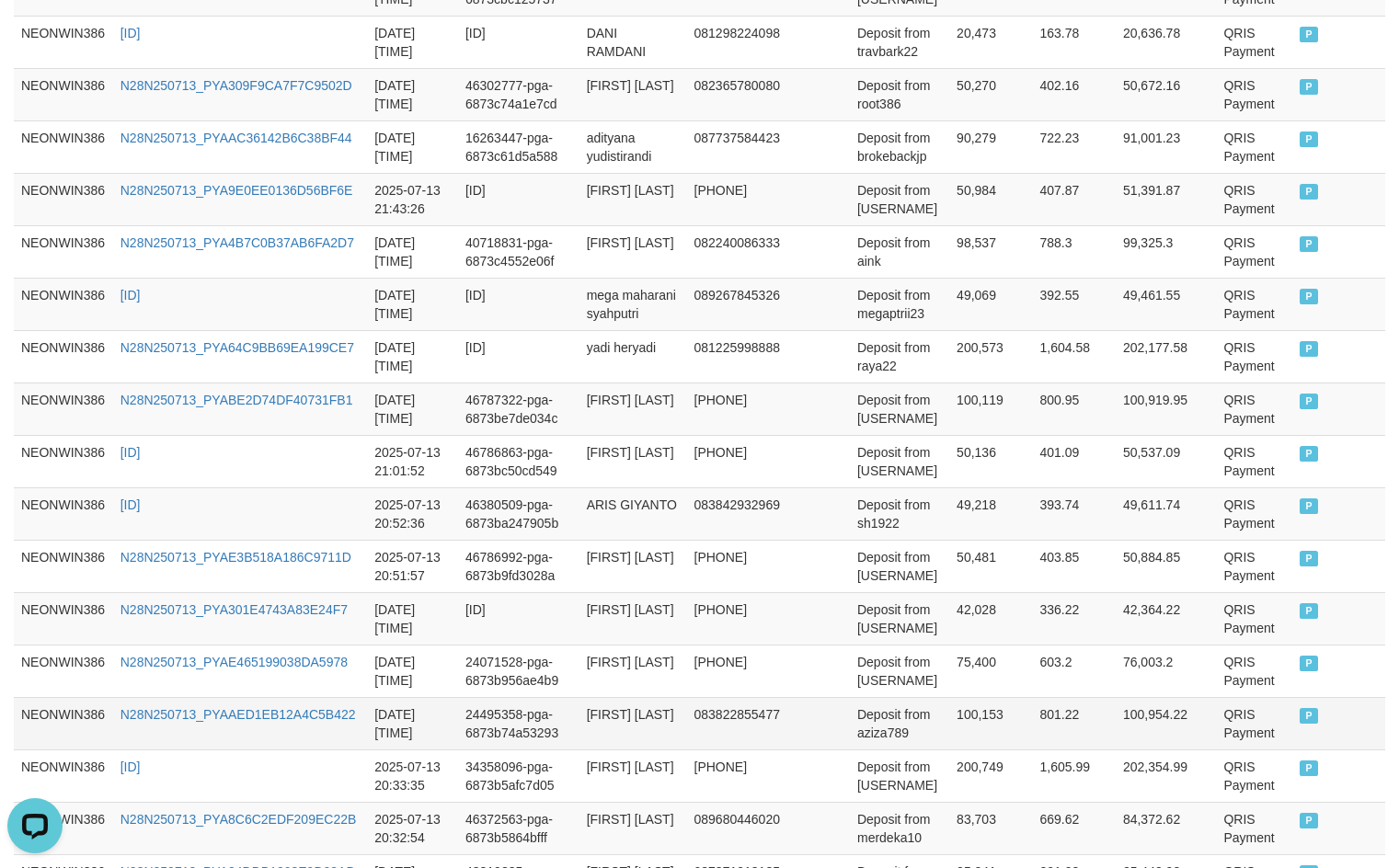 click on "Deposit from aziza789" at bounding box center [900, 723] 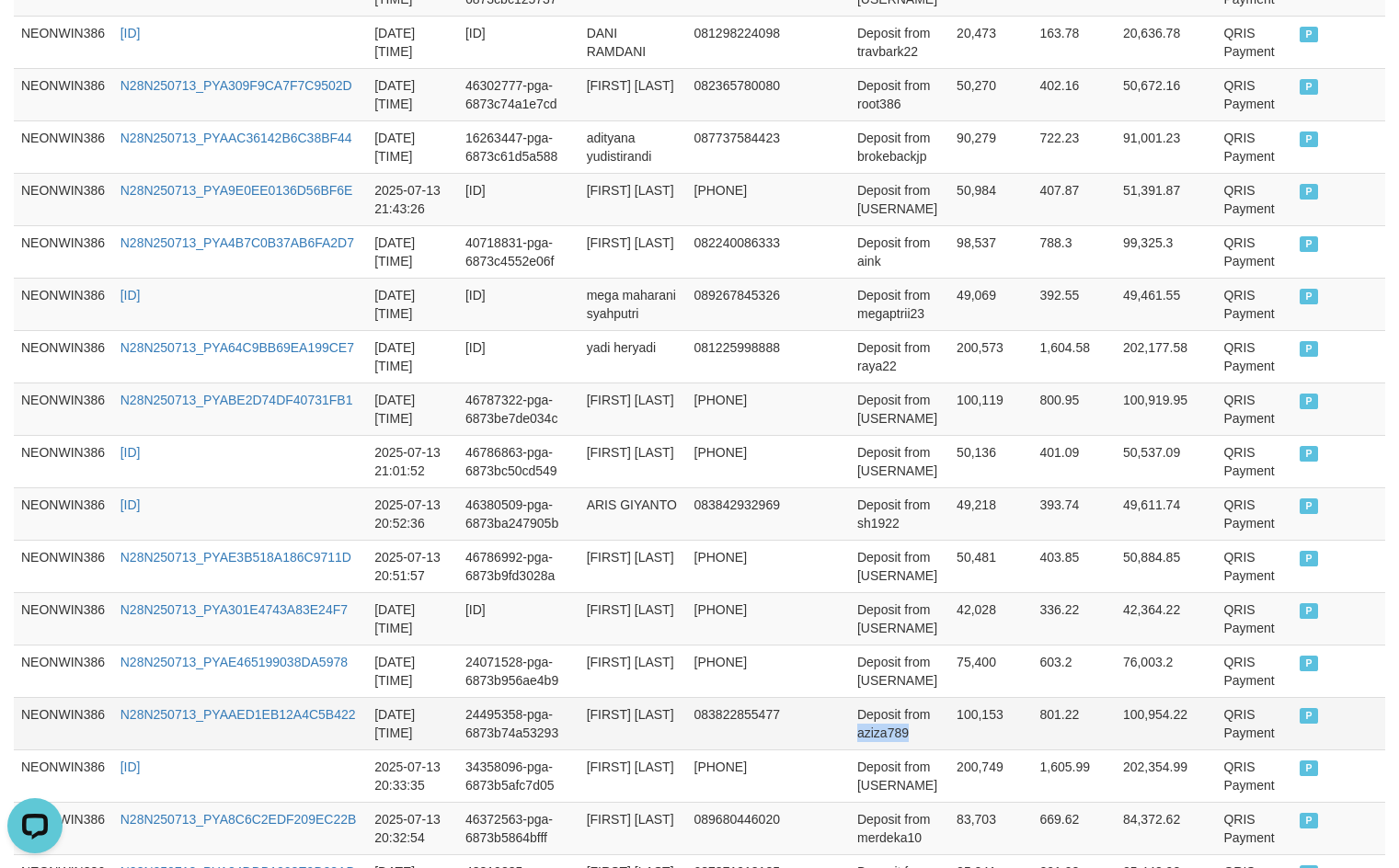 click on "Deposit from aziza789" at bounding box center (900, 723) 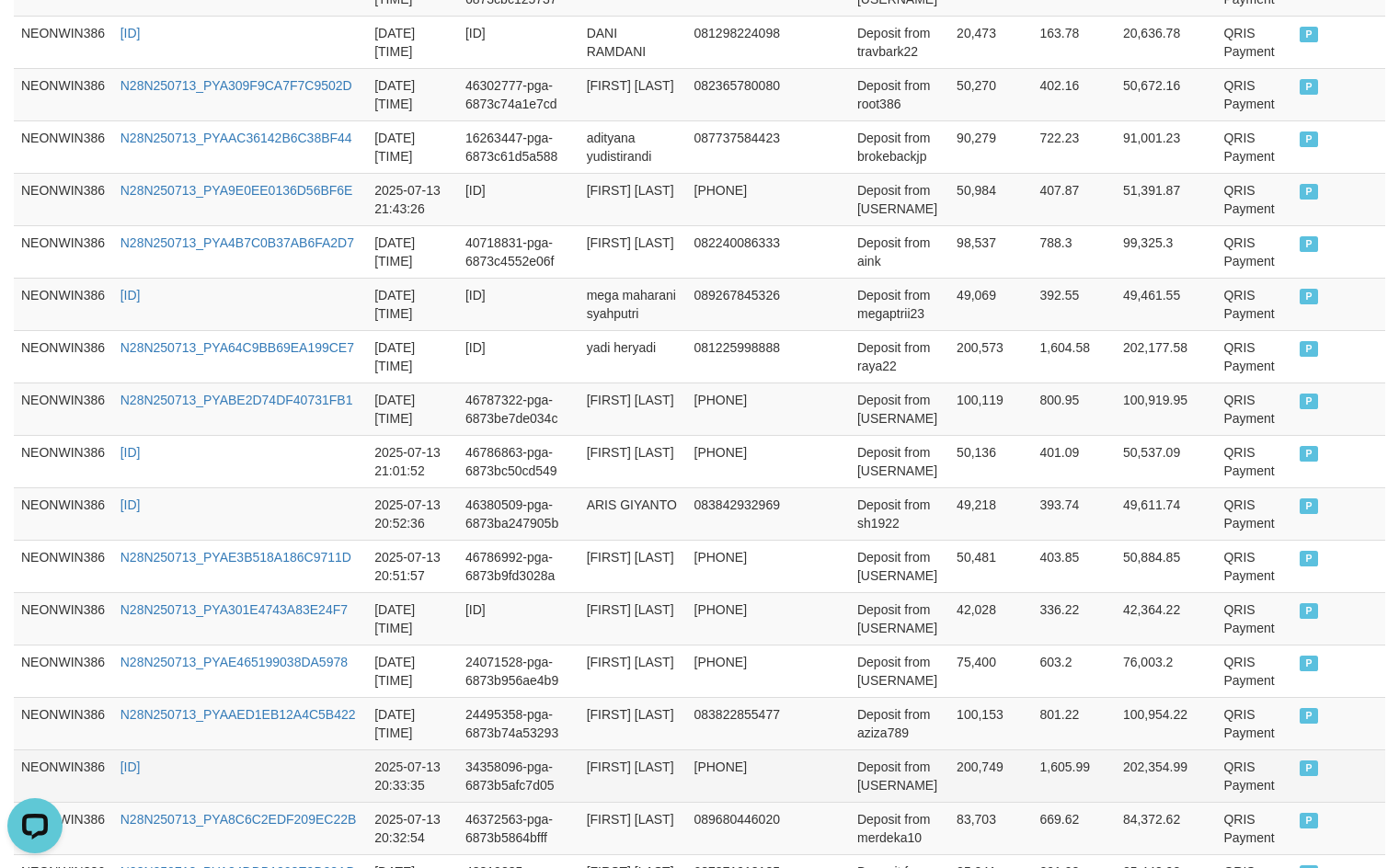 click on "bayu nurdiana" at bounding box center [633, 775] 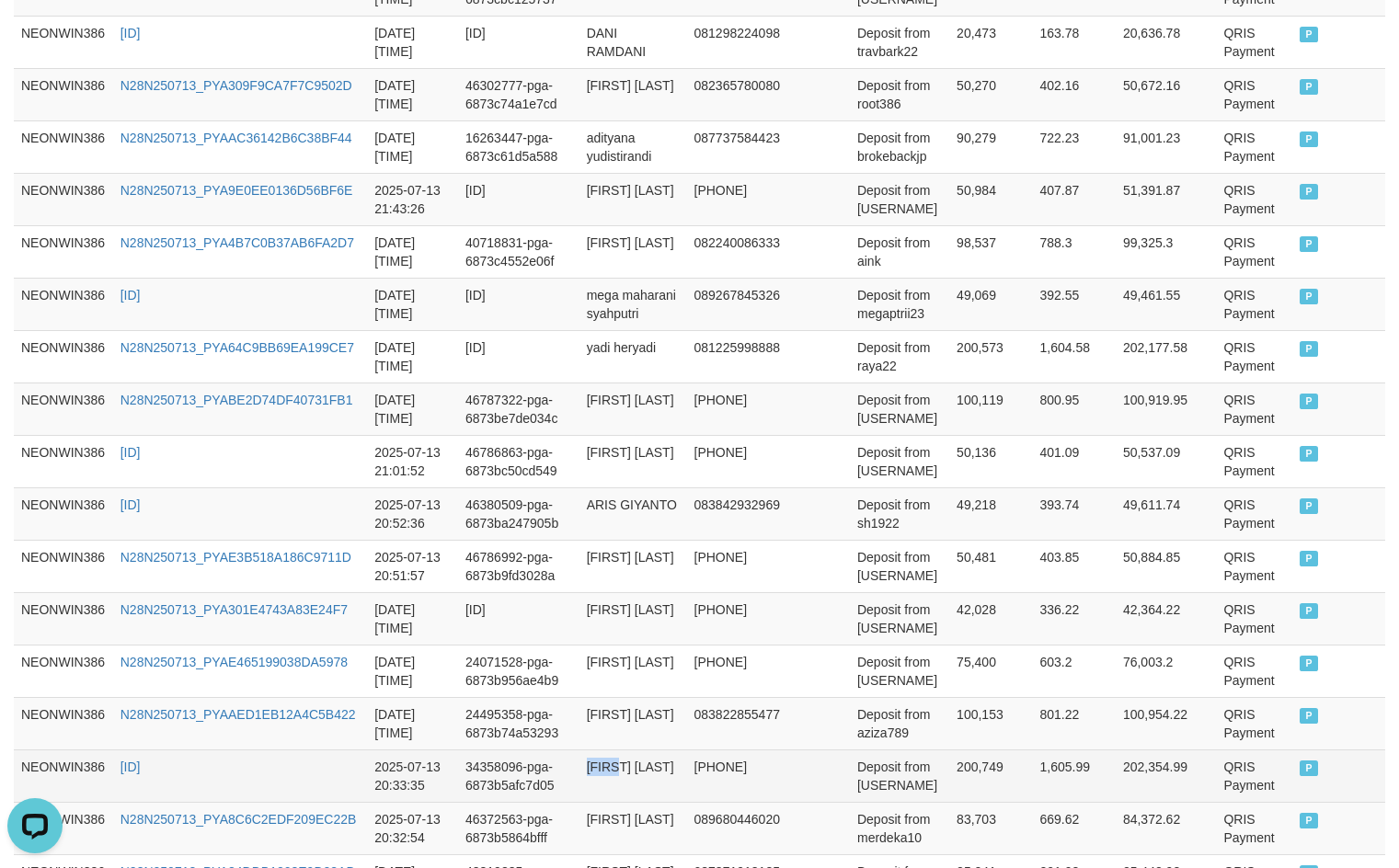 click on "bayu nurdiana" at bounding box center [633, 775] 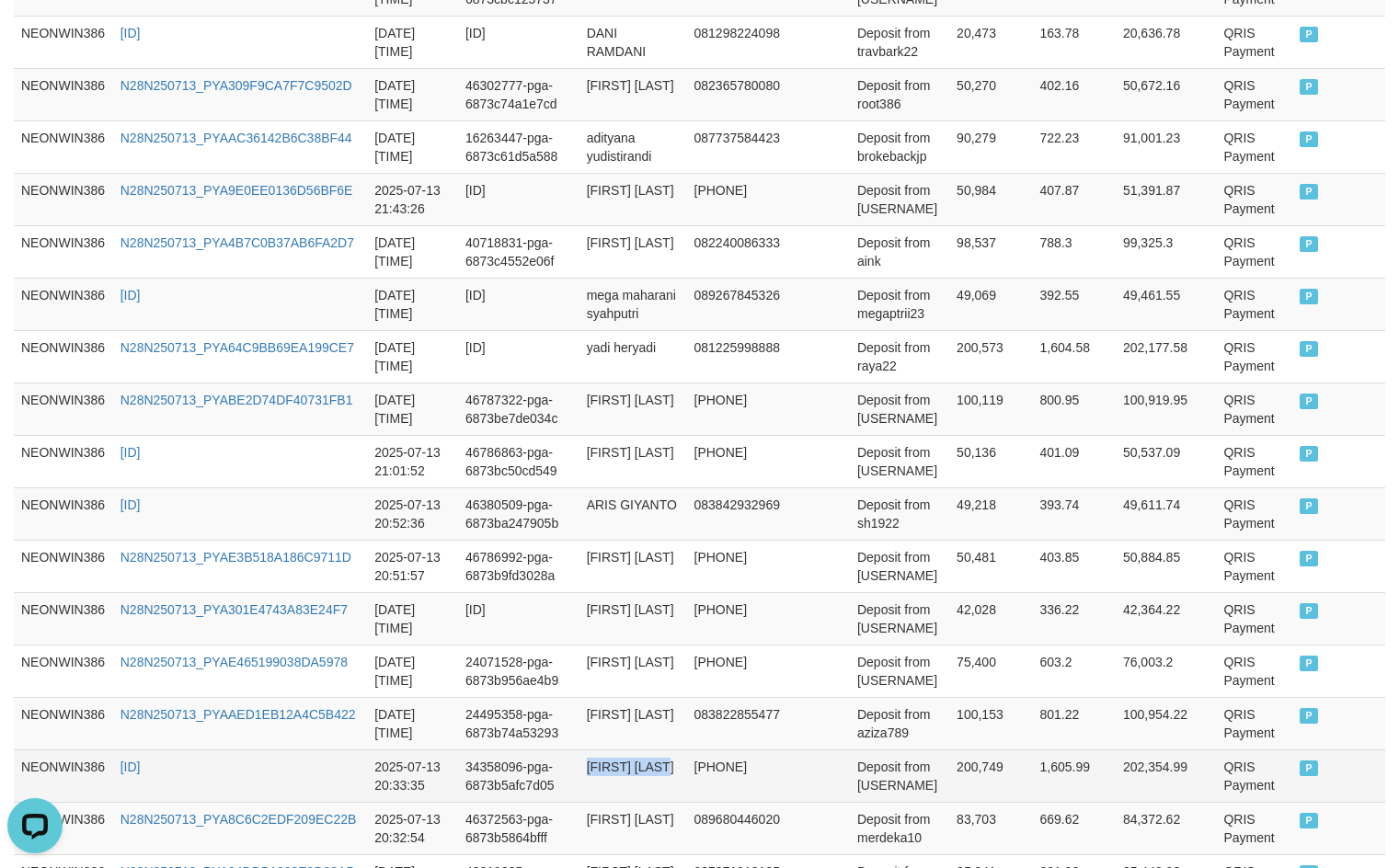 click on "bayu nurdiana" at bounding box center (633, 775) 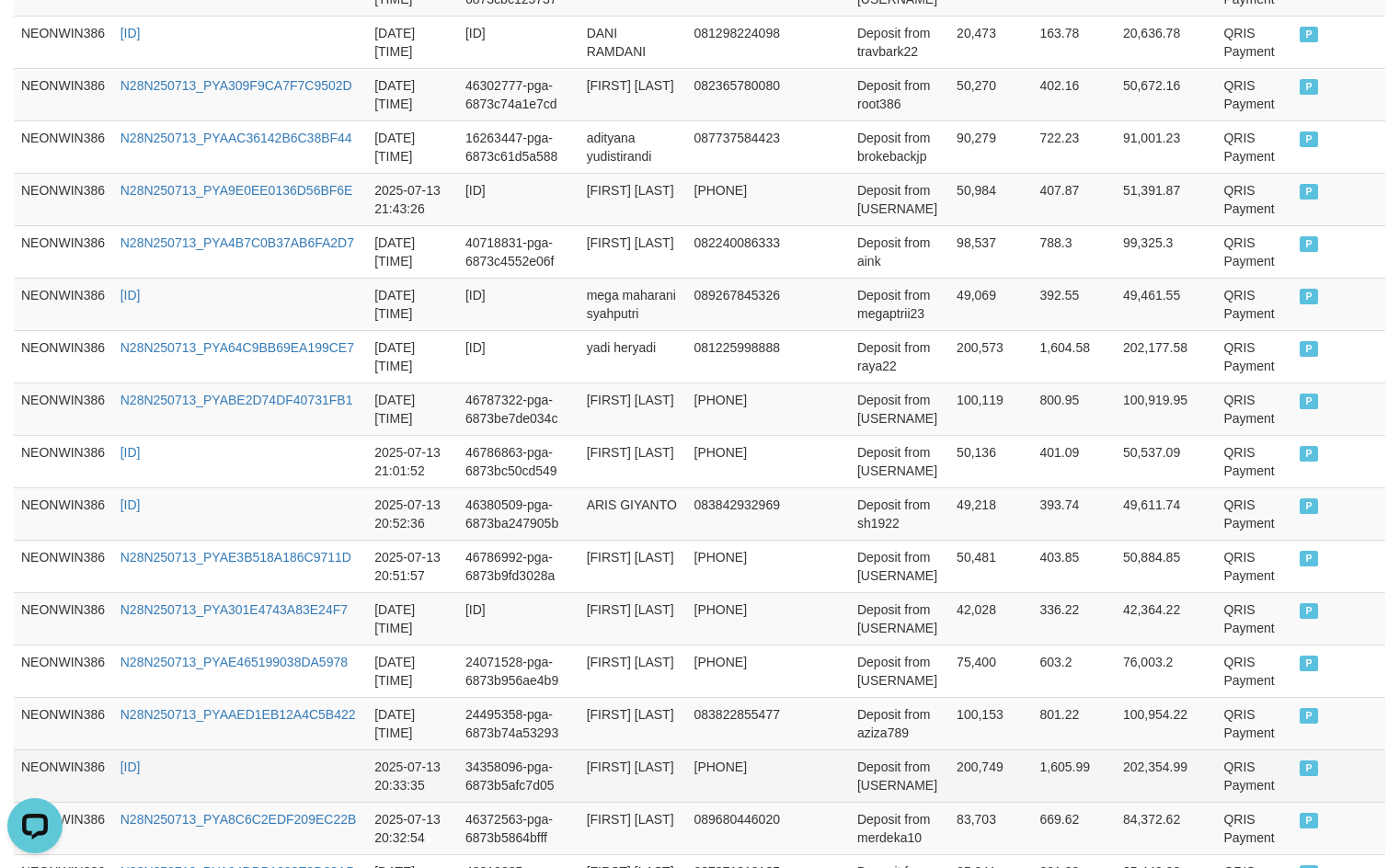 click on "Deposit from oging99" at bounding box center [900, 775] 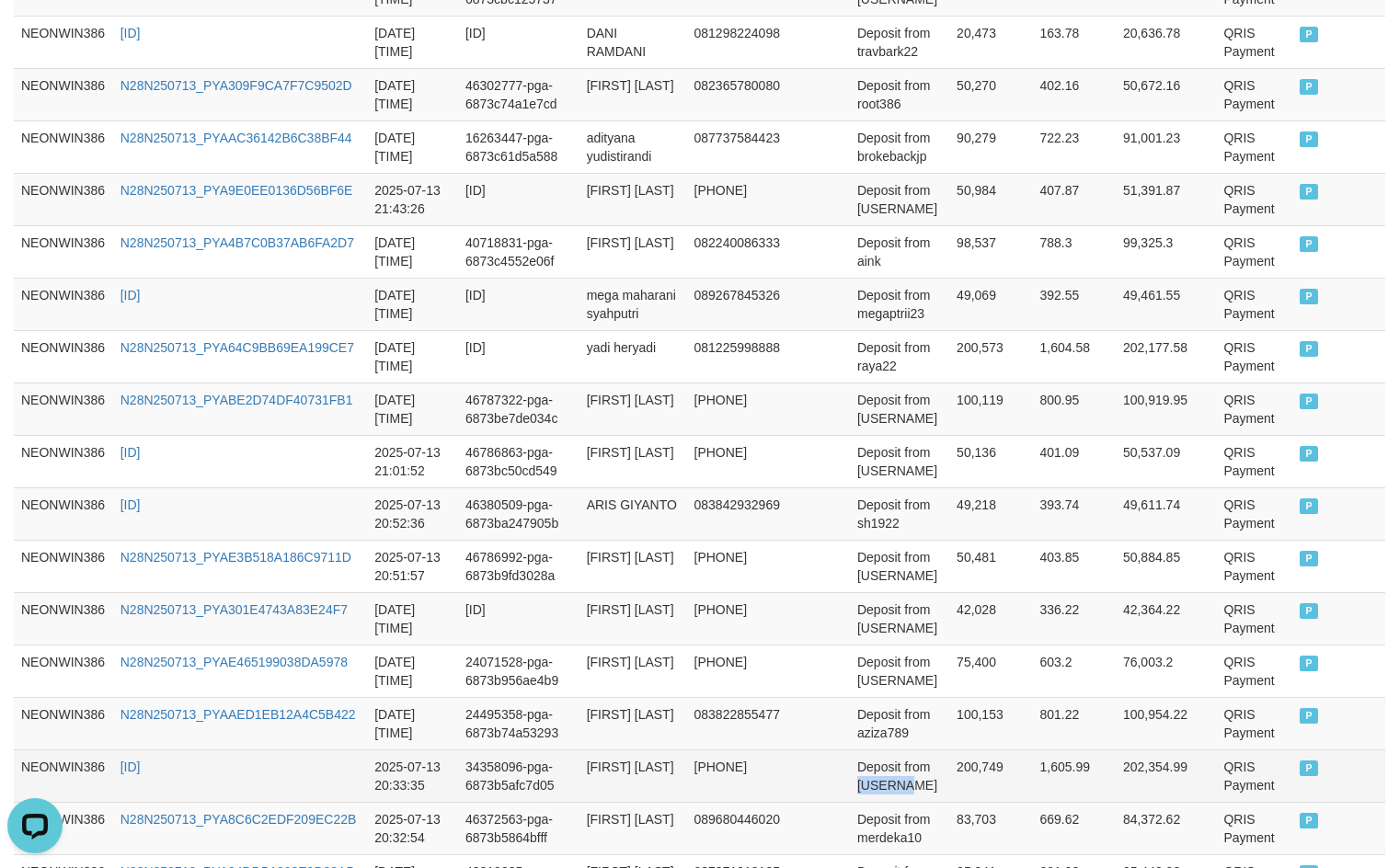 click on "Deposit from oging99" at bounding box center [900, 775] 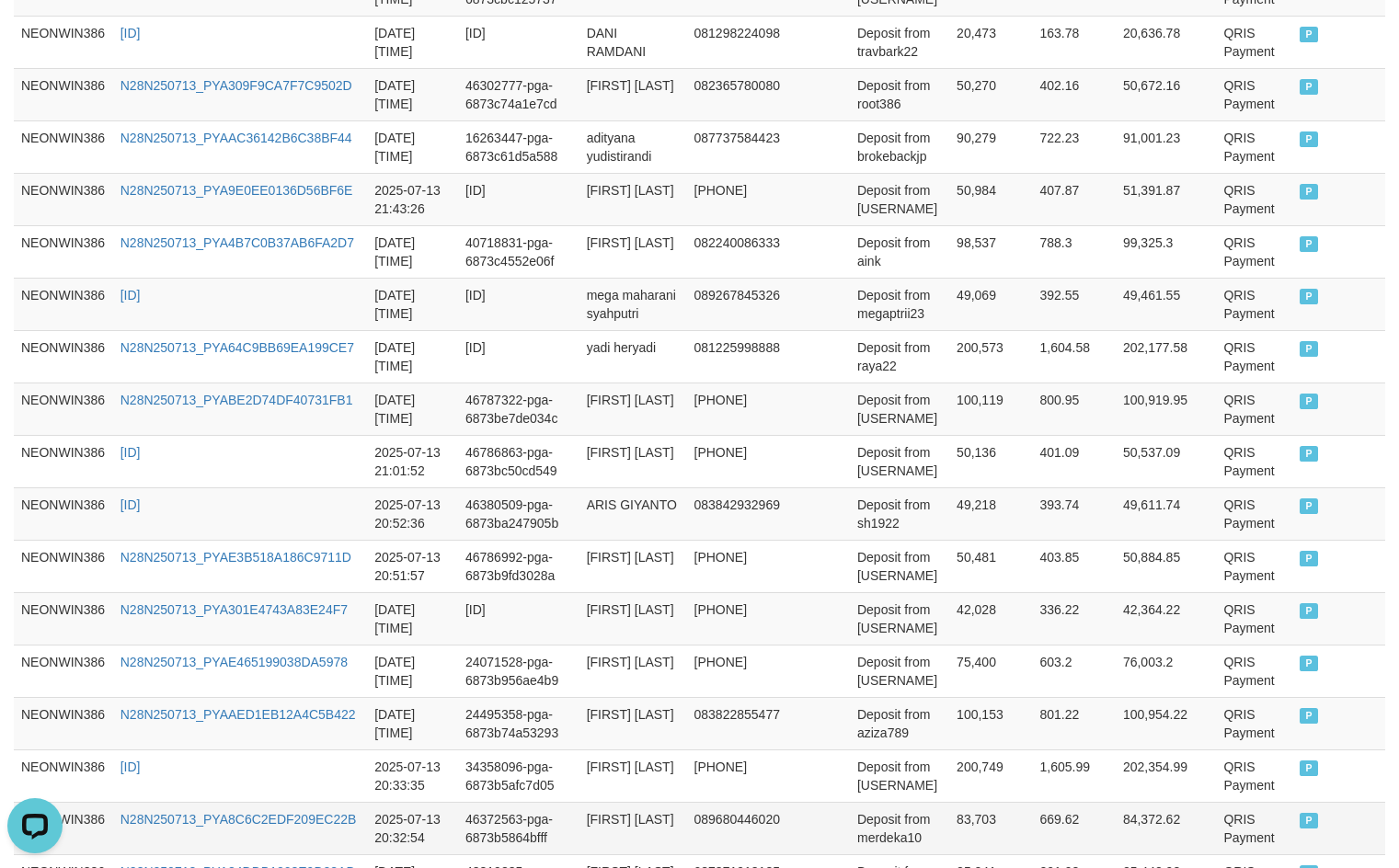 click on "[FIRST] [LAST]" at bounding box center (633, 828) 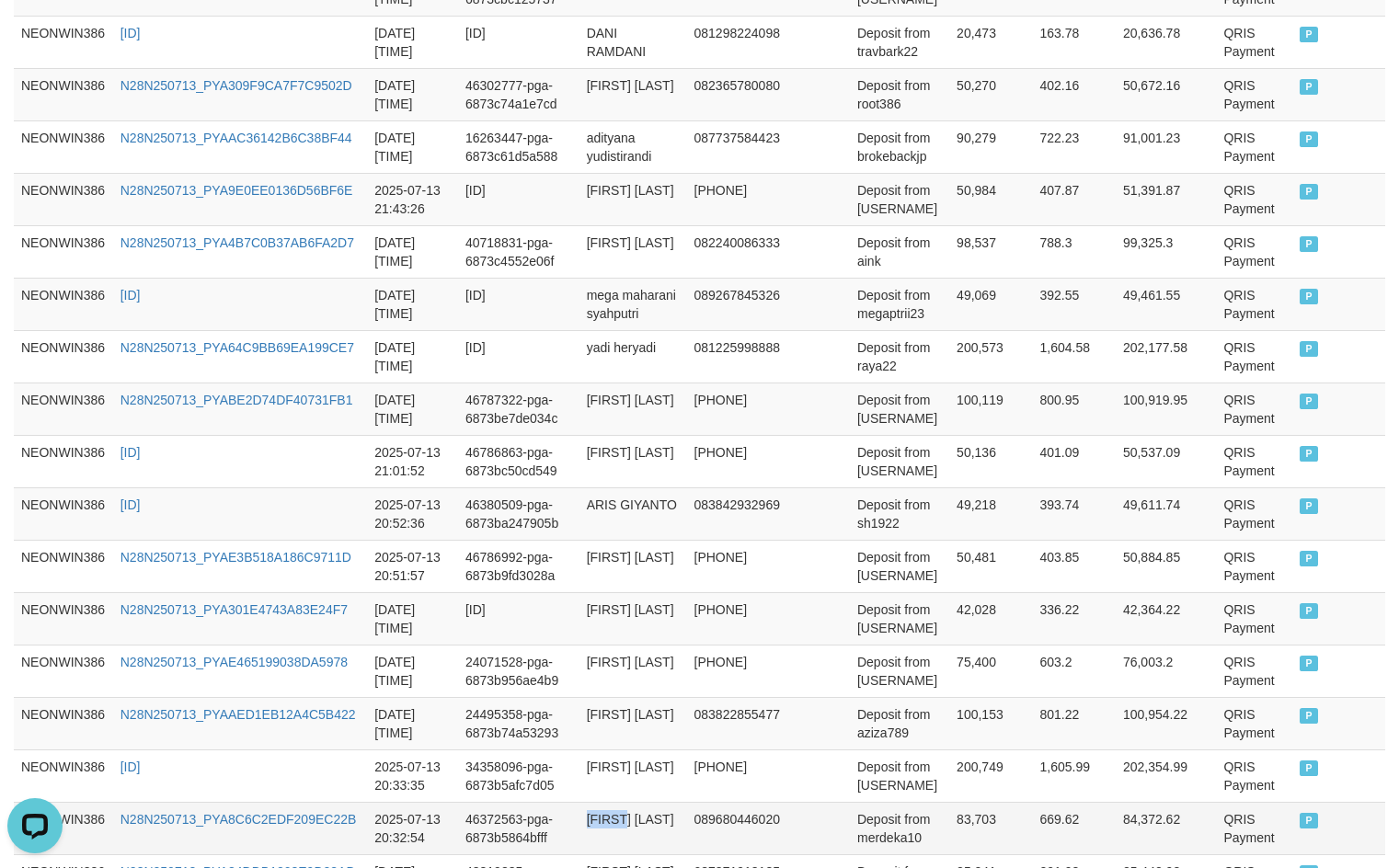 click on "[FIRST] [LAST]" at bounding box center (633, 828) 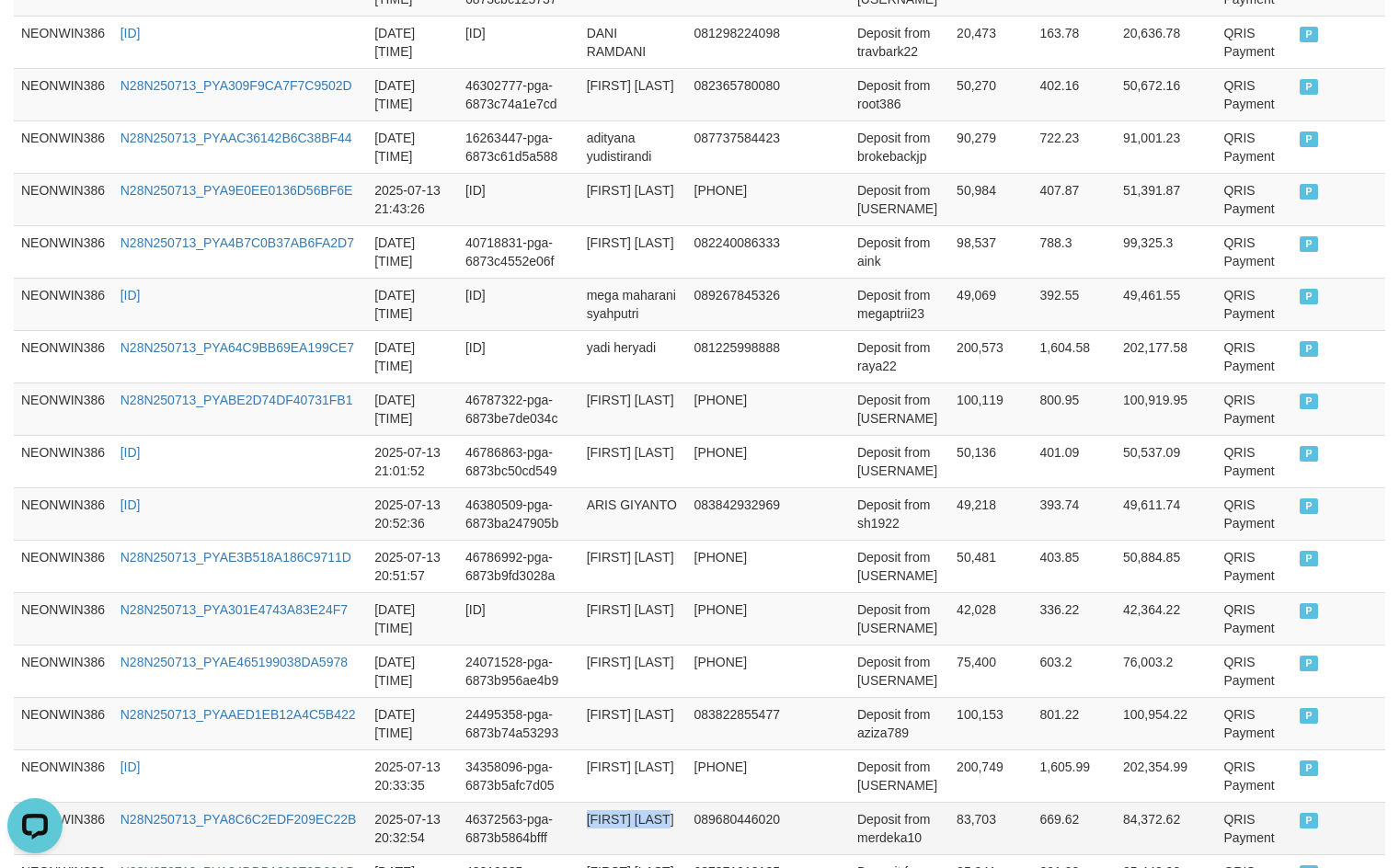 click on "[FIRST] [LAST]" at bounding box center [633, 828] 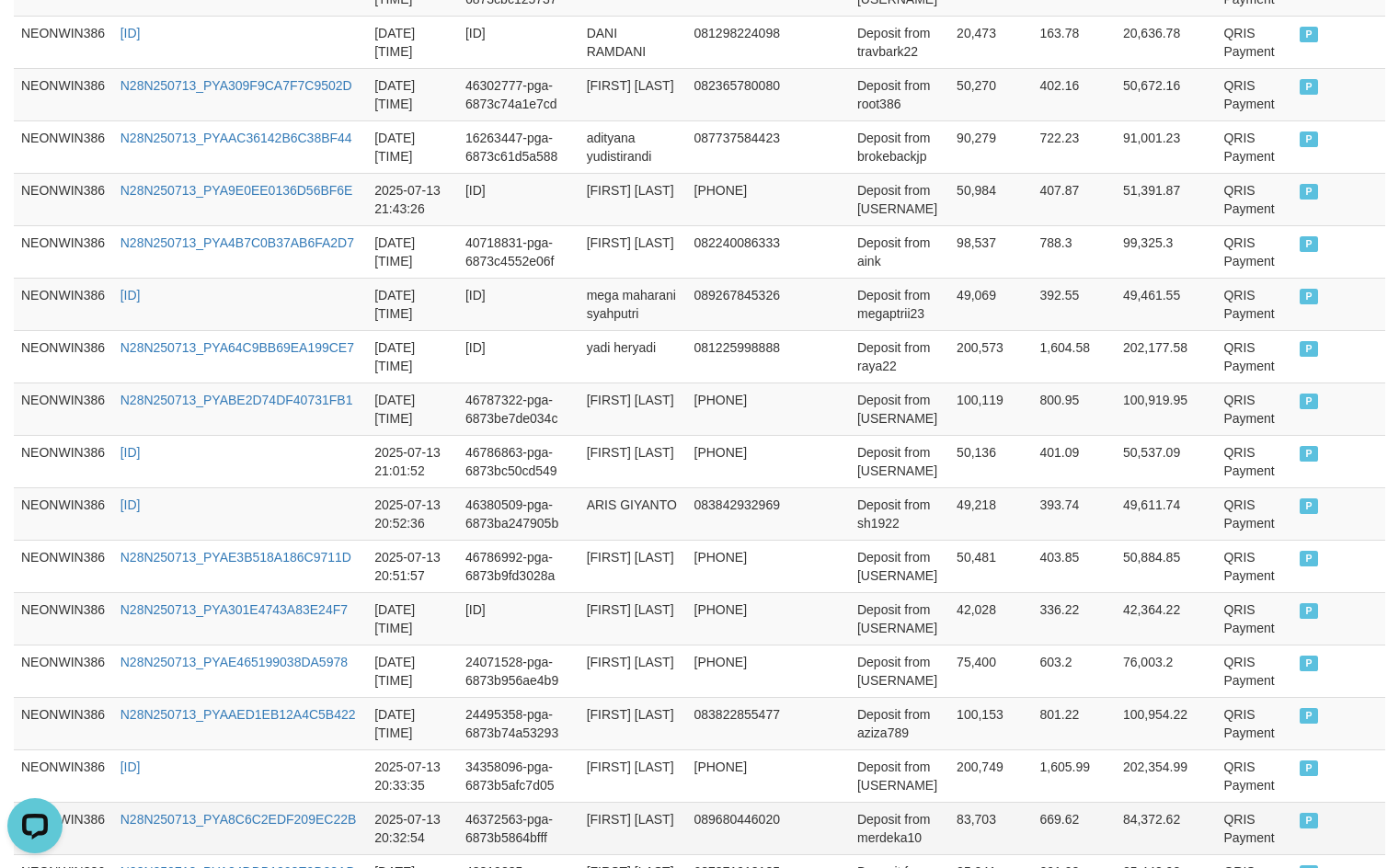 click on "Deposit from merdeka10" at bounding box center (900, 828) 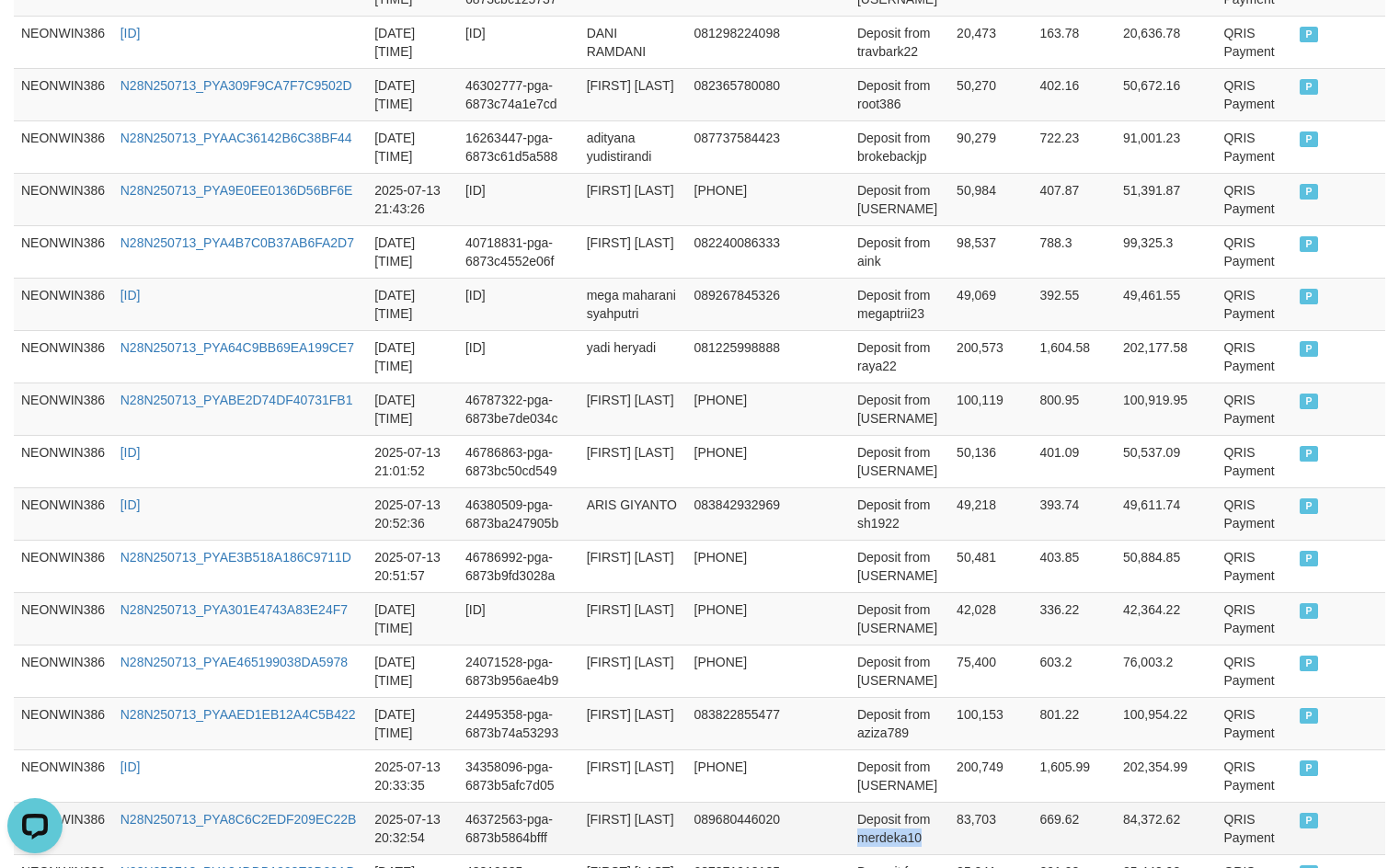click on "Deposit from merdeka10" at bounding box center (900, 828) 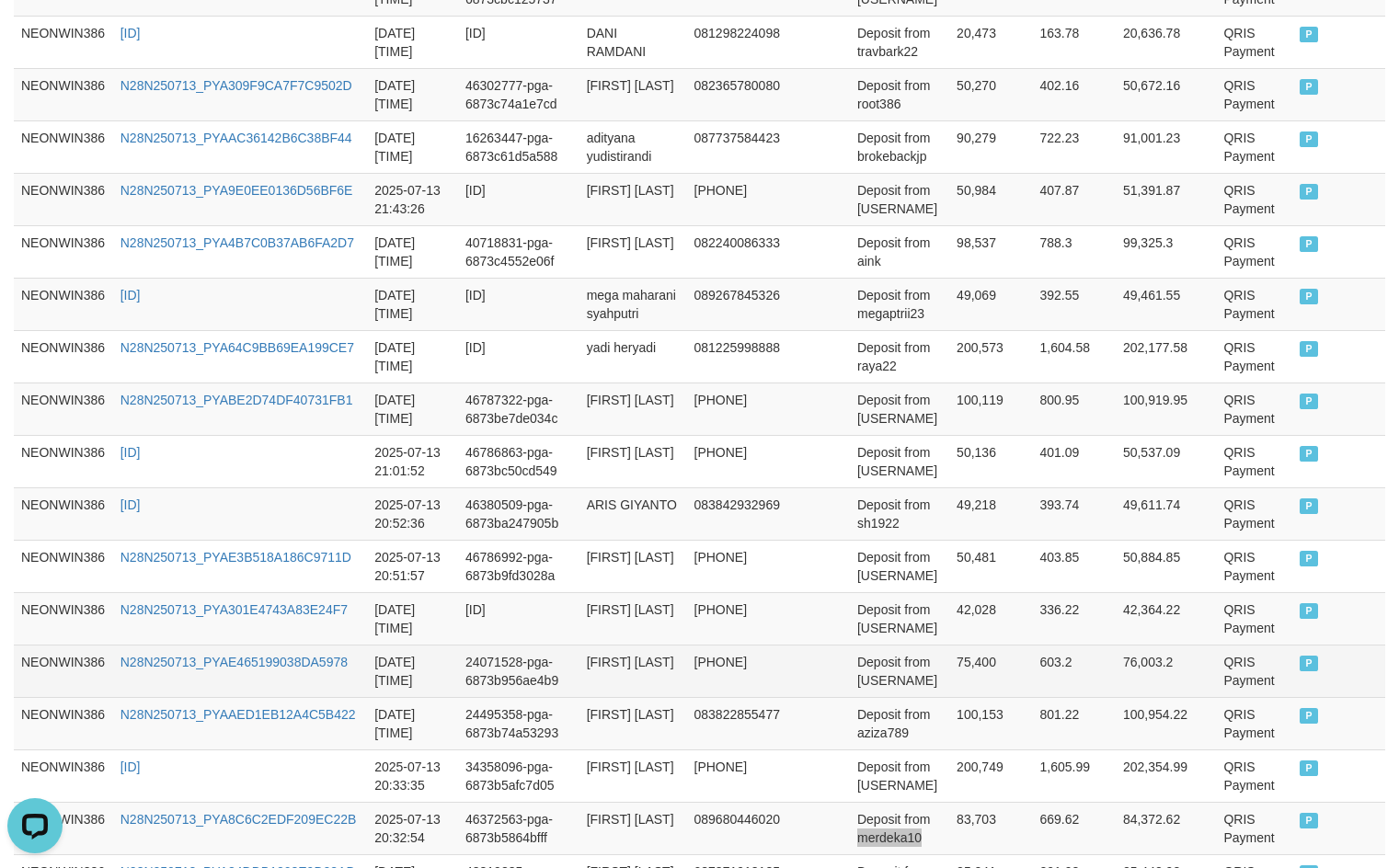 scroll, scrollTop: 1480, scrollLeft: 0, axis: vertical 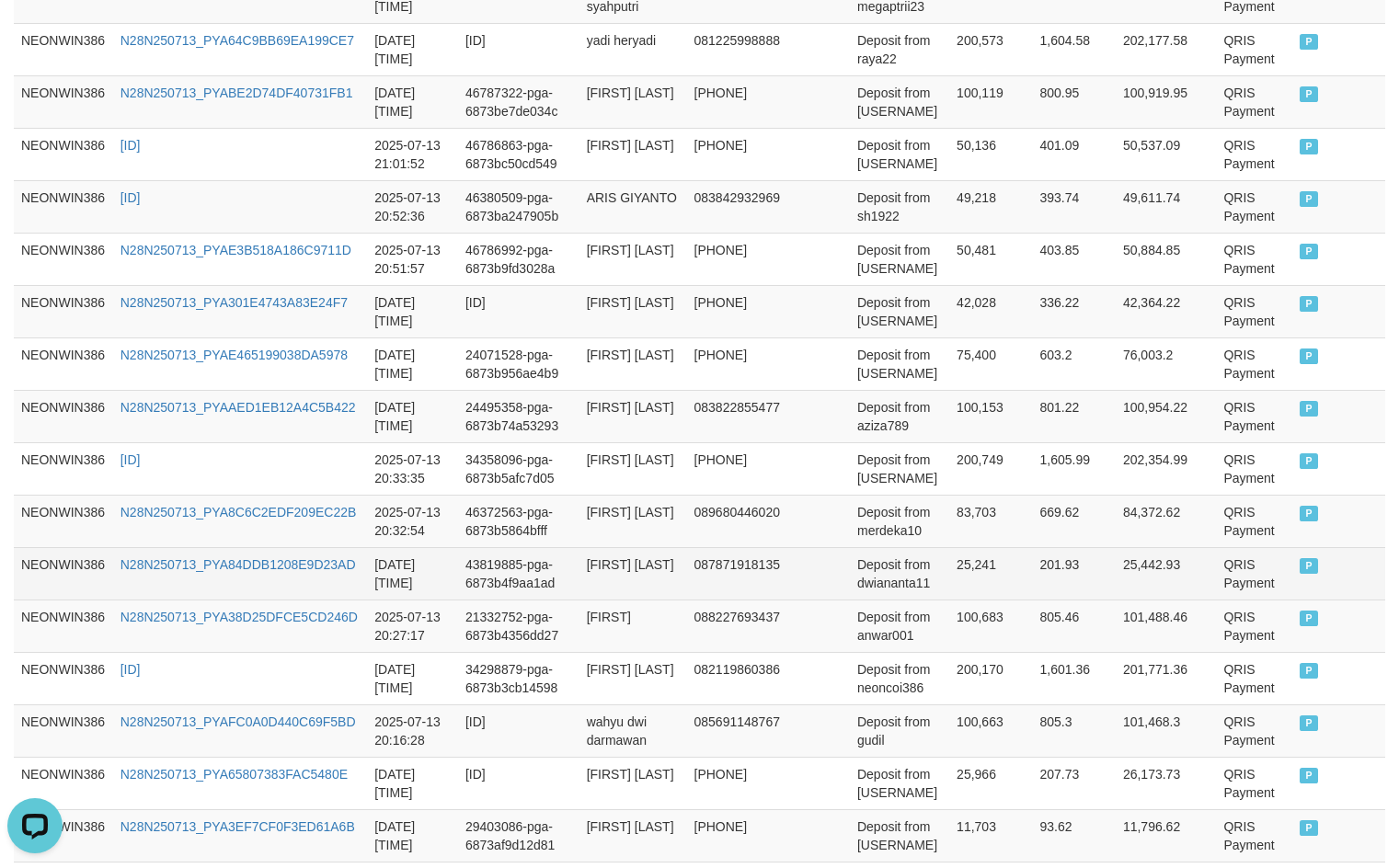 click on "dwi ananta setia dewangga" at bounding box center [633, 573] 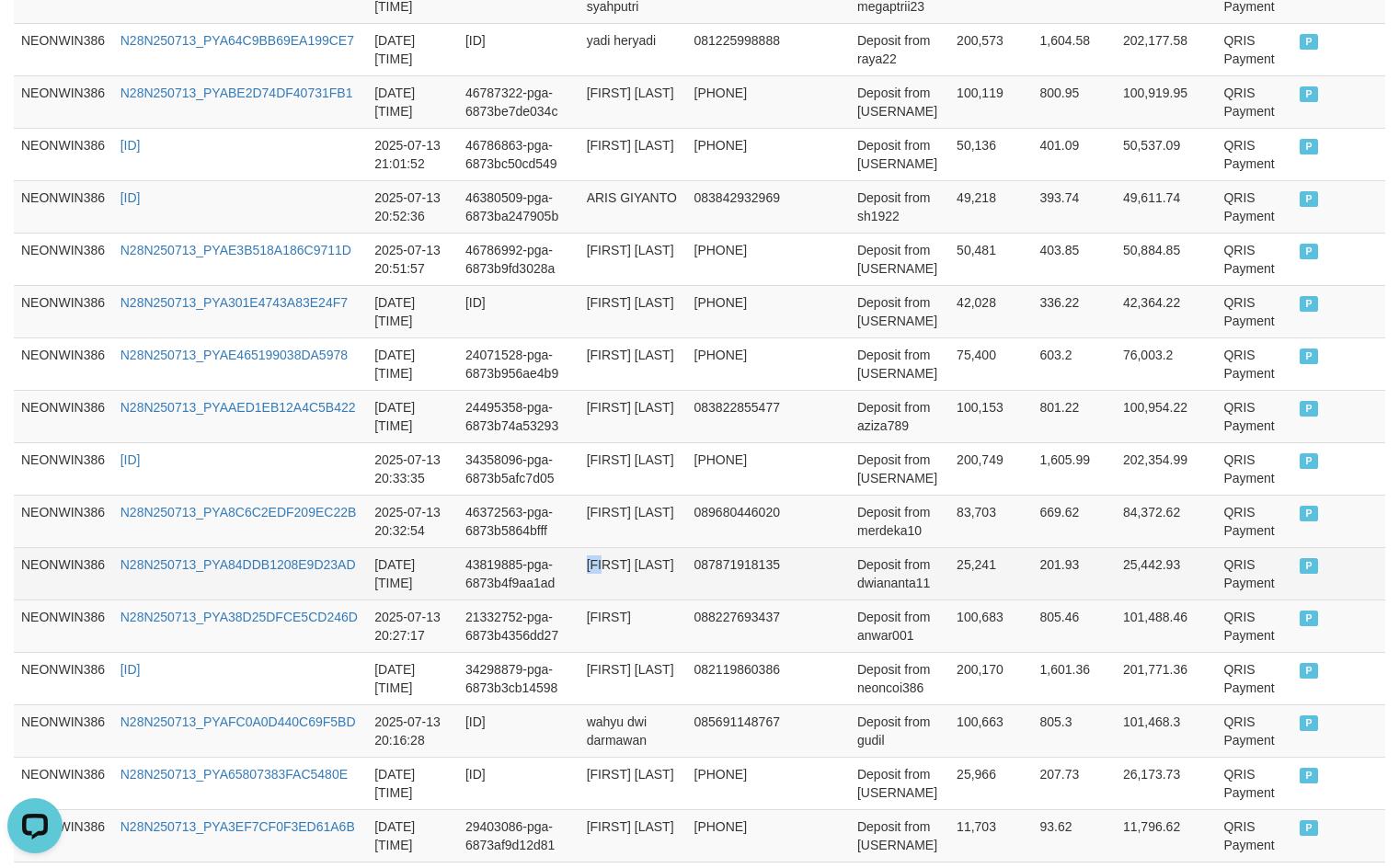 click on "dwi ananta setia dewangga" at bounding box center (633, 573) 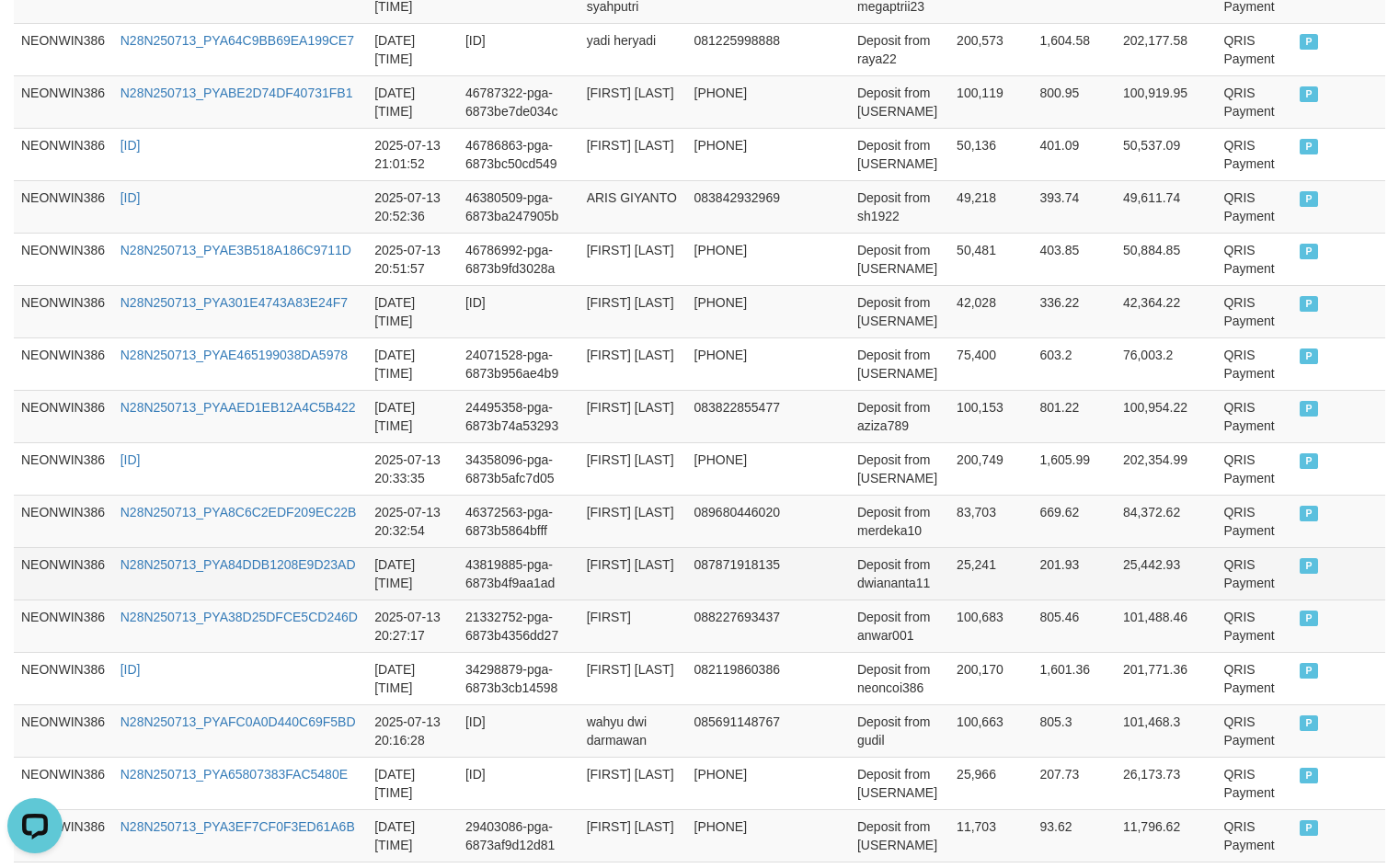 click on "Deposit from dwiananta11" at bounding box center (900, 573) 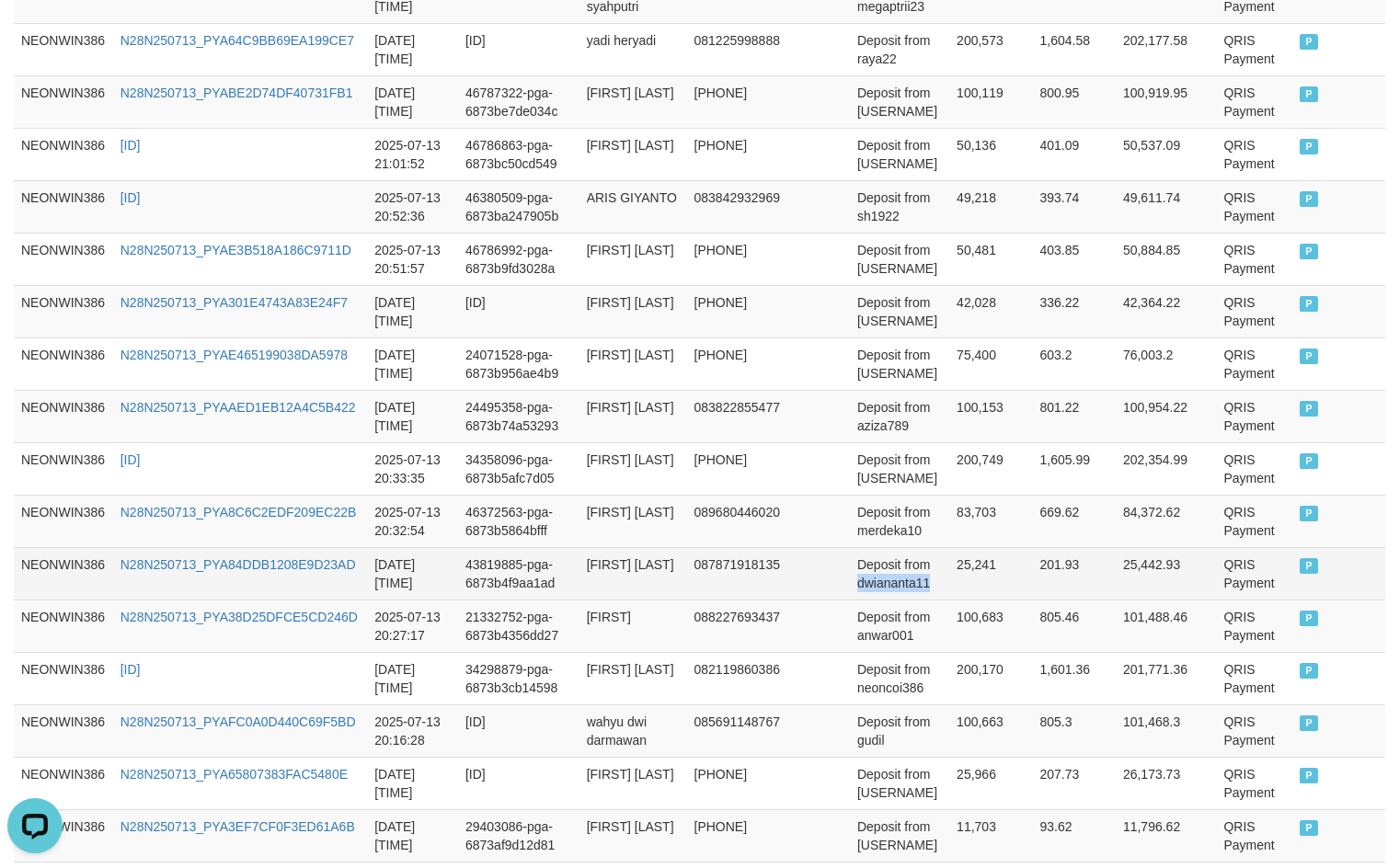 click on "Deposit from dwiananta11" at bounding box center [900, 573] 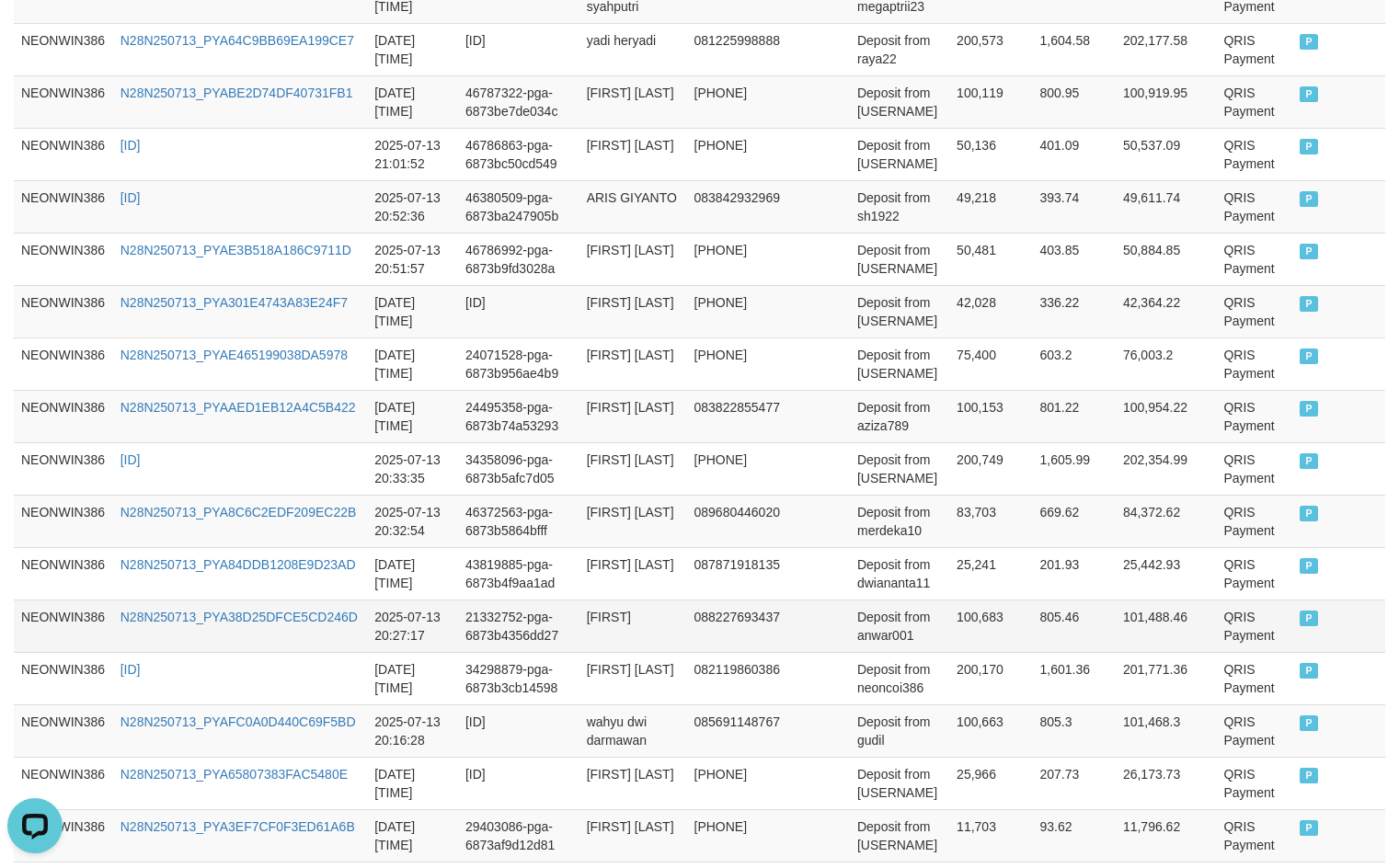 click on "anwar" at bounding box center [633, 625] 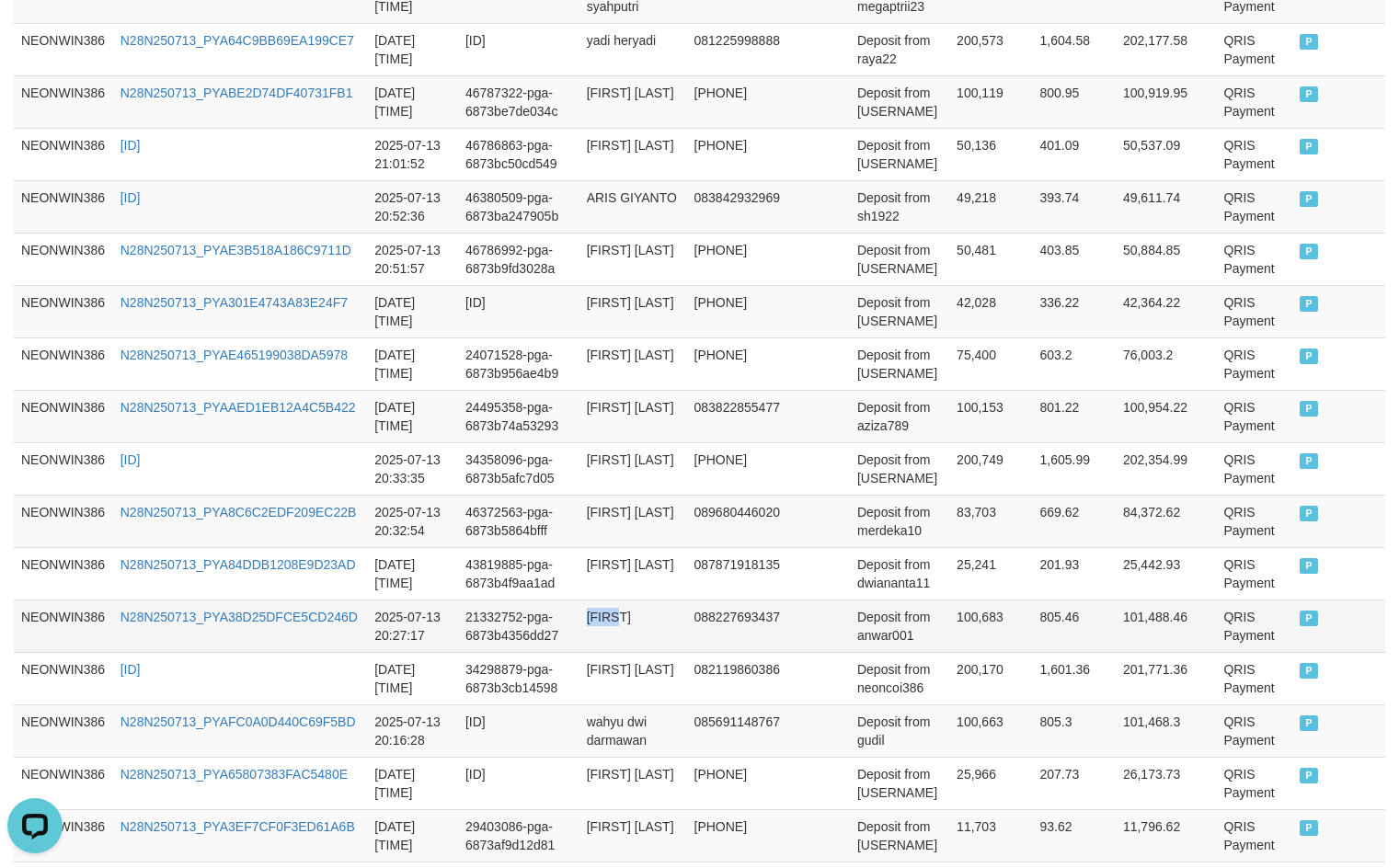 click on "anwar" at bounding box center (633, 625) 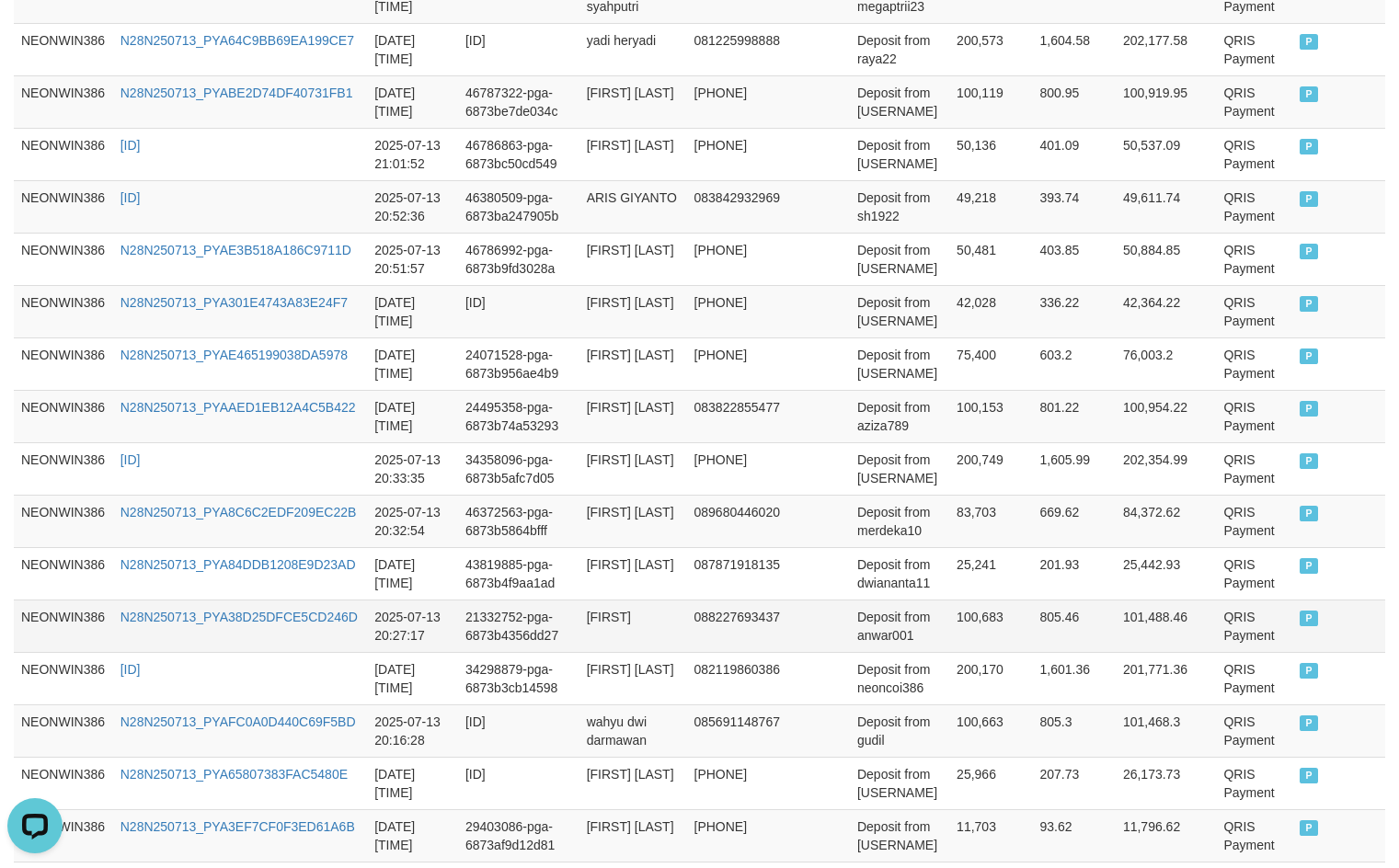 click on "Deposit from anwar001" at bounding box center (900, 625) 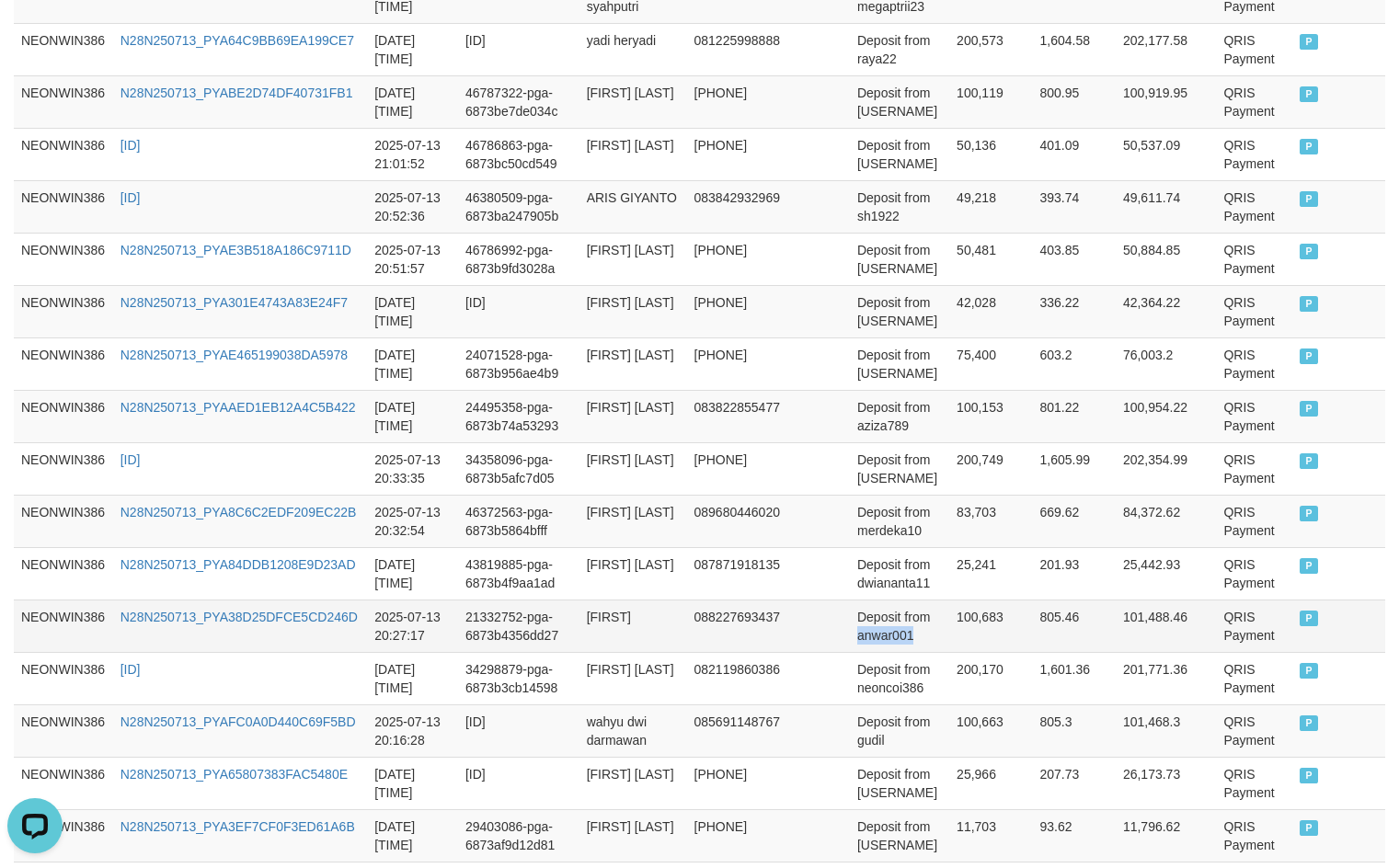 click on "Deposit from anwar001" at bounding box center (900, 625) 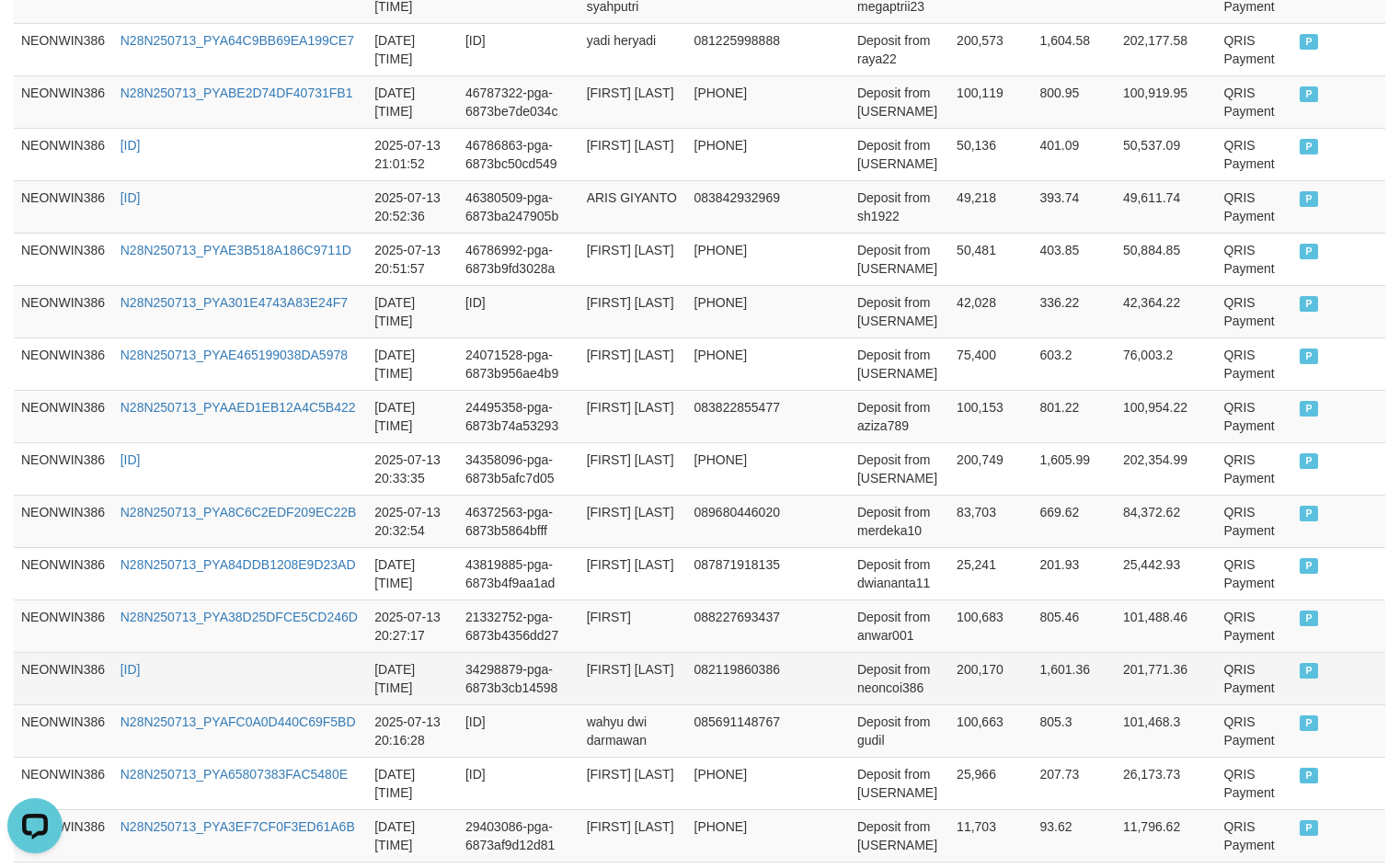 click on "muhammad amin yusuf" at bounding box center [633, 678] 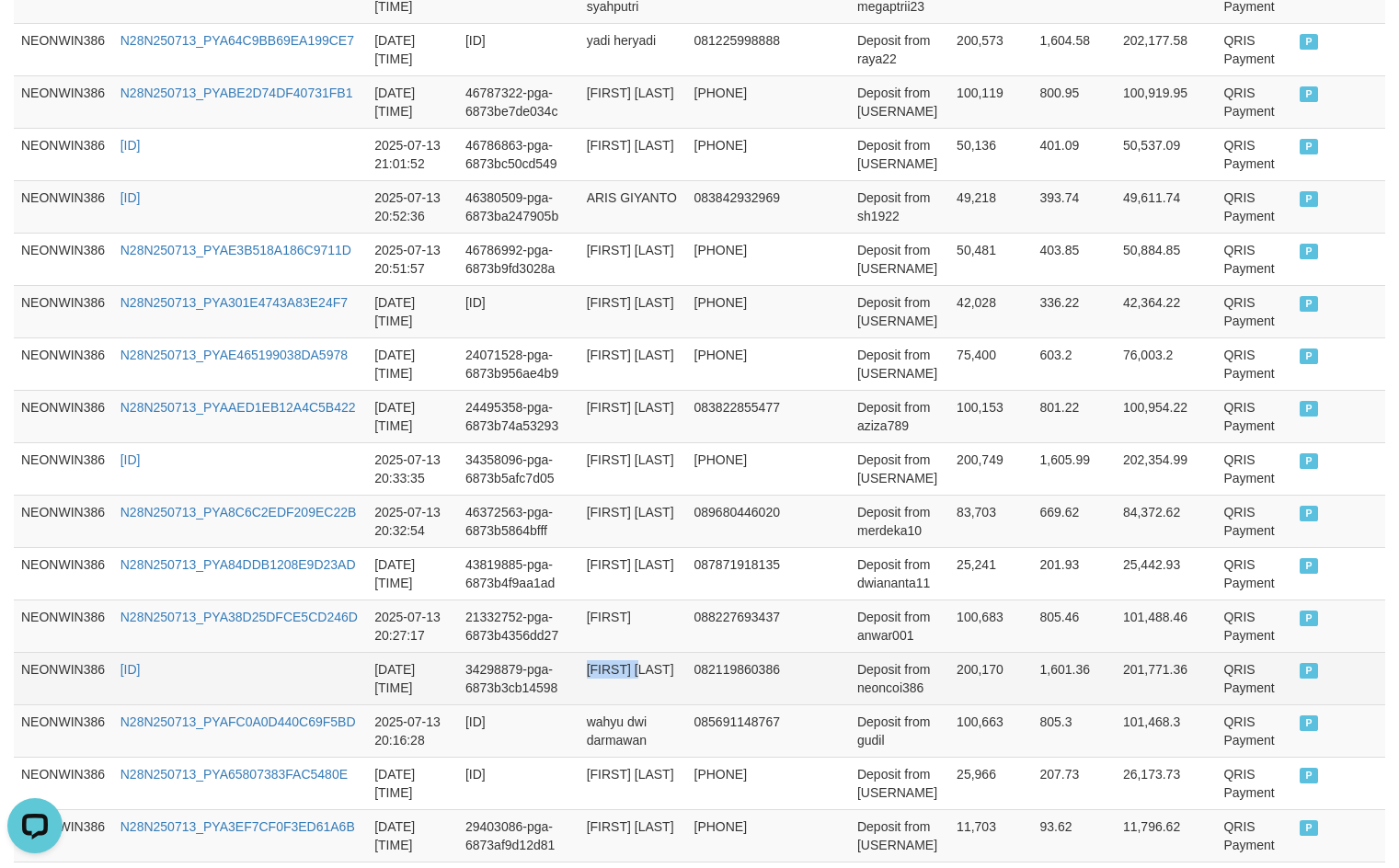 click on "muhammad amin yusuf" at bounding box center [633, 678] 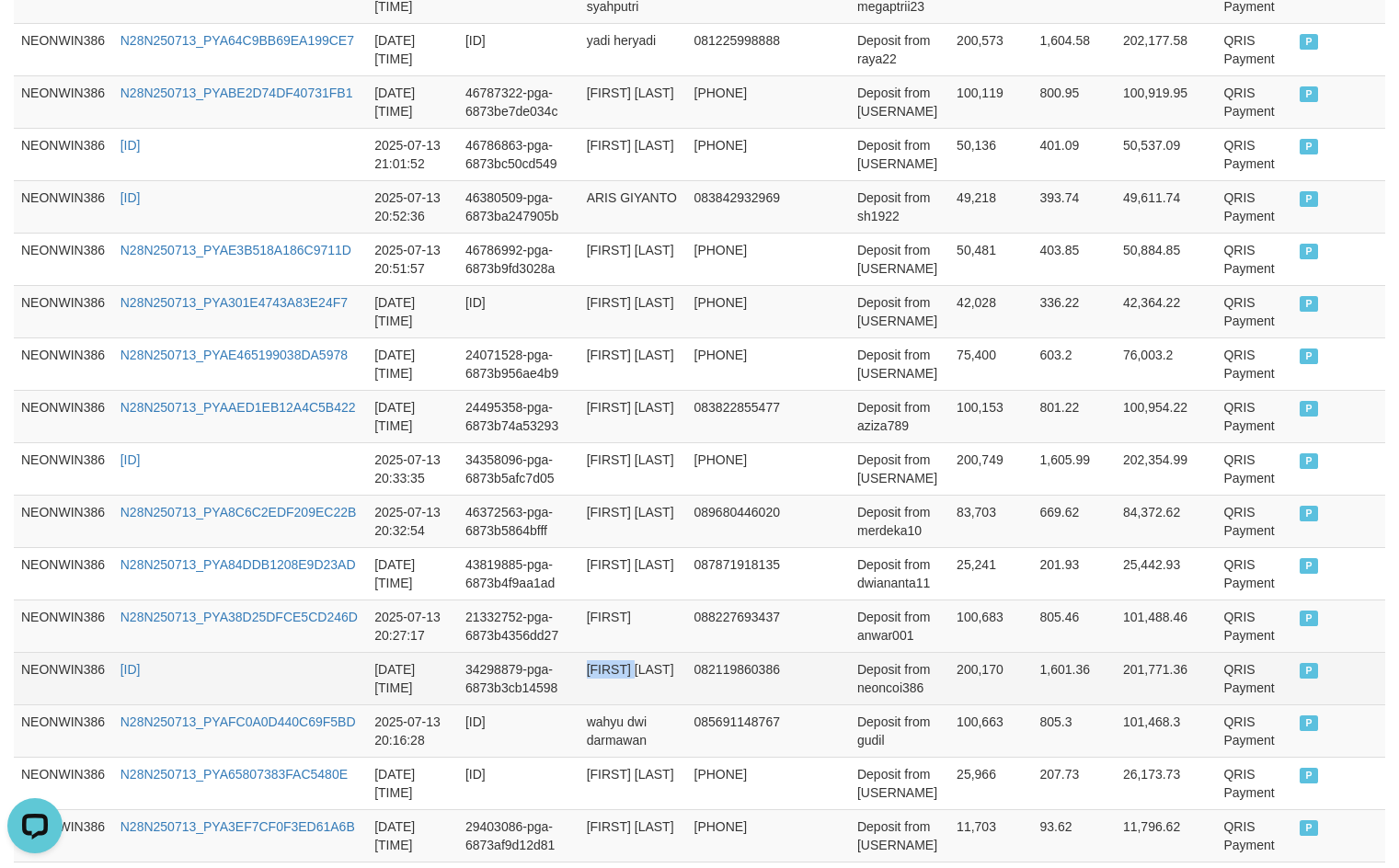 drag, startPoint x: 621, startPoint y: 674, endPoint x: 631, endPoint y: 680, distance: 11.661904 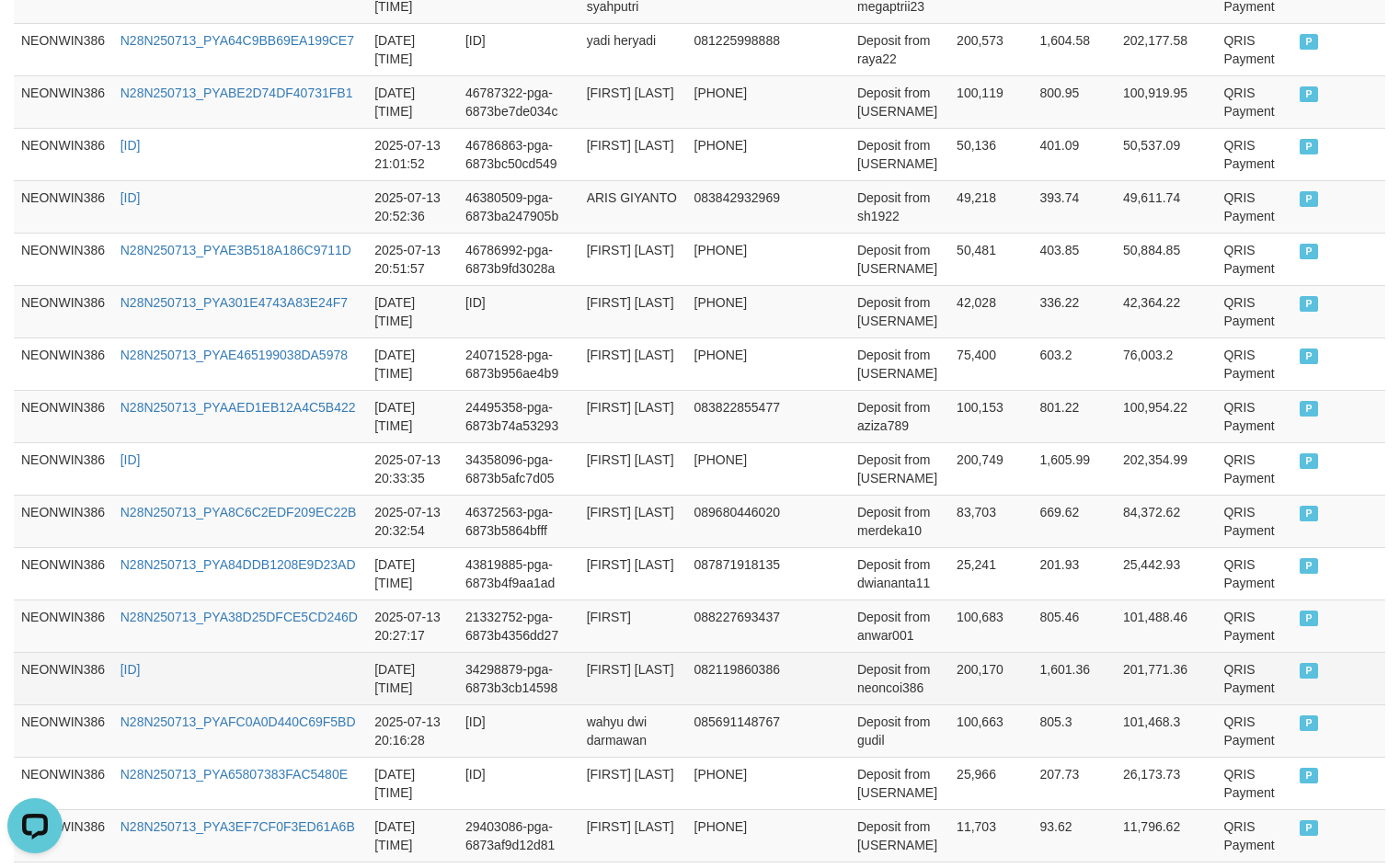 click on "muhammad amin yusuf" at bounding box center (633, 678) 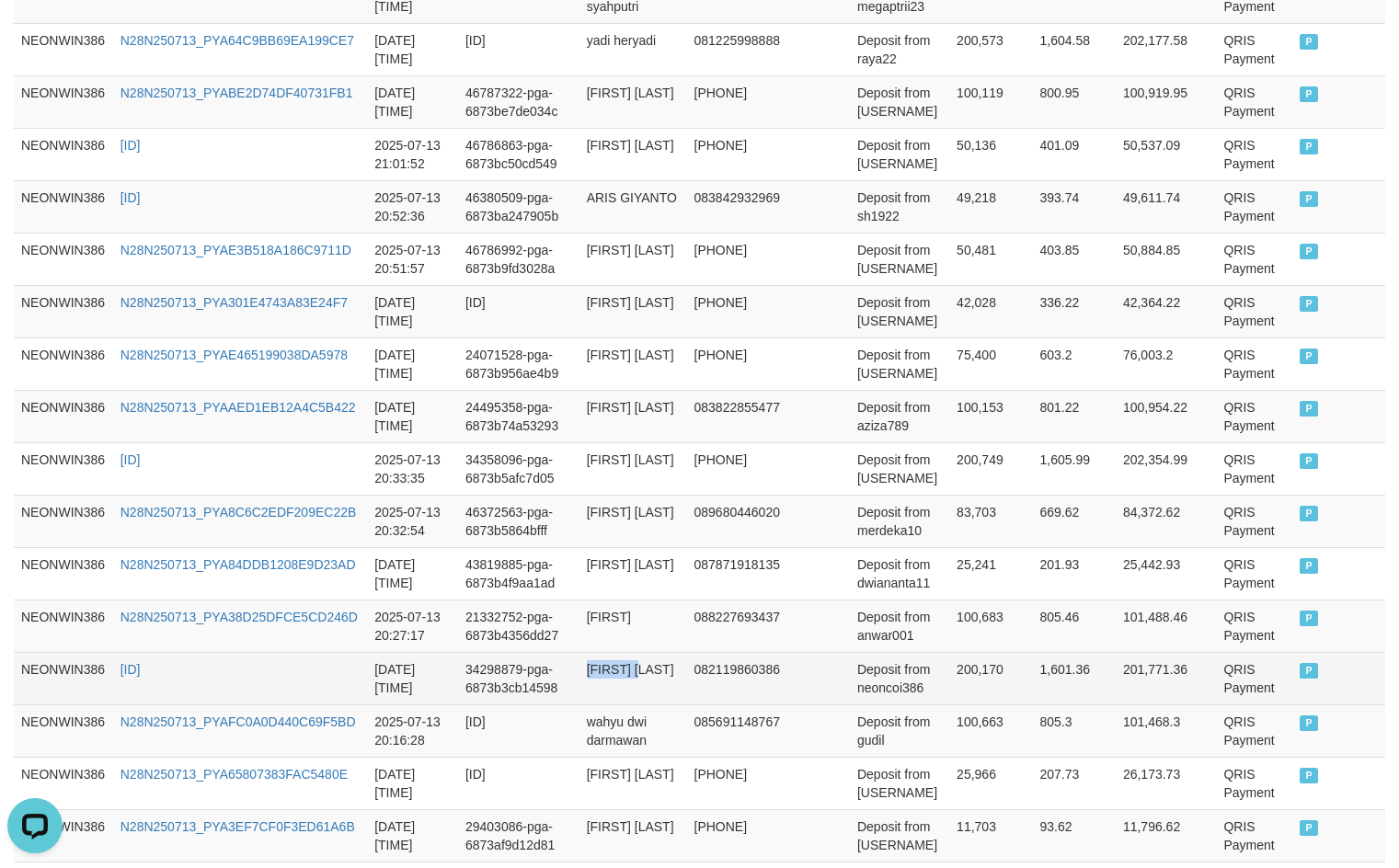 drag, startPoint x: 611, startPoint y: 670, endPoint x: 629, endPoint y: 676, distance: 18.973666 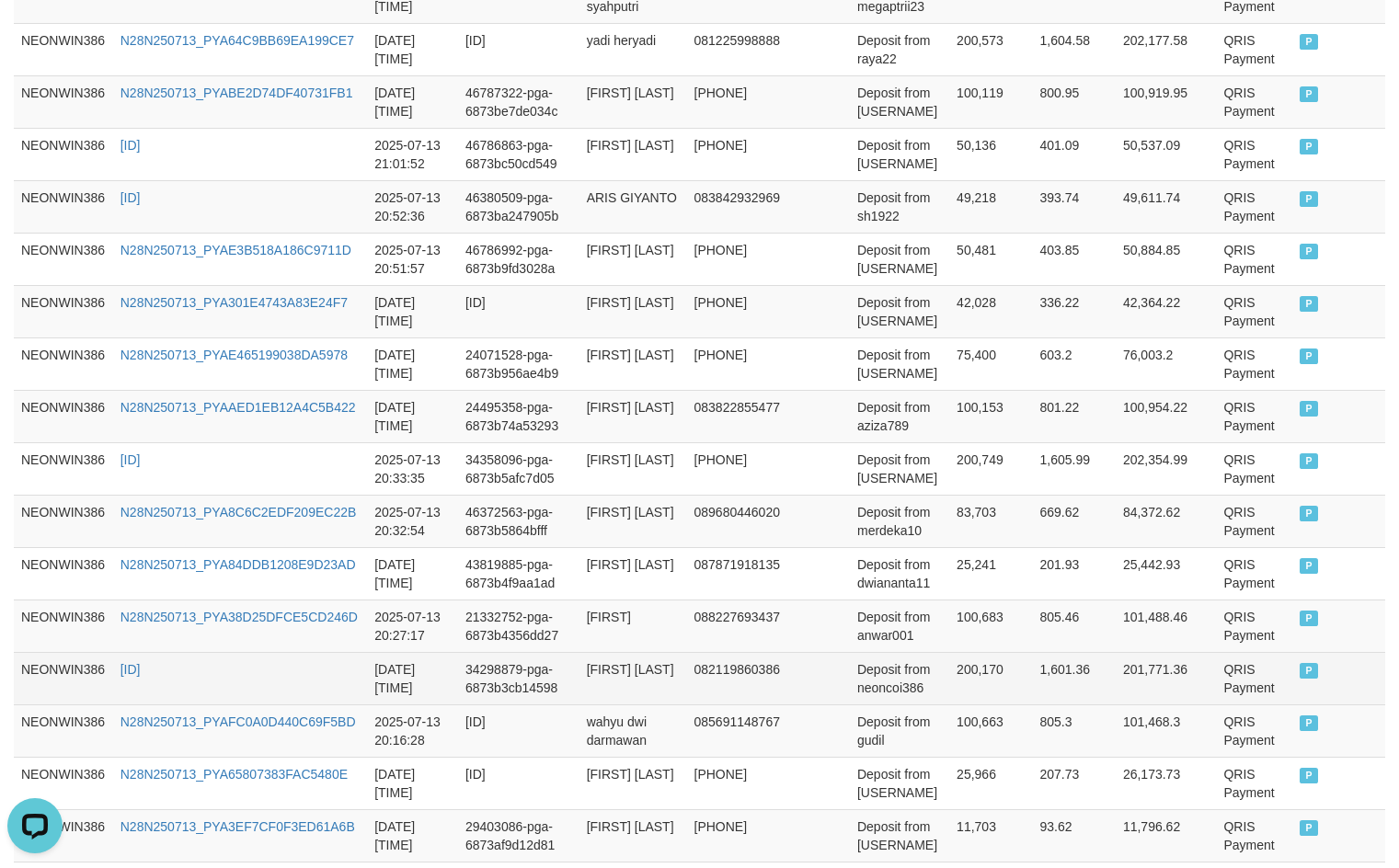 click on "Deposit from neoncoi386" at bounding box center (900, 678) 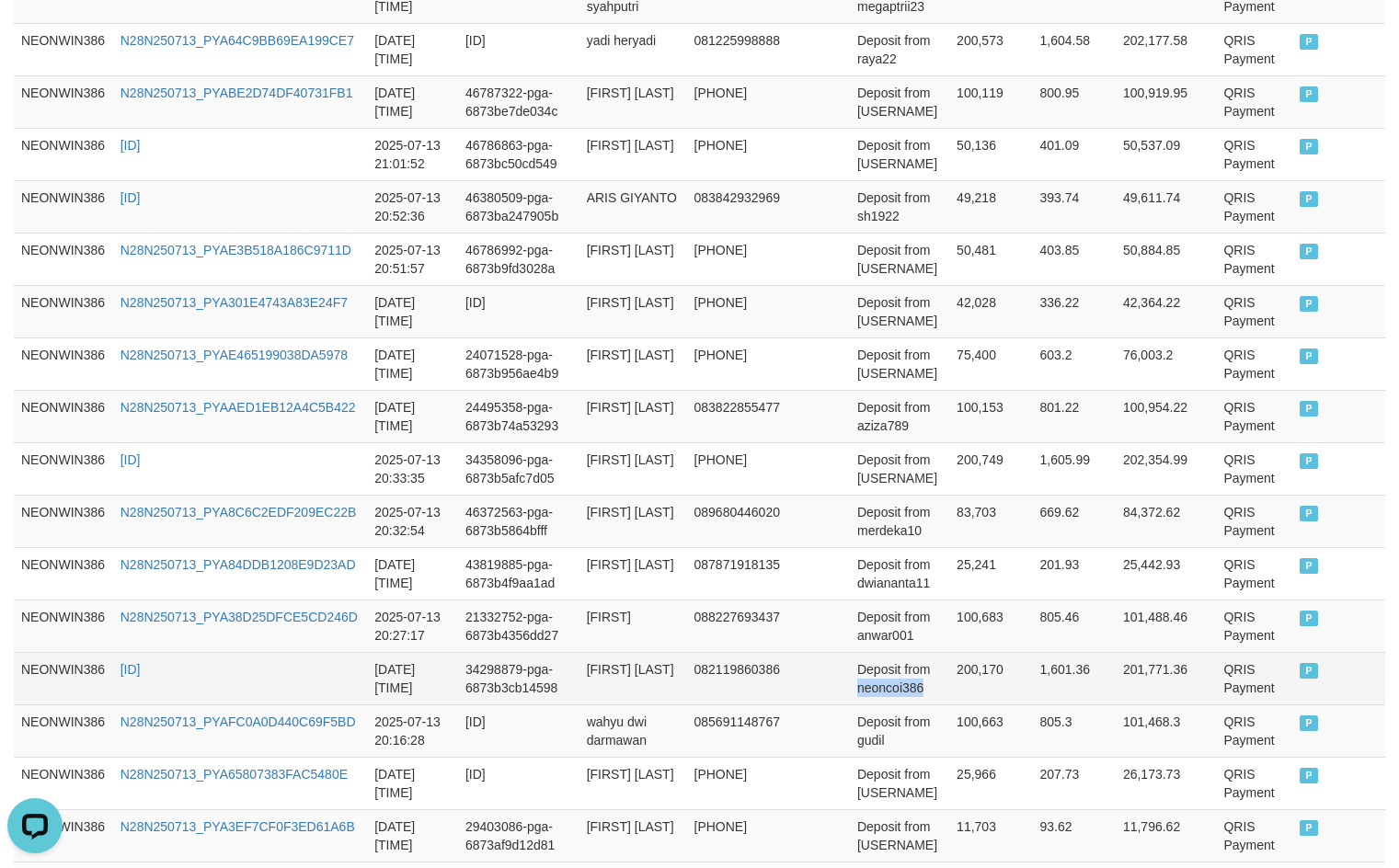 click on "Deposit from neoncoi386" at bounding box center [900, 678] 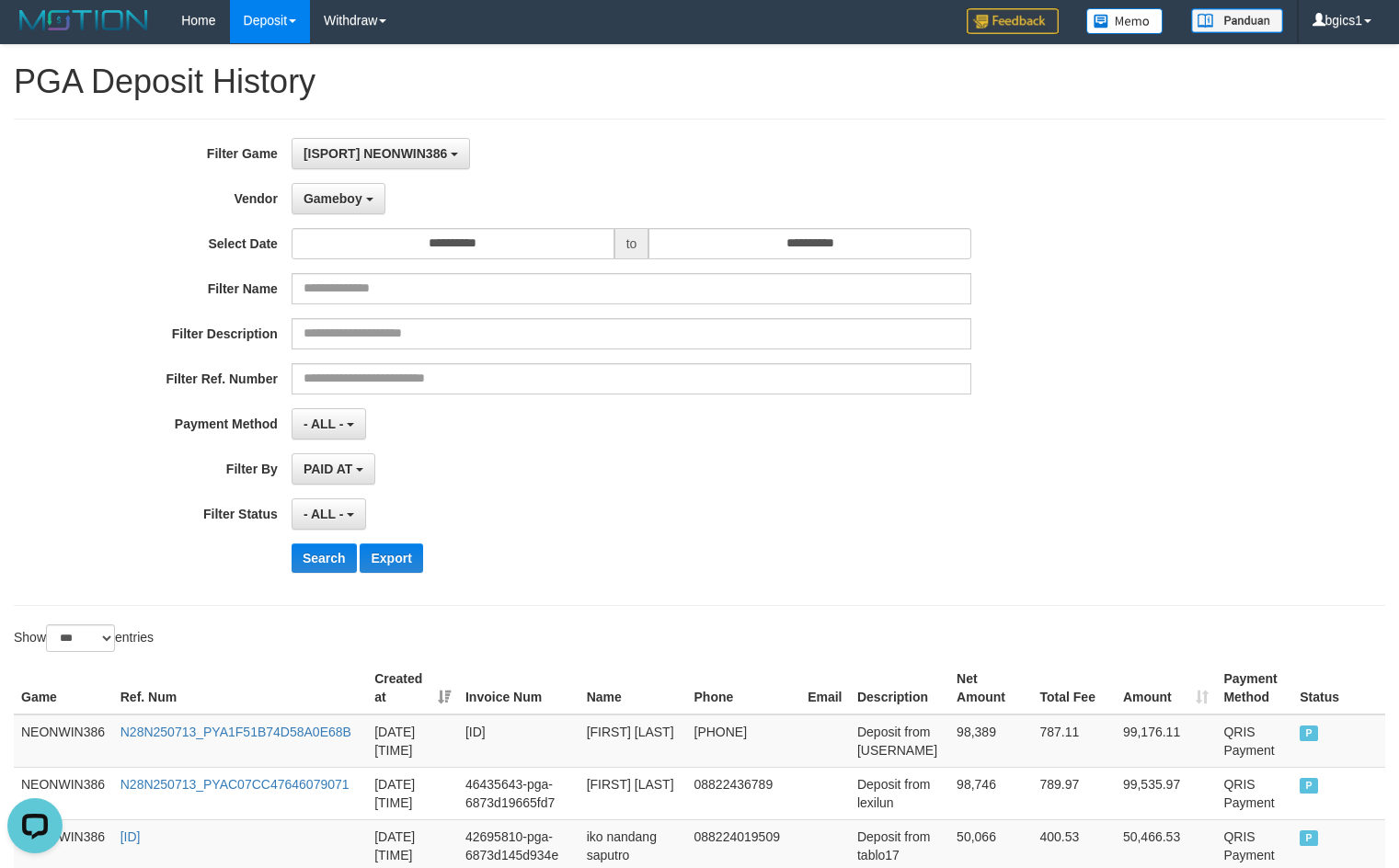scroll, scrollTop: 0, scrollLeft: 0, axis: both 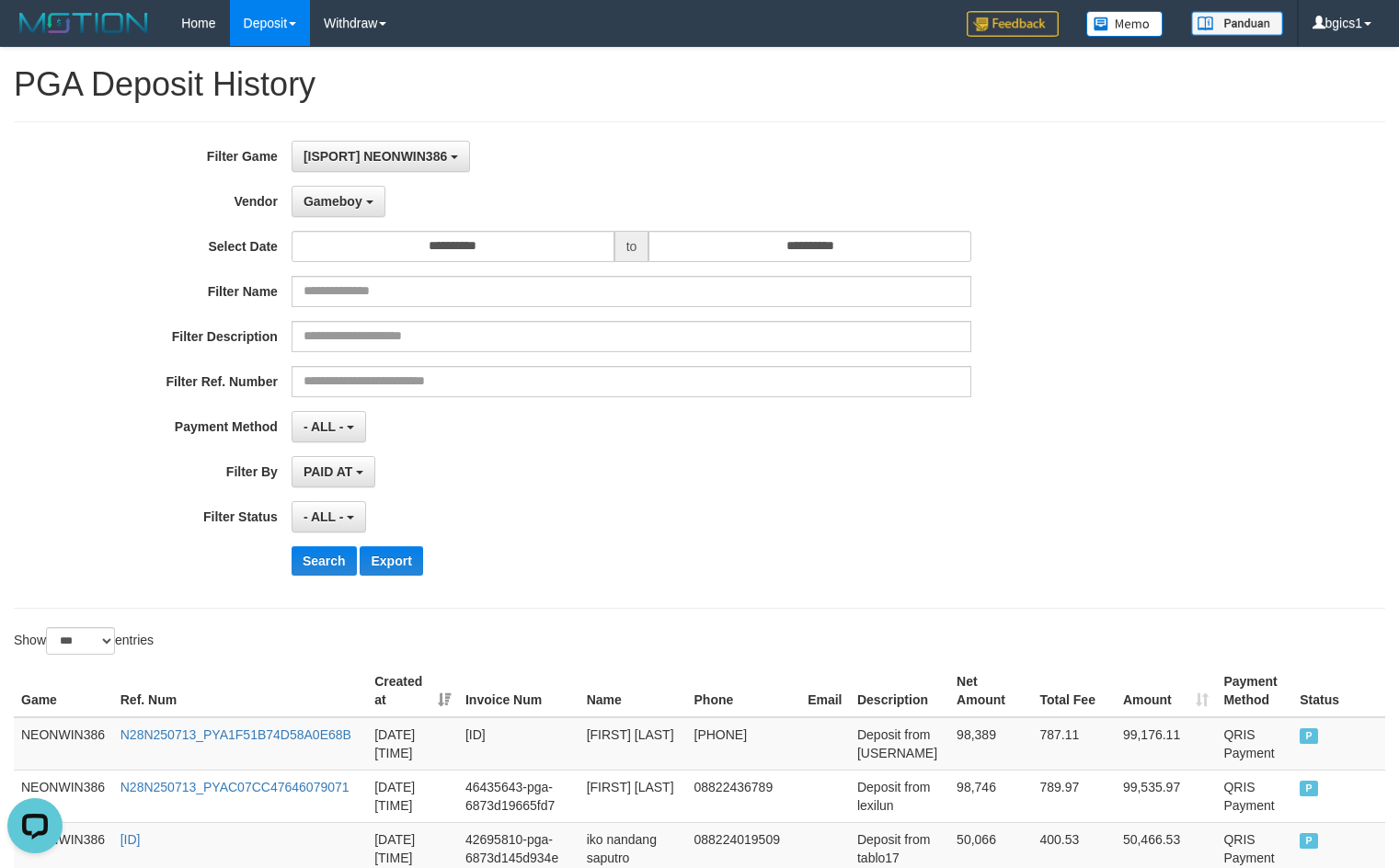 click on "**********" at bounding box center (583, 365) 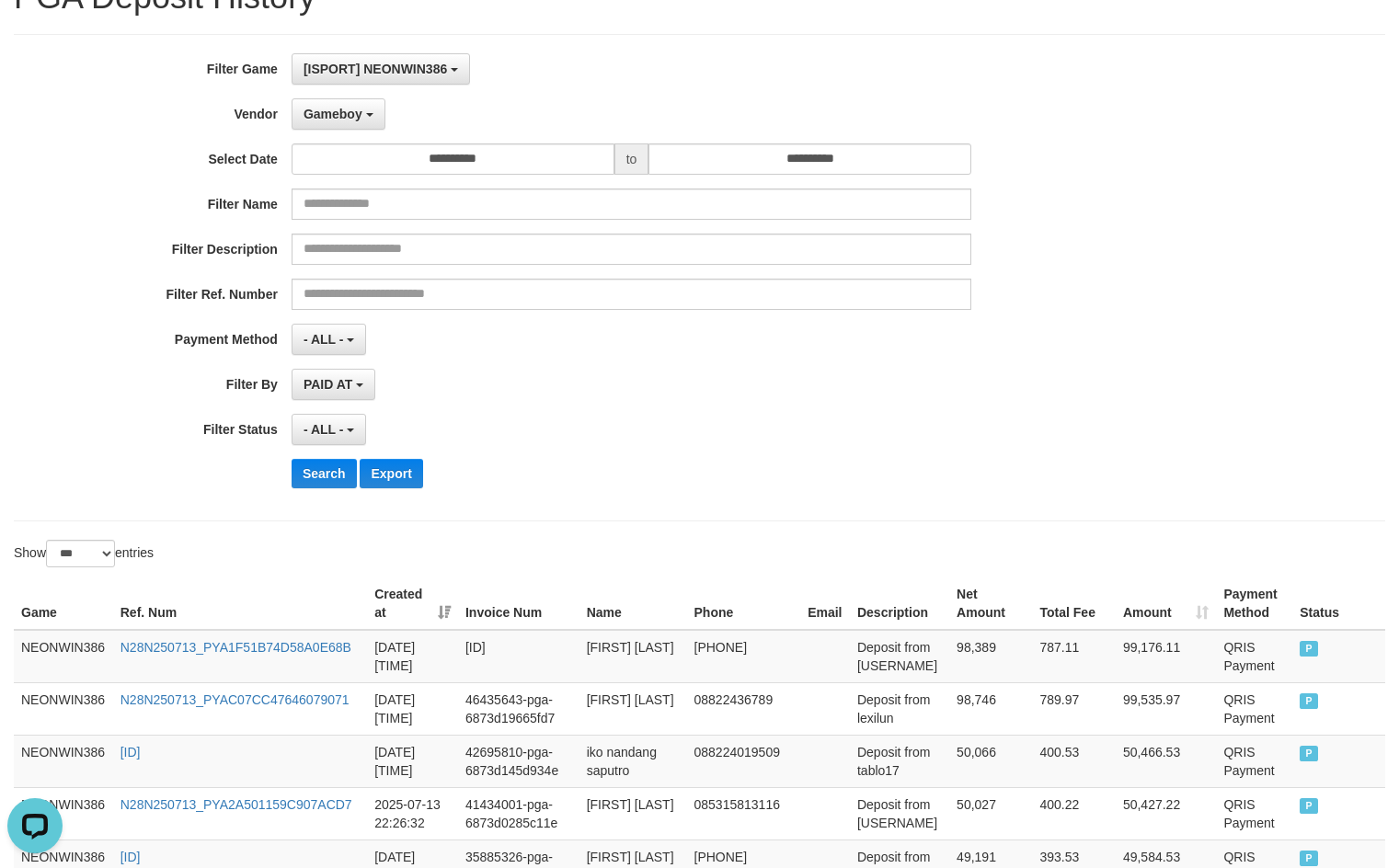 scroll, scrollTop: 0, scrollLeft: 0, axis: both 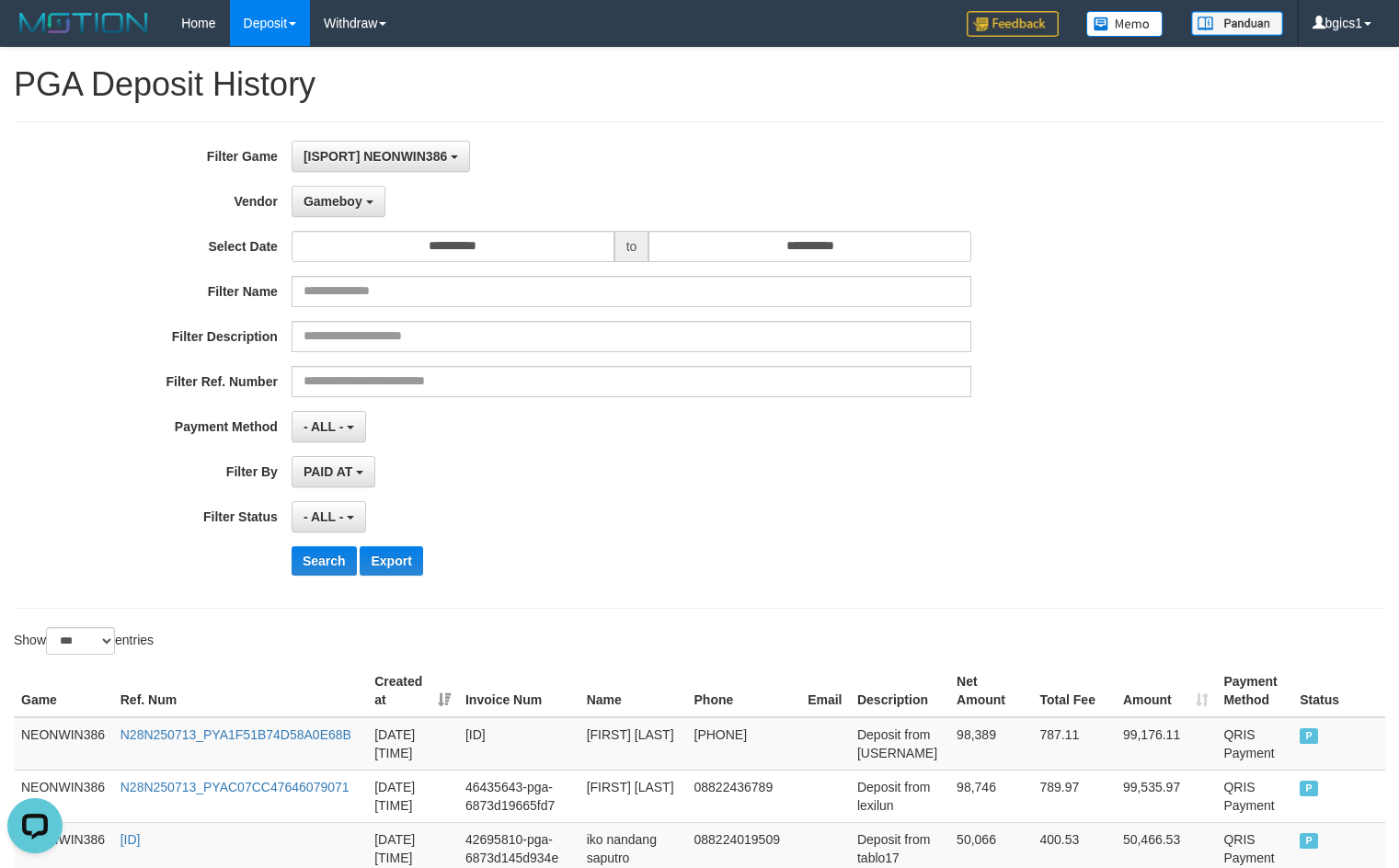 click on "**********" at bounding box center [699, 365] 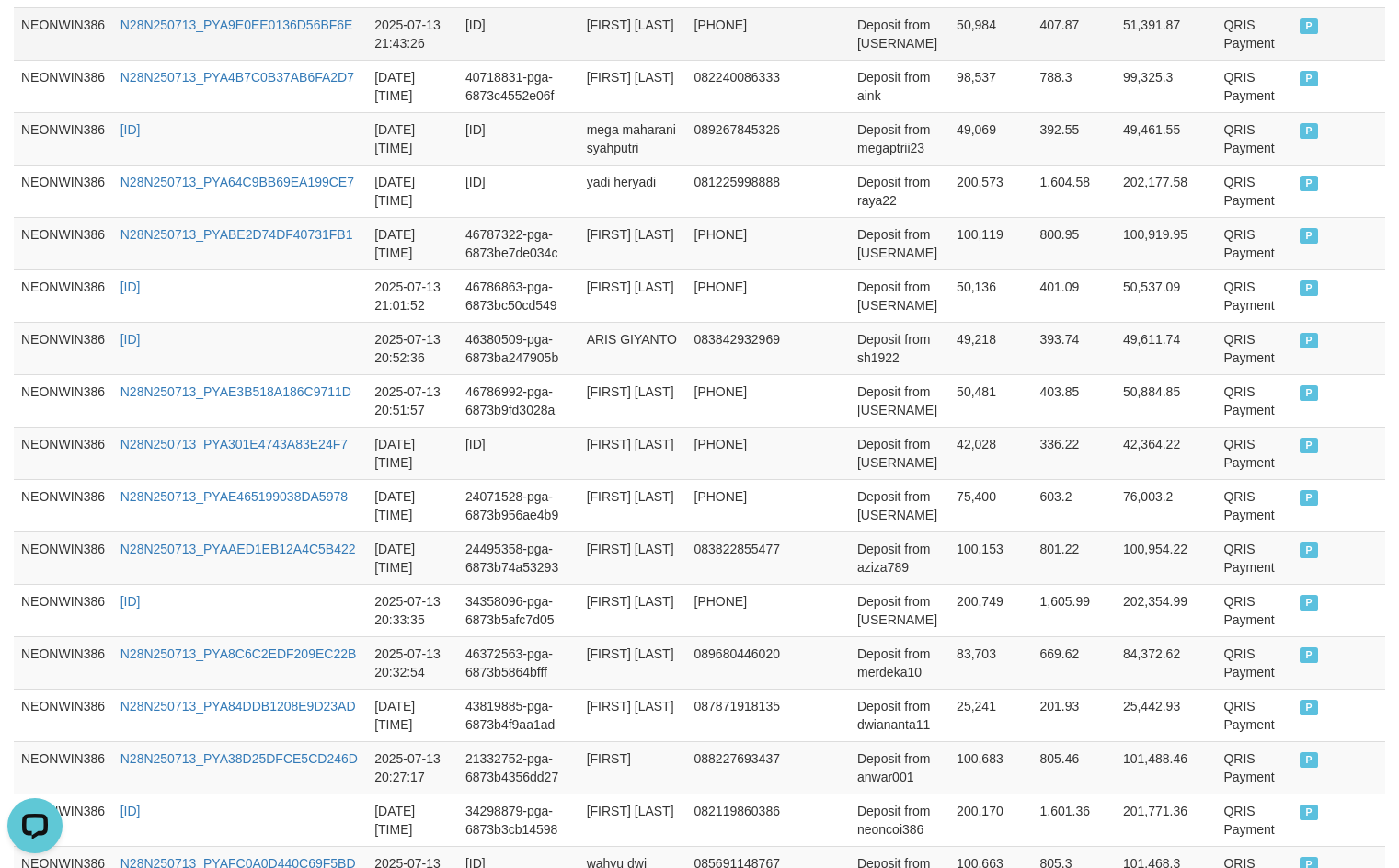 scroll, scrollTop: 0, scrollLeft: 0, axis: both 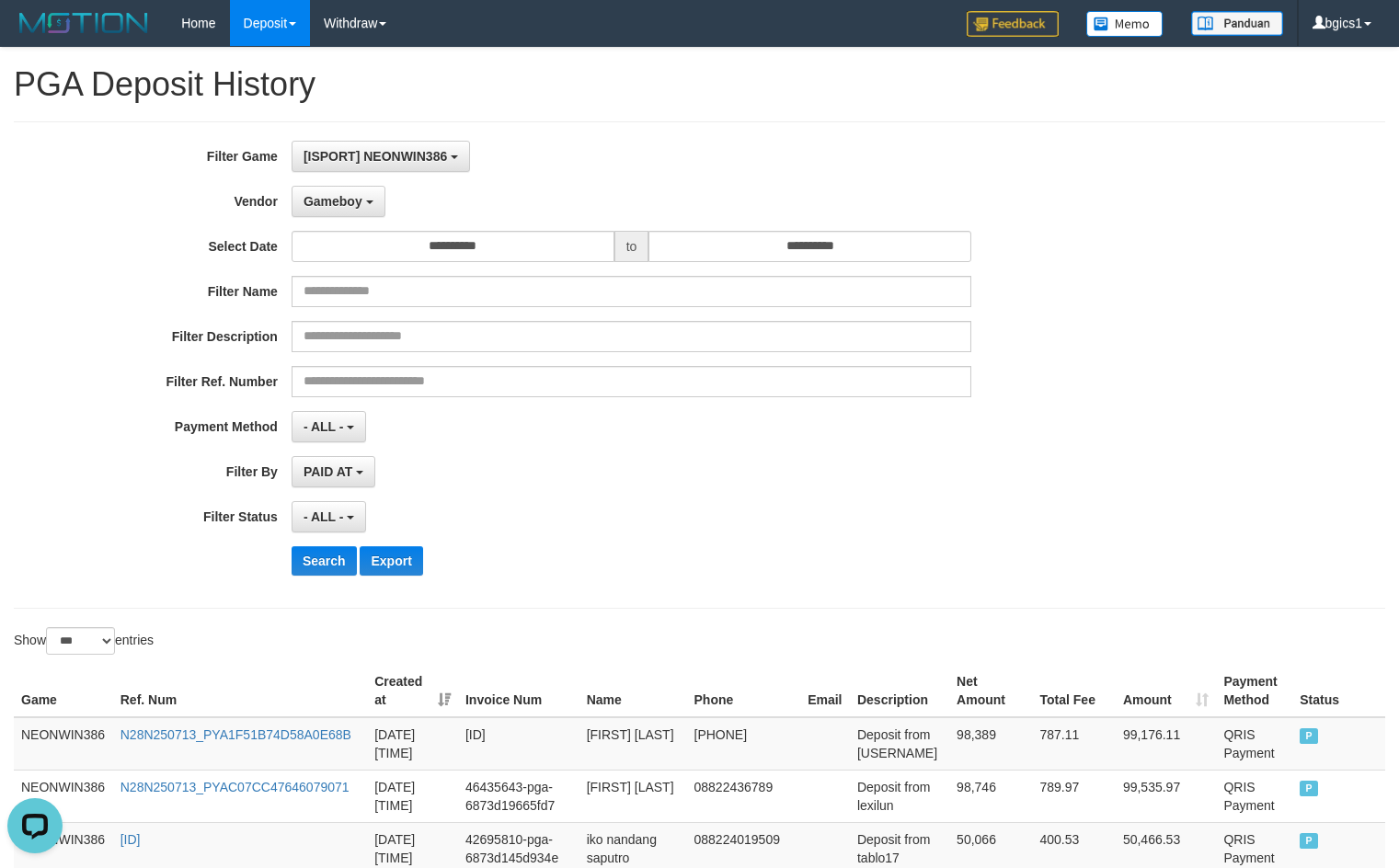 click on "**********" at bounding box center (583, 201) 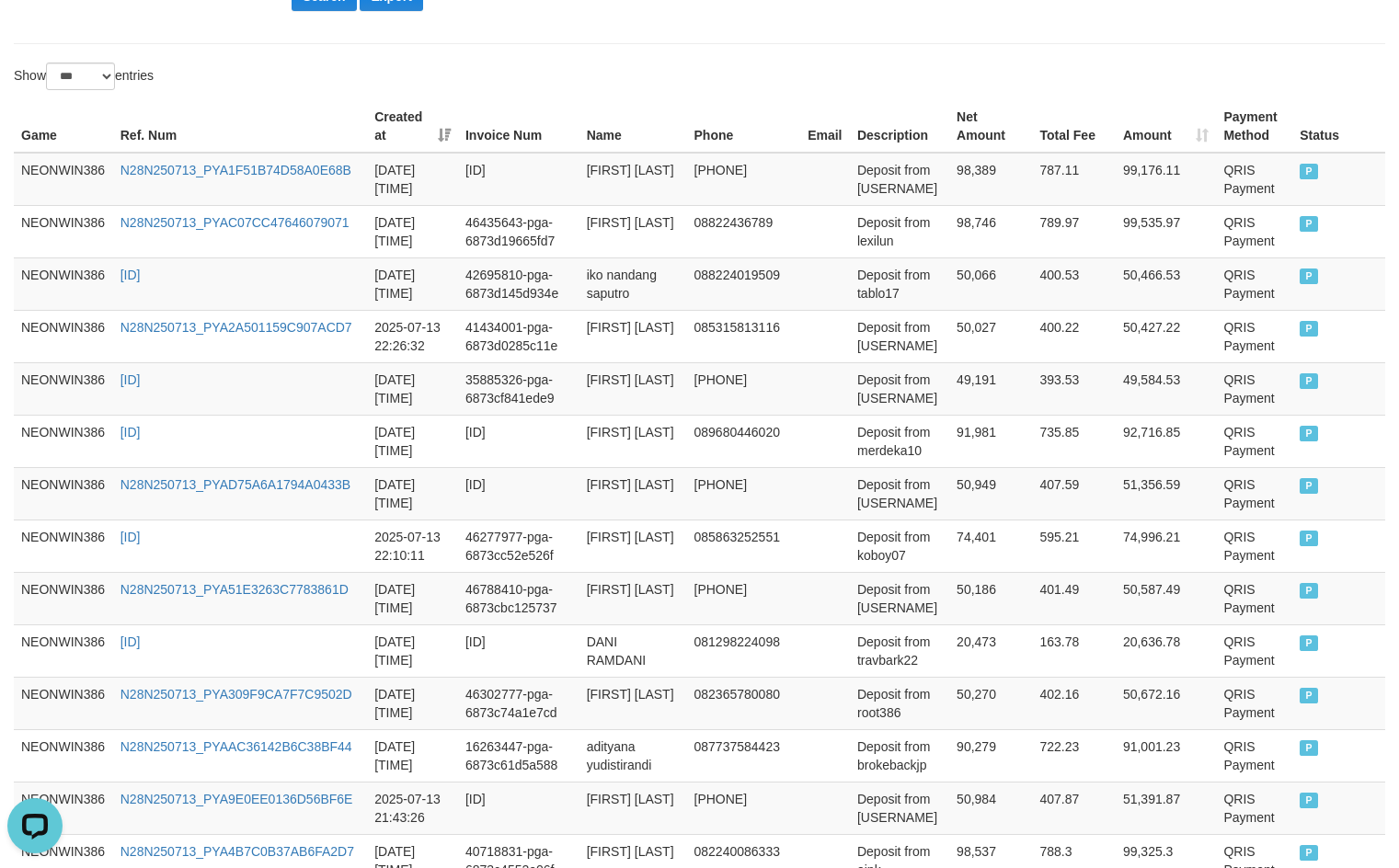scroll, scrollTop: 0, scrollLeft: 0, axis: both 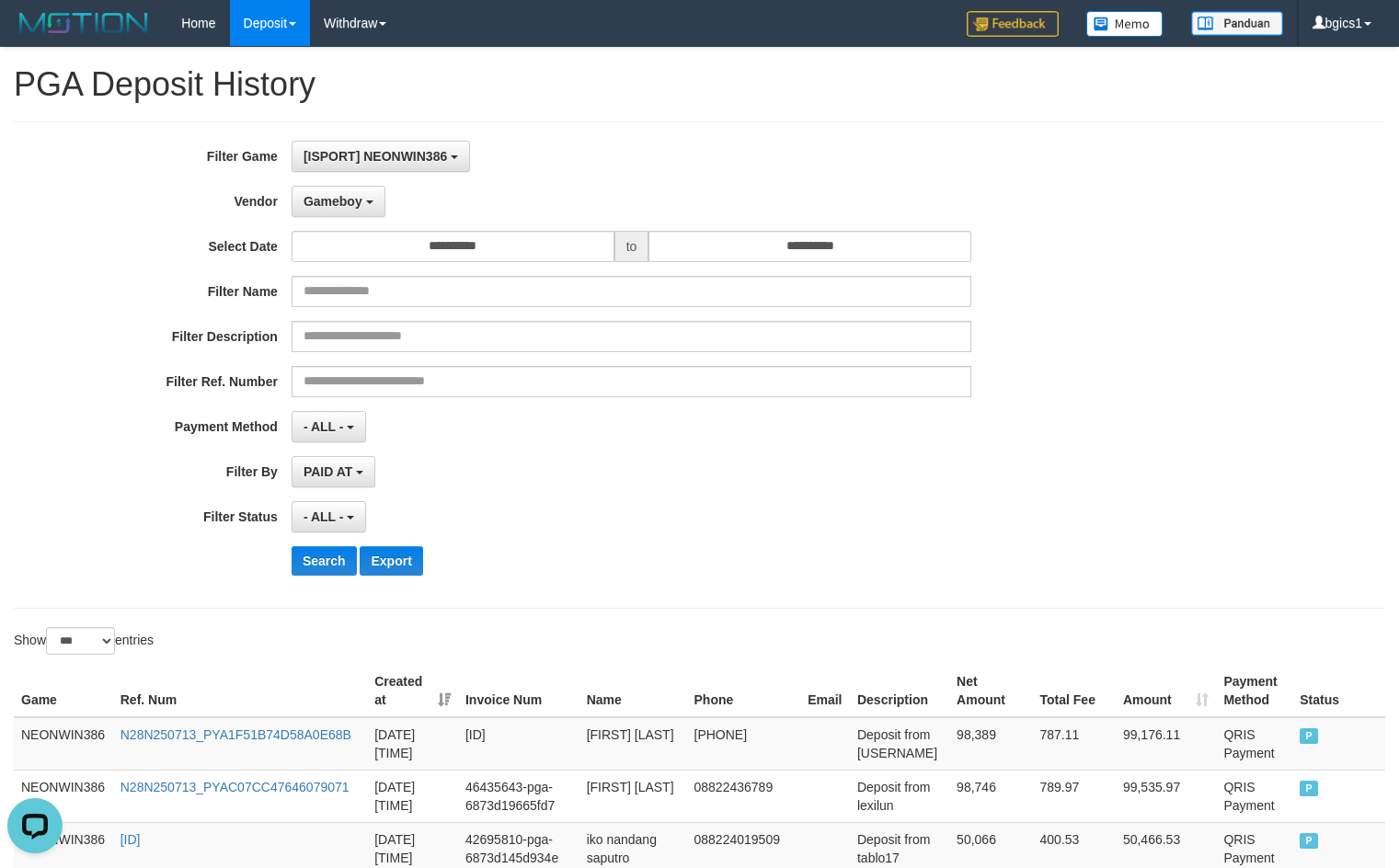 click on "Filter Description" at bounding box center (583, 337) 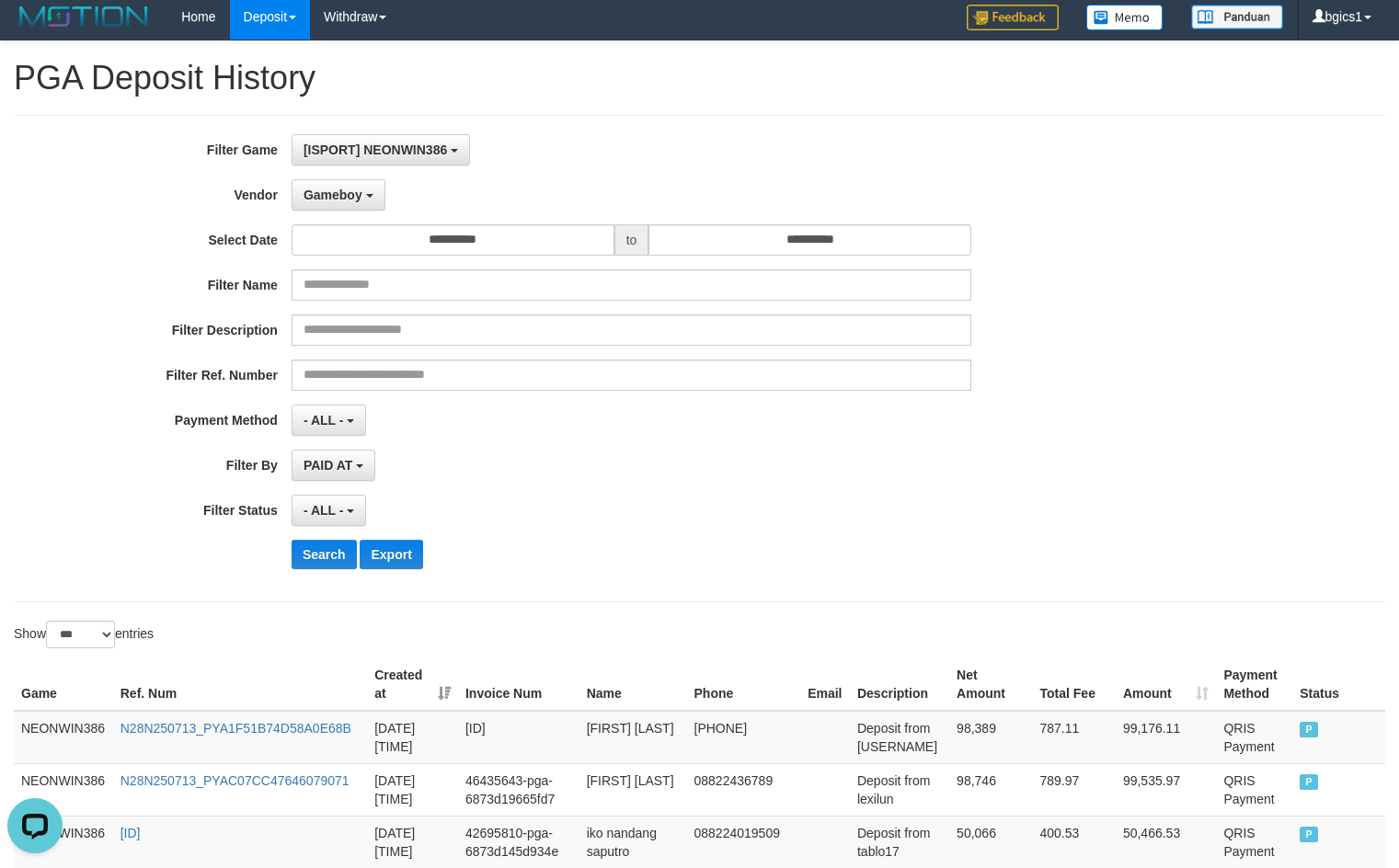 scroll, scrollTop: 0, scrollLeft: 0, axis: both 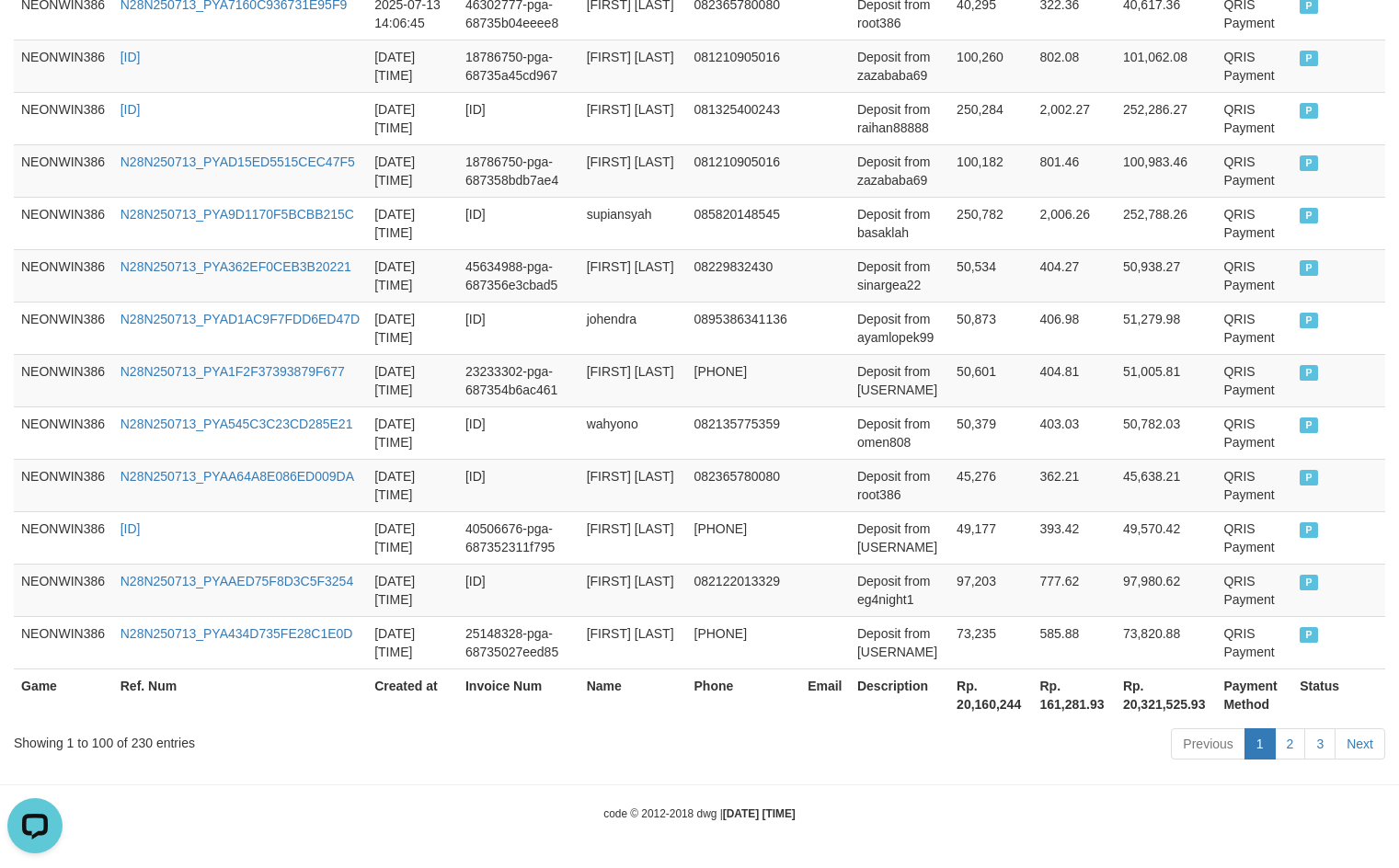 click on "Rp. 20,160,244" at bounding box center [991, 694] 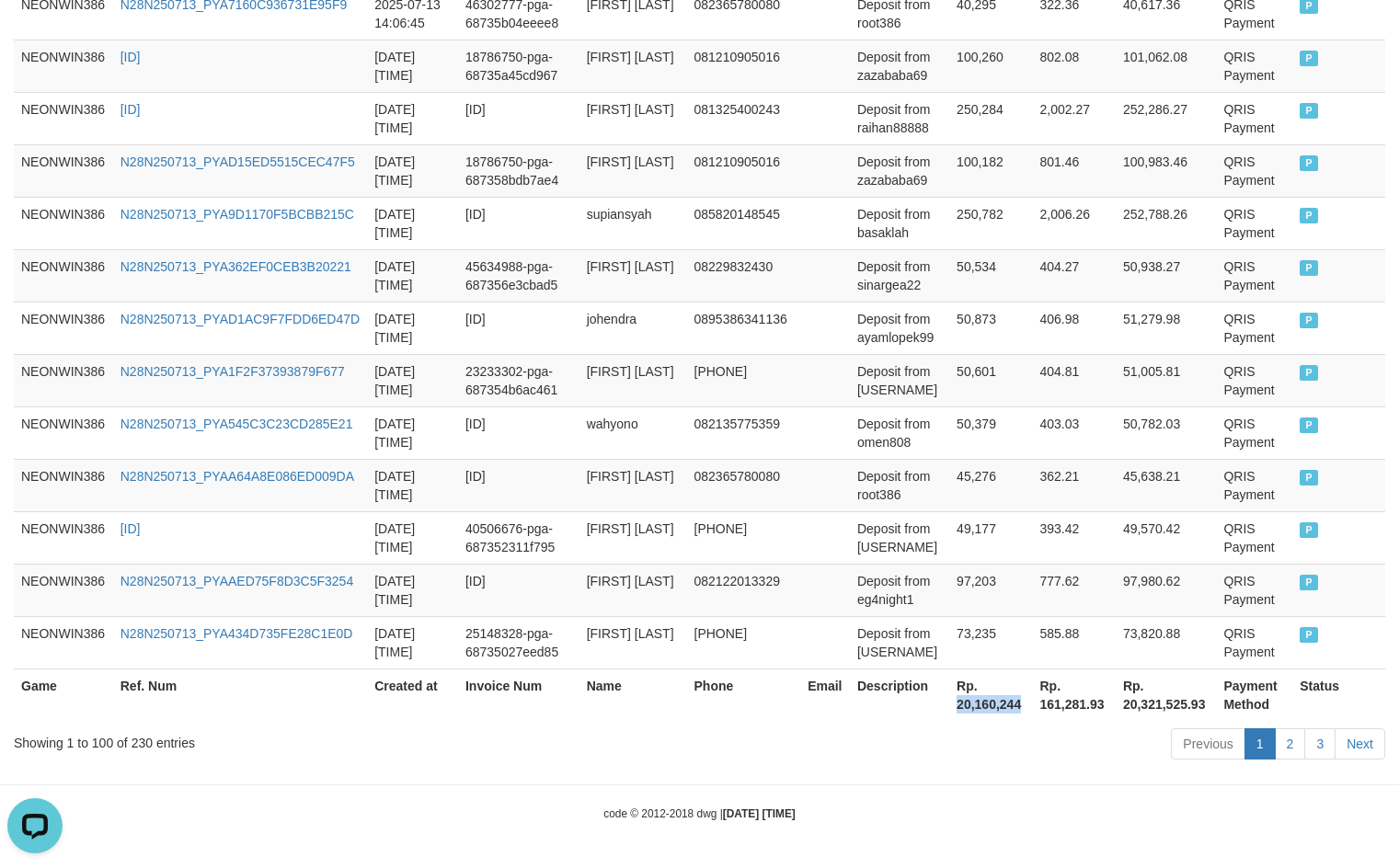 click on "Rp. 20,160,244" at bounding box center [991, 694] 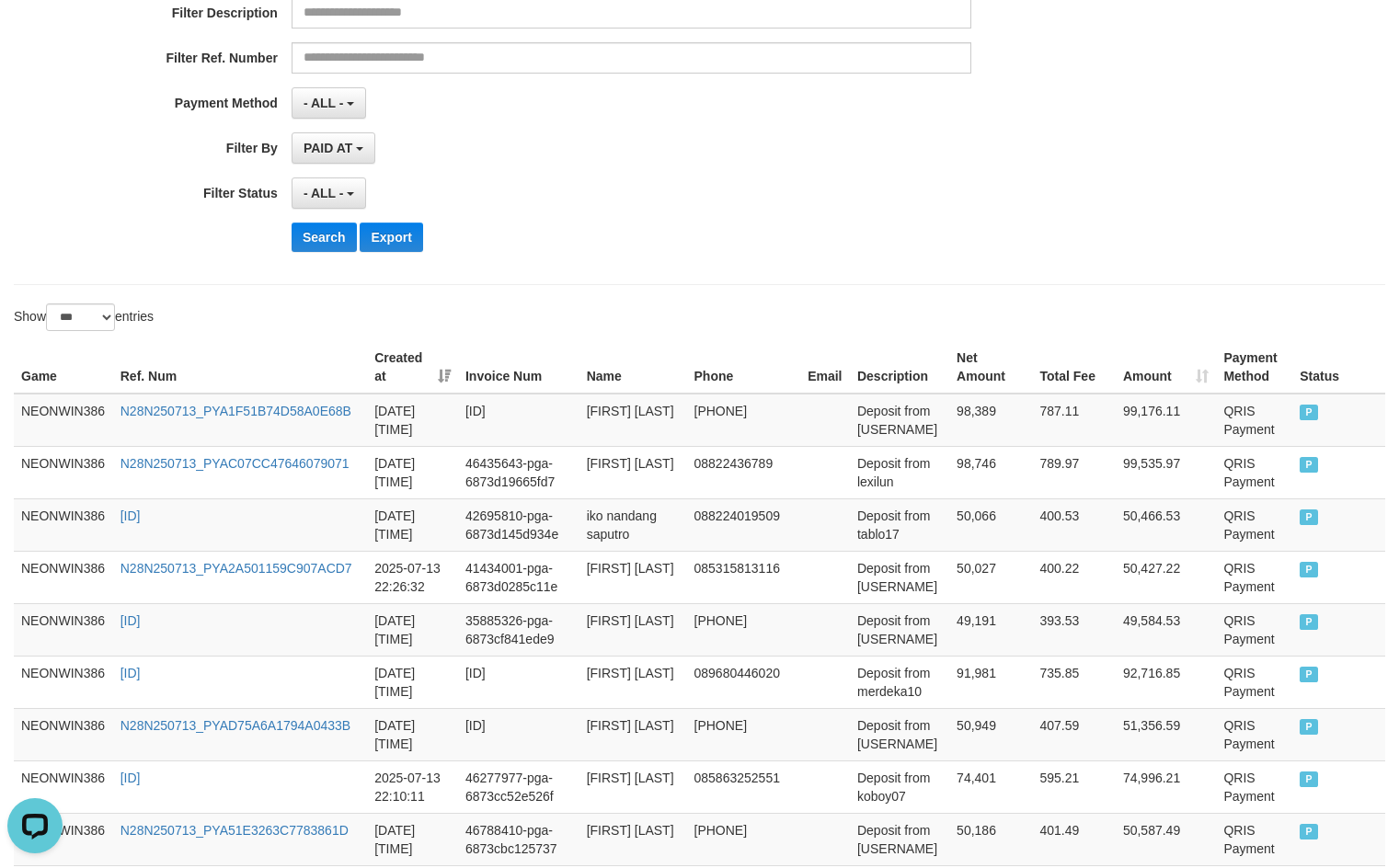 scroll, scrollTop: 306, scrollLeft: 0, axis: vertical 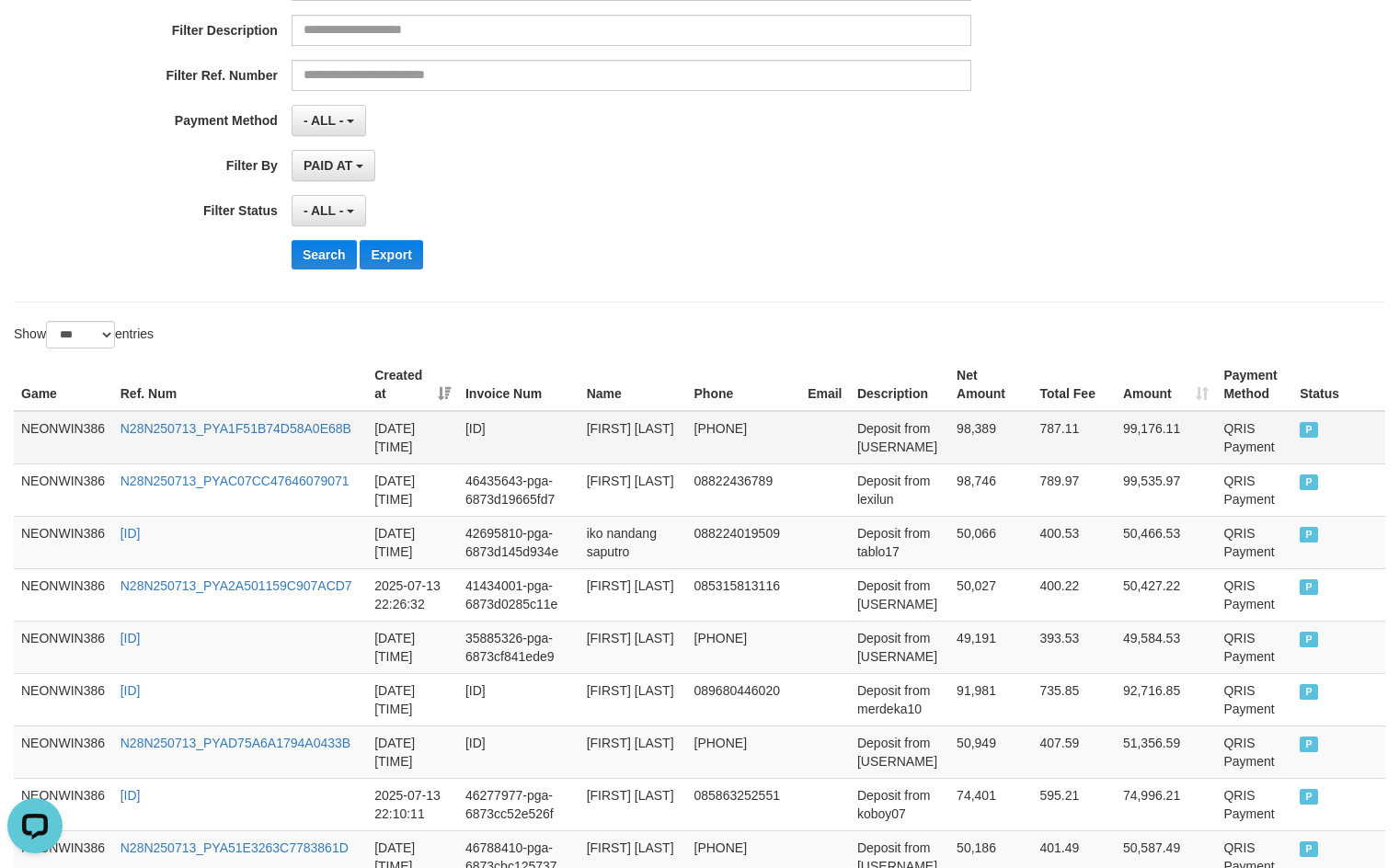 click on "syamsul bakhri" at bounding box center (633, 438) 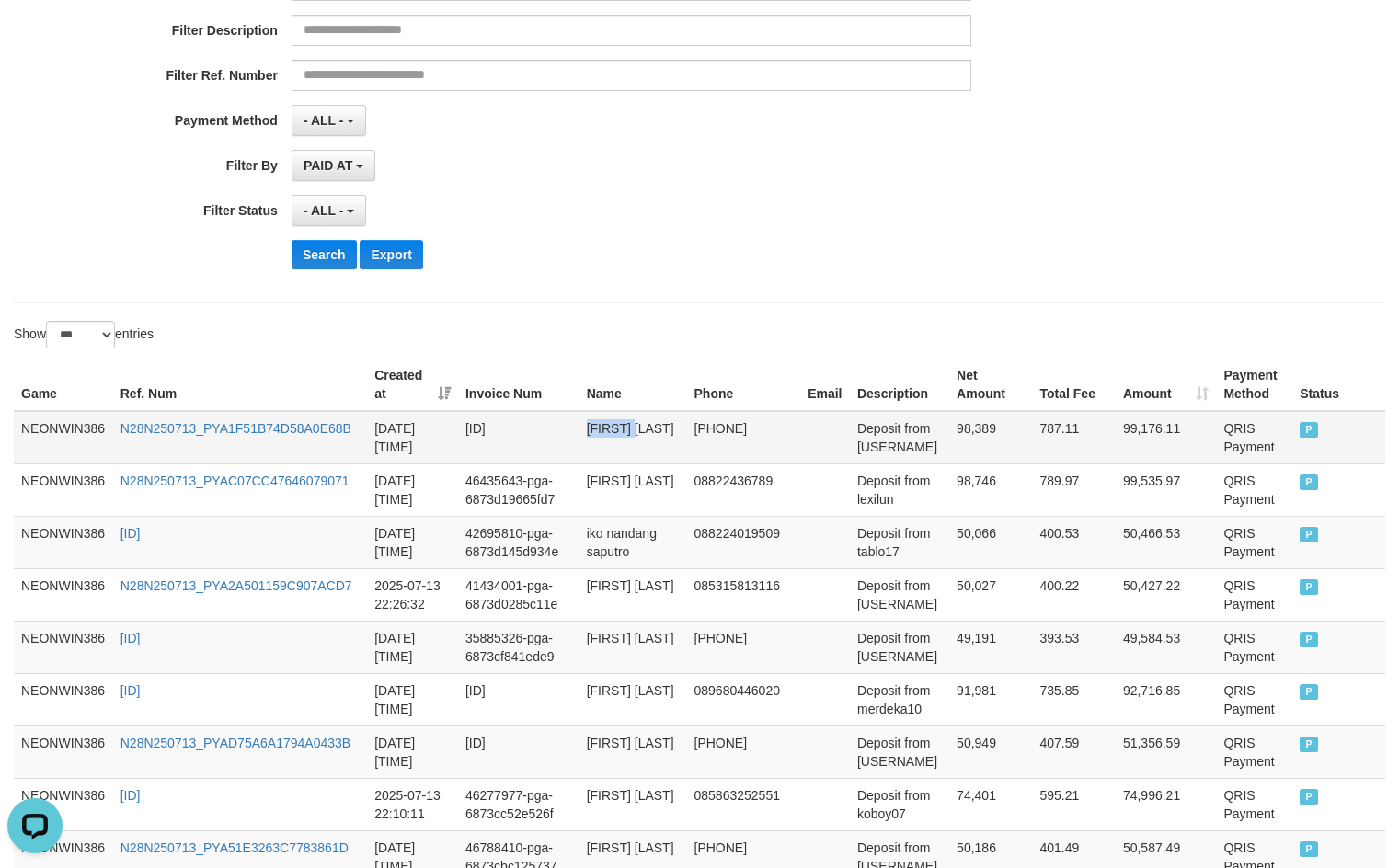 click on "syamsul bakhri" at bounding box center (633, 438) 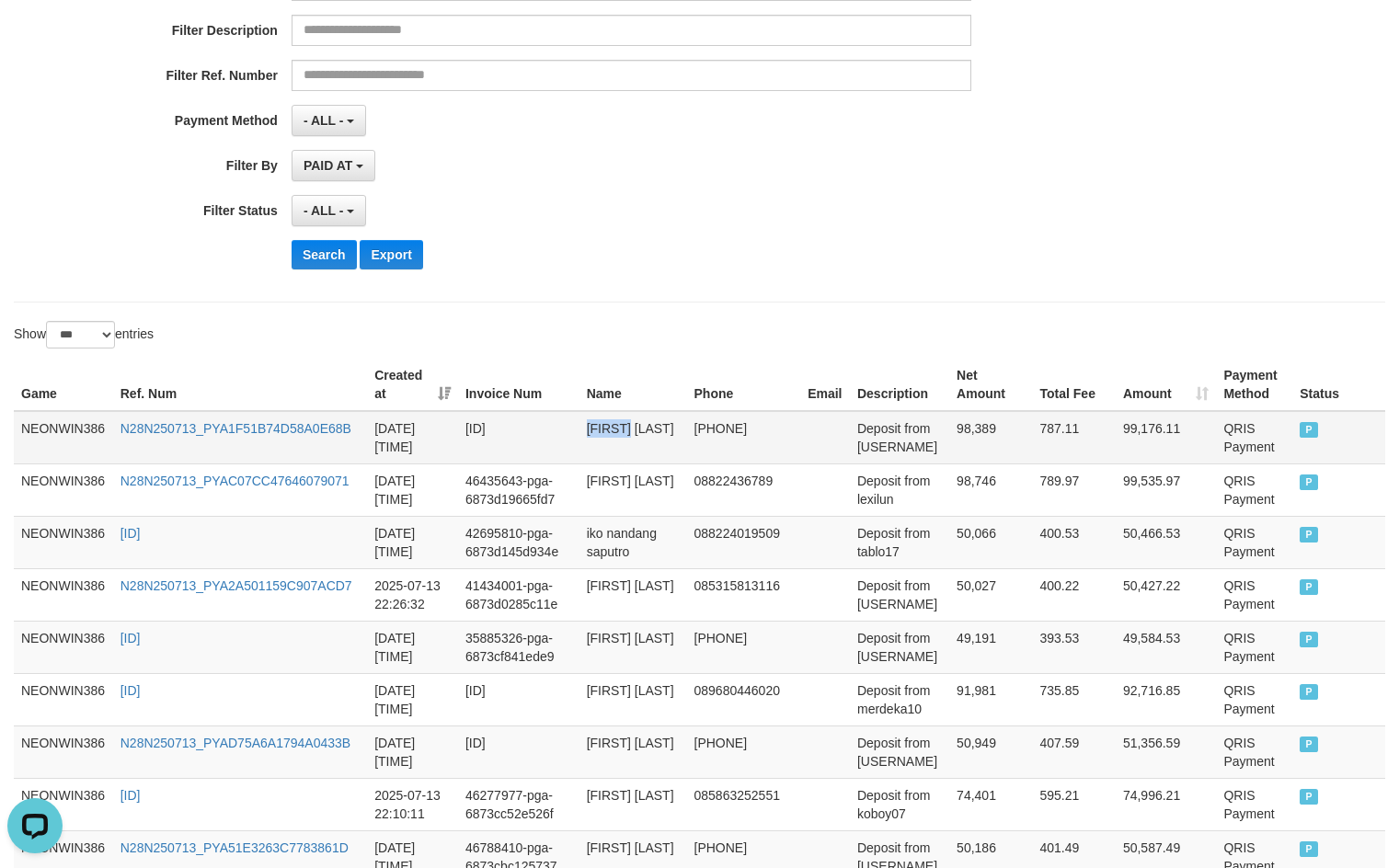 drag, startPoint x: 609, startPoint y: 425, endPoint x: 623, endPoint y: 426, distance: 14.035669 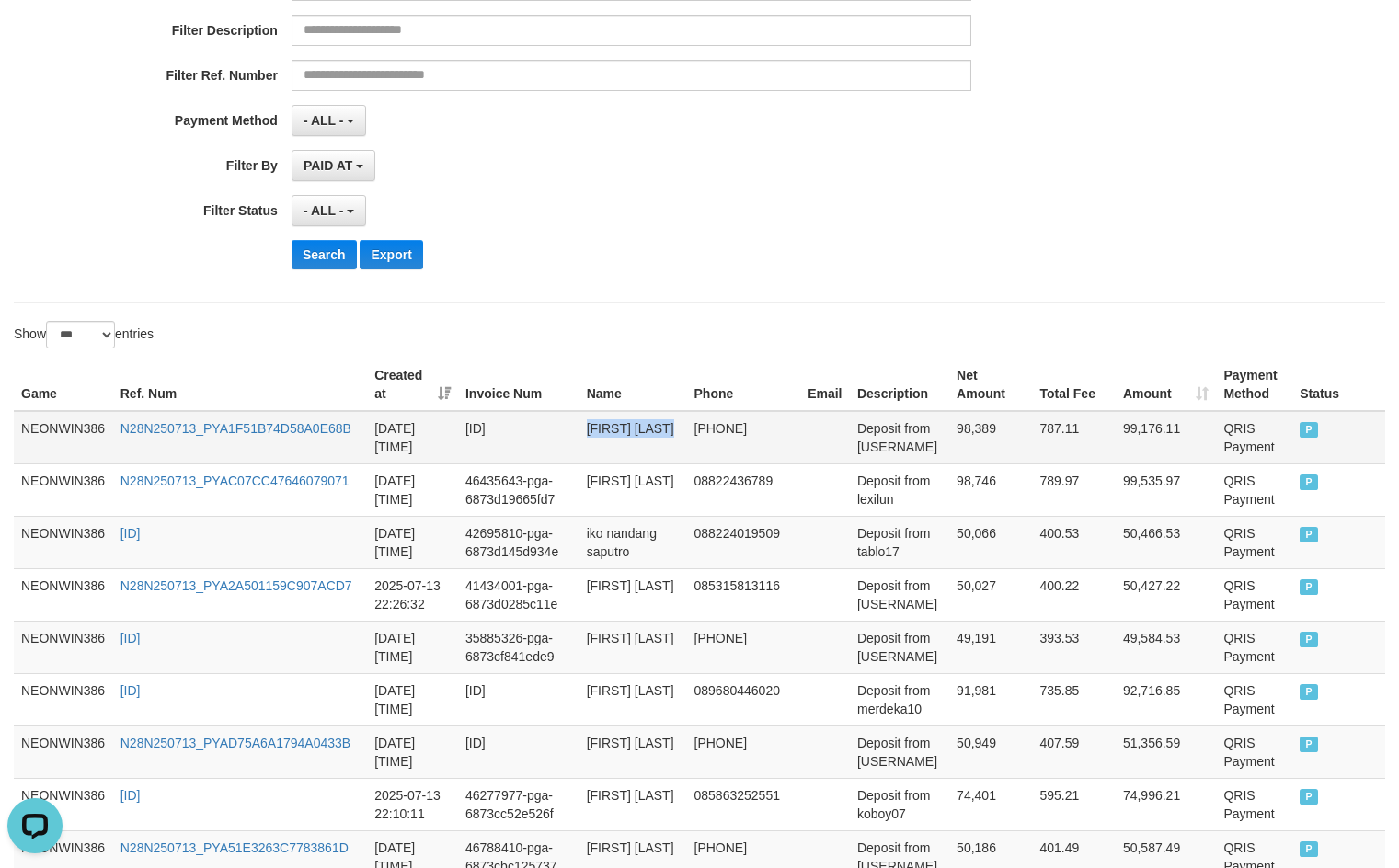 click on "syamsul bakhri" at bounding box center [633, 438] 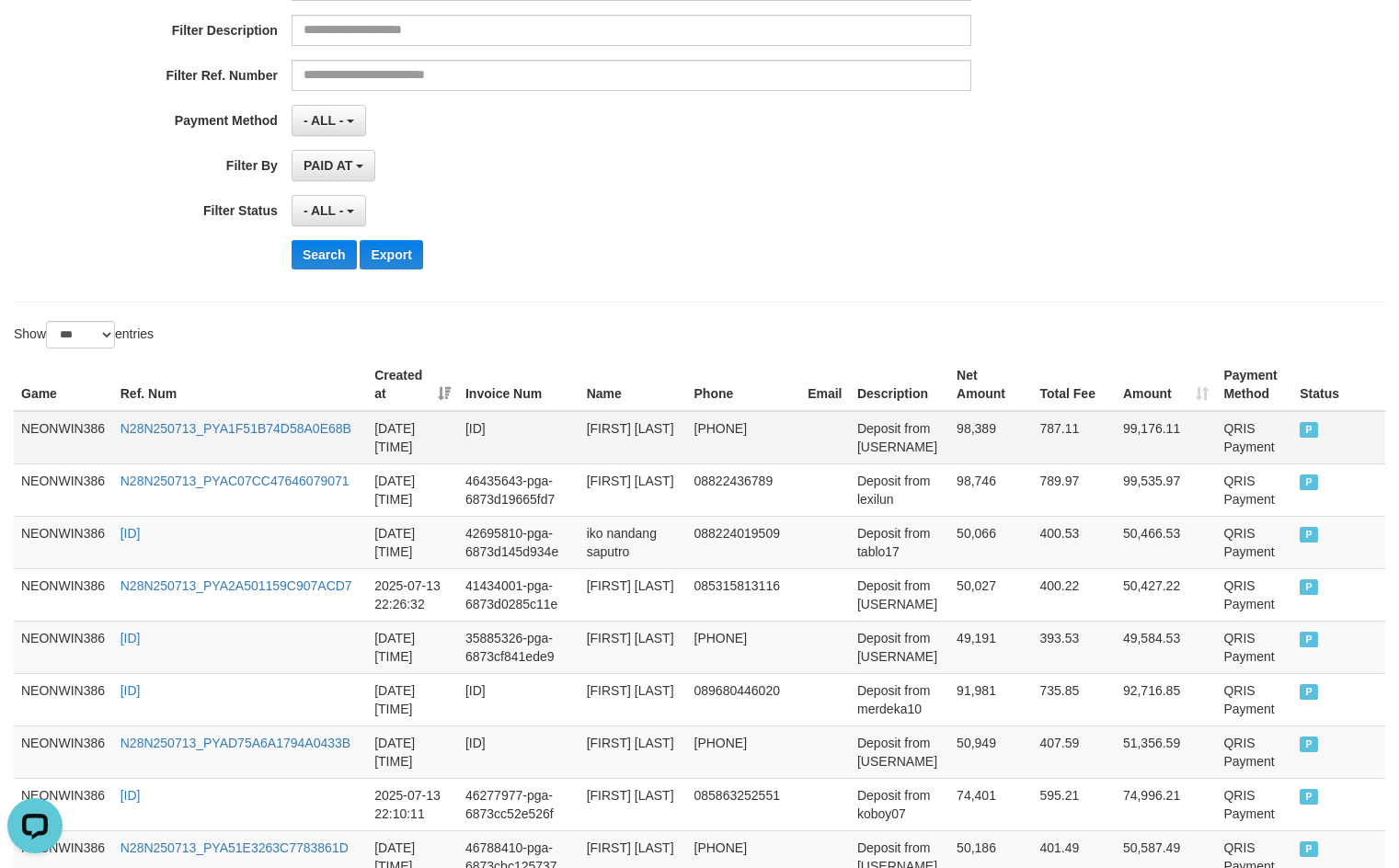 click on "Deposit from neogood" at bounding box center [900, 438] 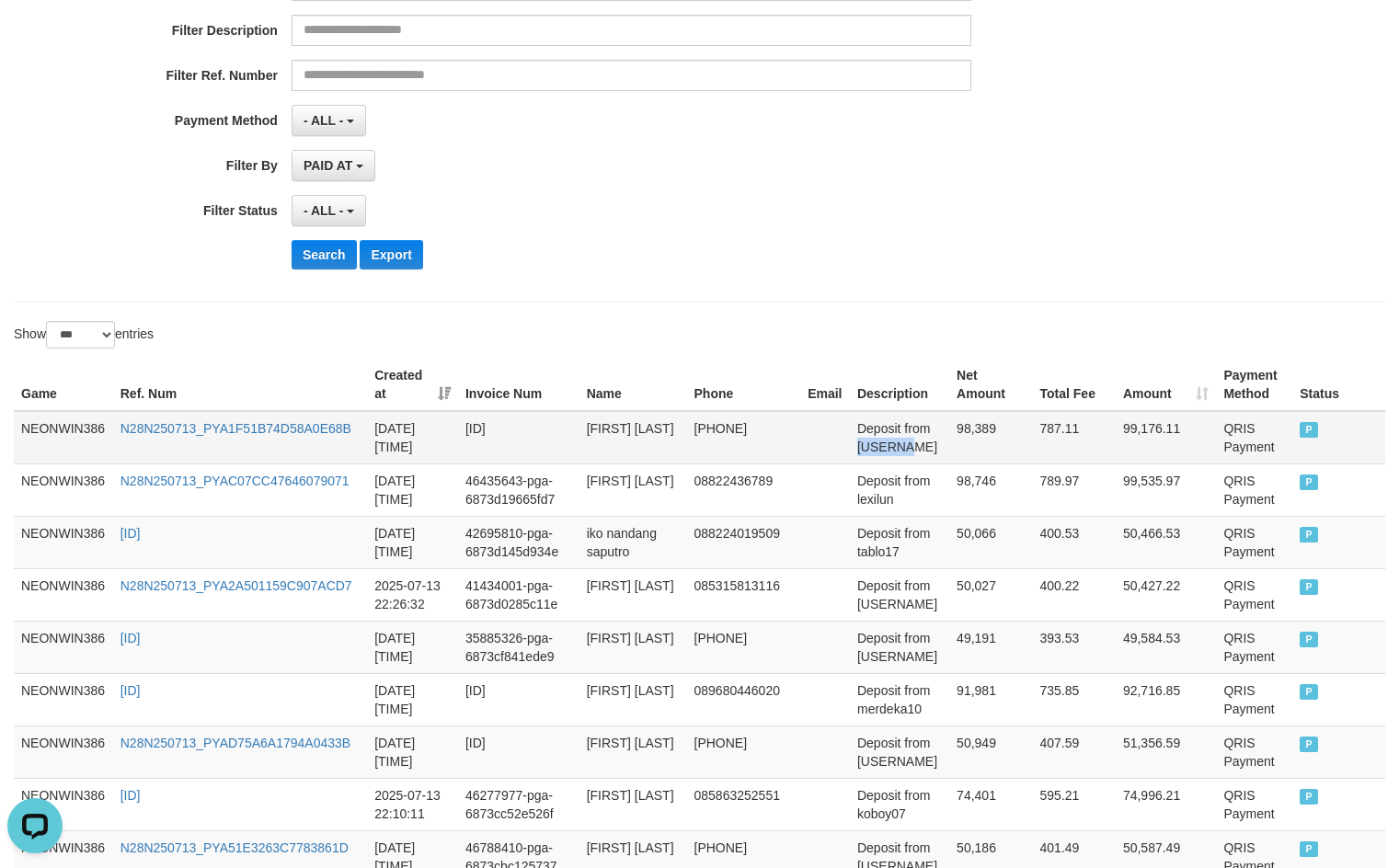 click on "Deposit from neogood" at bounding box center (900, 438) 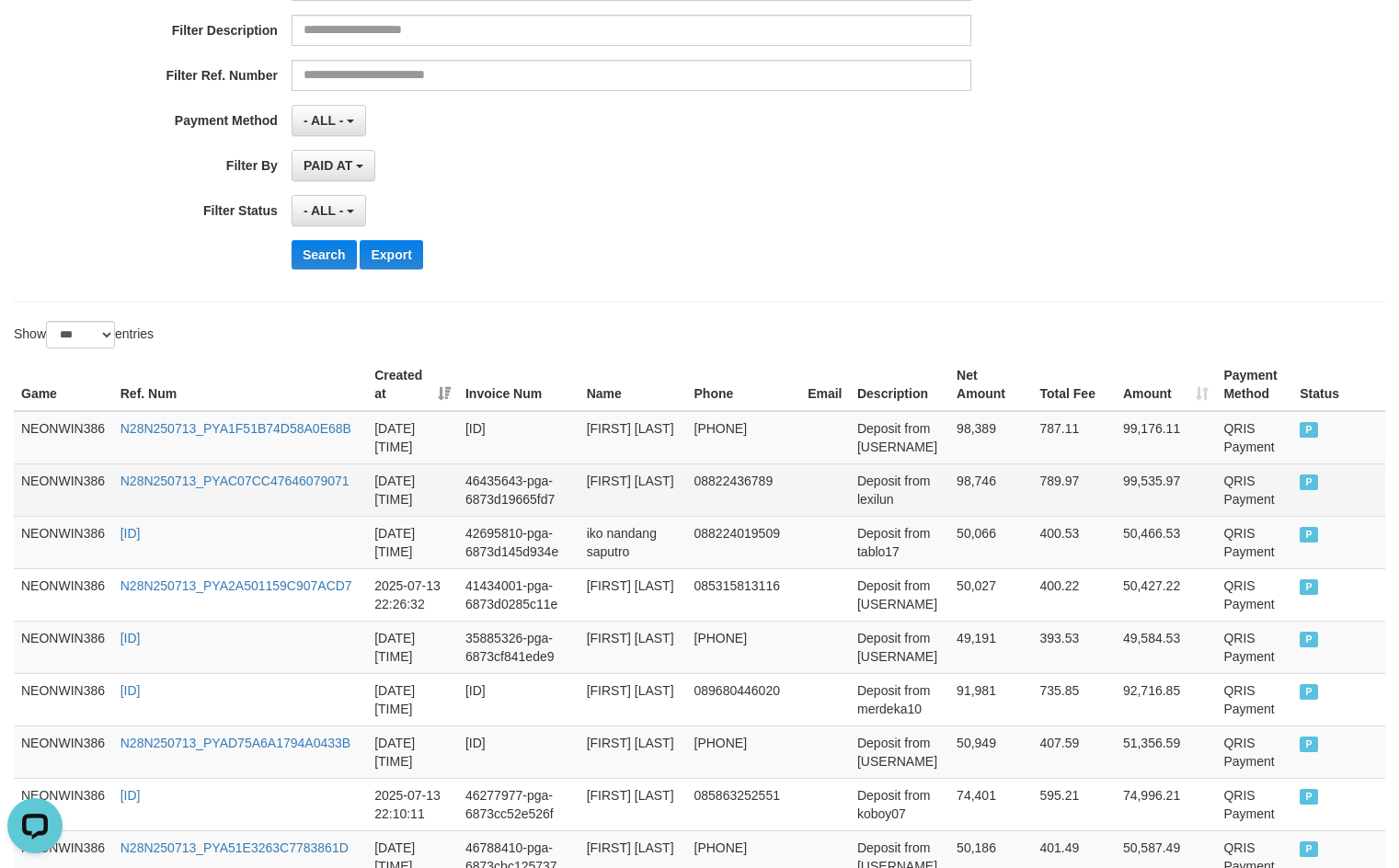 click on "leni rosalina" at bounding box center (633, 489) 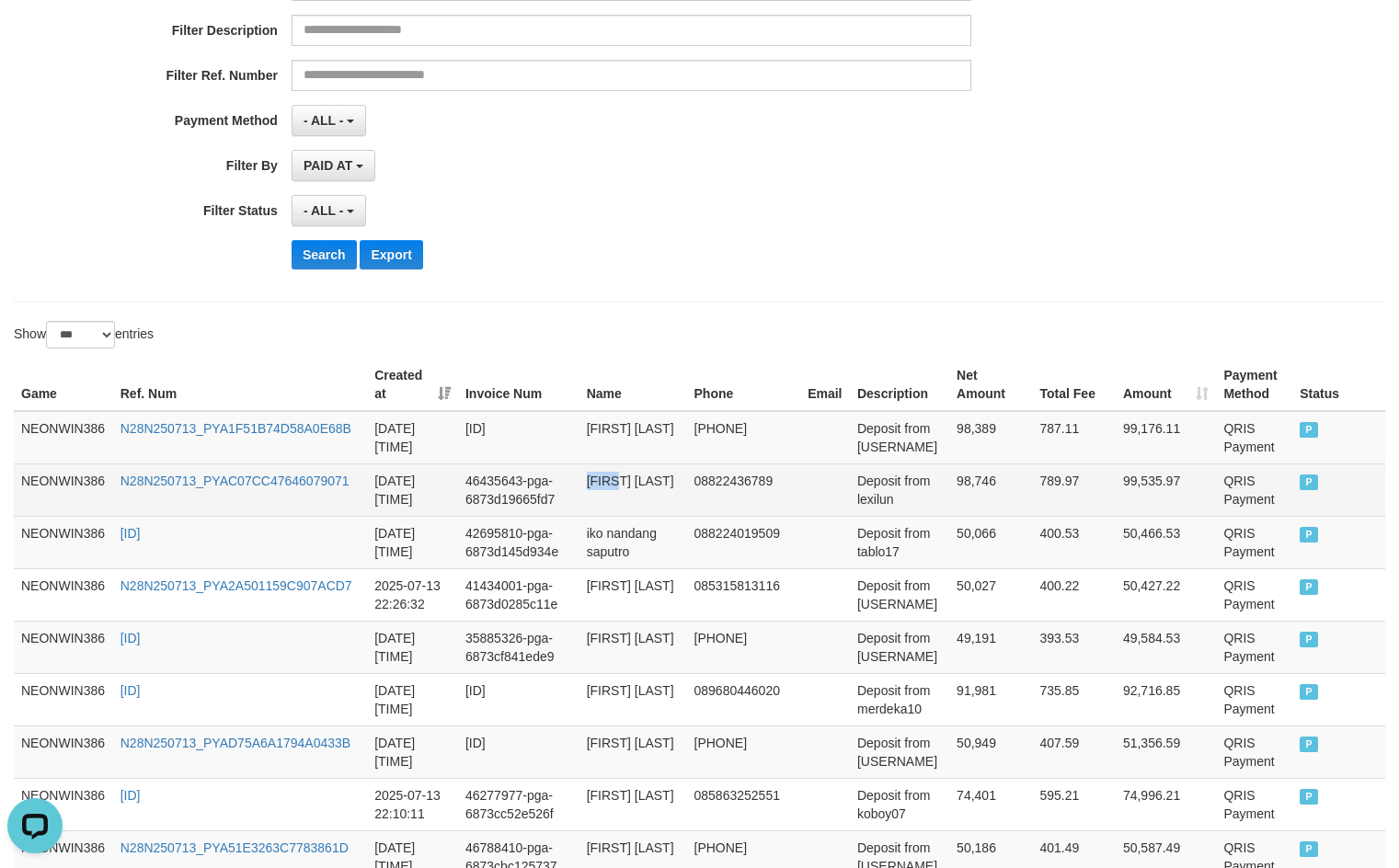 click on "leni rosalina" at bounding box center (633, 489) 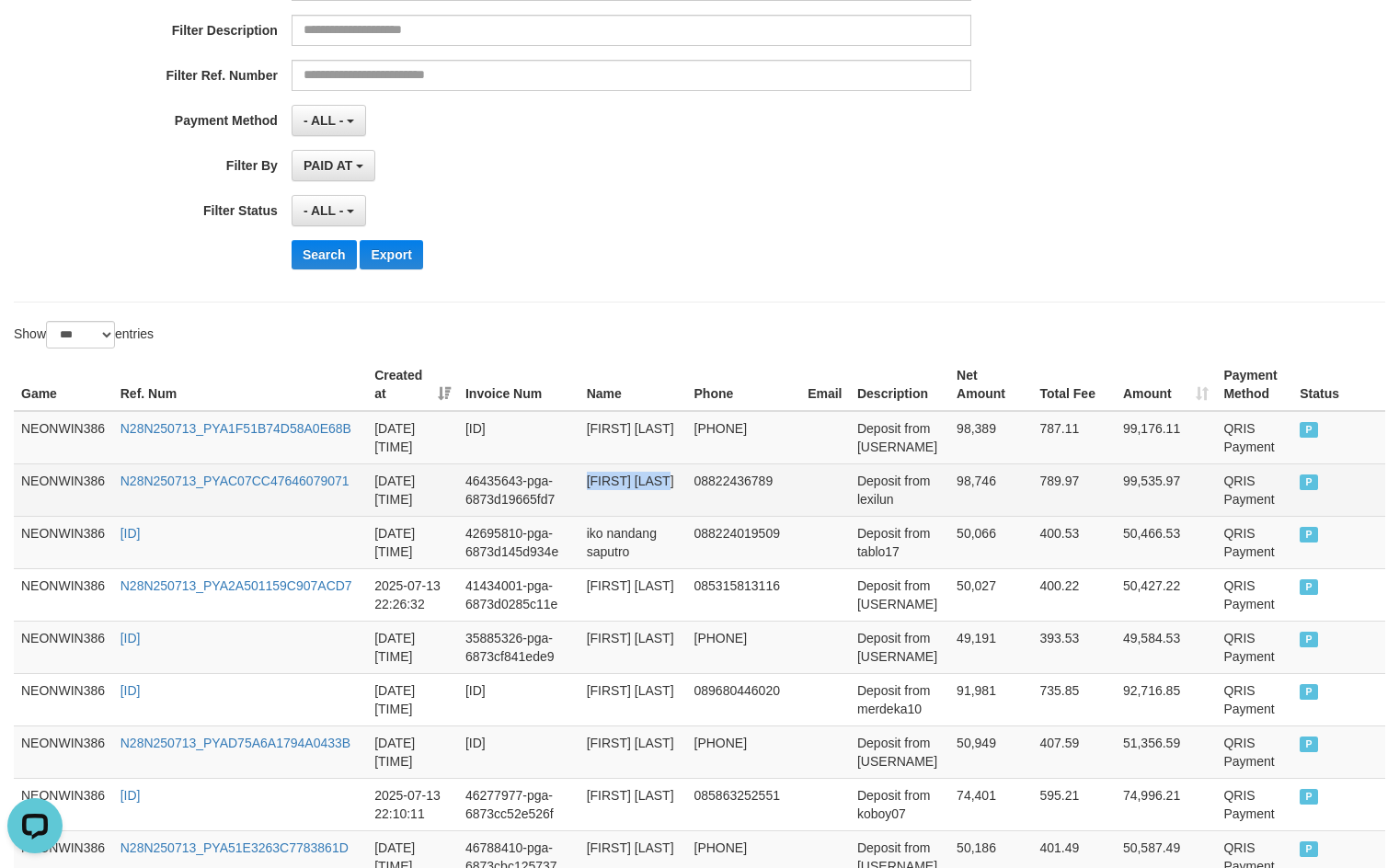 drag, startPoint x: 612, startPoint y: 479, endPoint x: 715, endPoint y: 492, distance: 103.817147 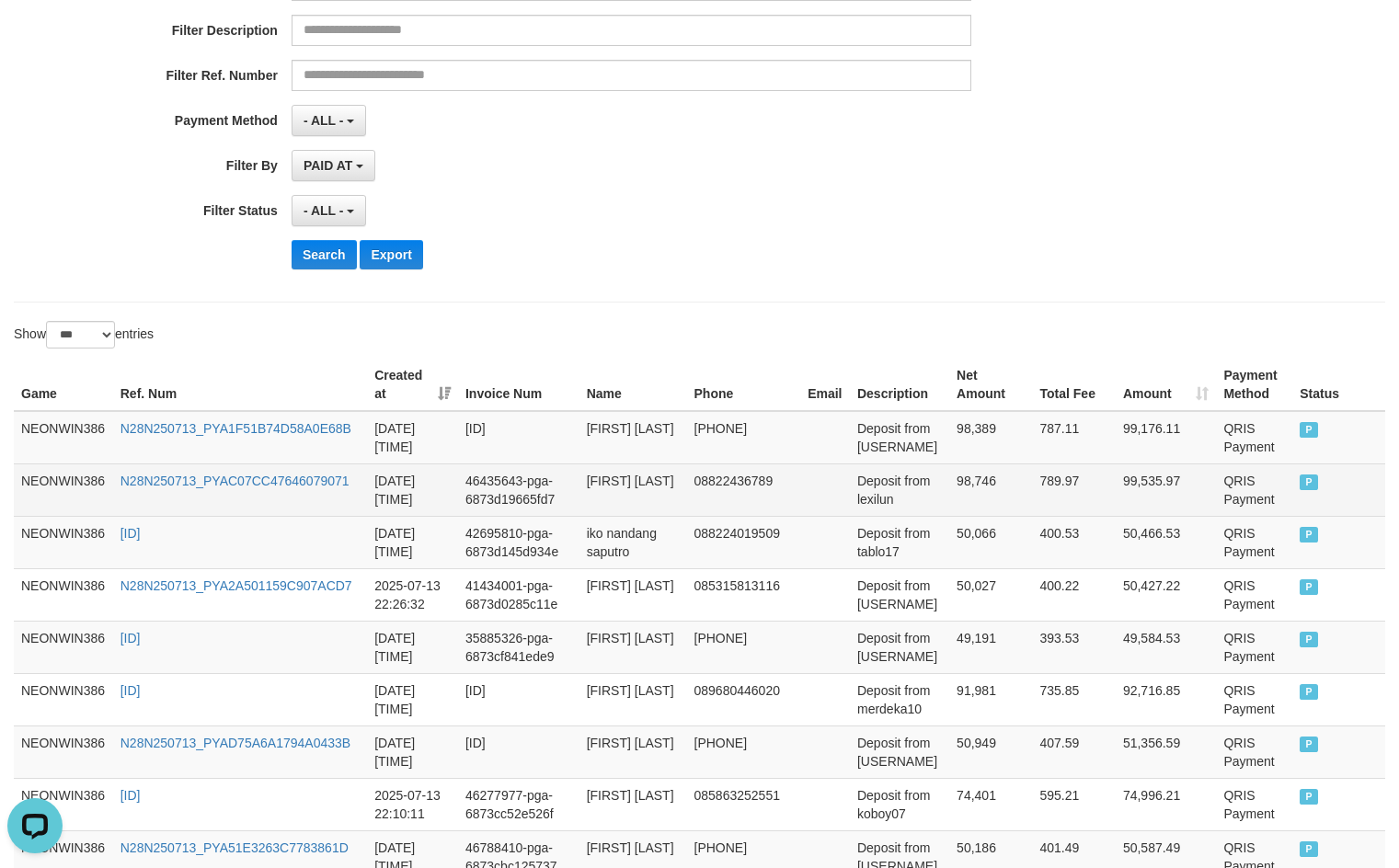 click on "Deposit from lexilun" at bounding box center (900, 489) 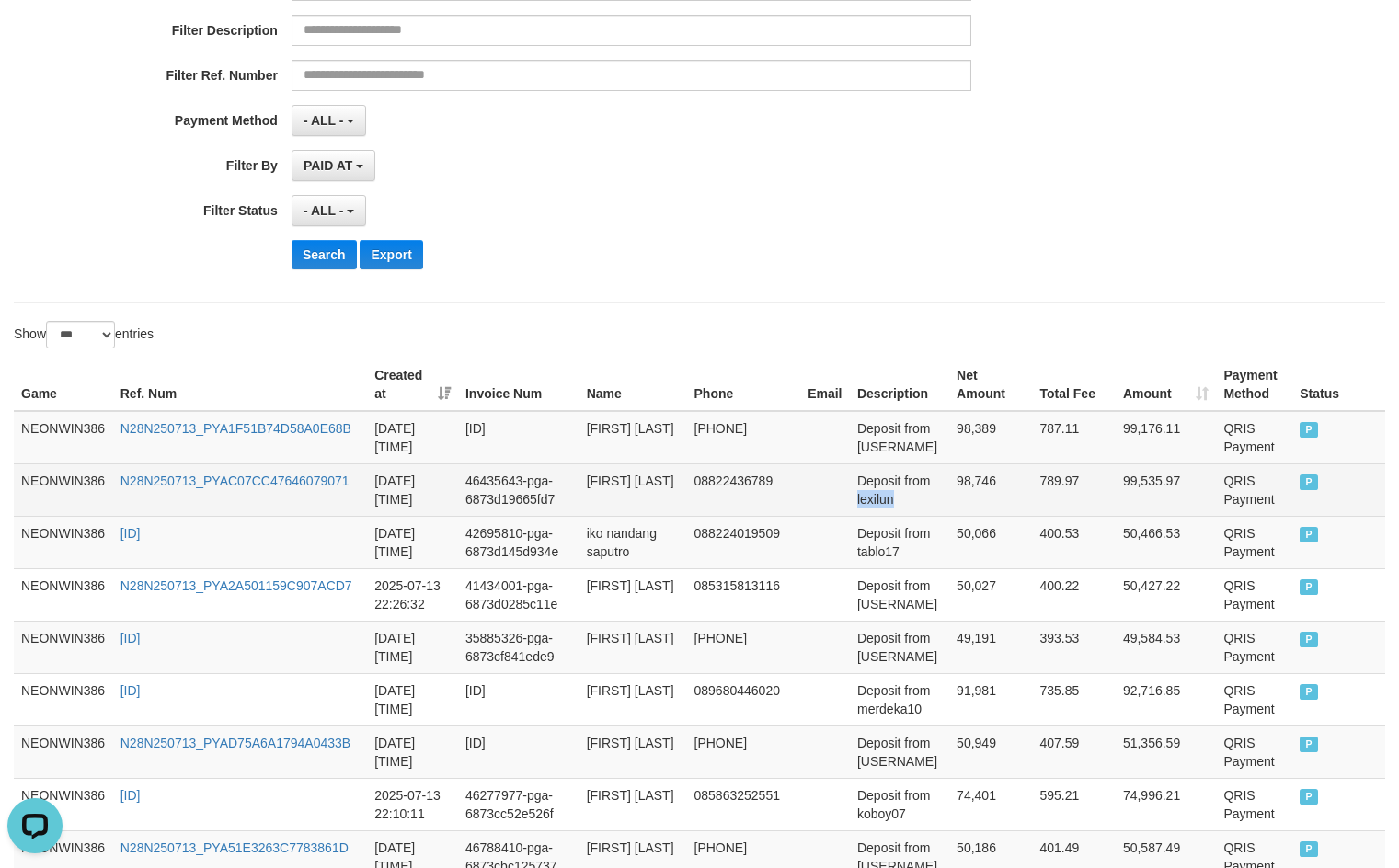 click on "Deposit from lexilun" at bounding box center (900, 489) 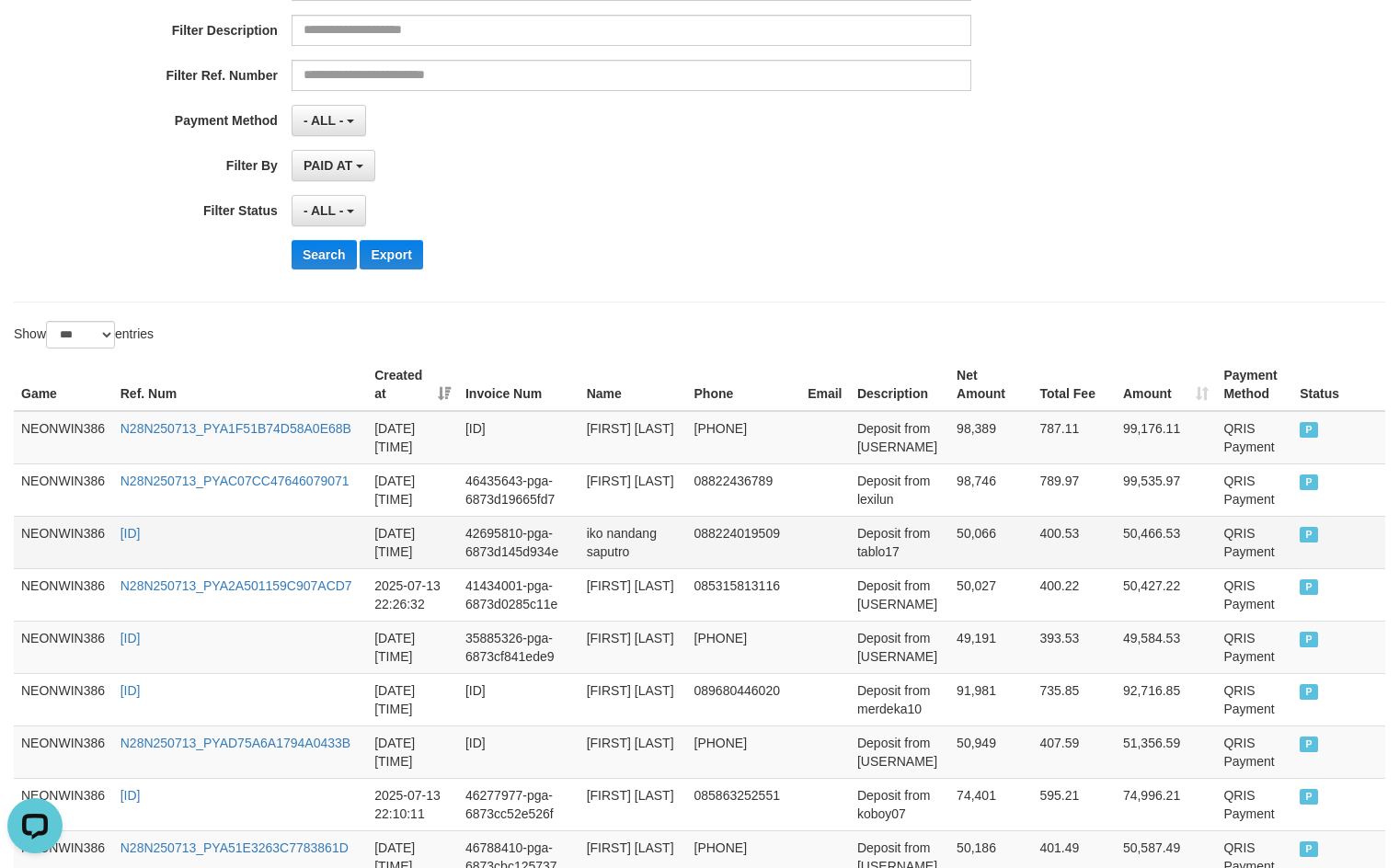 click on "iko nandang saputro" at bounding box center [633, 542] 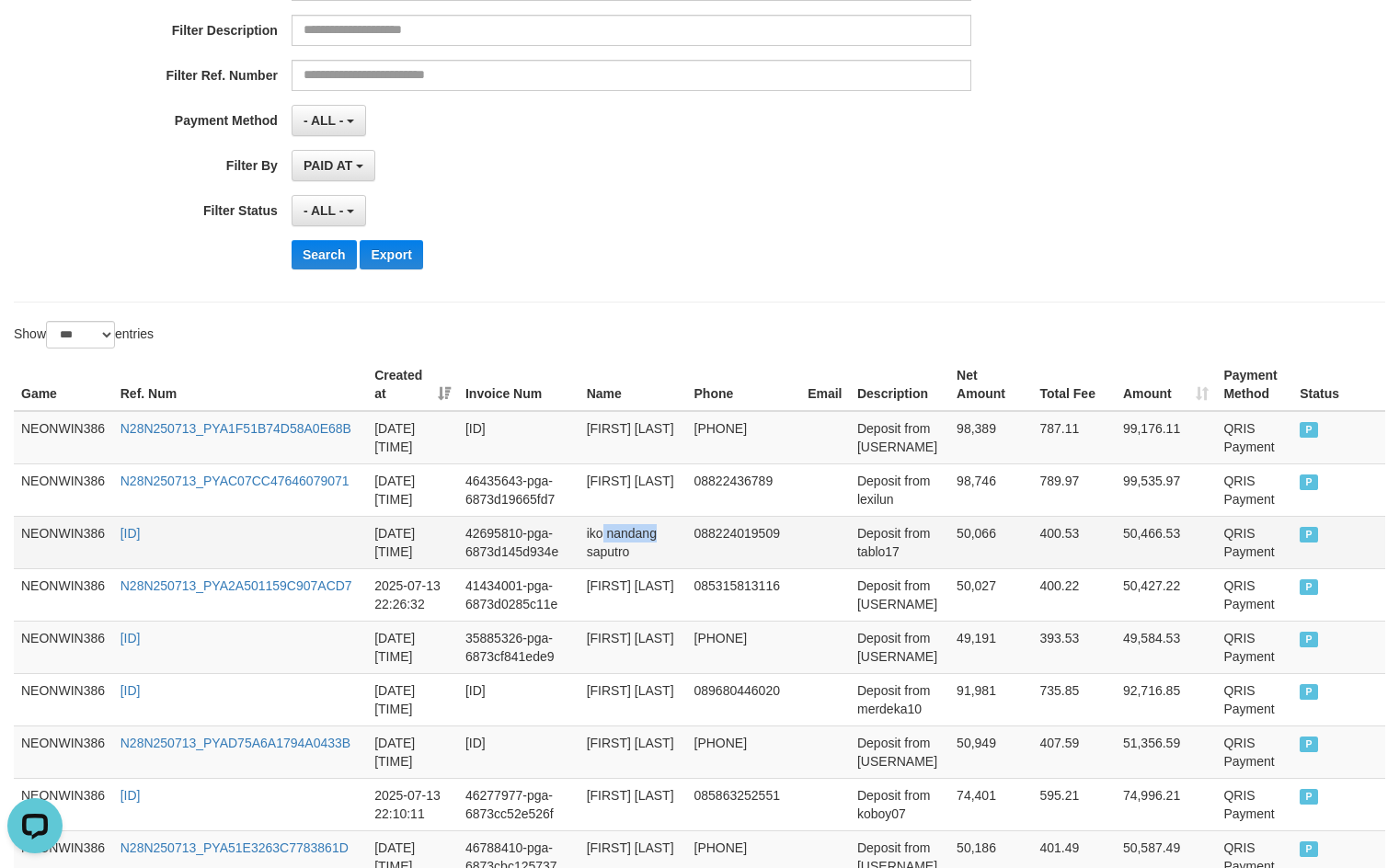 click on "iko nandang saputro" at bounding box center (633, 542) 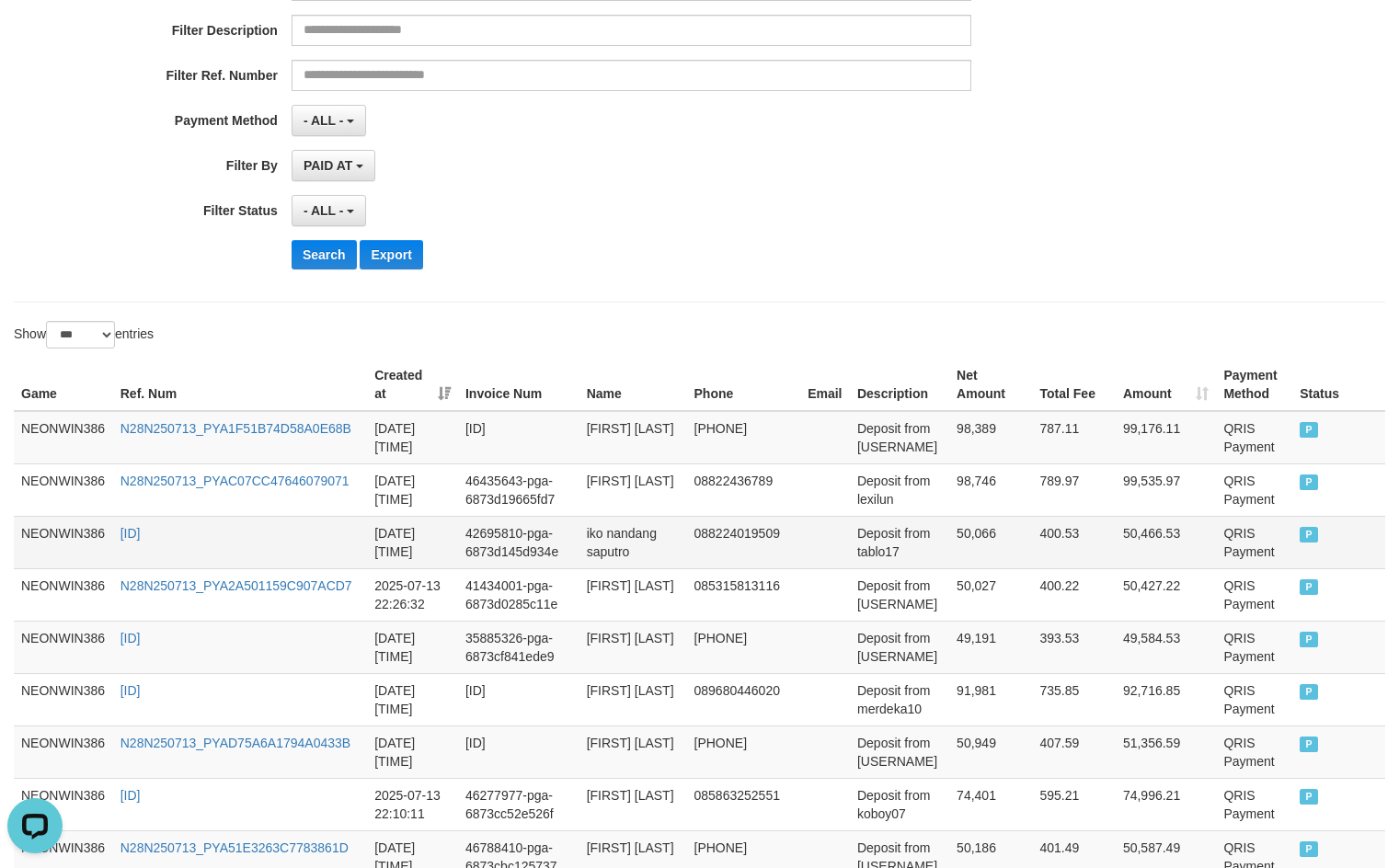click on "iko nandang saputro" at bounding box center [633, 542] 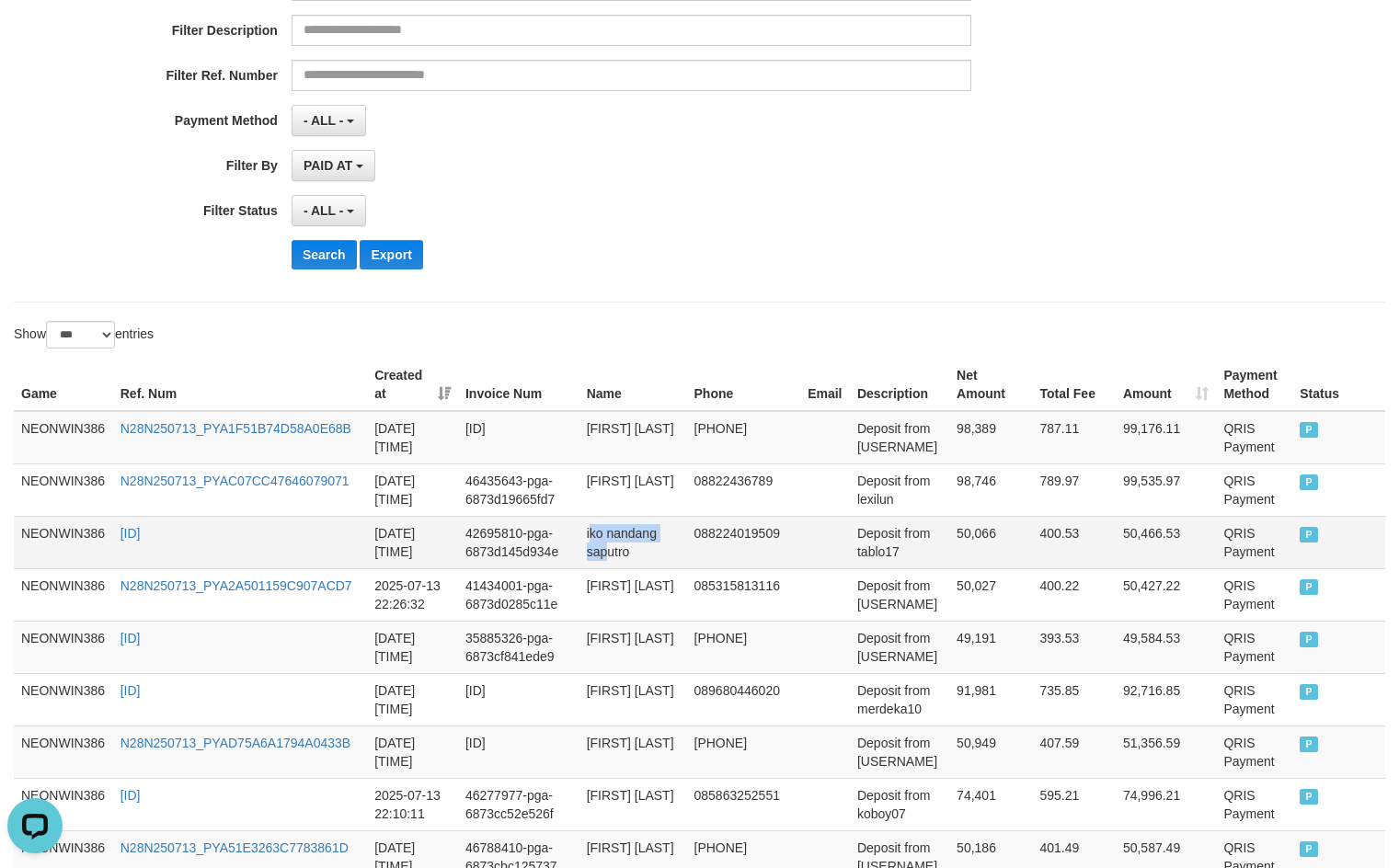 click on "iko nandang saputro" at bounding box center (633, 542) 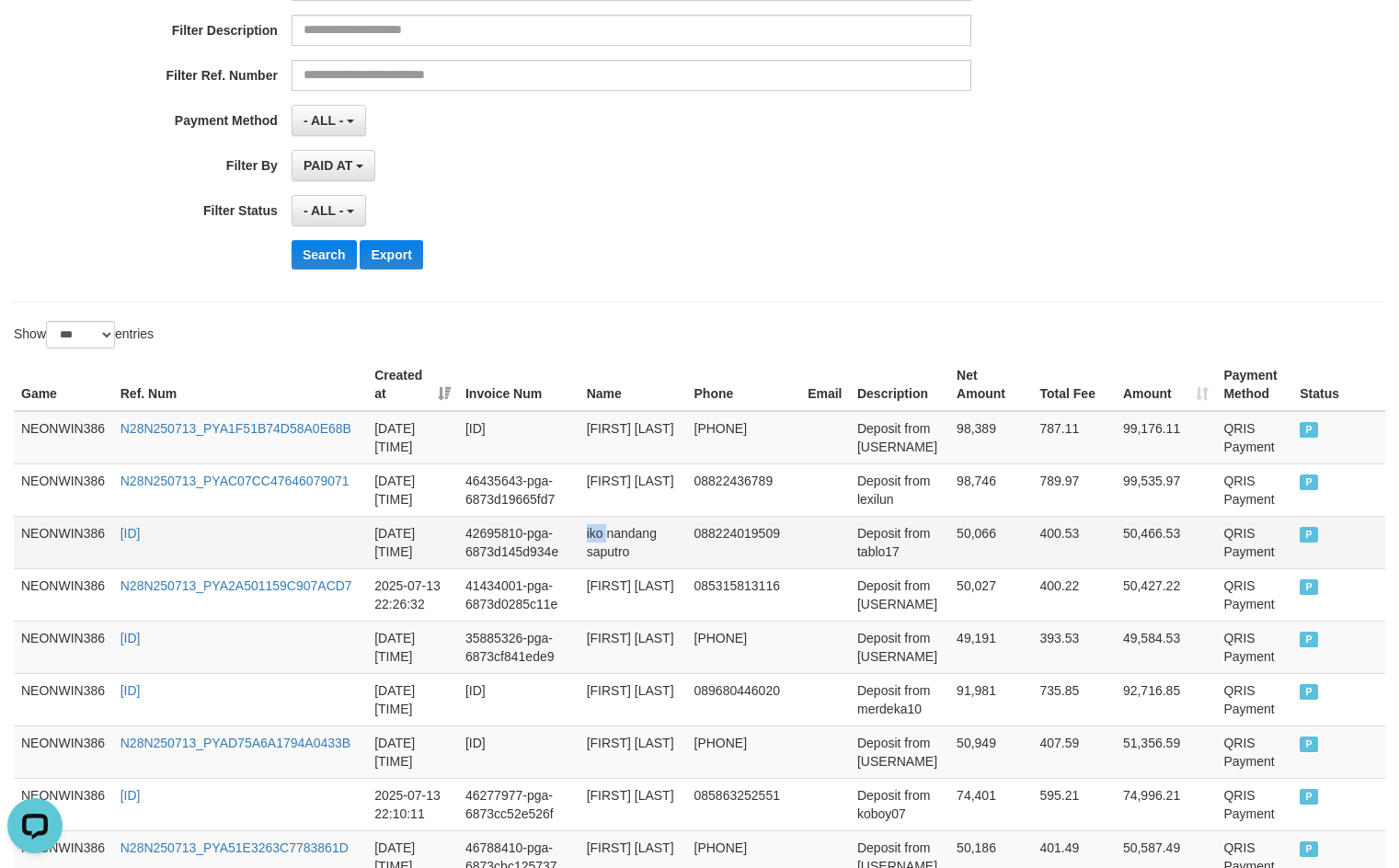 click on "iko nandang saputro" at bounding box center (633, 542) 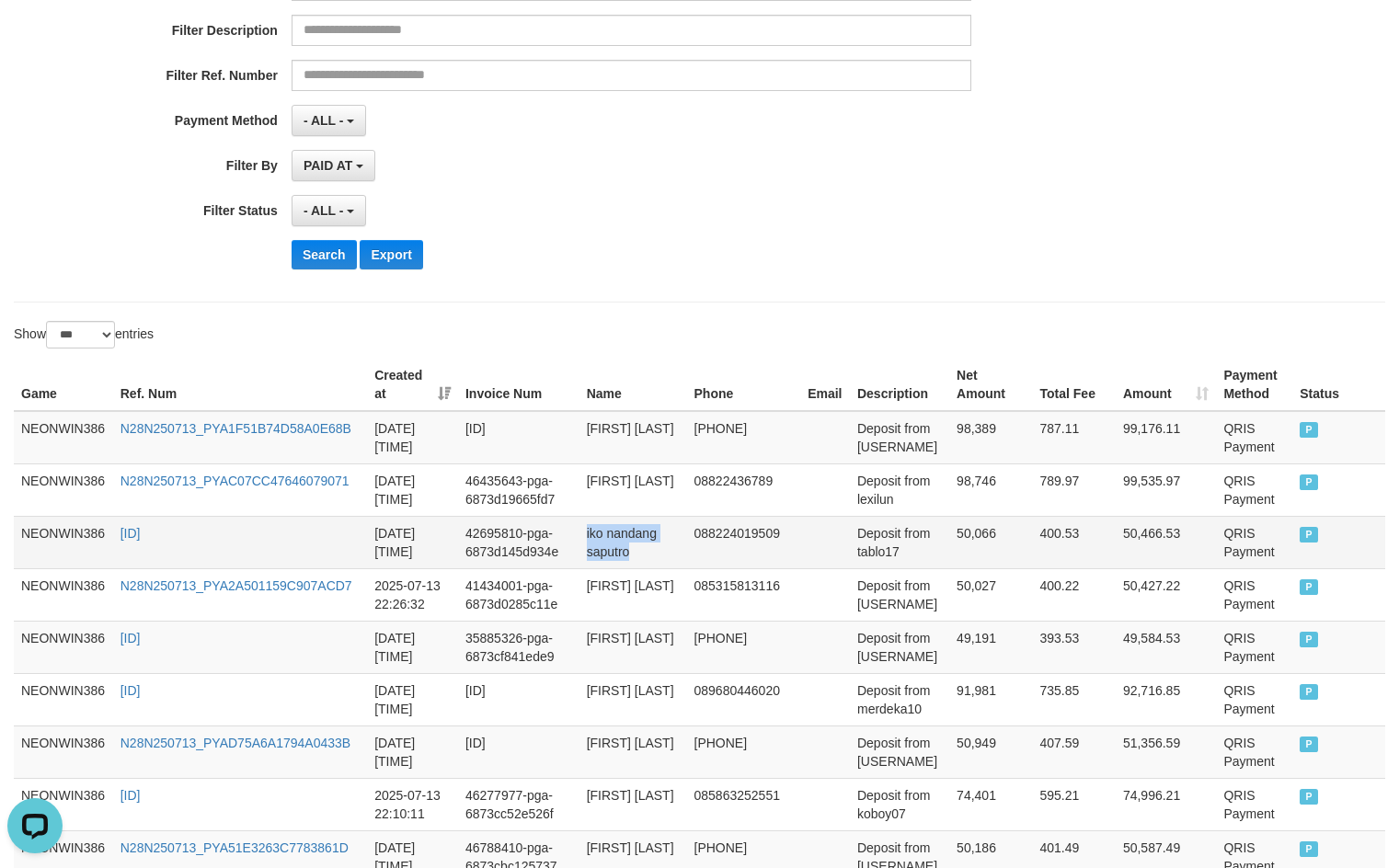 drag, startPoint x: 611, startPoint y: 544, endPoint x: 642, endPoint y: 563, distance: 36.359318 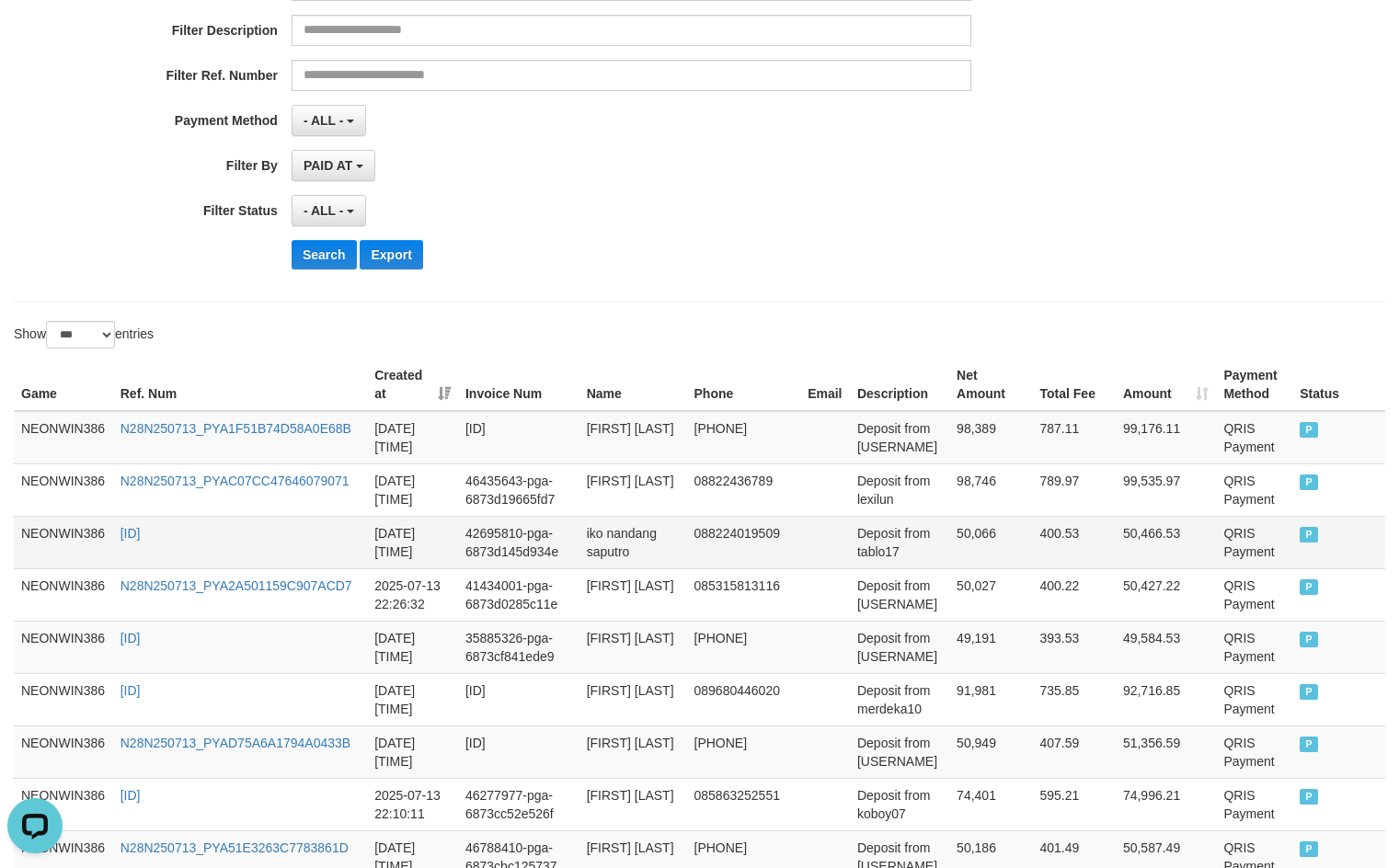 click on "Deposit from tablo17" at bounding box center (900, 542) 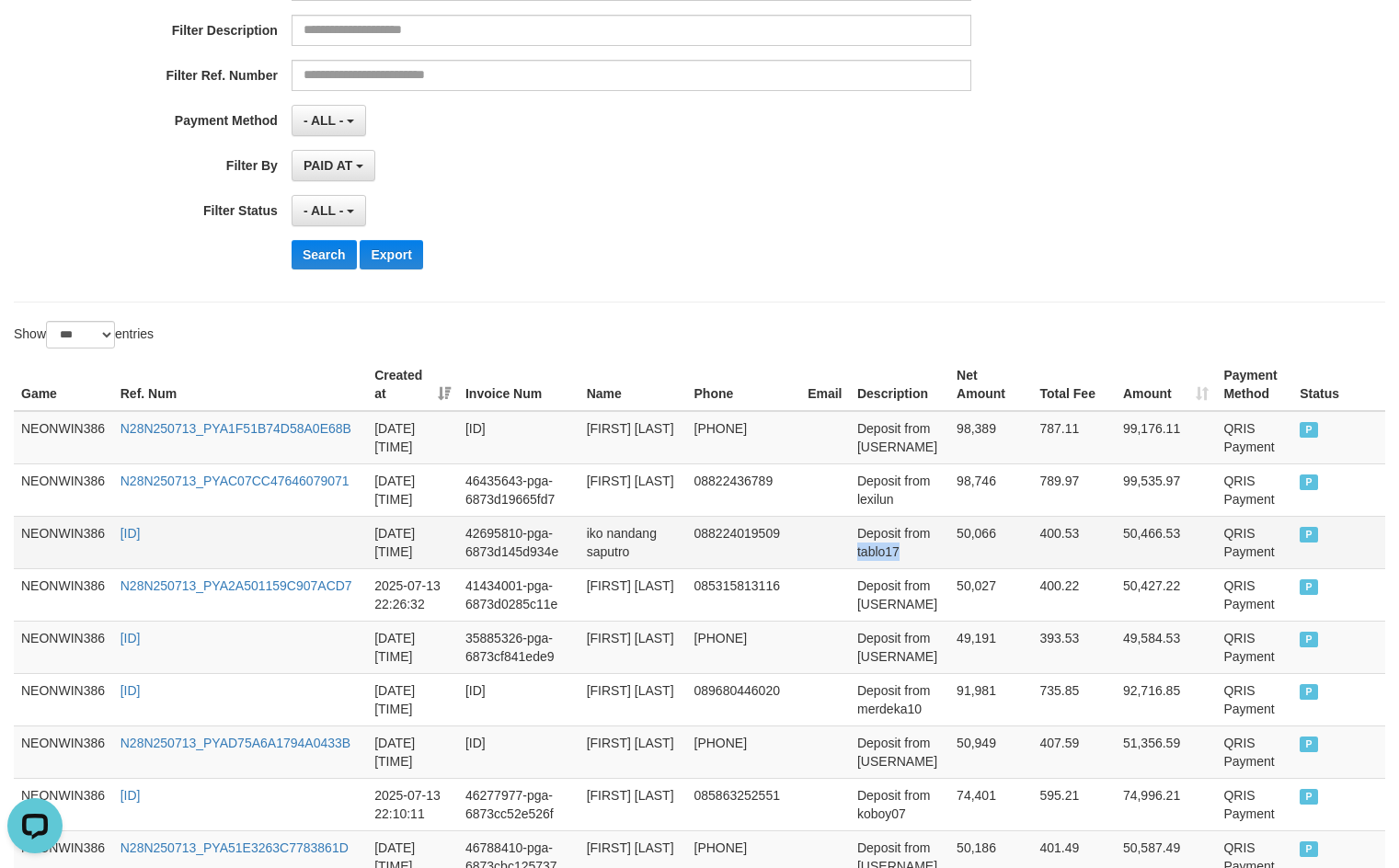 click on "Deposit from tablo17" at bounding box center (900, 542) 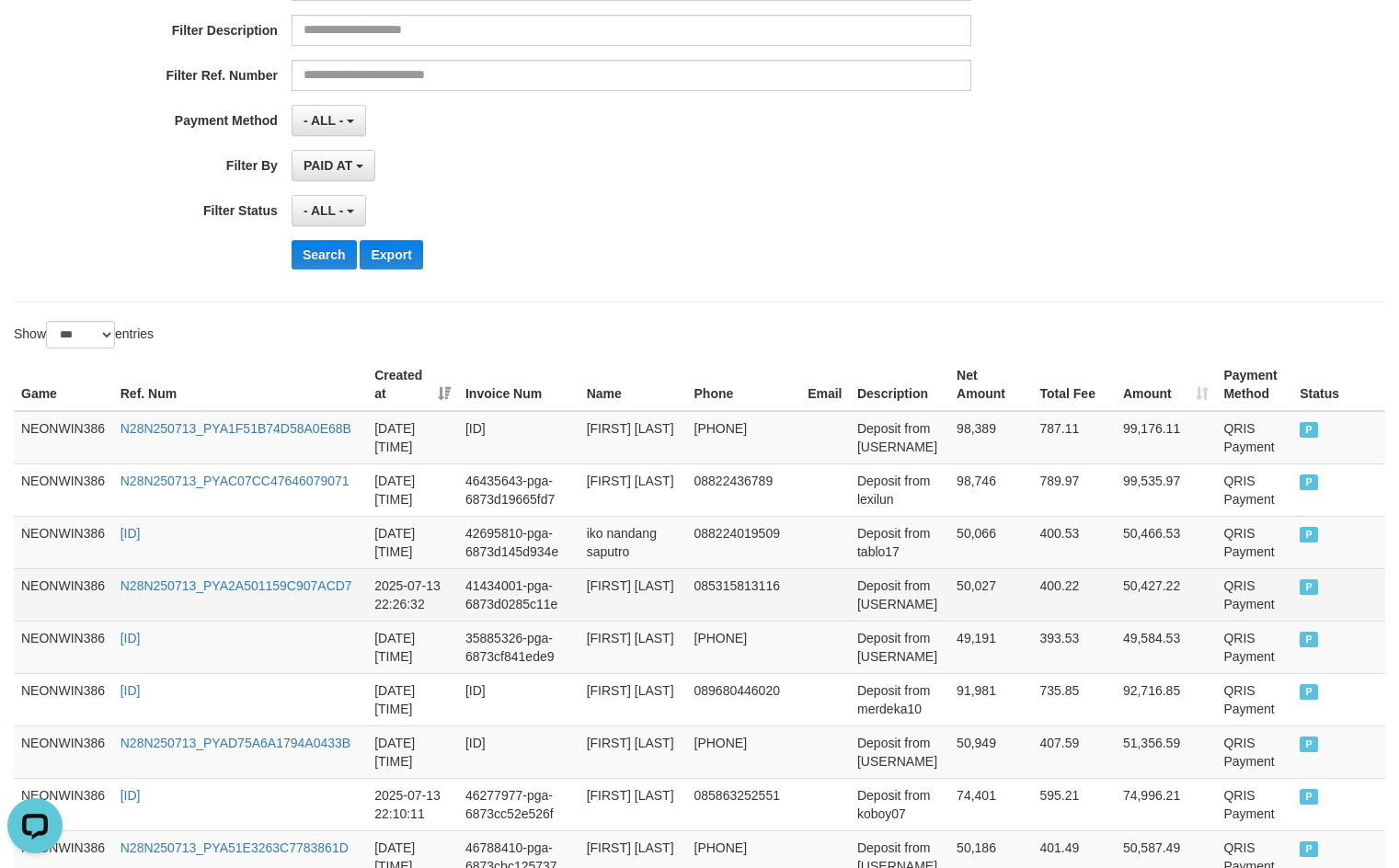 click on "Mitra ramlan" at bounding box center (633, 594) 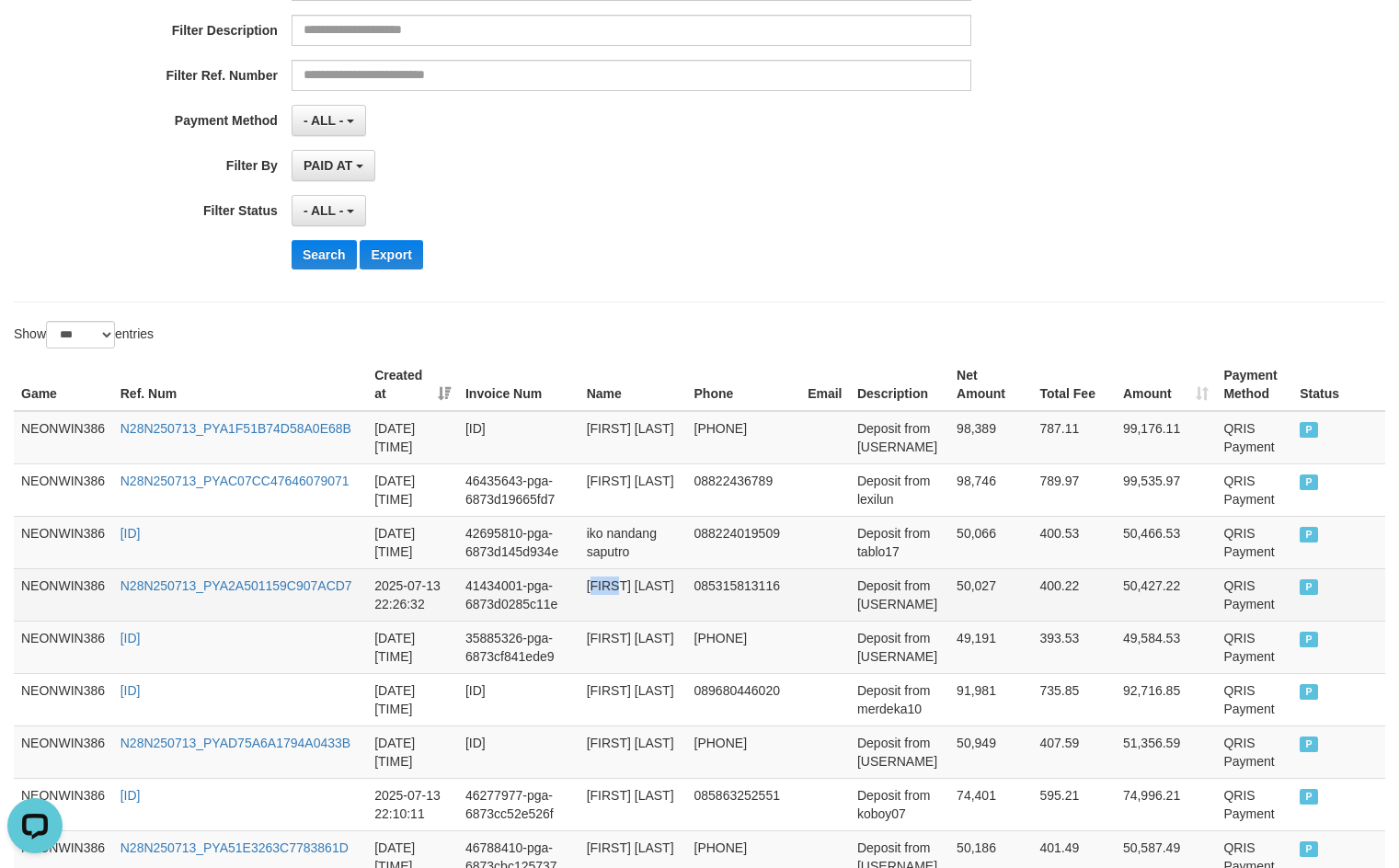 drag, startPoint x: 611, startPoint y: 585, endPoint x: 647, endPoint y: 594, distance: 37.107951 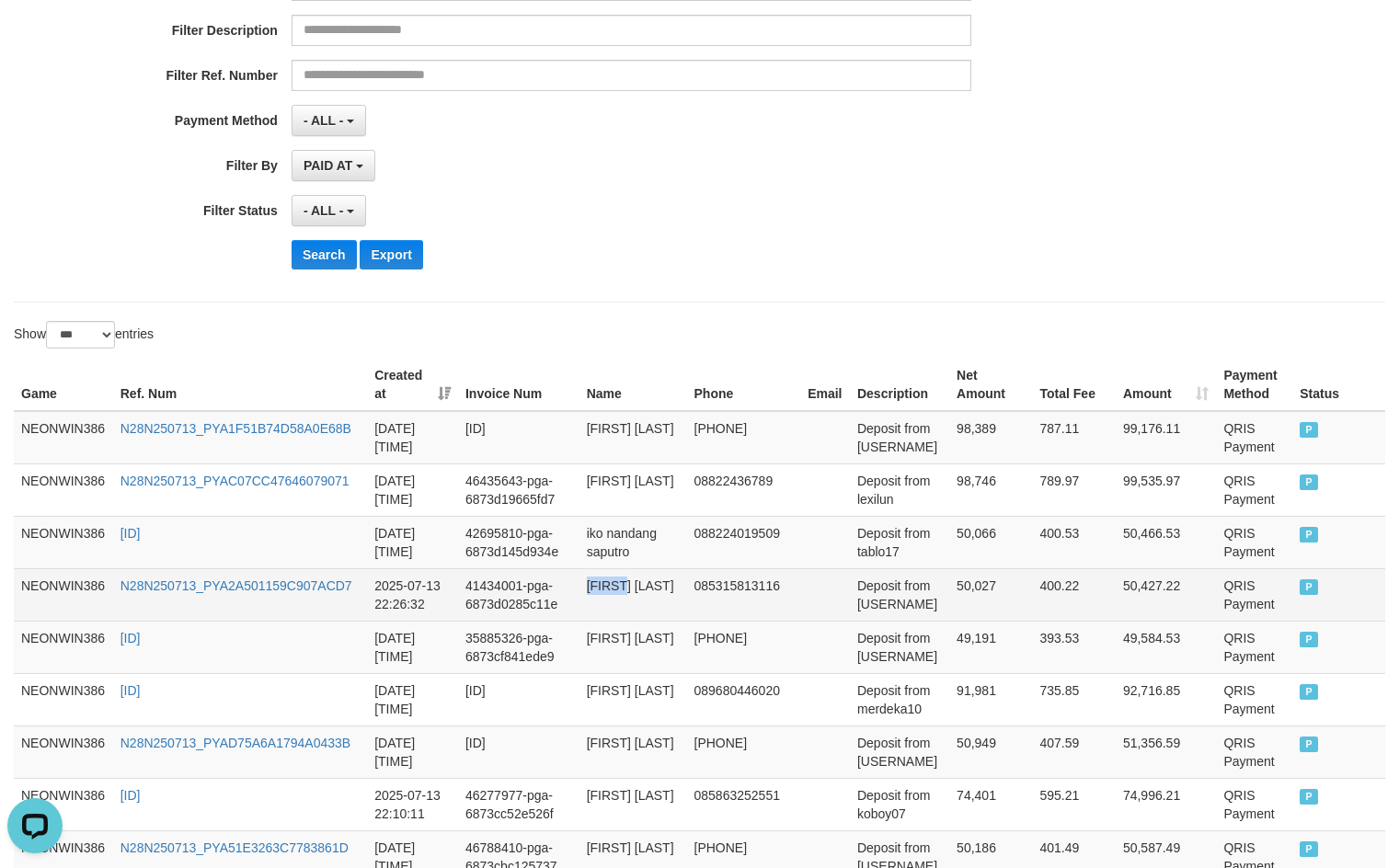 click on "Mitra ramlan" at bounding box center (633, 594) 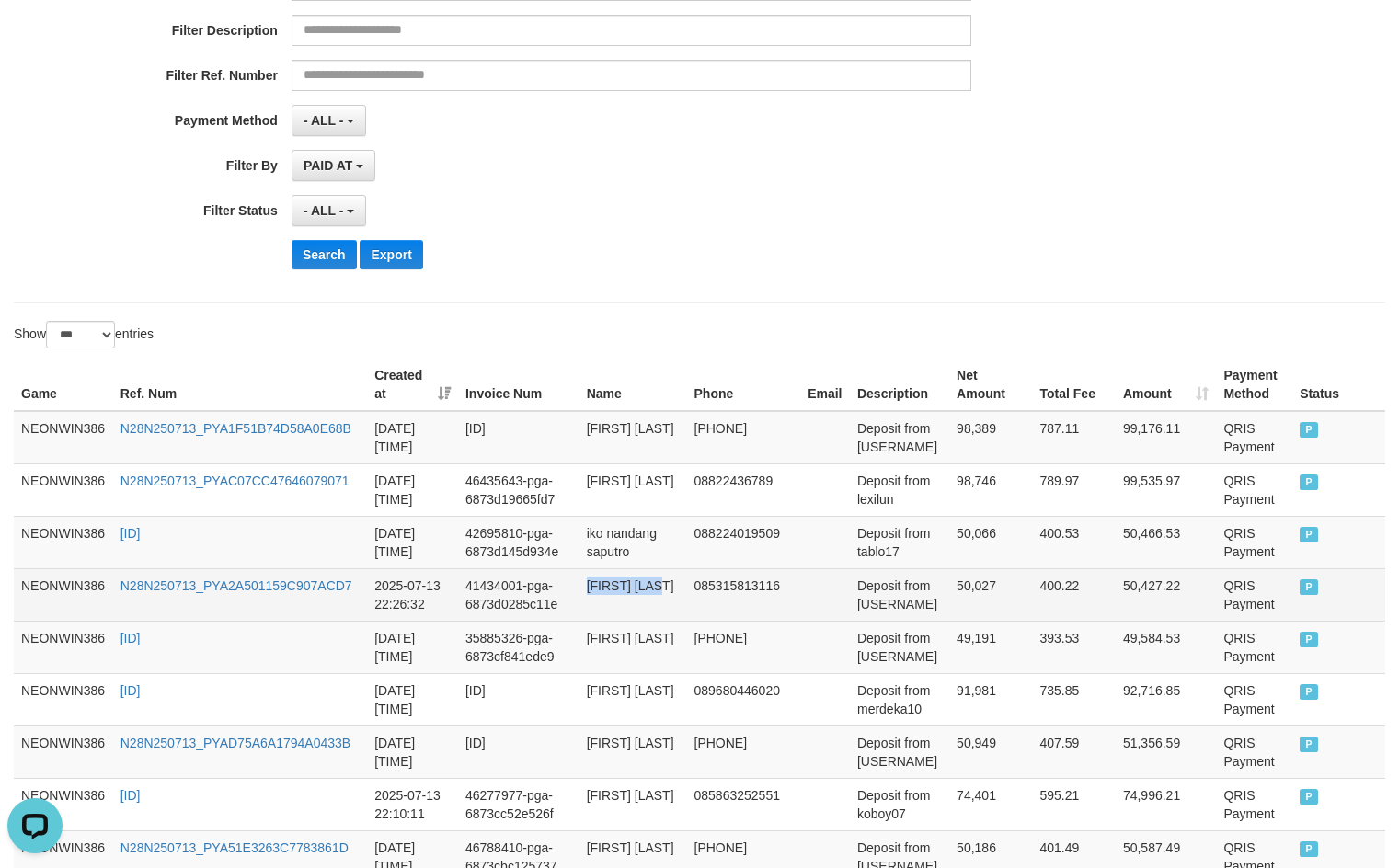 drag, startPoint x: 625, startPoint y: 590, endPoint x: 924, endPoint y: 595, distance: 299.0418 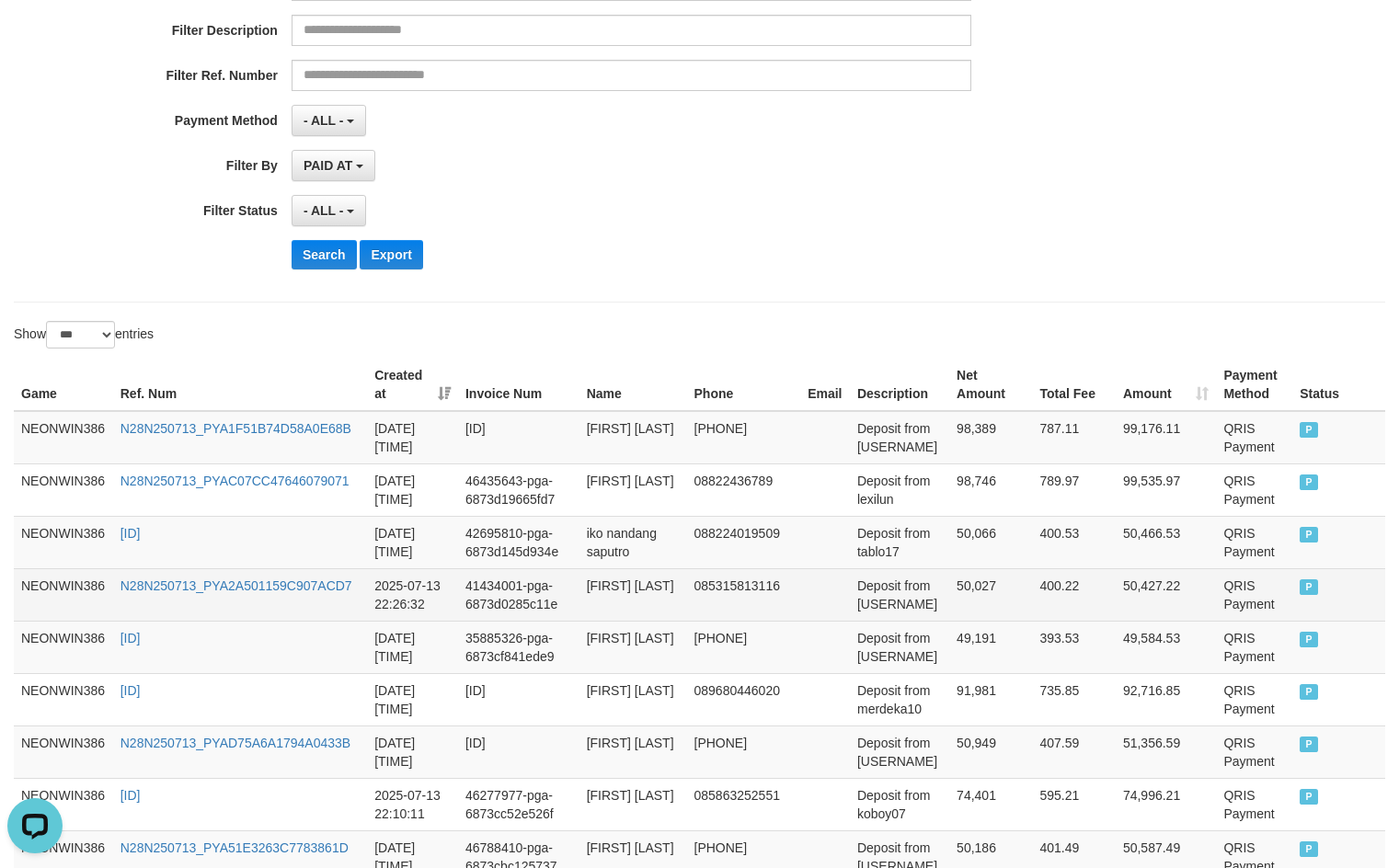 click on "Deposit from mitra990" at bounding box center (900, 594) 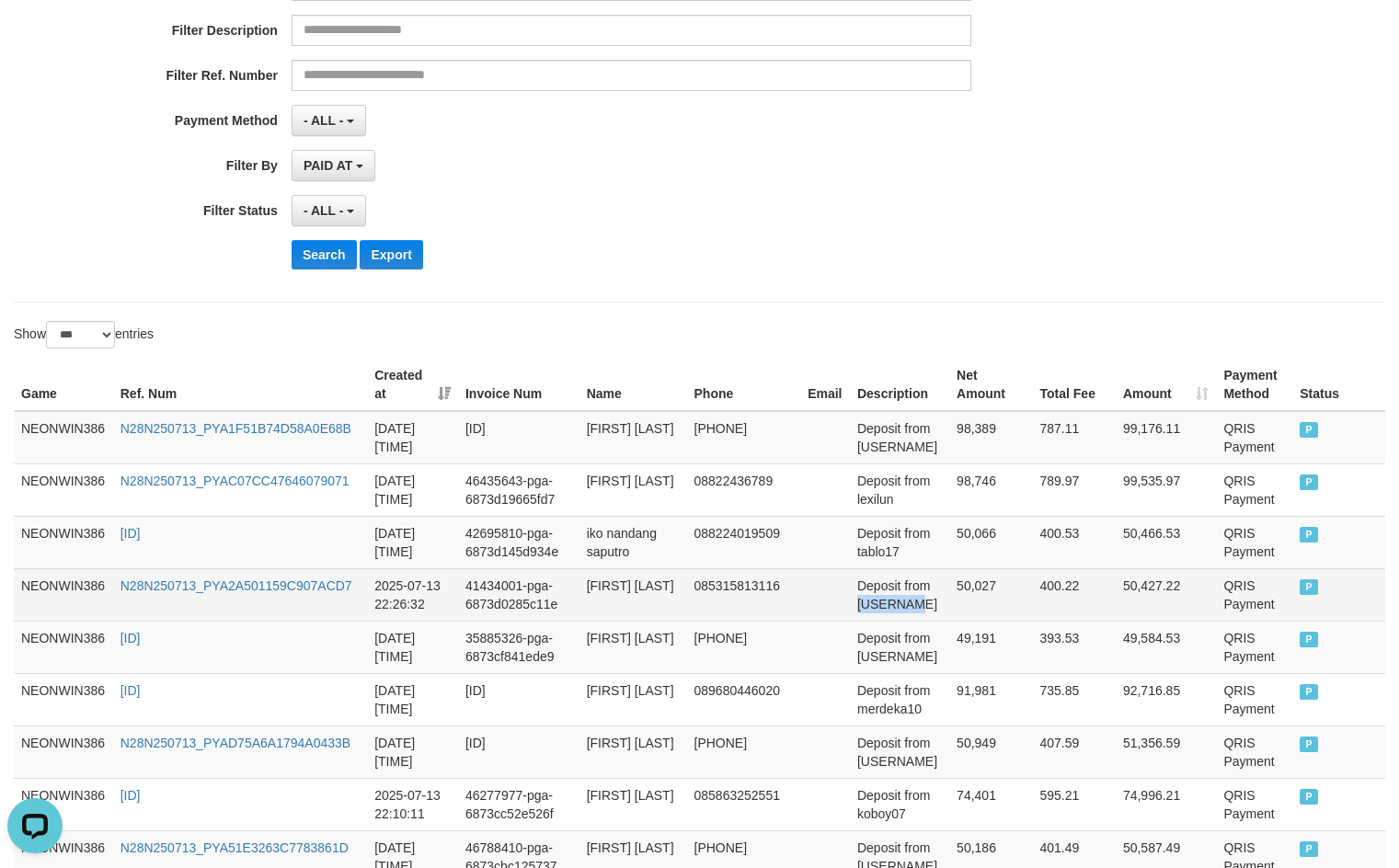 click on "Deposit from mitra990" at bounding box center (900, 594) 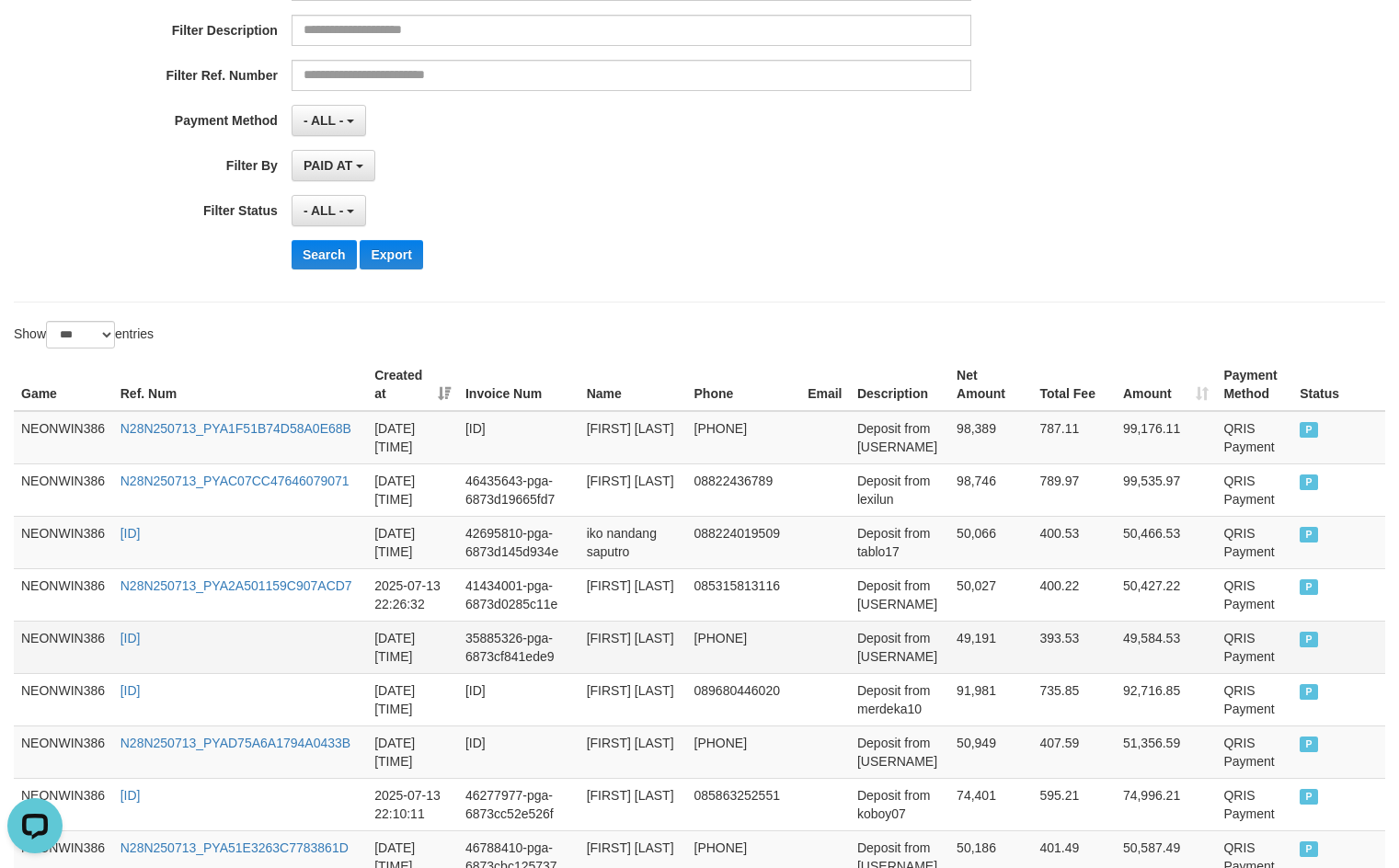click on "jaenal arifin" at bounding box center [633, 646] 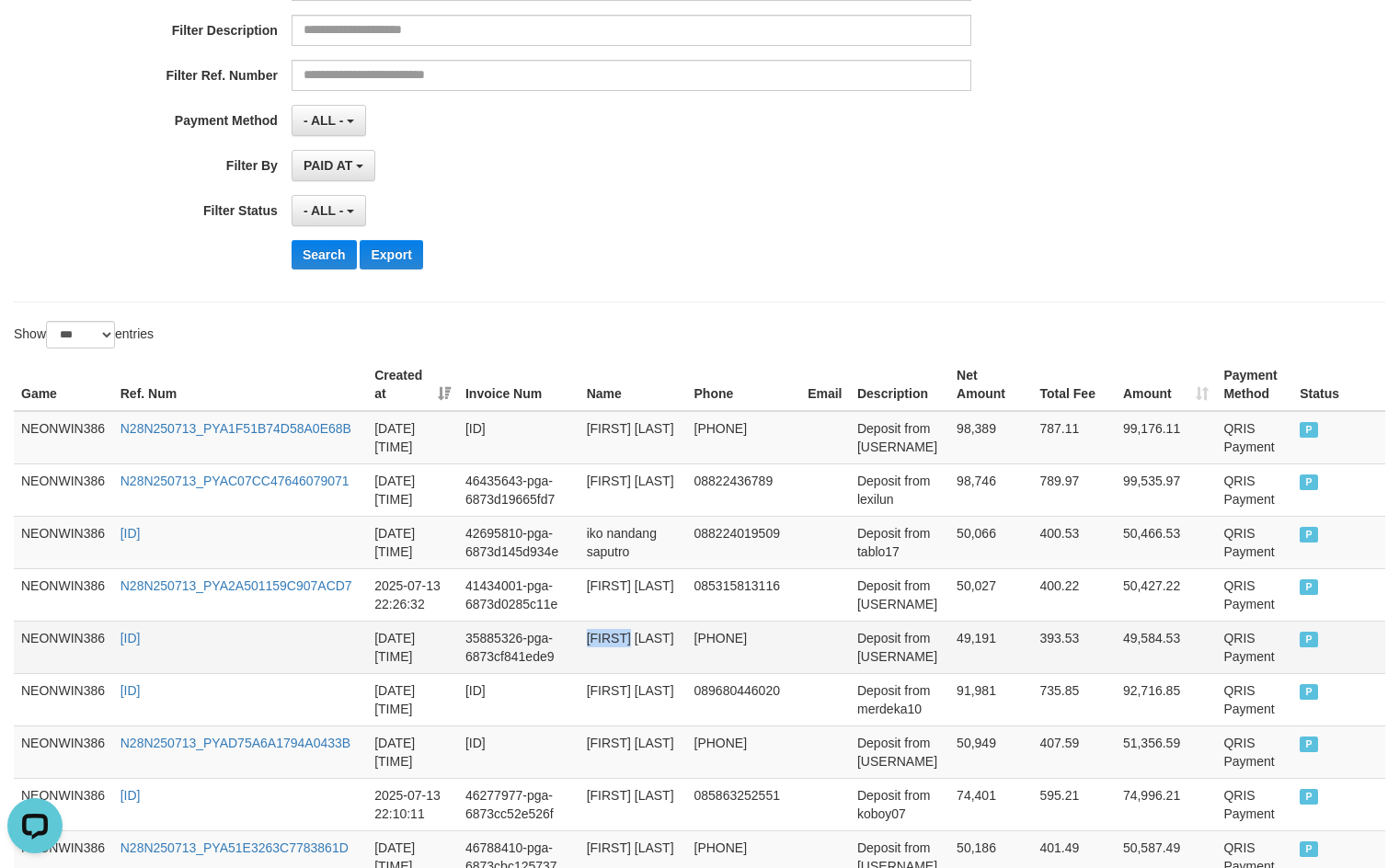 click on "jaenal arifin" at bounding box center [633, 646] 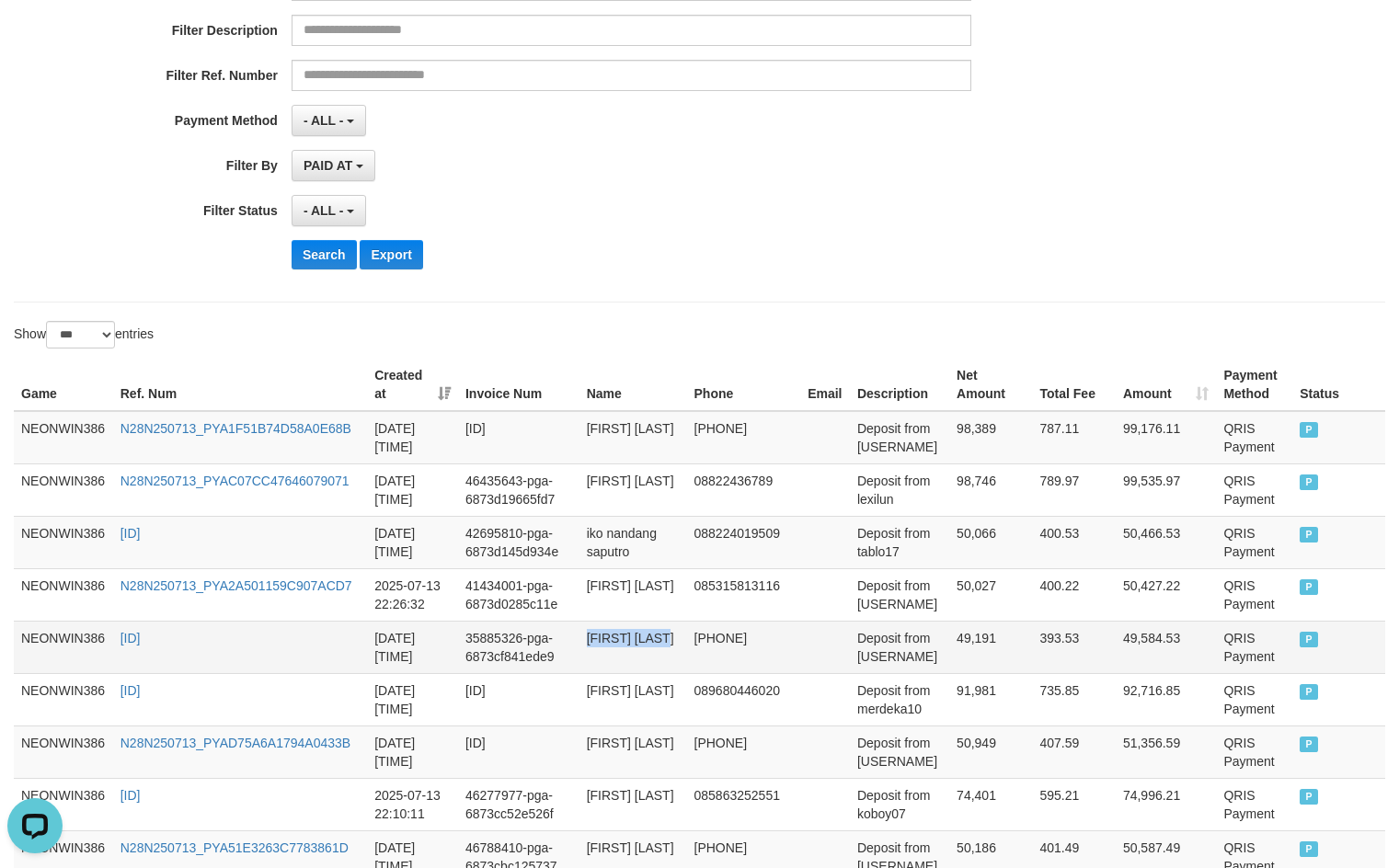 click on "jaenal arifin" at bounding box center (633, 646) 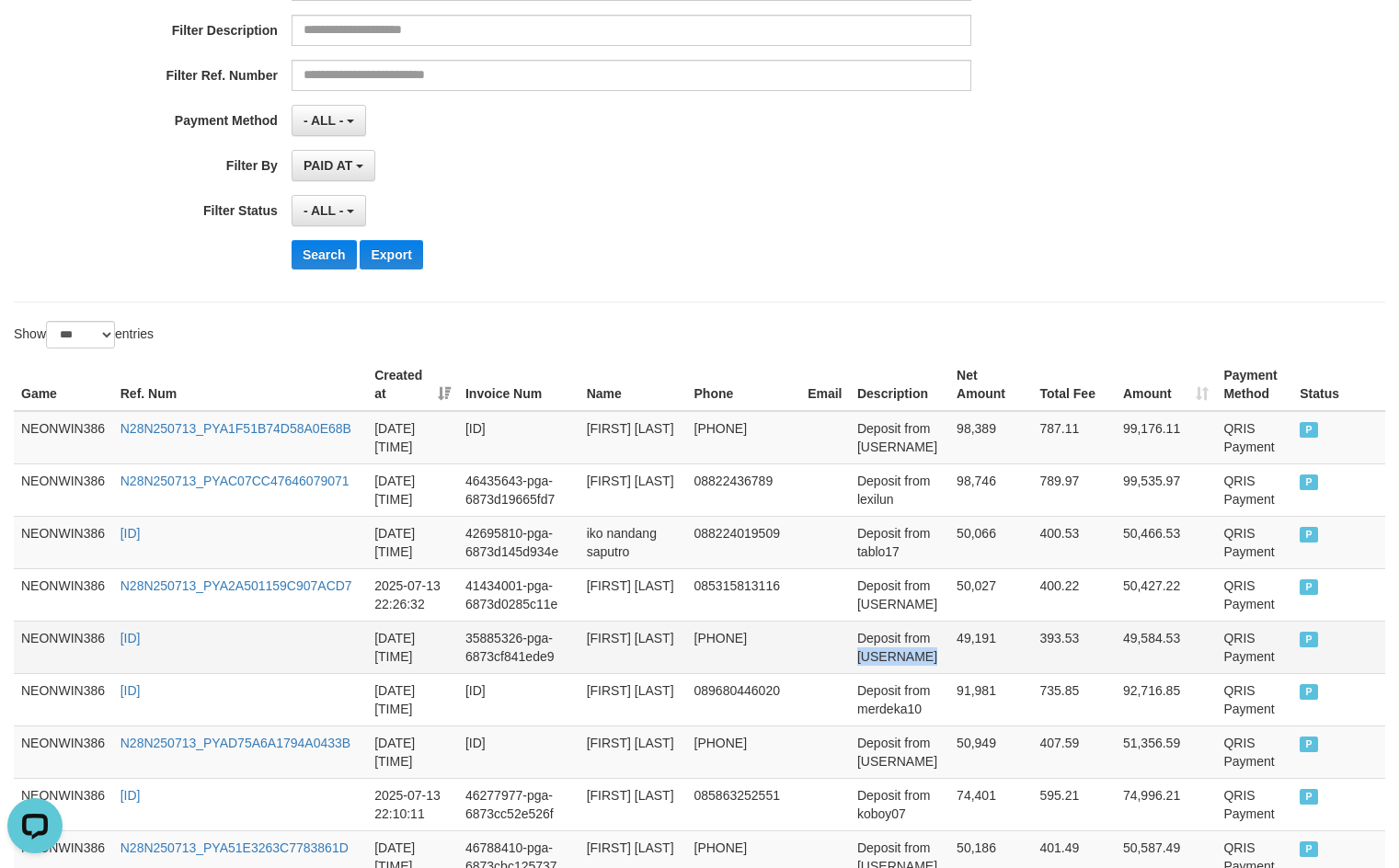 click on "Deposit from nengslot17" at bounding box center (900, 646) 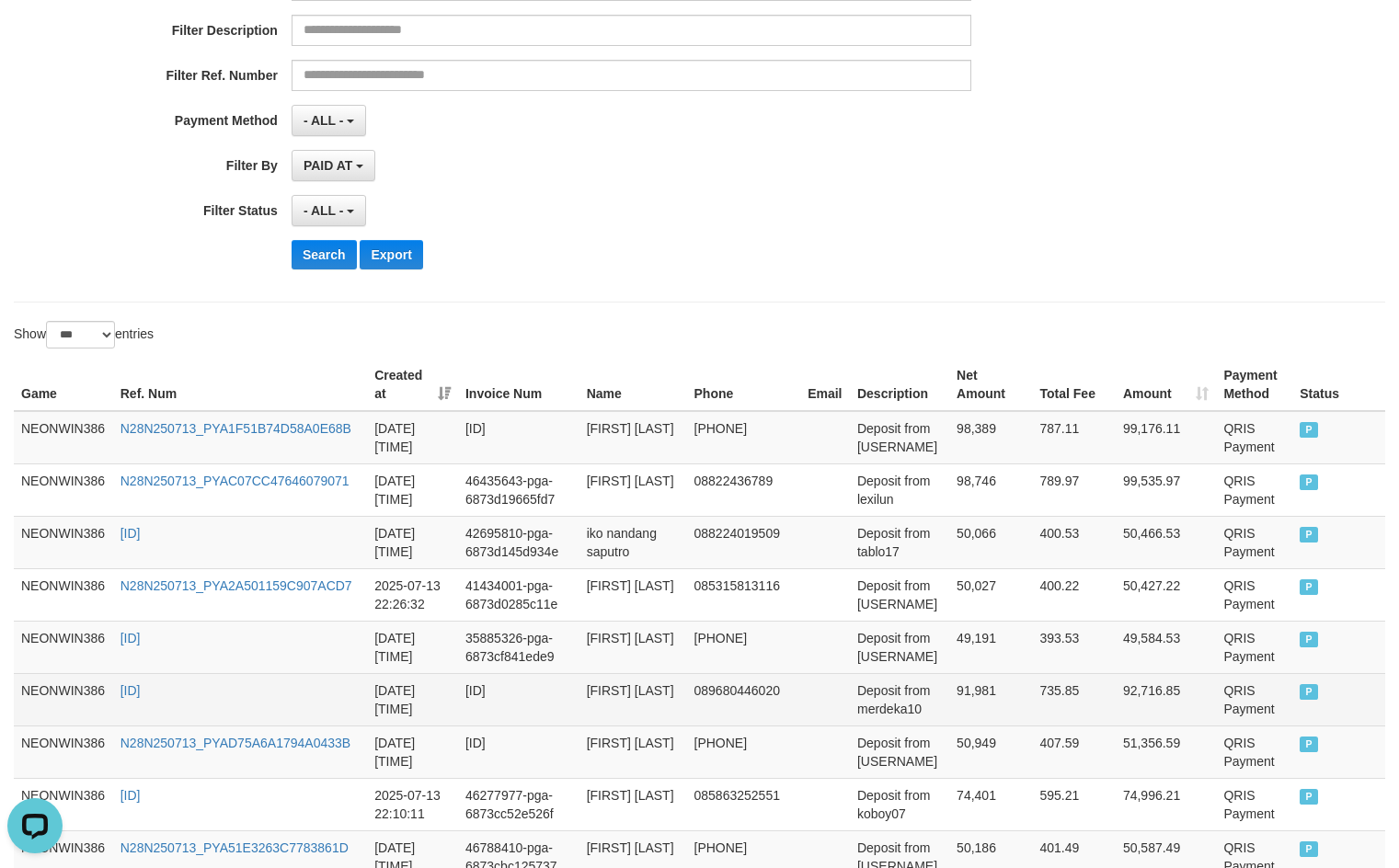 click on "[FIRST] [LAST]" at bounding box center [633, 699] 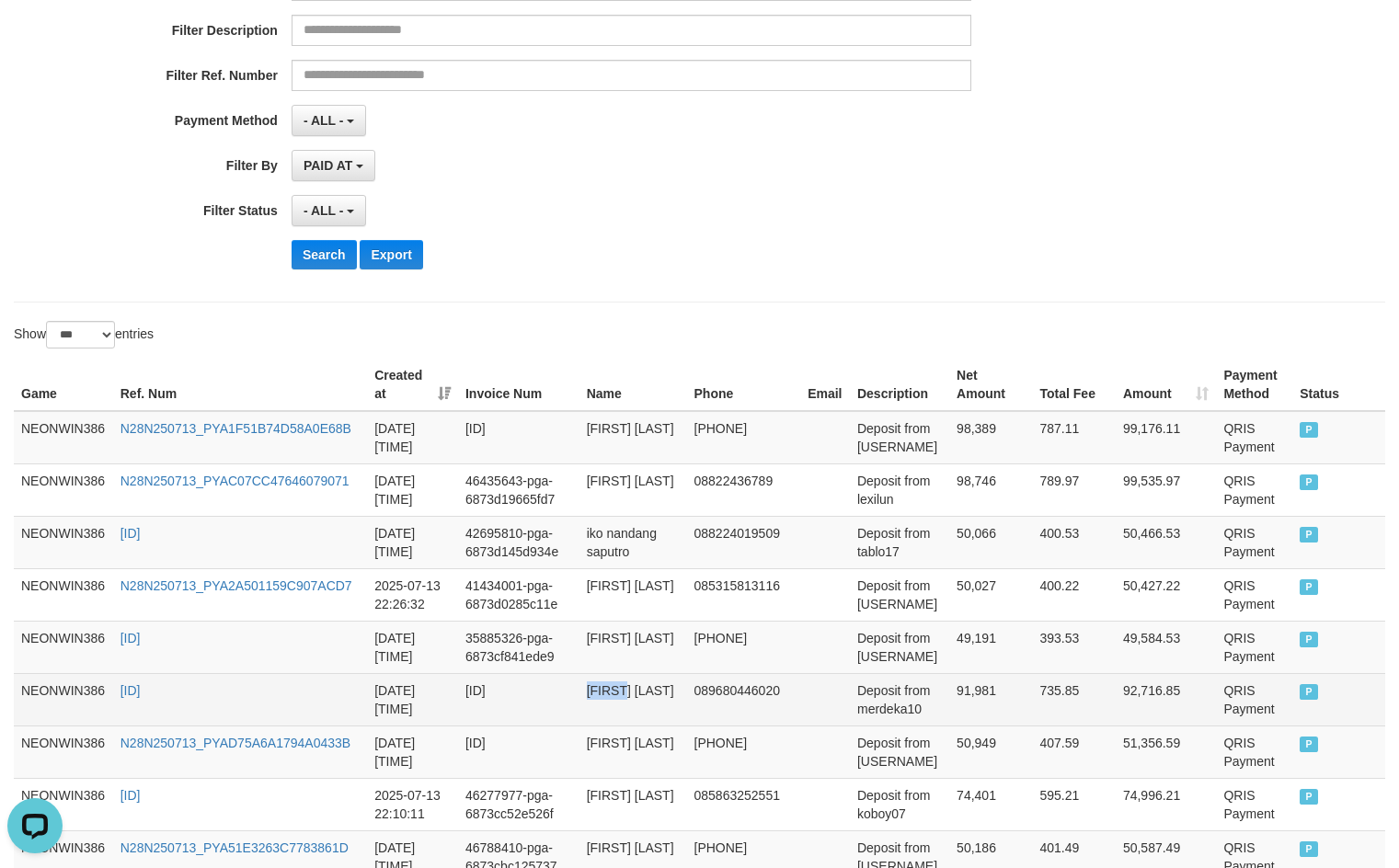 click on "[FIRST] [LAST]" at bounding box center (633, 699) 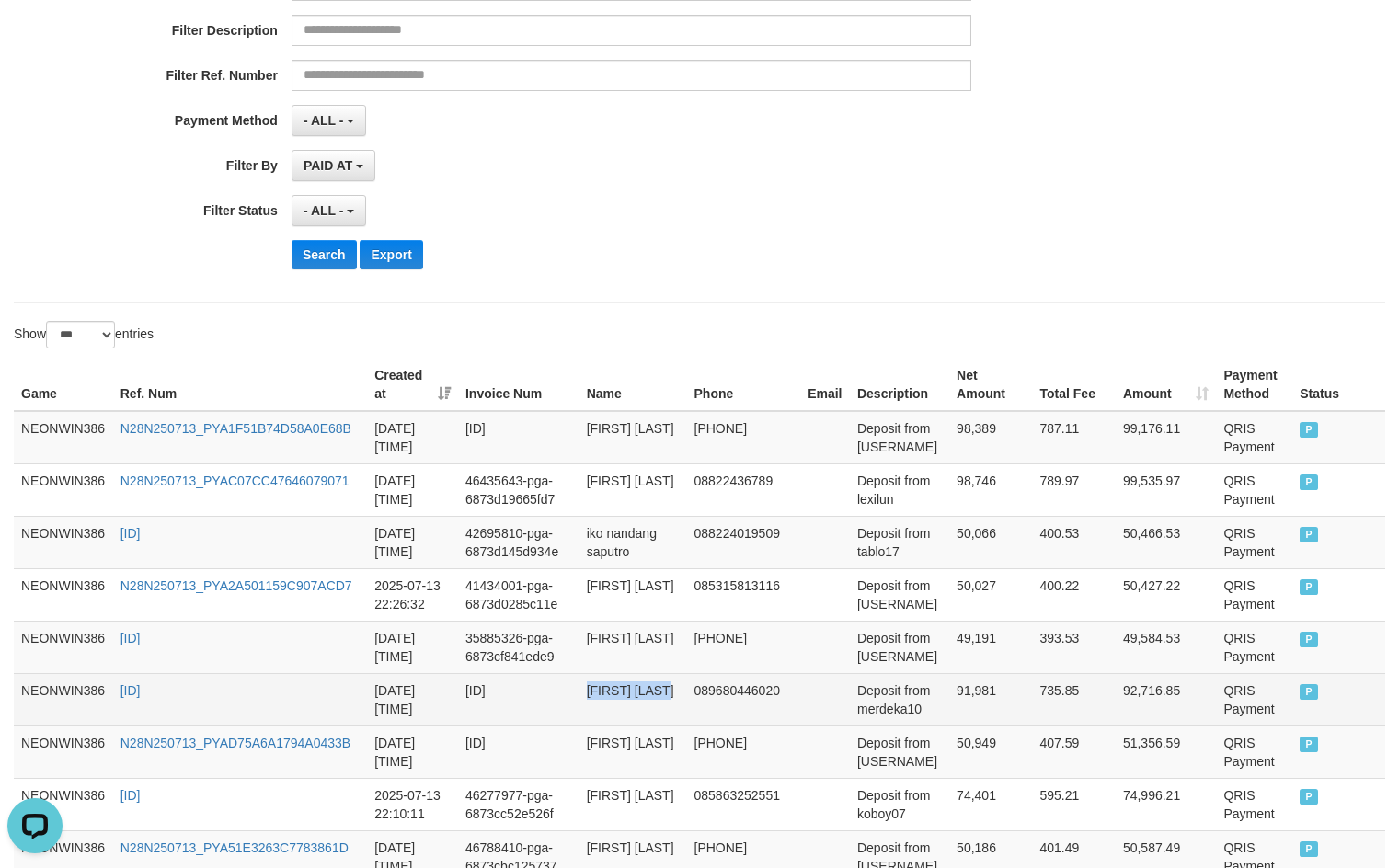 click on "[FIRST] [LAST]" at bounding box center (633, 699) 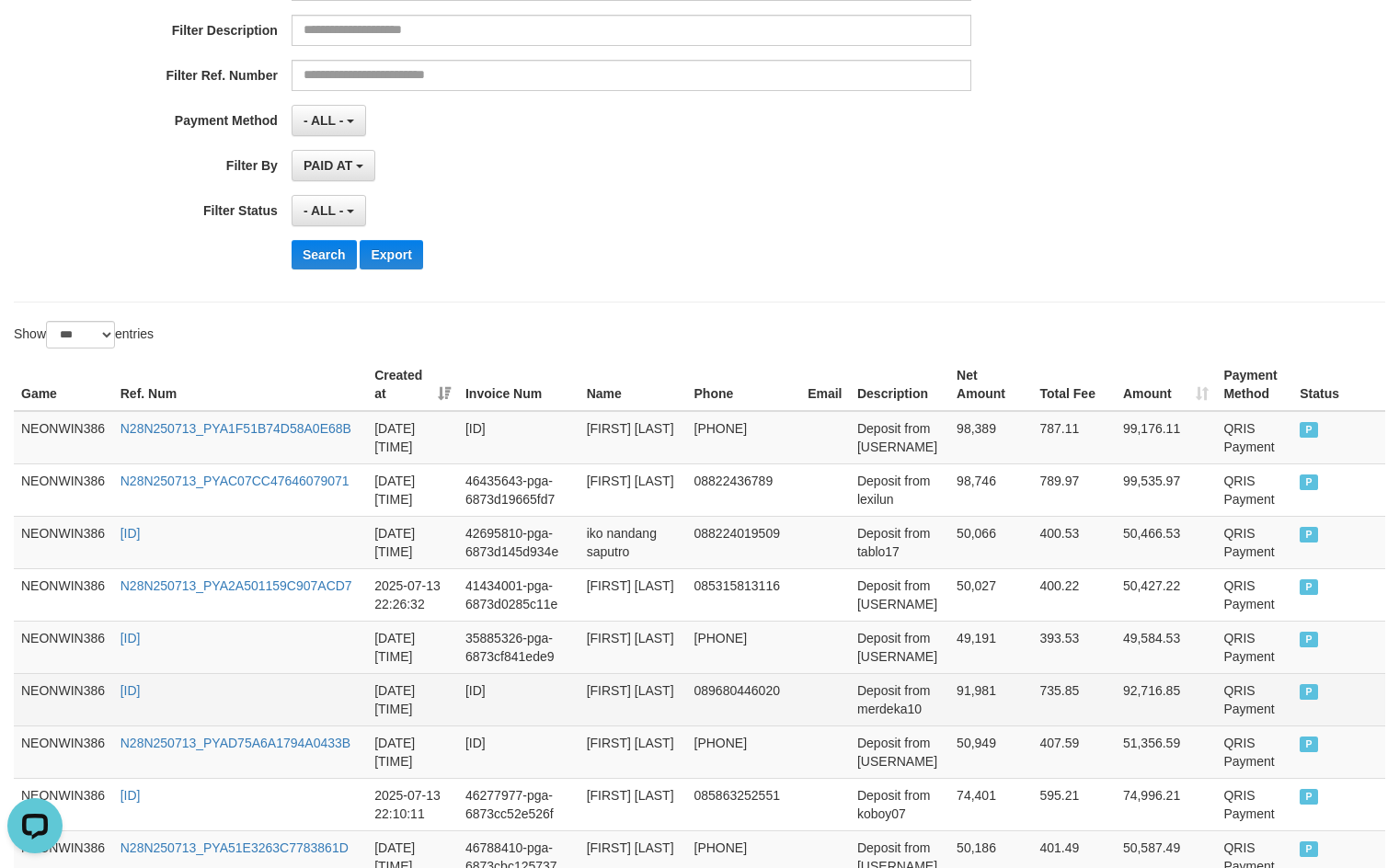 click on "Deposit from merdeka10" at bounding box center (900, 699) 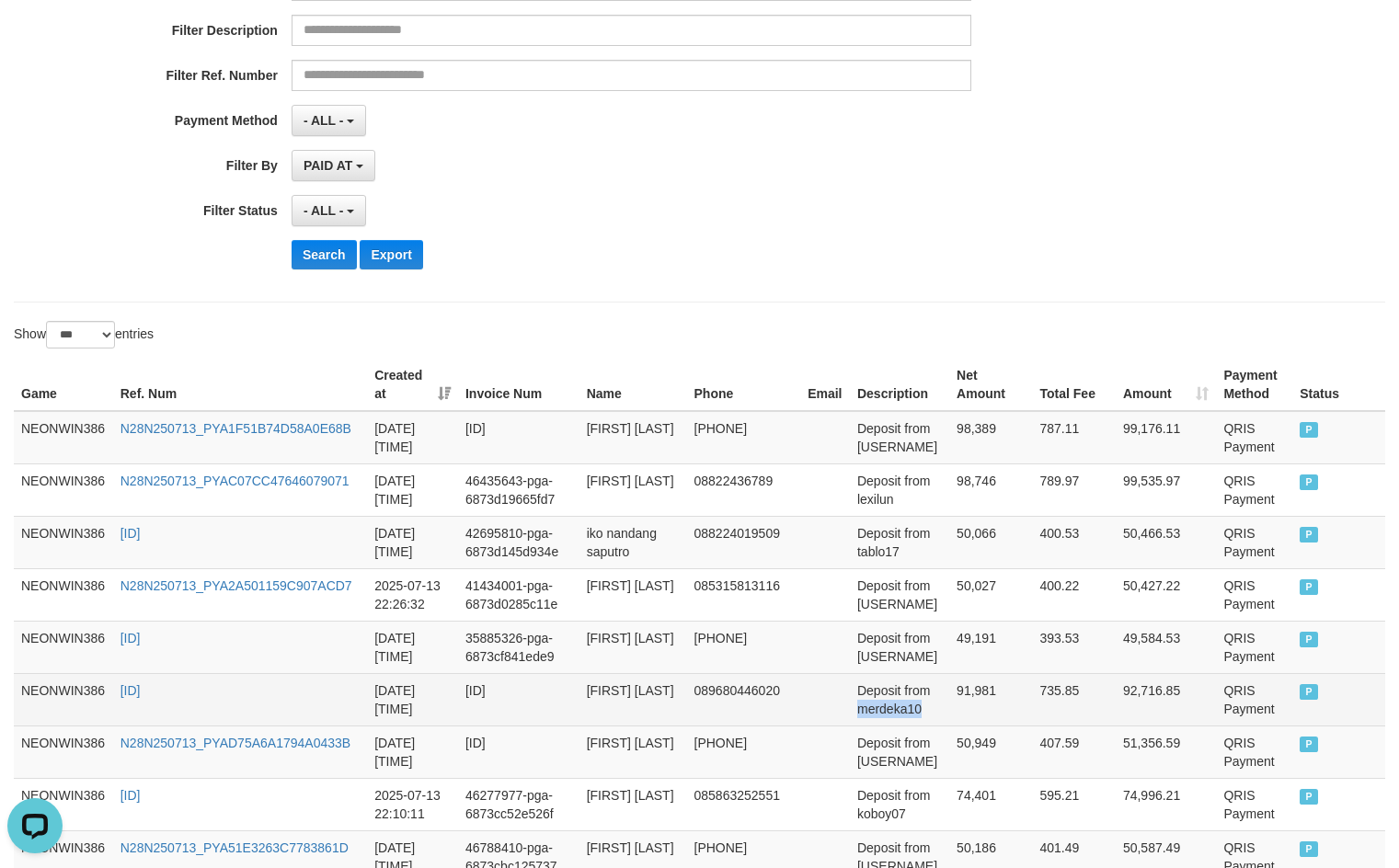click on "Deposit from merdeka10" at bounding box center (900, 699) 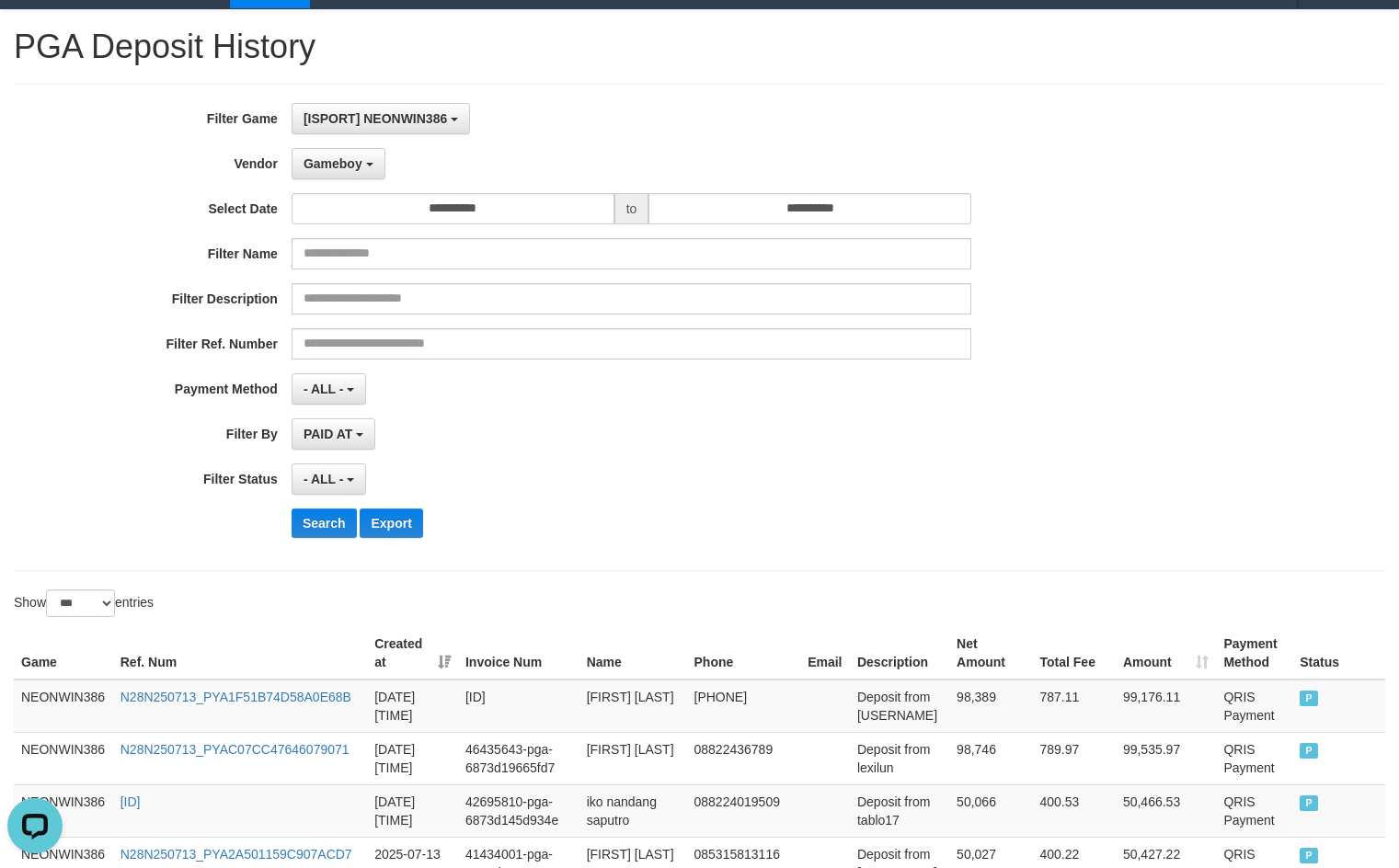 scroll, scrollTop: 0, scrollLeft: 0, axis: both 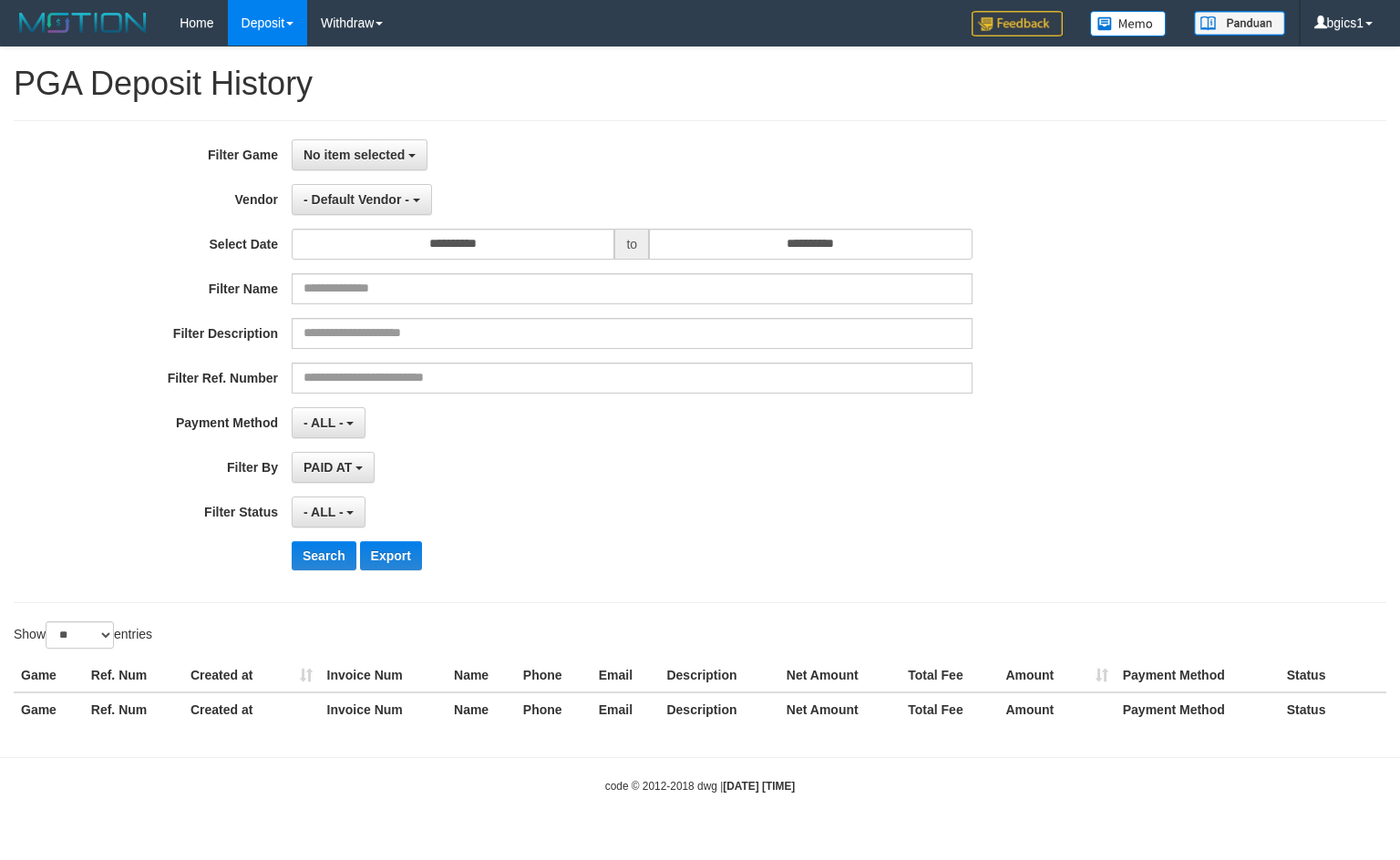 select 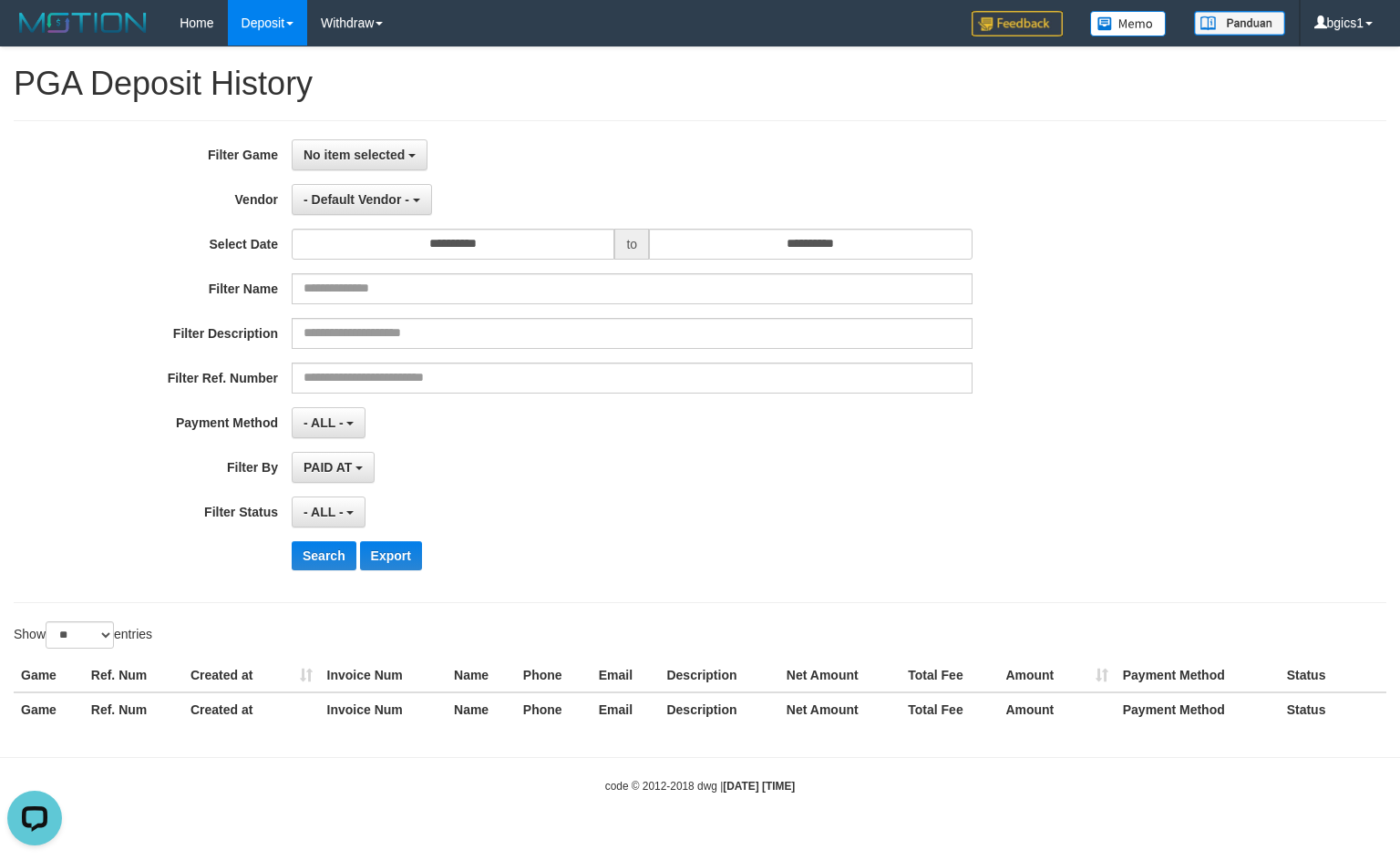 scroll, scrollTop: 0, scrollLeft: 0, axis: both 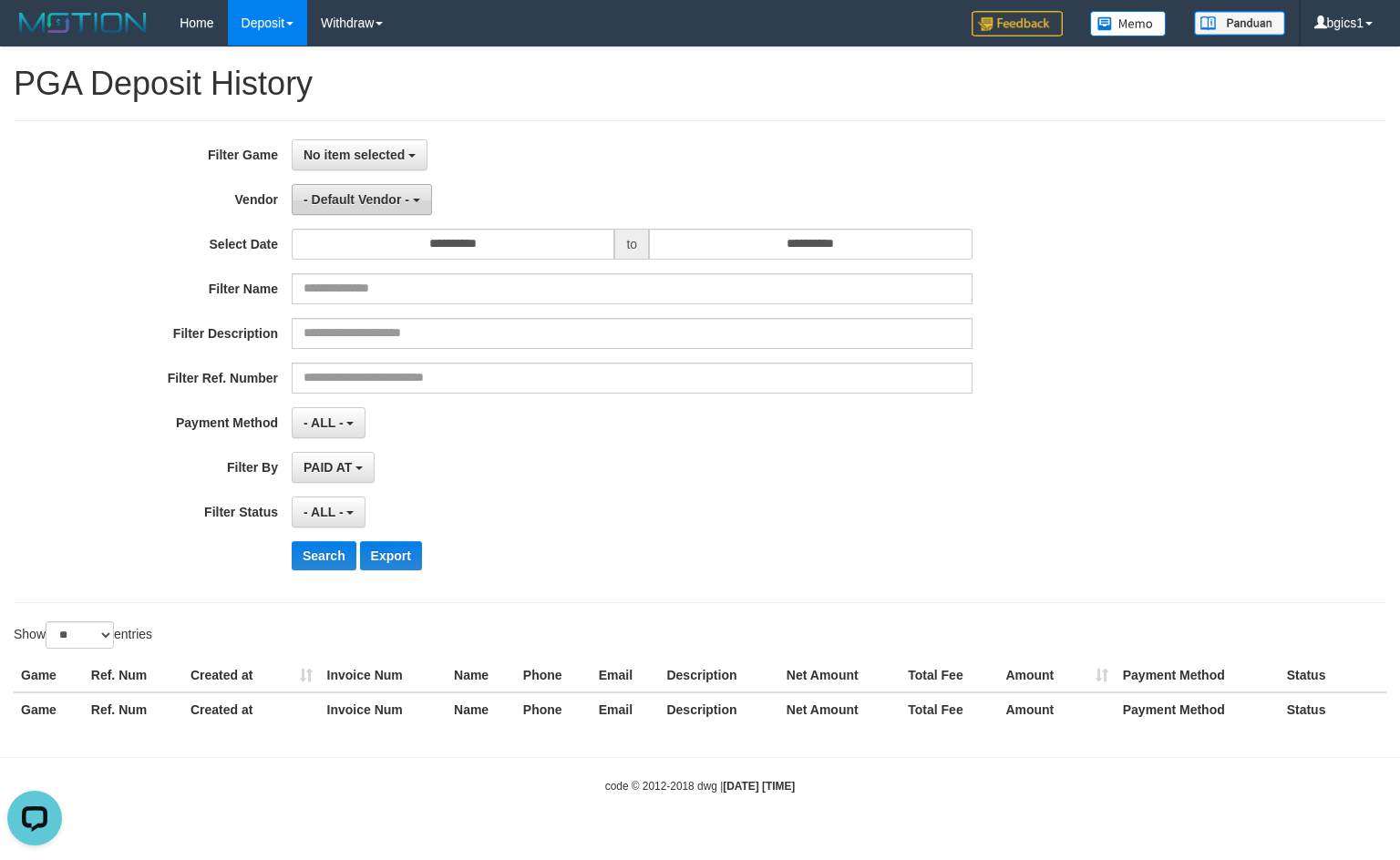 click on "- Default Vendor -" at bounding box center [356, 200] 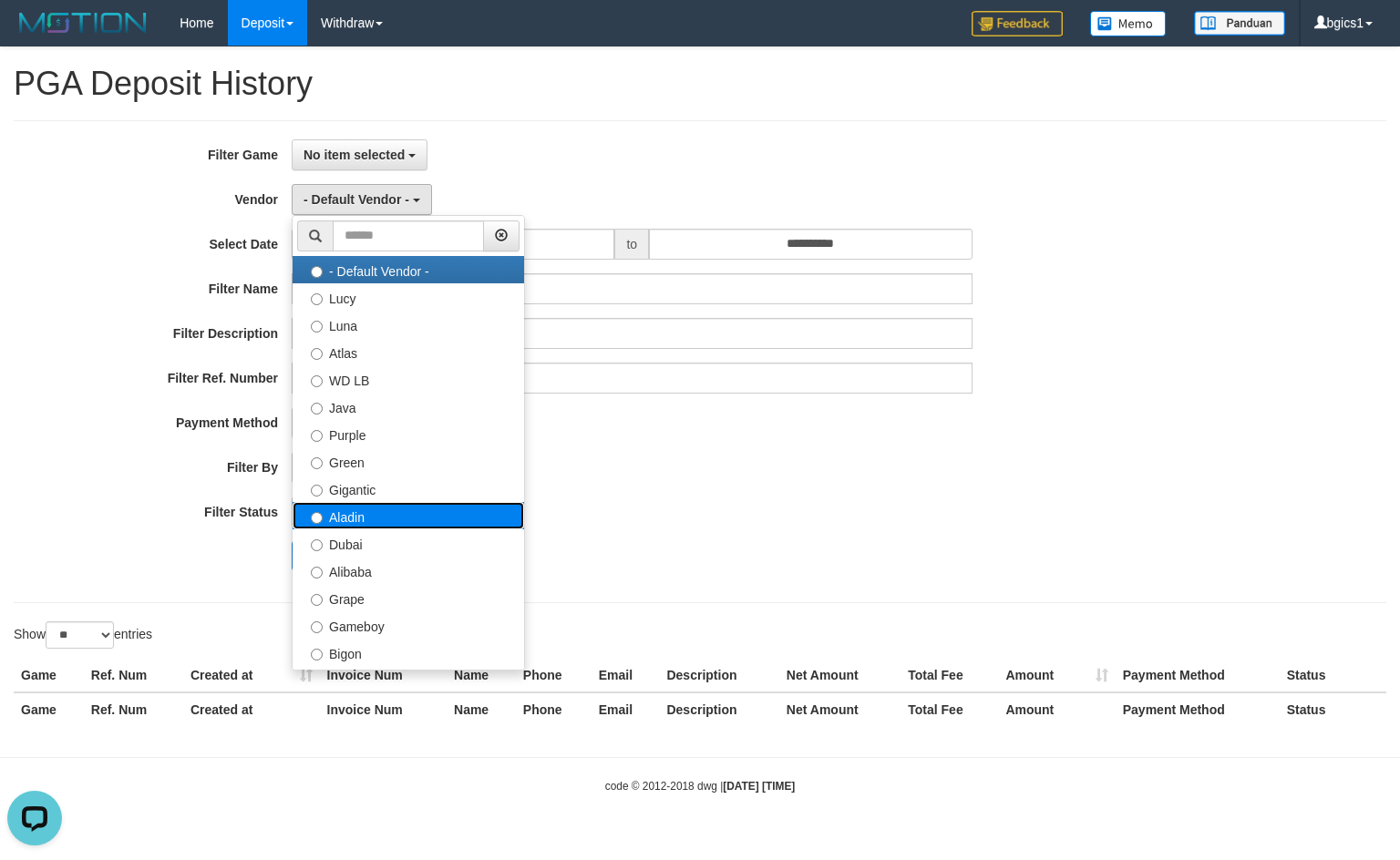 click on "Aladin" at bounding box center [408, 516] 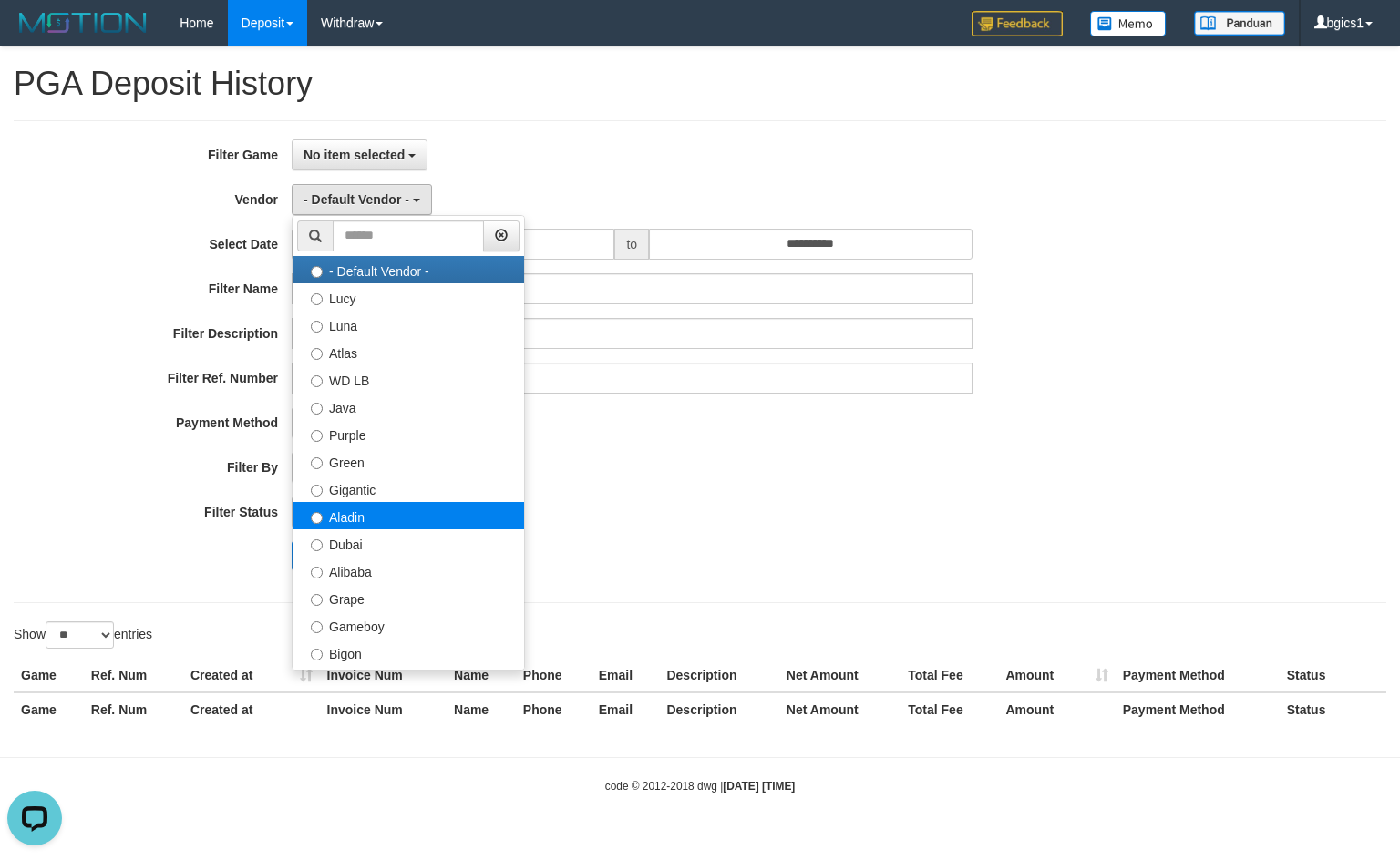 select on "**********" 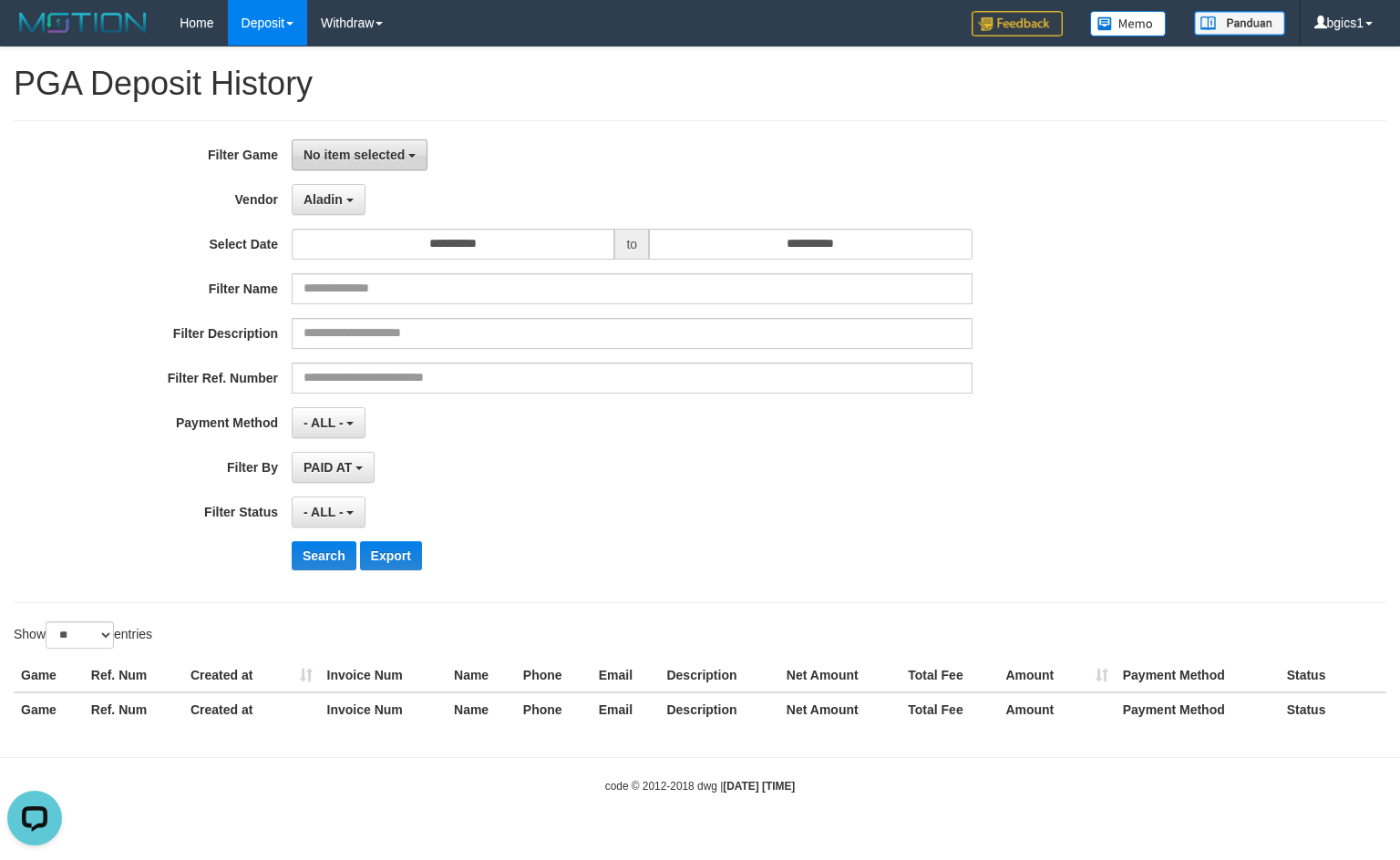 click on "No item selected" at bounding box center (354, 155) 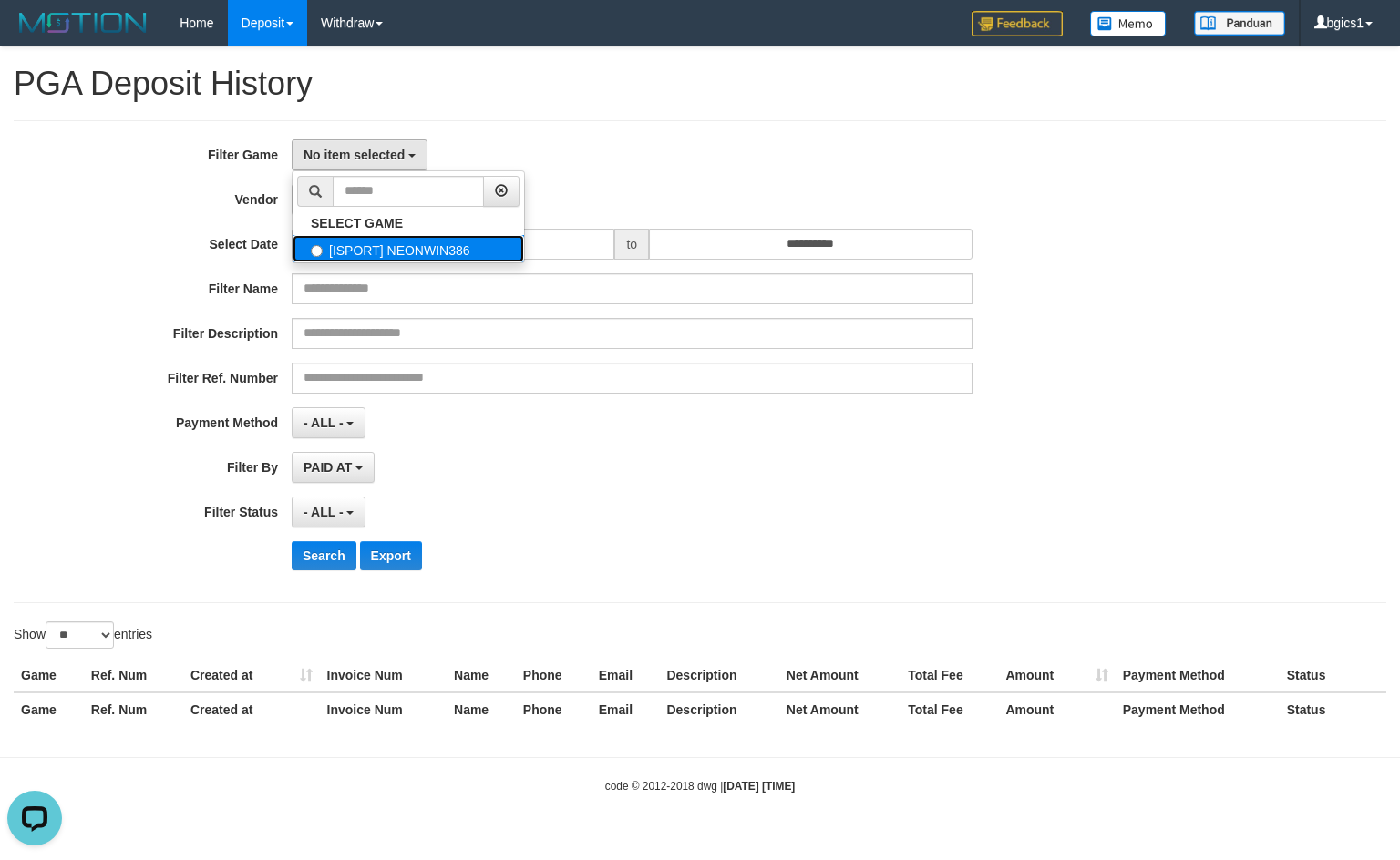 click on "[ISPORT] NEONWIN386" at bounding box center [408, 249] 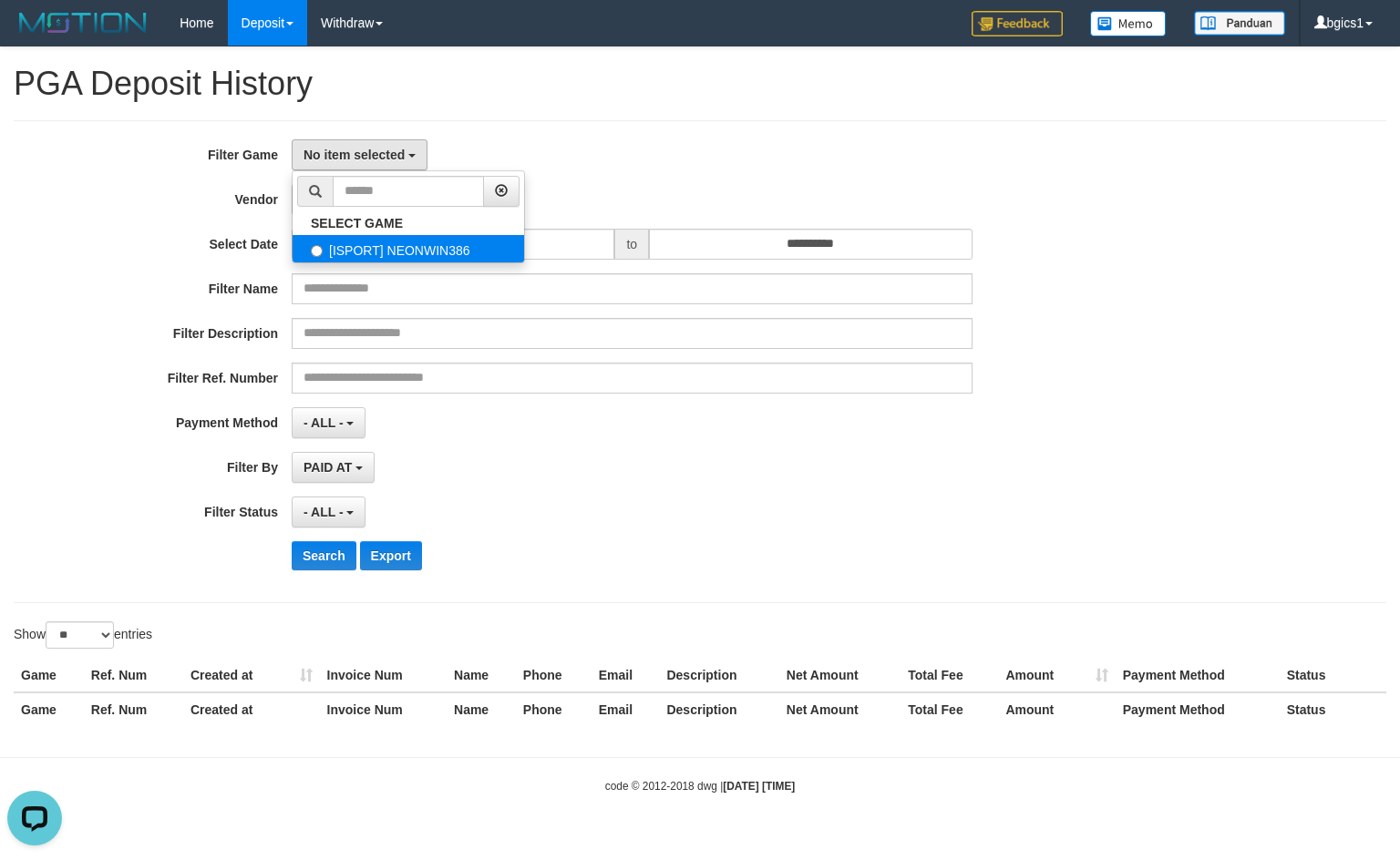 select on "****" 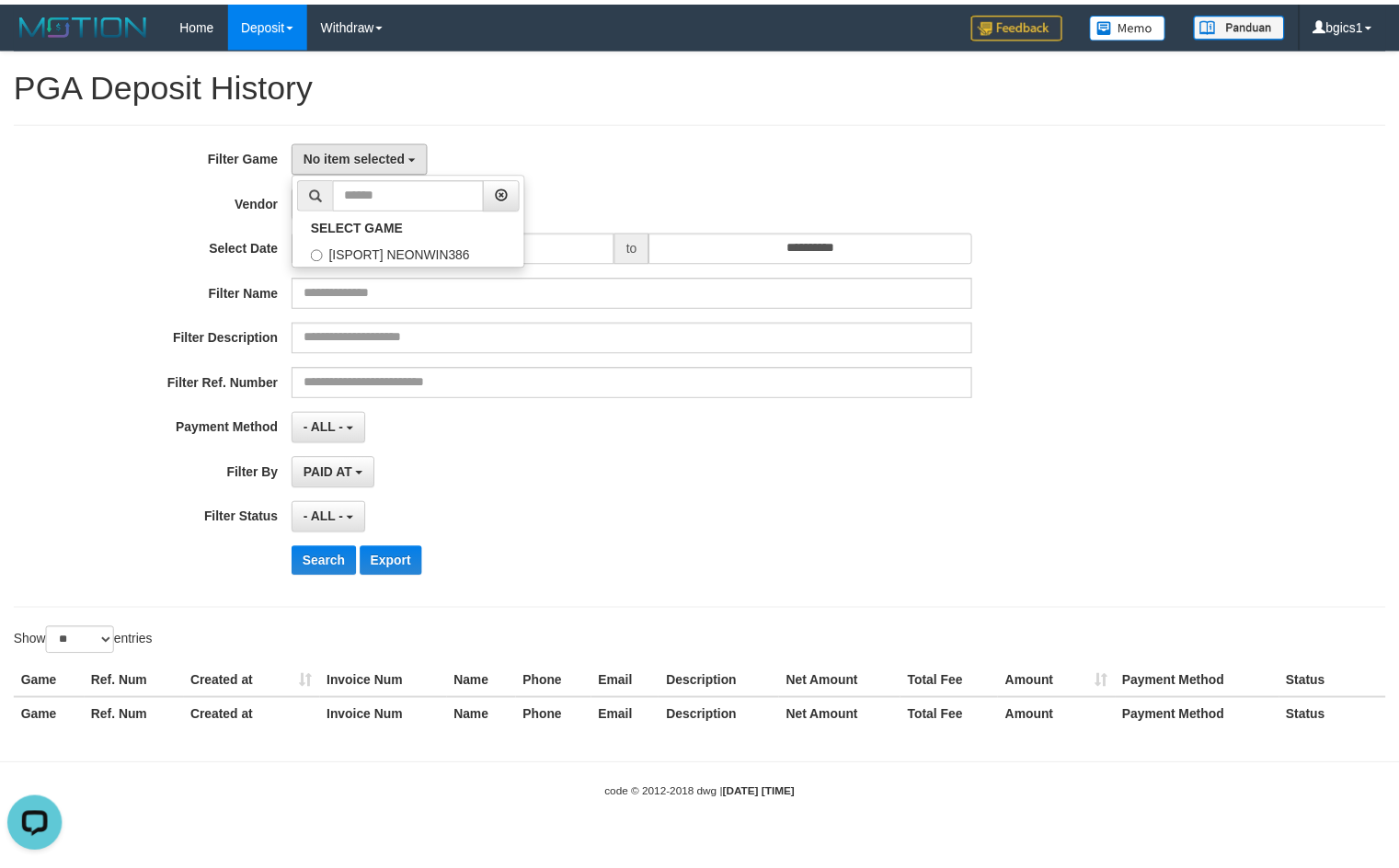scroll, scrollTop: 17, scrollLeft: 0, axis: vertical 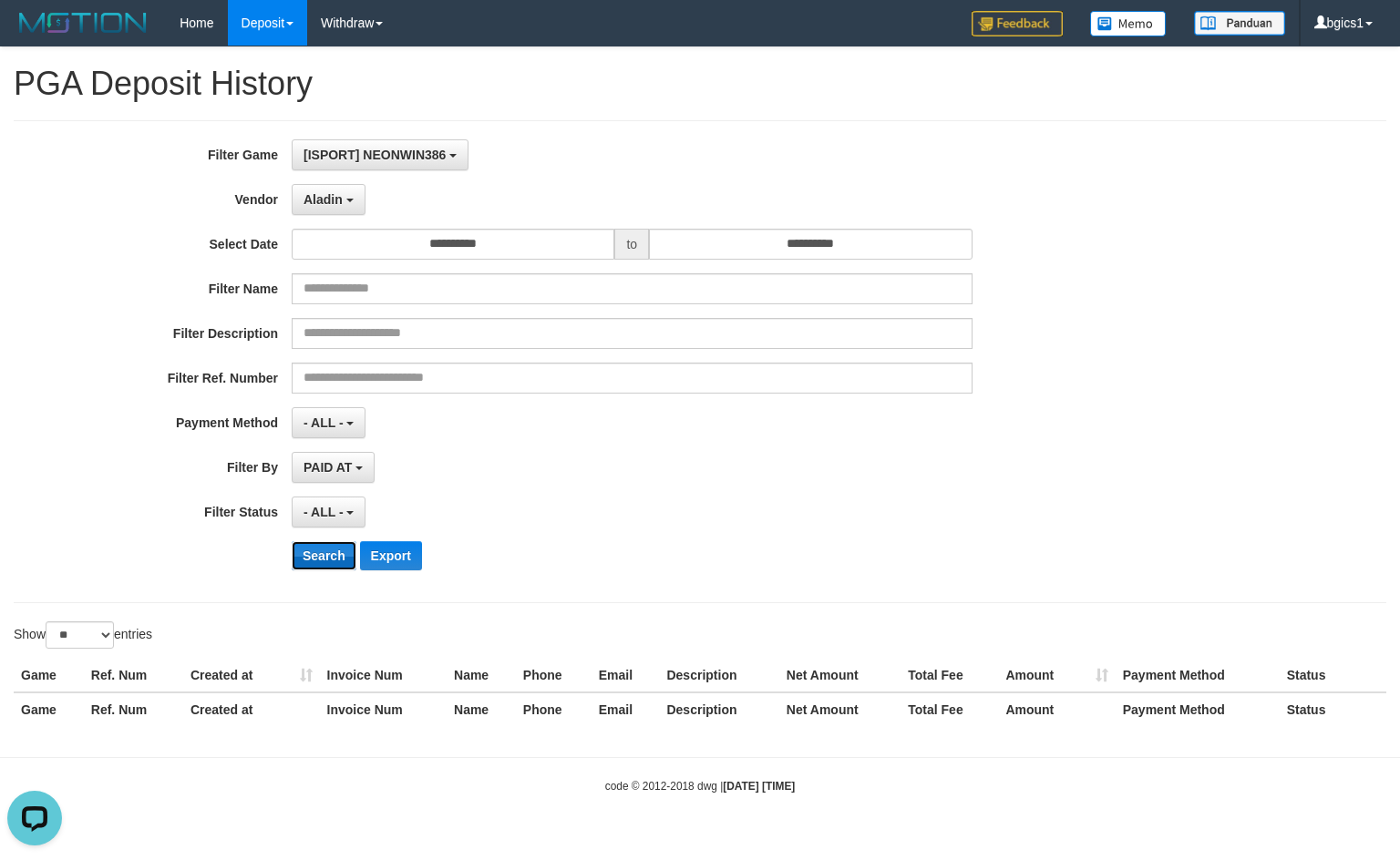 click on "Search" at bounding box center (324, 556) 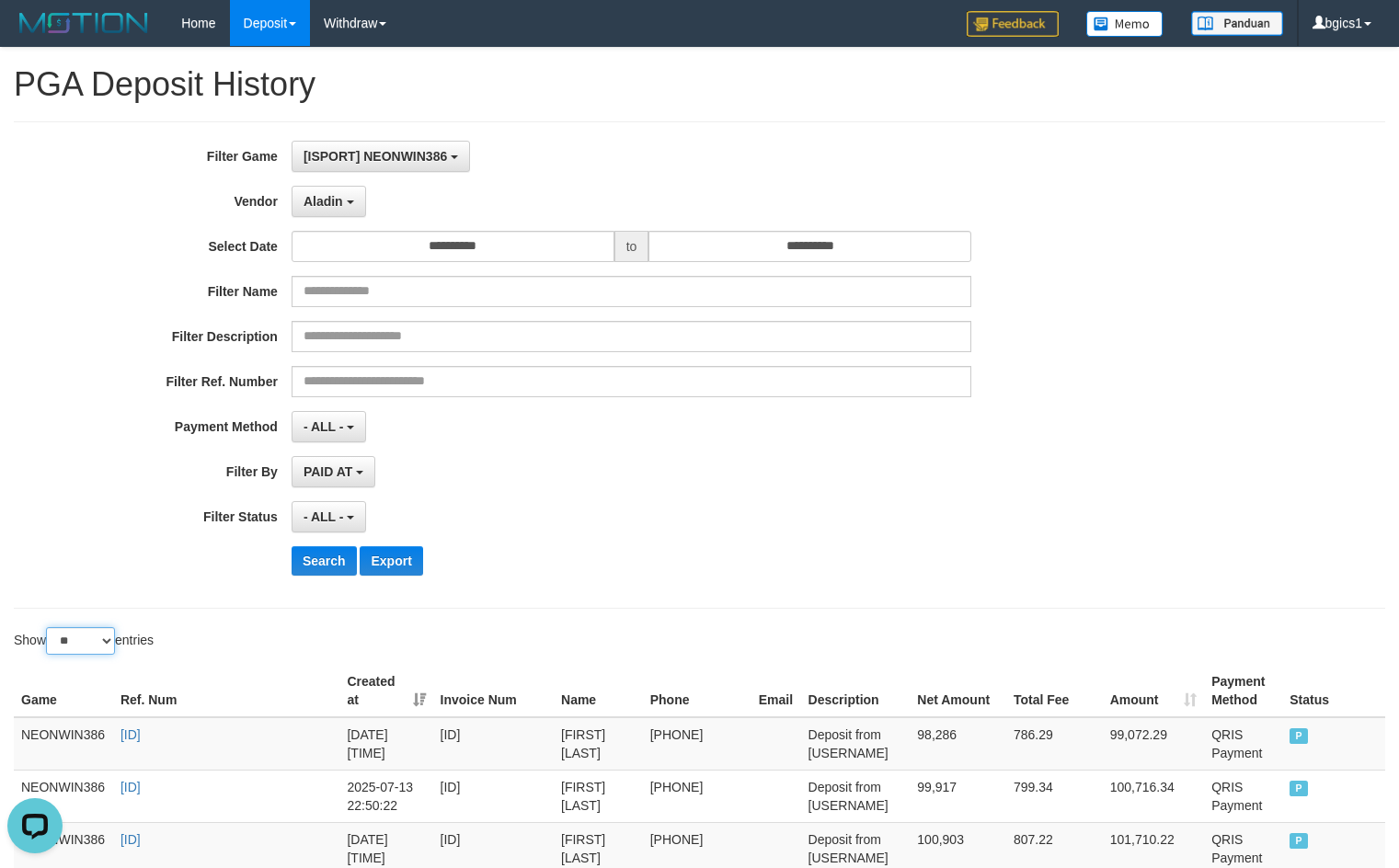 click on "** ** ** ***" at bounding box center (80, 641) 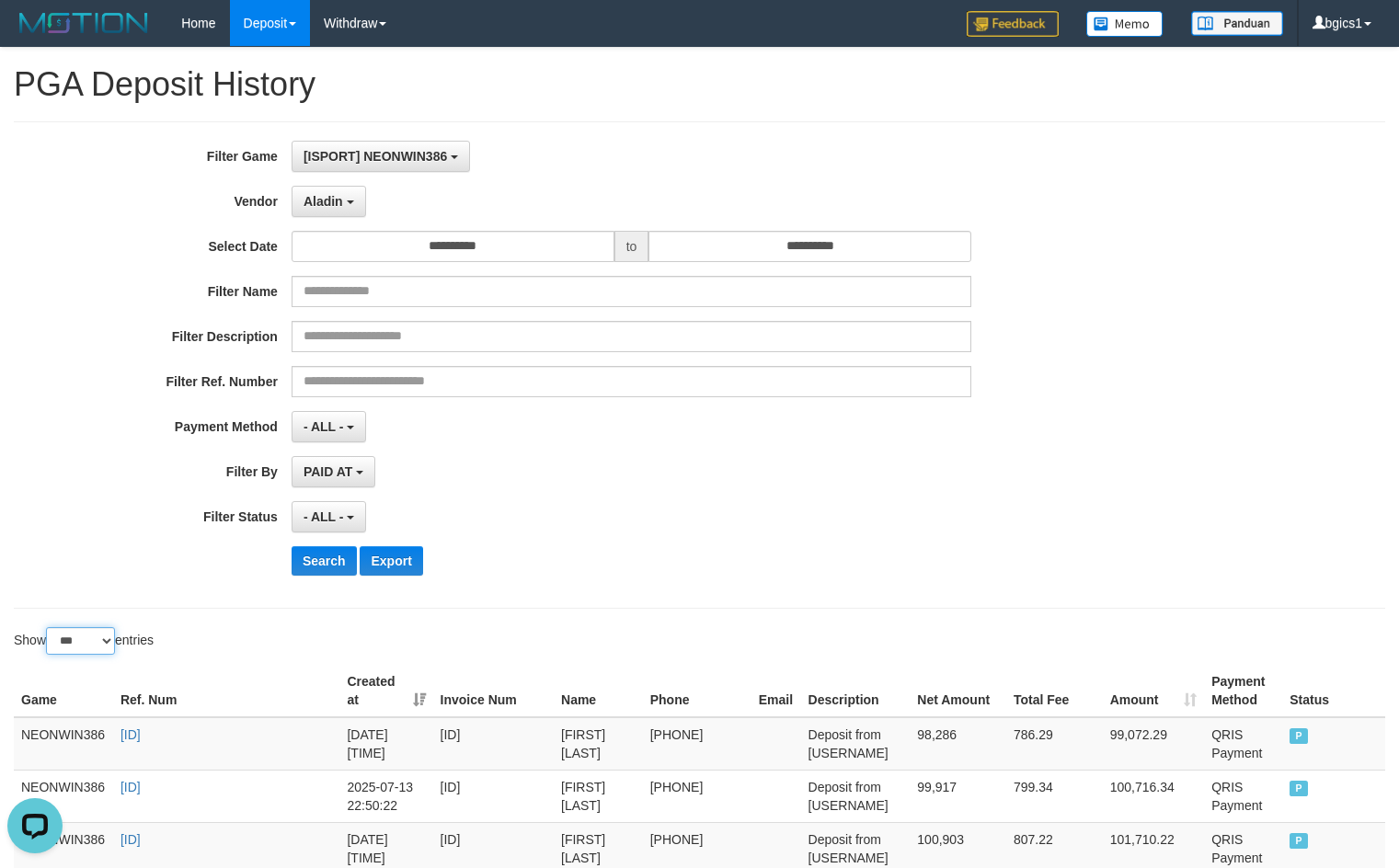 click on "** ** ** ***" at bounding box center (80, 641) 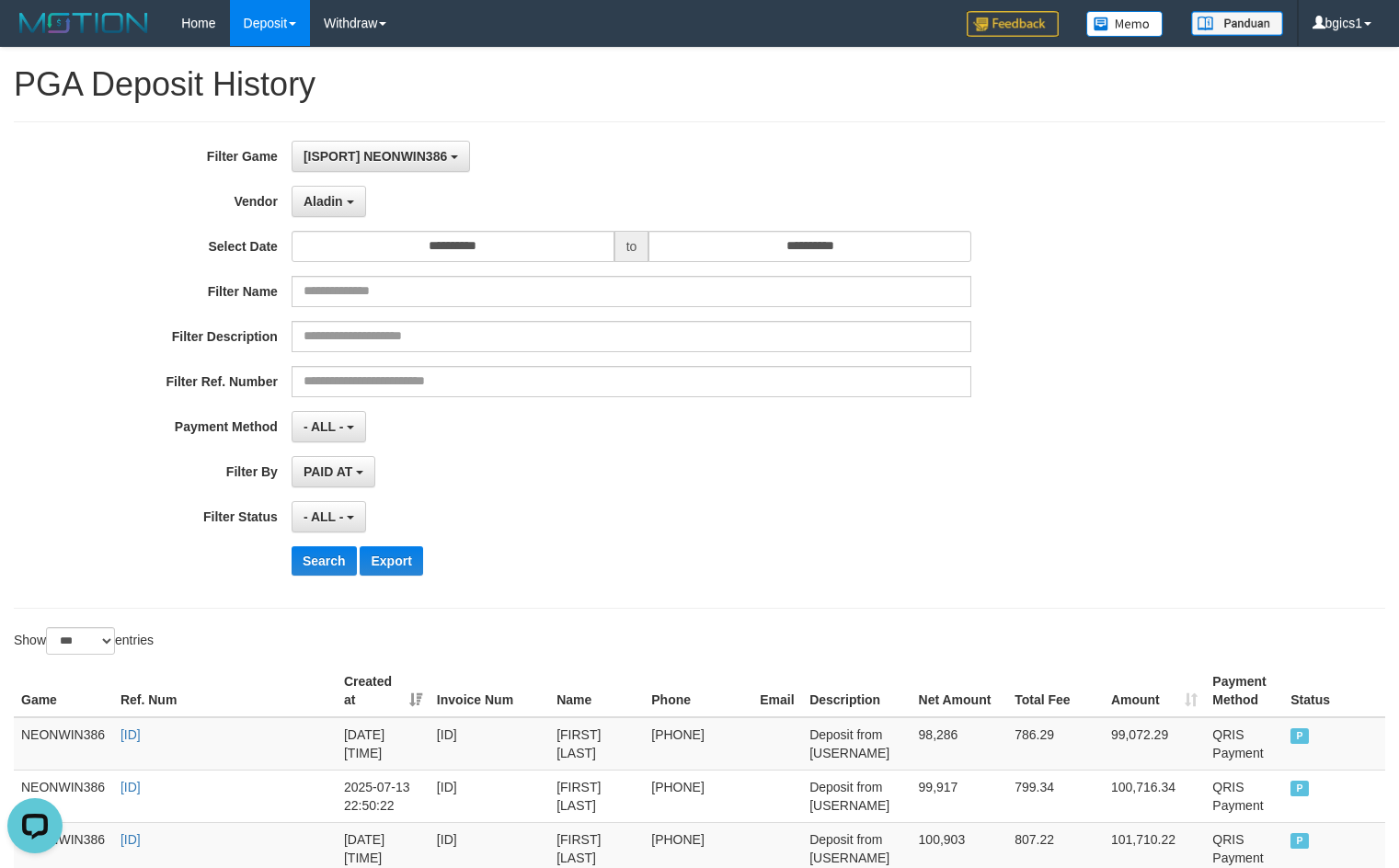 click on "**********" at bounding box center [699, 365] 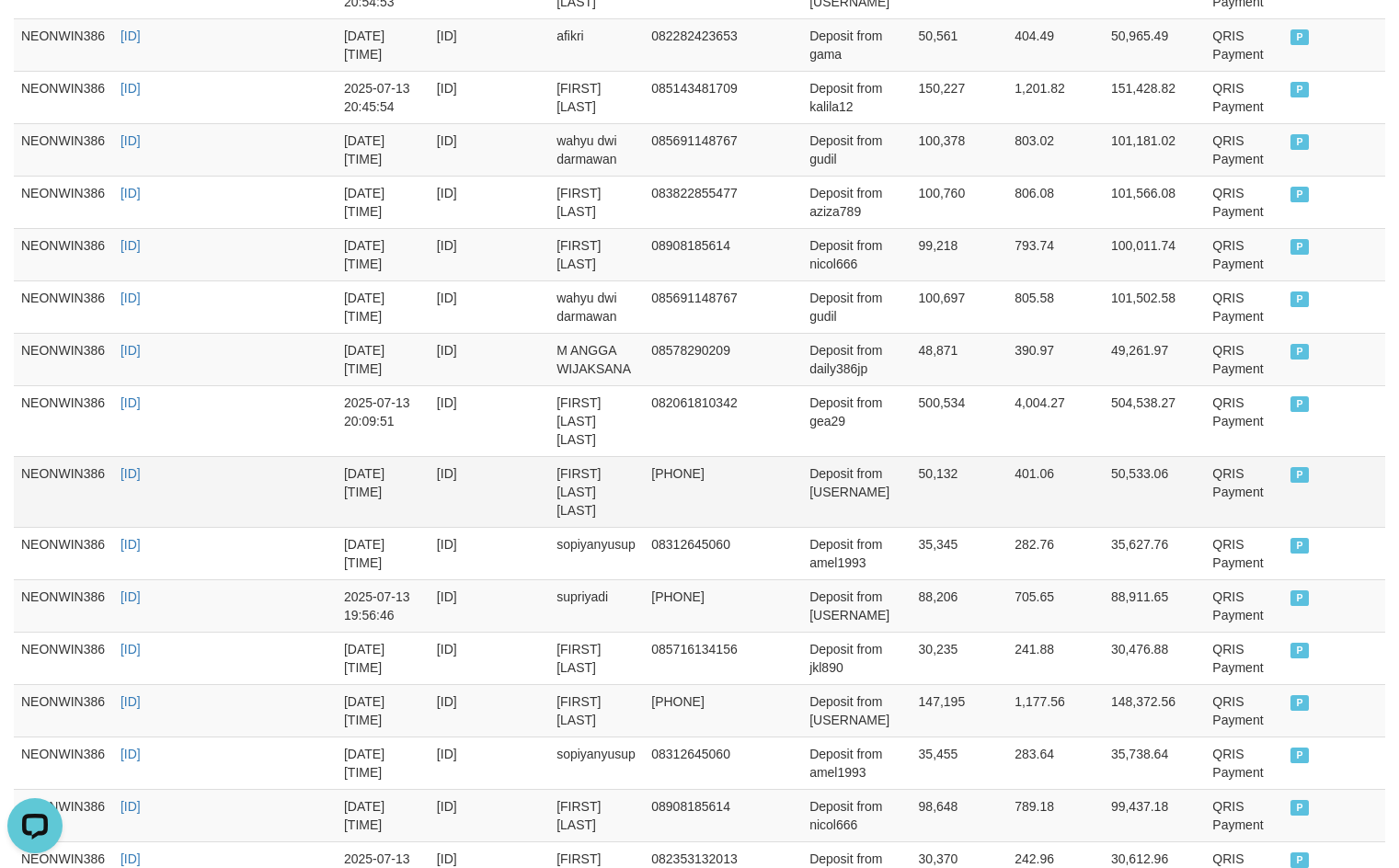 click on "50,132" at bounding box center [959, 491] 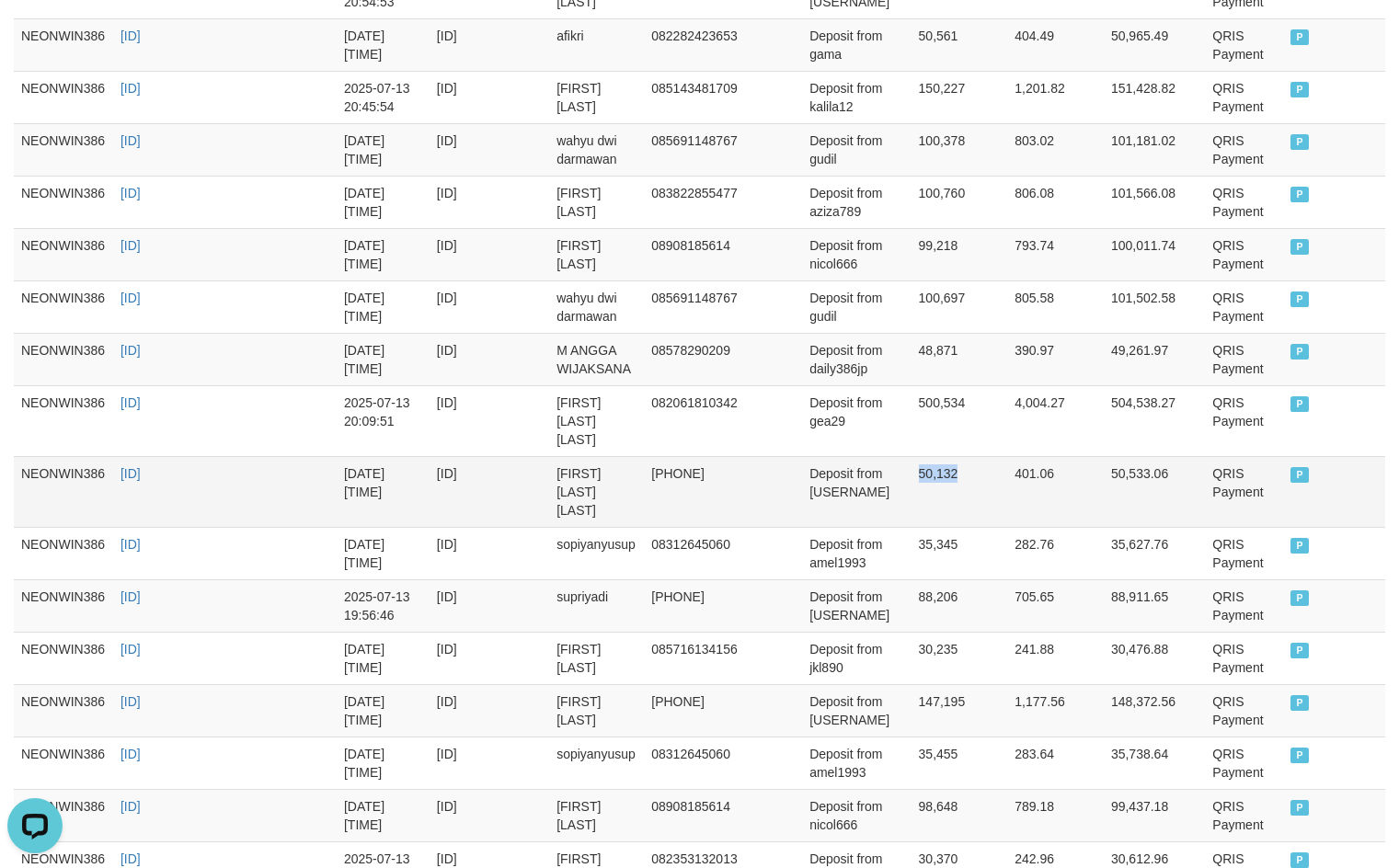 click on "50,132" at bounding box center (959, 491) 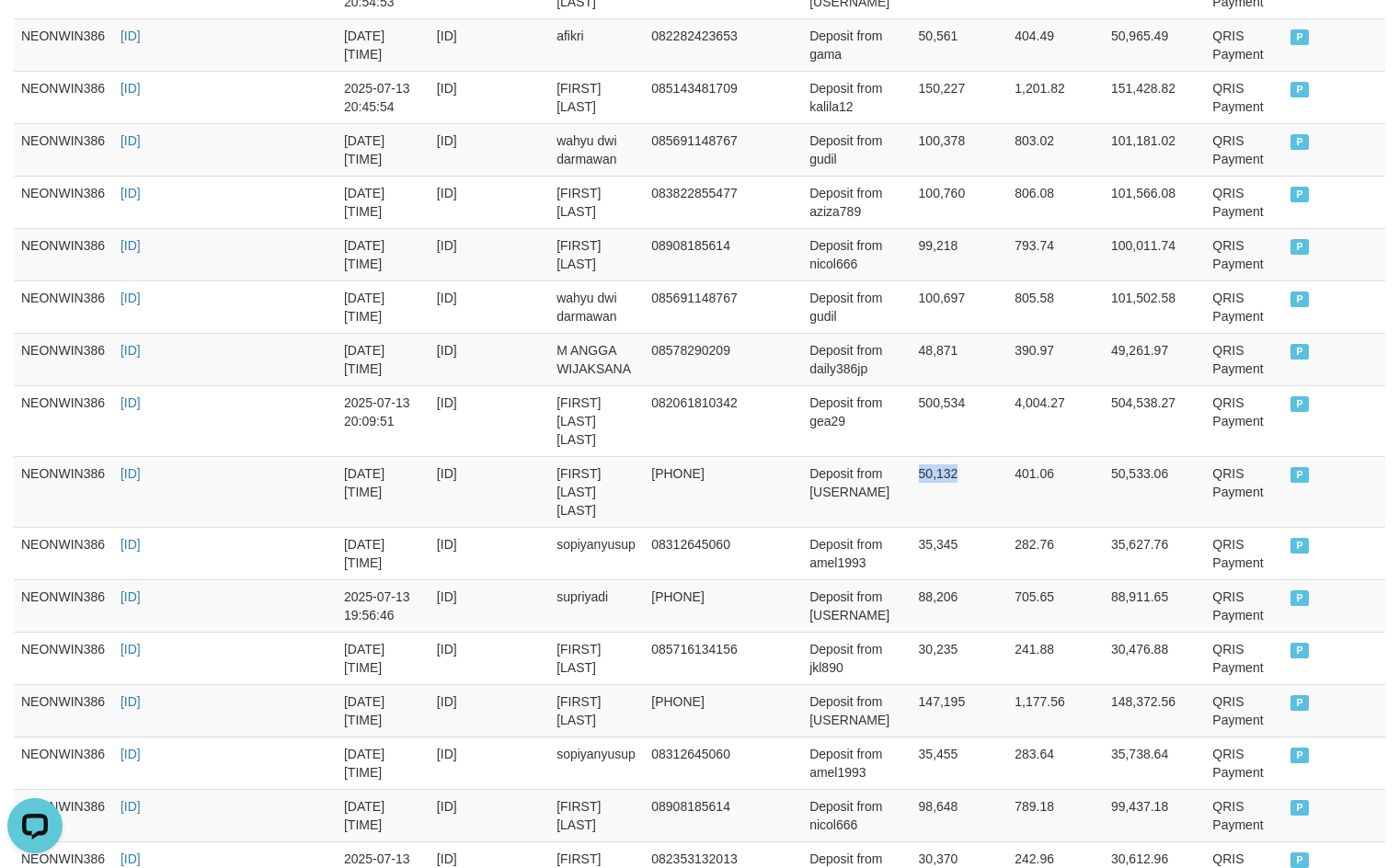 copy on "50,132" 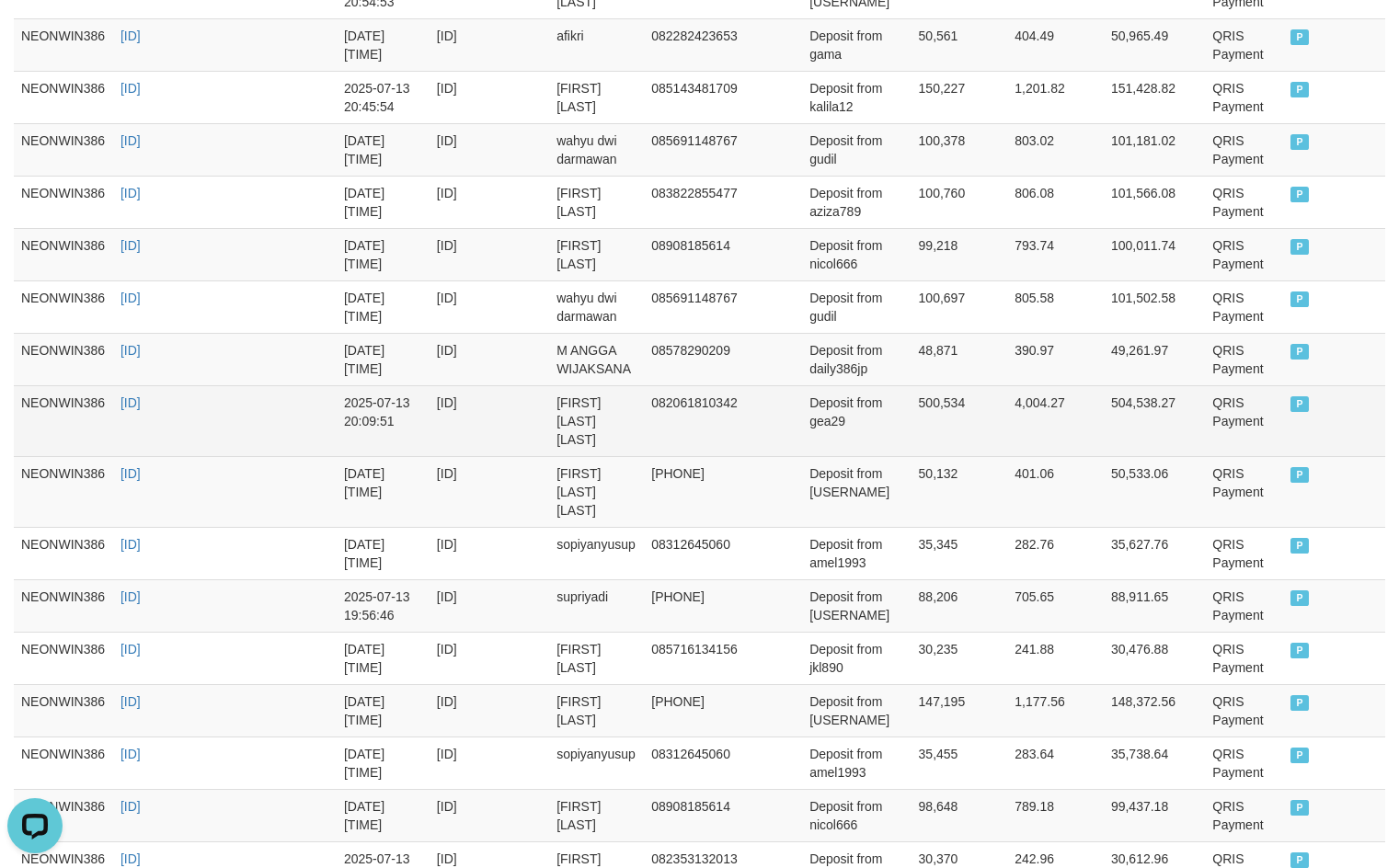 click on "500,534" at bounding box center [959, 420] 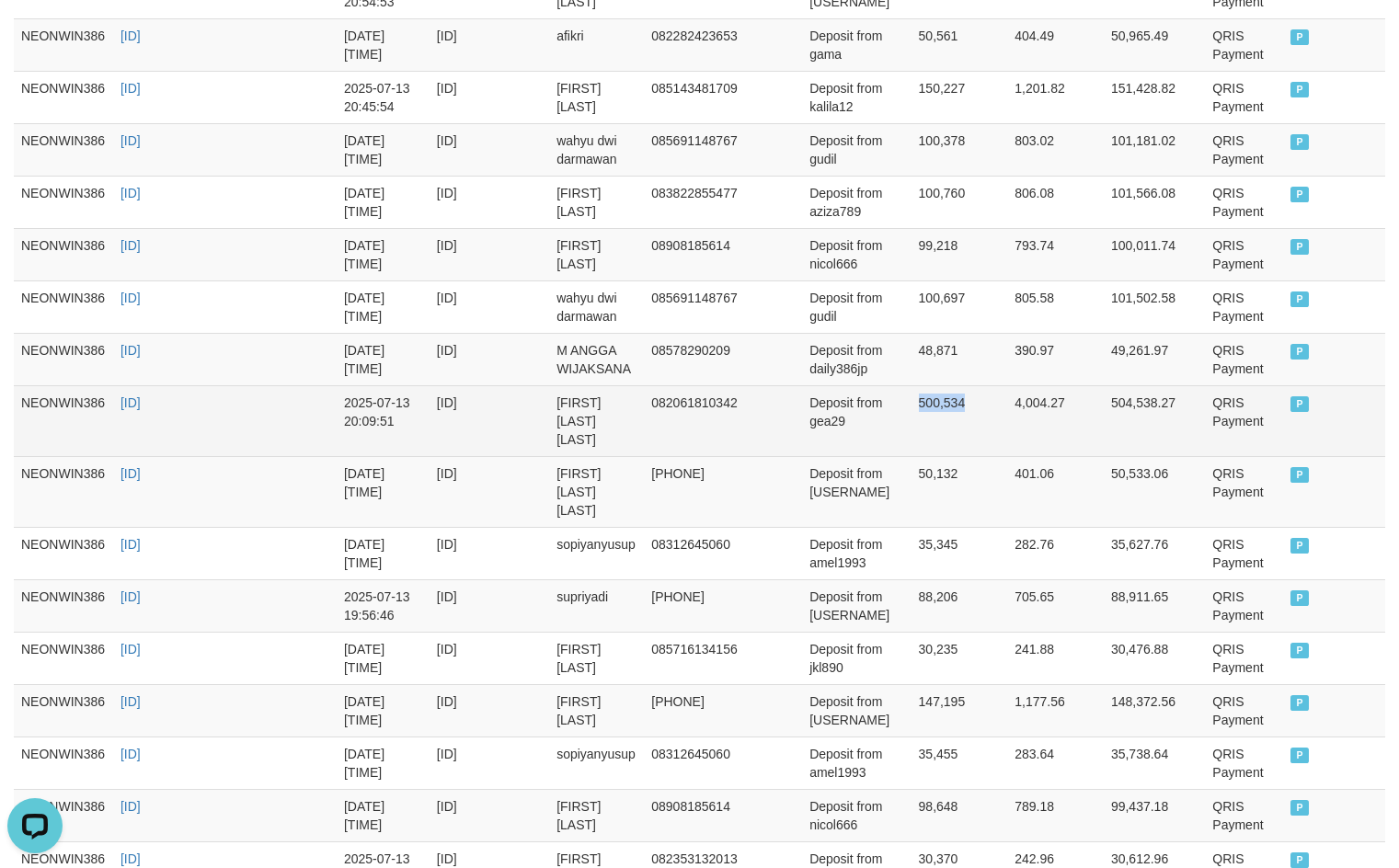 click on "500,534" at bounding box center [959, 420] 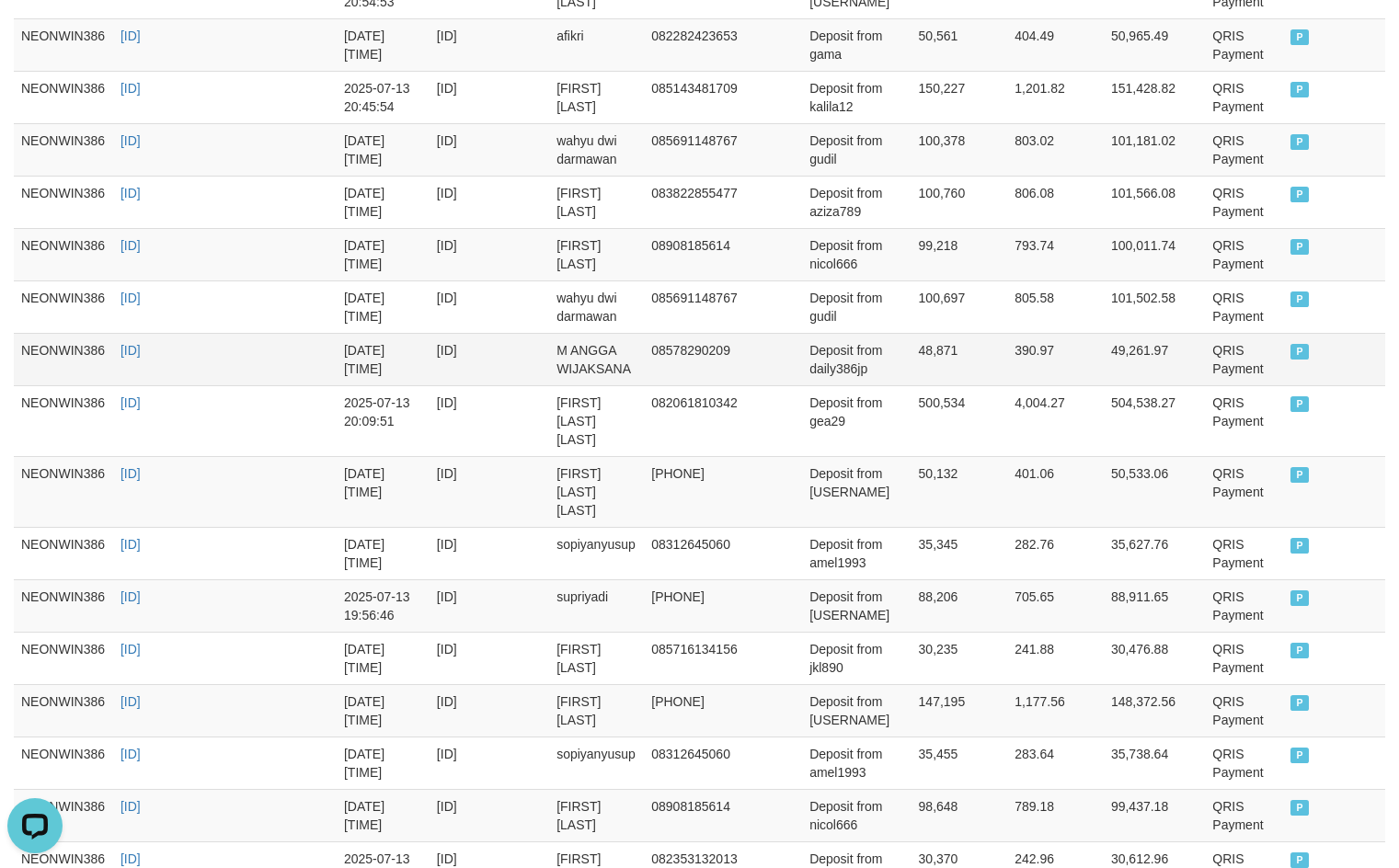 click on "48,871" at bounding box center [959, 359] 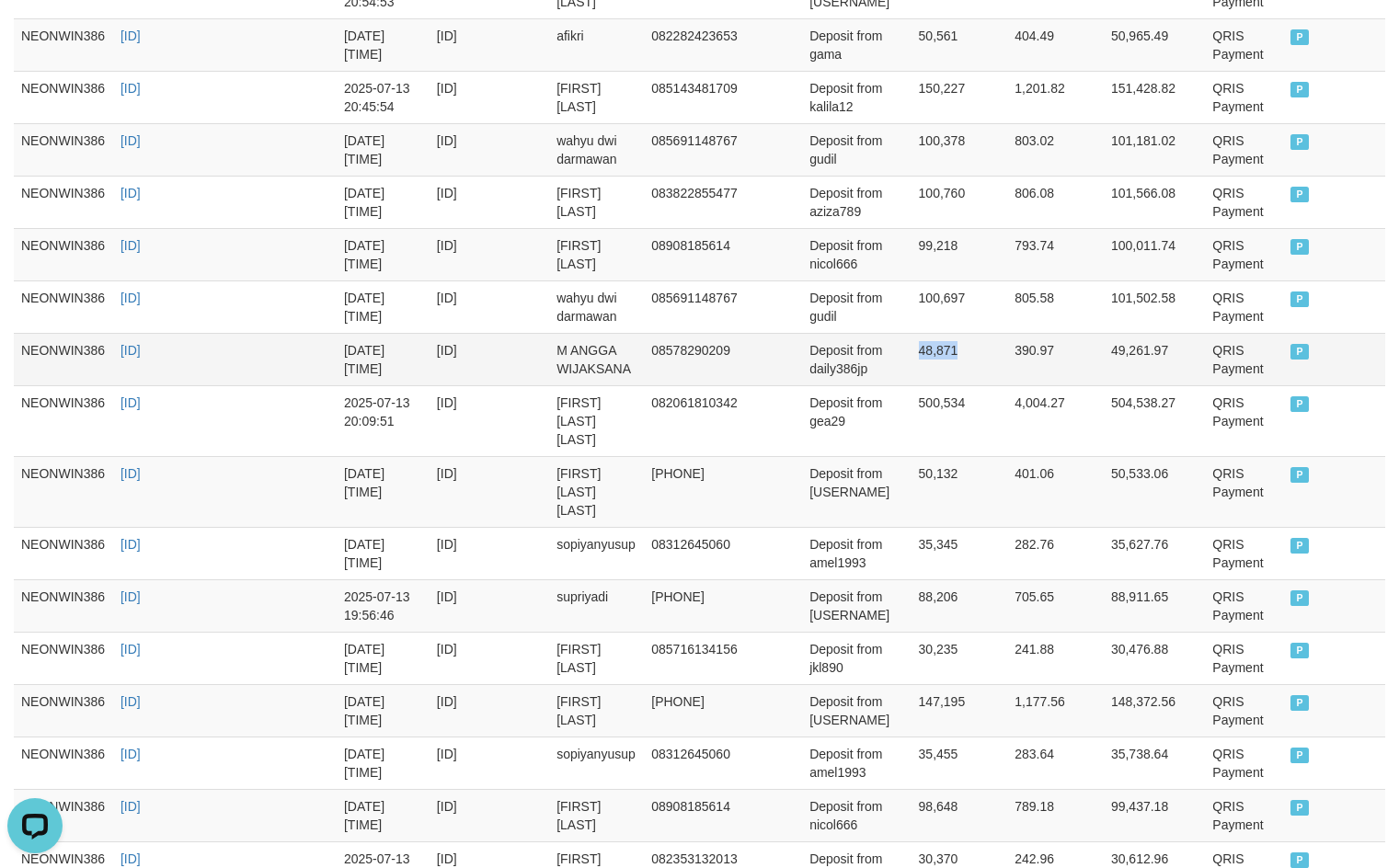 click on "48,871" at bounding box center [959, 359] 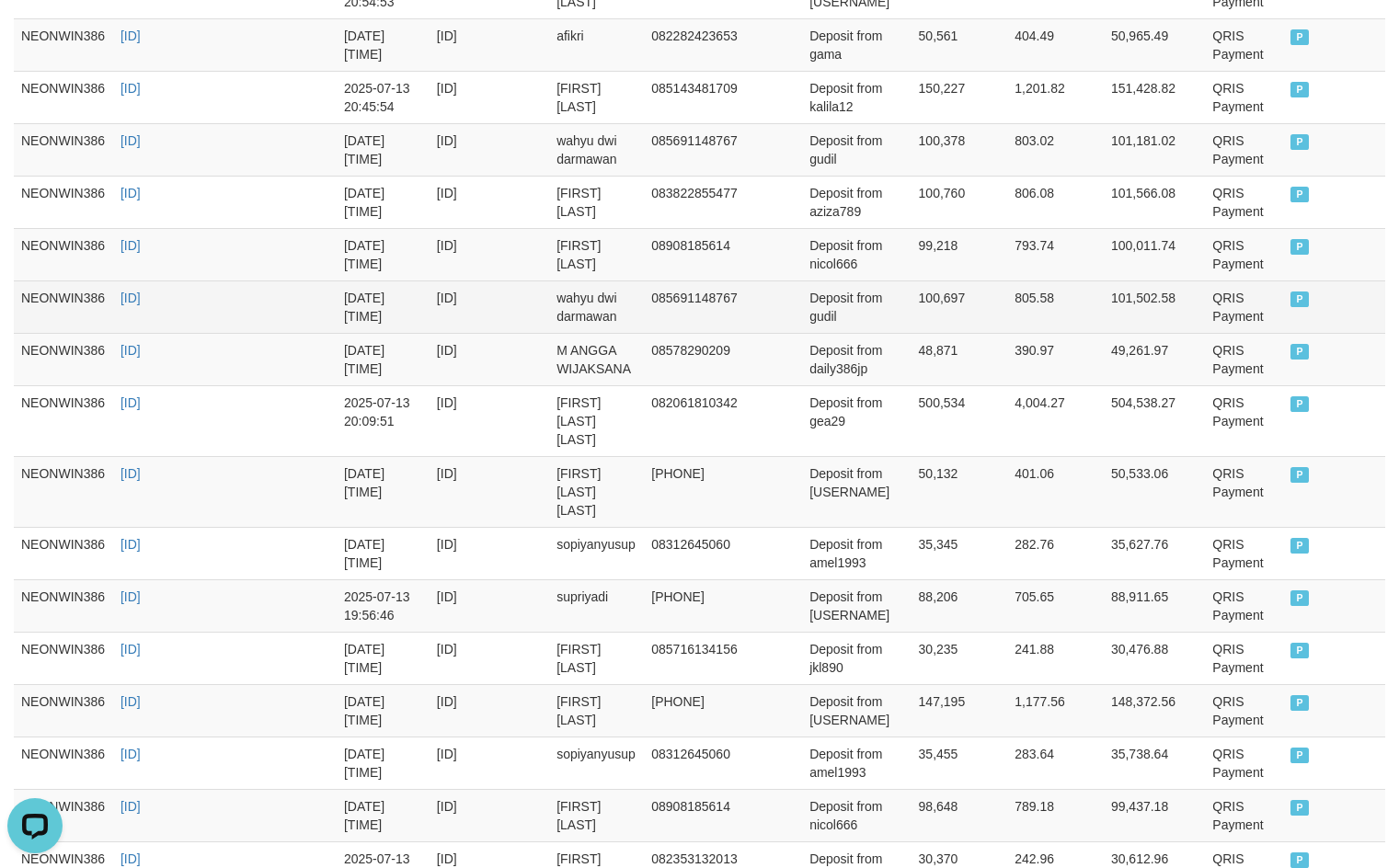 click on "100,697" at bounding box center (959, 306) 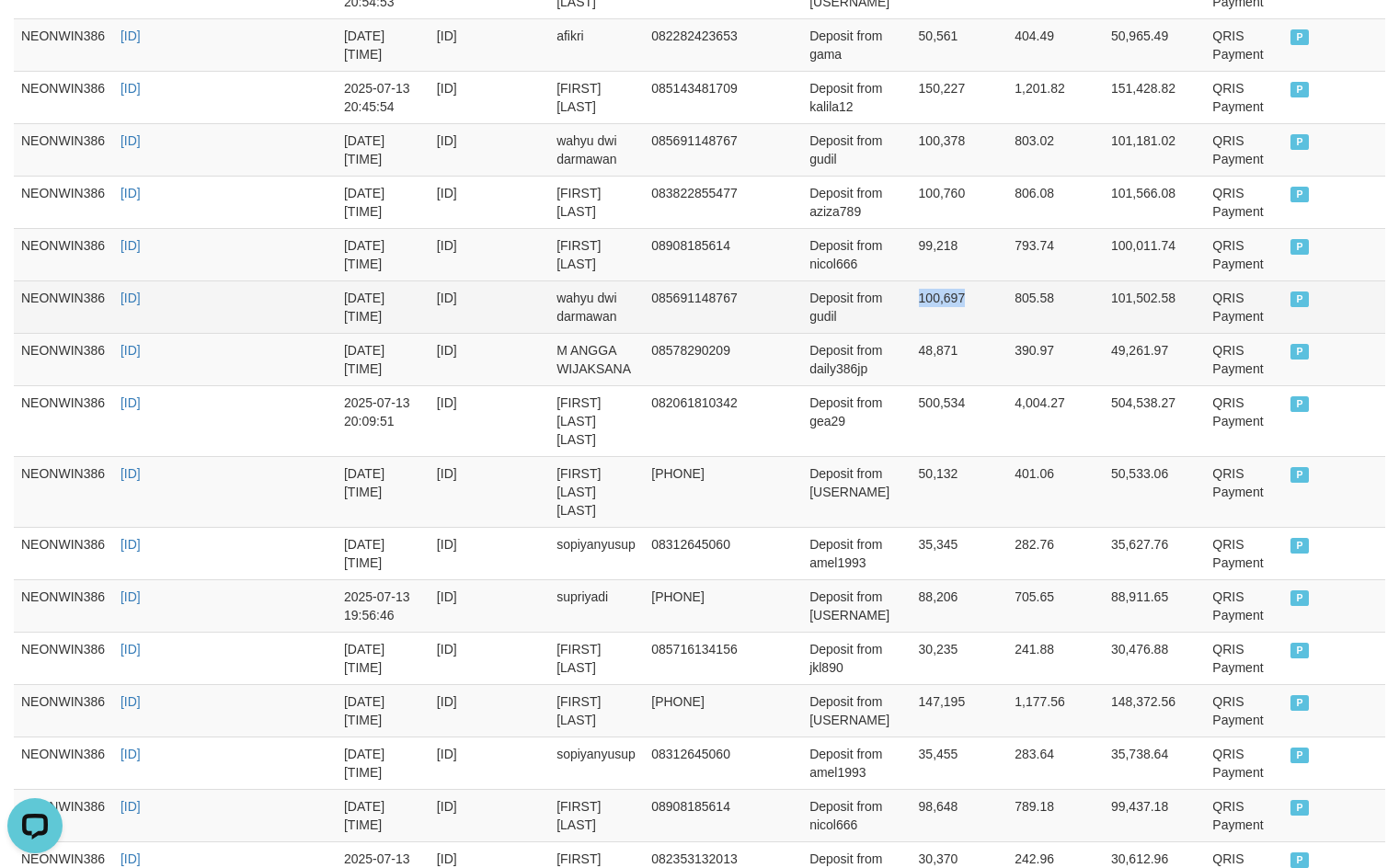 click on "100,697" at bounding box center (959, 306) 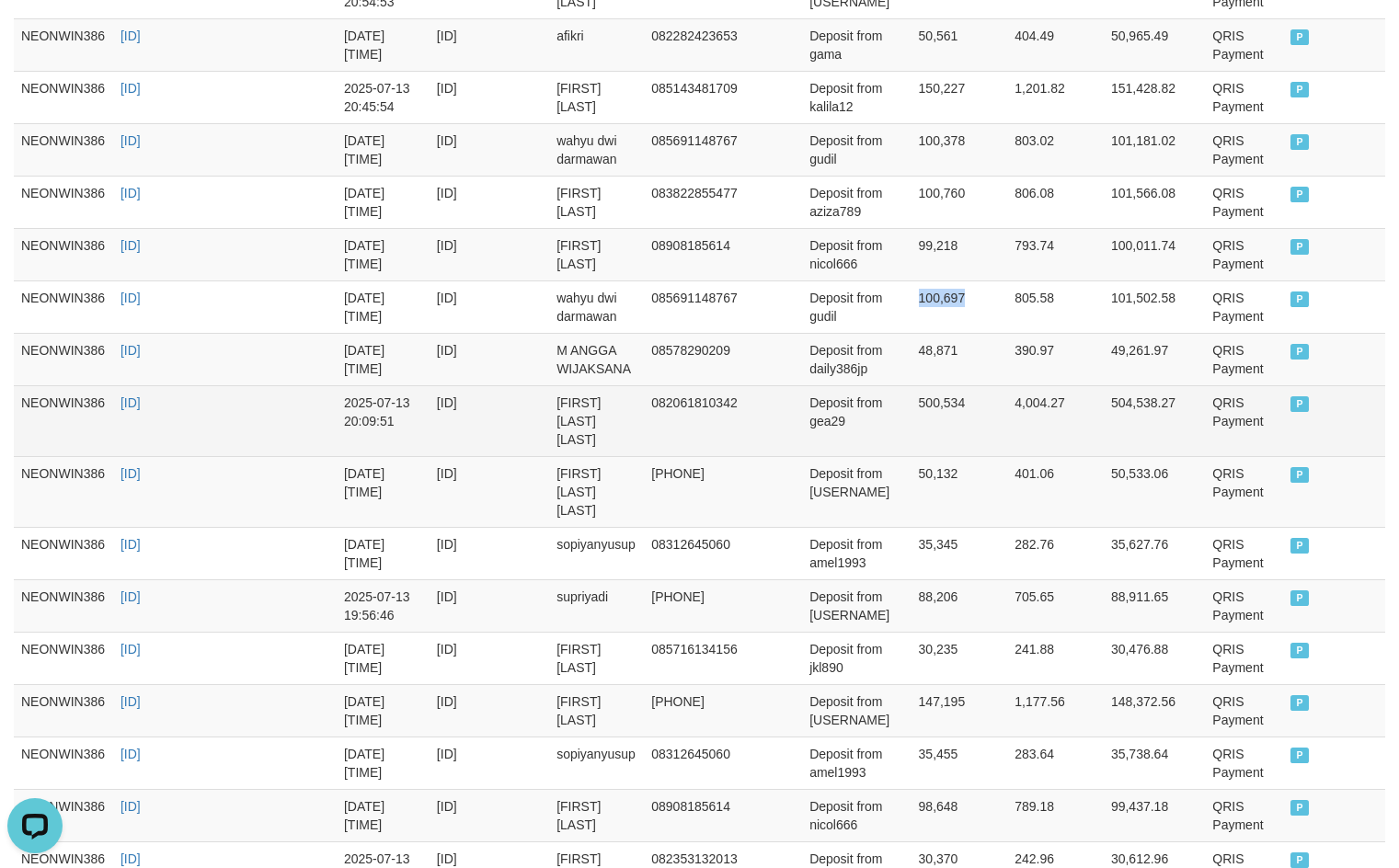 copy on "100,697" 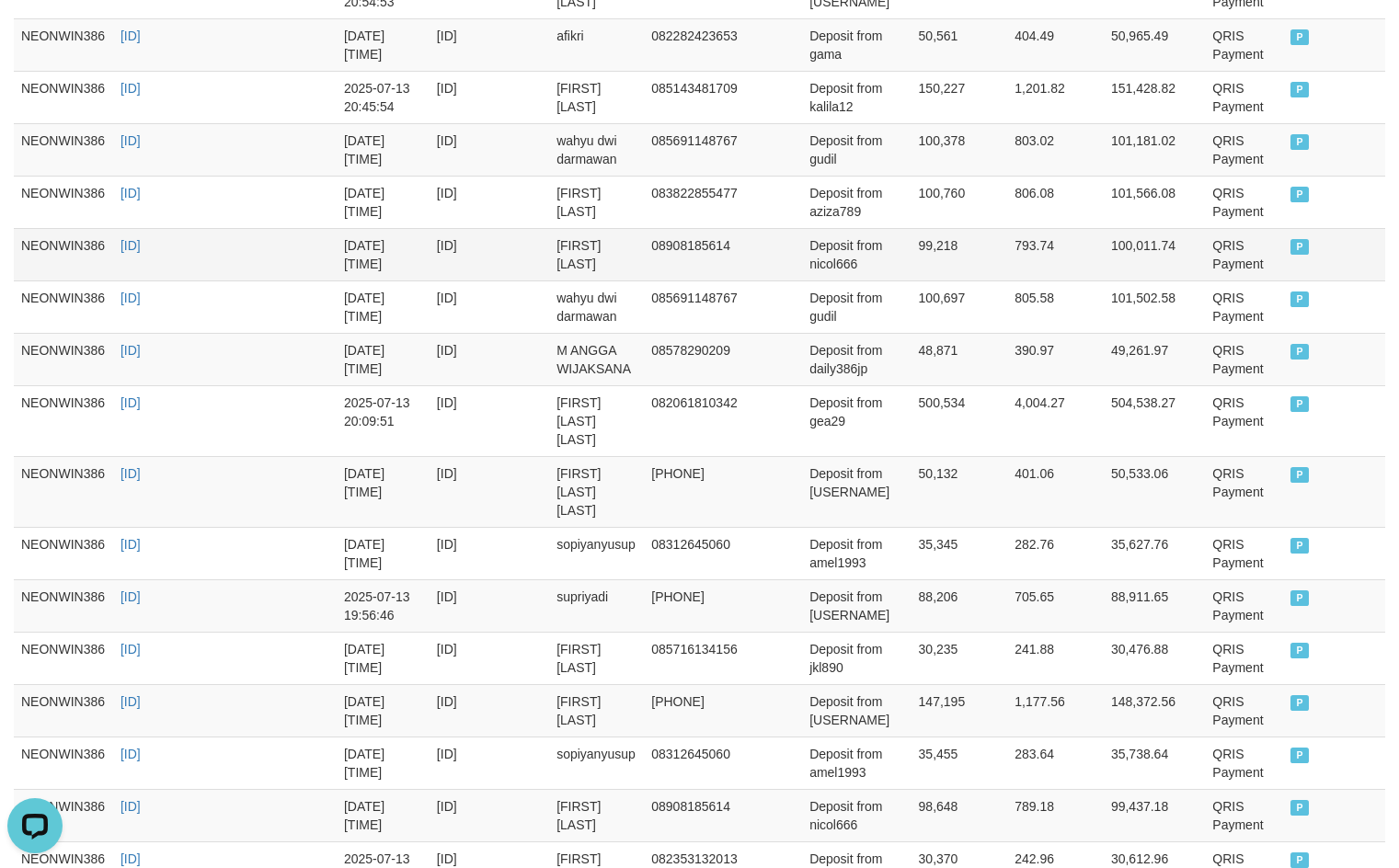 click on "99,218" at bounding box center (959, 254) 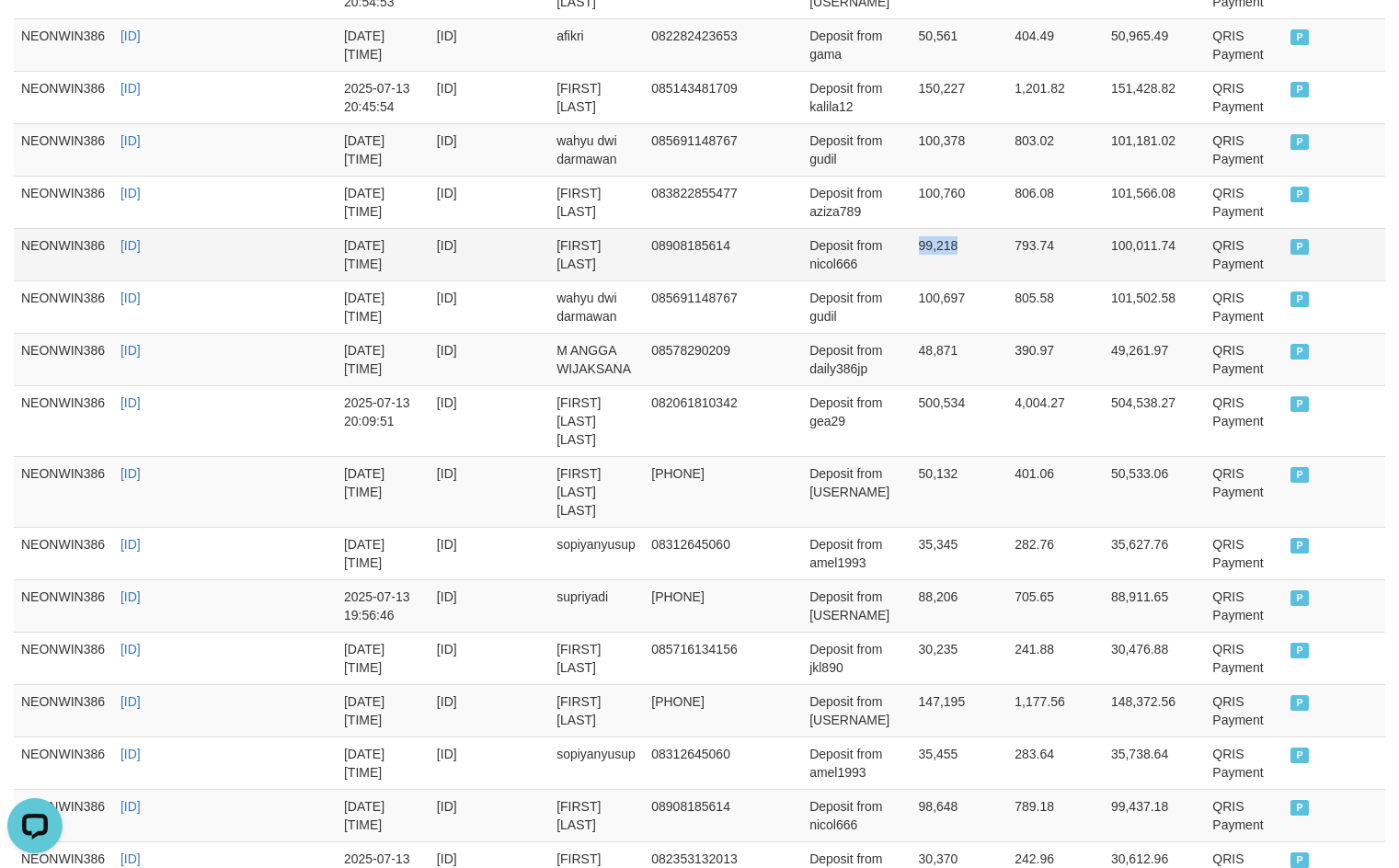 click on "99,218" at bounding box center (959, 254) 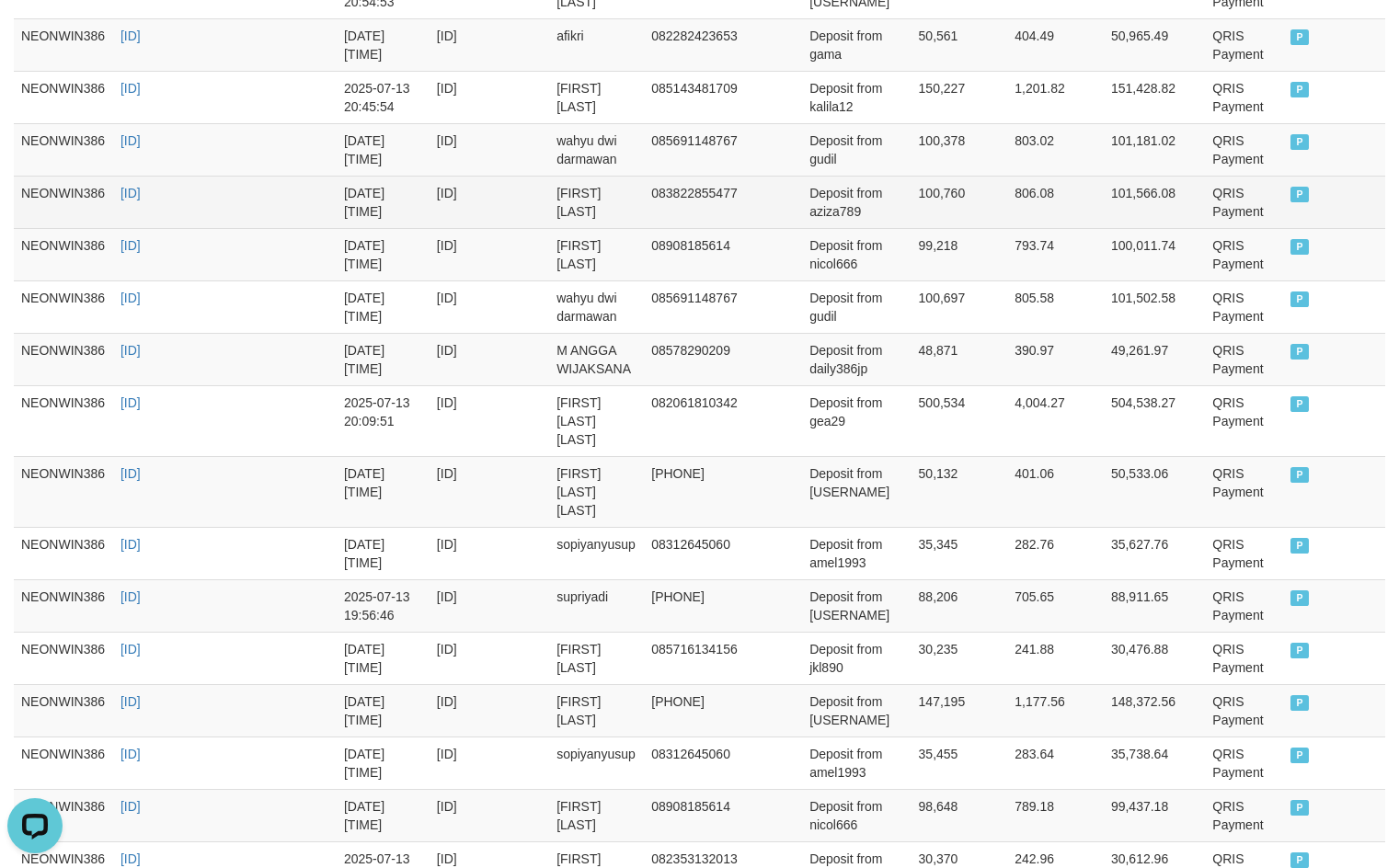 click on "100,760" at bounding box center (959, 201) 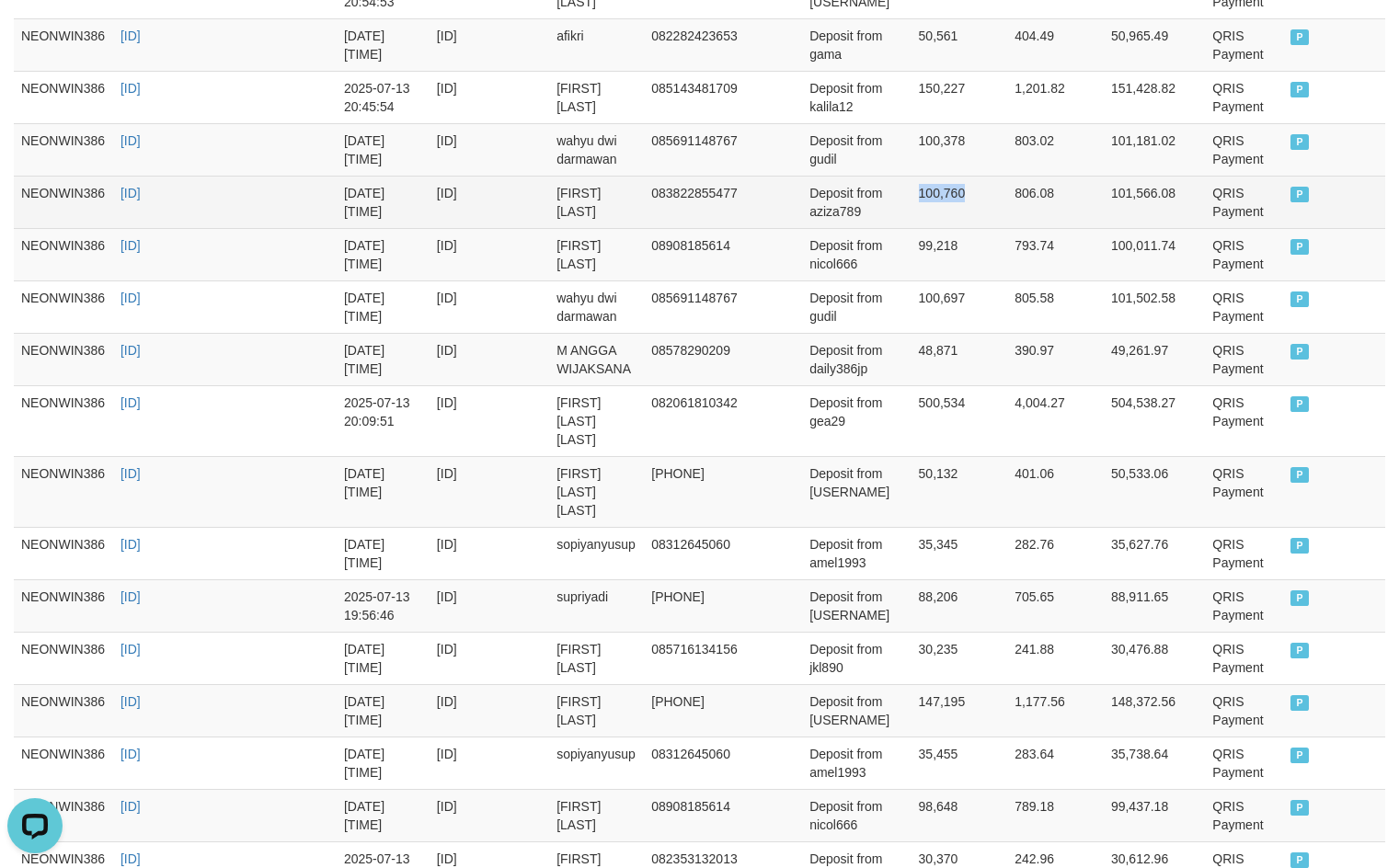 click on "100,760" at bounding box center [959, 201] 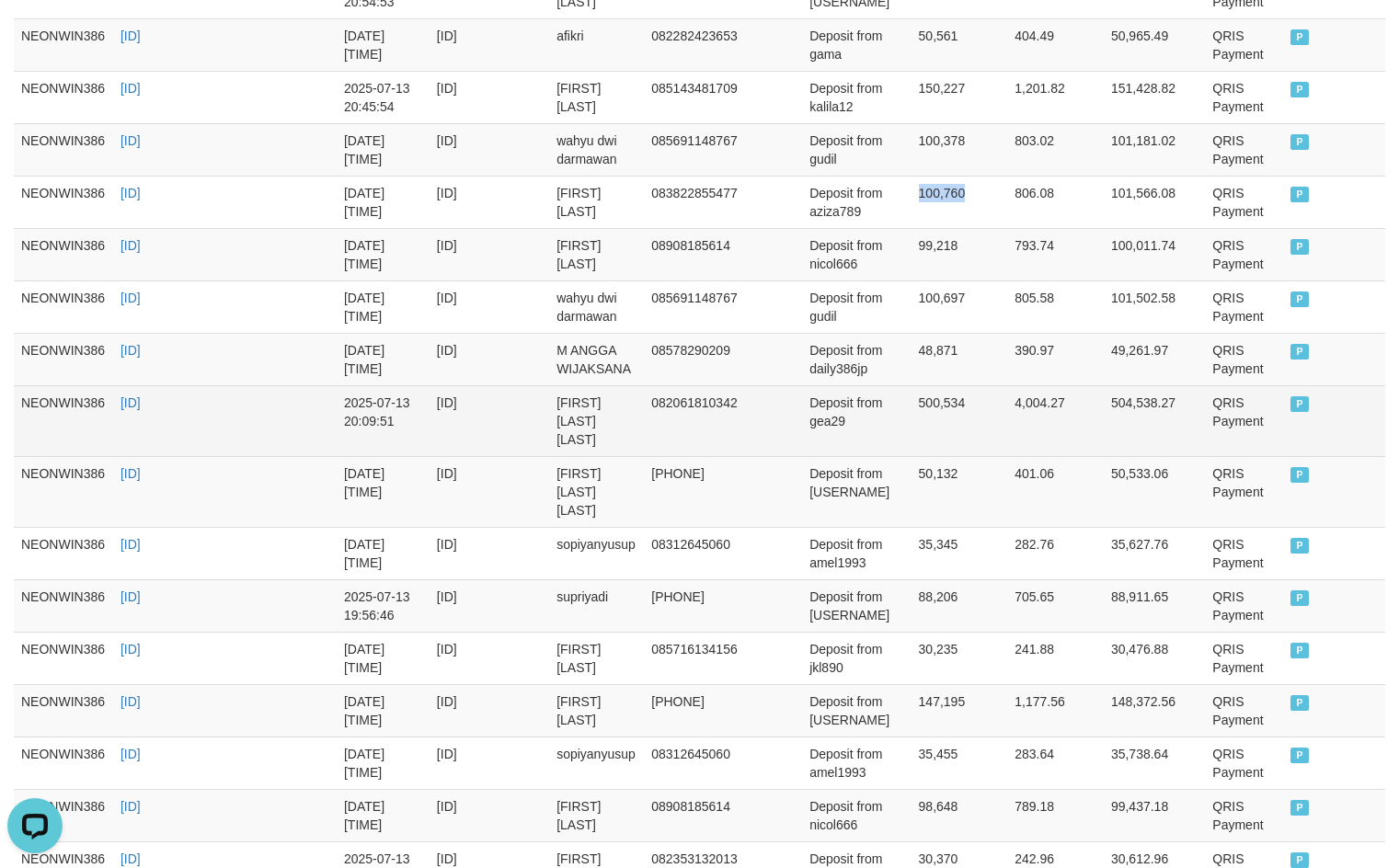 copy on "100,760" 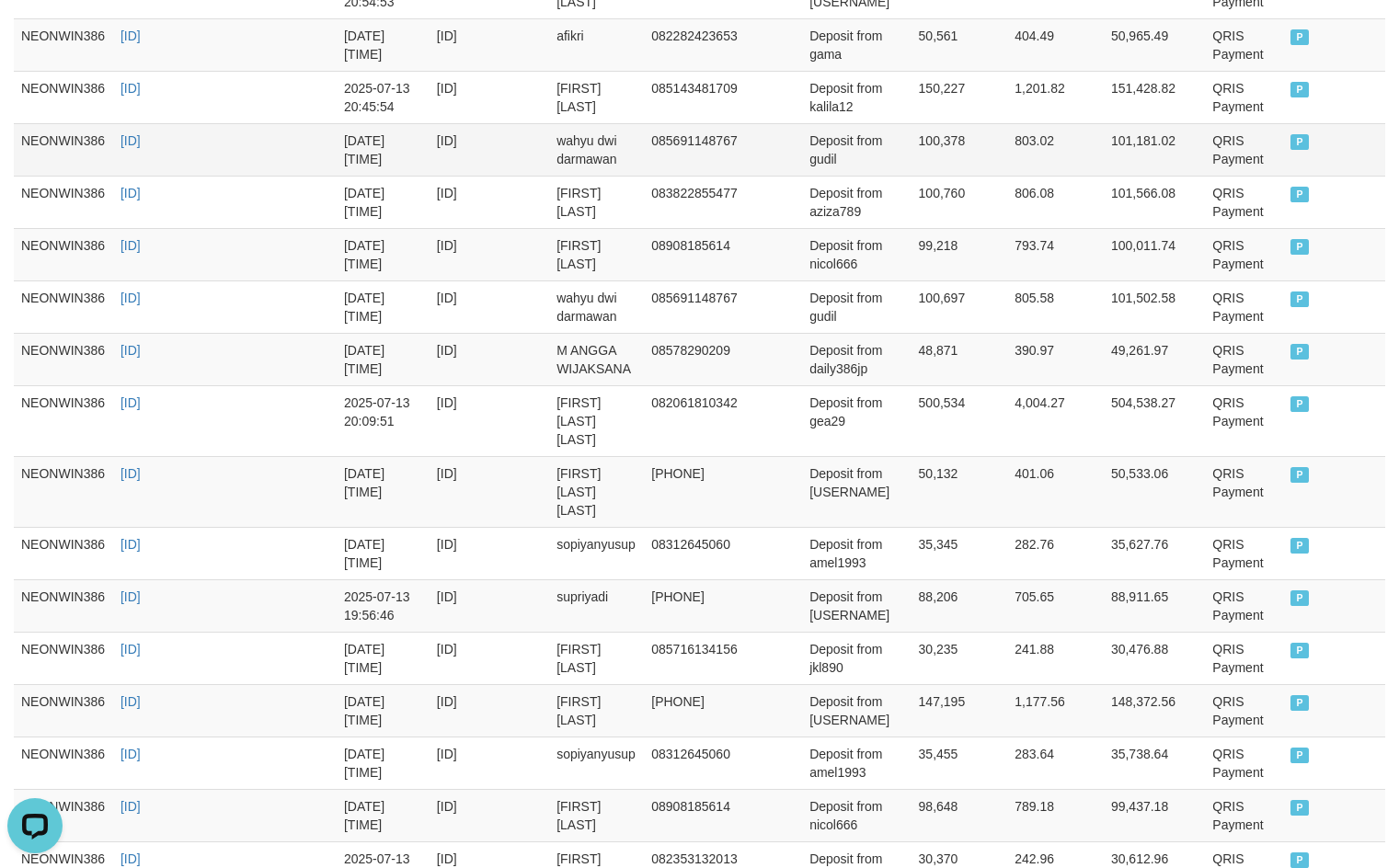 click on "100,378" at bounding box center [959, 149] 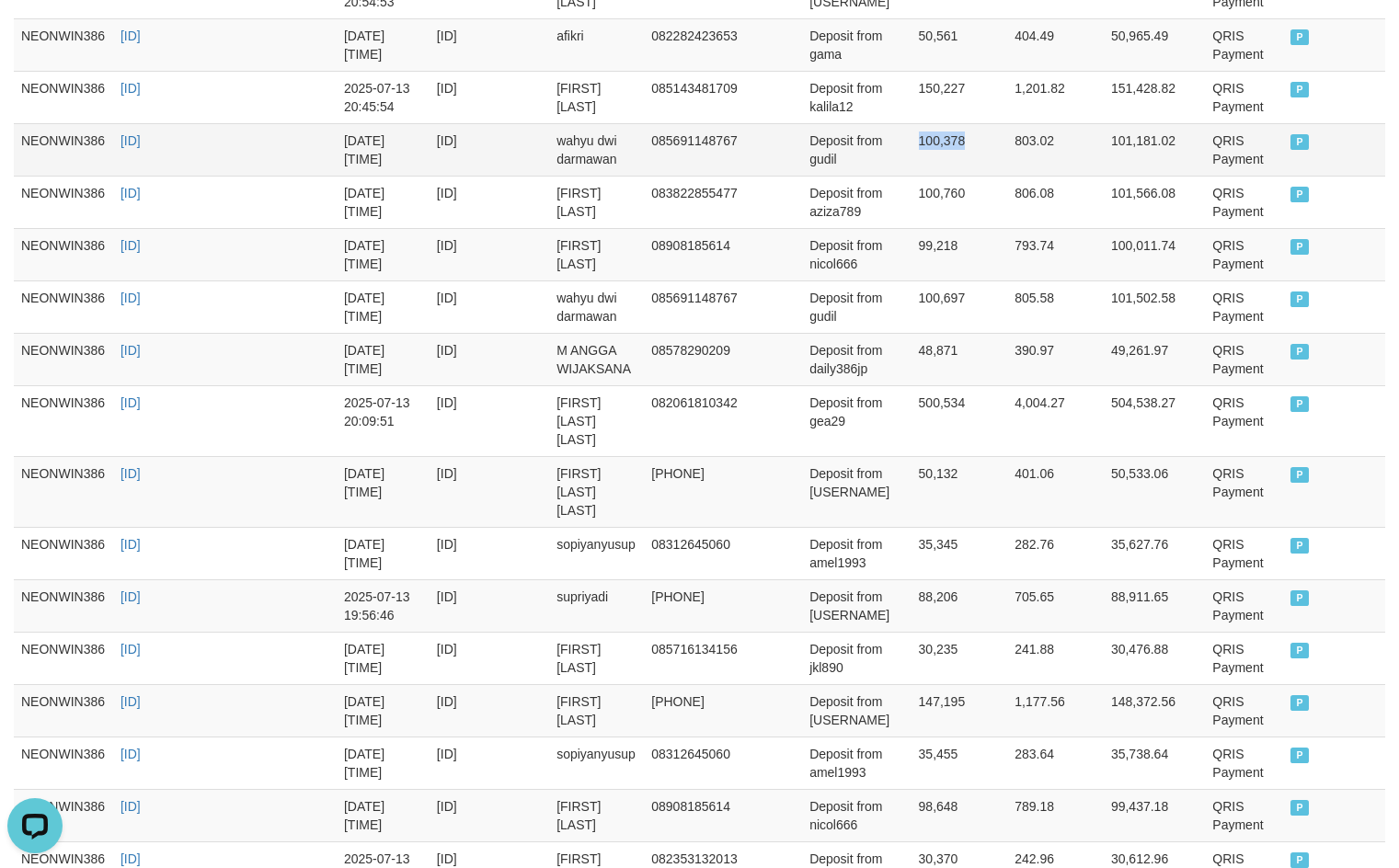 click on "100,378" at bounding box center (959, 149) 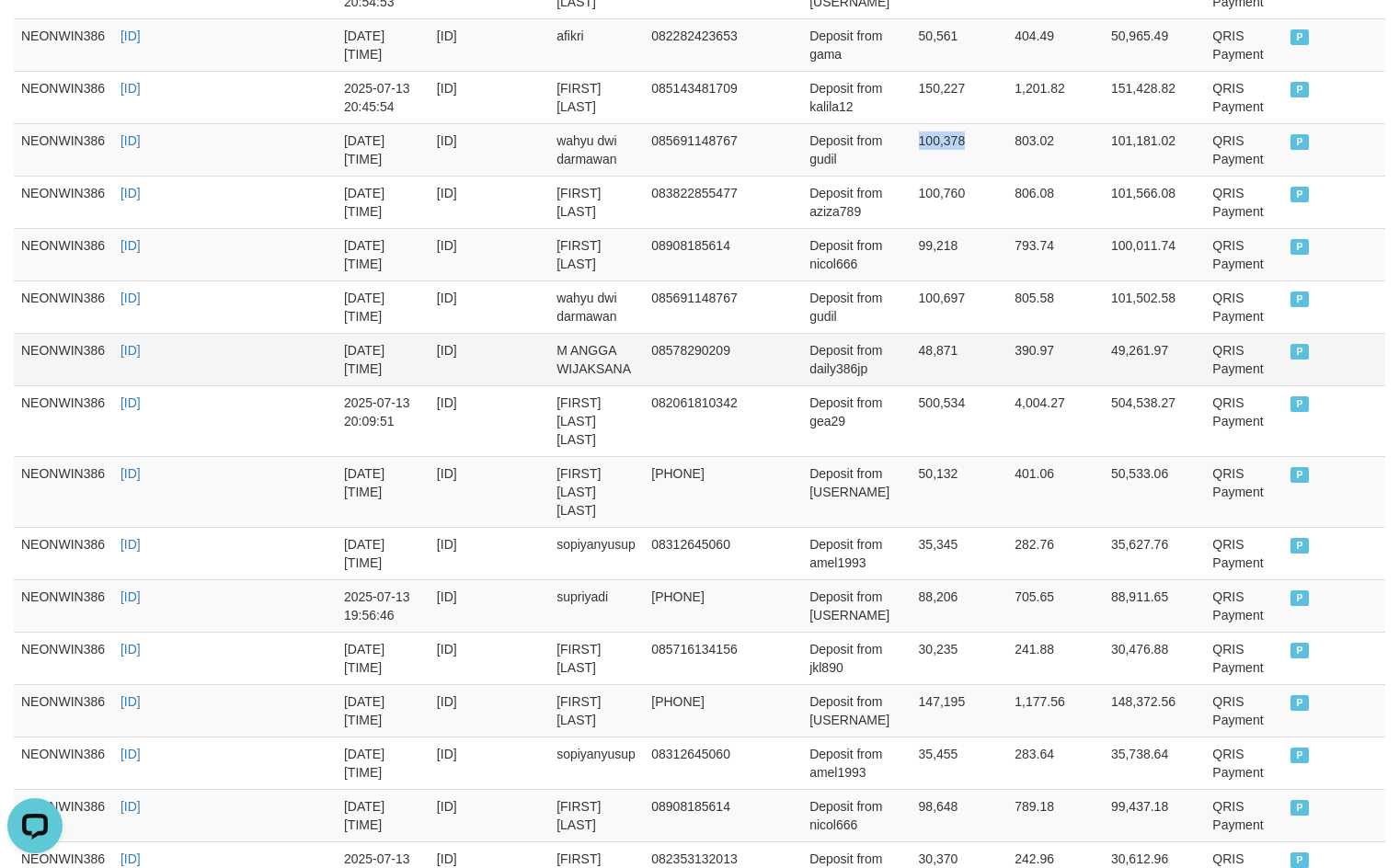 copy on "100,378" 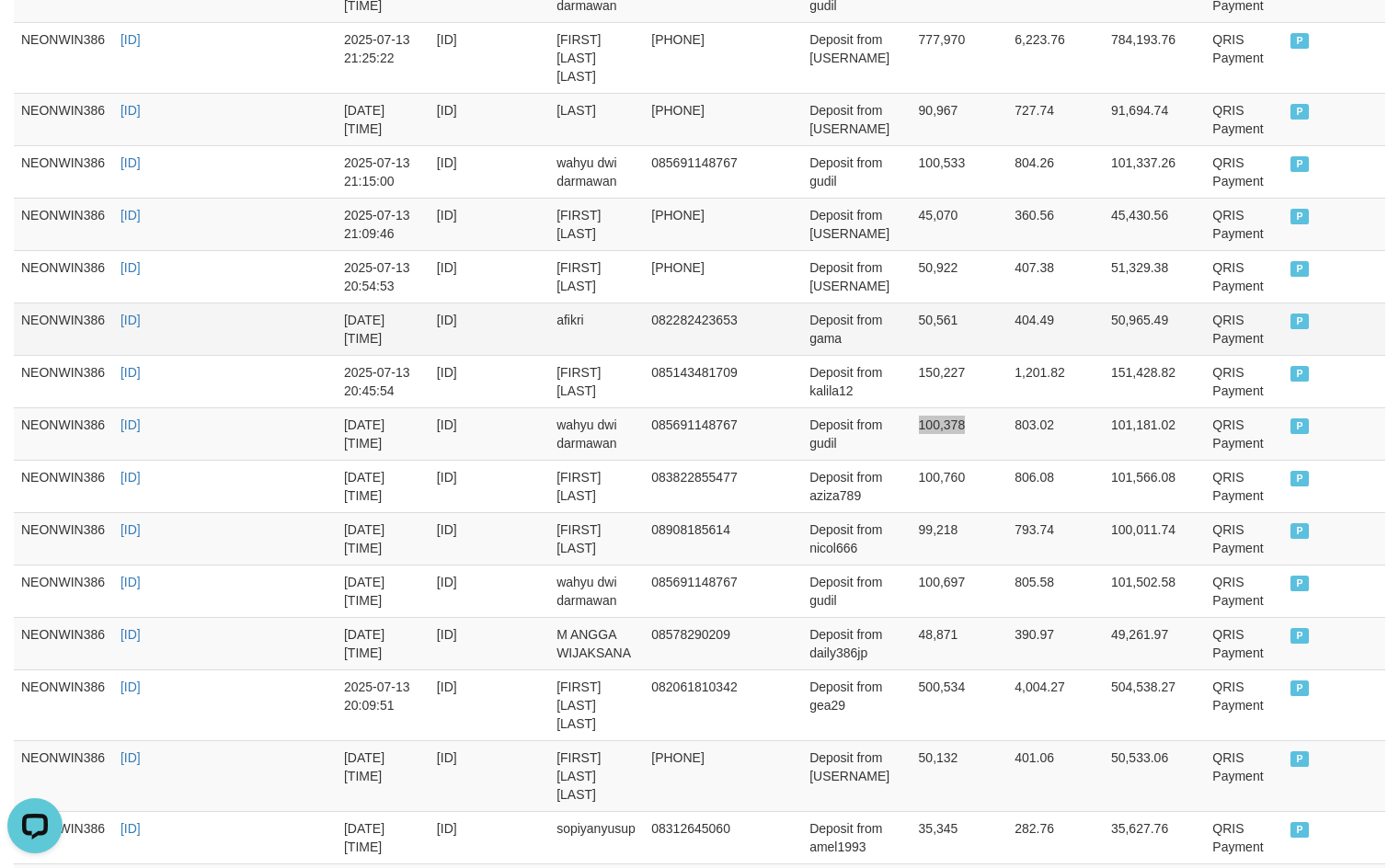 scroll, scrollTop: 1737, scrollLeft: 0, axis: vertical 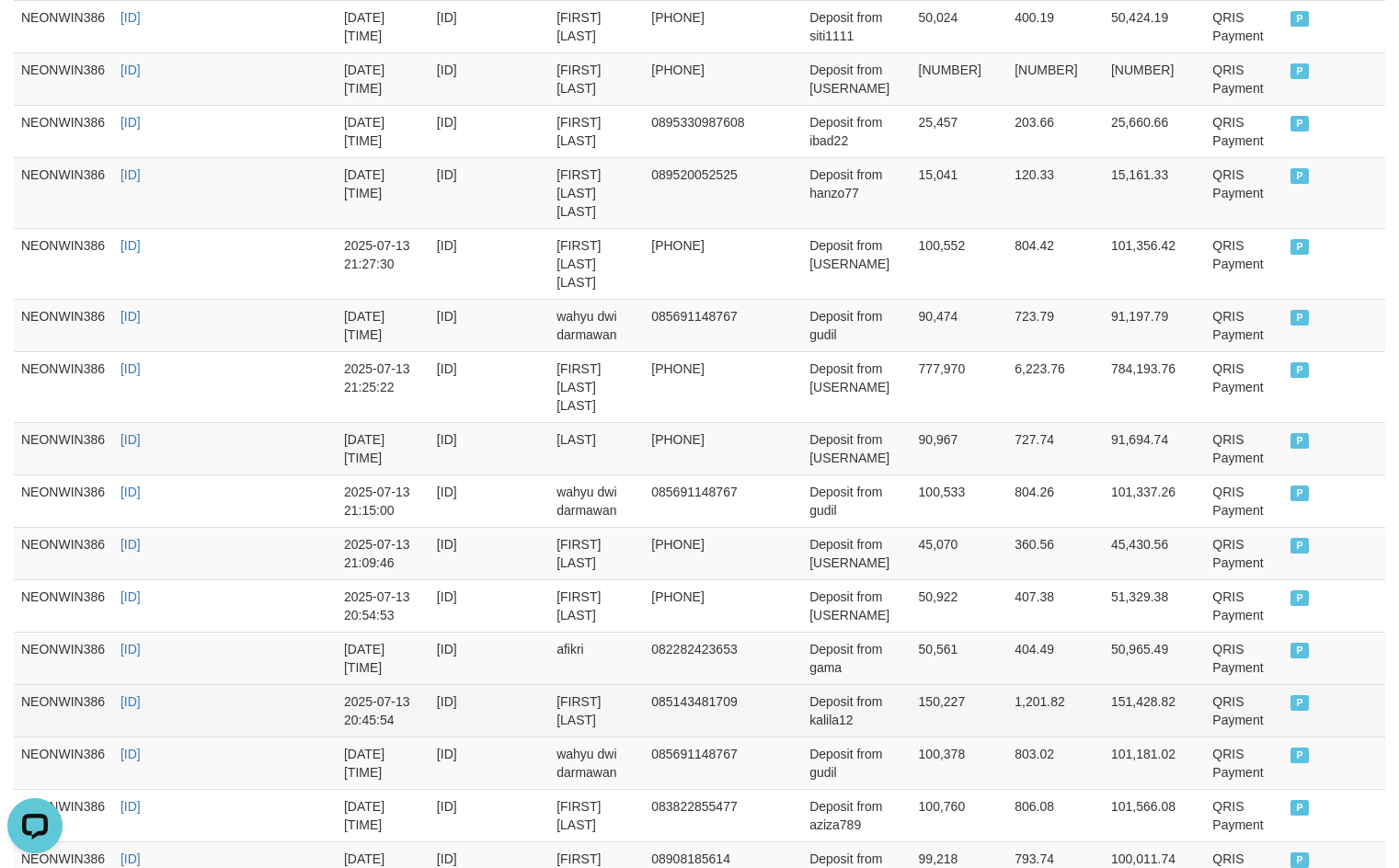click on "150,227" at bounding box center [959, 710] 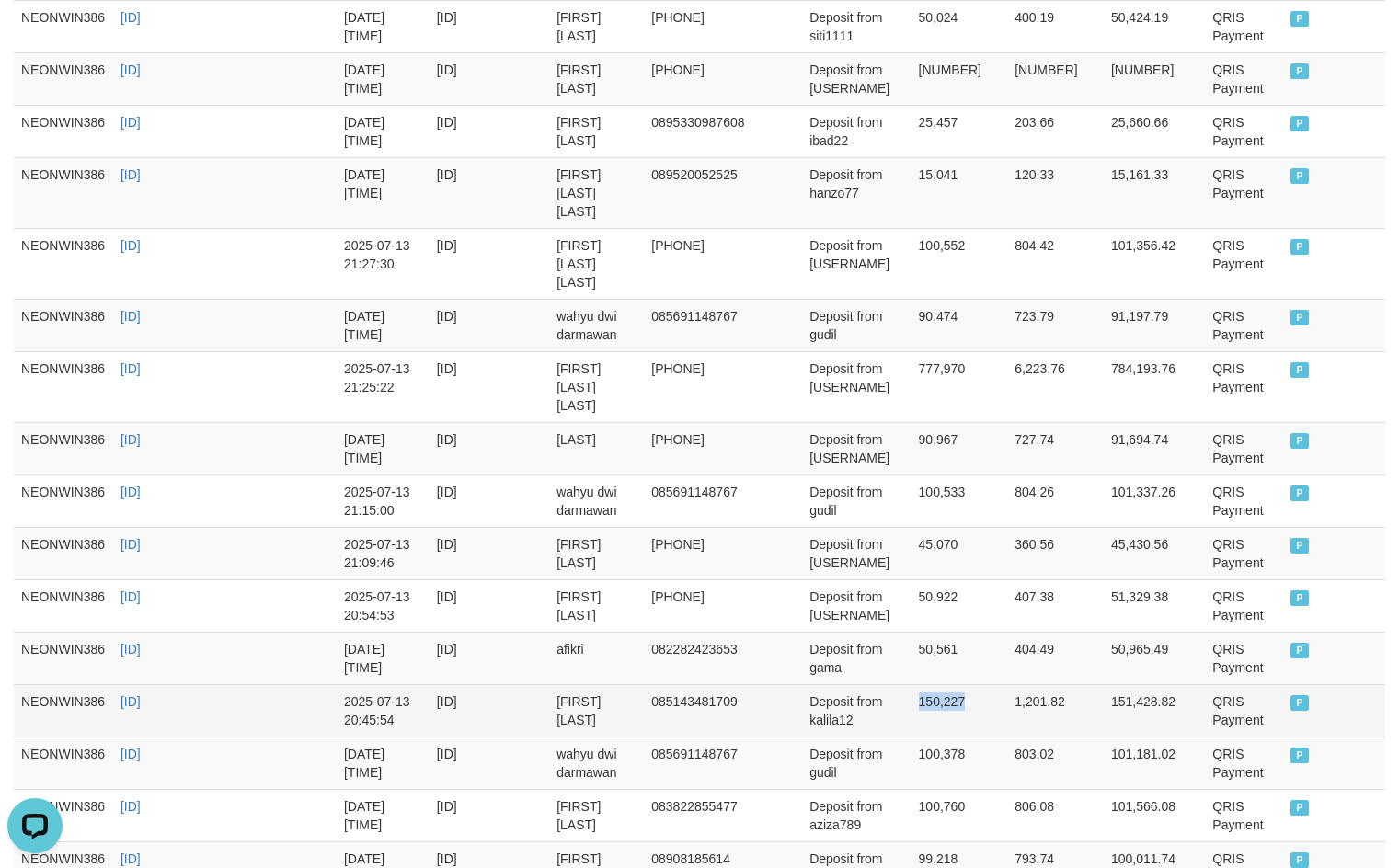 click on "150,227" at bounding box center [959, 710] 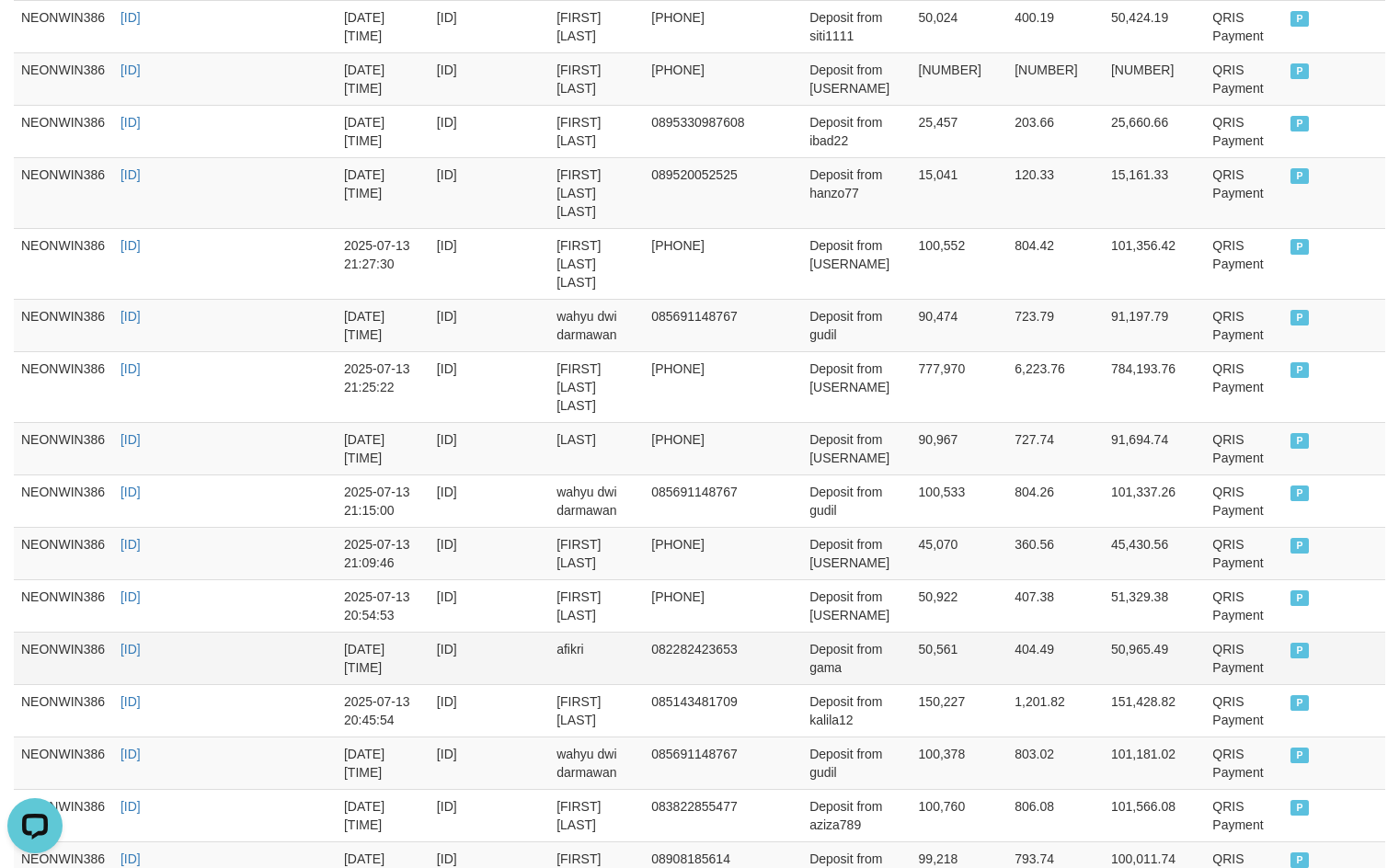 click on "50,561" at bounding box center [959, 657] 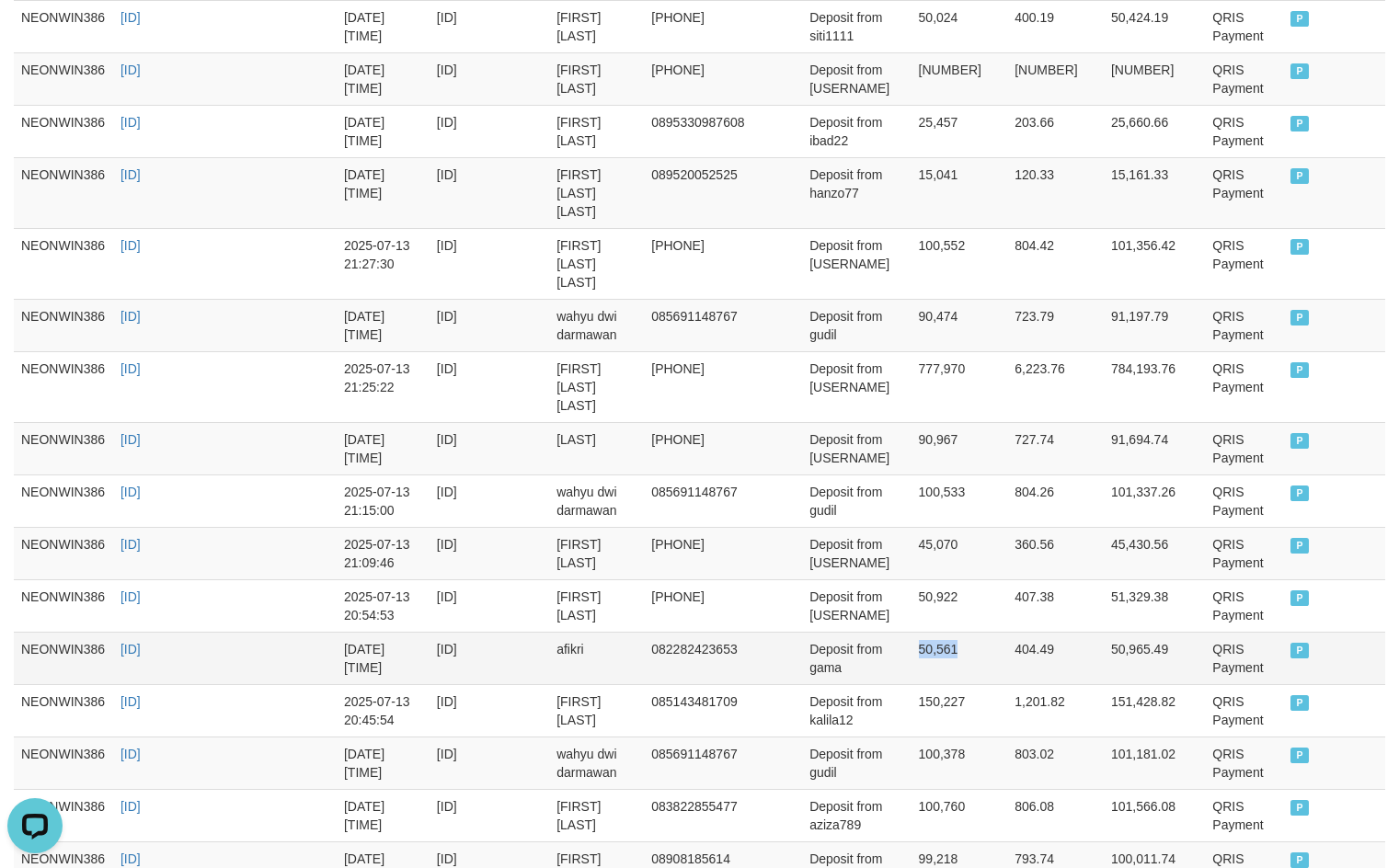 click on "50,561" at bounding box center [959, 657] 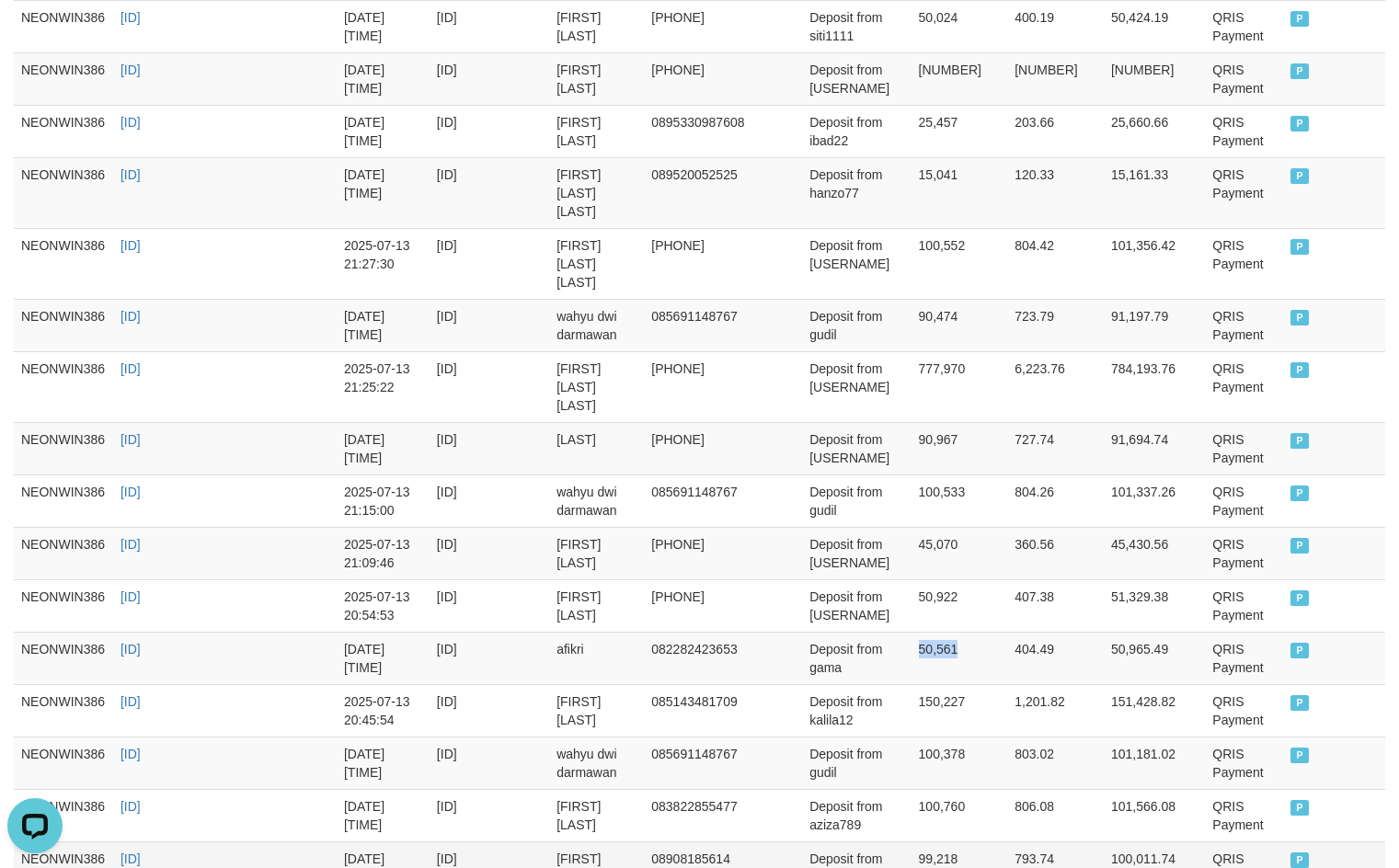 copy on "50,561" 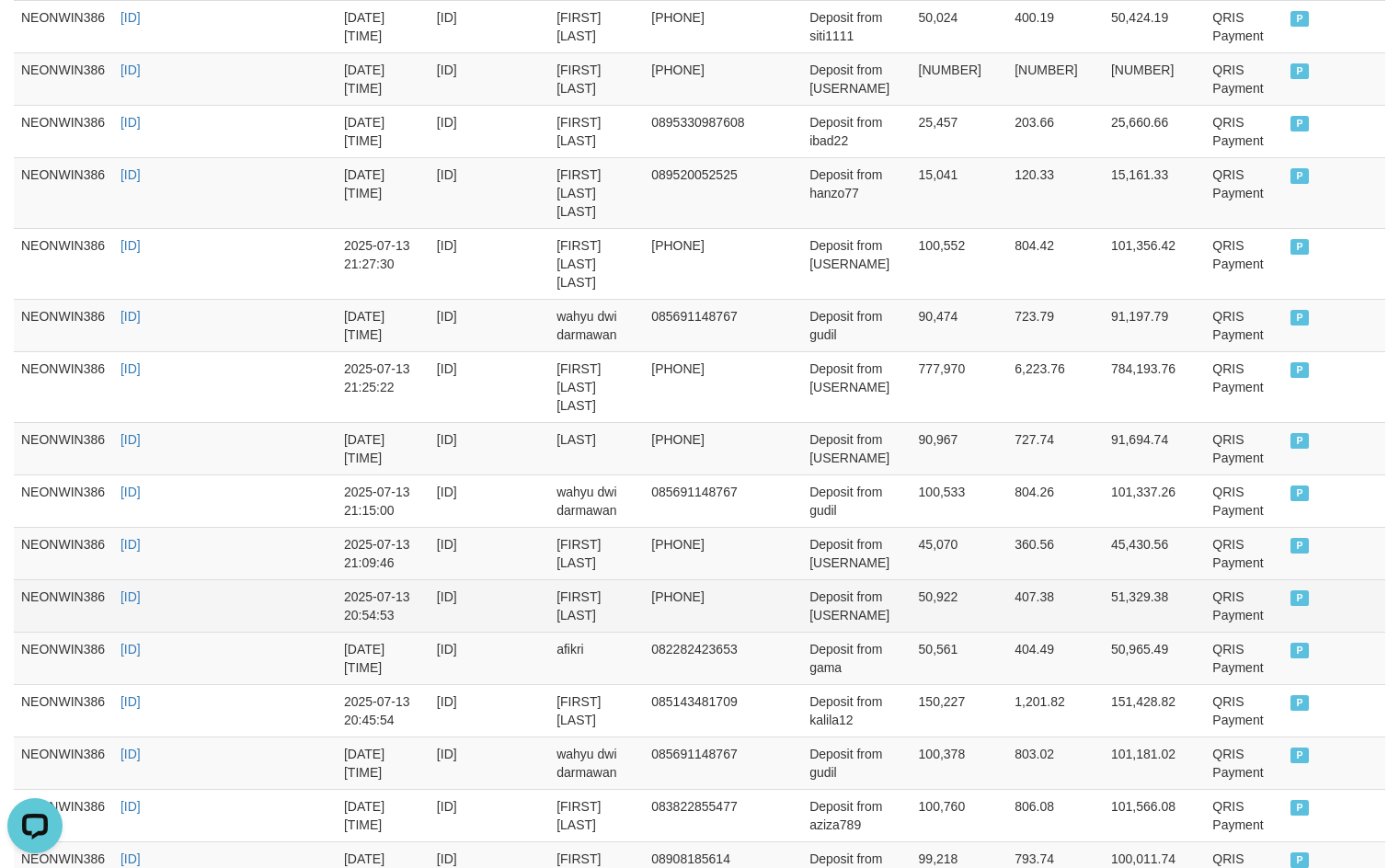 click on "50,922" at bounding box center (959, 605) 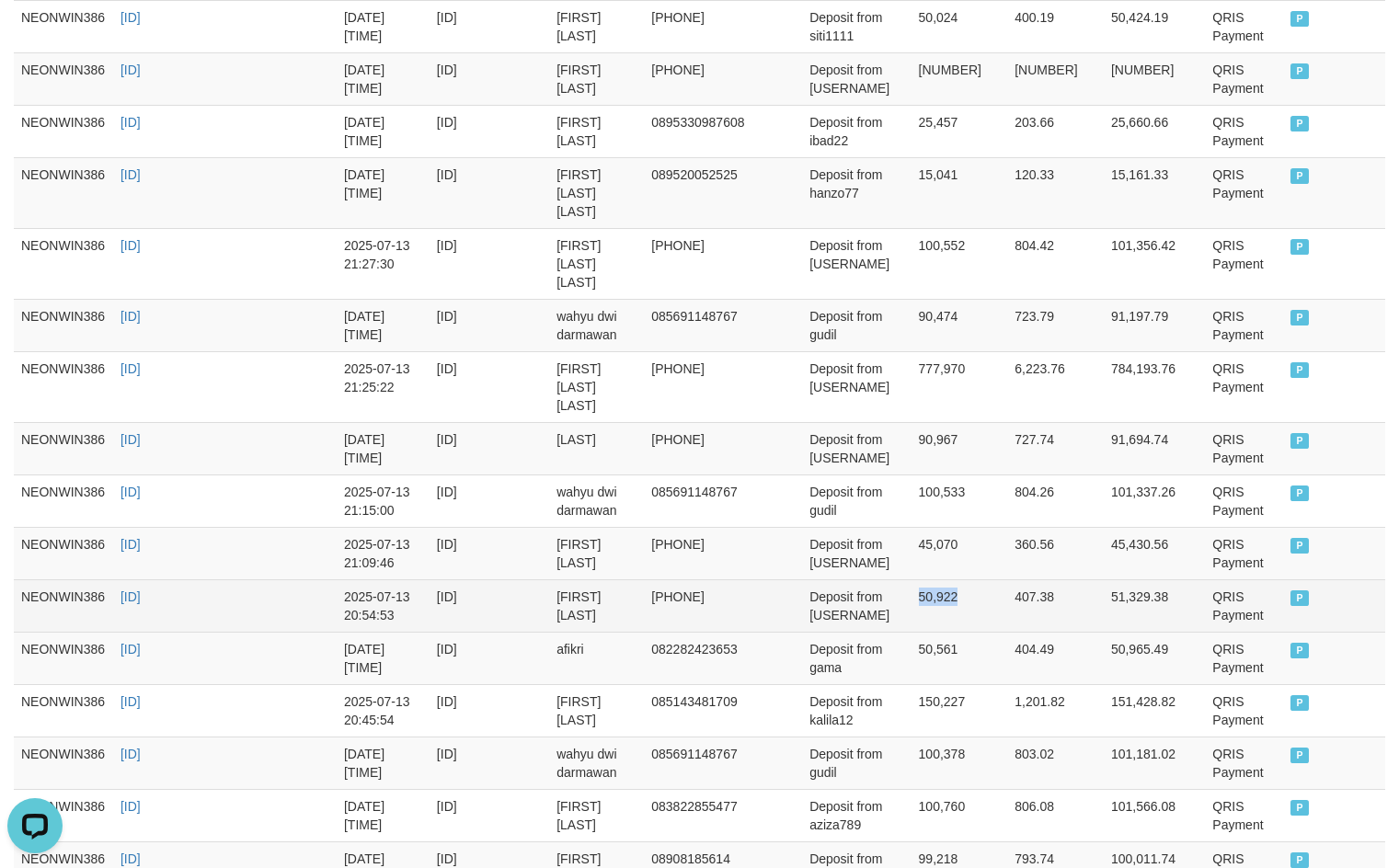 click on "50,922" at bounding box center [959, 605] 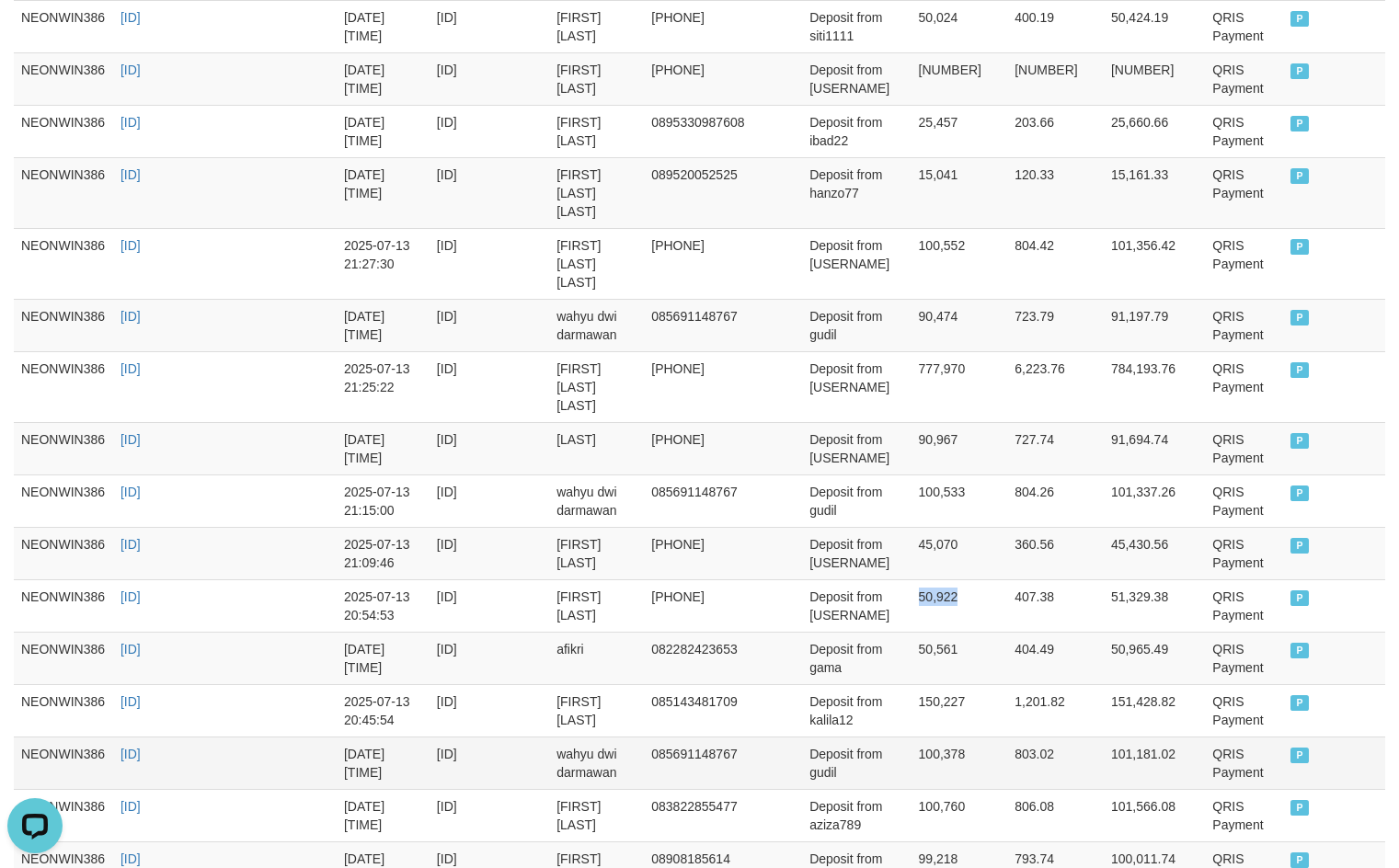 copy on "50,922" 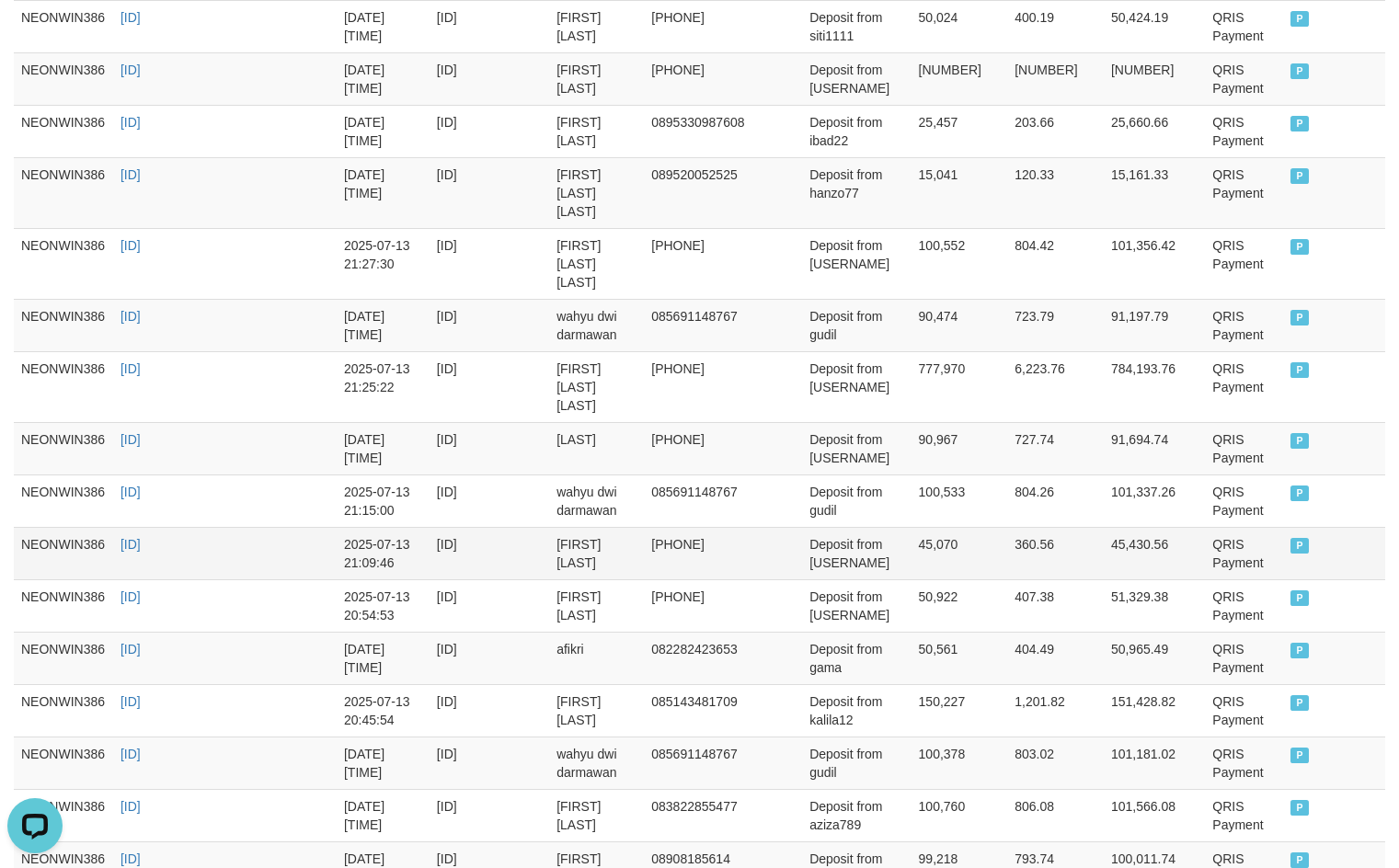 click on "45,070" at bounding box center (959, 553) 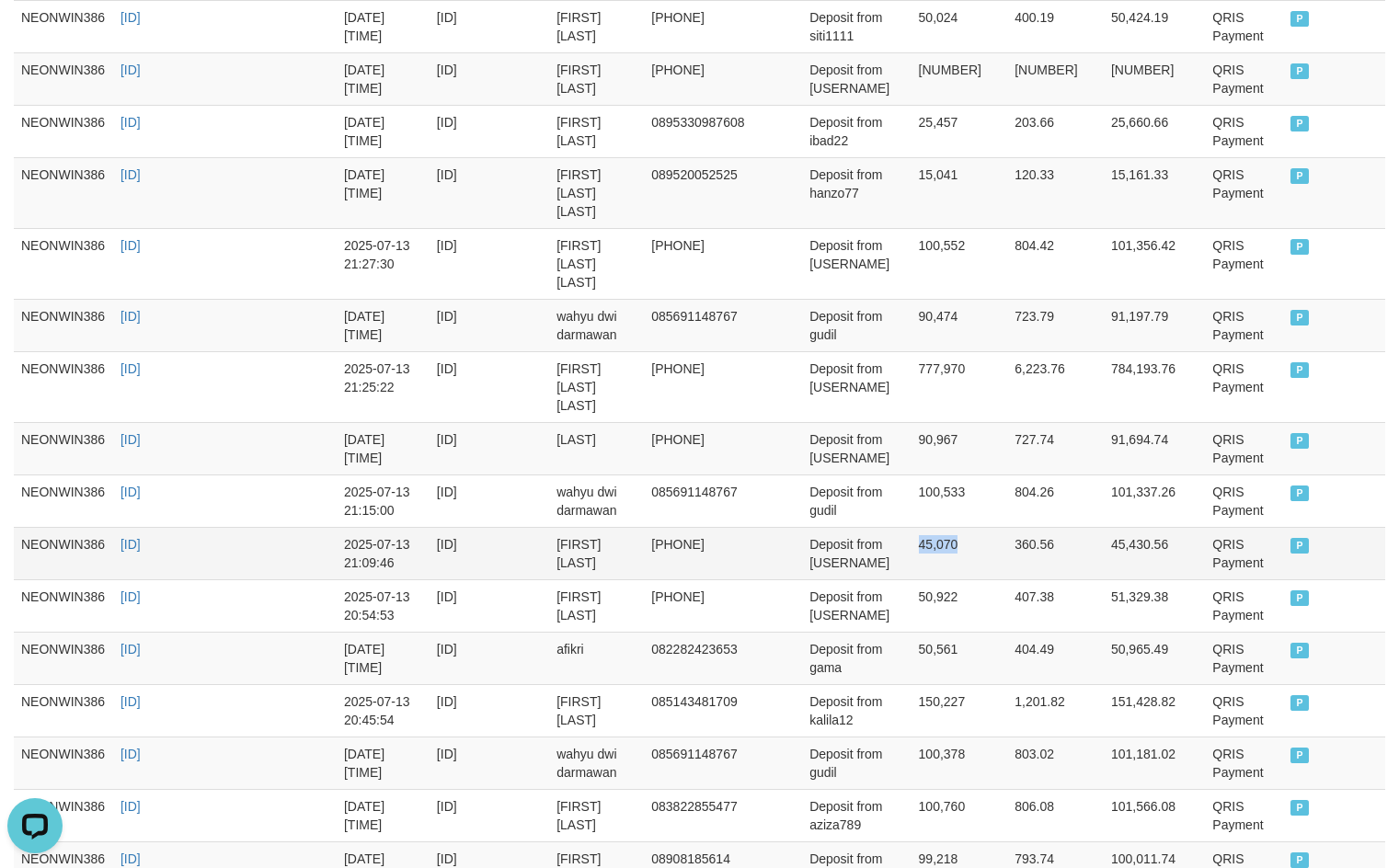 click on "45,070" at bounding box center (959, 553) 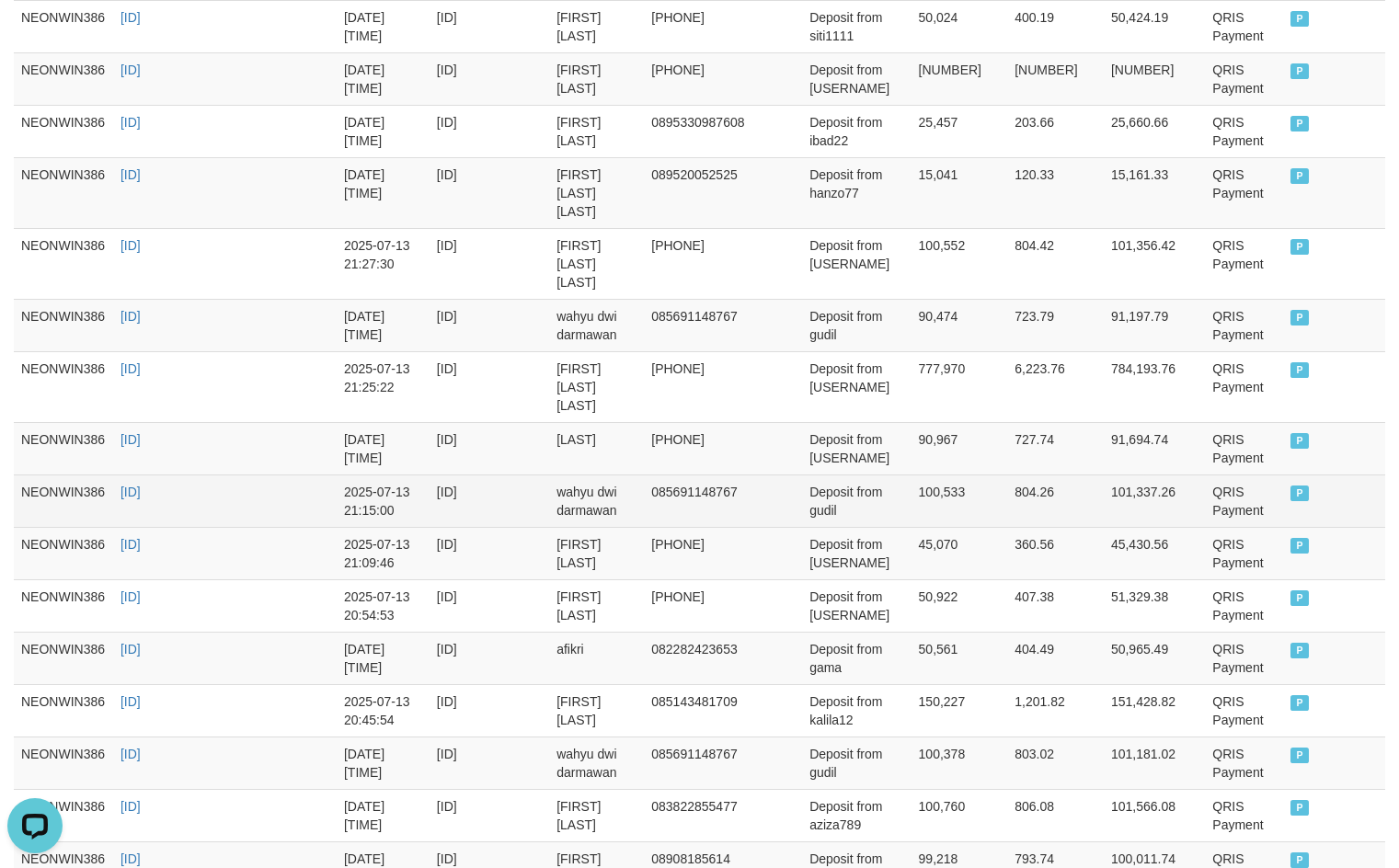 click on "100,533" at bounding box center (959, 500) 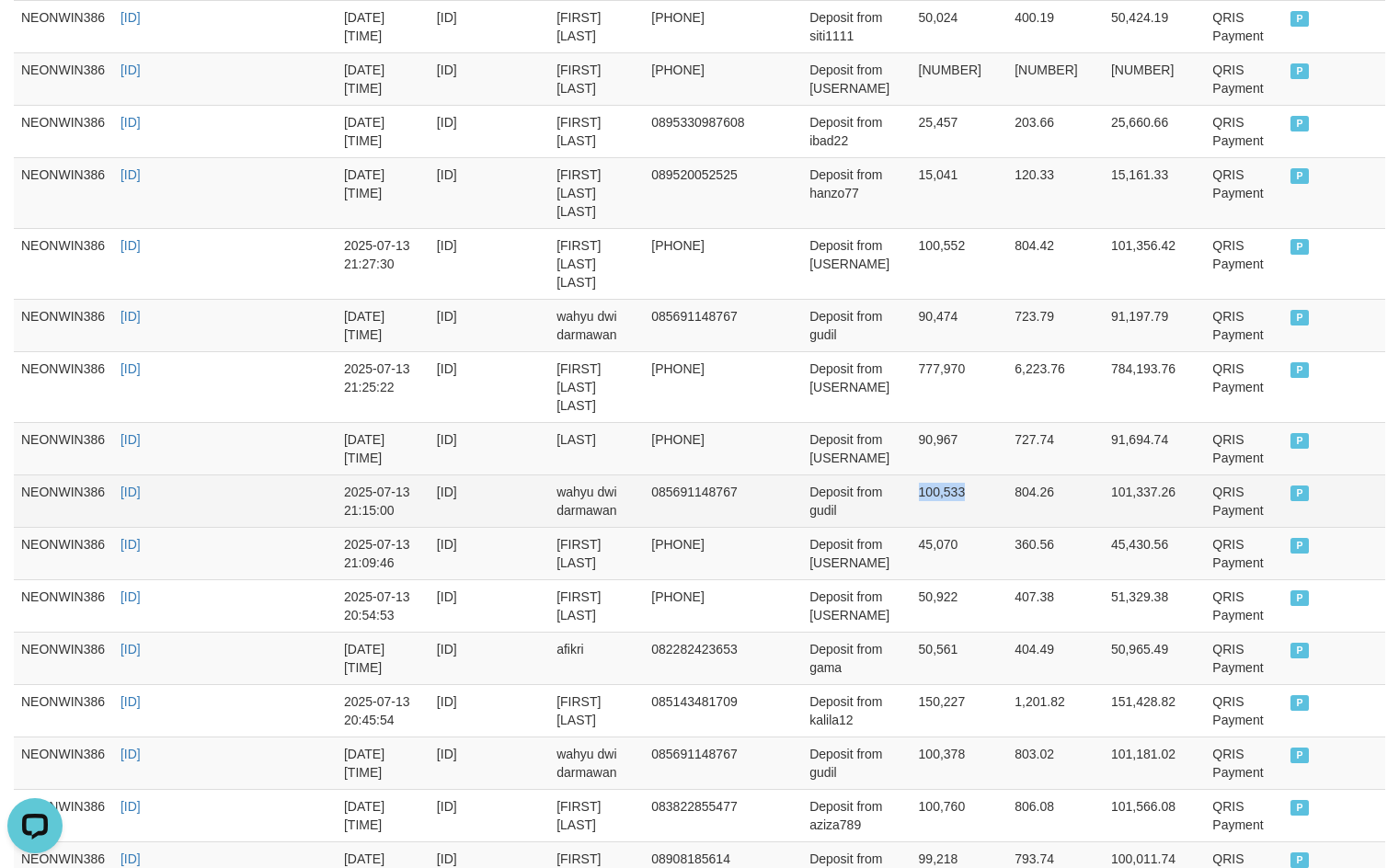 click on "100,533" at bounding box center [959, 500] 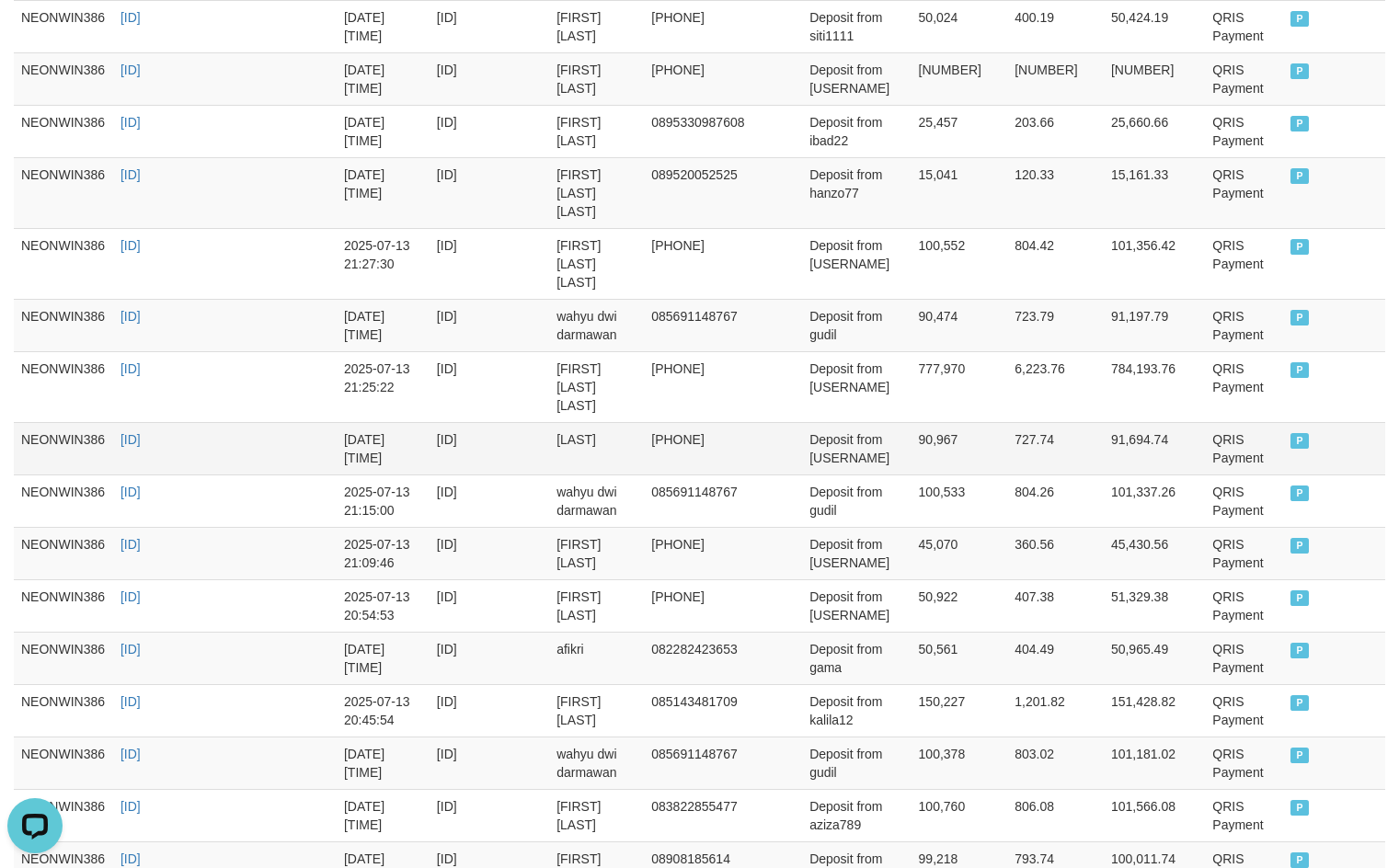 click on "90,967" at bounding box center [959, 448] 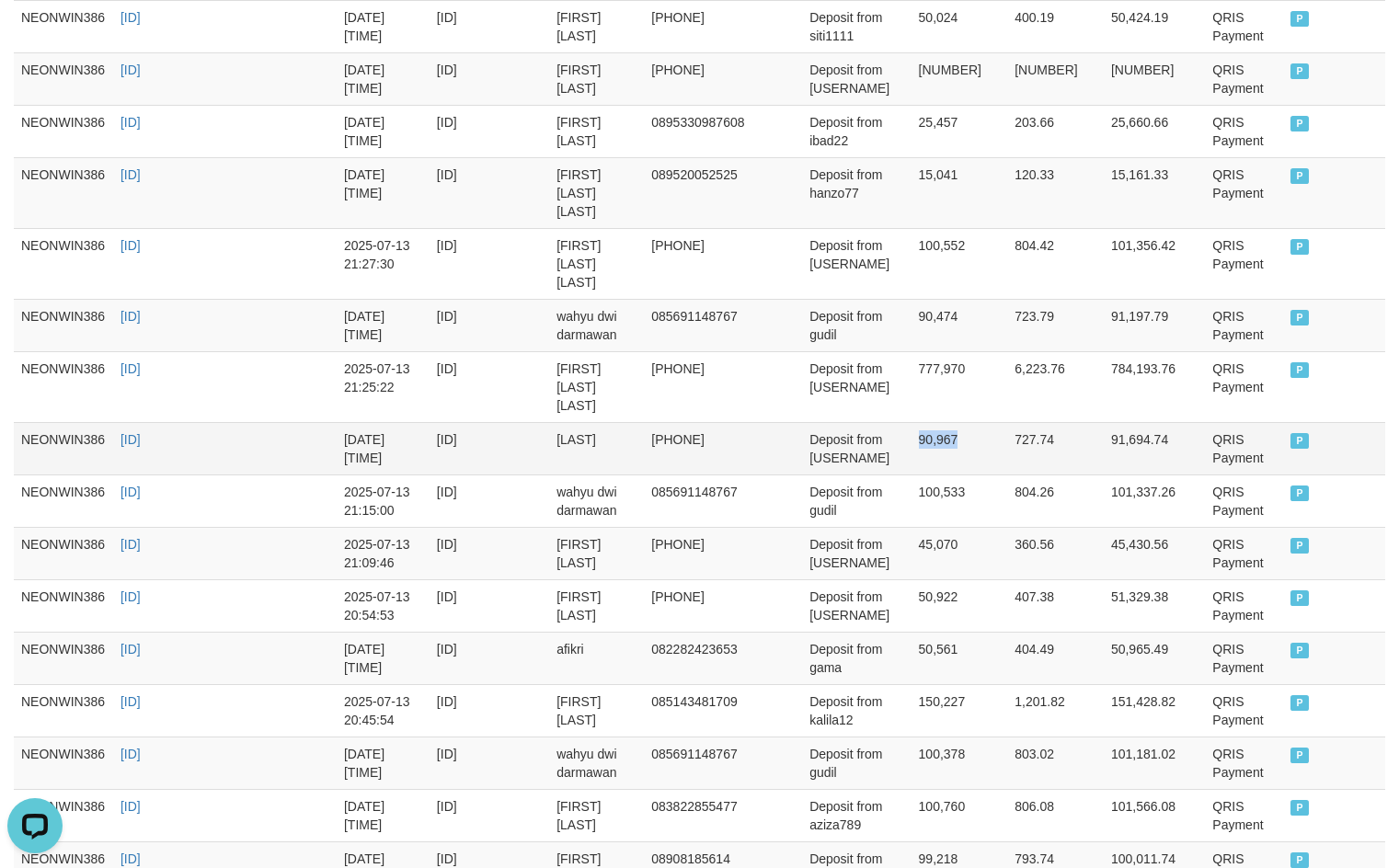 click on "90,967" at bounding box center (959, 448) 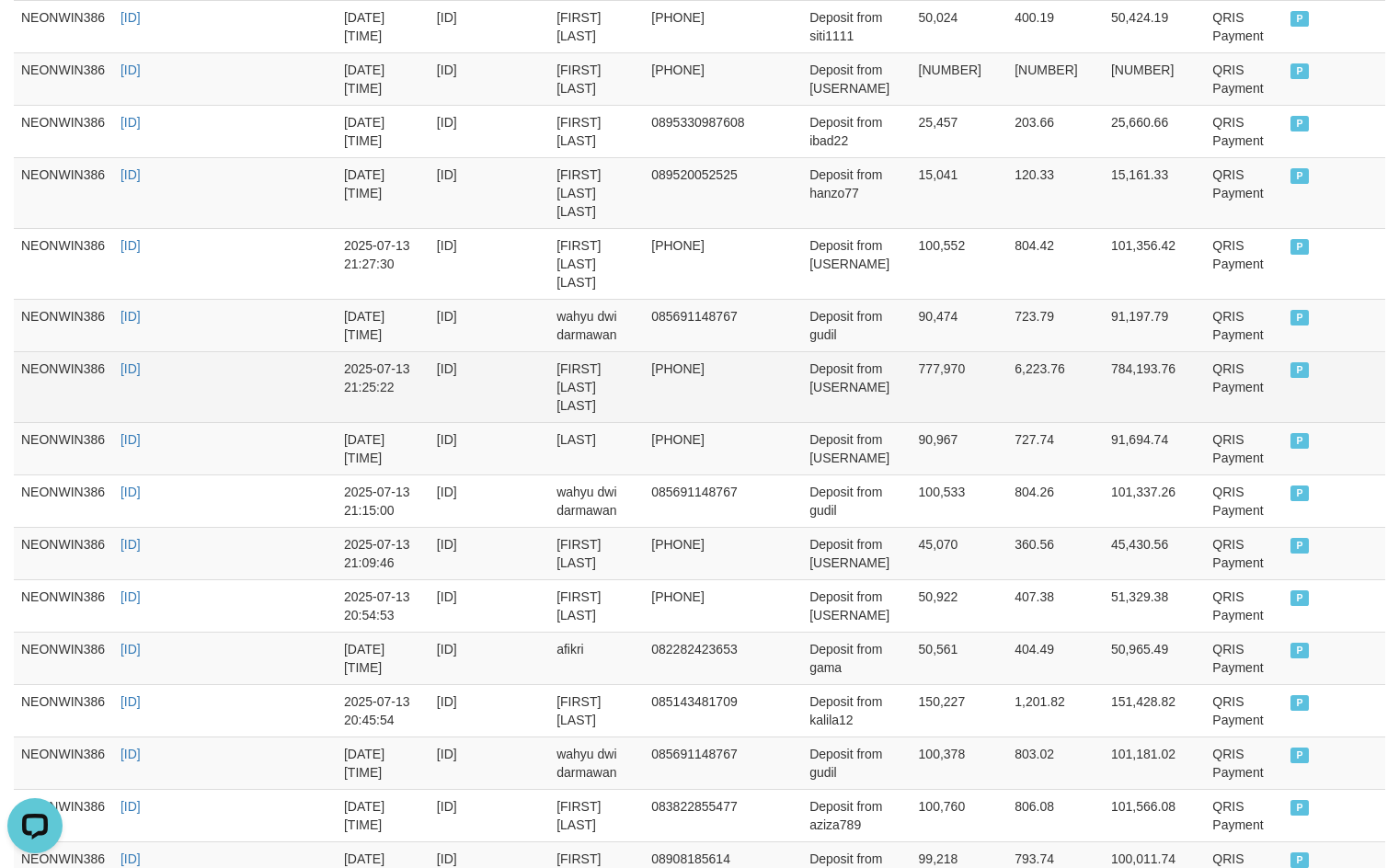 click on "777,970" at bounding box center (959, 386) 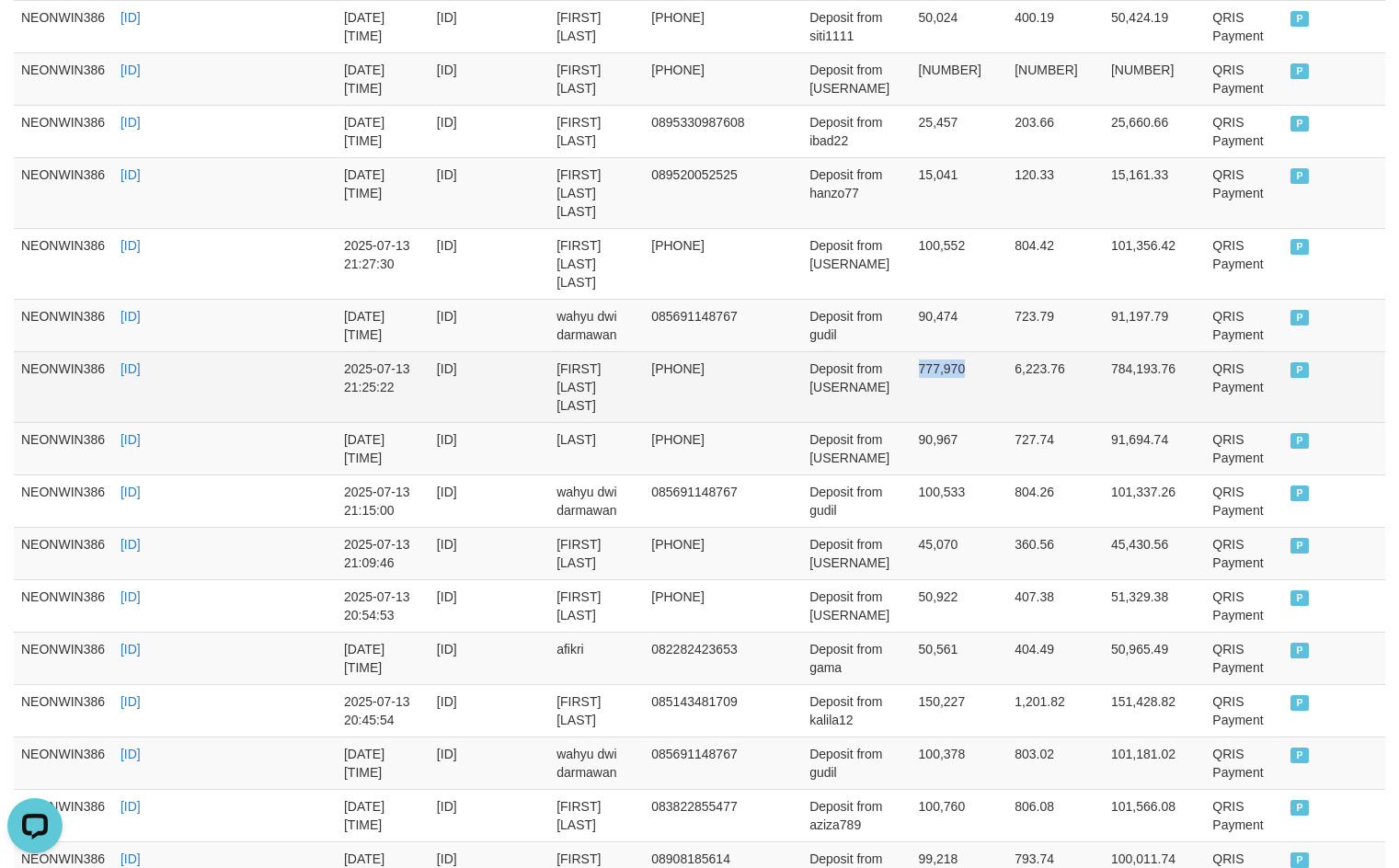 click on "777,970" at bounding box center (959, 386) 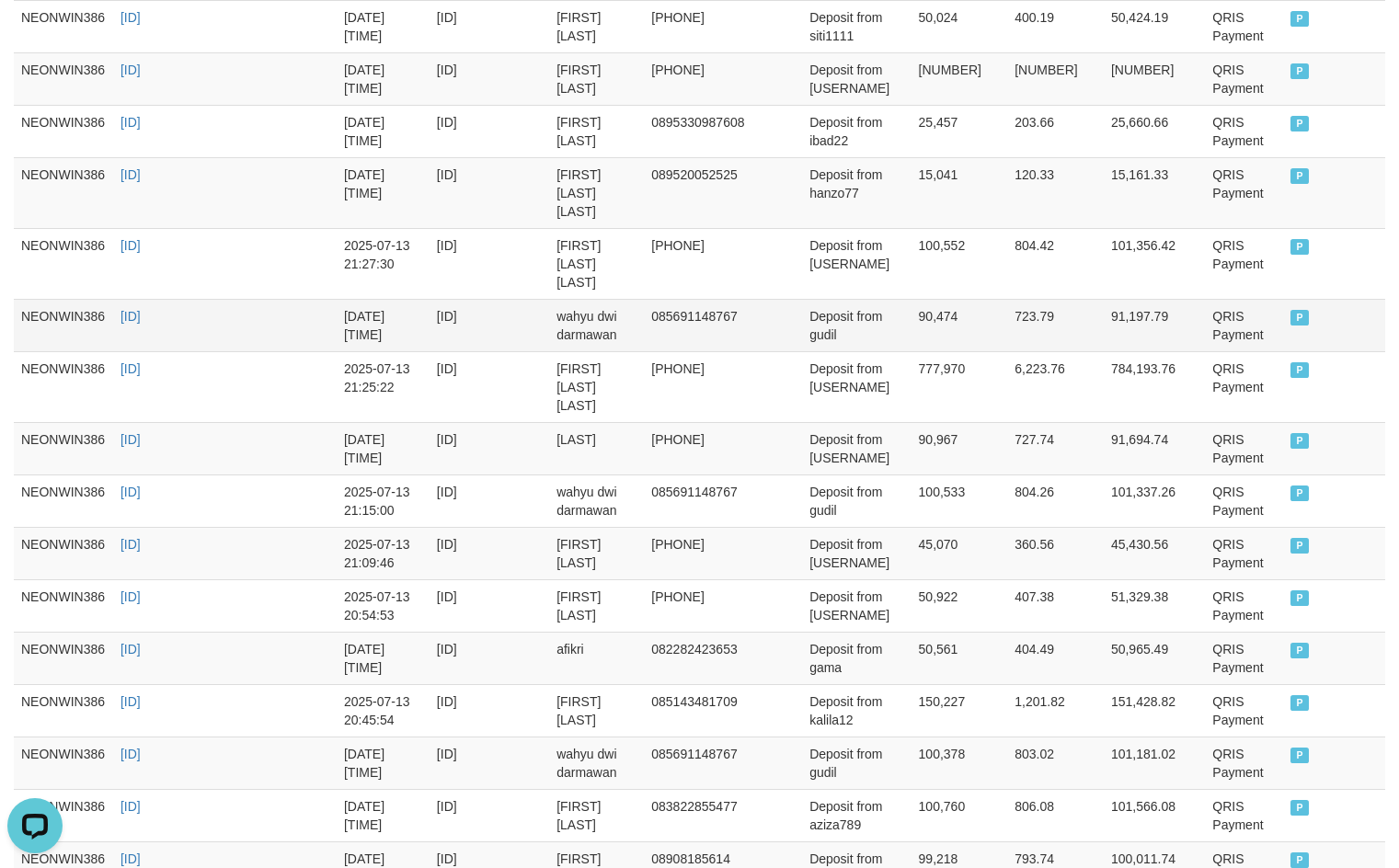 click on "90,474" at bounding box center (959, 325) 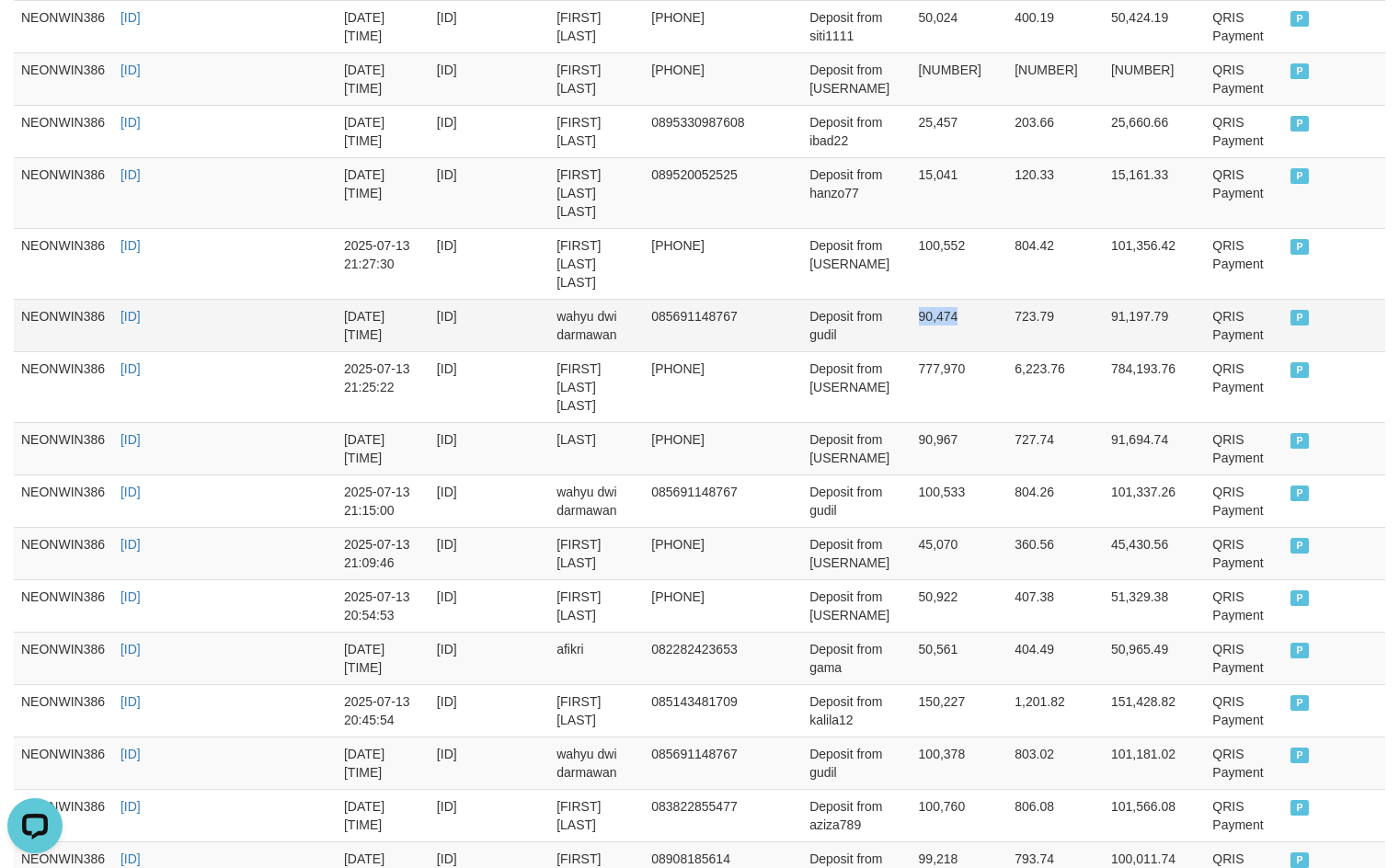 click on "90,474" at bounding box center [959, 325] 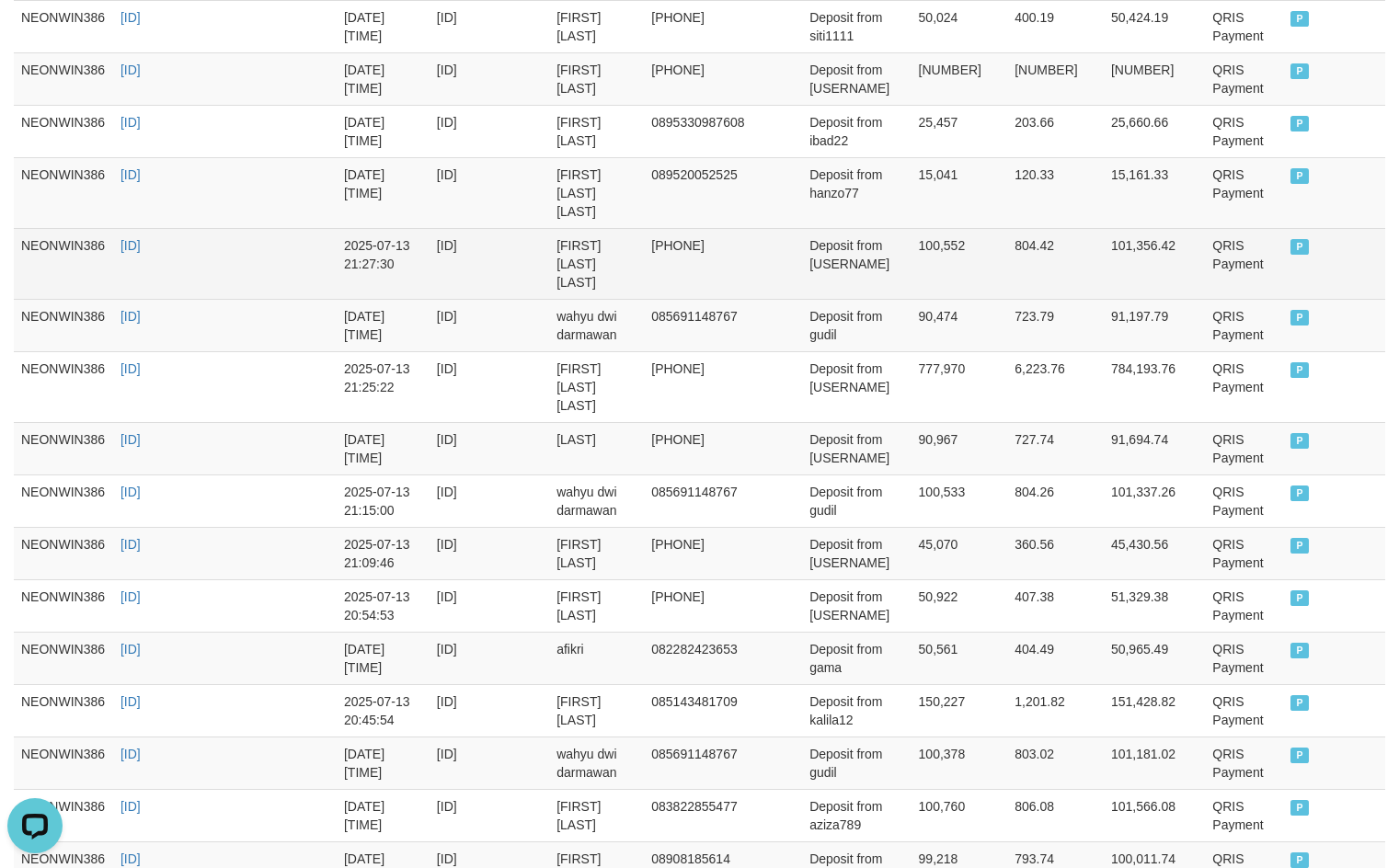click on "100,552" at bounding box center (959, 263) 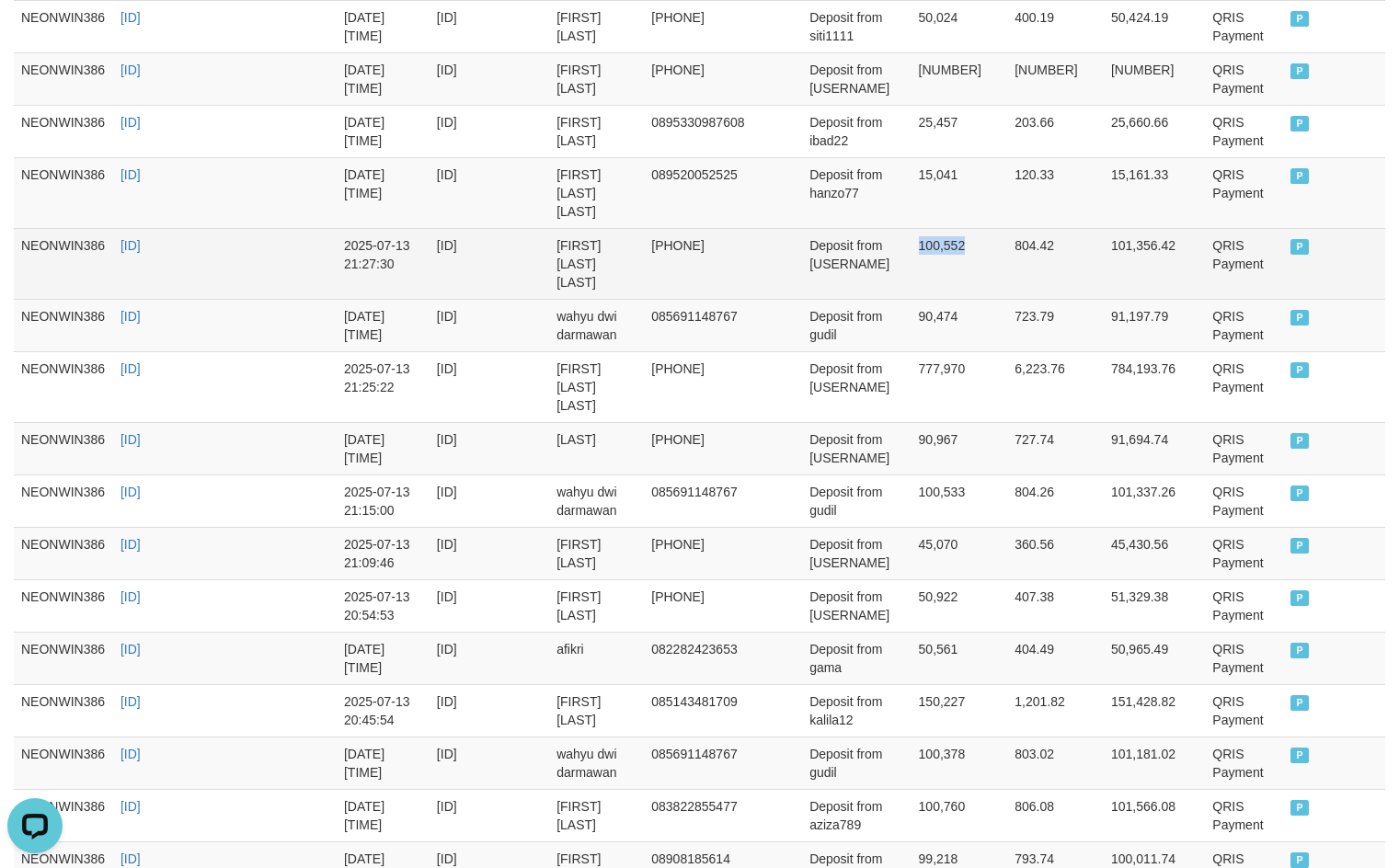 click on "100,552" at bounding box center (959, 263) 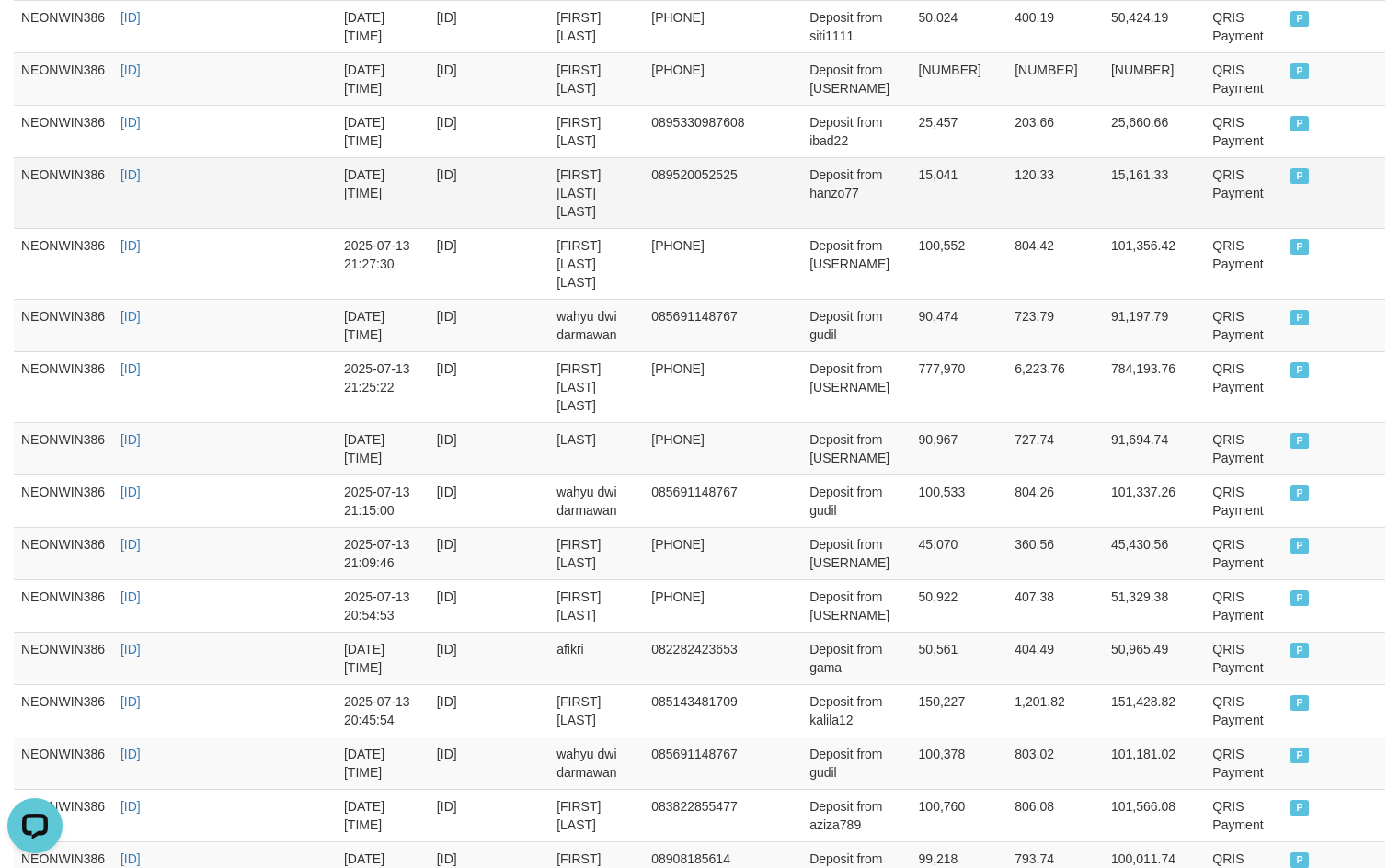 click on "15,041" at bounding box center [959, 192] 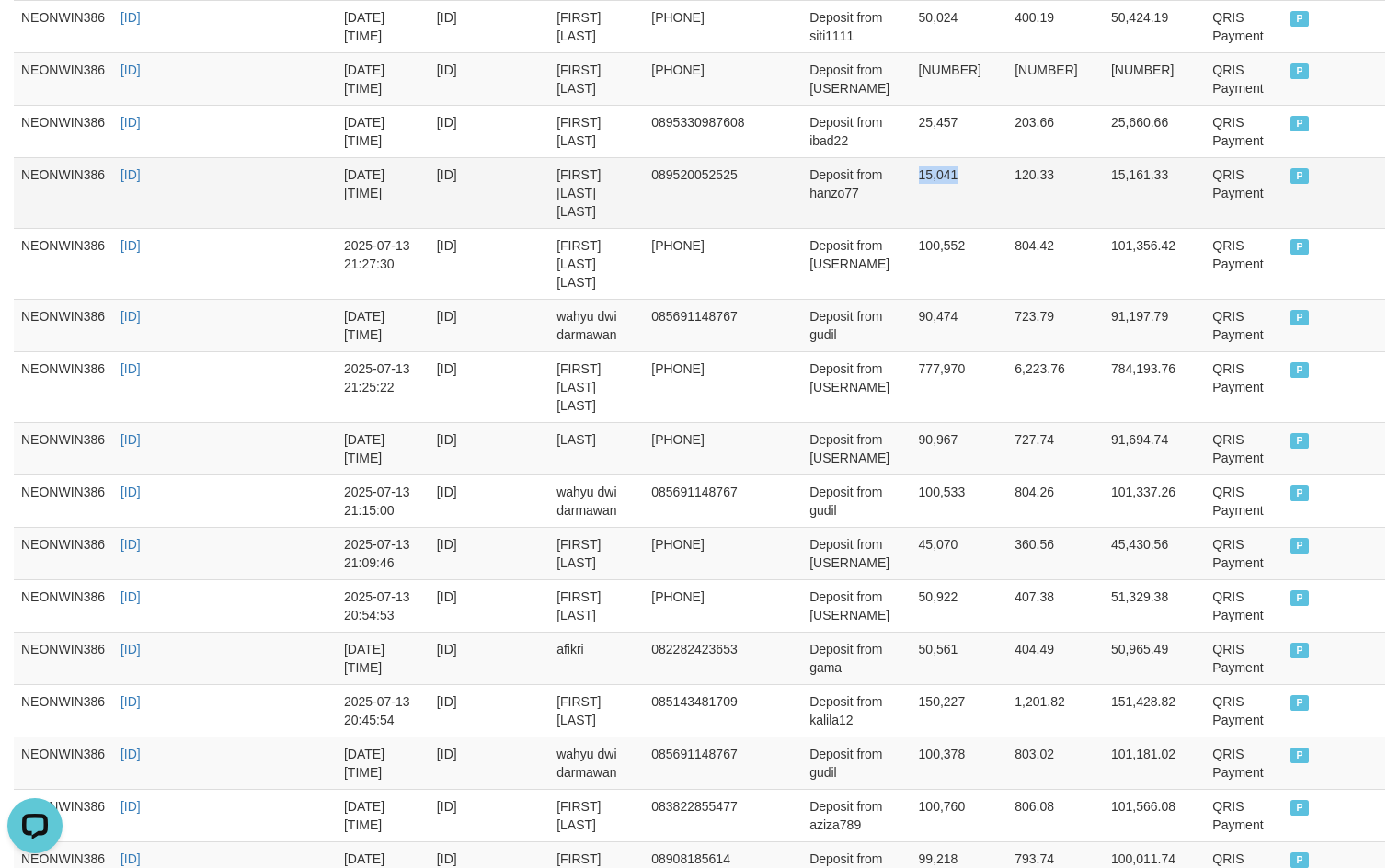 click on "15,041" at bounding box center (959, 192) 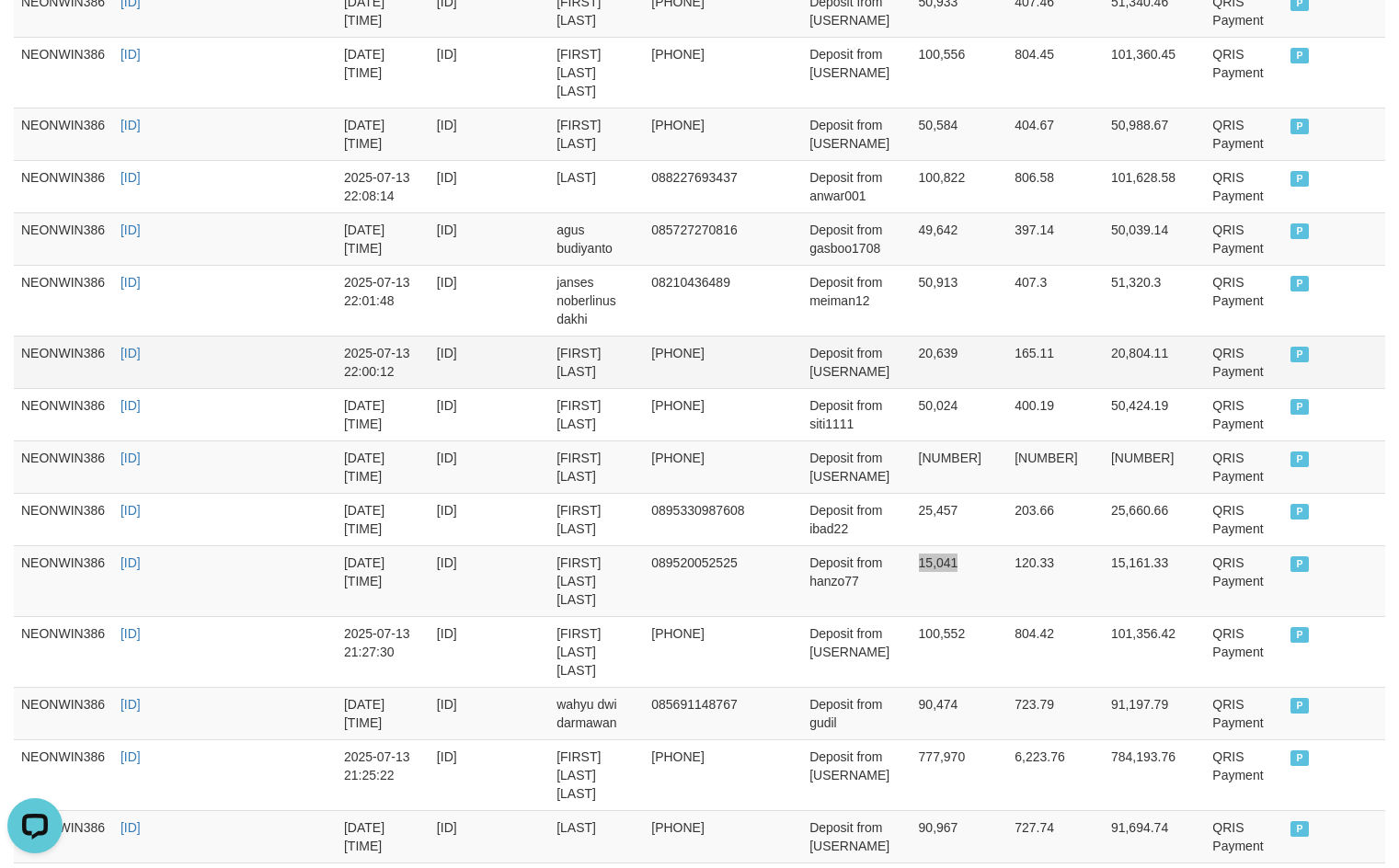 scroll, scrollTop: 1125, scrollLeft: 0, axis: vertical 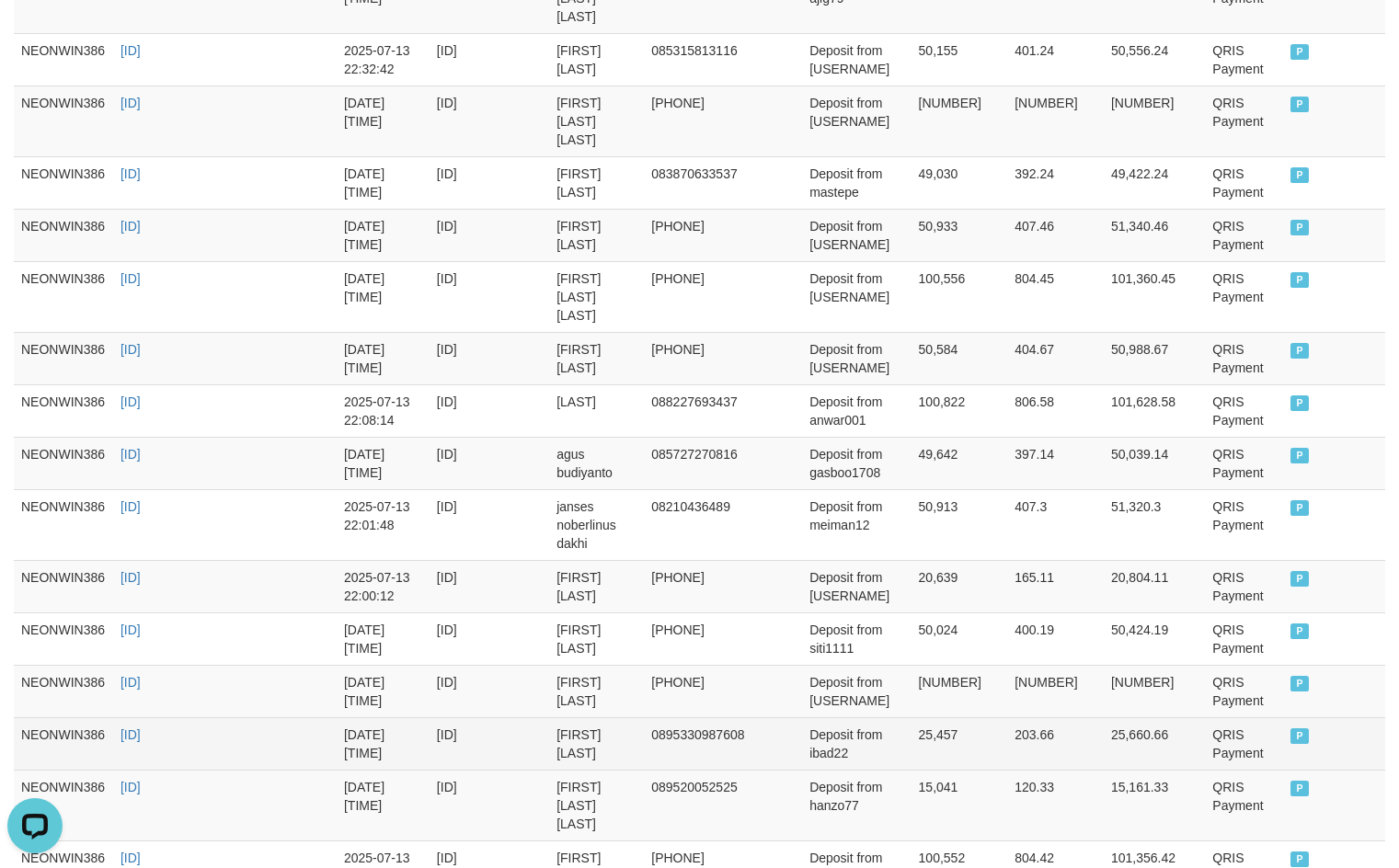 click on "25,457" at bounding box center (959, 743) 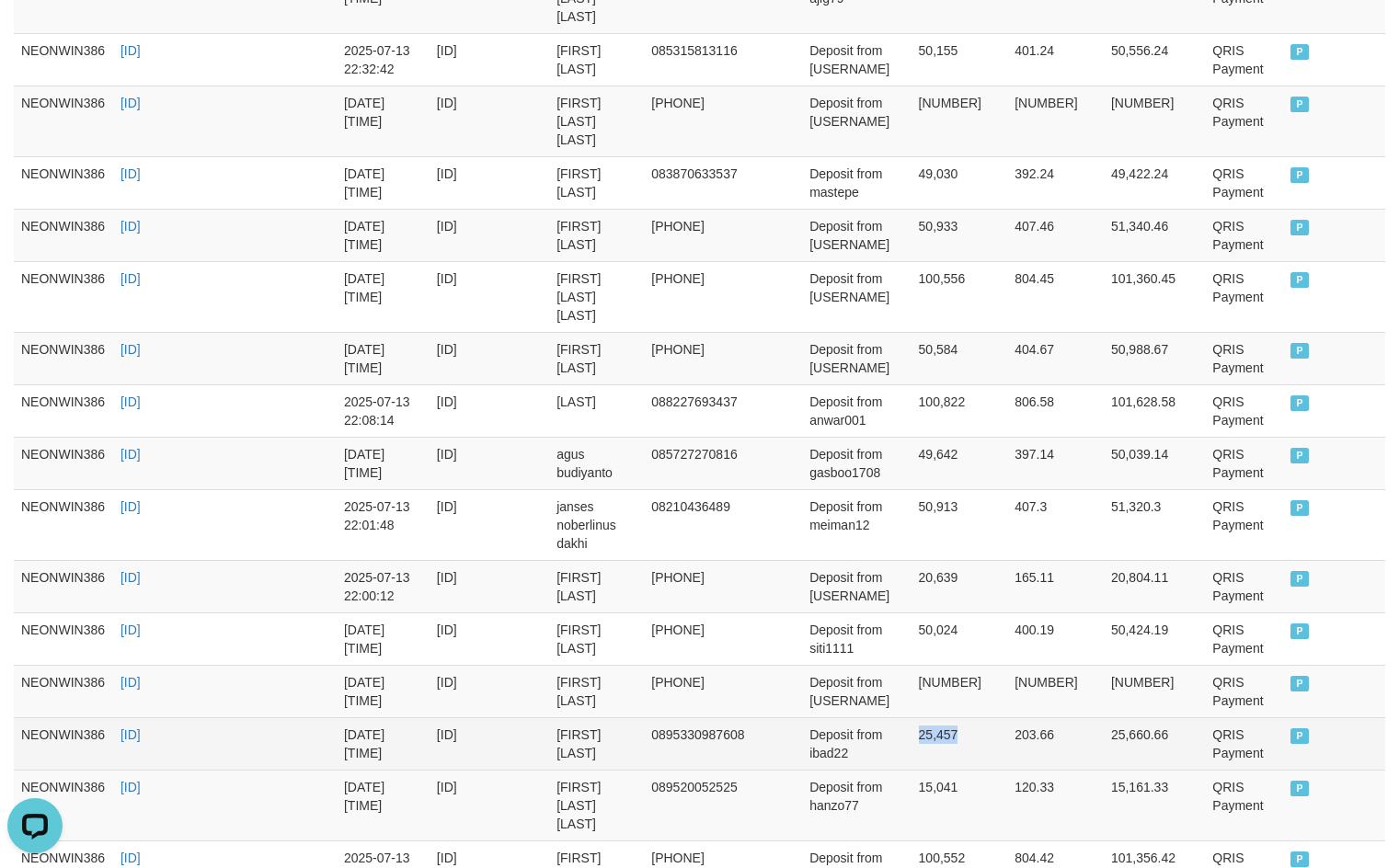 click on "25,457" at bounding box center [959, 743] 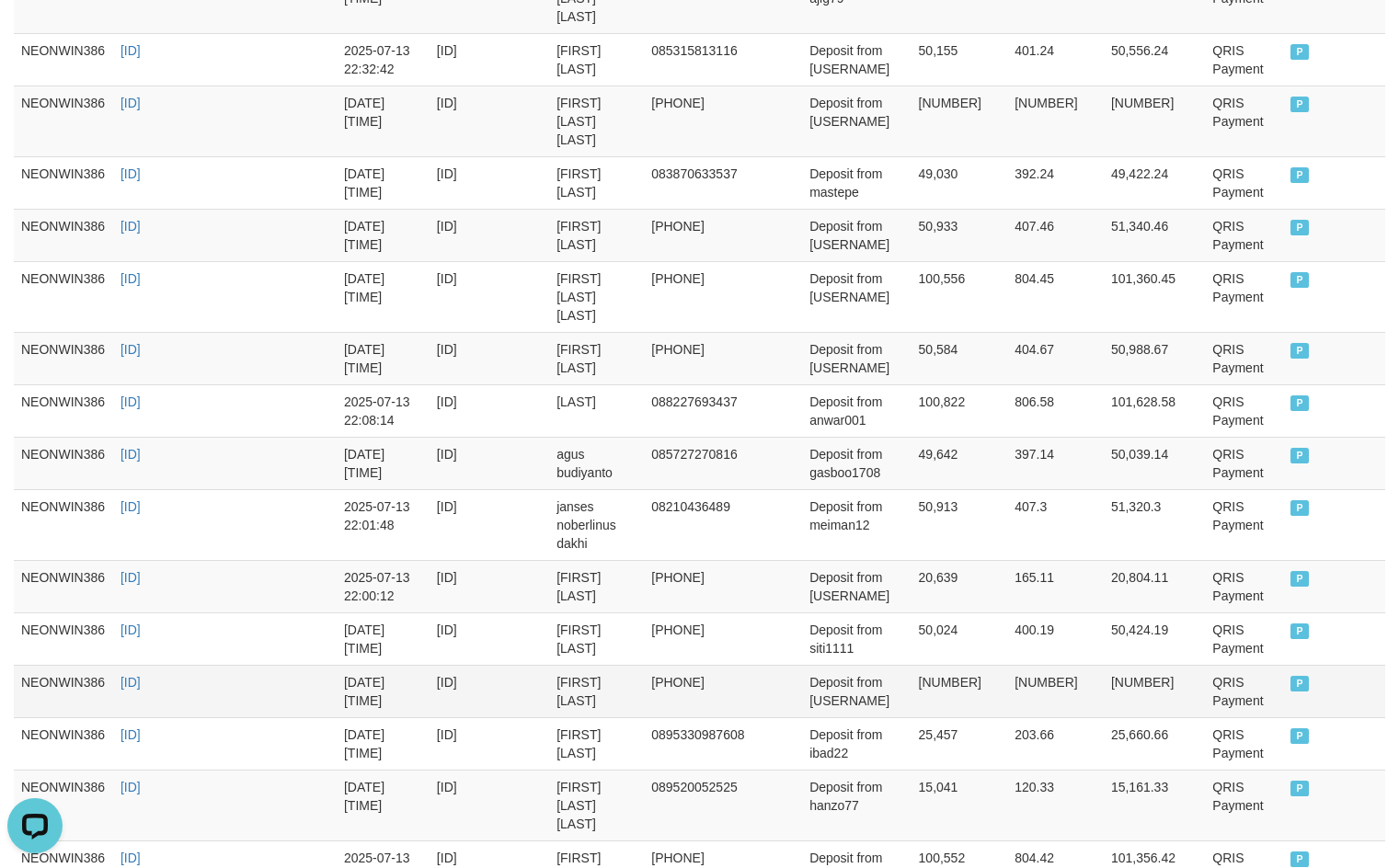 click on "31,437" at bounding box center (959, 691) 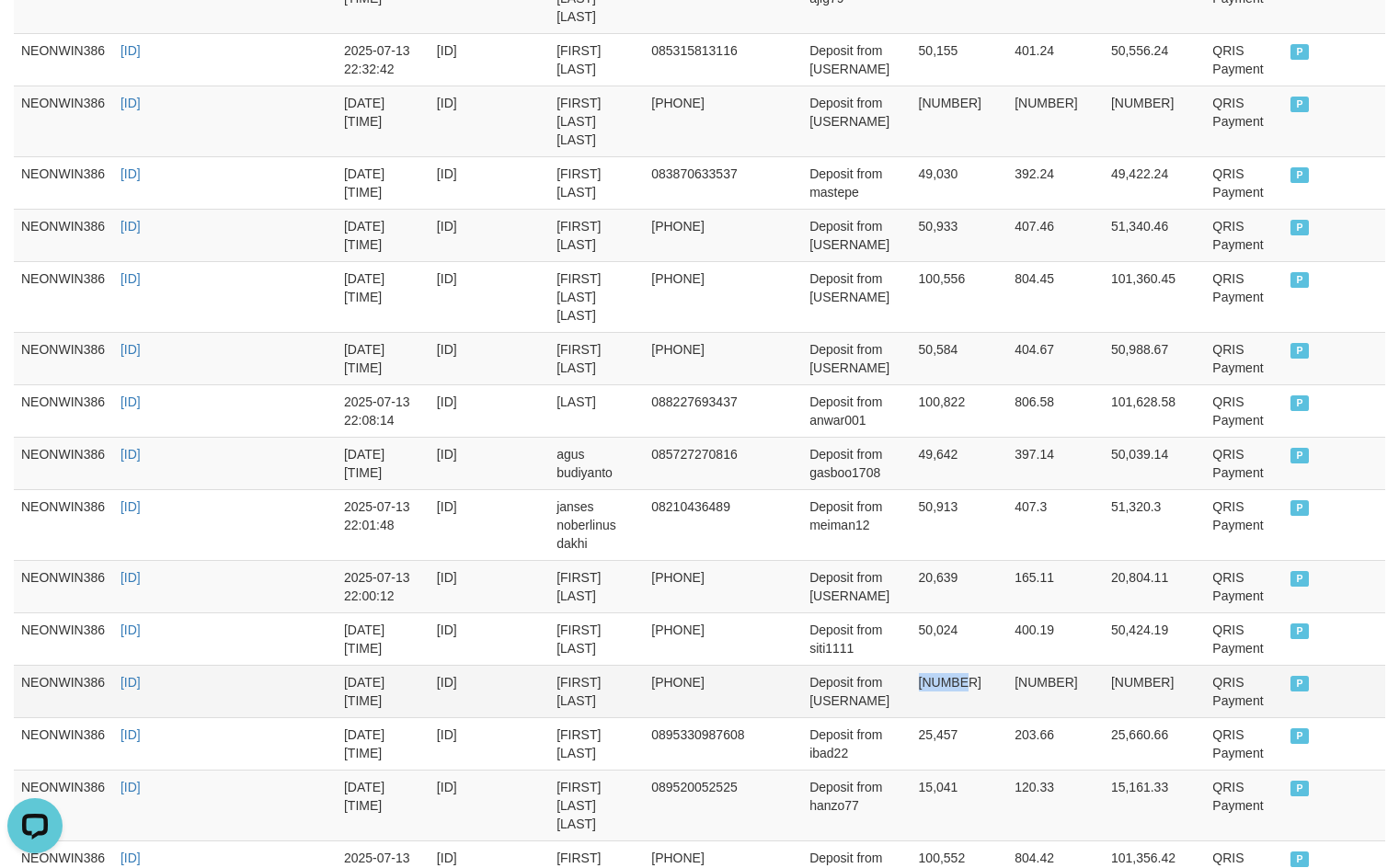 click on "31,437" at bounding box center [959, 691] 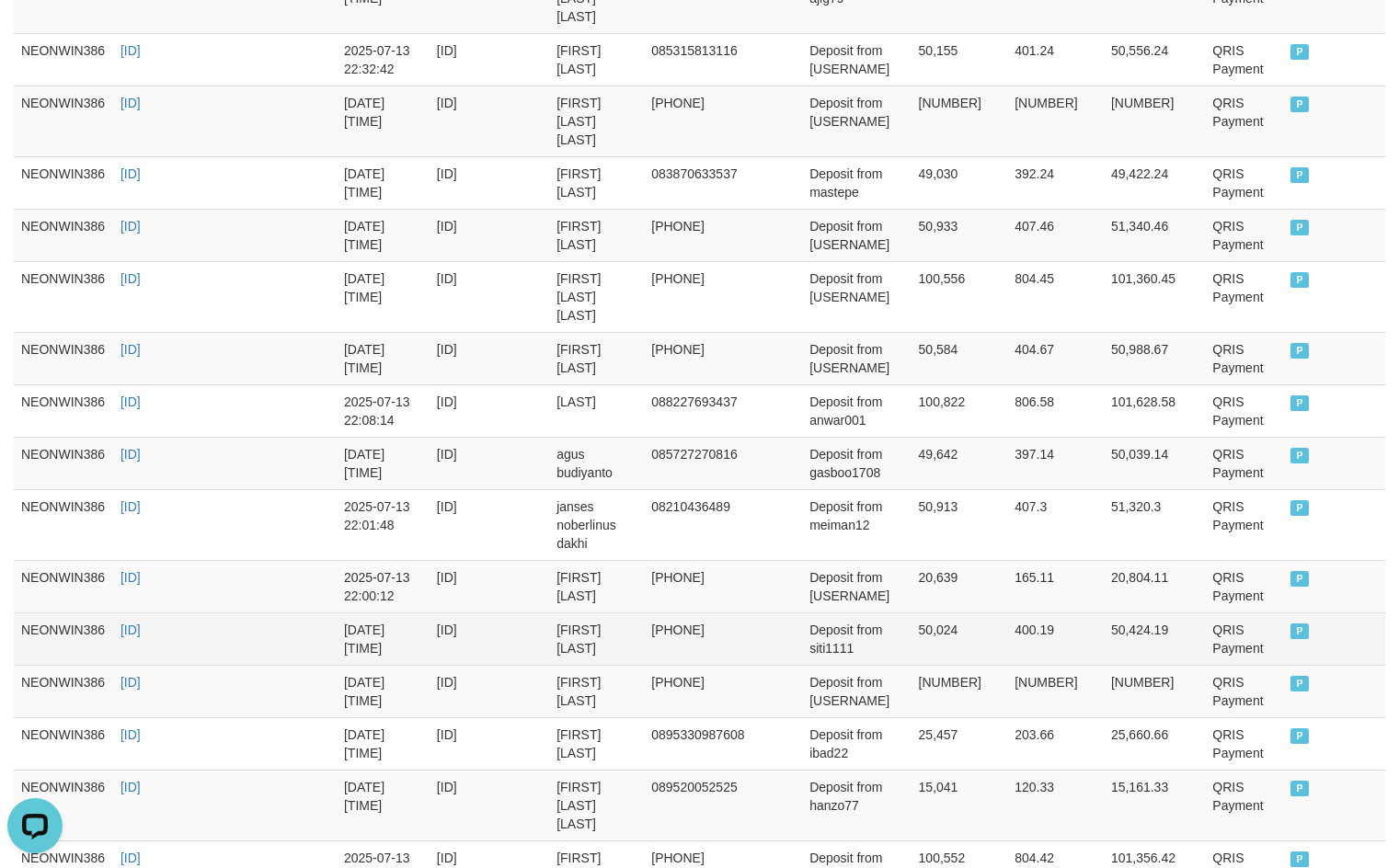 click on "50,024" at bounding box center (959, 638) 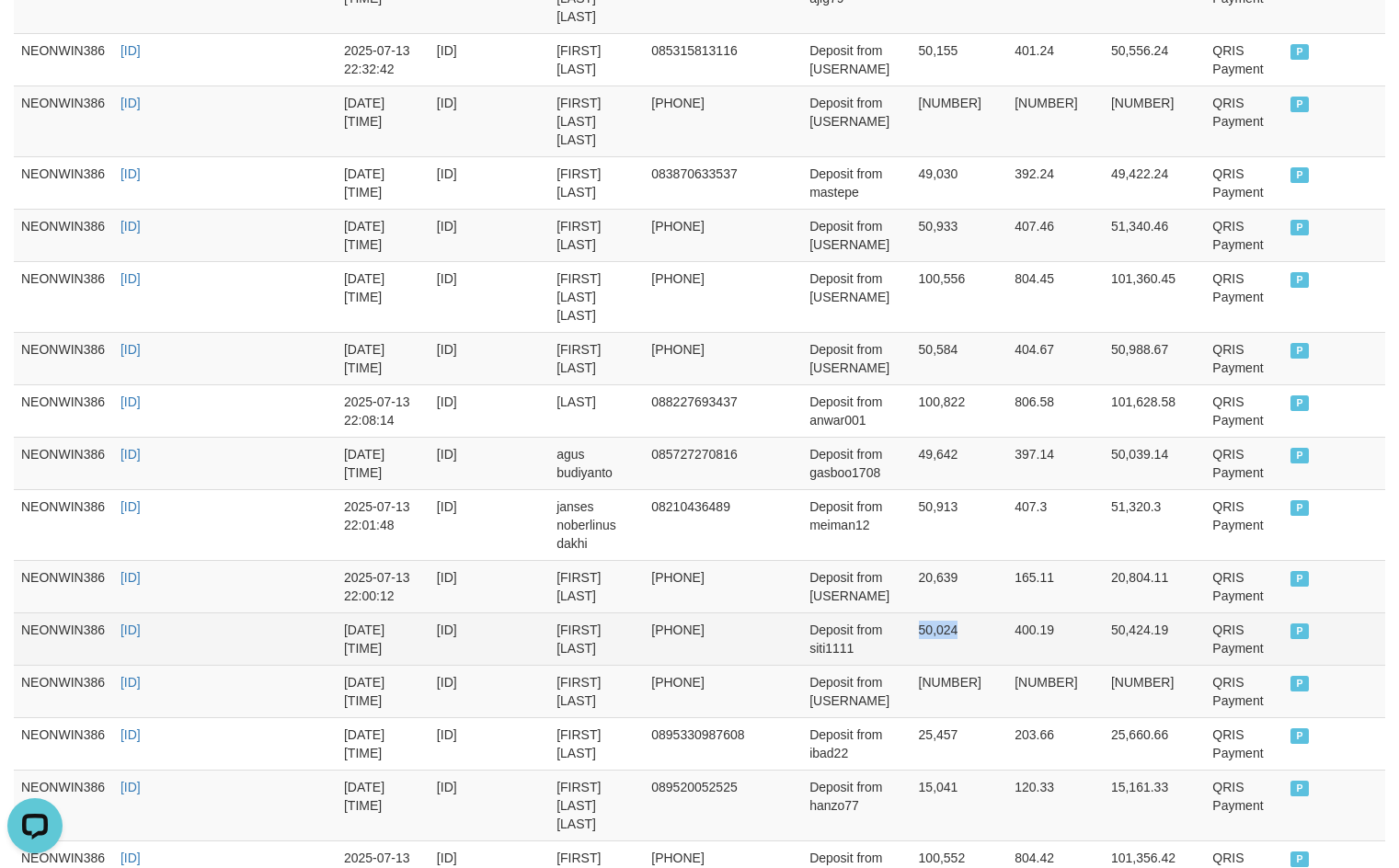 click on "50,024" at bounding box center [959, 638] 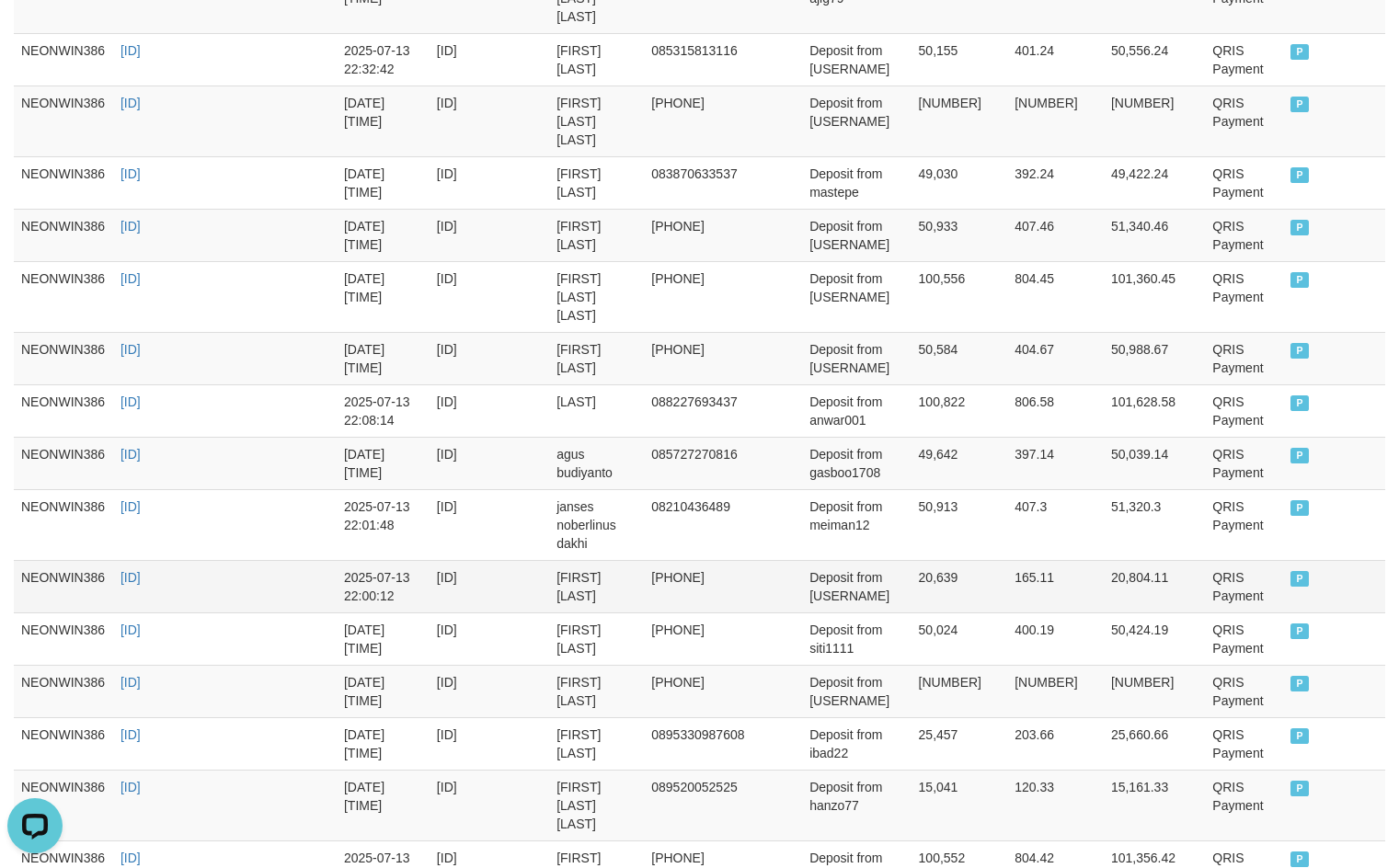 click on "20,639" at bounding box center [959, 586] 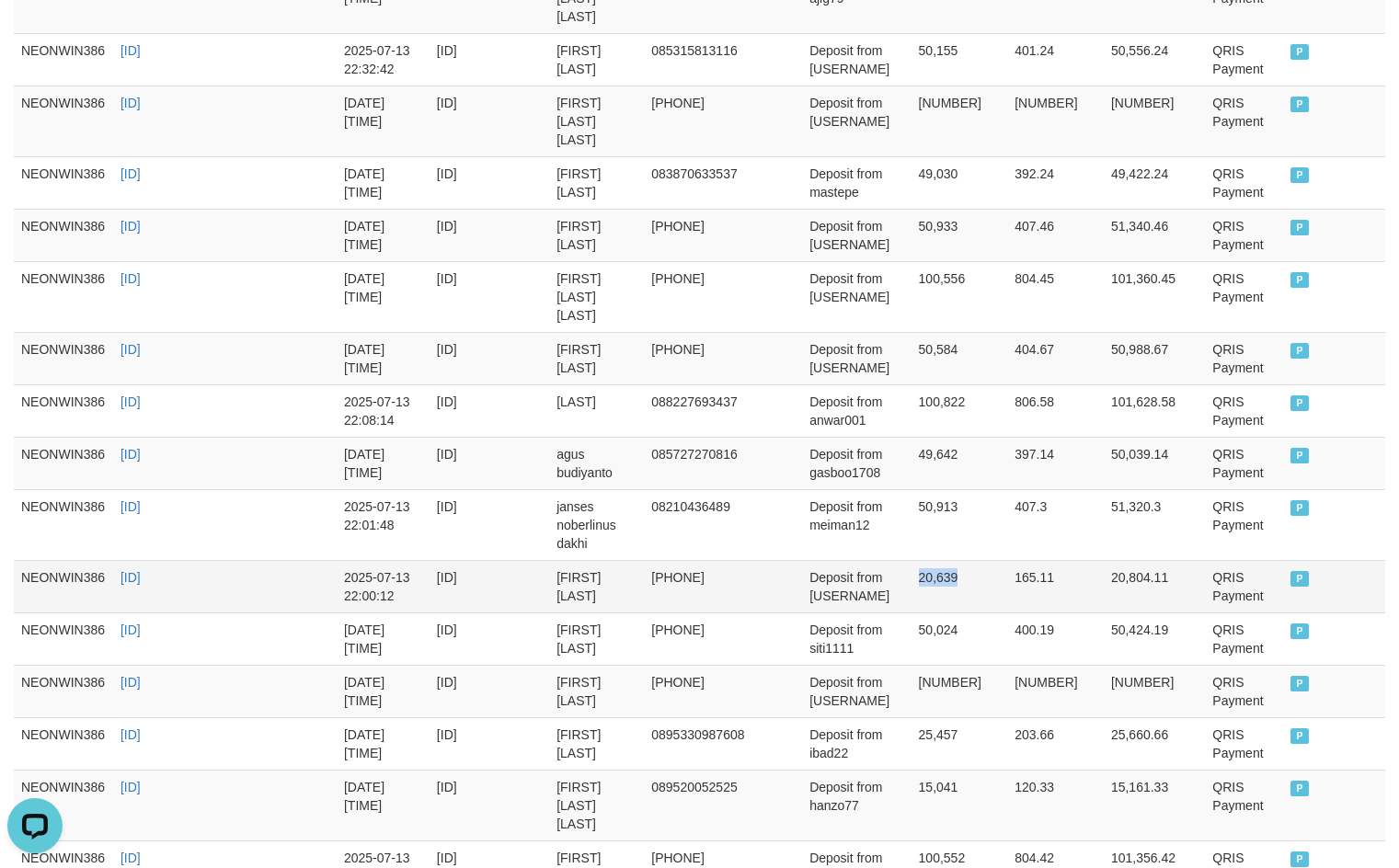 click on "20,639" at bounding box center [959, 586] 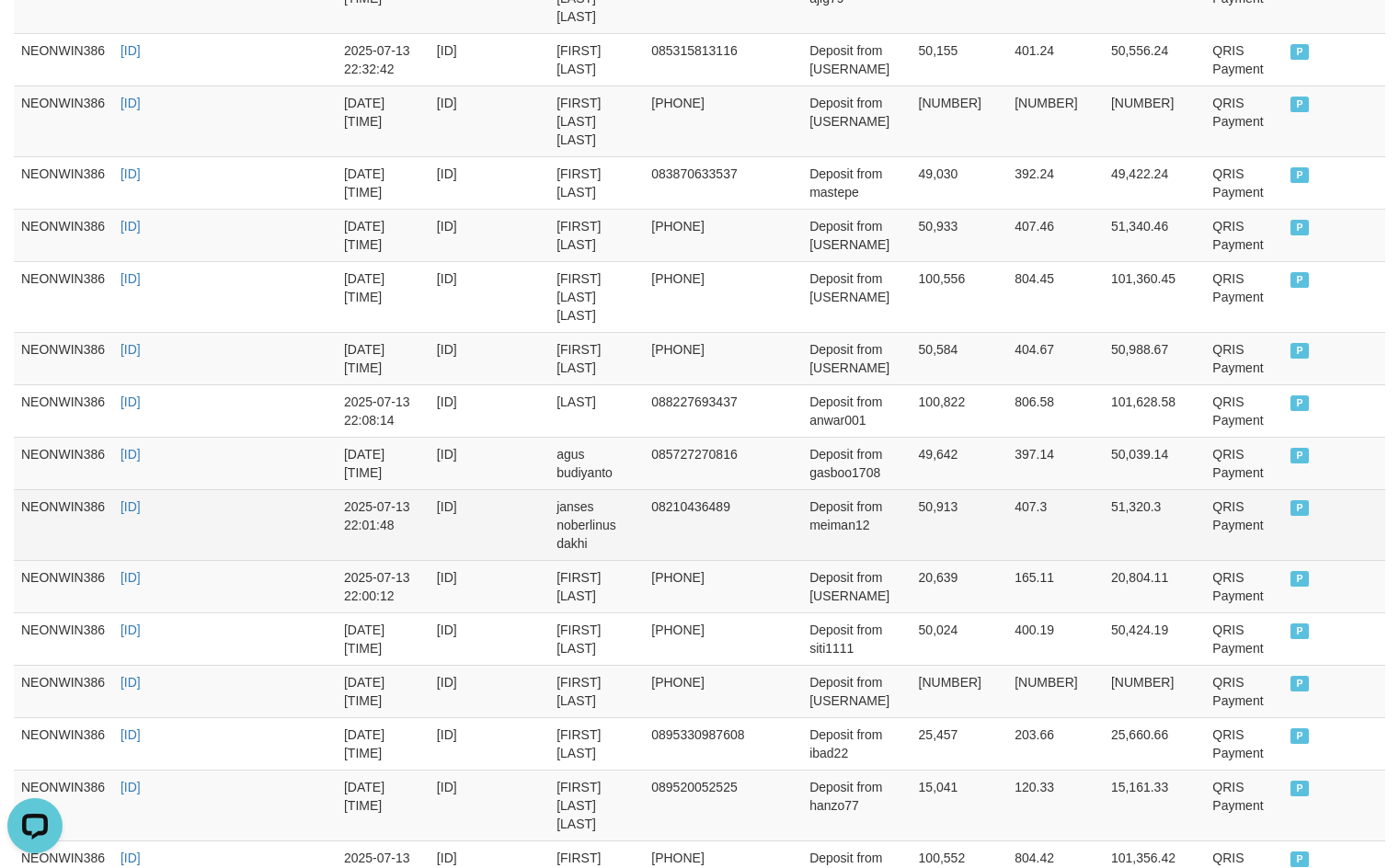 click on "50,913" at bounding box center (959, 524) 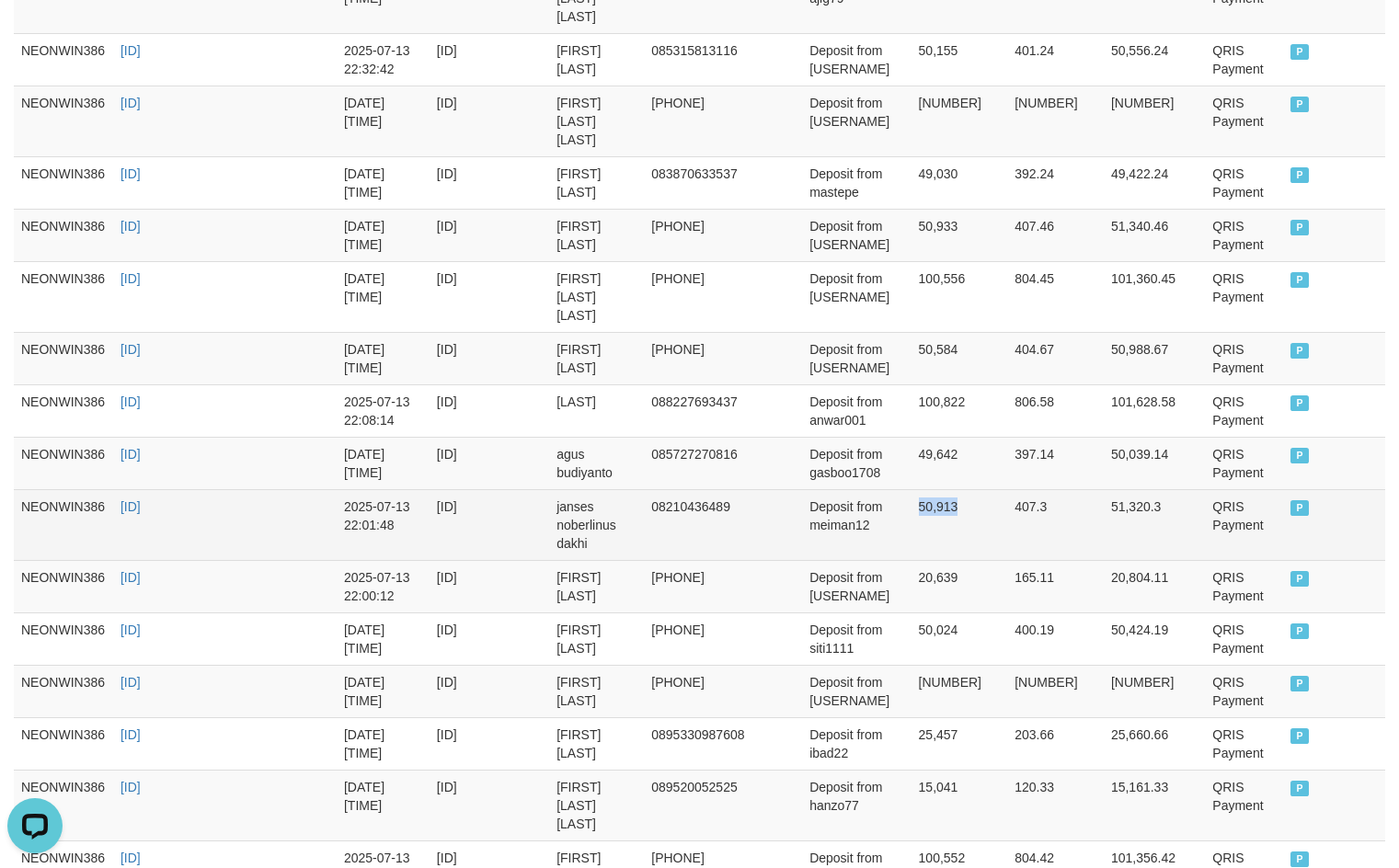 click on "50,913" at bounding box center (959, 524) 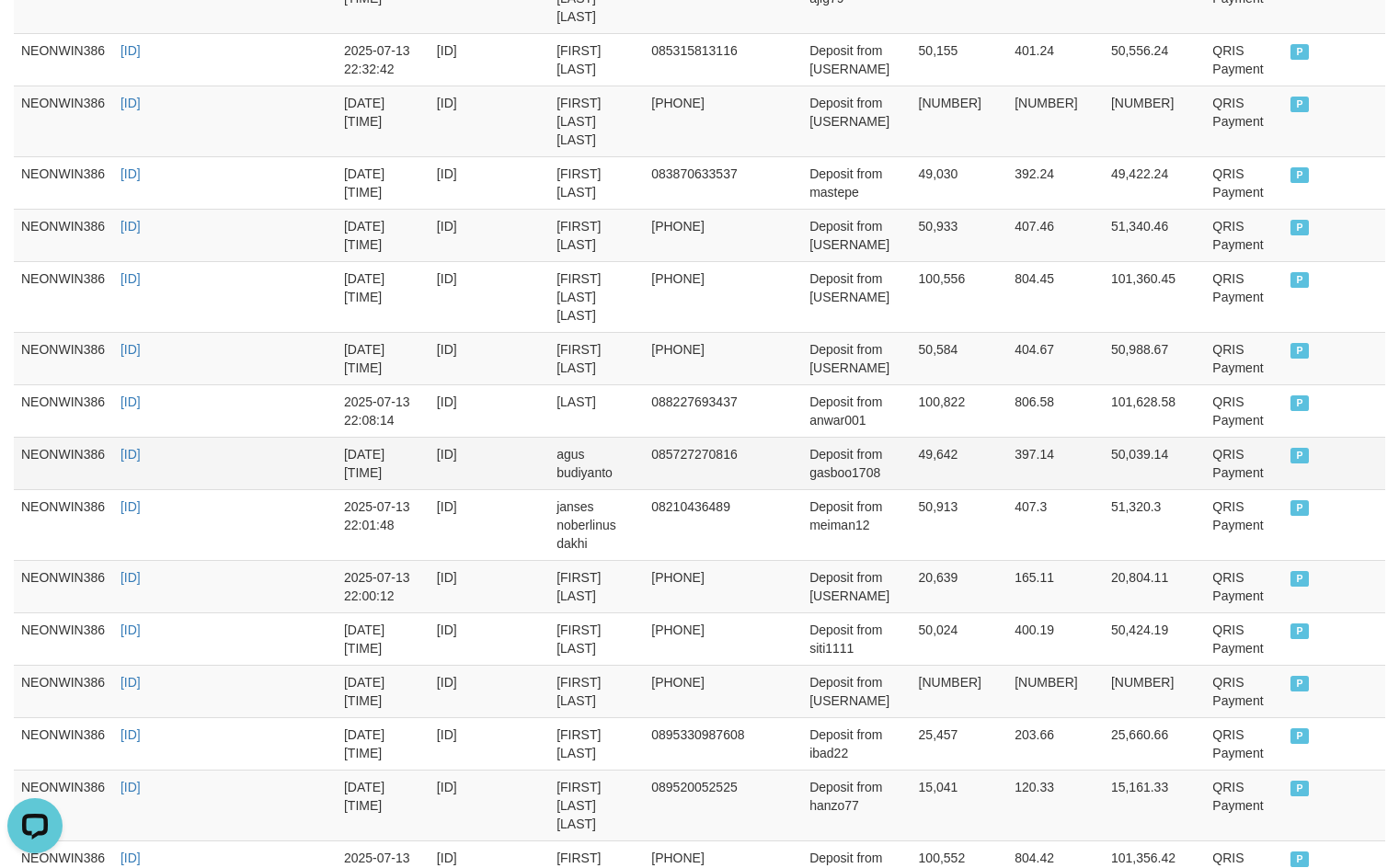 click on "49,642" at bounding box center (959, 463) 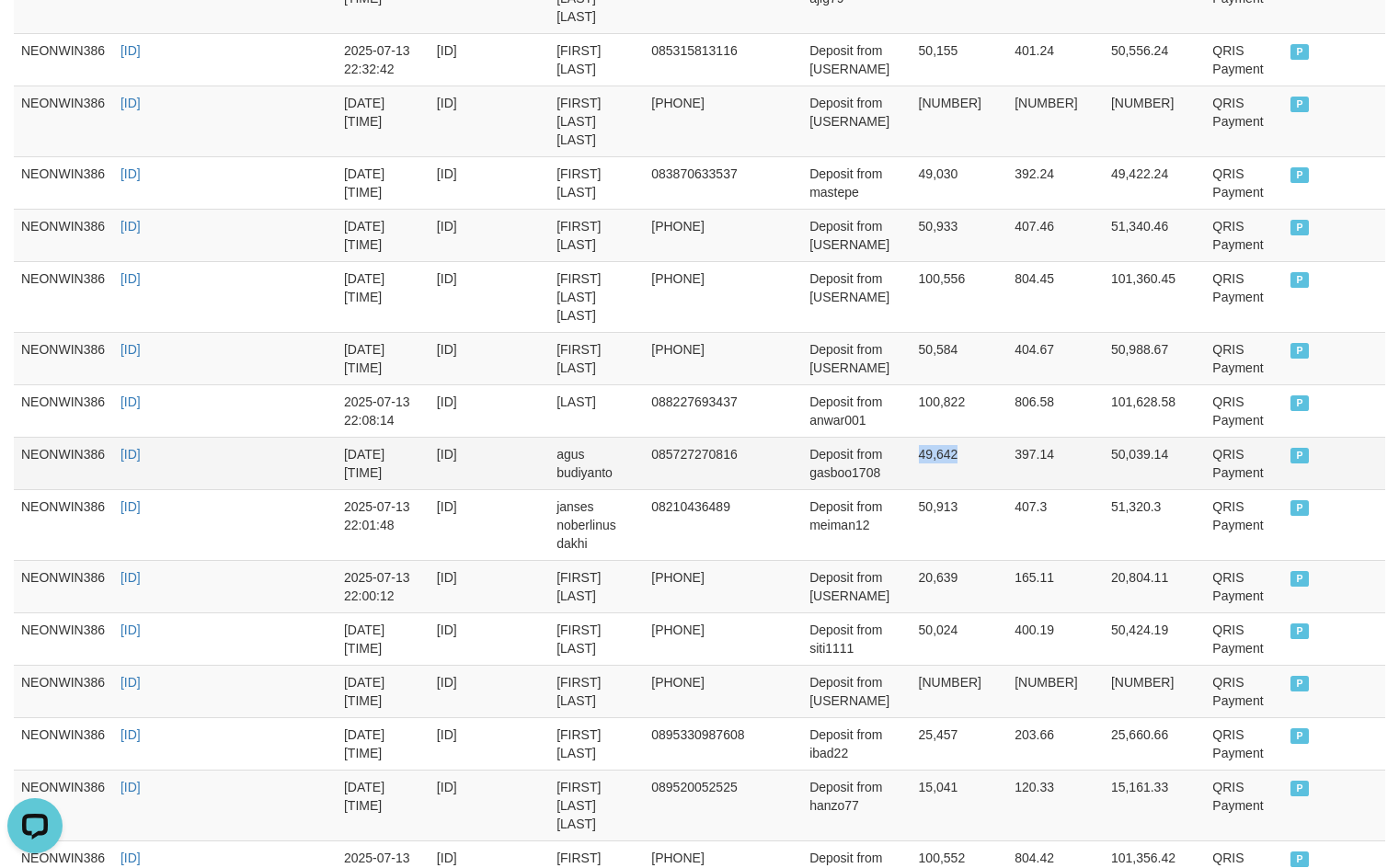 click on "49,642" at bounding box center (959, 463) 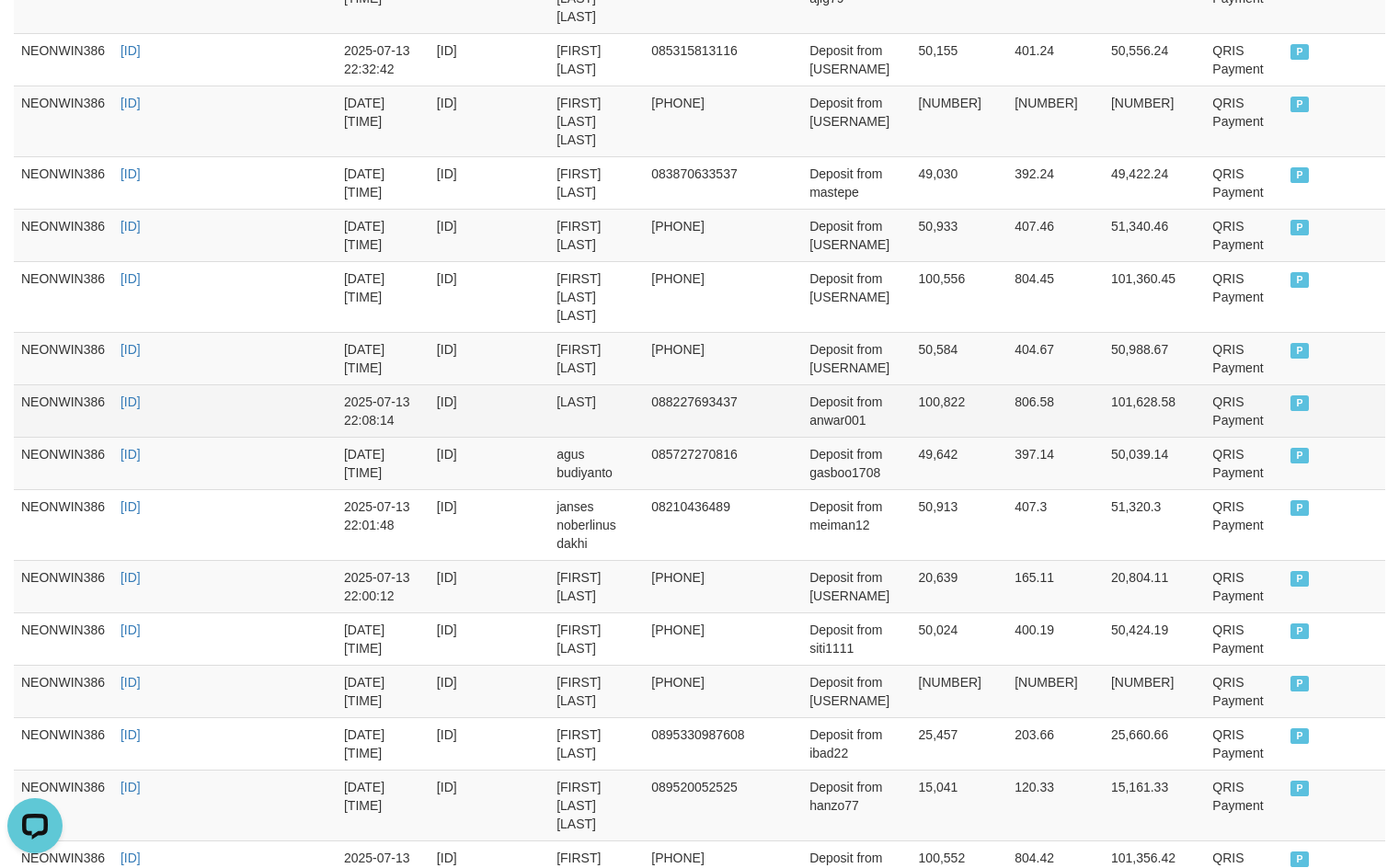 click on "100,822" at bounding box center (959, 410) 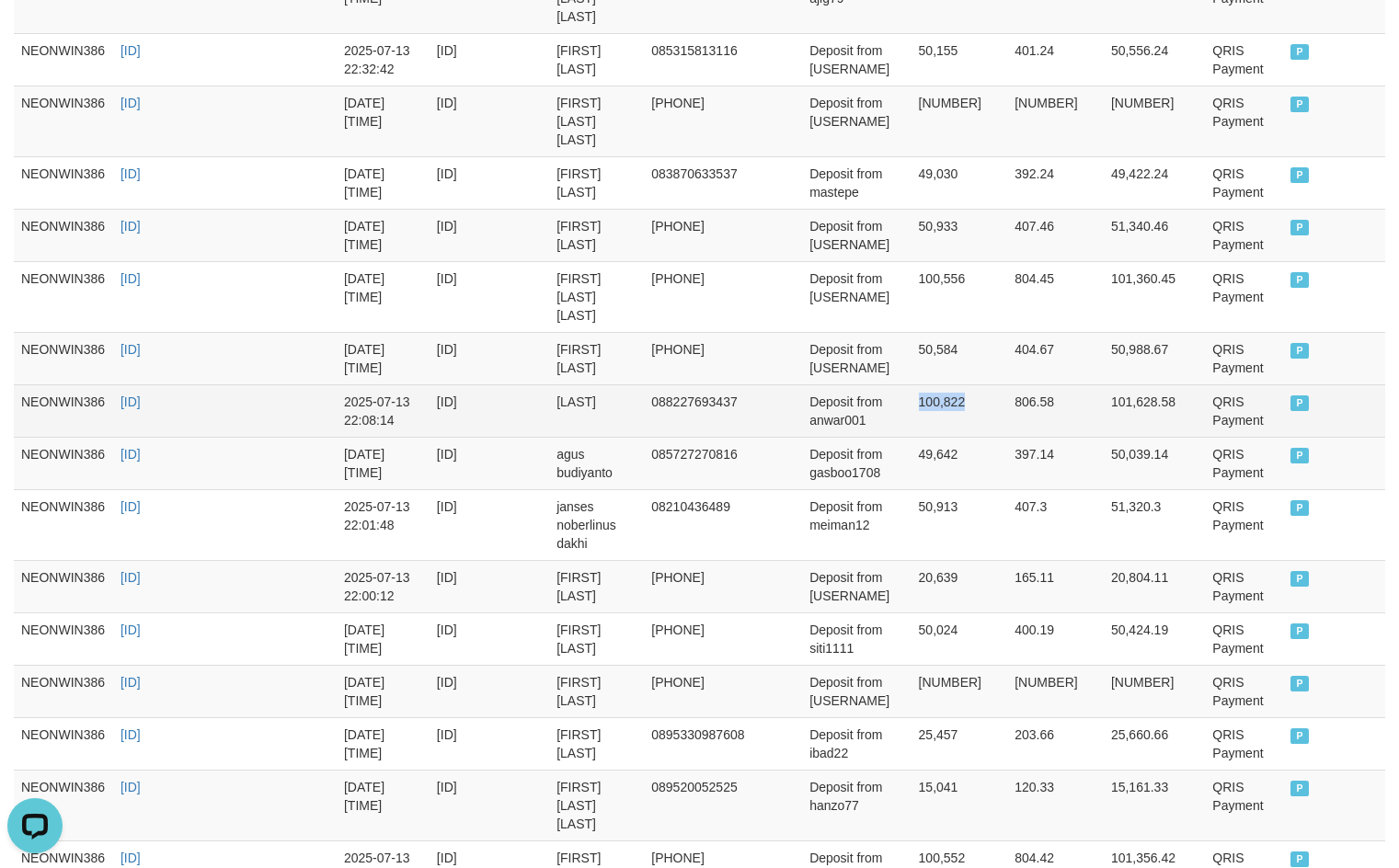 click on "100,822" at bounding box center (959, 410) 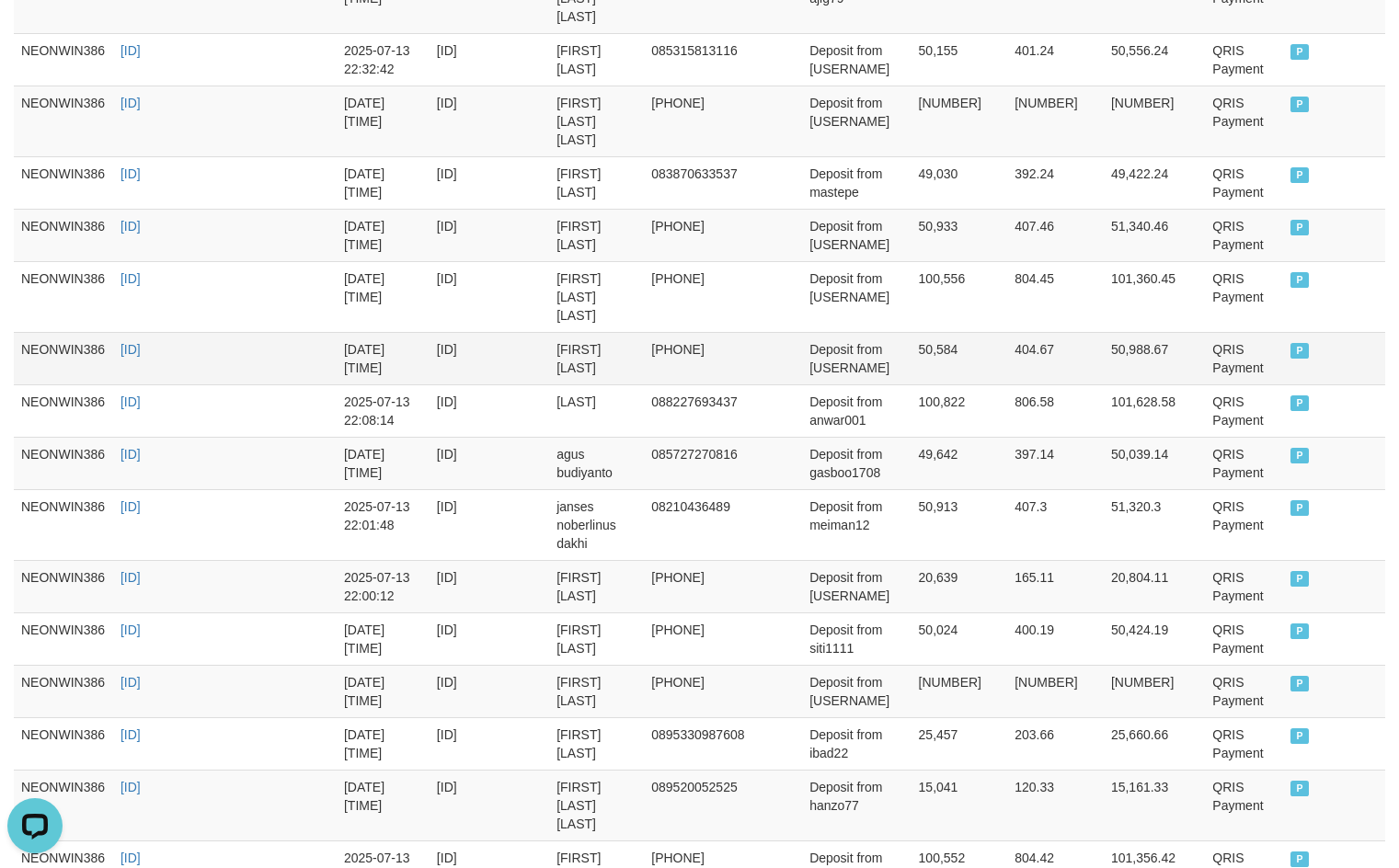 click on "50,584" at bounding box center (959, 358) 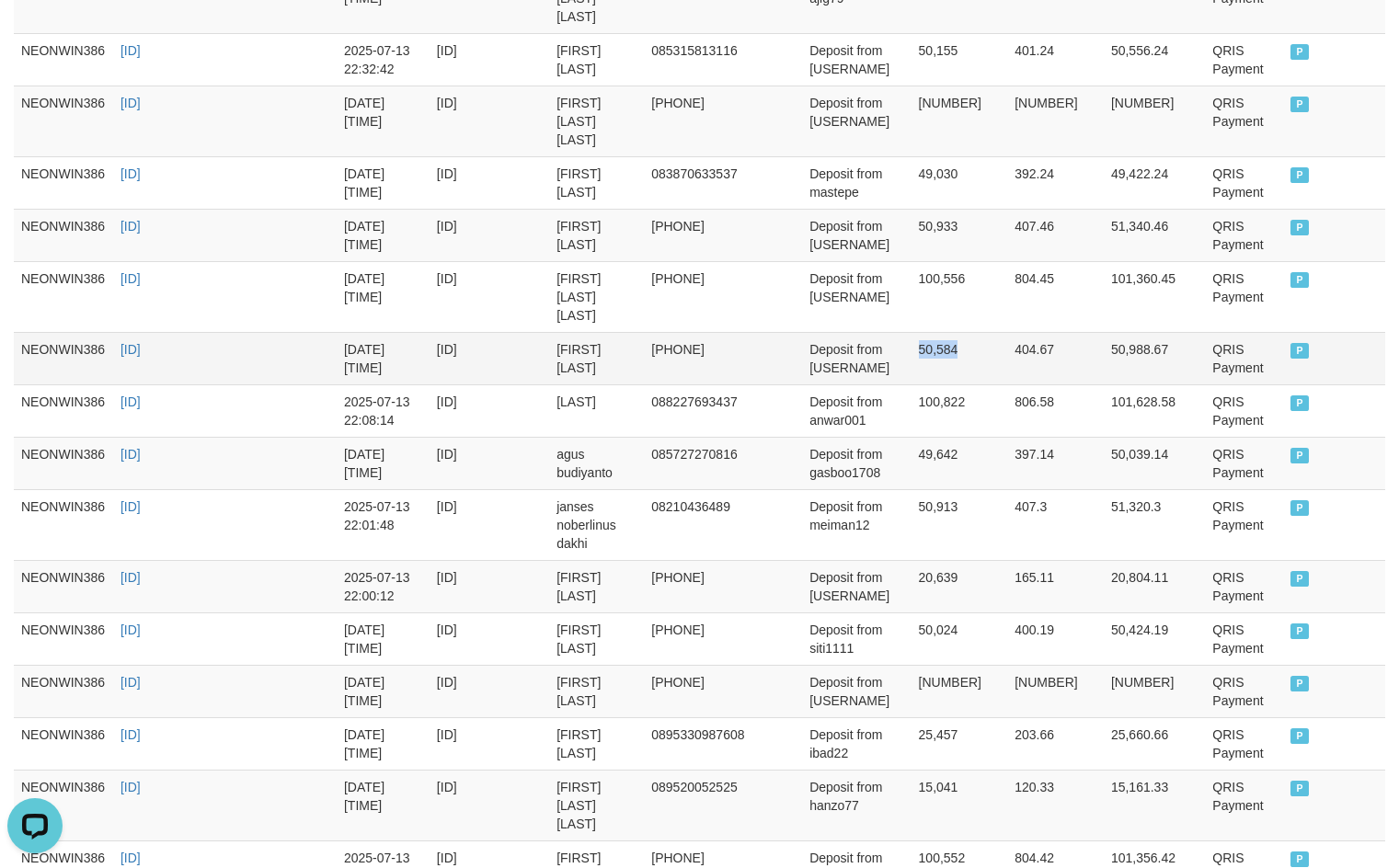 click on "50,584" at bounding box center [959, 358] 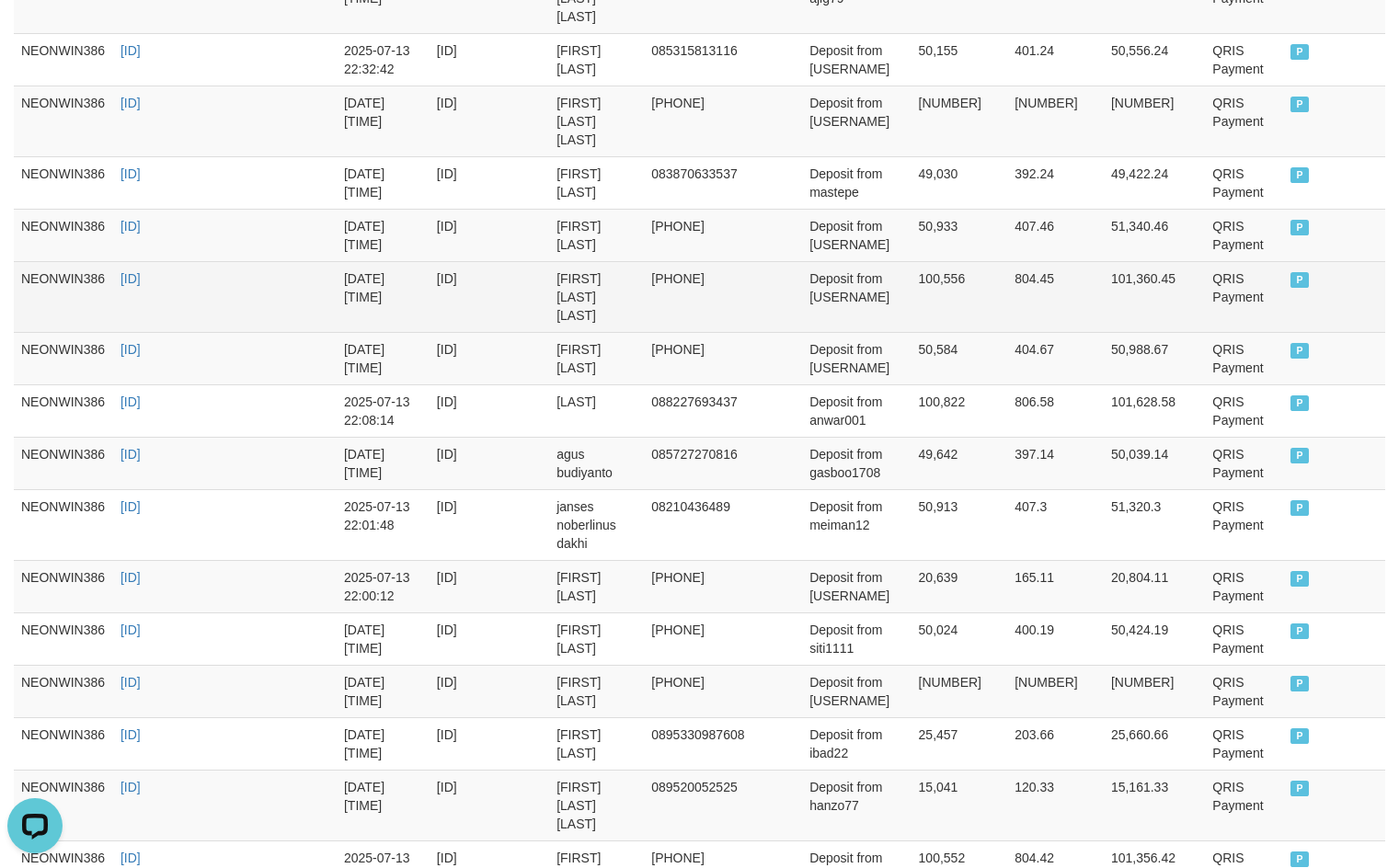 click on "100,556" at bounding box center [959, 296] 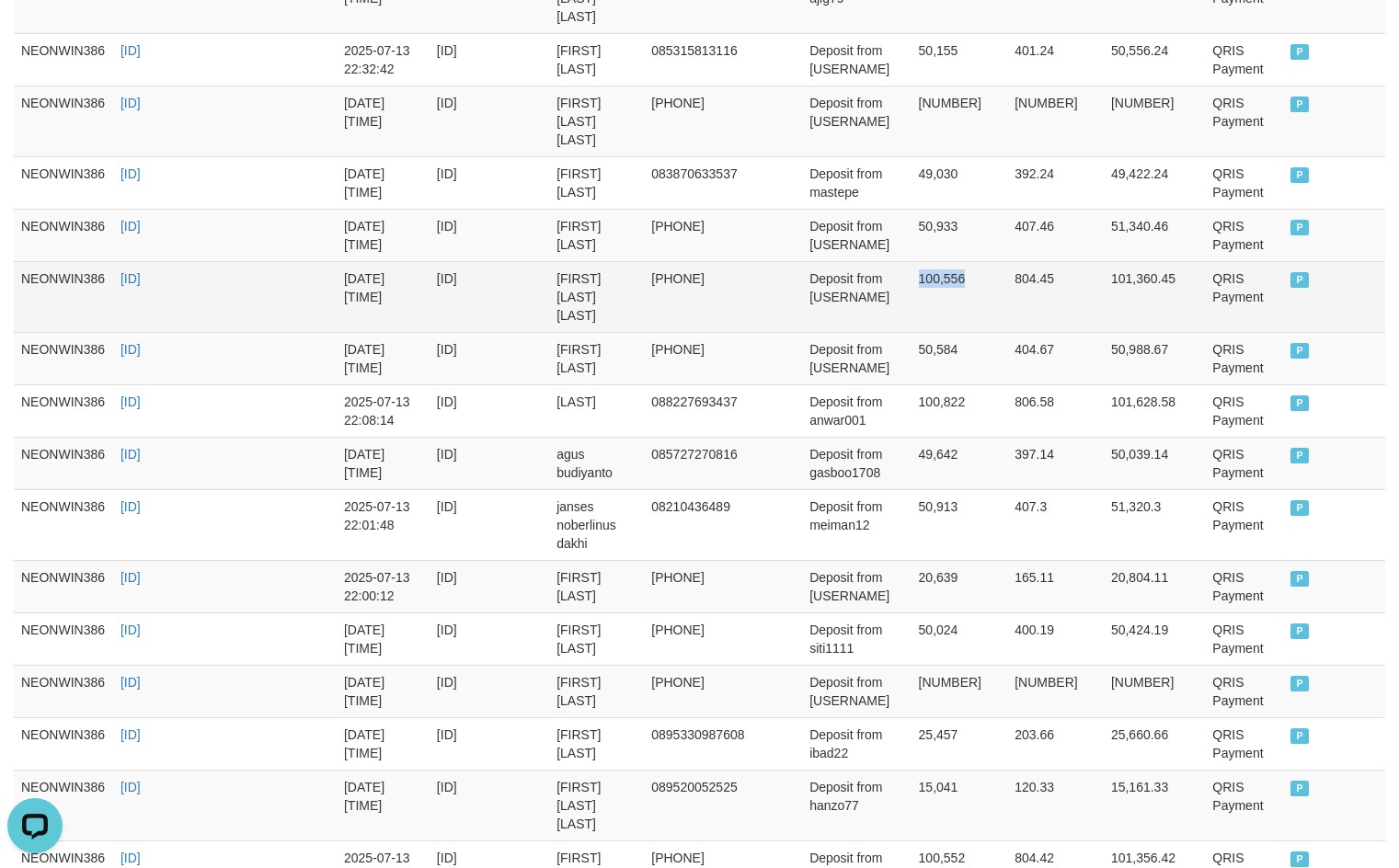 click on "100,556" at bounding box center (959, 296) 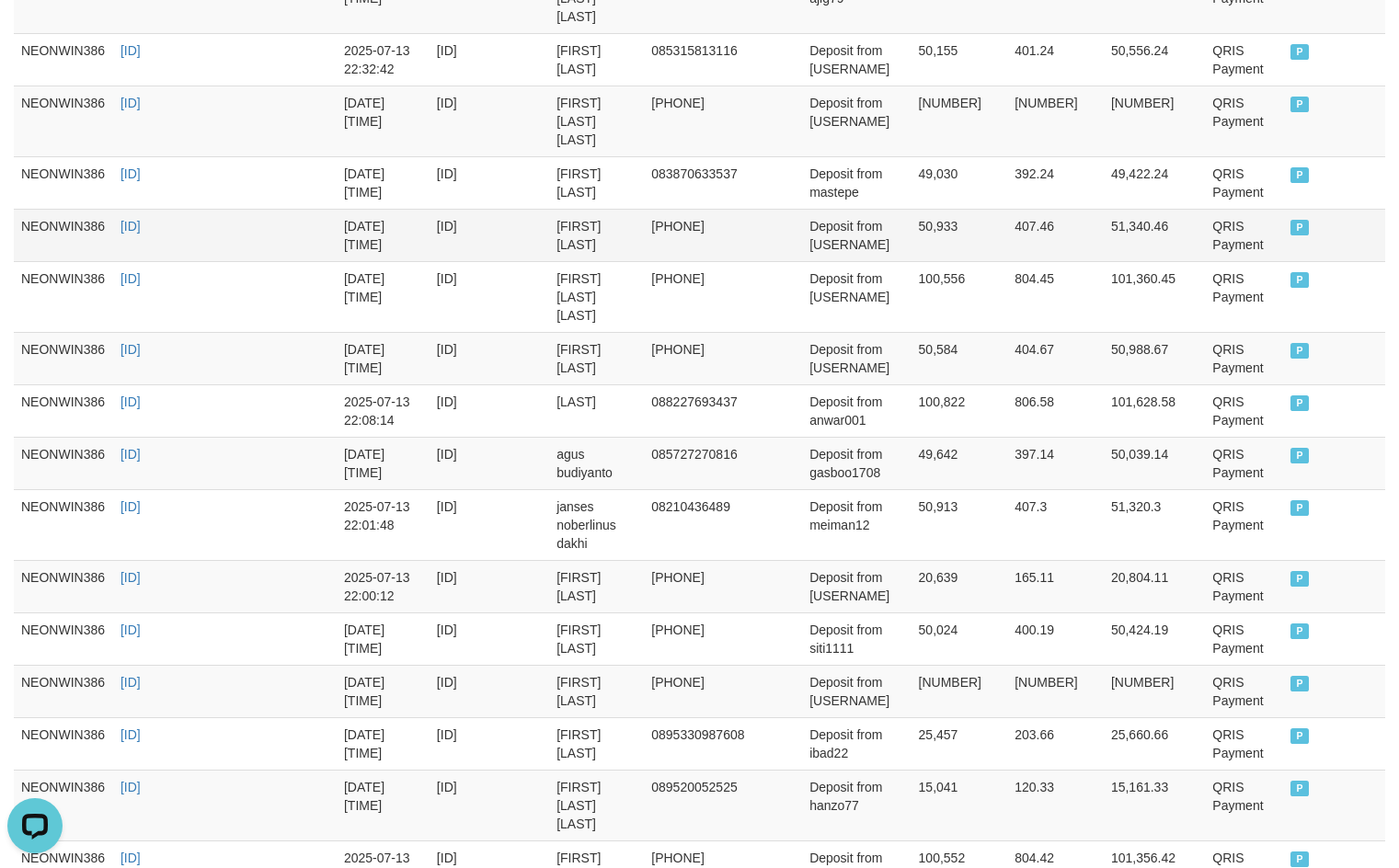 click on "50,933" at bounding box center [959, 234] 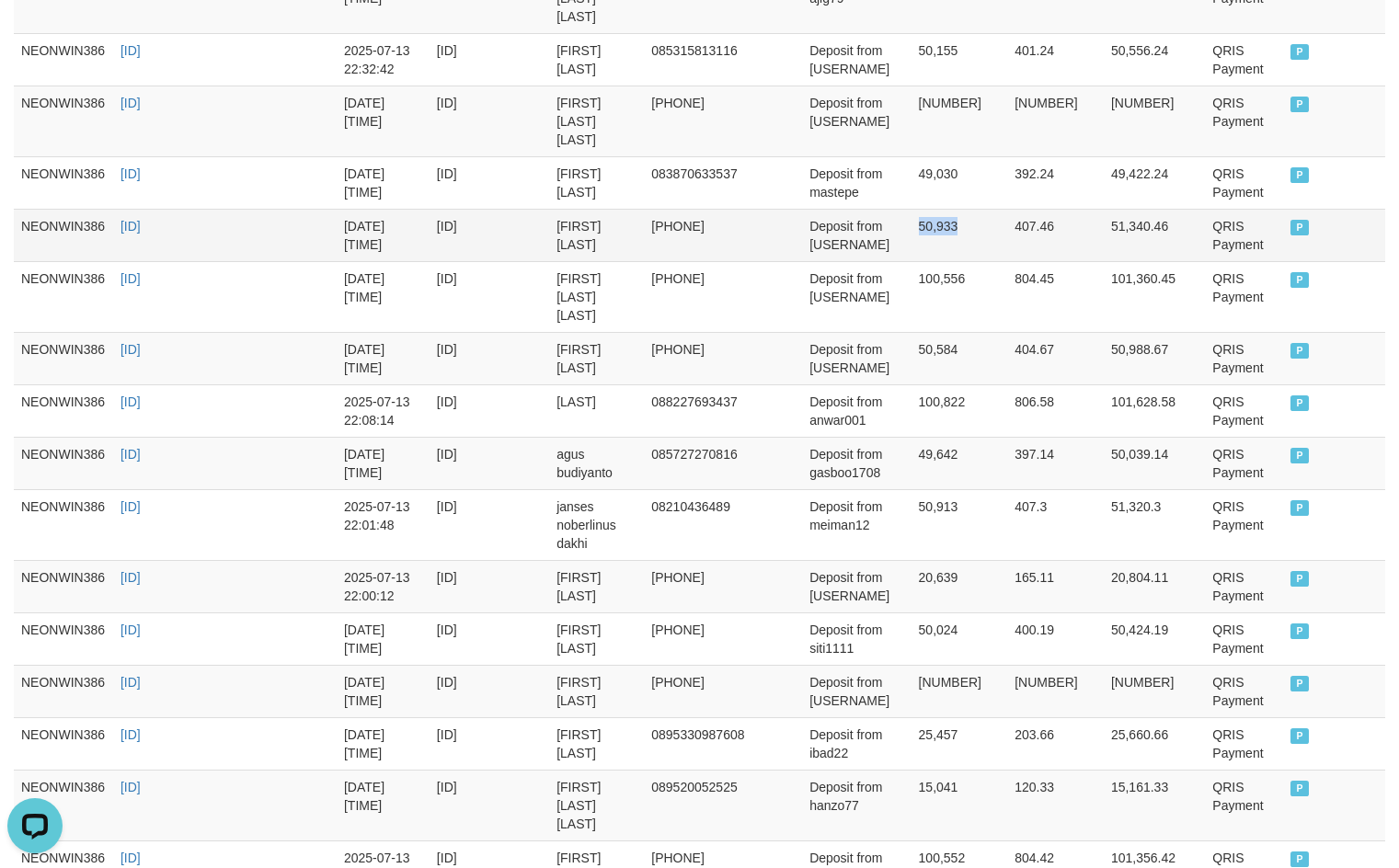click on "50,933" at bounding box center [959, 234] 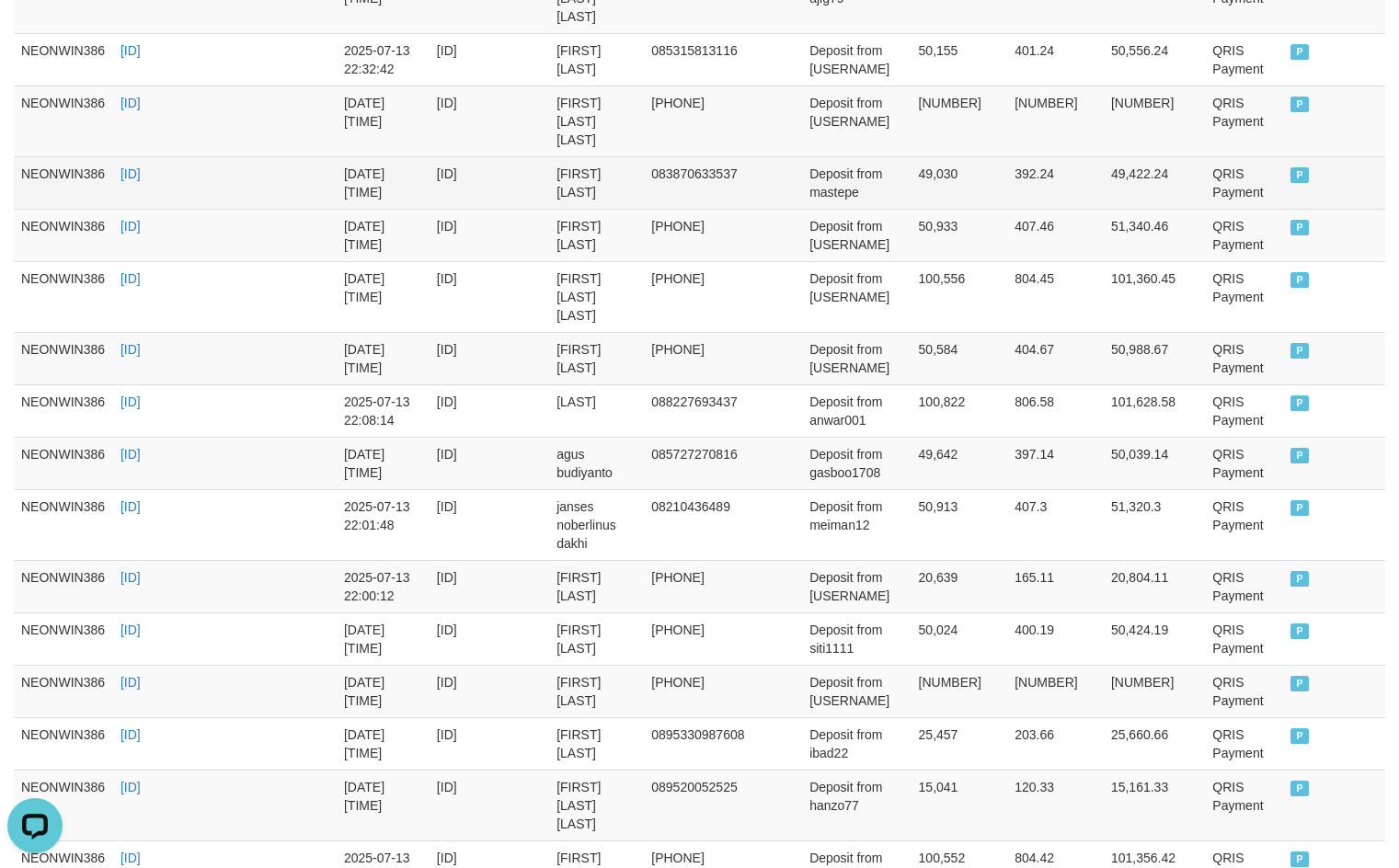 click on "49,030" at bounding box center [959, 182] 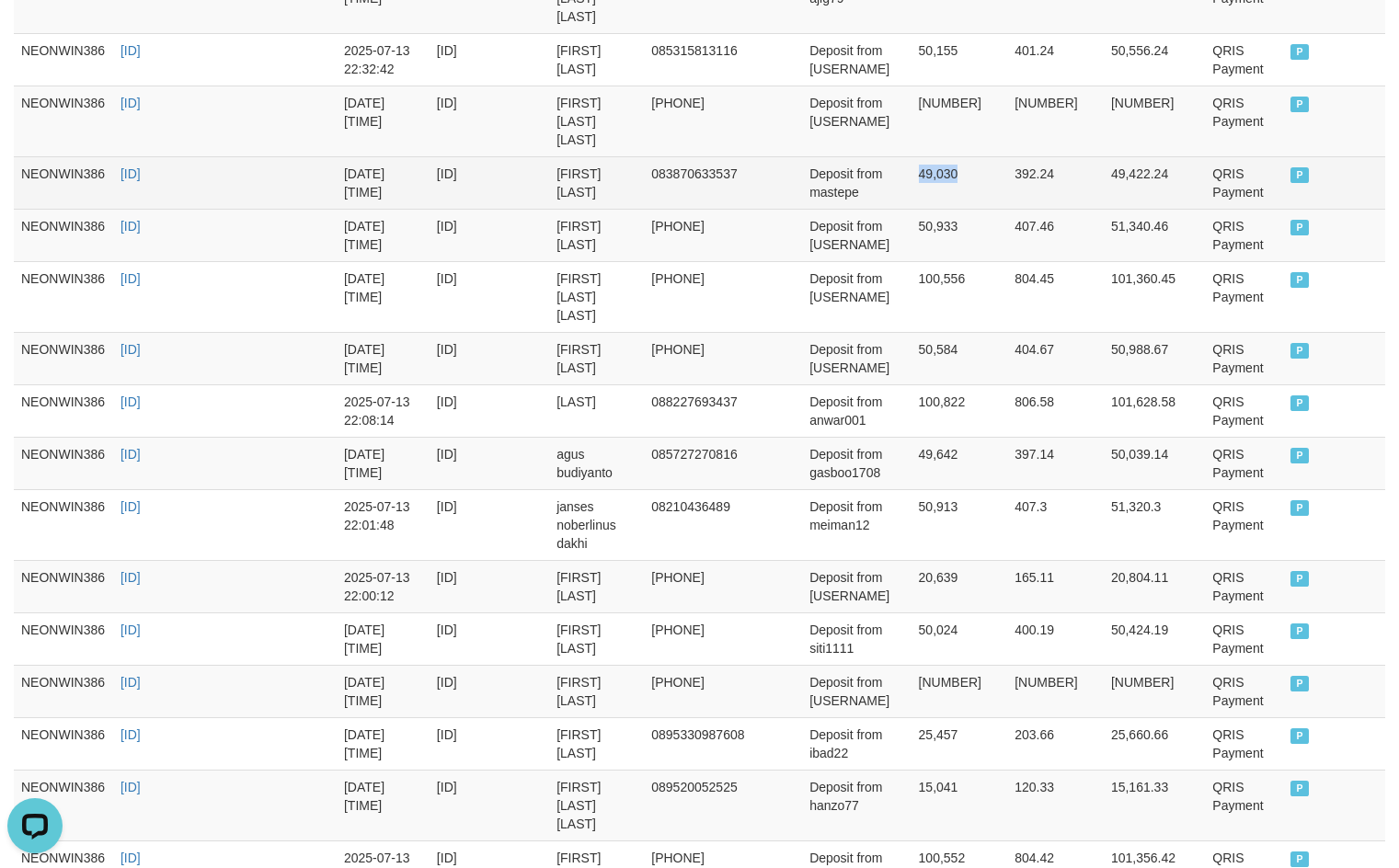 click on "49,030" at bounding box center (959, 182) 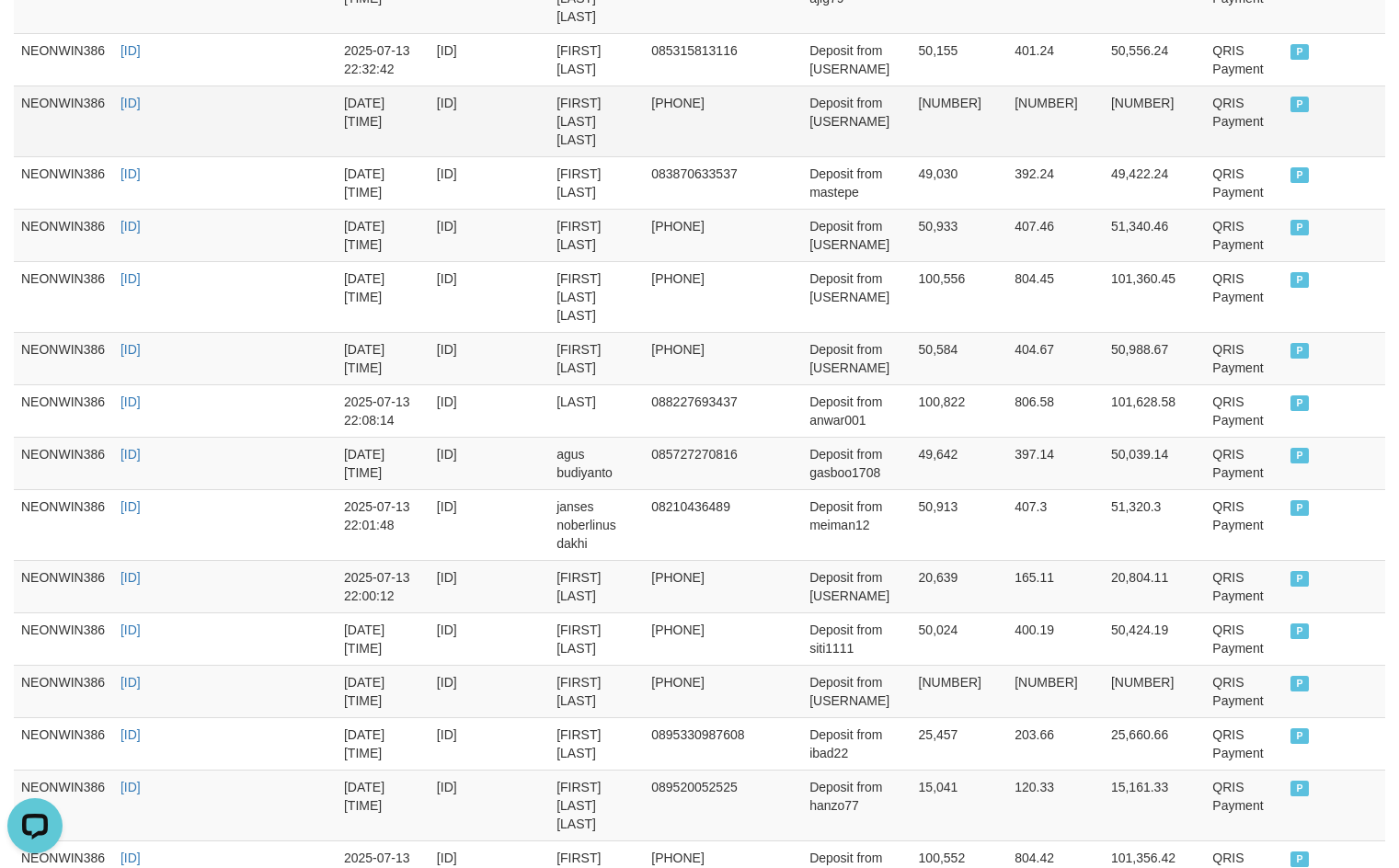 click on "27,091" at bounding box center (959, 120) 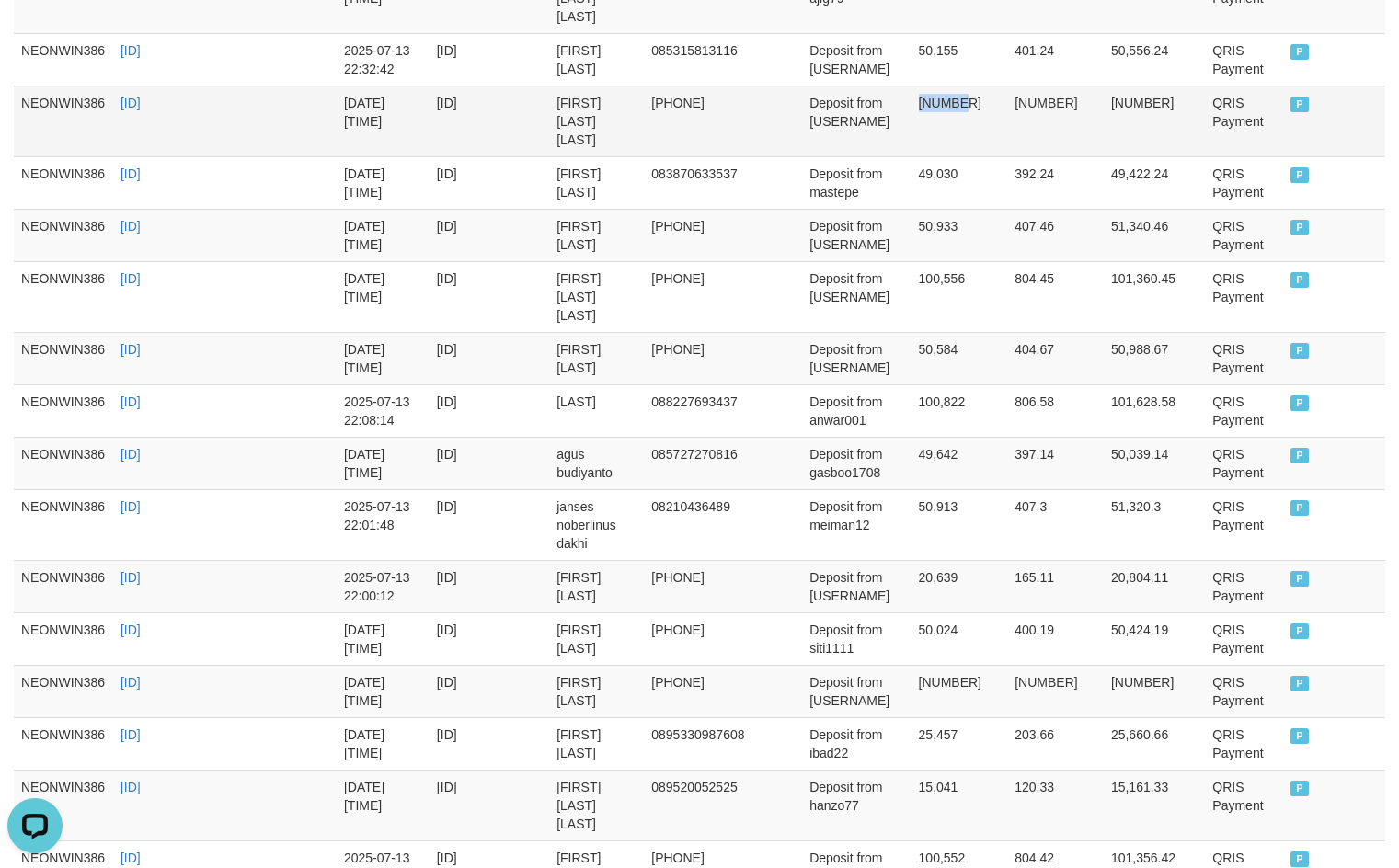 click on "27,091" at bounding box center (959, 120) 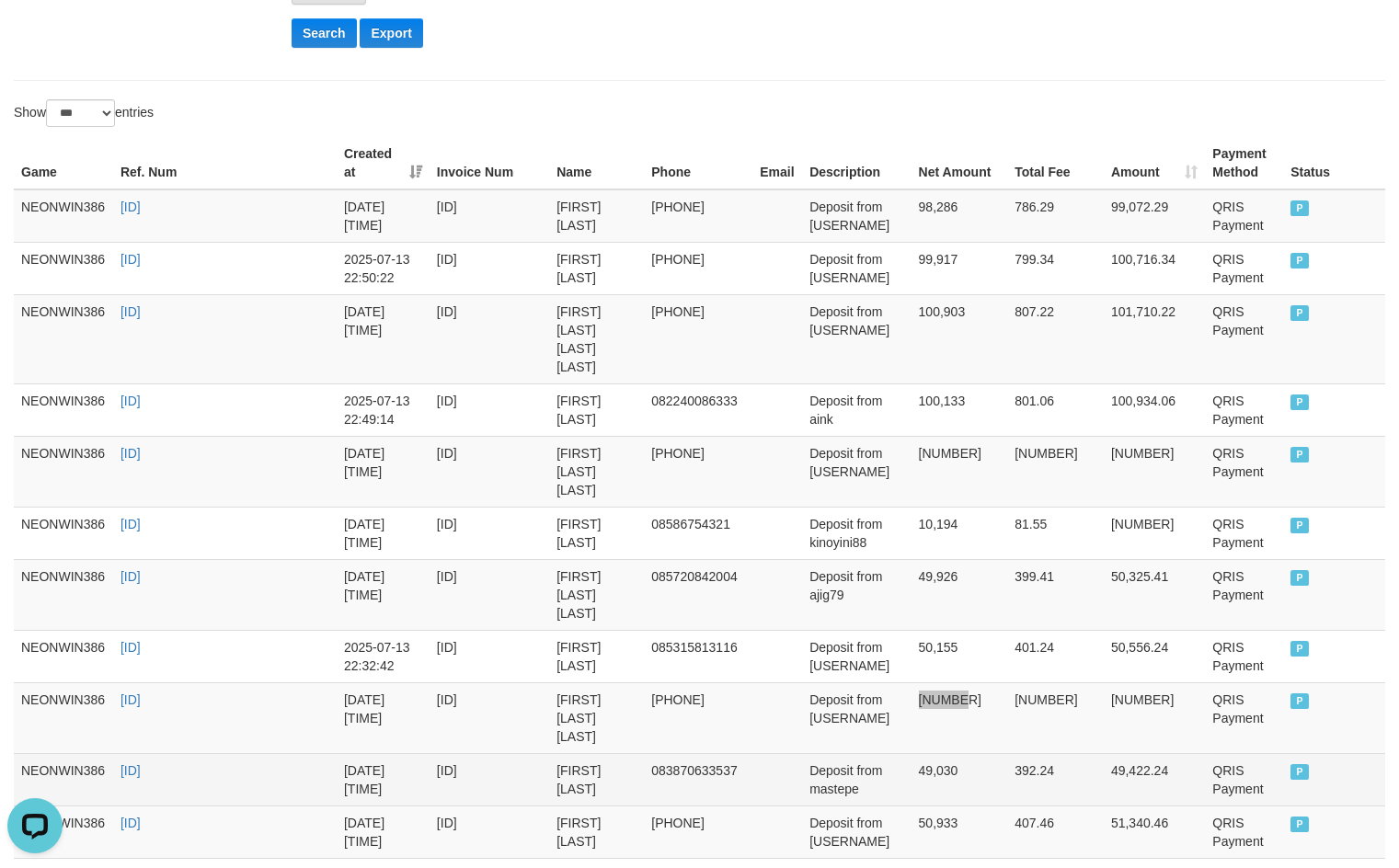 scroll, scrollTop: 511, scrollLeft: 0, axis: vertical 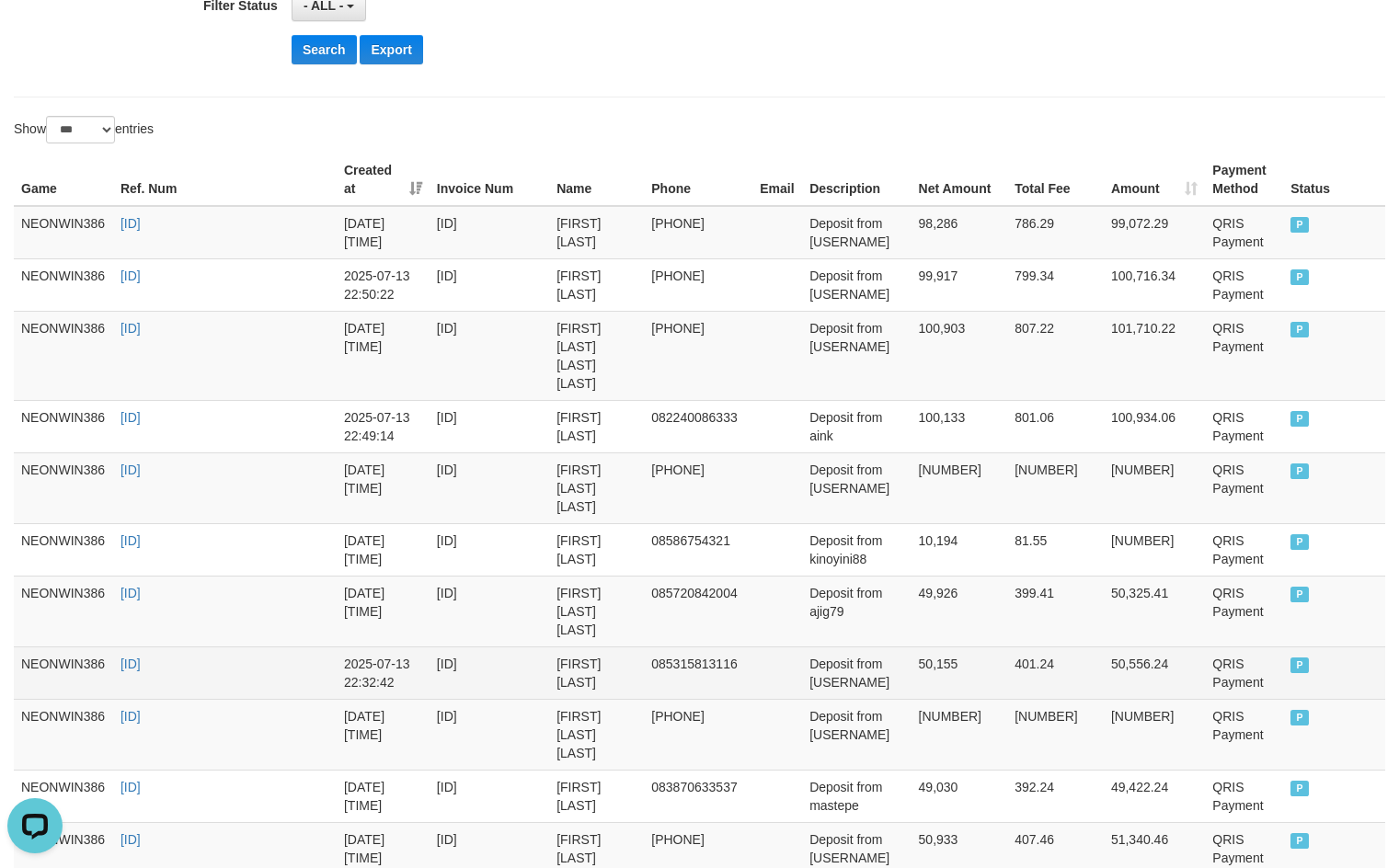 click on "50,155" at bounding box center [959, 672] 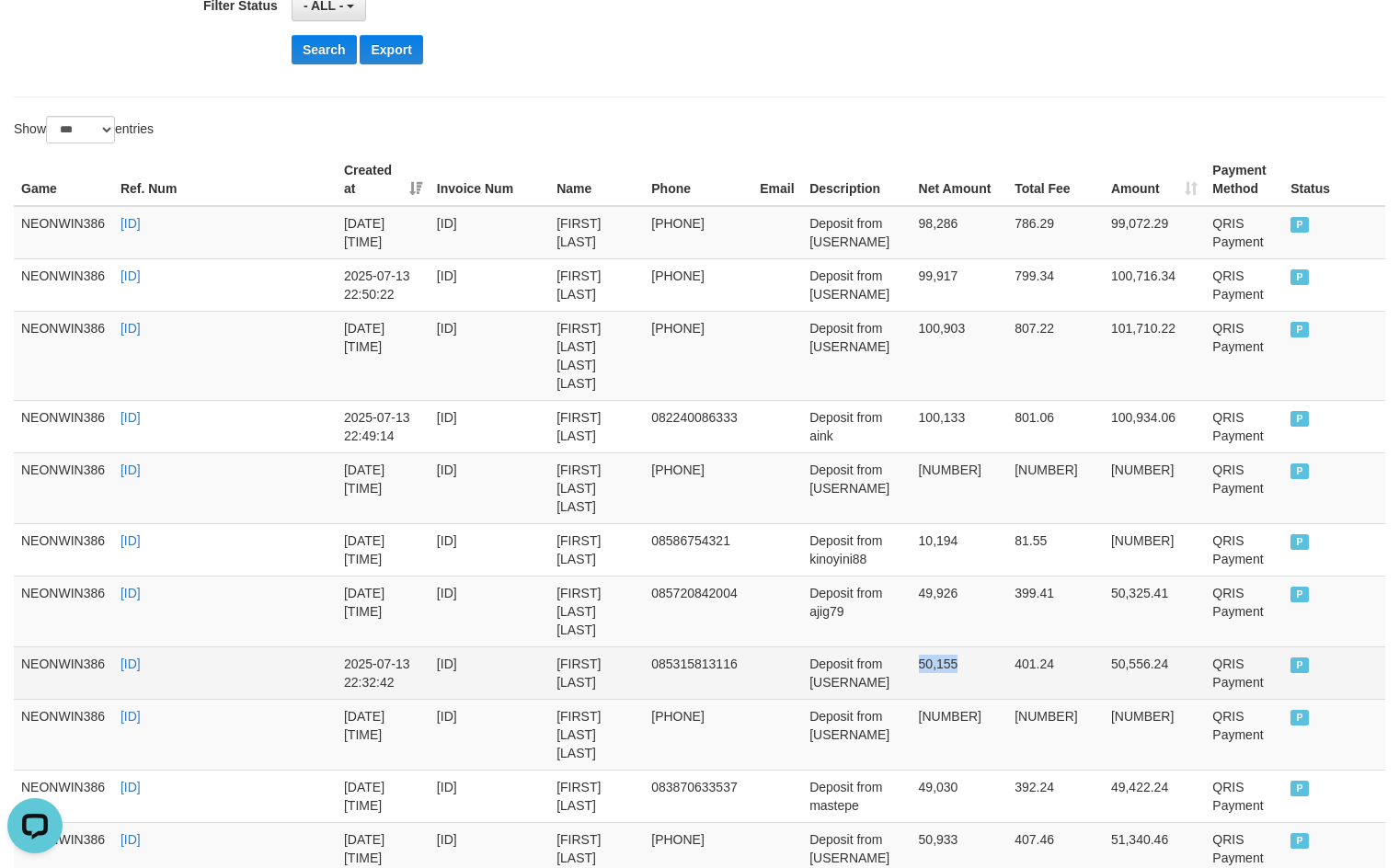 click on "50,155" at bounding box center [959, 672] 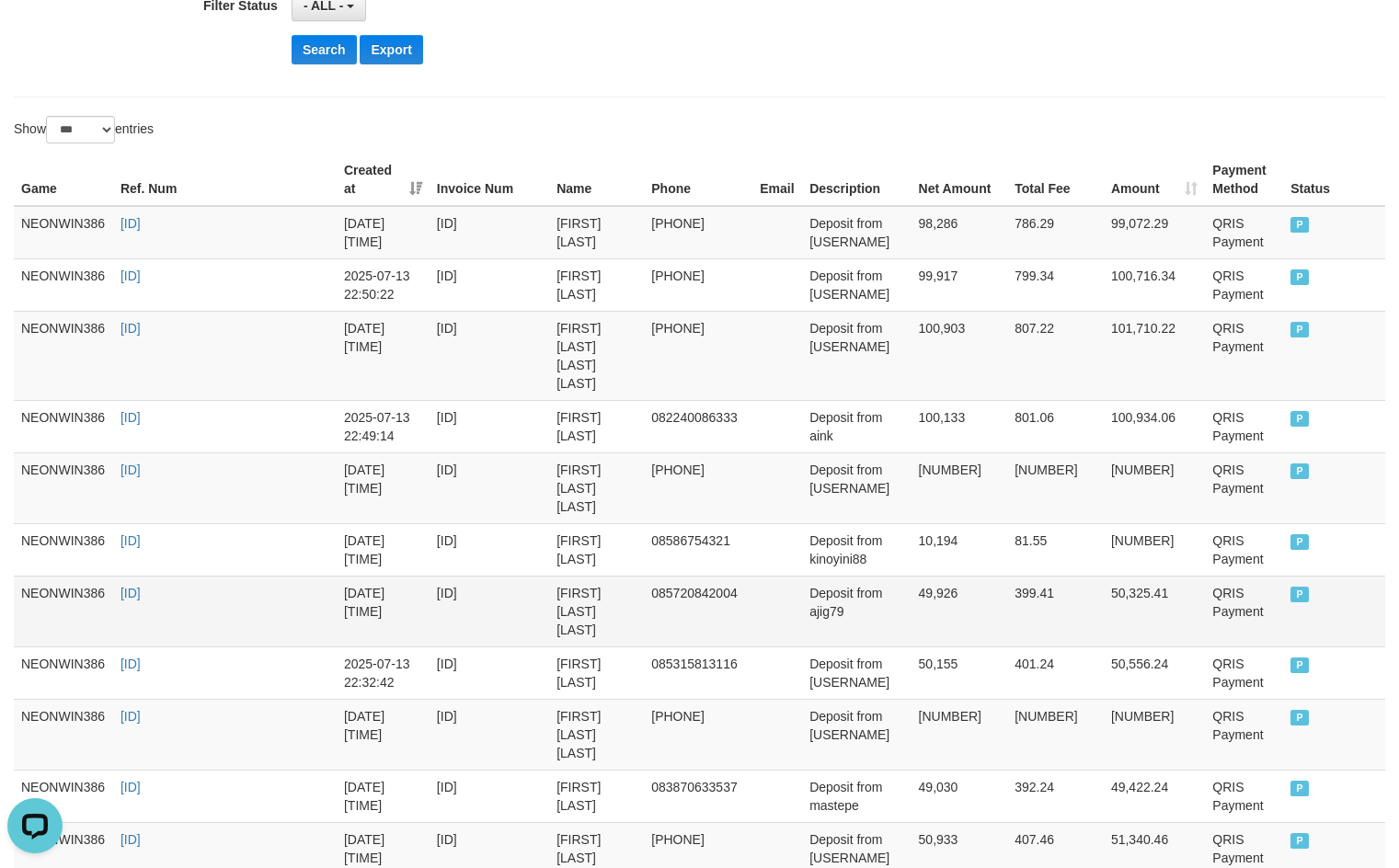 click on "49,926" at bounding box center (959, 611) 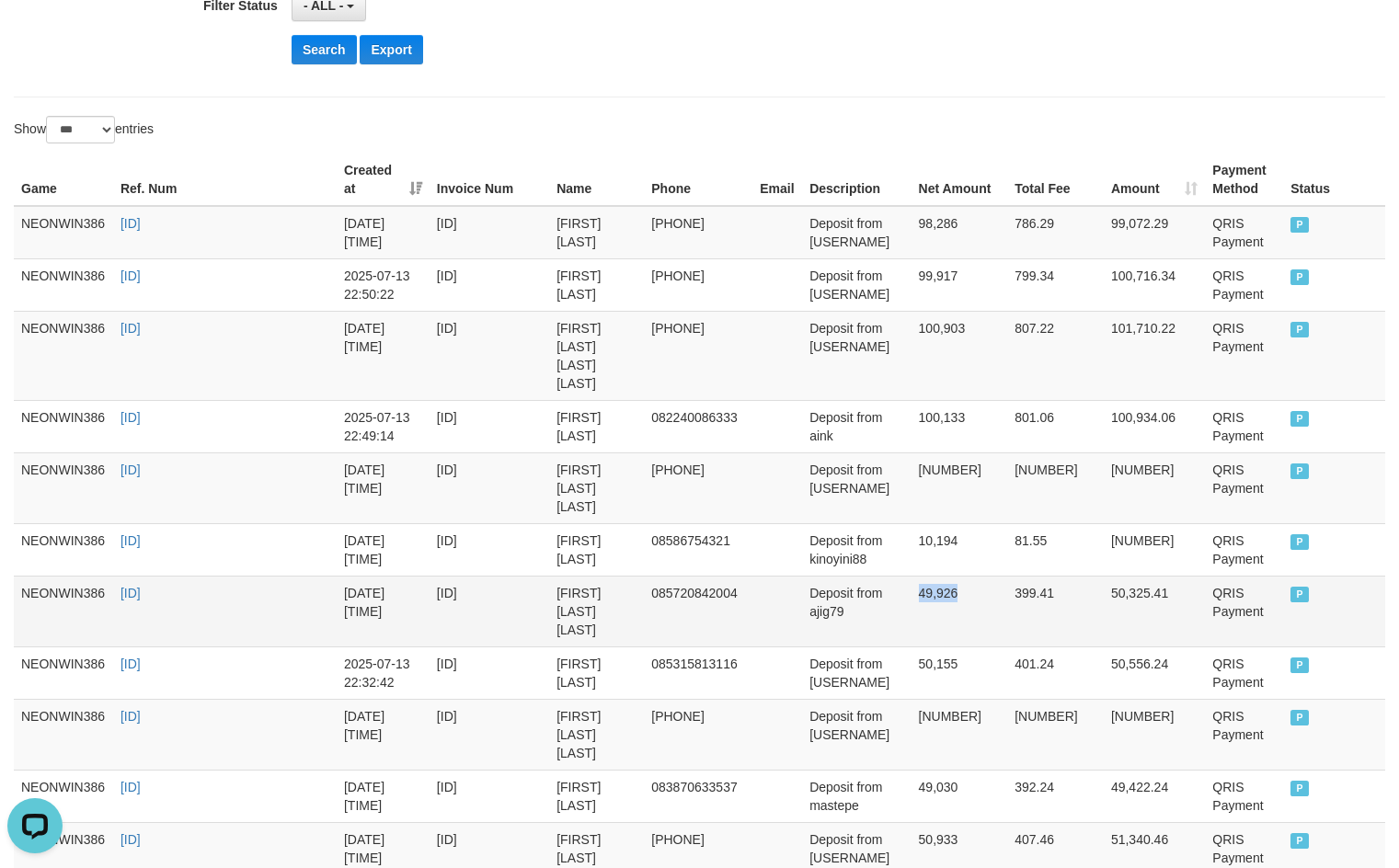 click on "49,926" at bounding box center [959, 611] 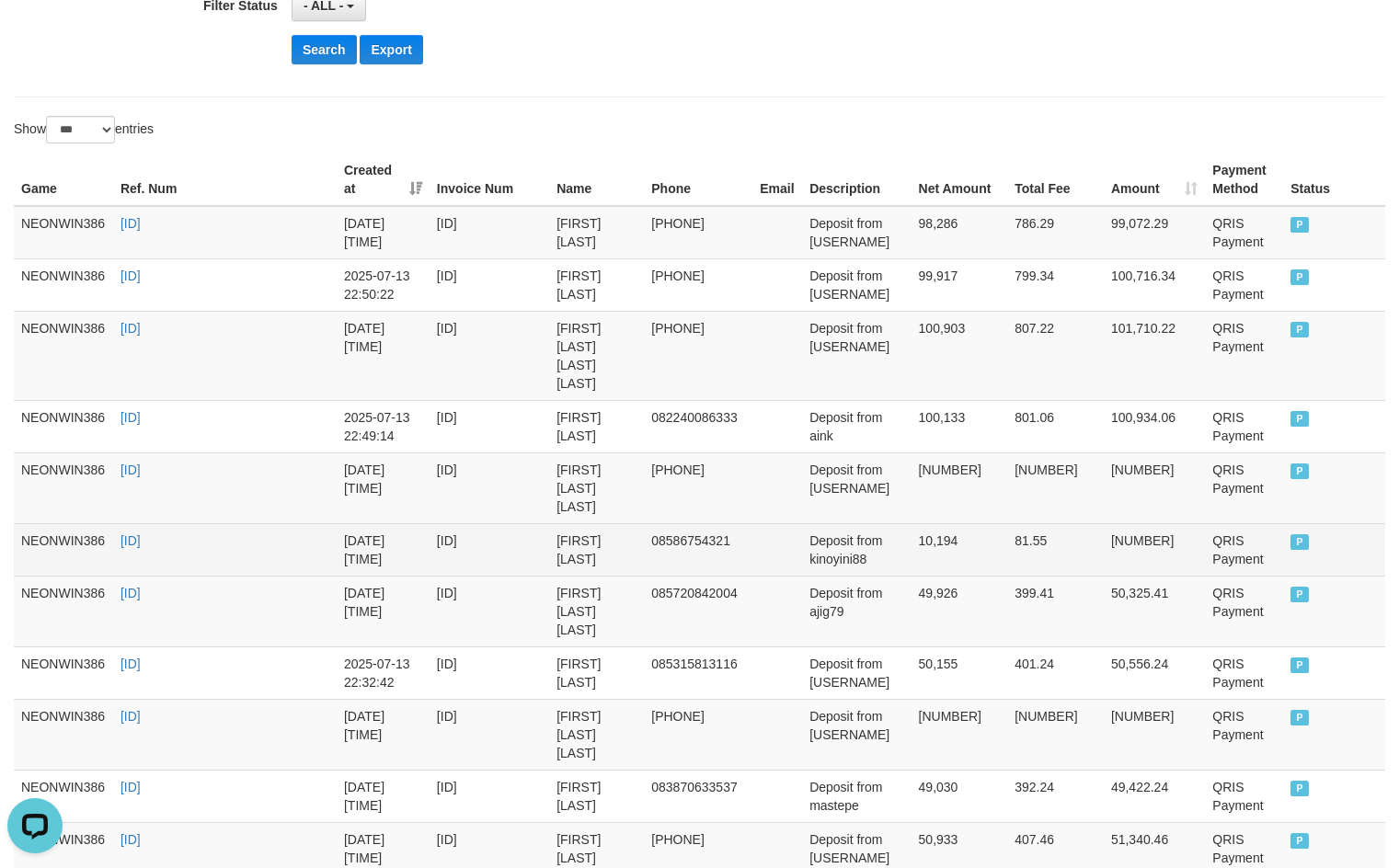 click on "10,194" at bounding box center (959, 549) 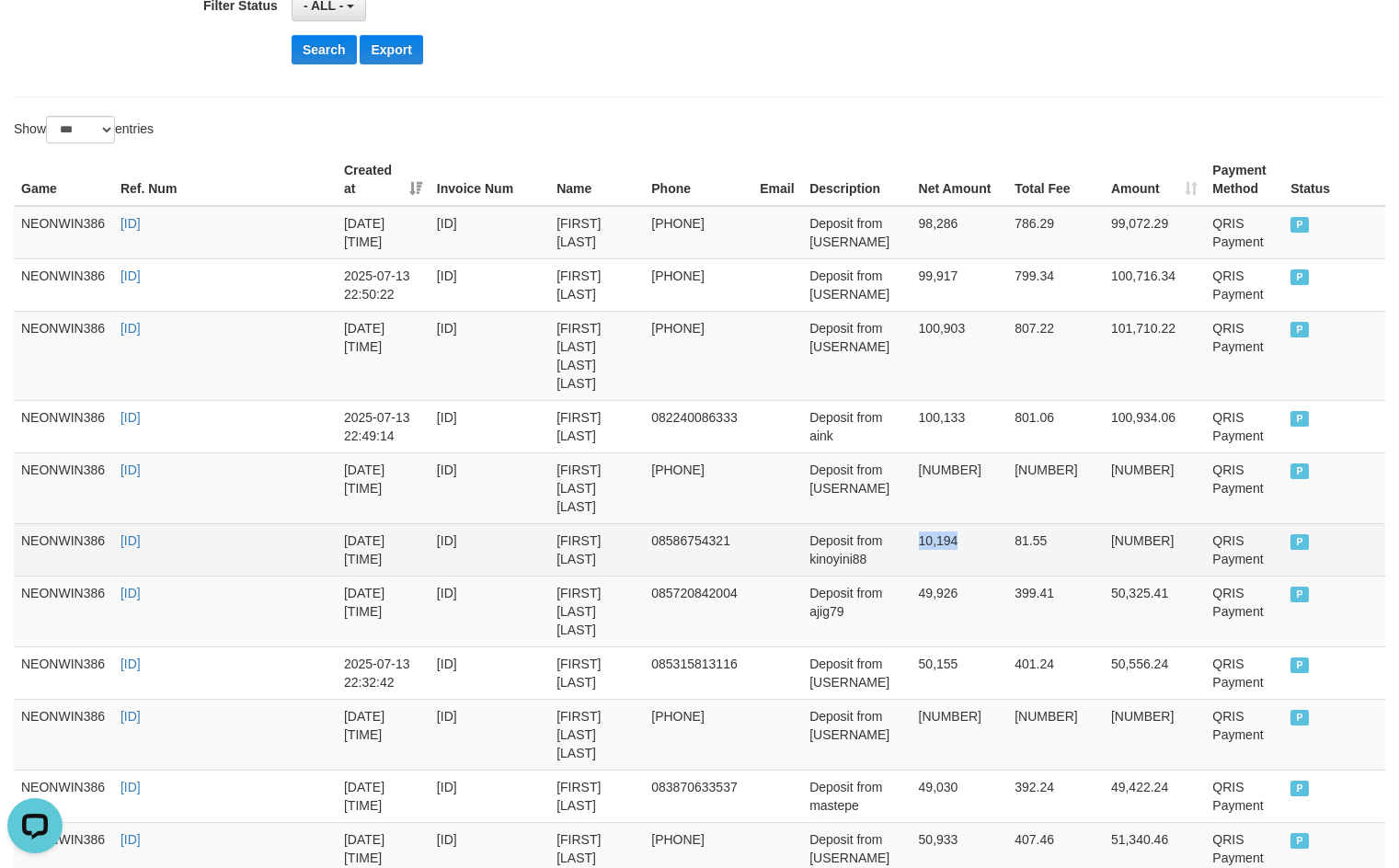 click on "10,194" at bounding box center [959, 549] 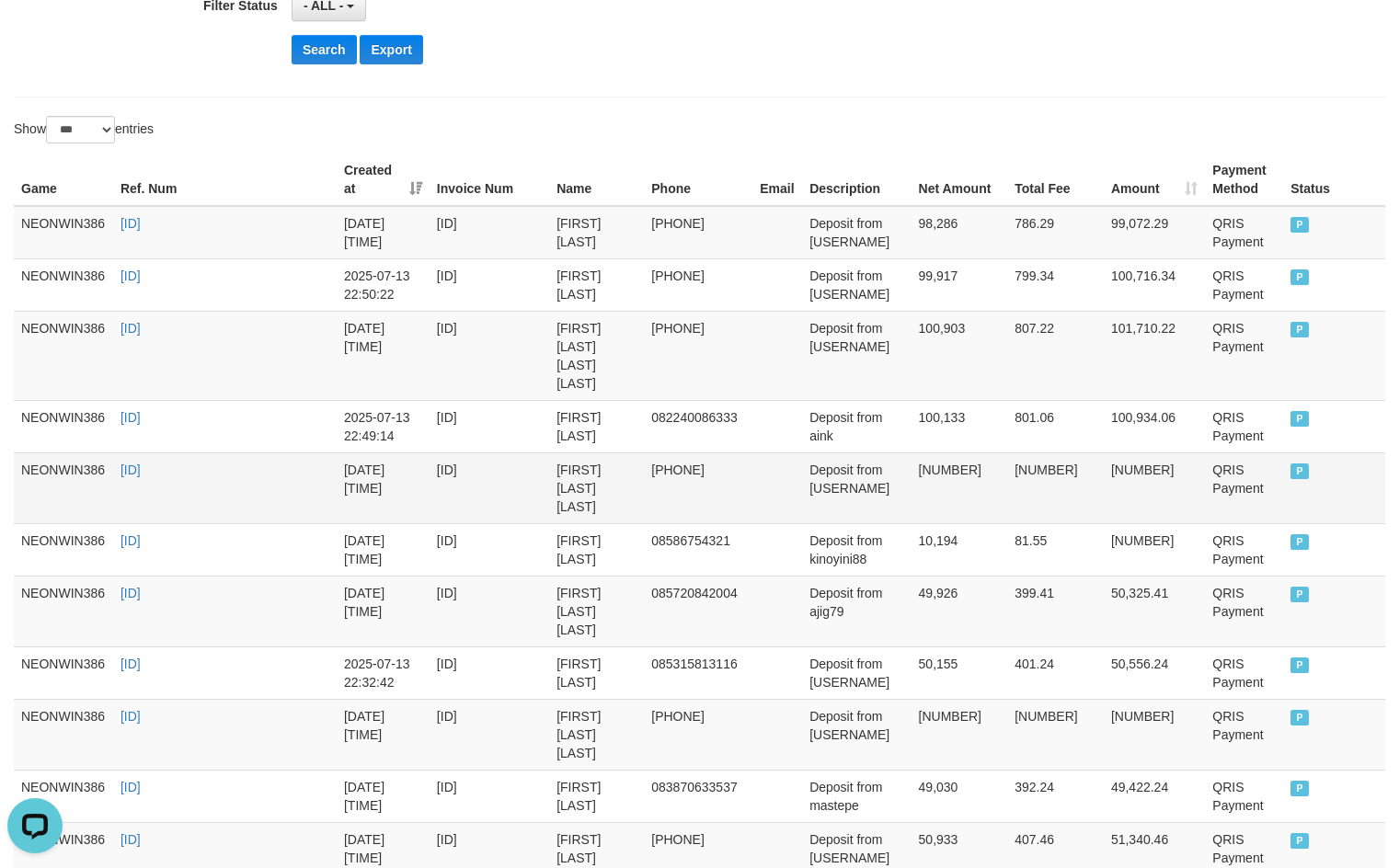 click on "35,434" at bounding box center (959, 487) 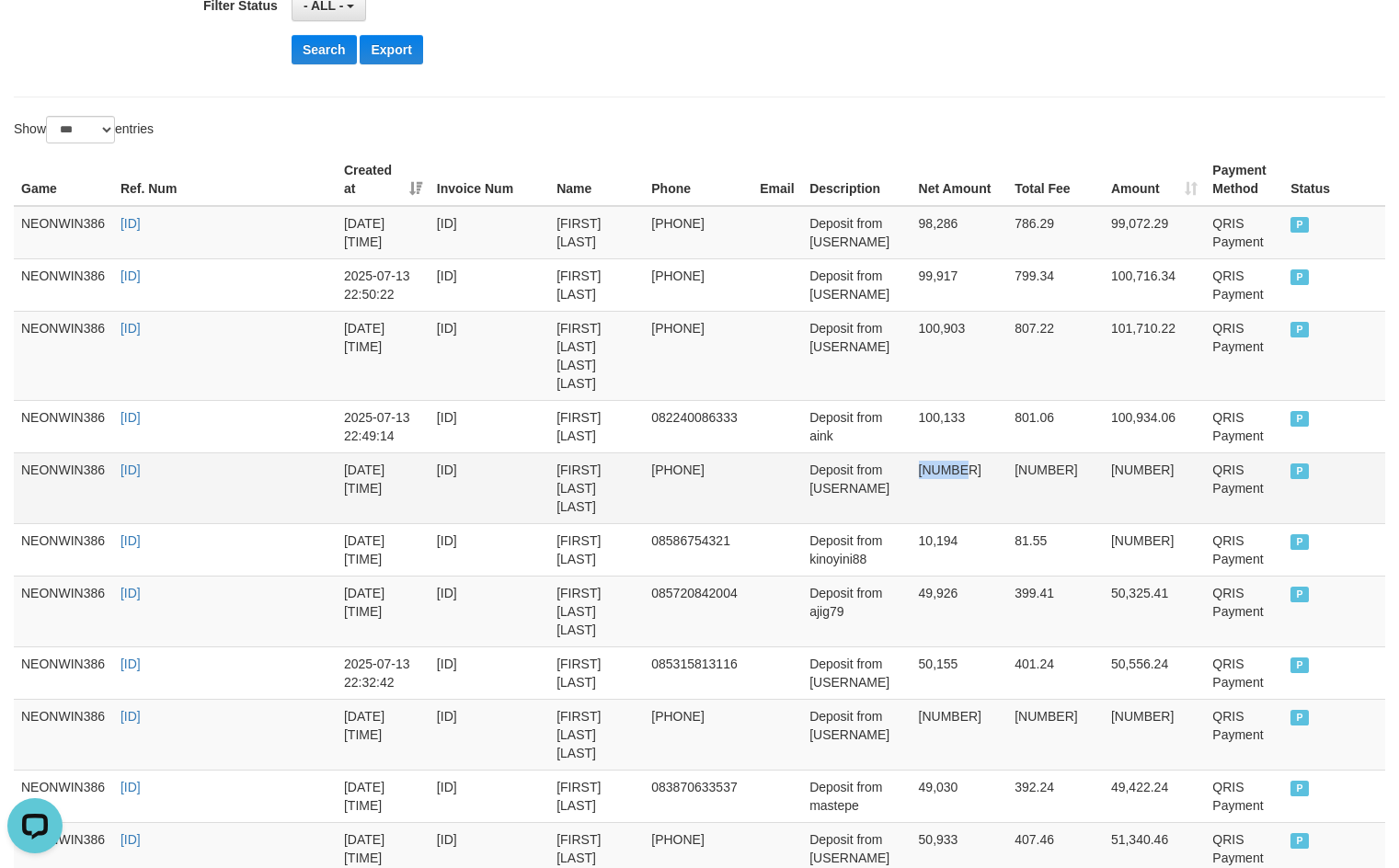 click on "35,434" at bounding box center [959, 487] 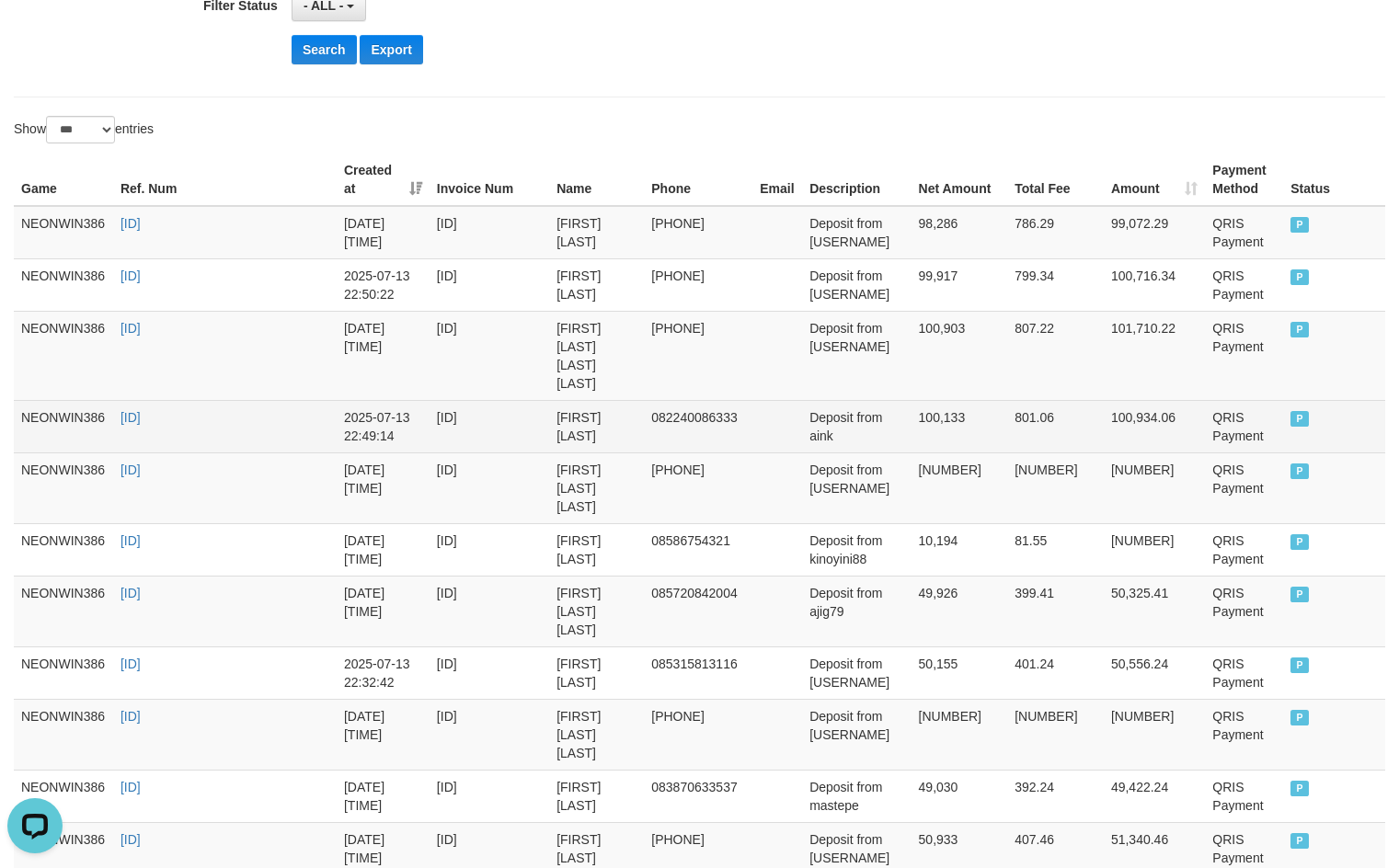 click on "100,133" at bounding box center [959, 426] 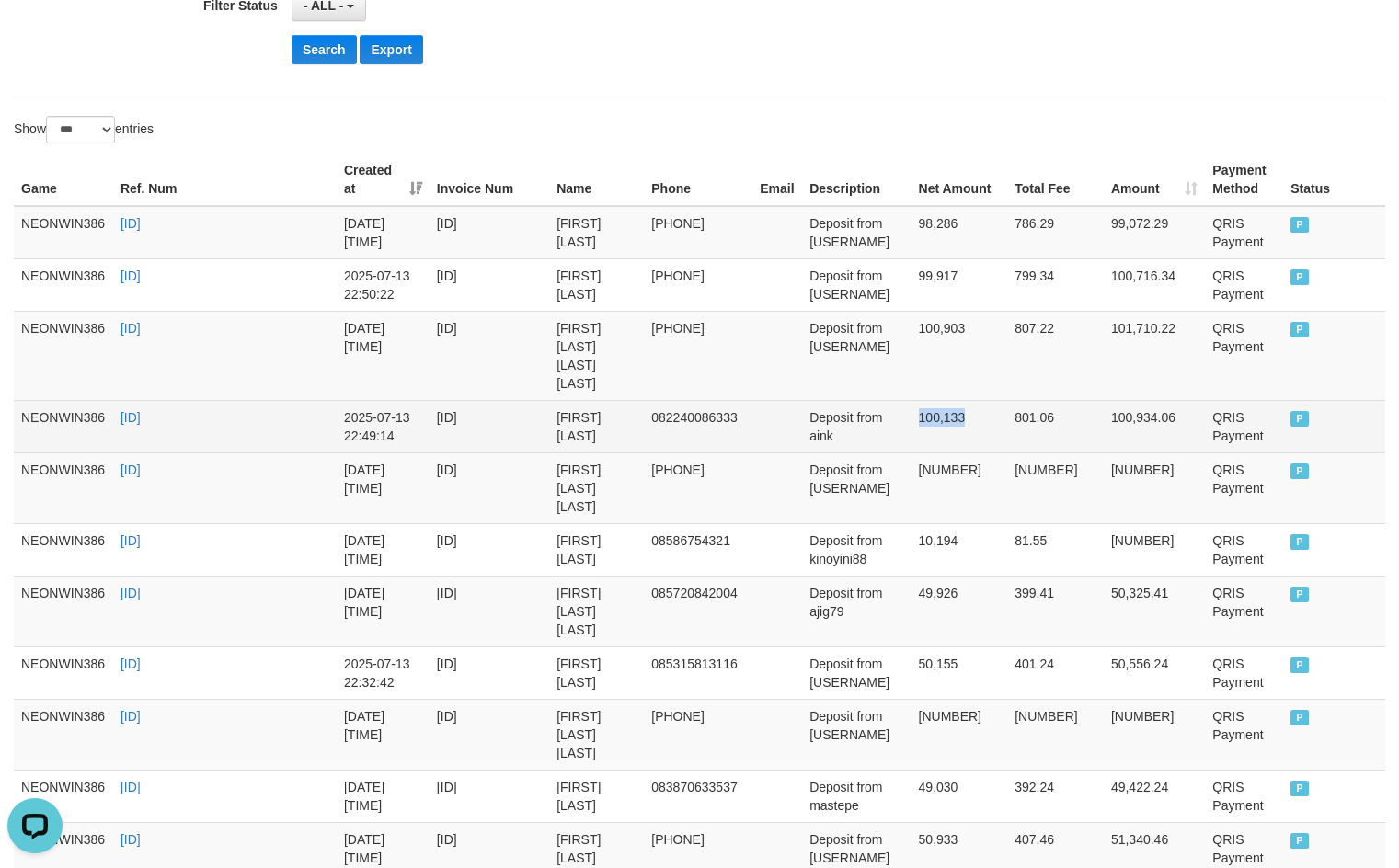 click on "100,133" at bounding box center [959, 426] 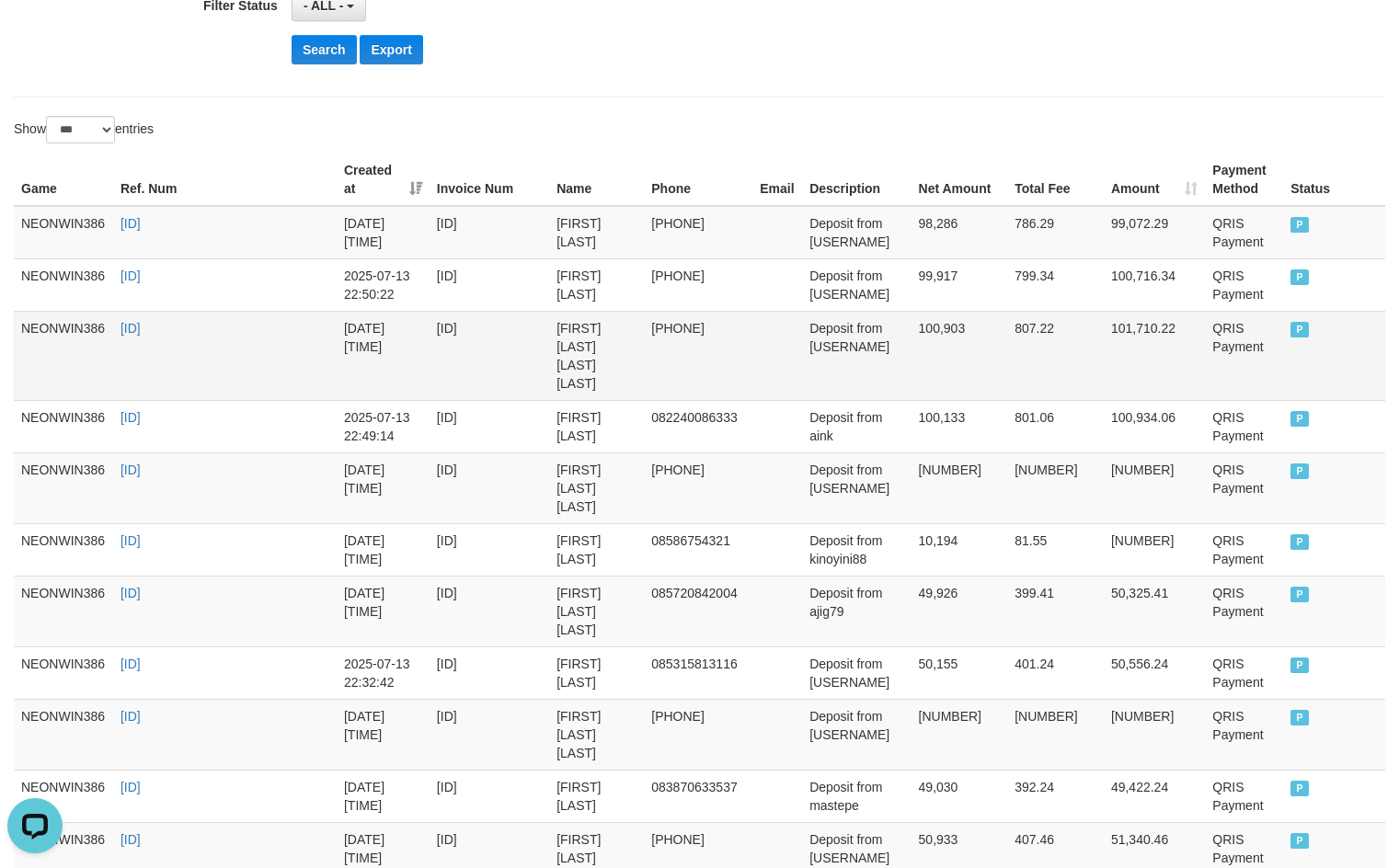 click on "100,903" at bounding box center [959, 355] 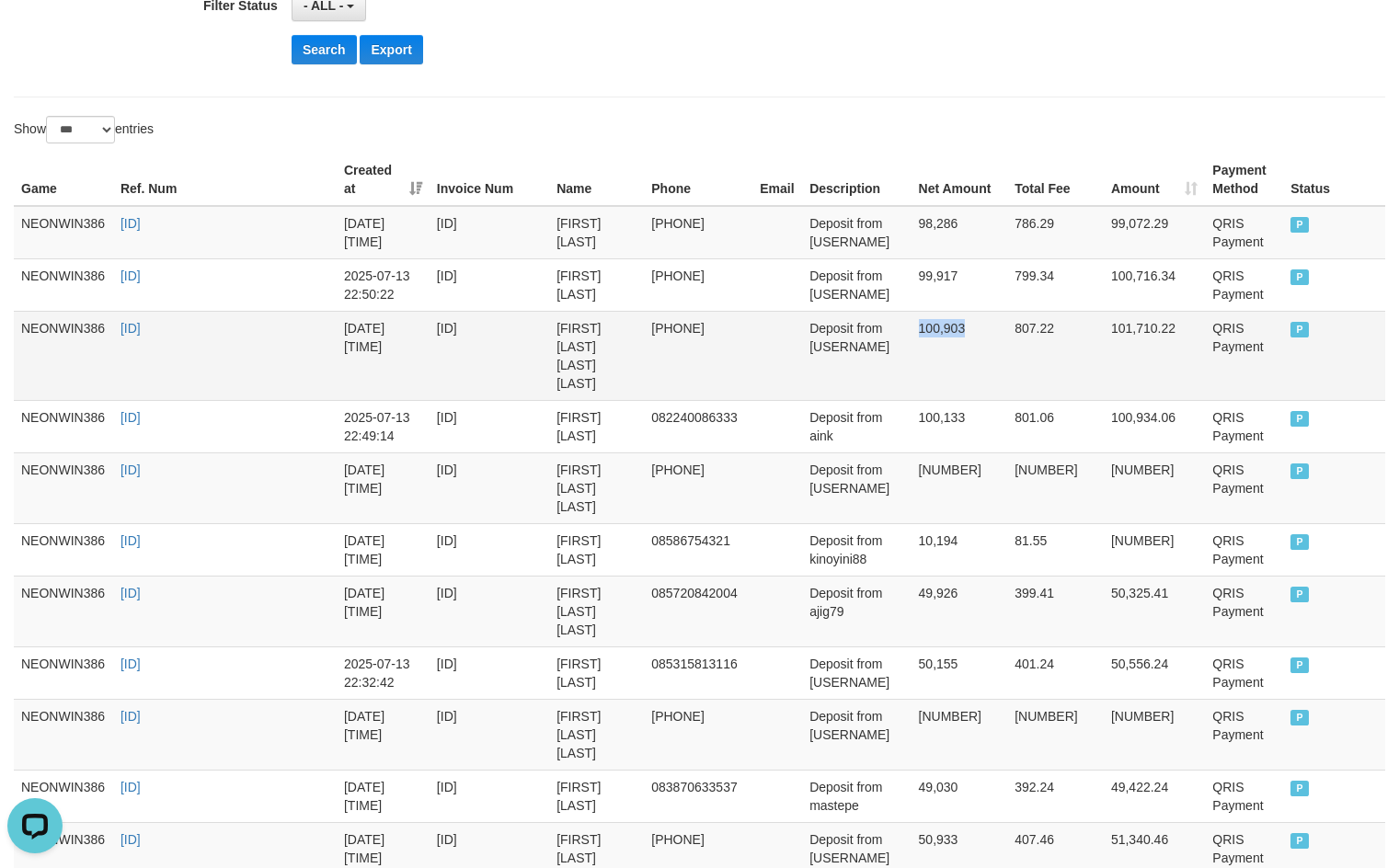 click on "100,903" at bounding box center (959, 355) 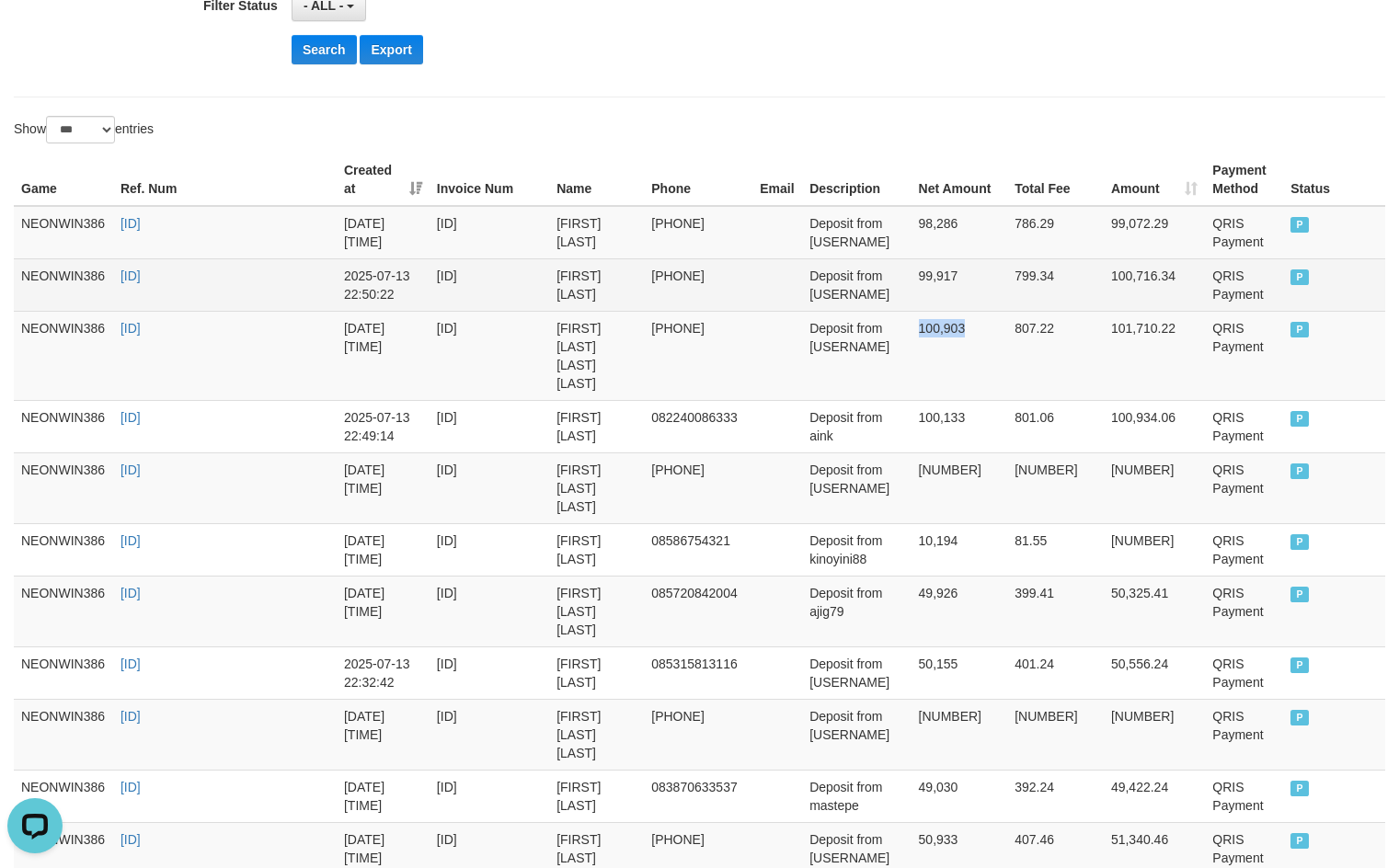 click on "99,917" at bounding box center (959, 284) 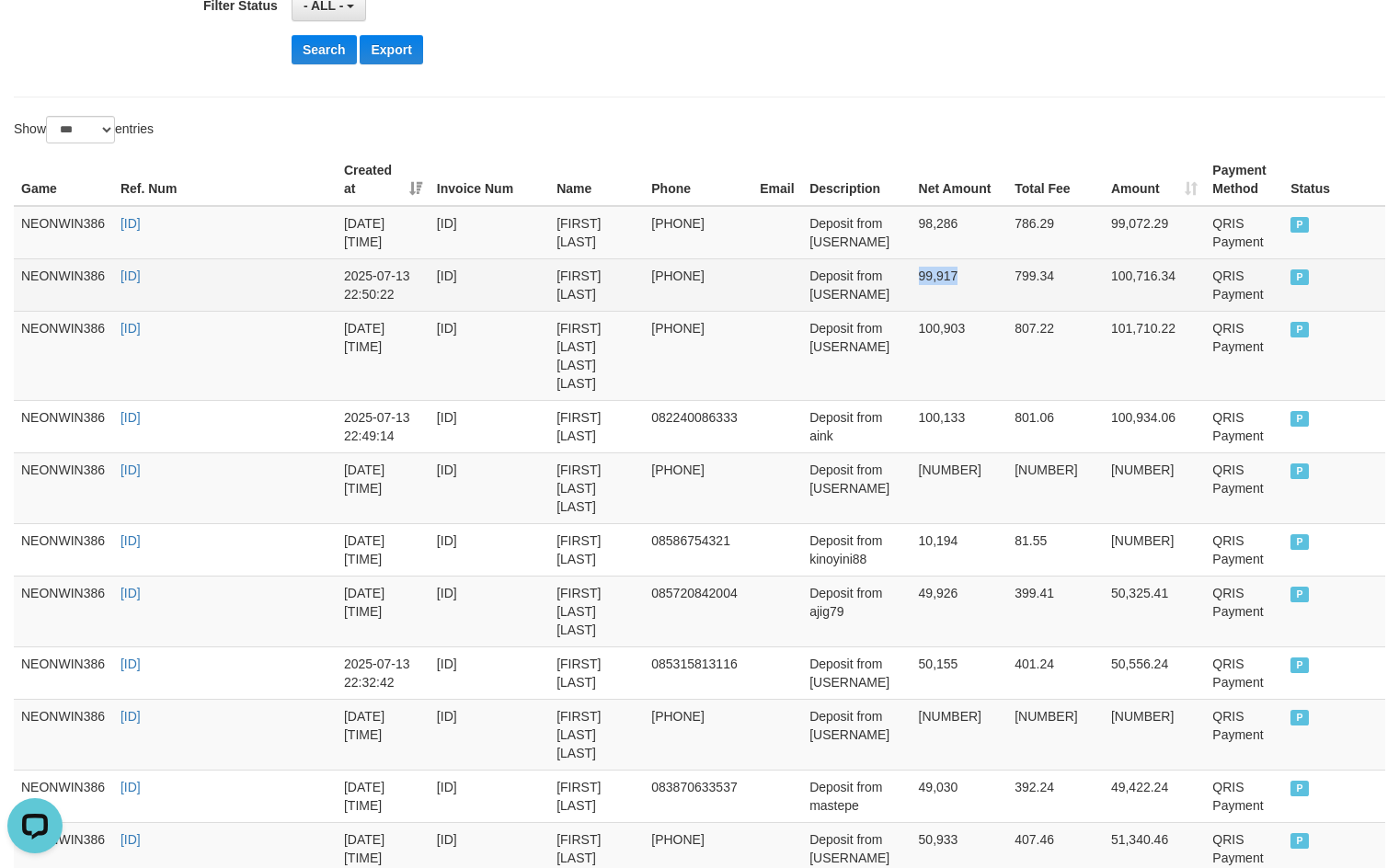 click on "99,917" at bounding box center (959, 284) 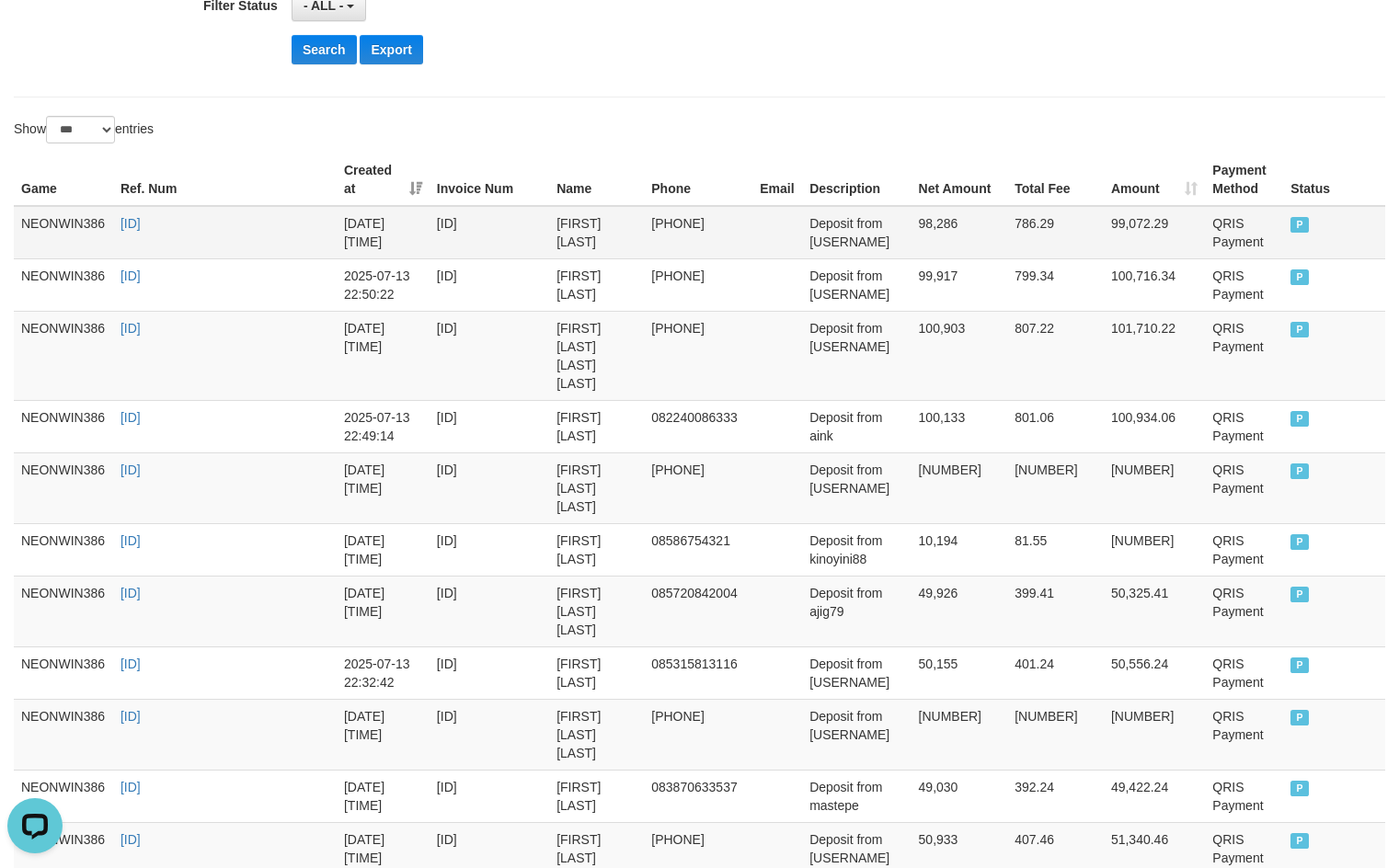 click on "98,286" at bounding box center [959, 233] 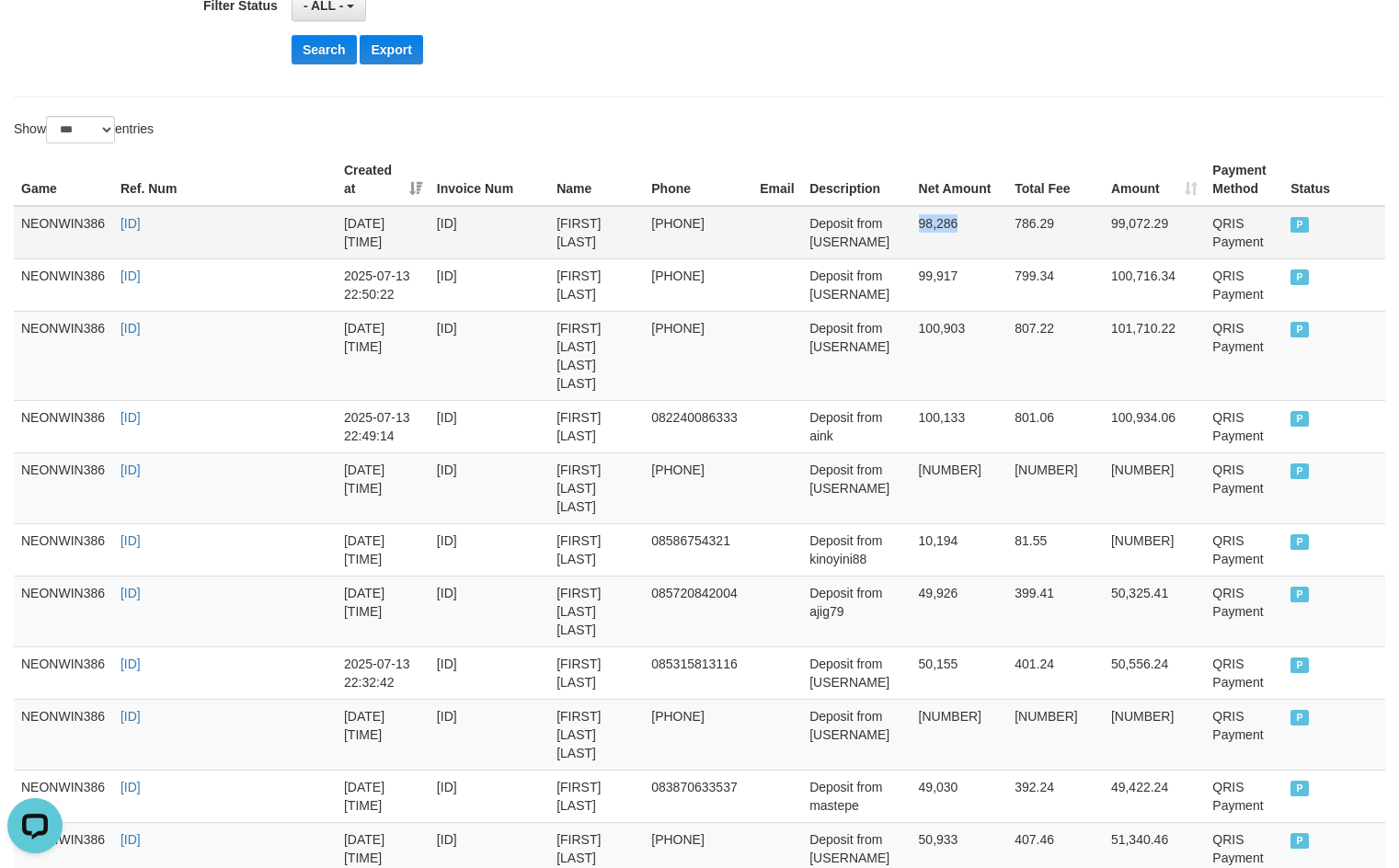 click on "98,286" at bounding box center [959, 233] 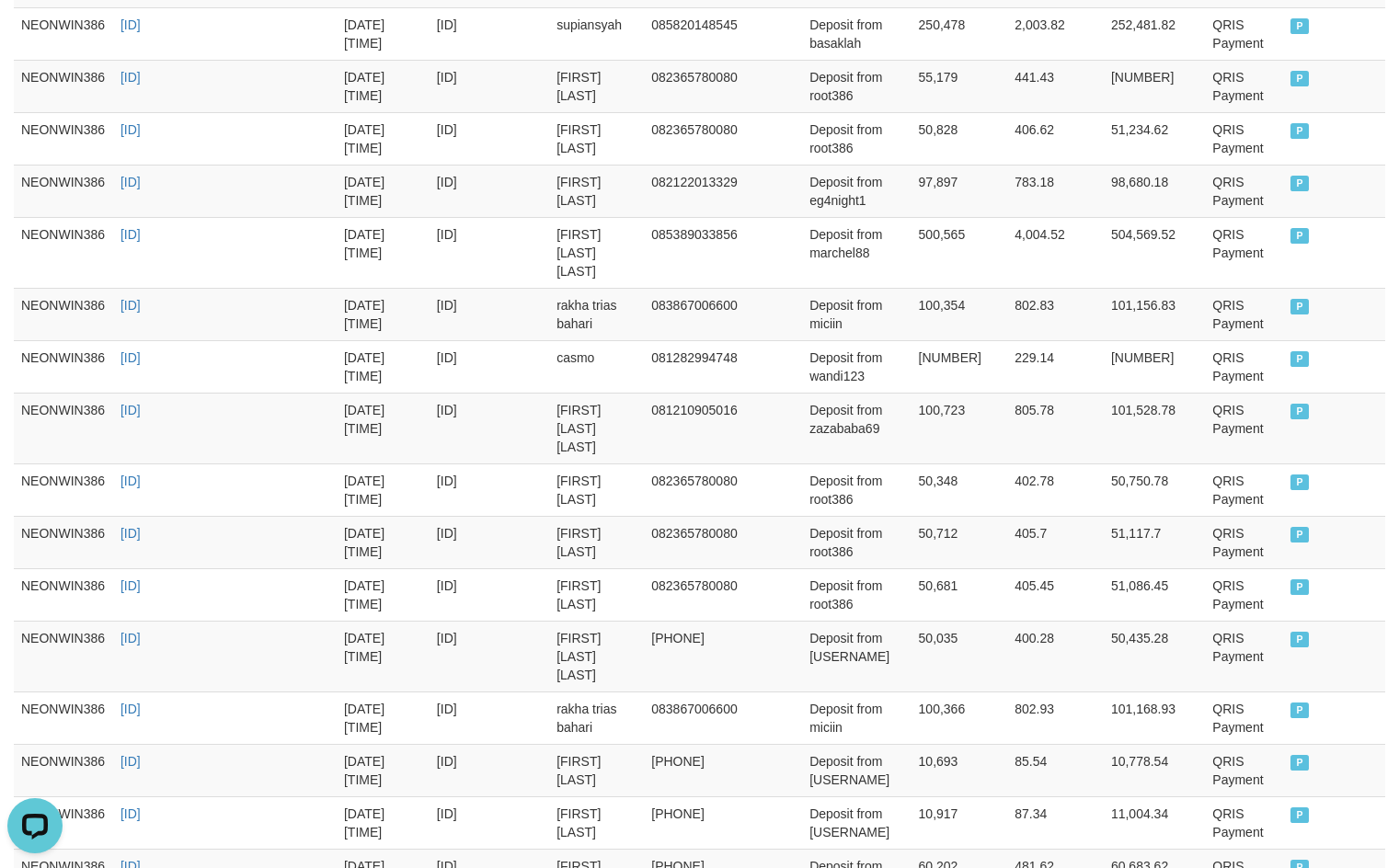 scroll, scrollTop: 5437, scrollLeft: 0, axis: vertical 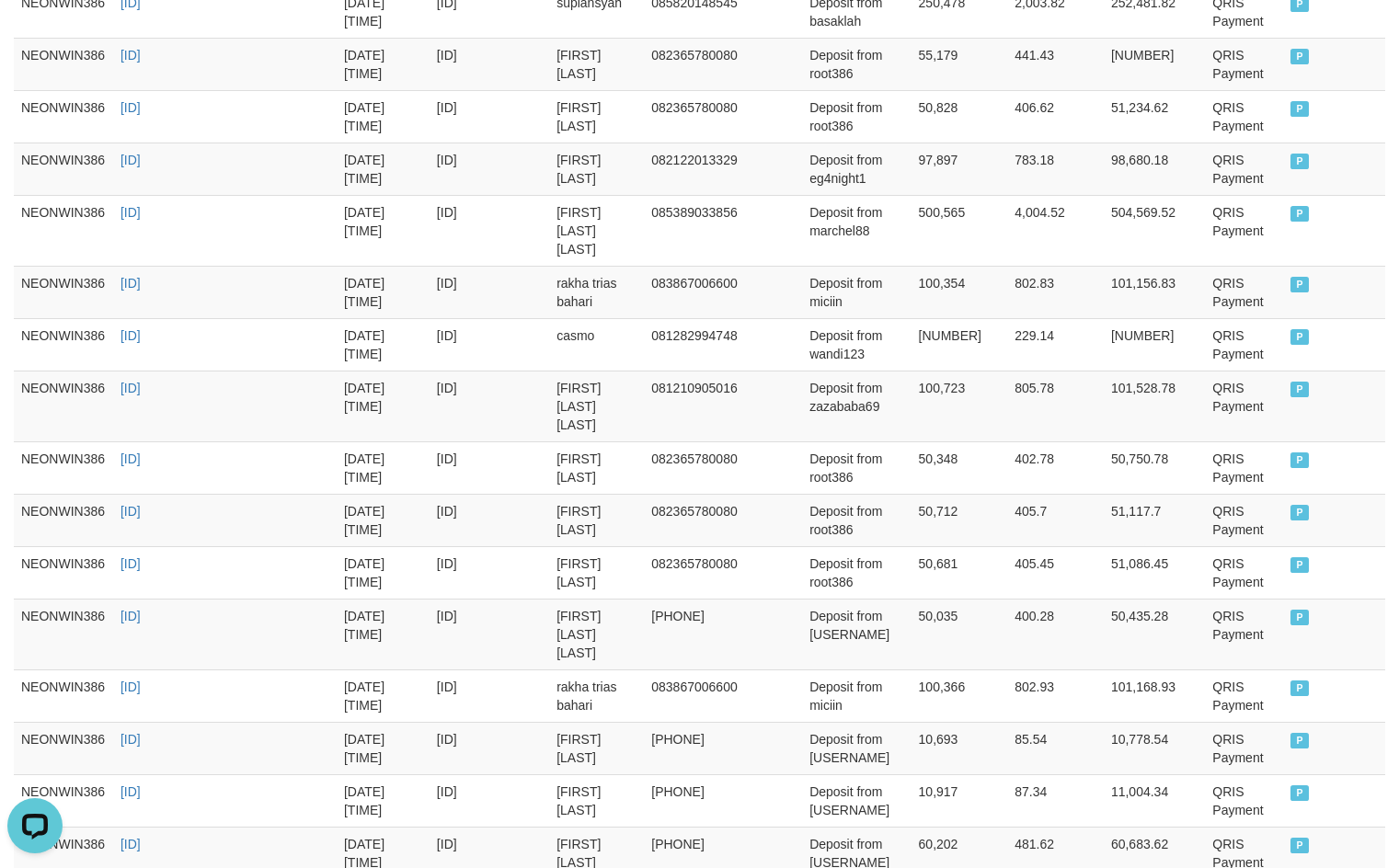 click on "Rp. 17,748,056" at bounding box center (959, 1062) 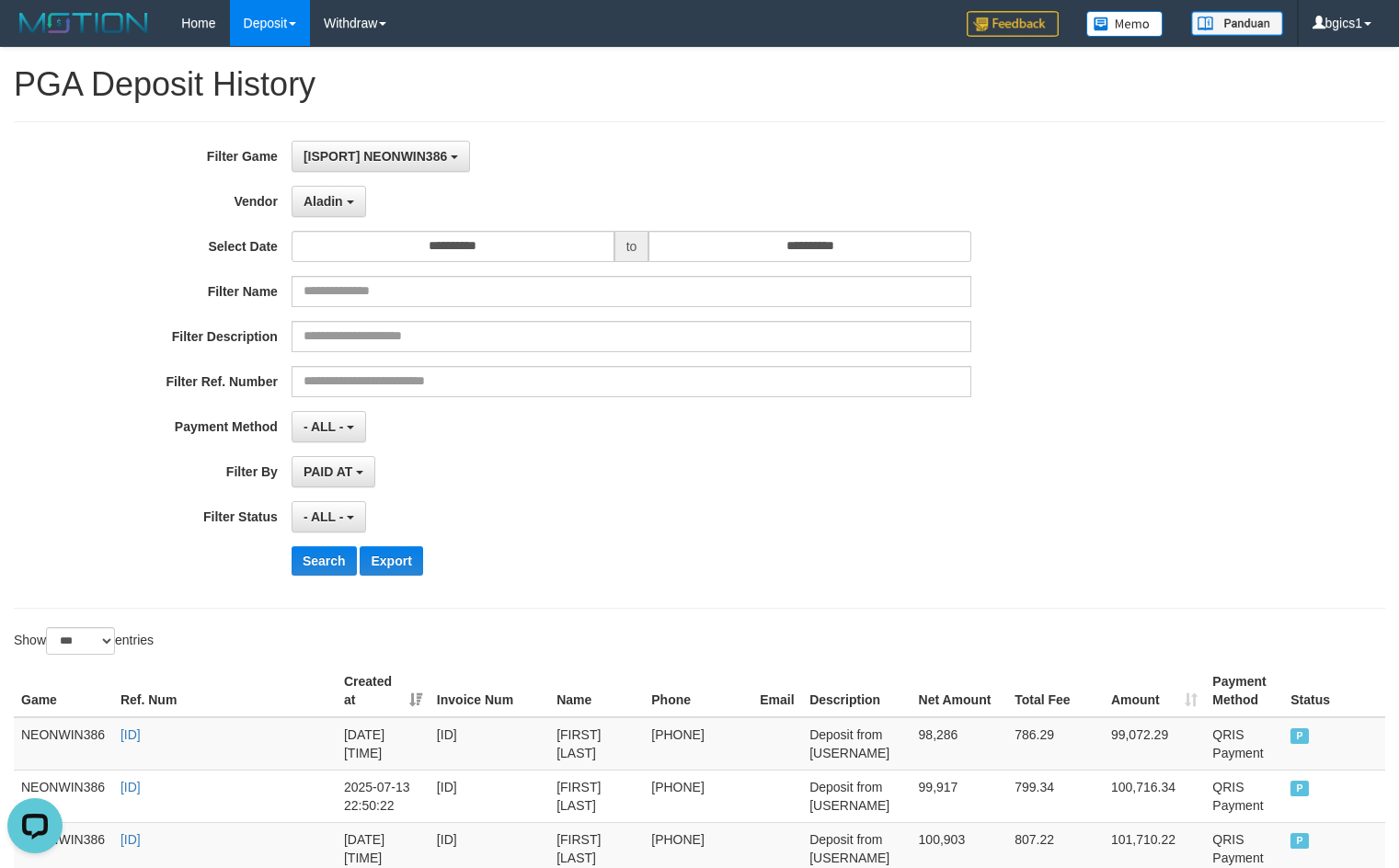 scroll, scrollTop: 306, scrollLeft: 0, axis: vertical 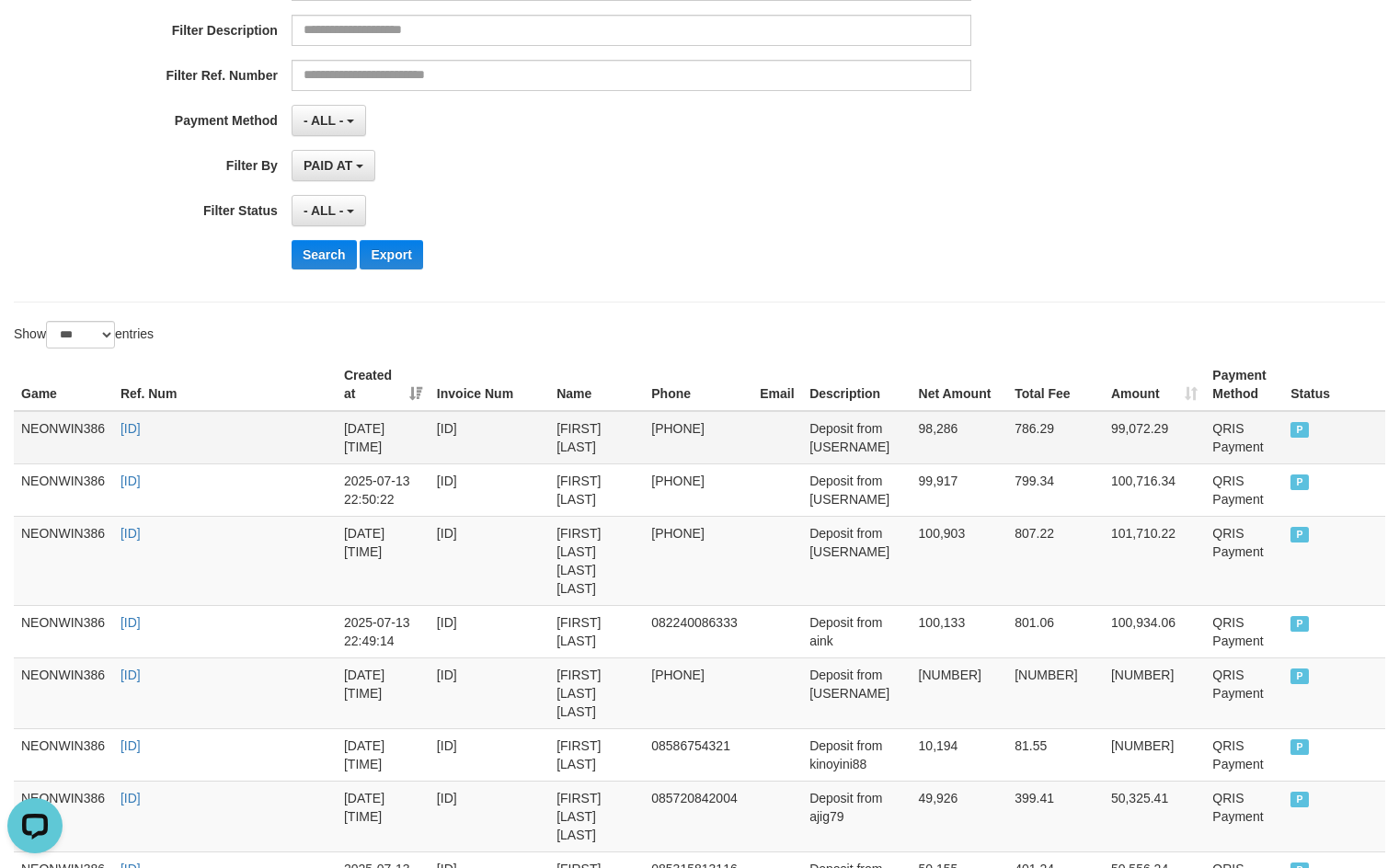 click on "agus setiawan" at bounding box center [596, 438] 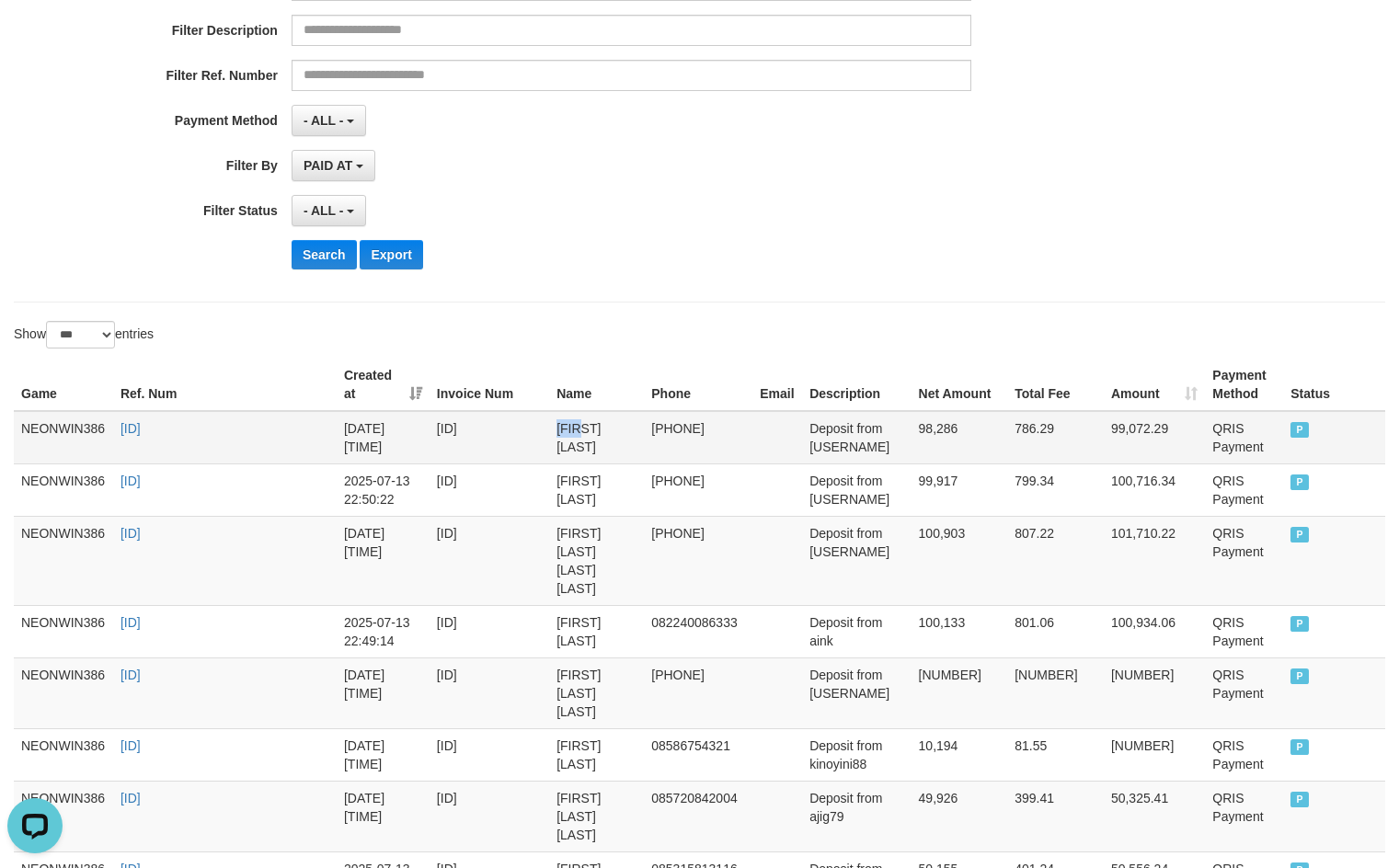 drag, startPoint x: 595, startPoint y: 425, endPoint x: 613, endPoint y: 425, distance: 18 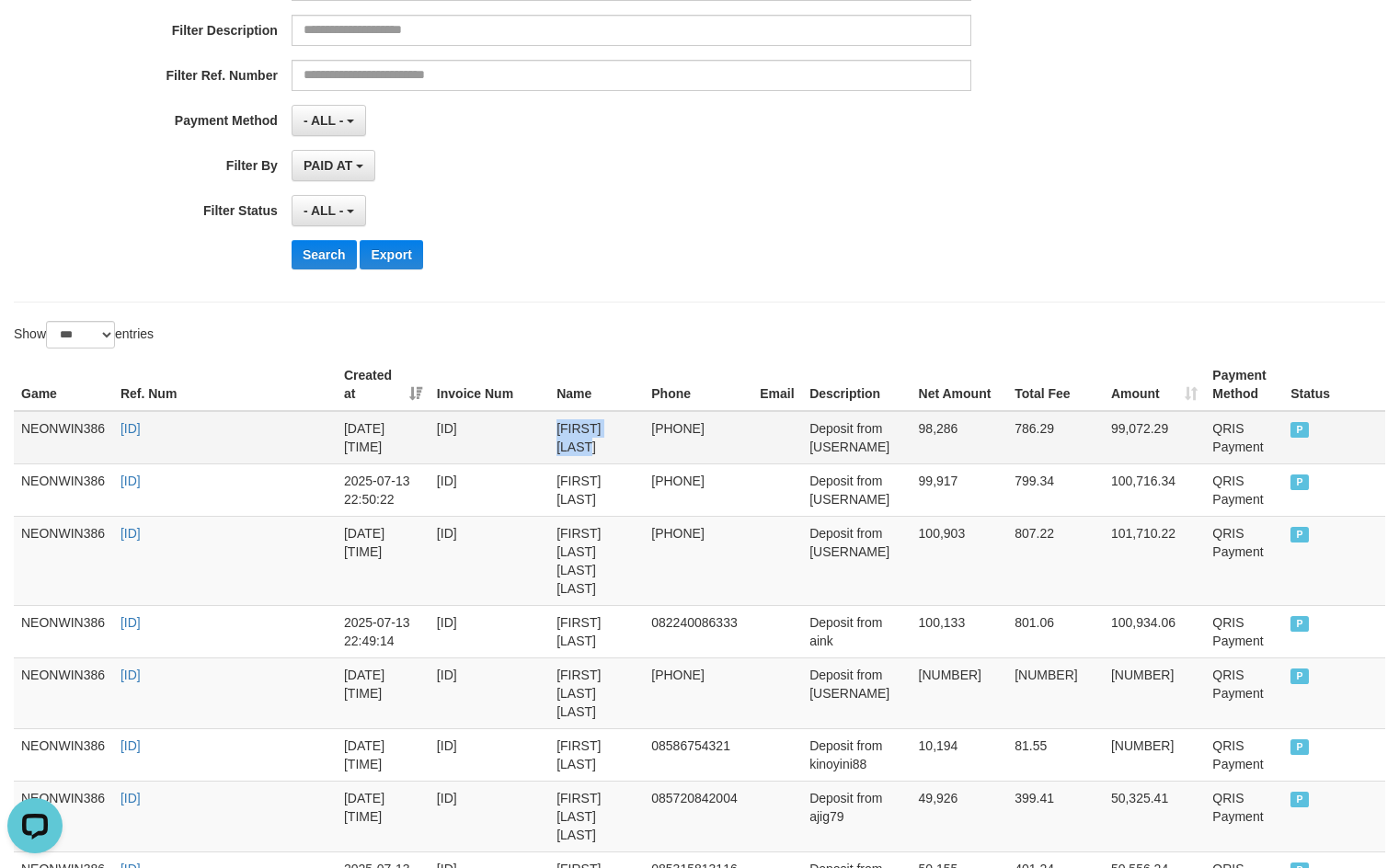 click on "agus setiawan" at bounding box center (596, 438) 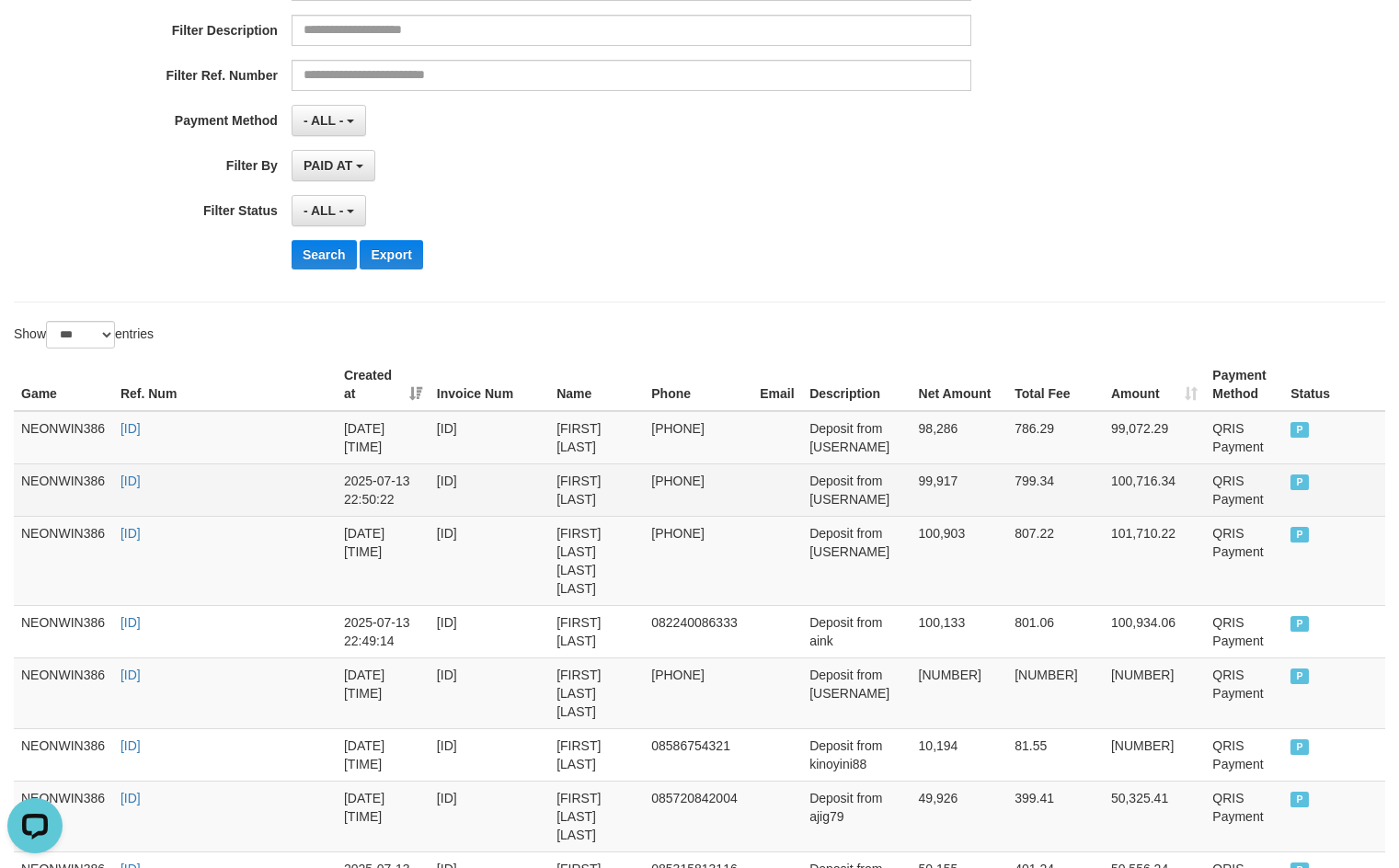 click on "Deposit from gacor268" at bounding box center (856, 489) 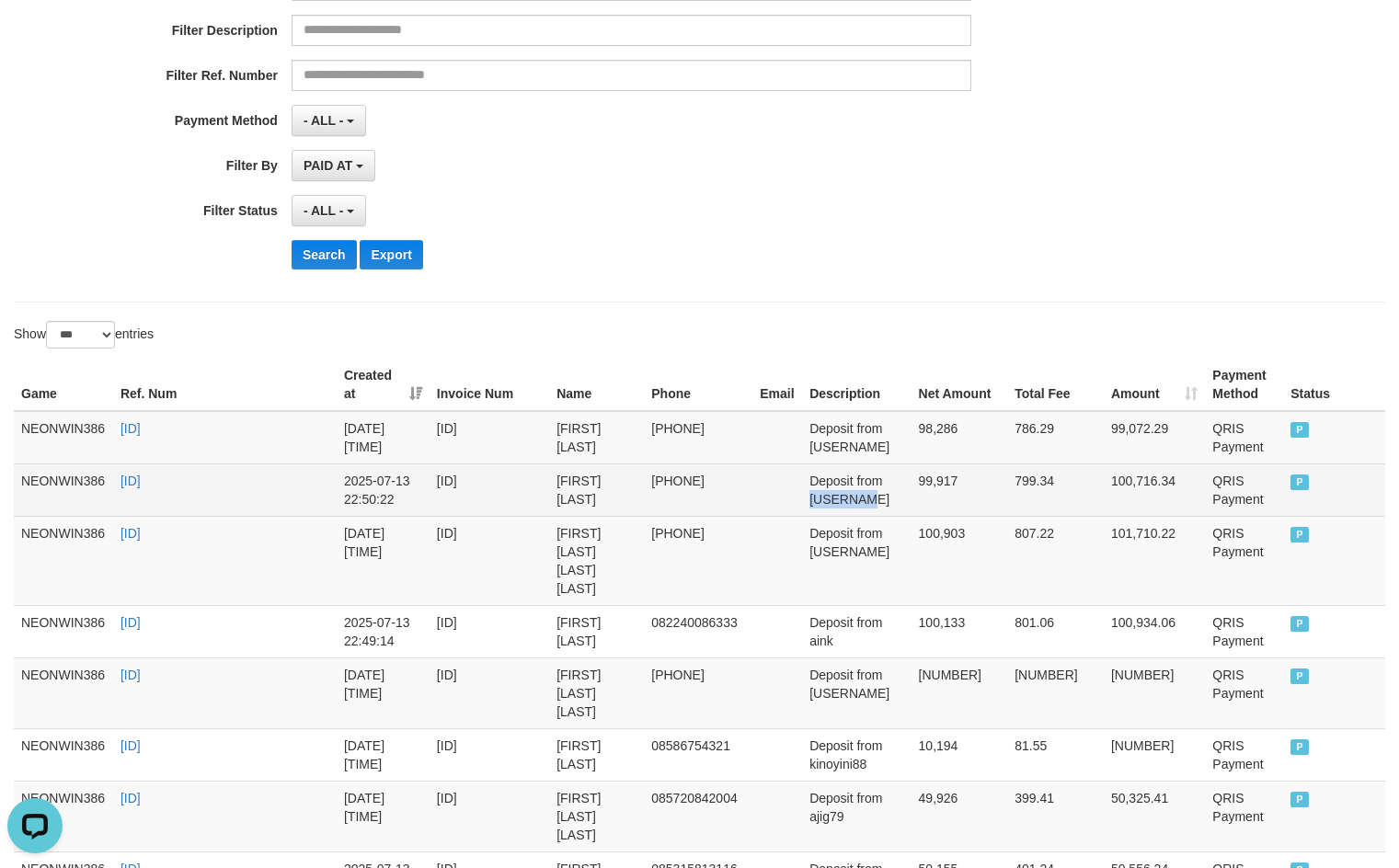 click on "Deposit from gacor268" at bounding box center [856, 489] 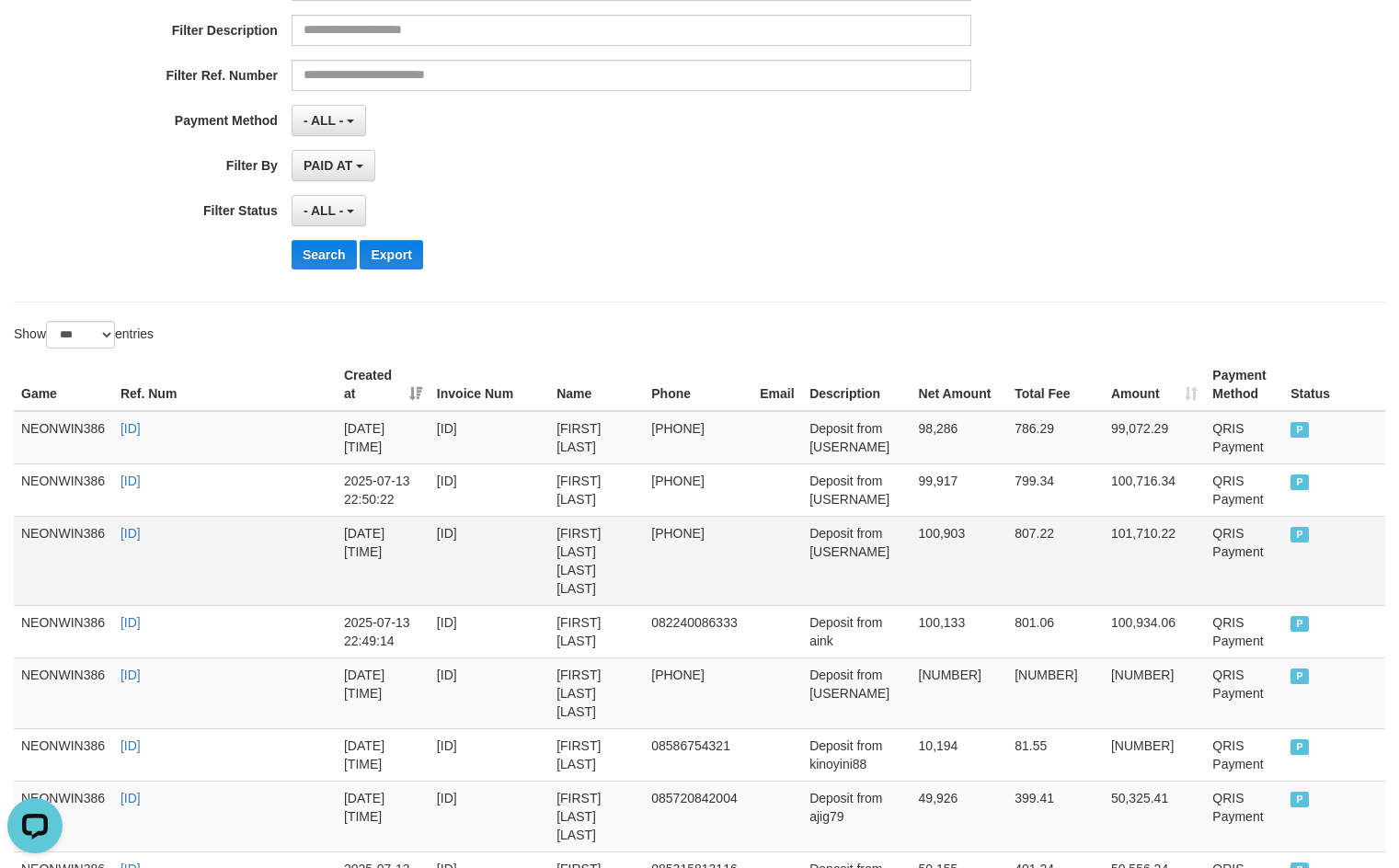 click on "ACHMAD HARDI NUR CAHYA" at bounding box center [596, 560] 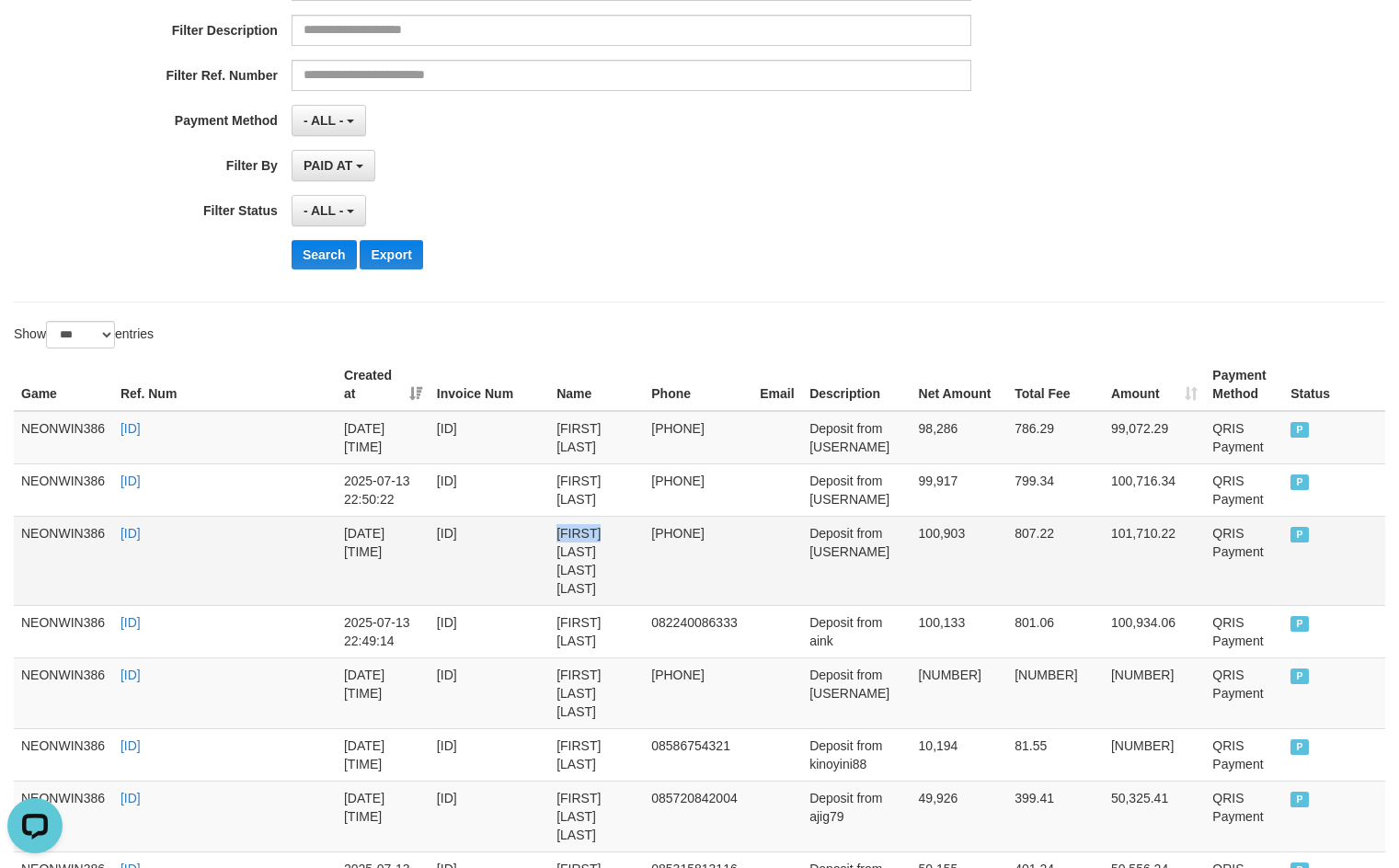 click on "ACHMAD HARDI NUR CAHYA" at bounding box center (596, 560) 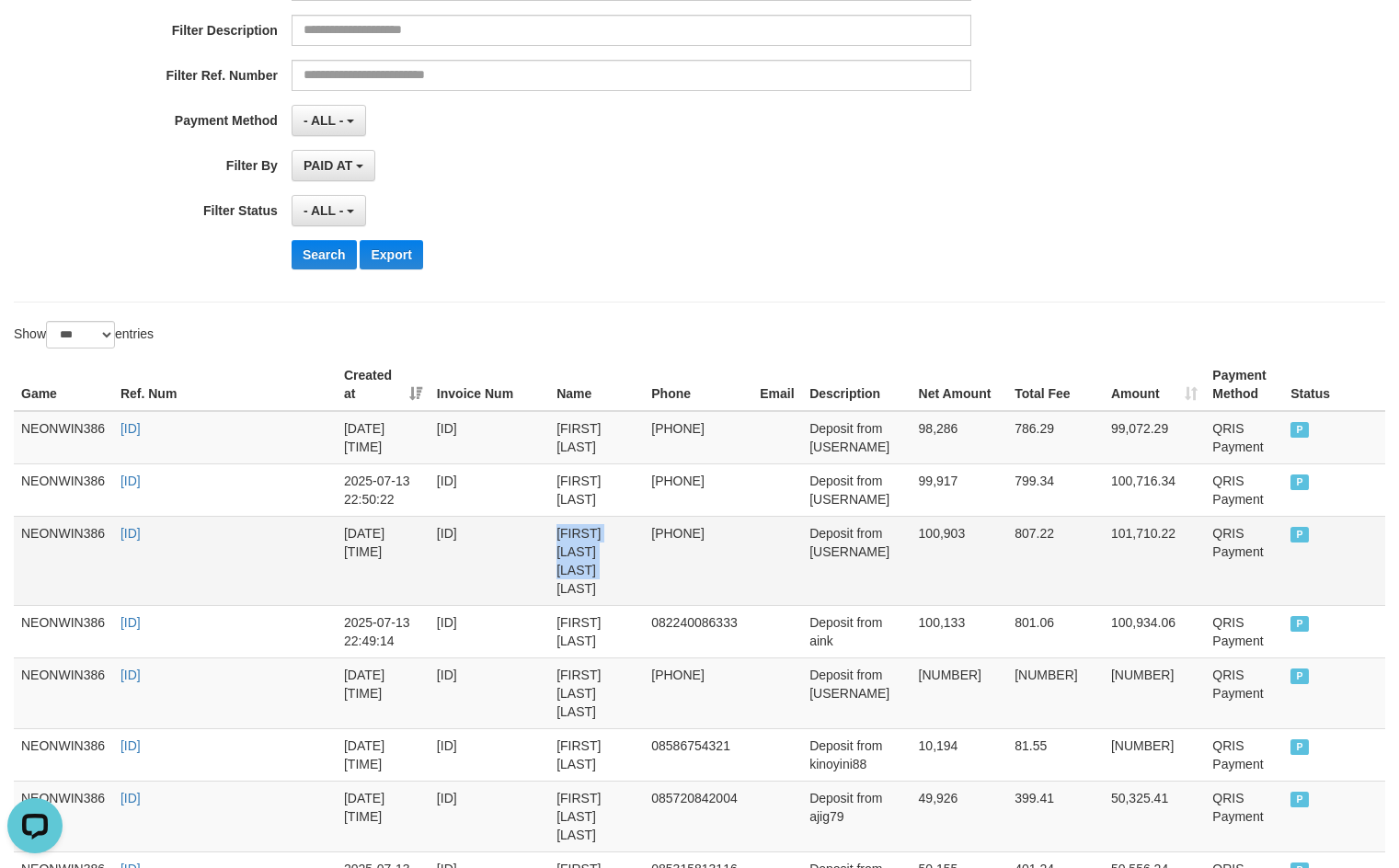 click on "ACHMAD HARDI NUR CAHYA" at bounding box center [596, 560] 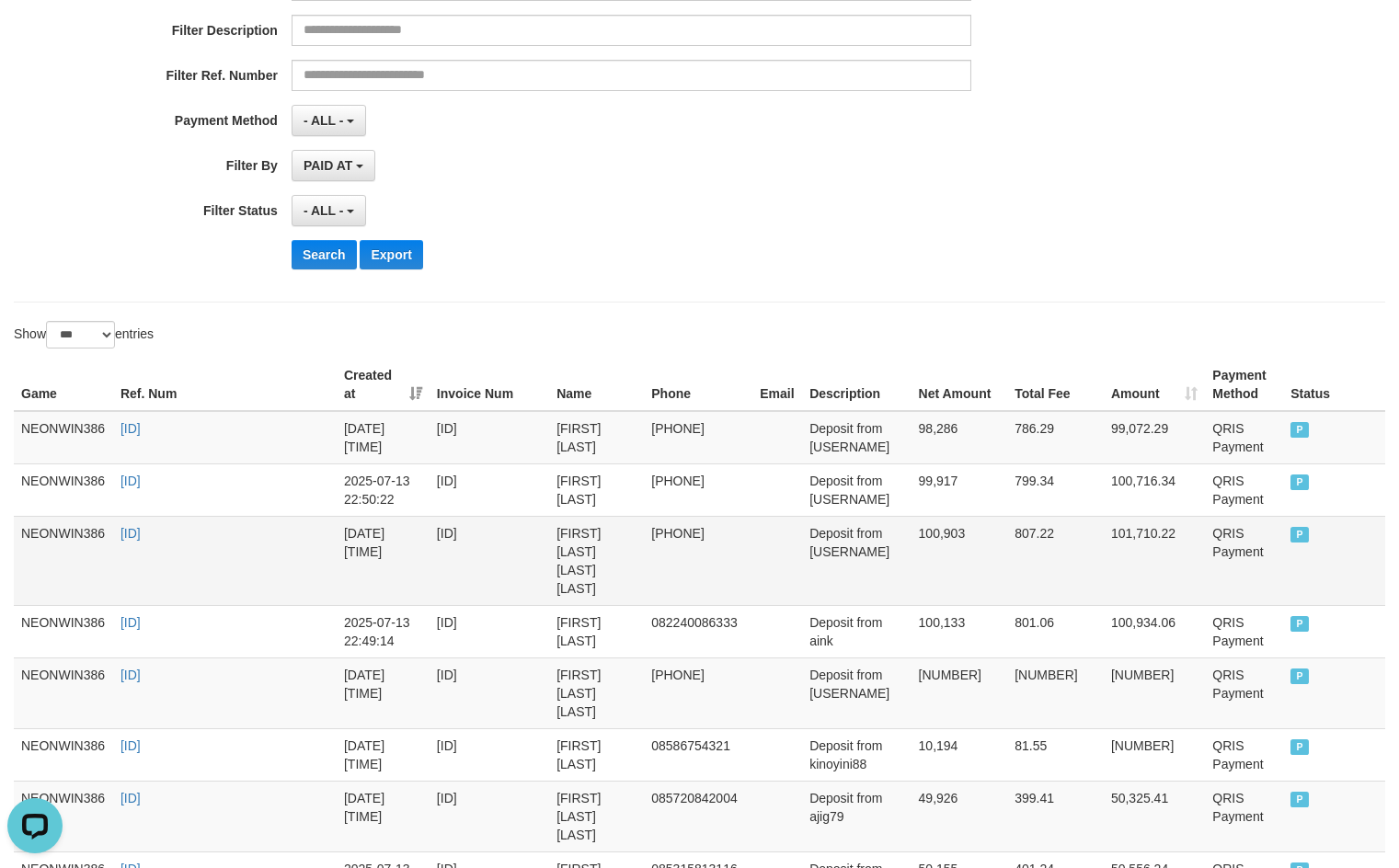 click on "Deposit from mats" at bounding box center [856, 560] 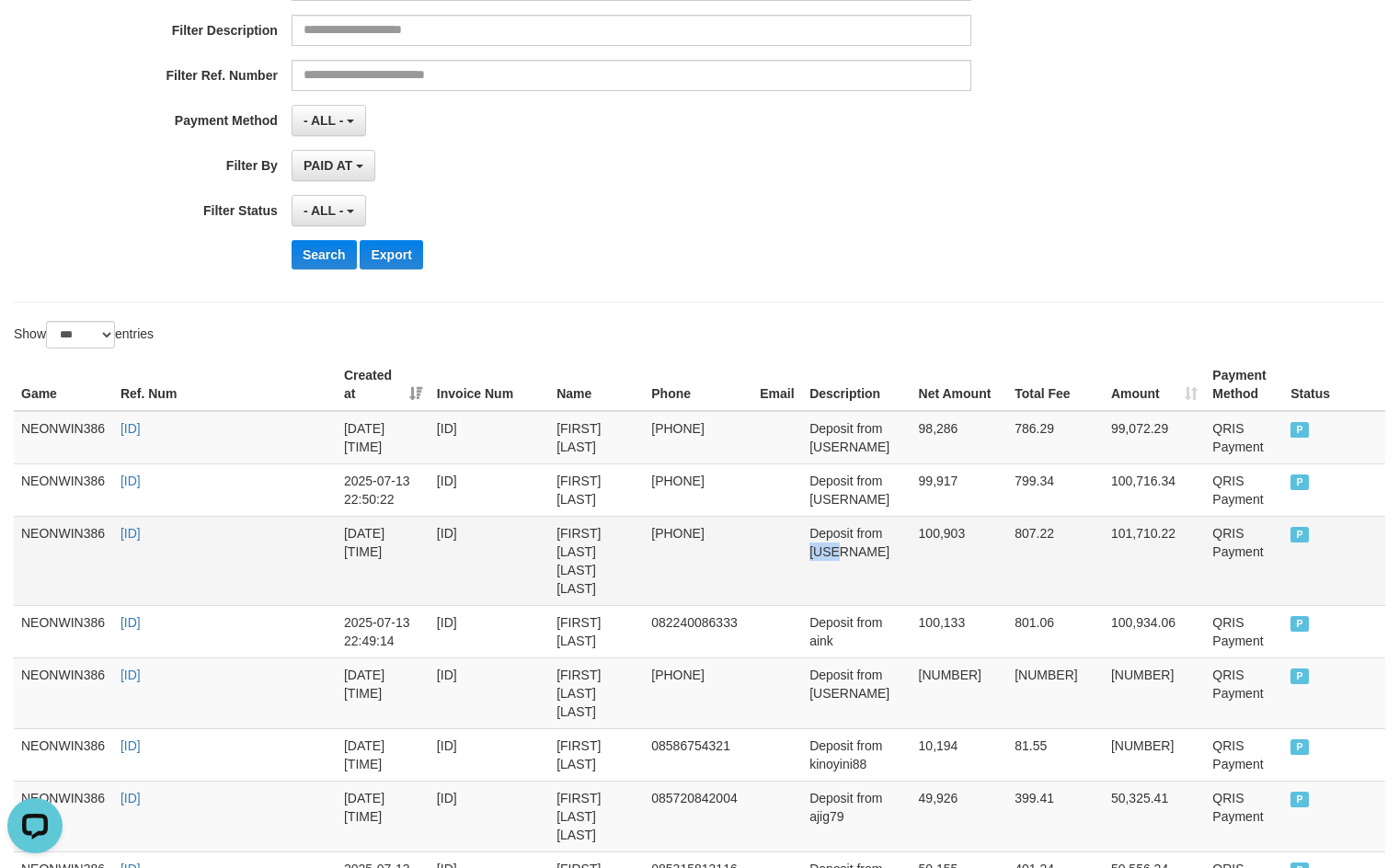 click on "Deposit from mats" at bounding box center [856, 560] 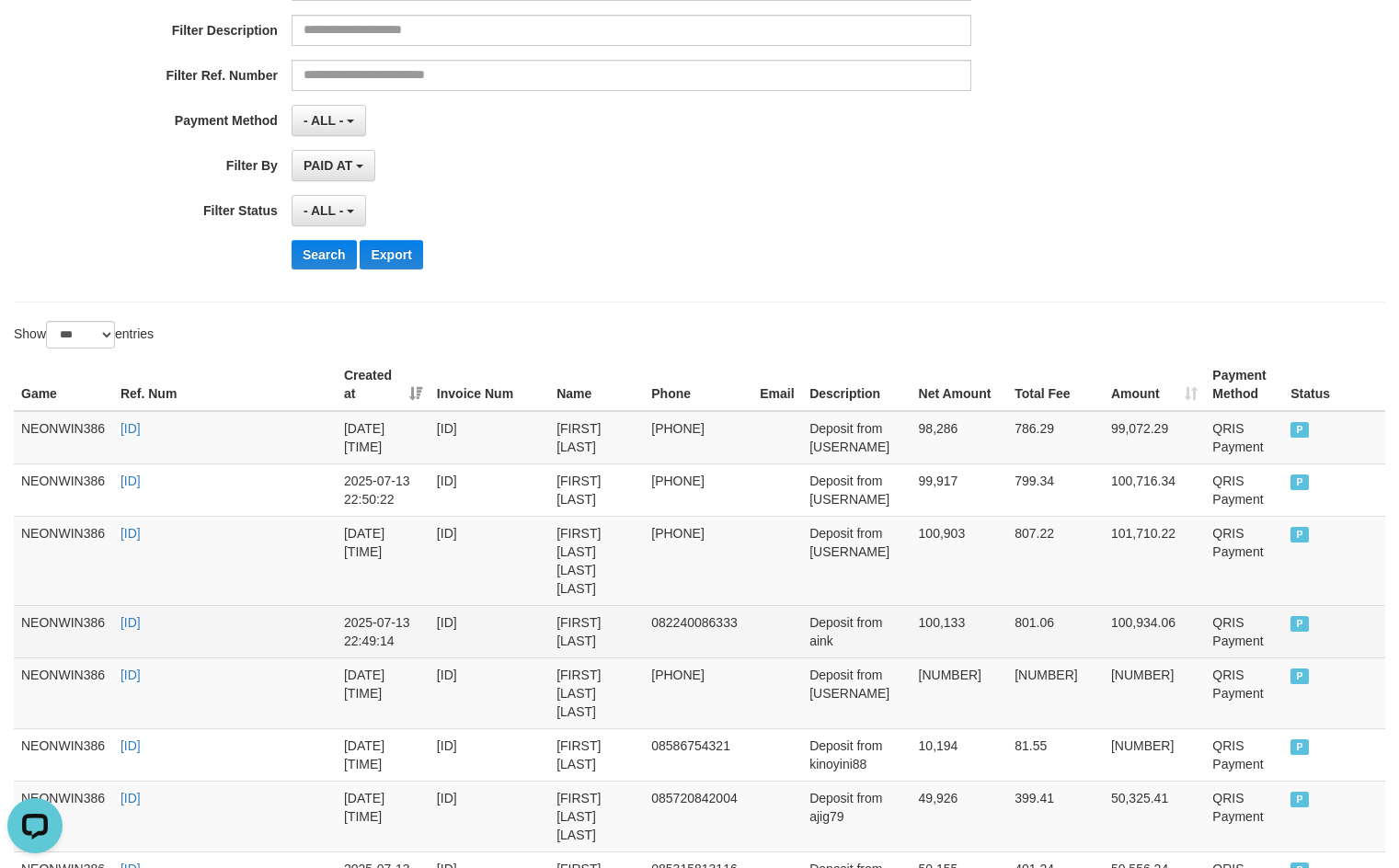 click on "GILANG CAHYA" at bounding box center [596, 631] 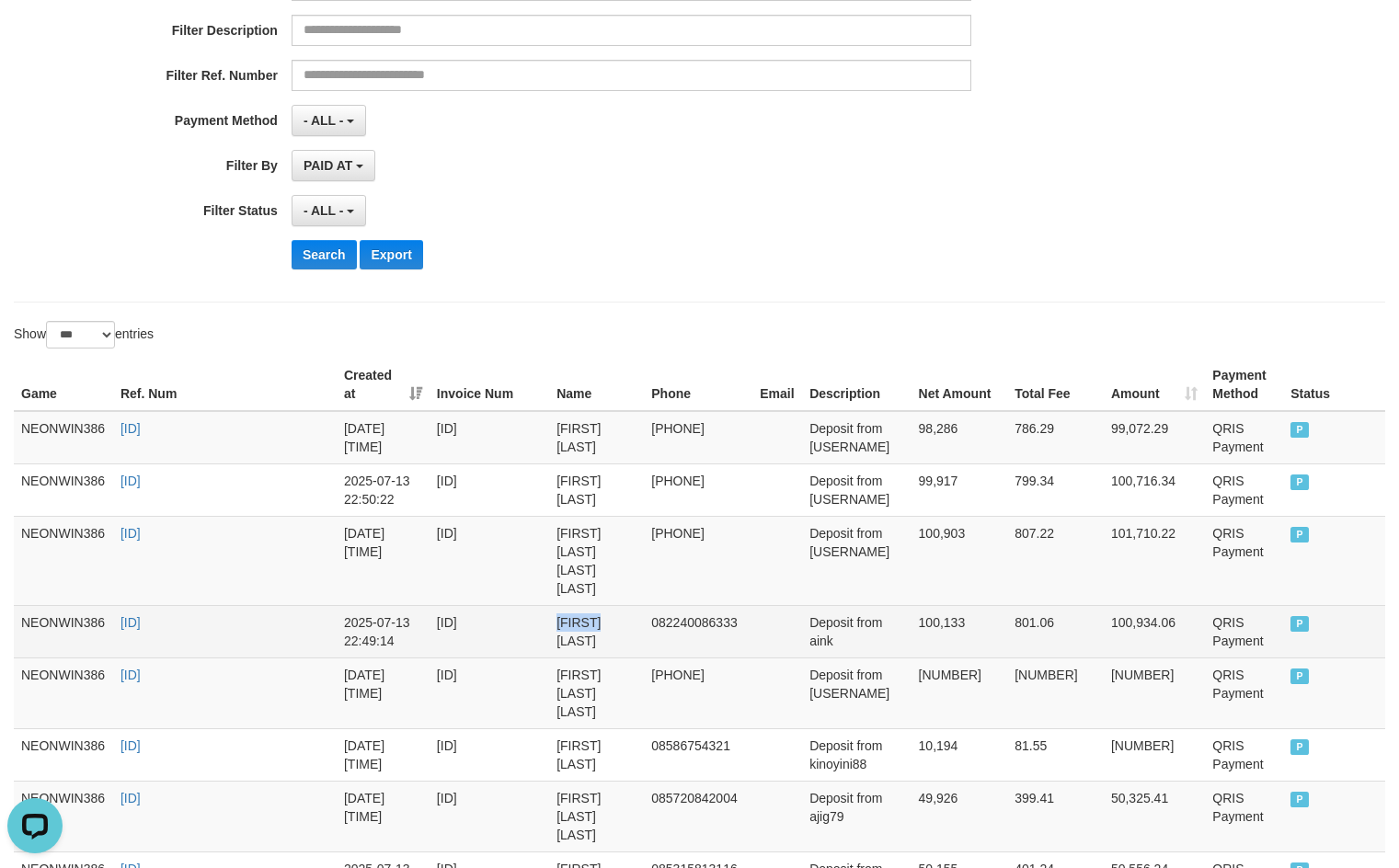 click on "GILANG CAHYA" at bounding box center (596, 631) 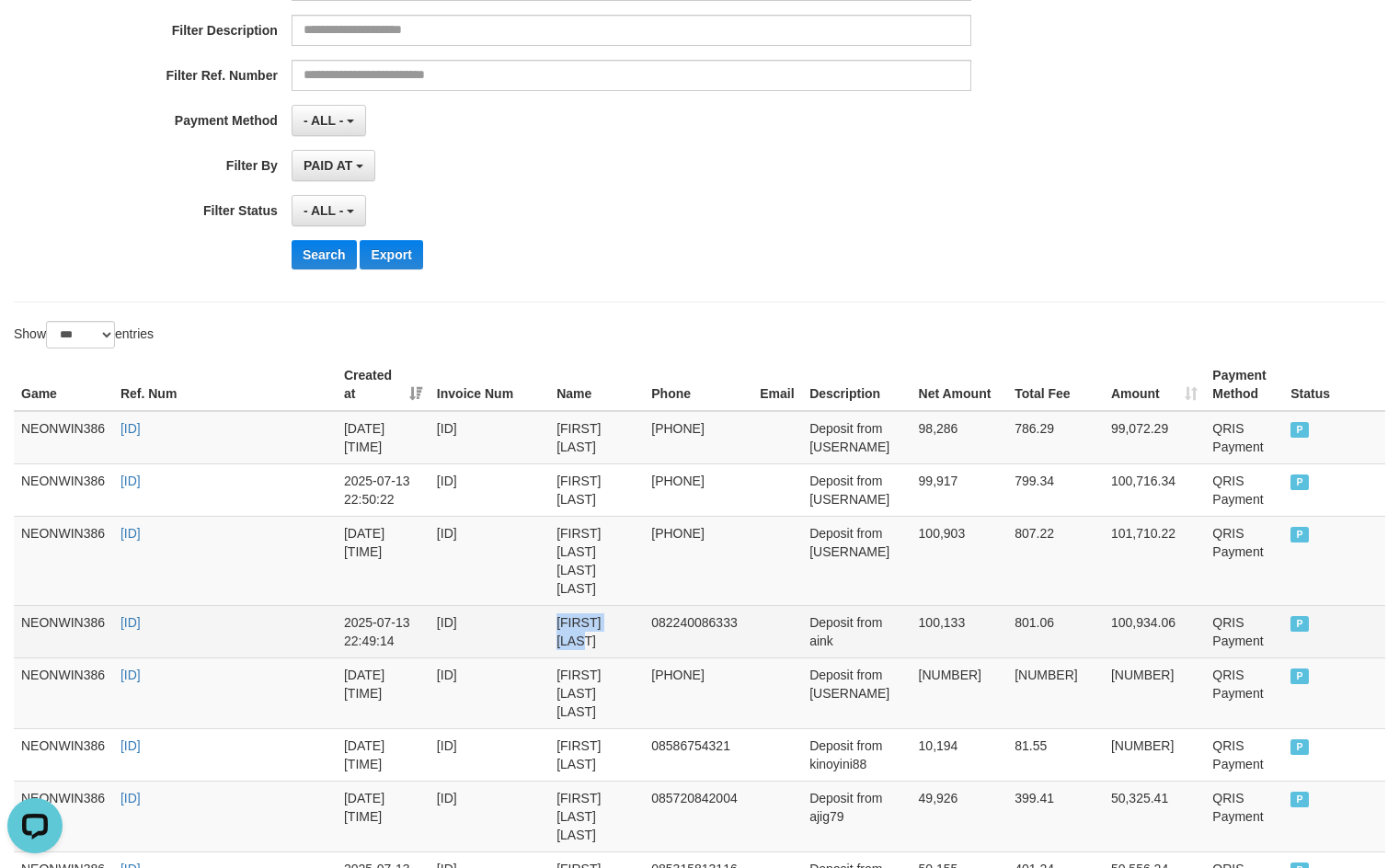 drag, startPoint x: 628, startPoint y: 623, endPoint x: 636, endPoint y: 632, distance: 12.0415946 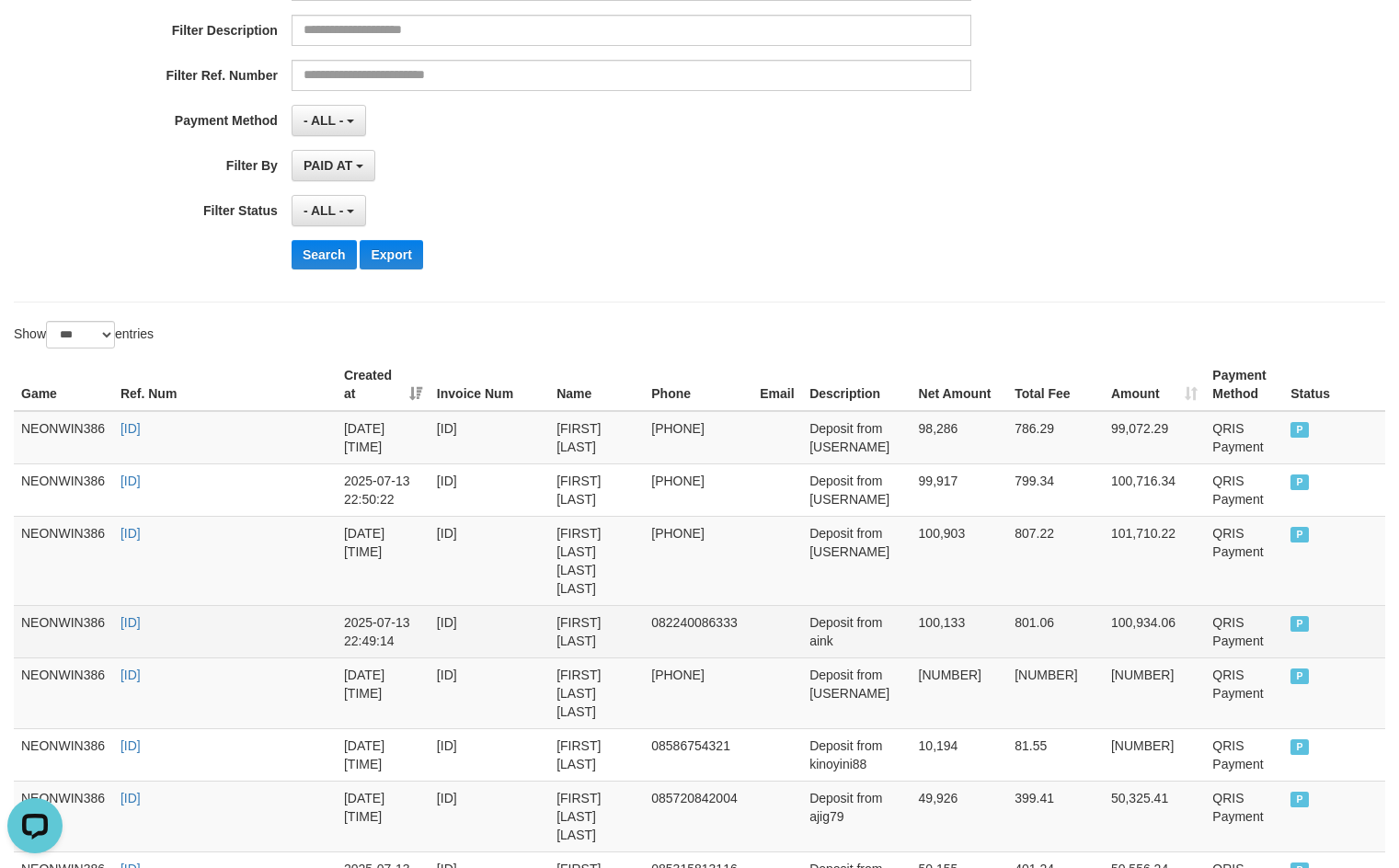 click on "Deposit from aink" at bounding box center (856, 631) 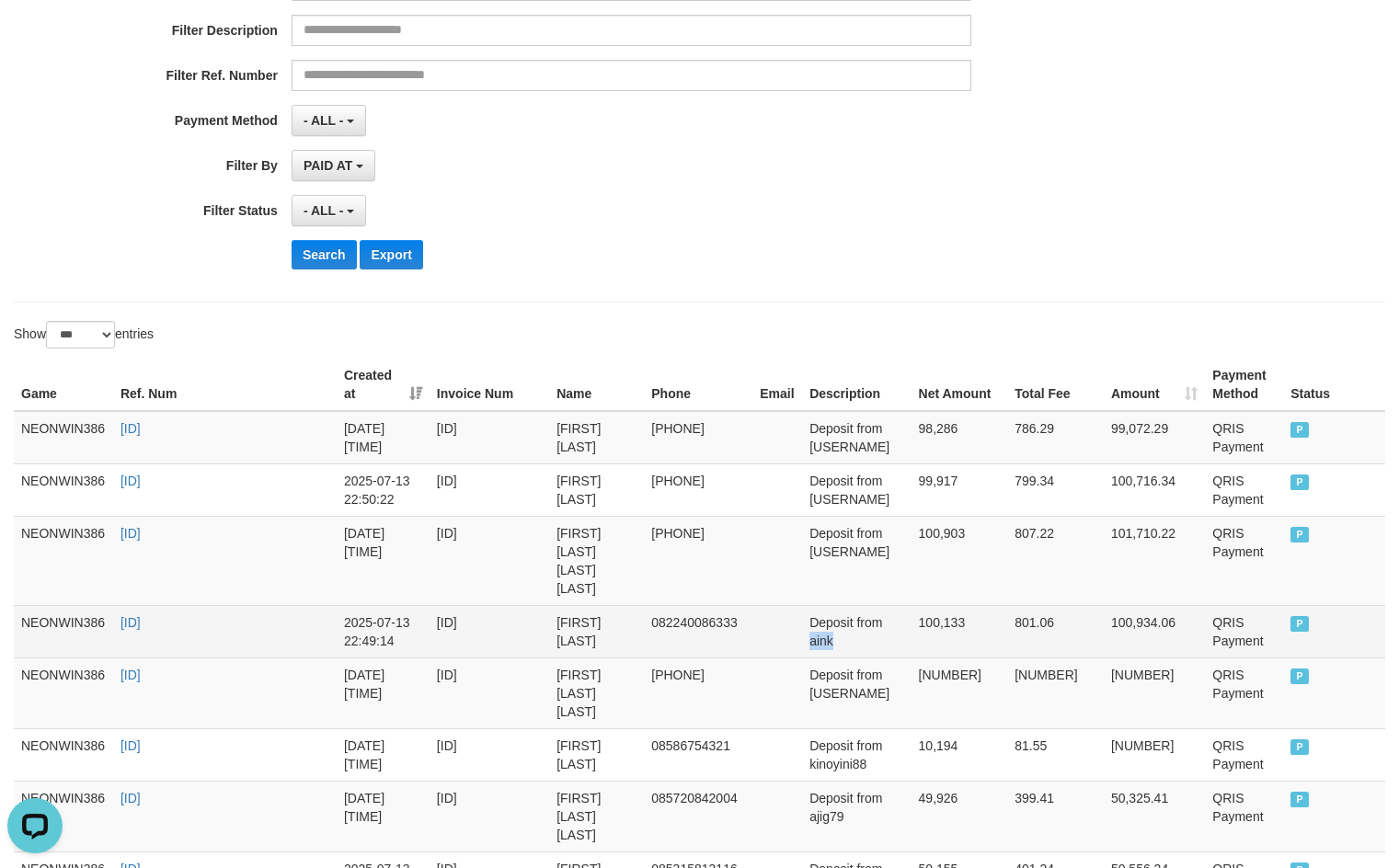 click on "Deposit from aink" at bounding box center (856, 631) 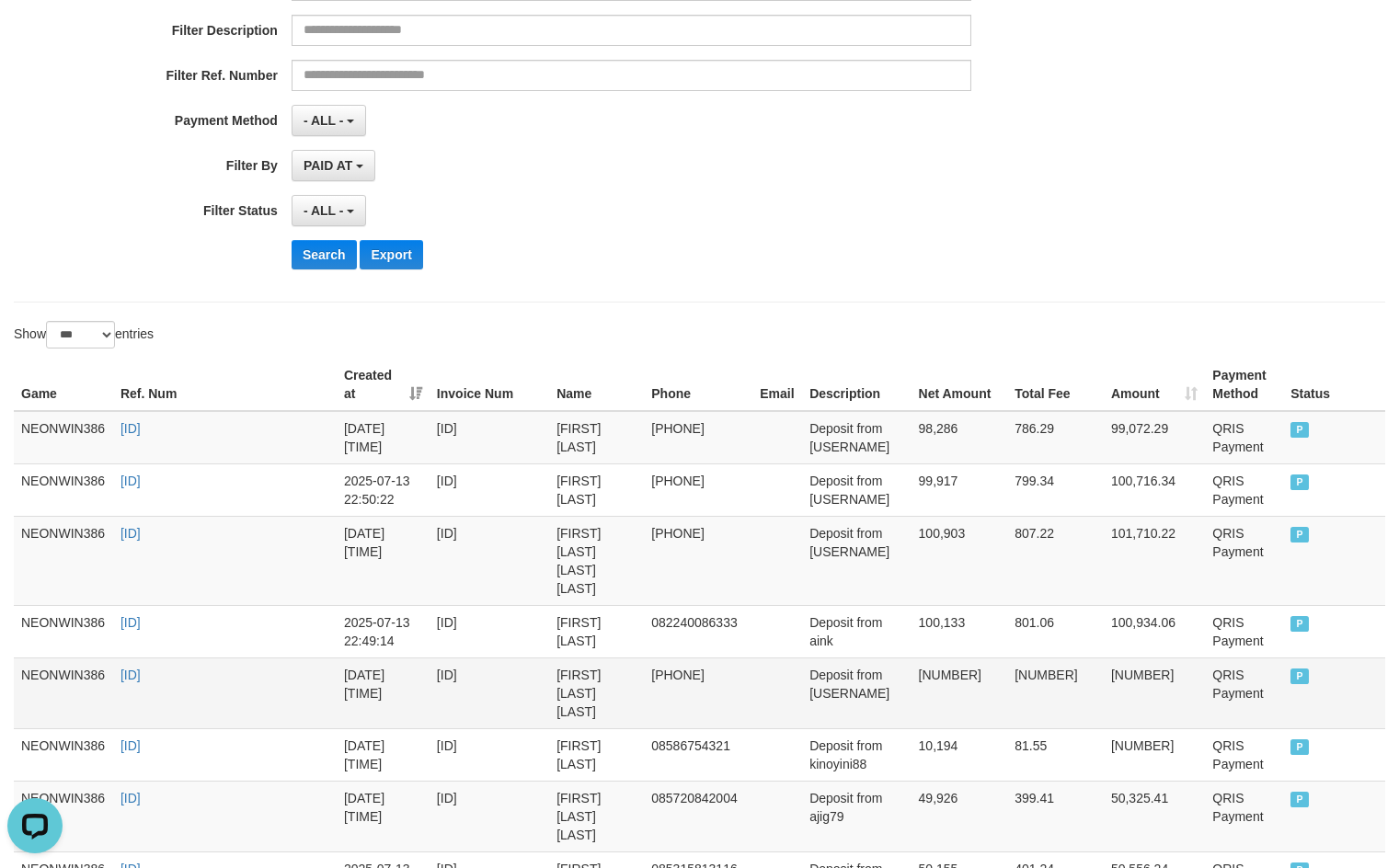 click on "FEMA WAHYU SAMPURNA" at bounding box center (596, 692) 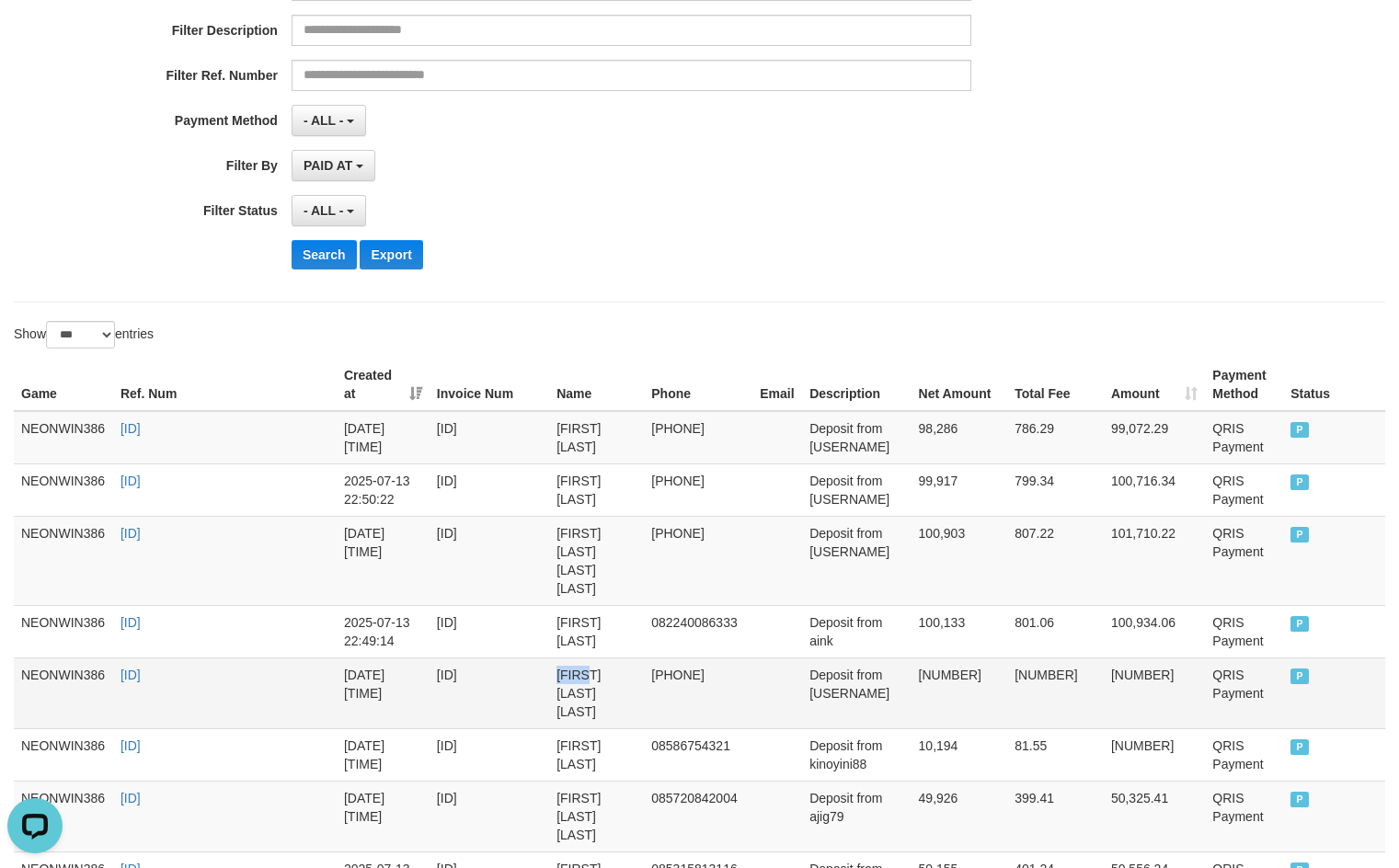 click on "FEMA WAHYU SAMPURNA" at bounding box center (596, 692) 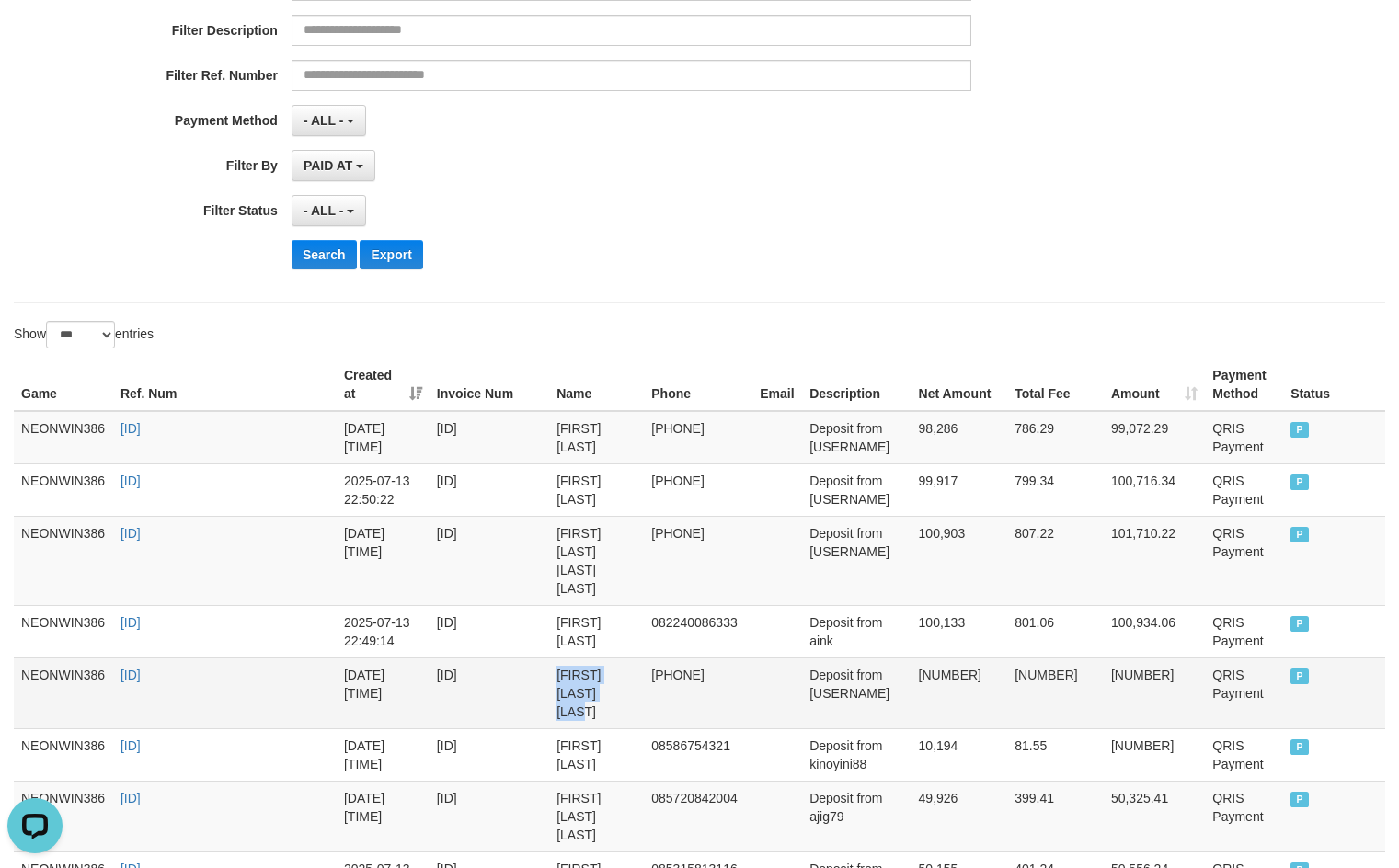 click on "FEMA WAHYU SAMPURNA" at bounding box center (596, 692) 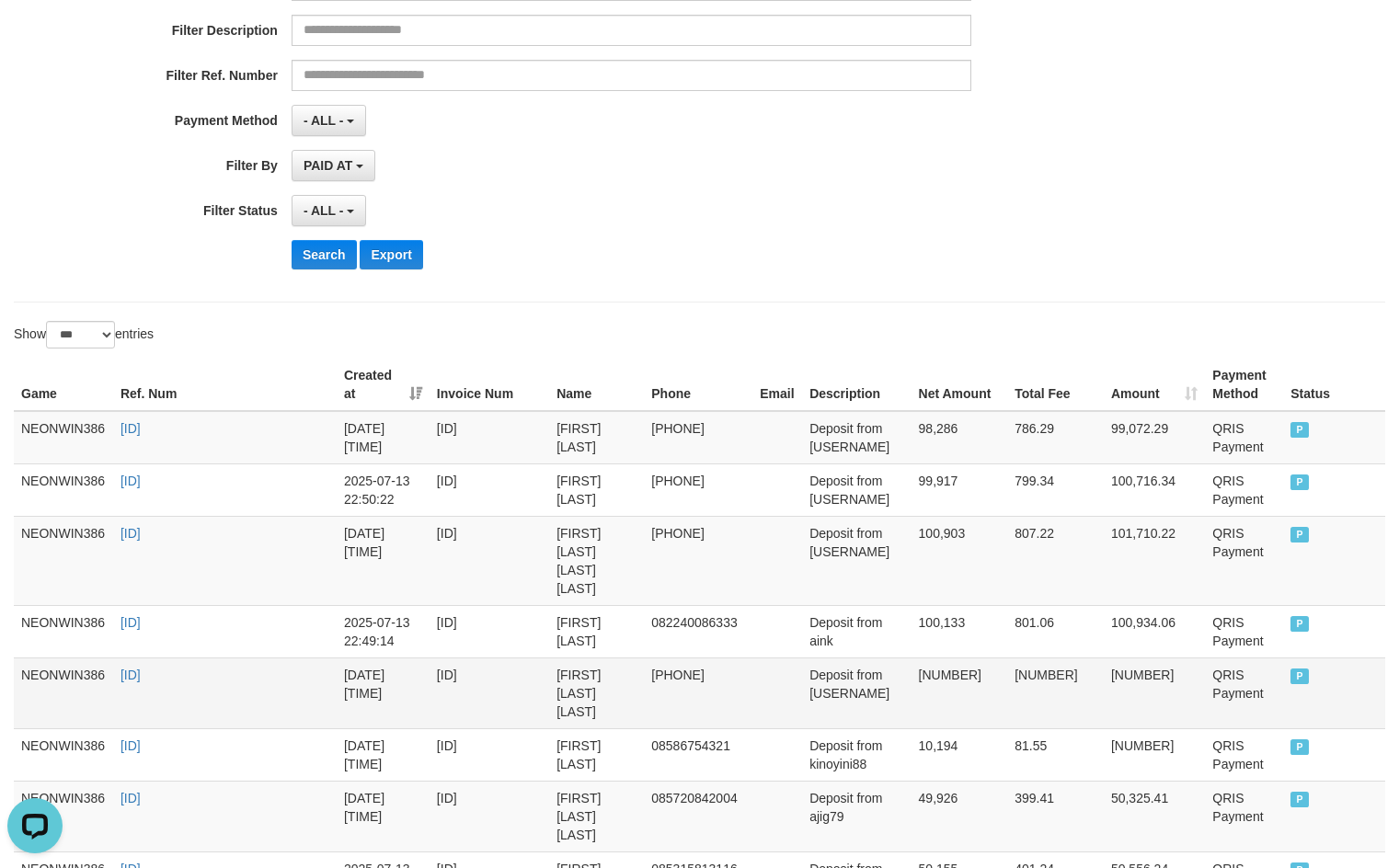 click on "Deposit from tempoyak78" at bounding box center (856, 692) 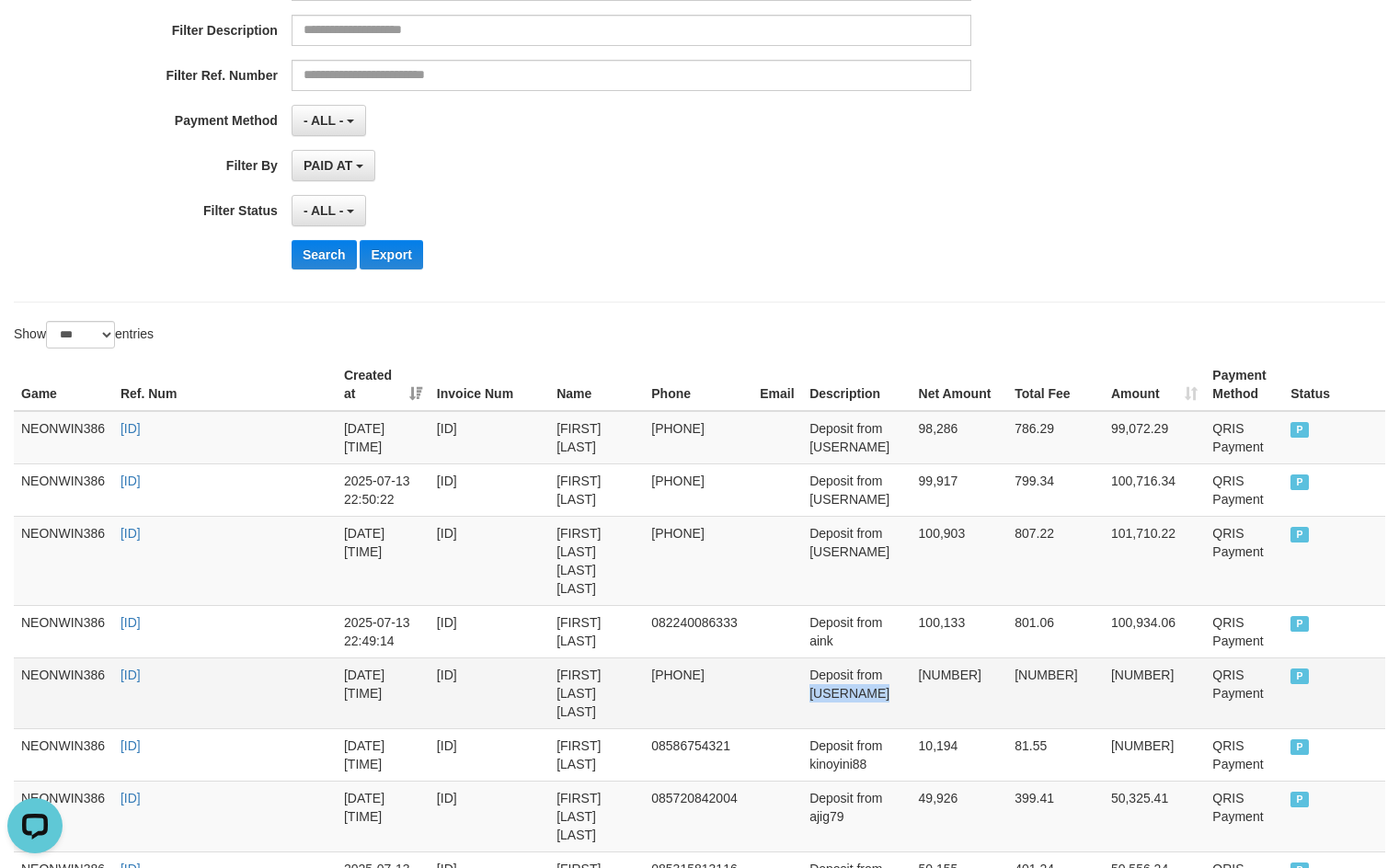click on "Deposit from tempoyak78" at bounding box center [856, 692] 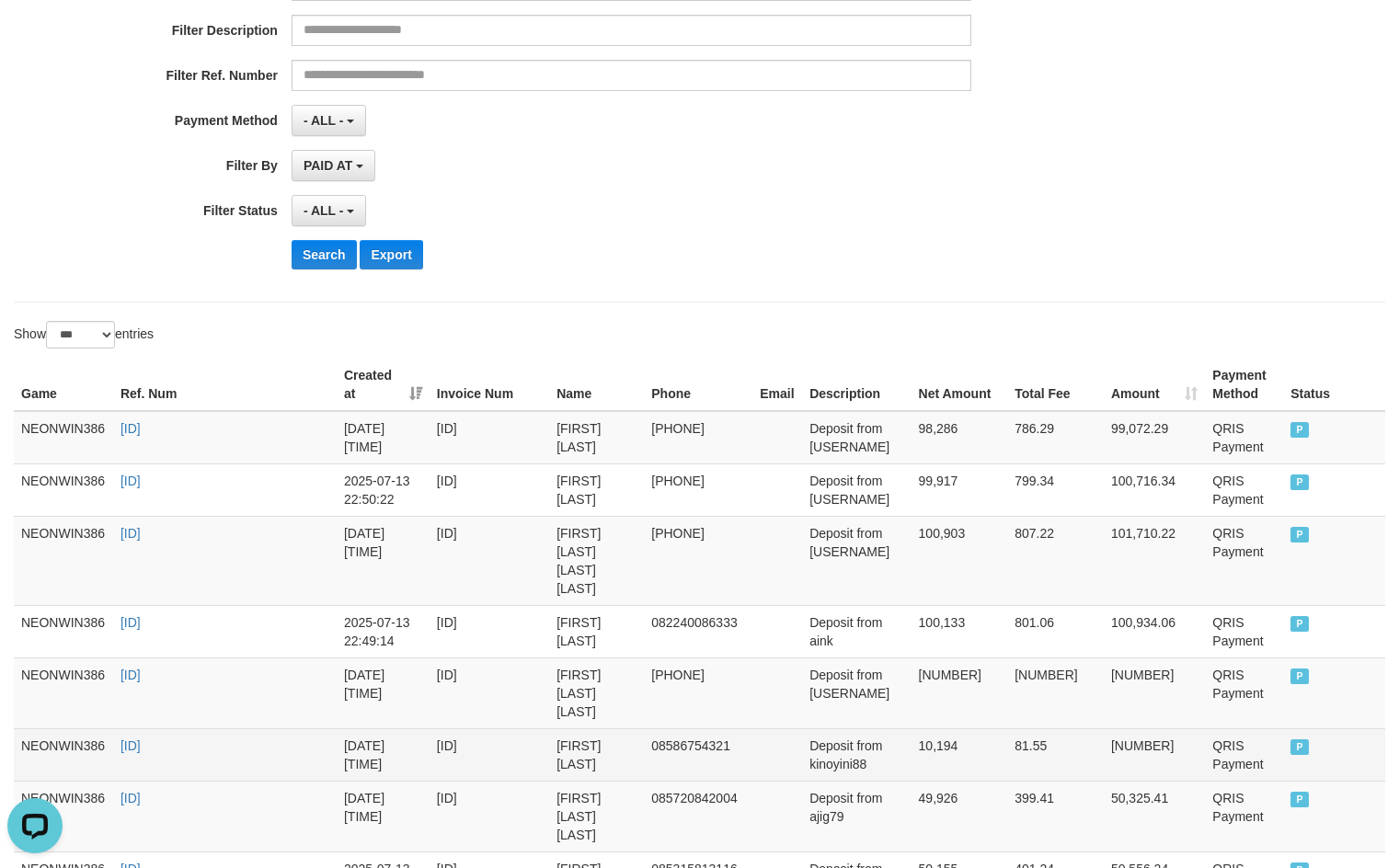 click on "abdul jabarudin" at bounding box center [596, 754] 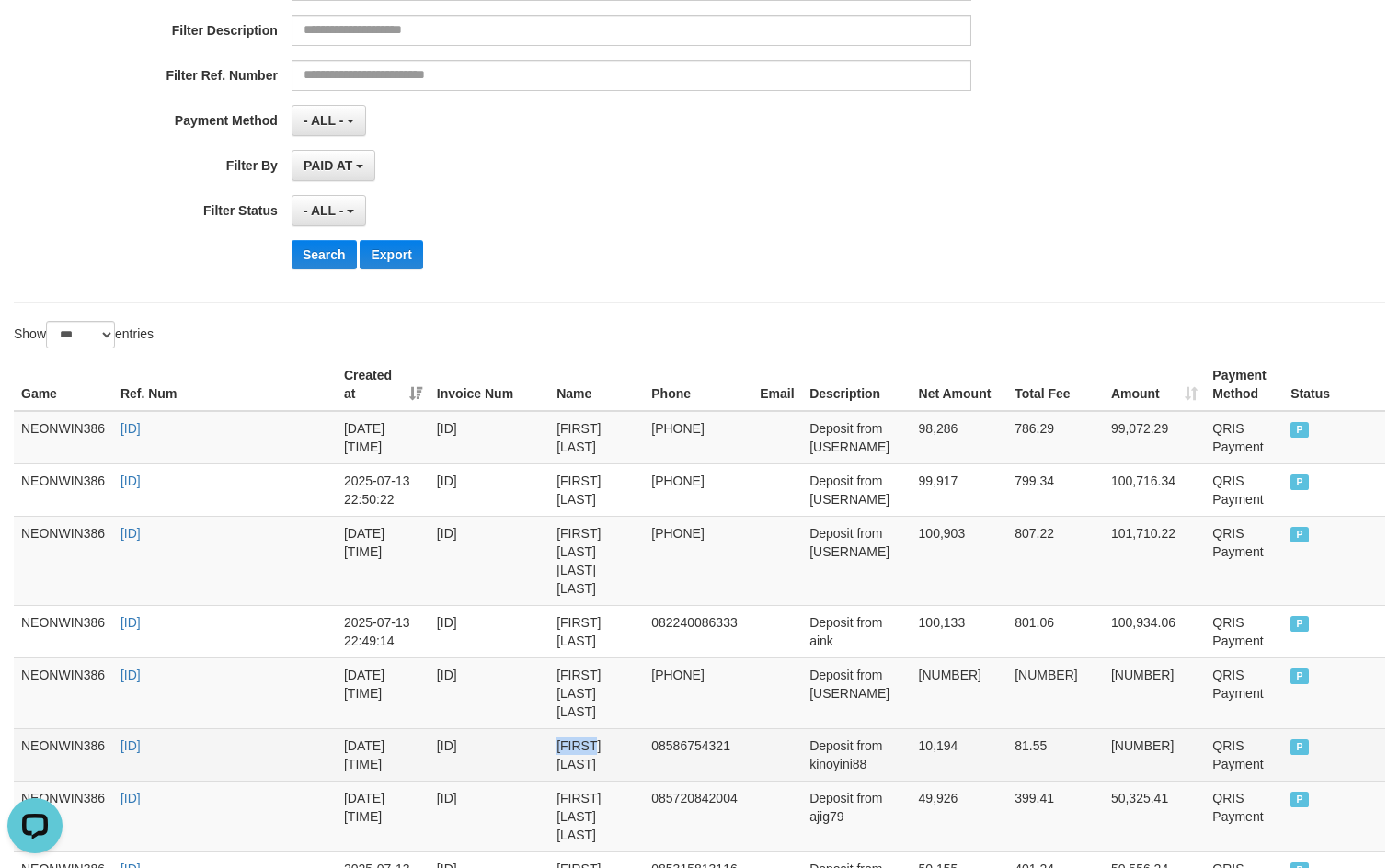 click on "abdul jabarudin" at bounding box center [596, 754] 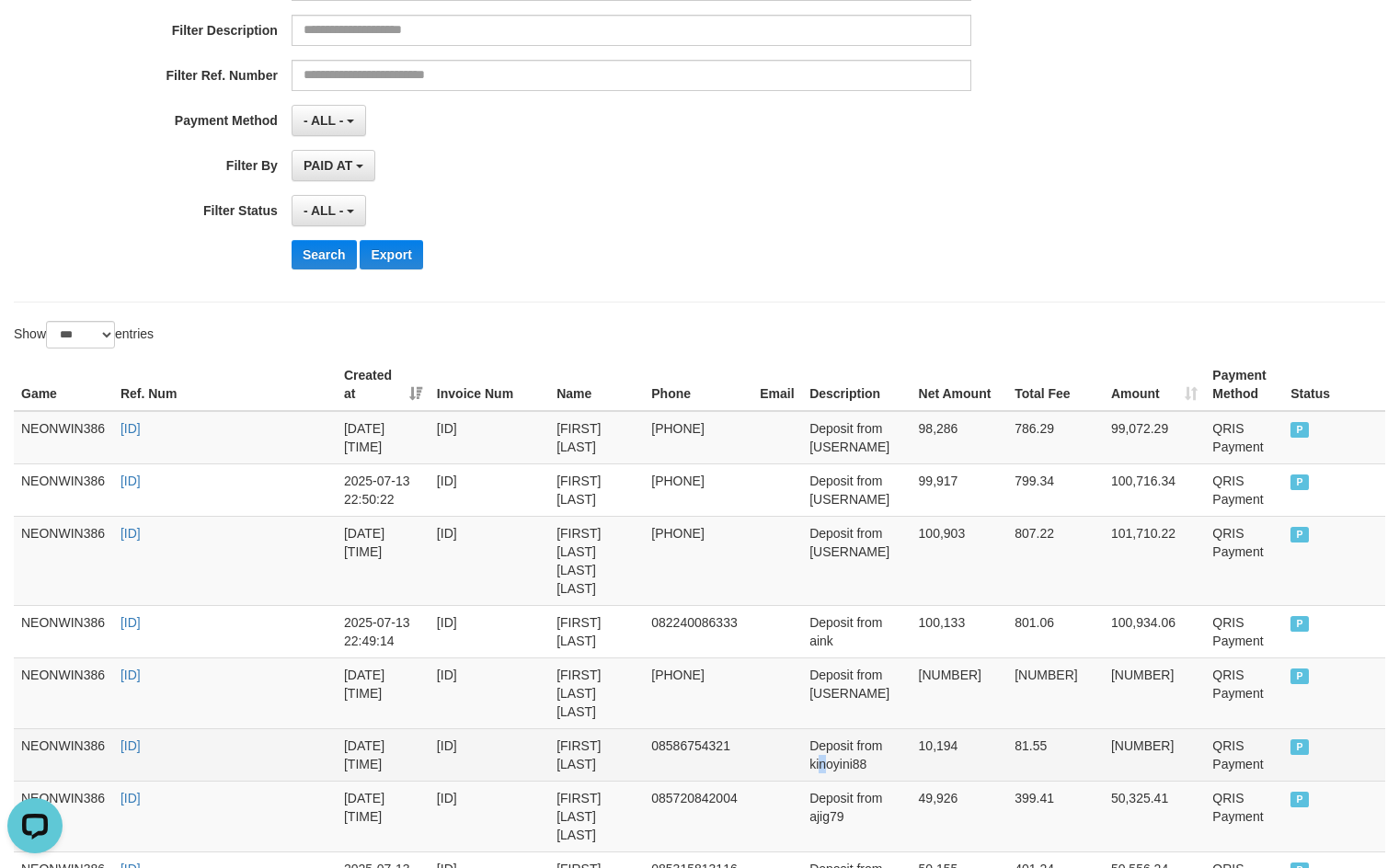 click on "Deposit from kinoyini88" at bounding box center (856, 754) 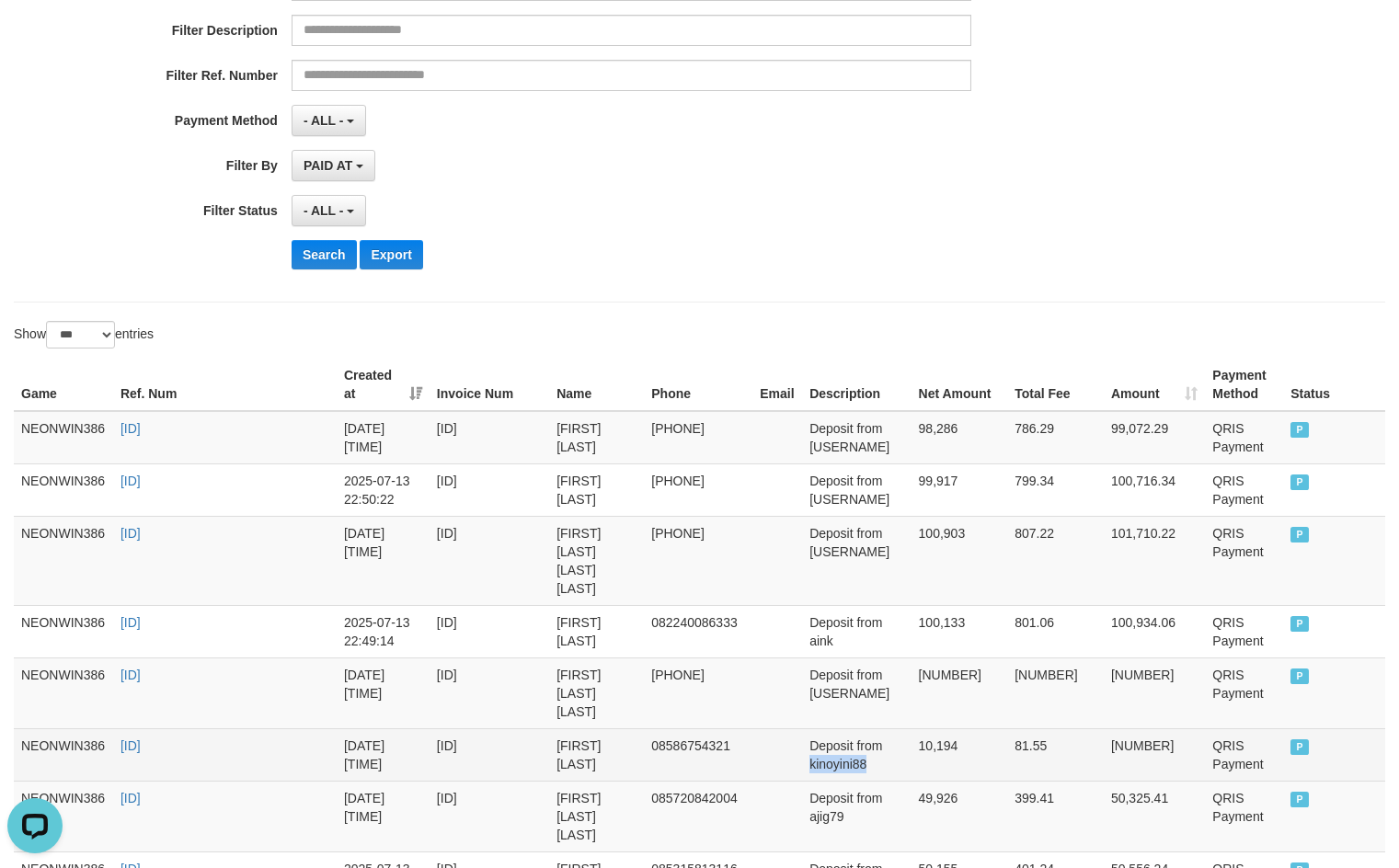 click on "Deposit from kinoyini88" at bounding box center [856, 754] 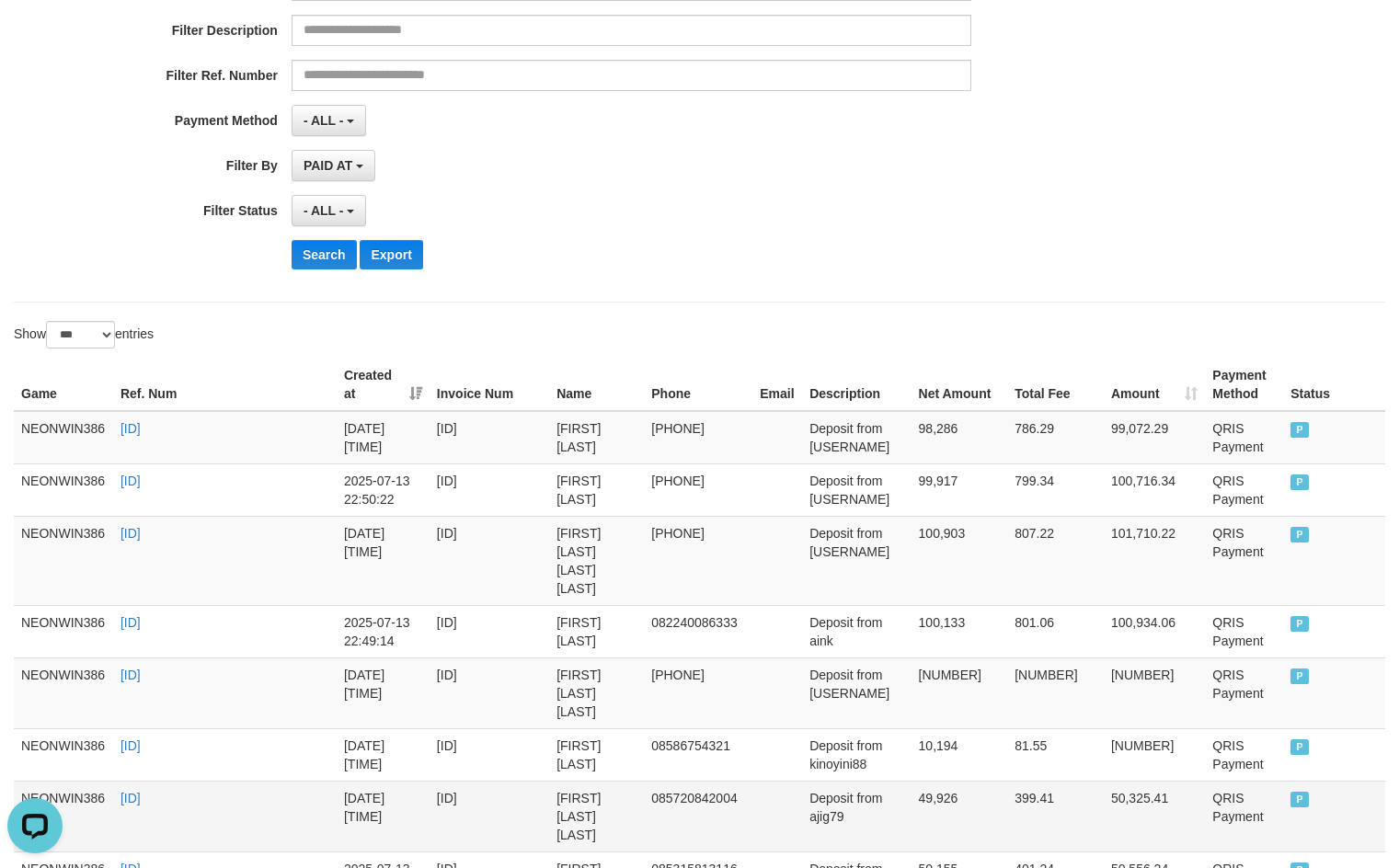 click on "TEDDY SETIADI GUNAWAN" at bounding box center [596, 816] 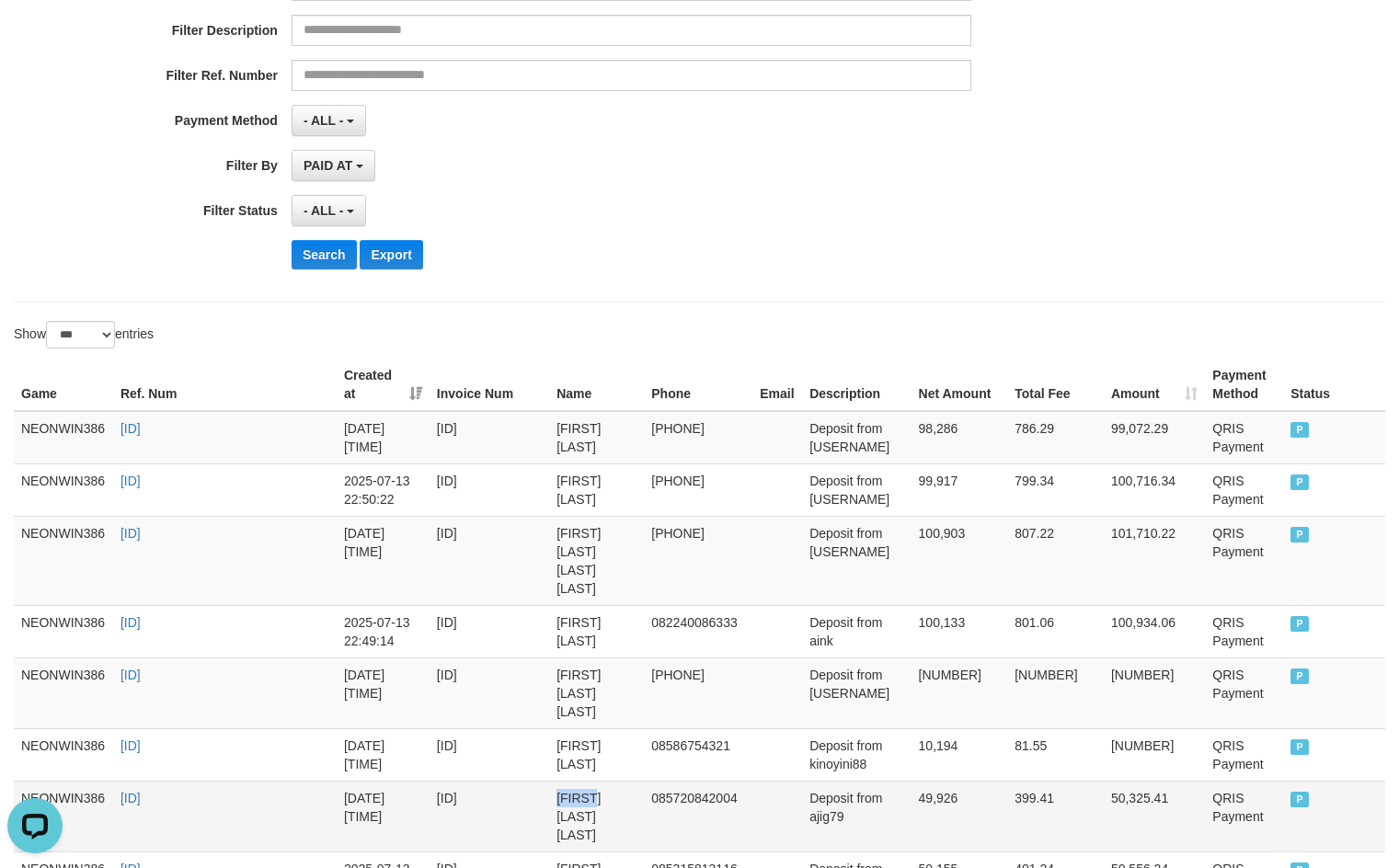 click on "TEDDY SETIADI GUNAWAN" at bounding box center [596, 816] 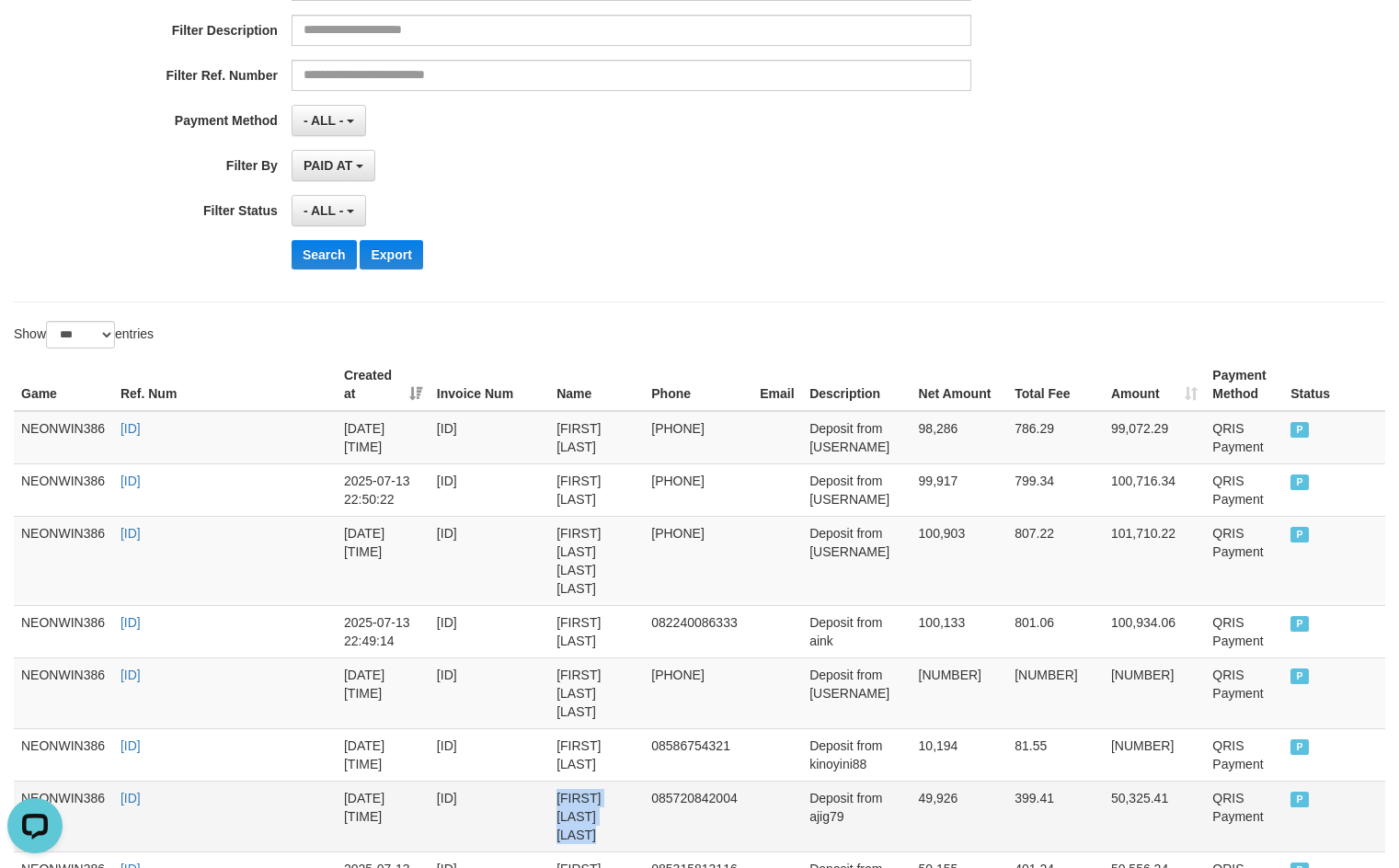 click on "TEDDY SETIADI GUNAWAN" at bounding box center (596, 816) 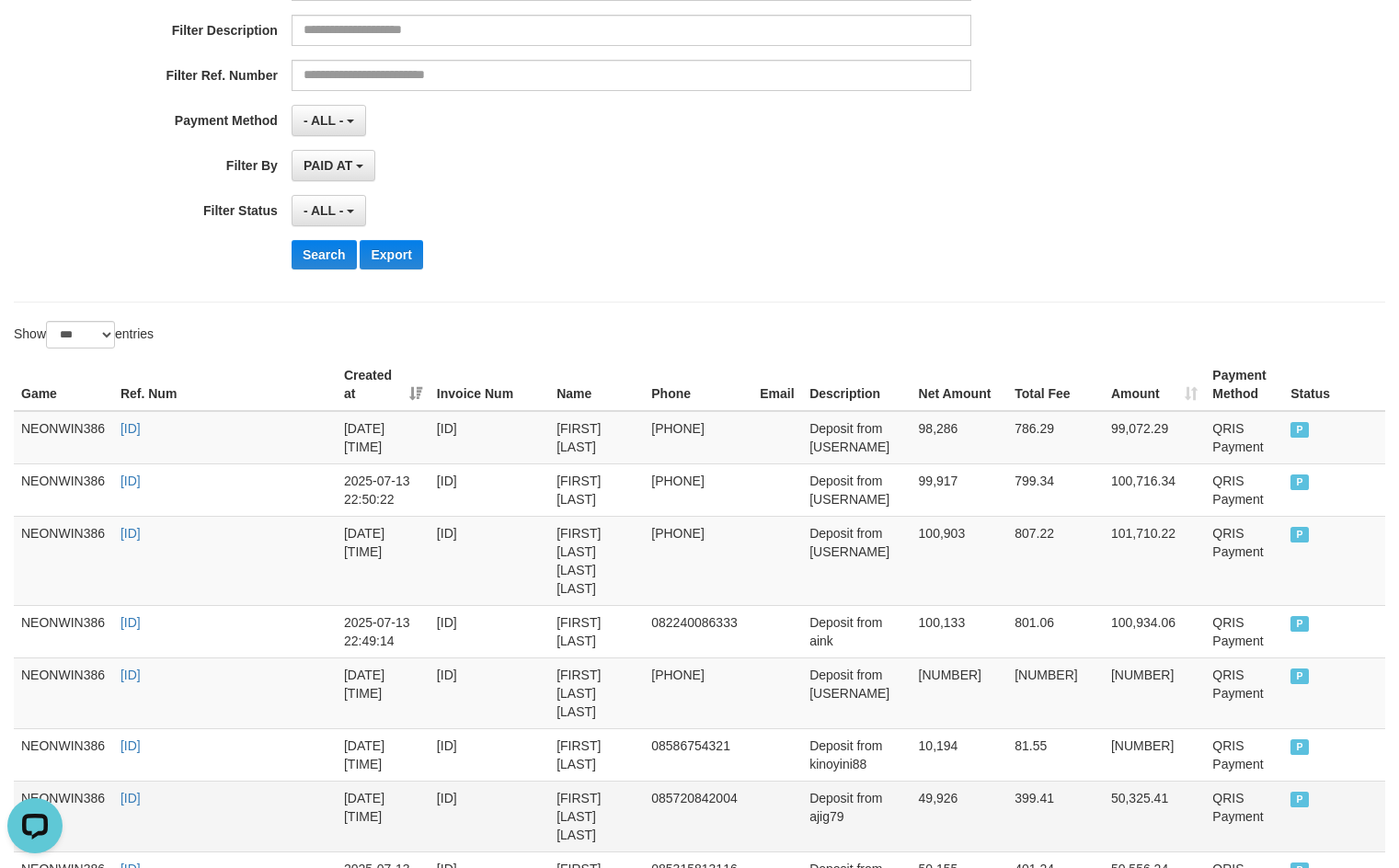 click on "Deposit from ajig79" at bounding box center [856, 816] 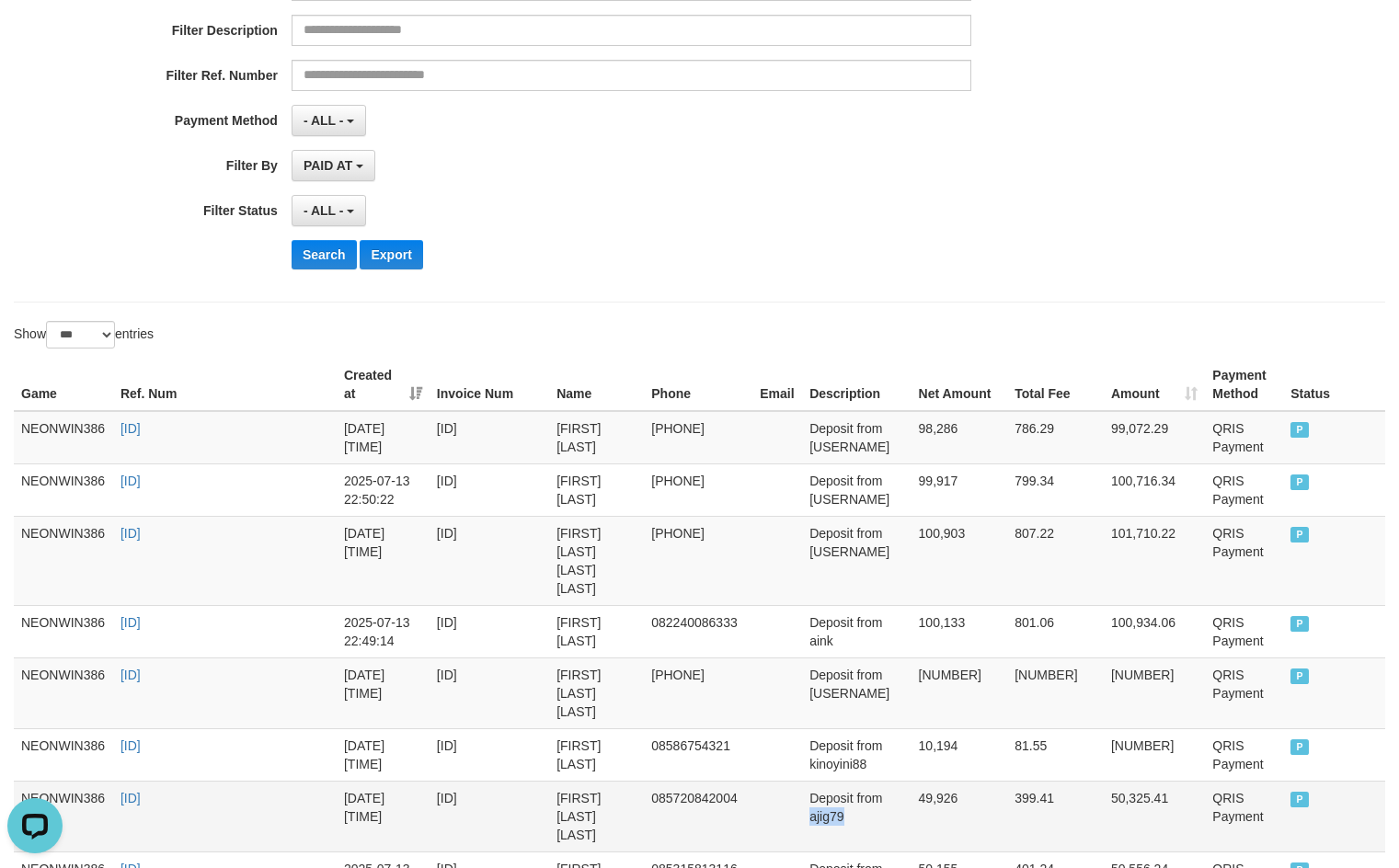 drag, startPoint x: 862, startPoint y: 780, endPoint x: 880, endPoint y: 782, distance: 18.11077 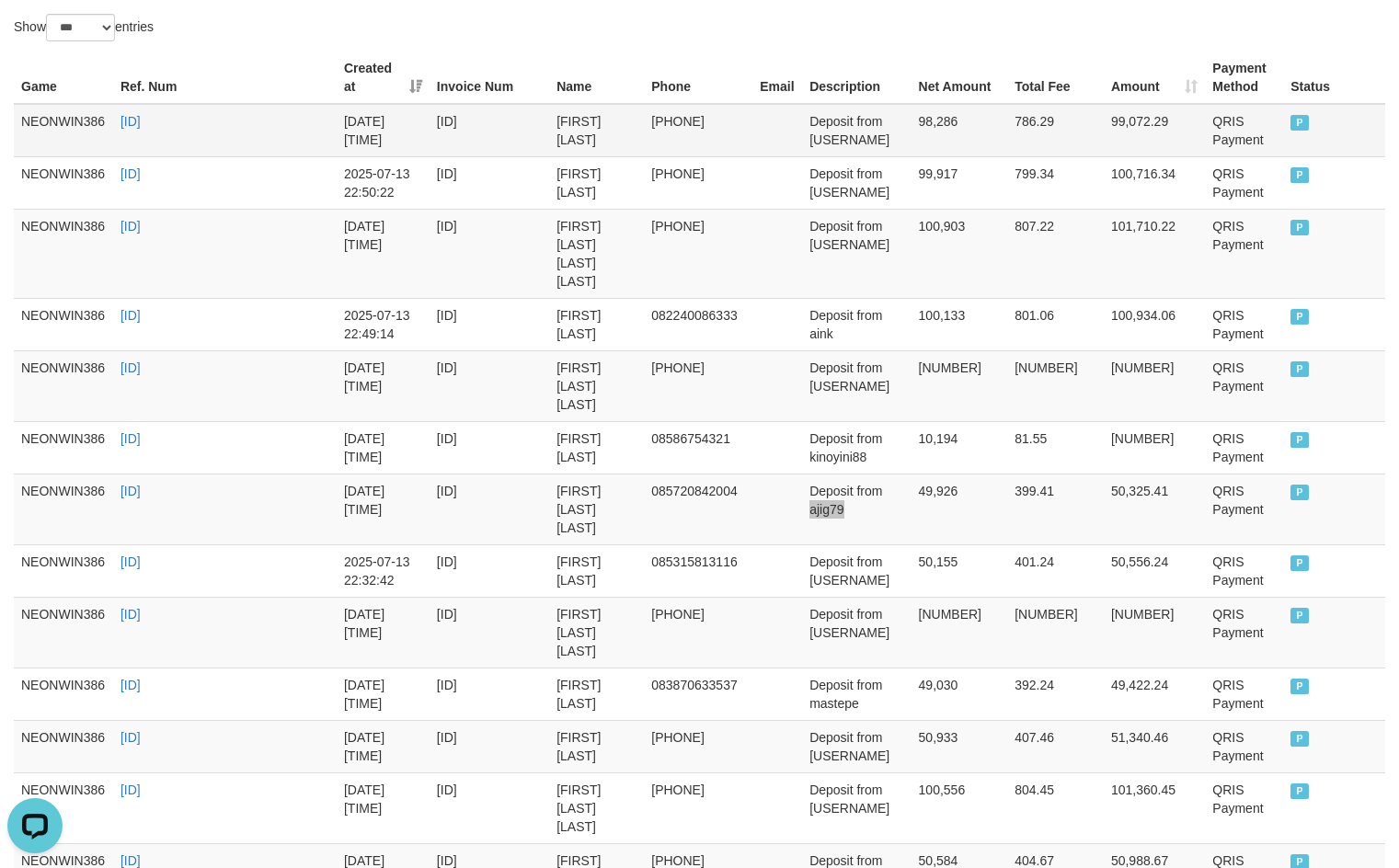 scroll, scrollTop: 919, scrollLeft: 0, axis: vertical 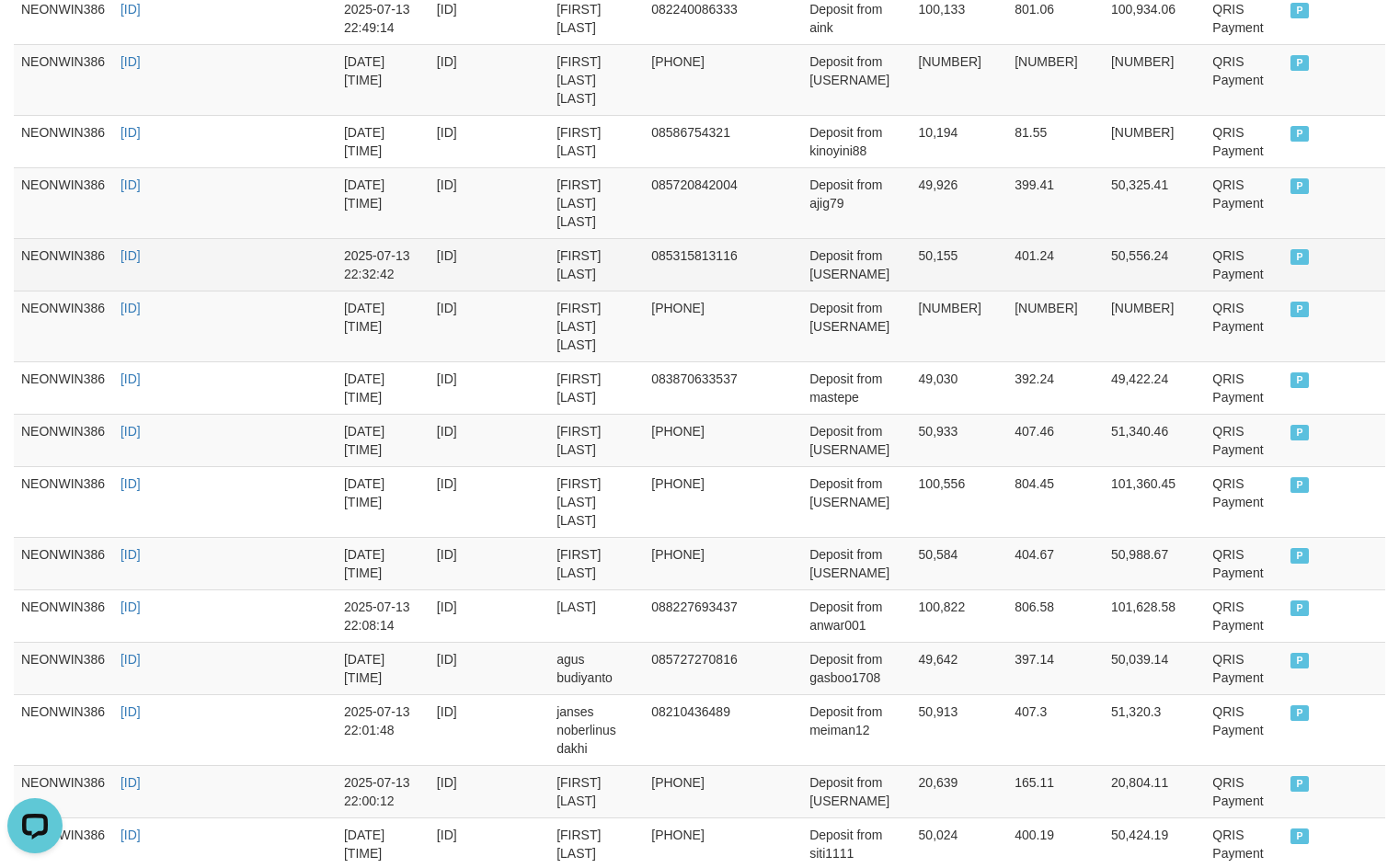 click on "Mitra ramlan" at bounding box center (596, 264) 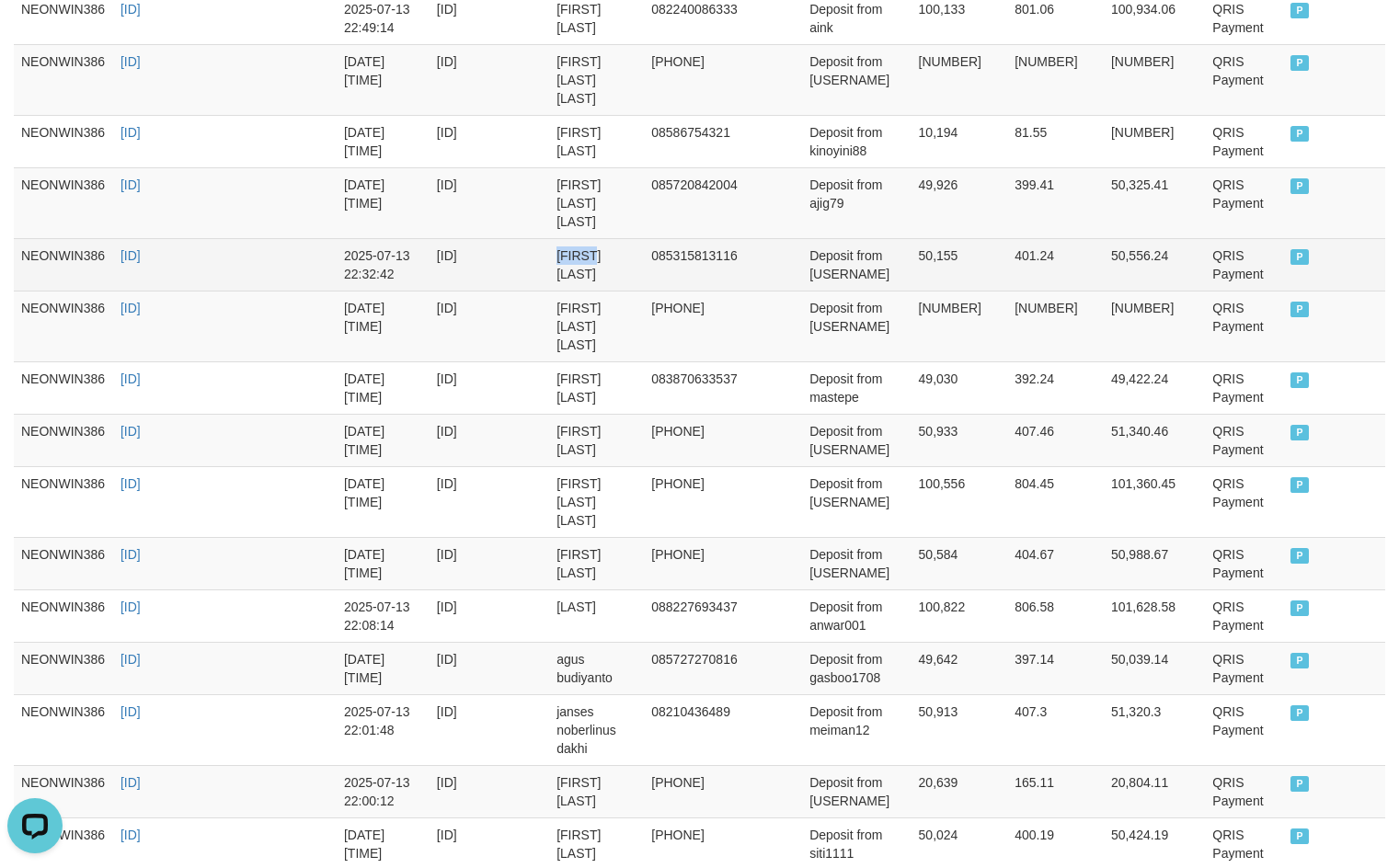 drag, startPoint x: 602, startPoint y: 222, endPoint x: 633, endPoint y: 222, distance: 31 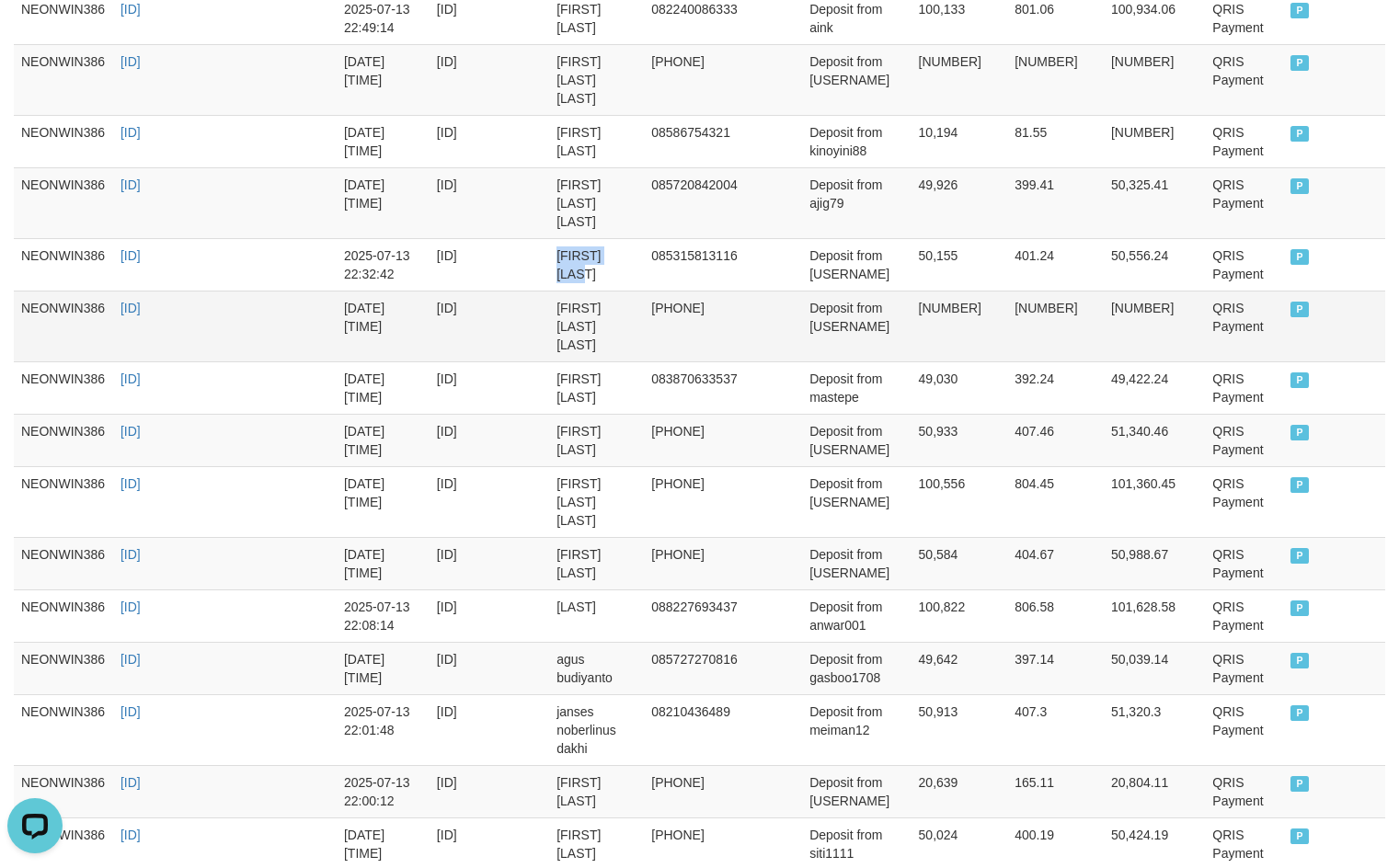 drag, startPoint x: 633, startPoint y: 222, endPoint x: 795, endPoint y: 273, distance: 169.83816 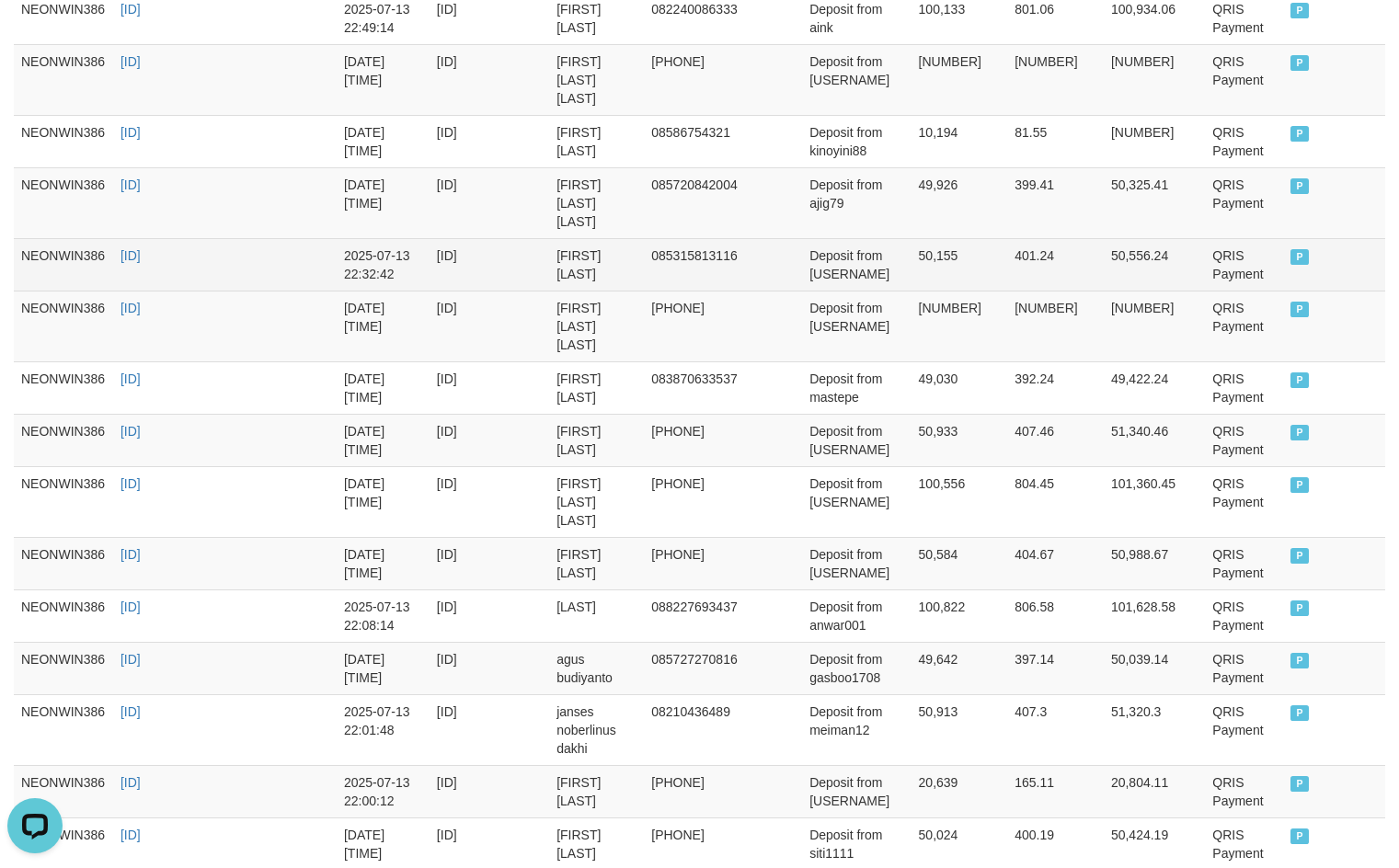 click on "Deposit from mitra990" at bounding box center (856, 264) 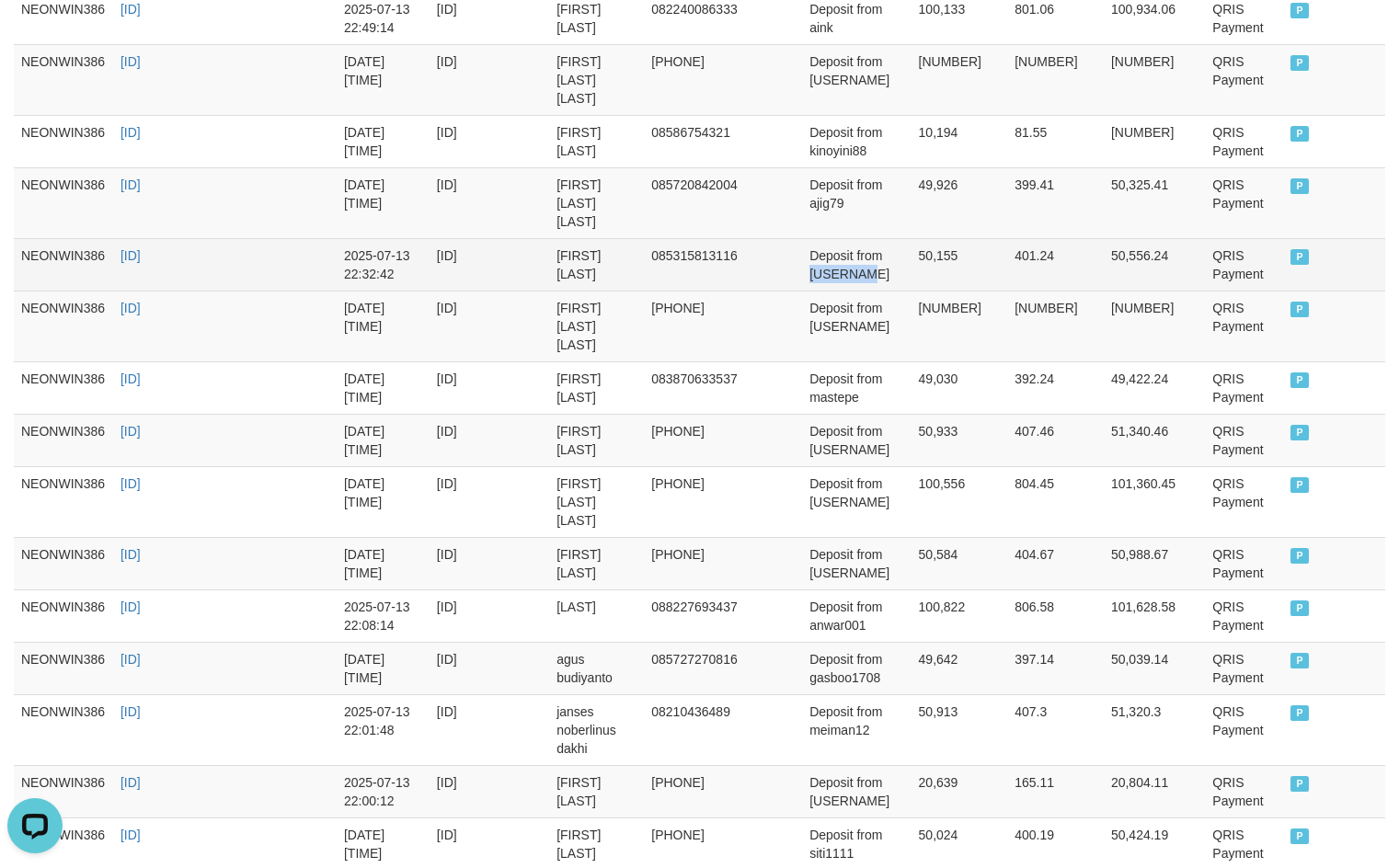 click on "Deposit from mitra990" at bounding box center (856, 264) 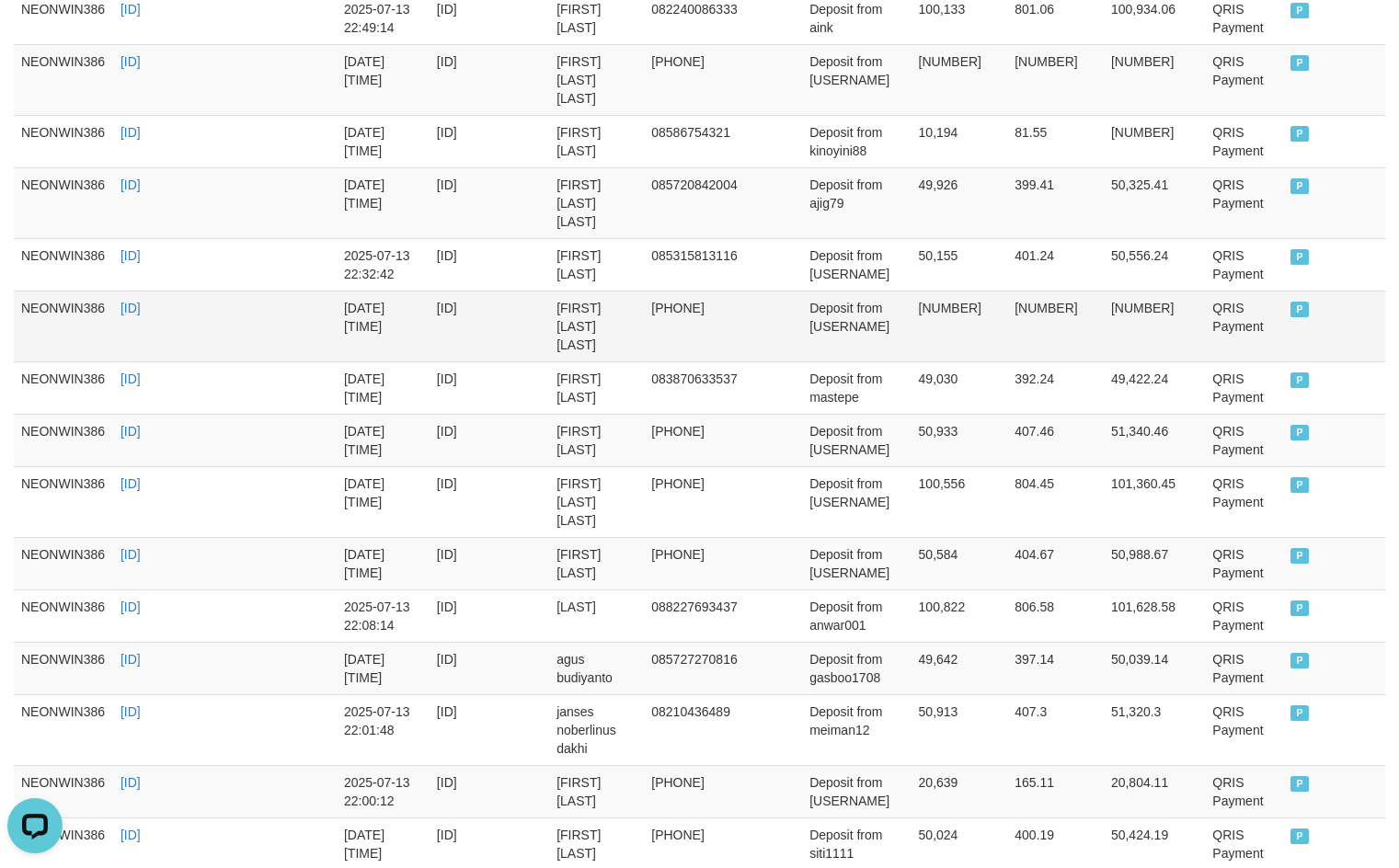 click on "purnama angga puspita" at bounding box center [596, 326] 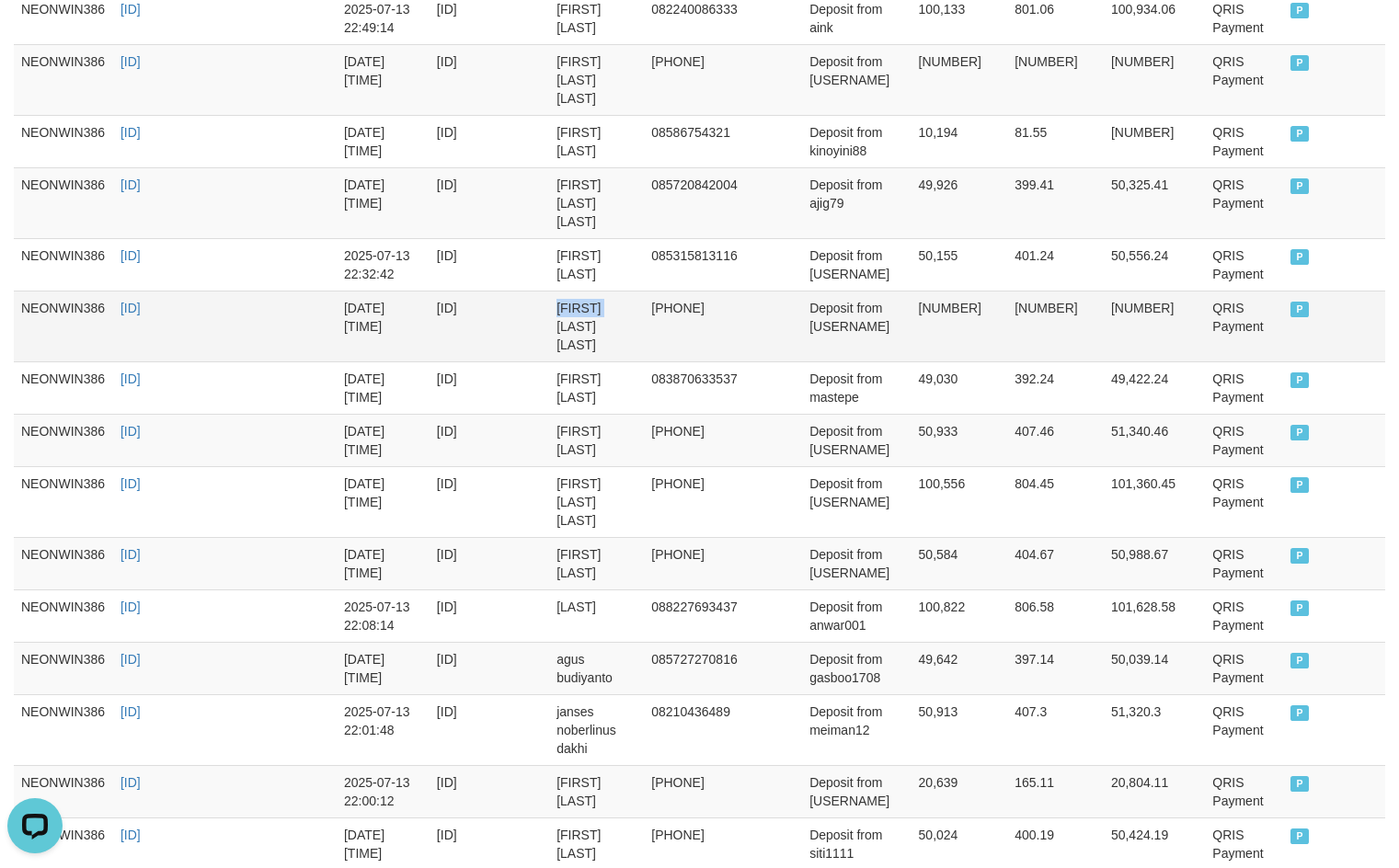 click on "purnama angga puspita" at bounding box center [596, 326] 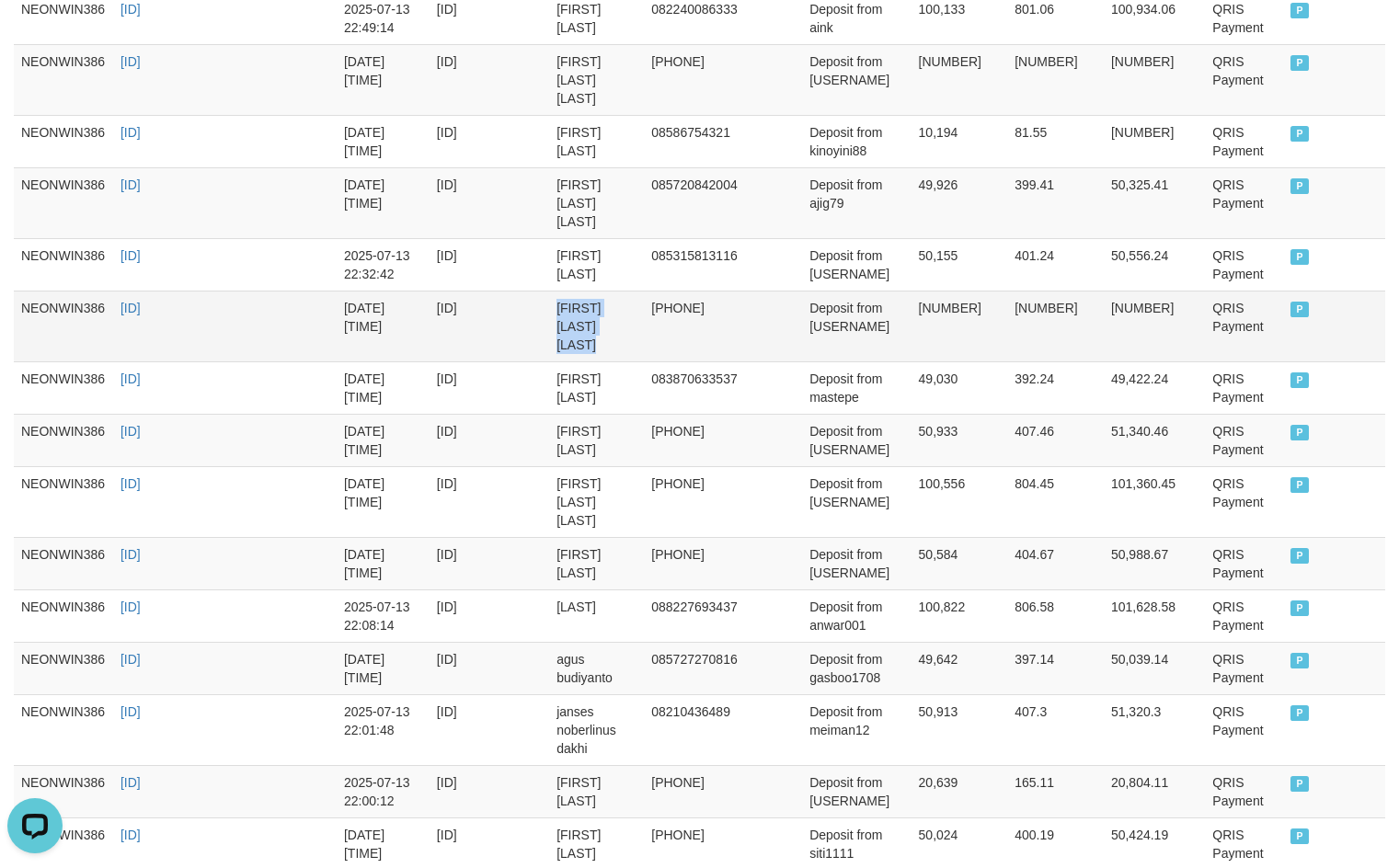 click on "purnama angga puspita" at bounding box center (596, 326) 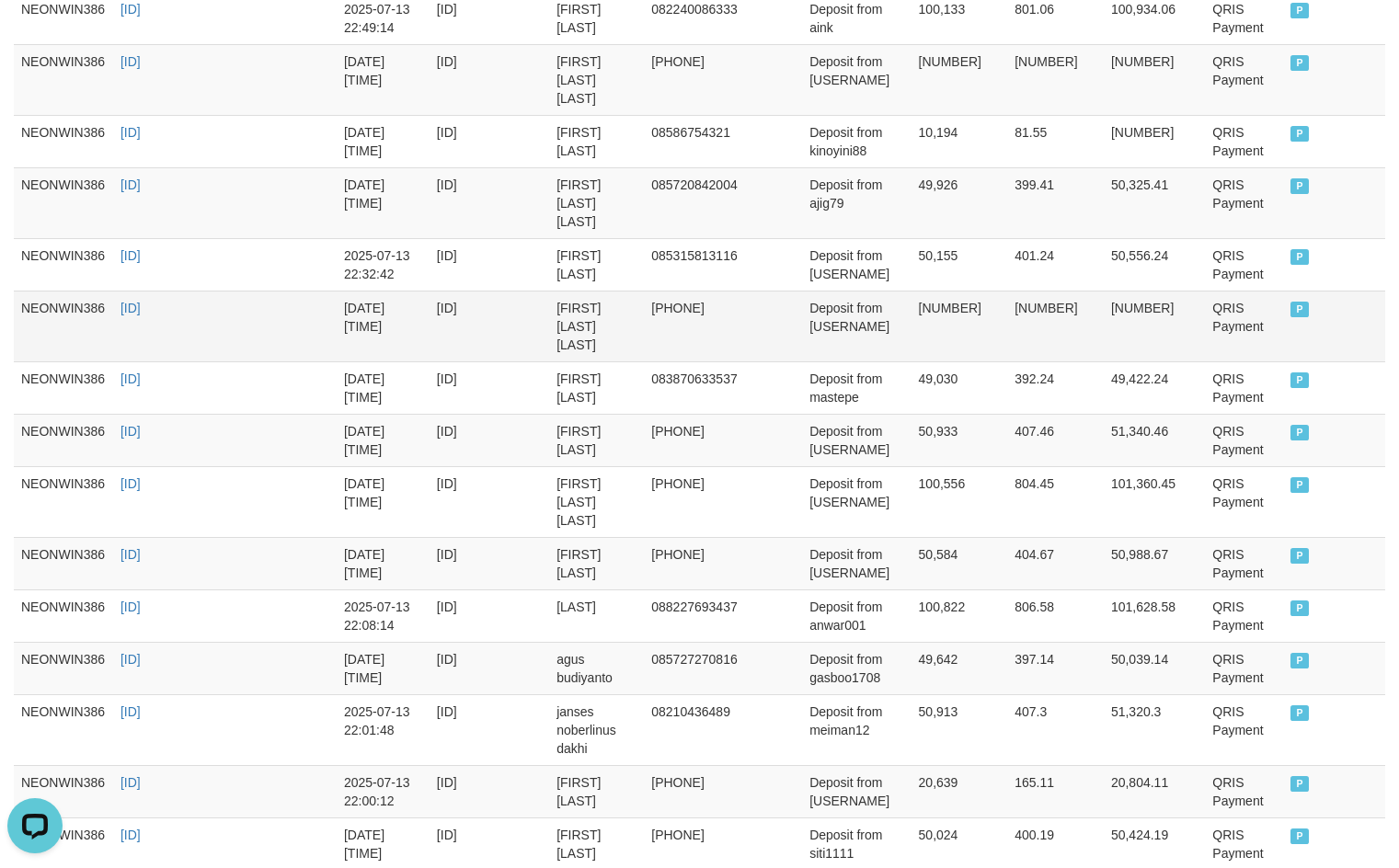 click on "Deposit from purnama1988" at bounding box center (856, 326) 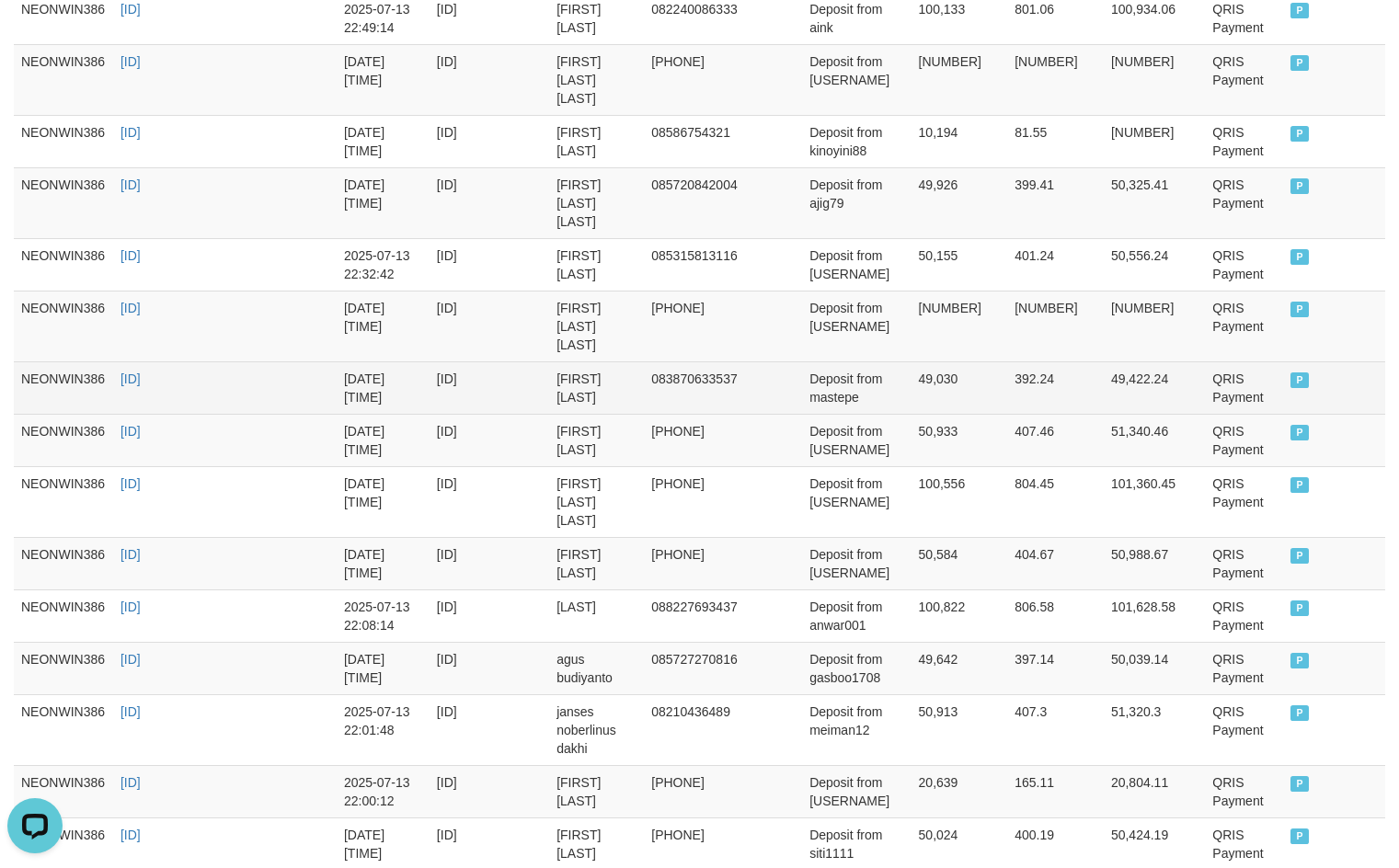 click on "tofik purwoko" at bounding box center (596, 387) 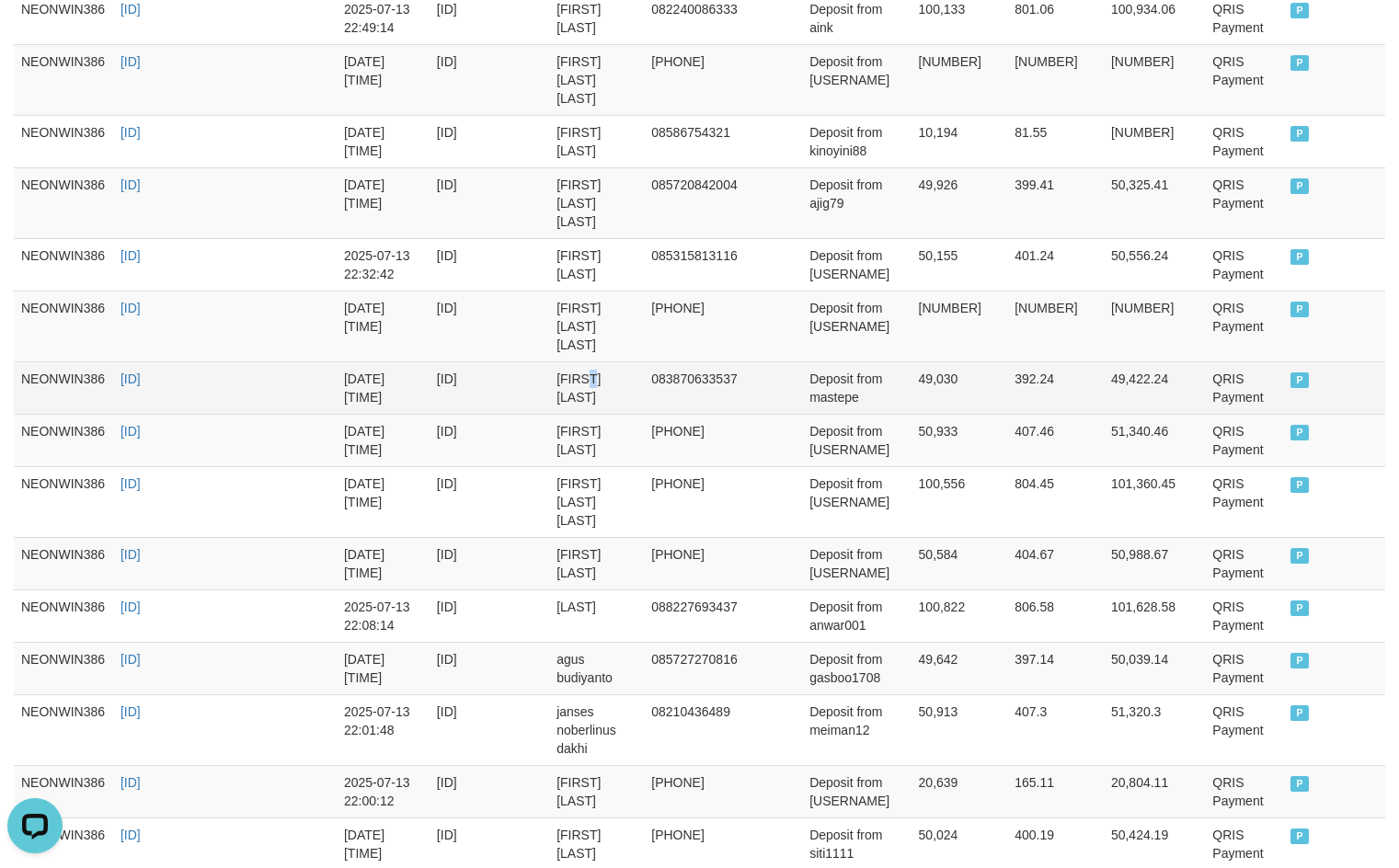 click on "tofik purwoko" at bounding box center (596, 387) 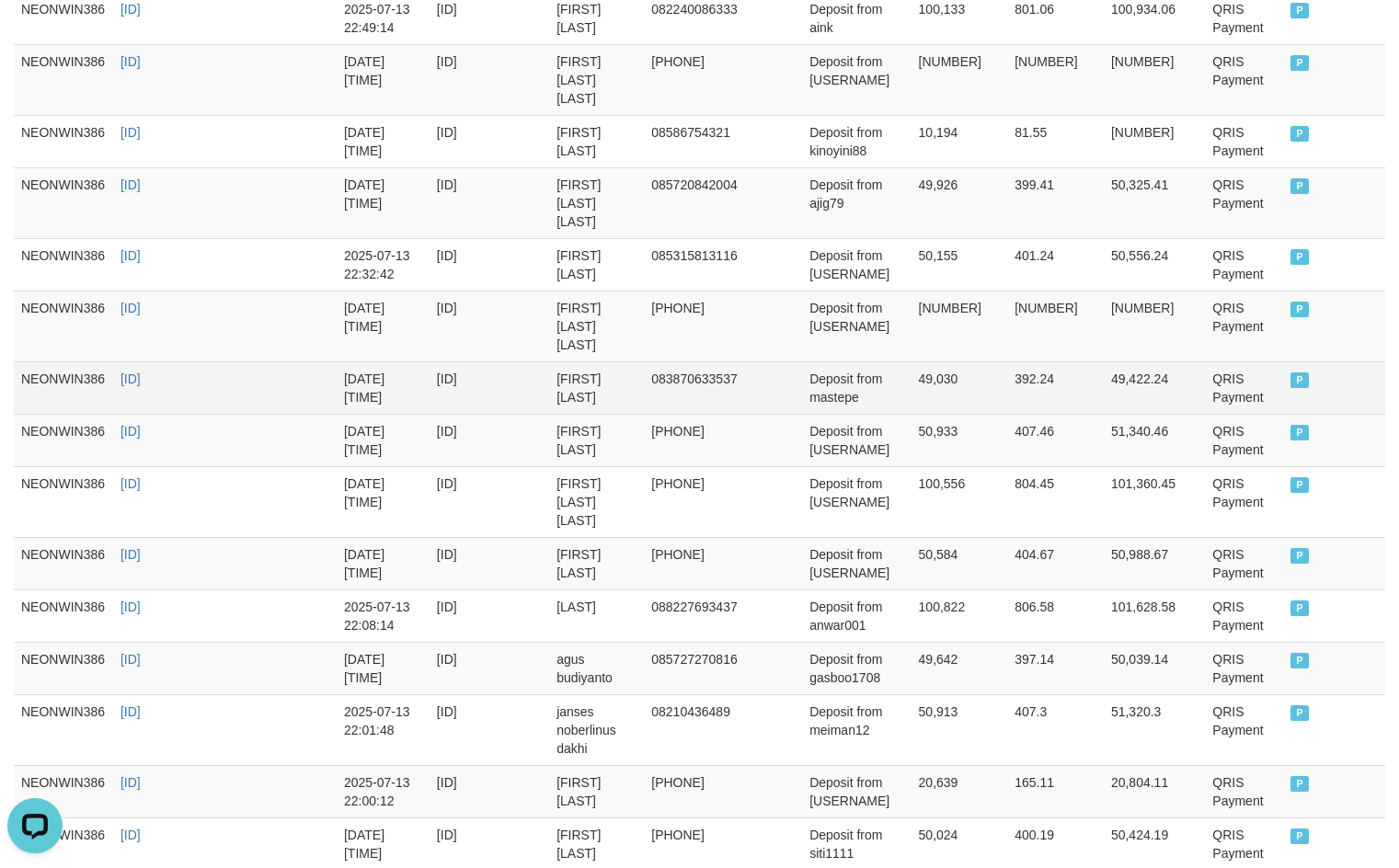 click on "tofik purwoko" at bounding box center (596, 387) 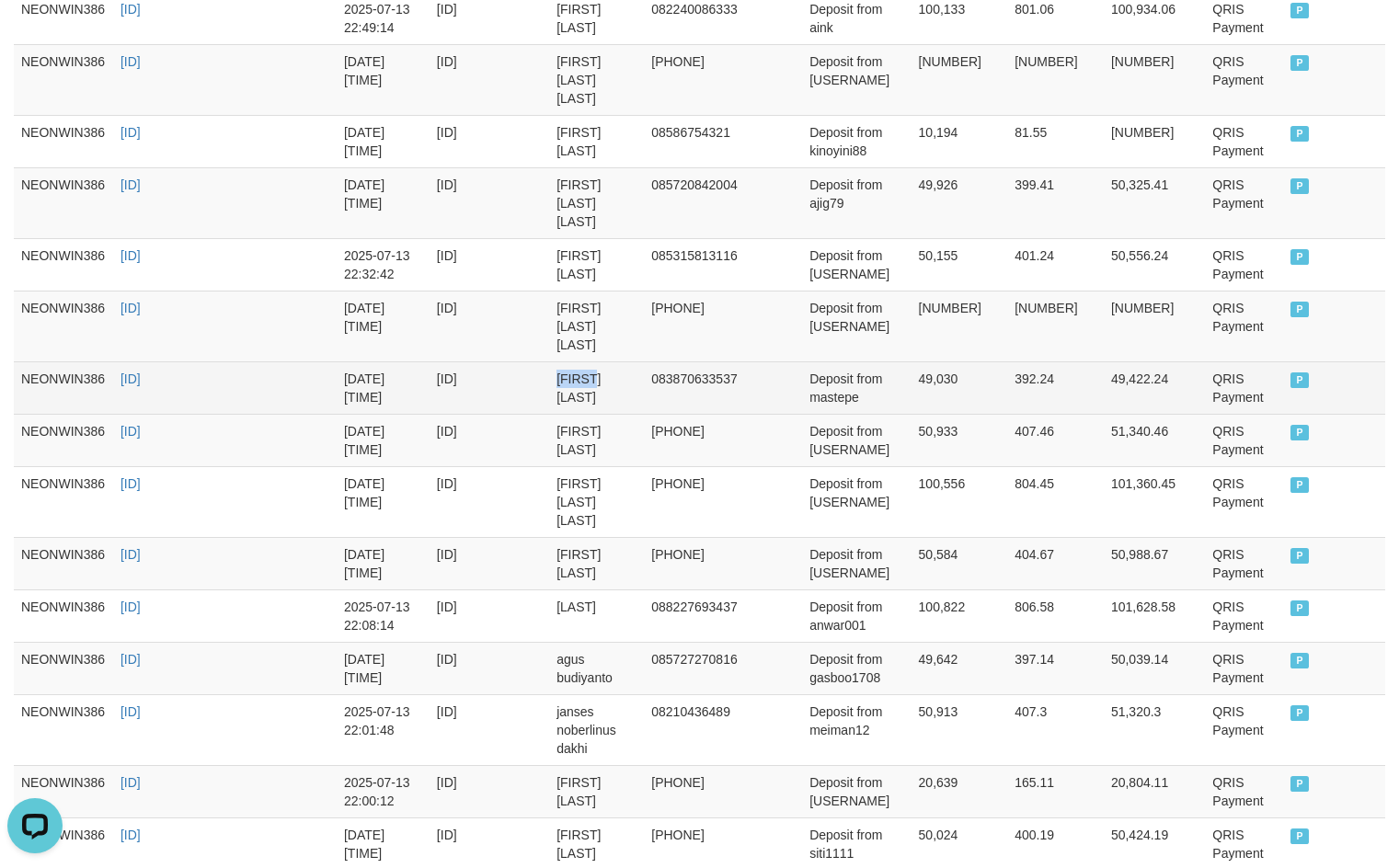 click on "tofik purwoko" at bounding box center [596, 387] 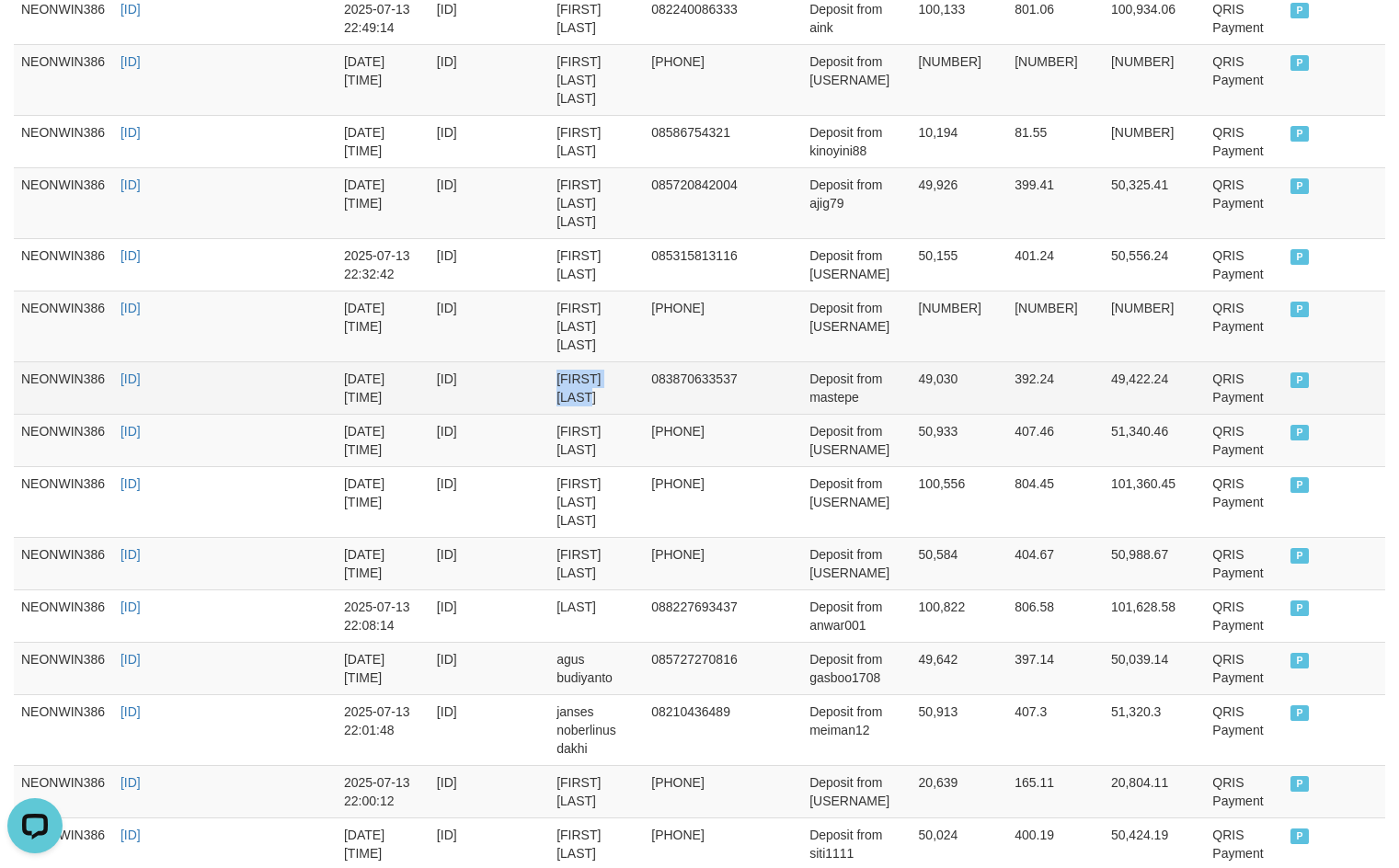 click on "tofik purwoko" at bounding box center (596, 387) 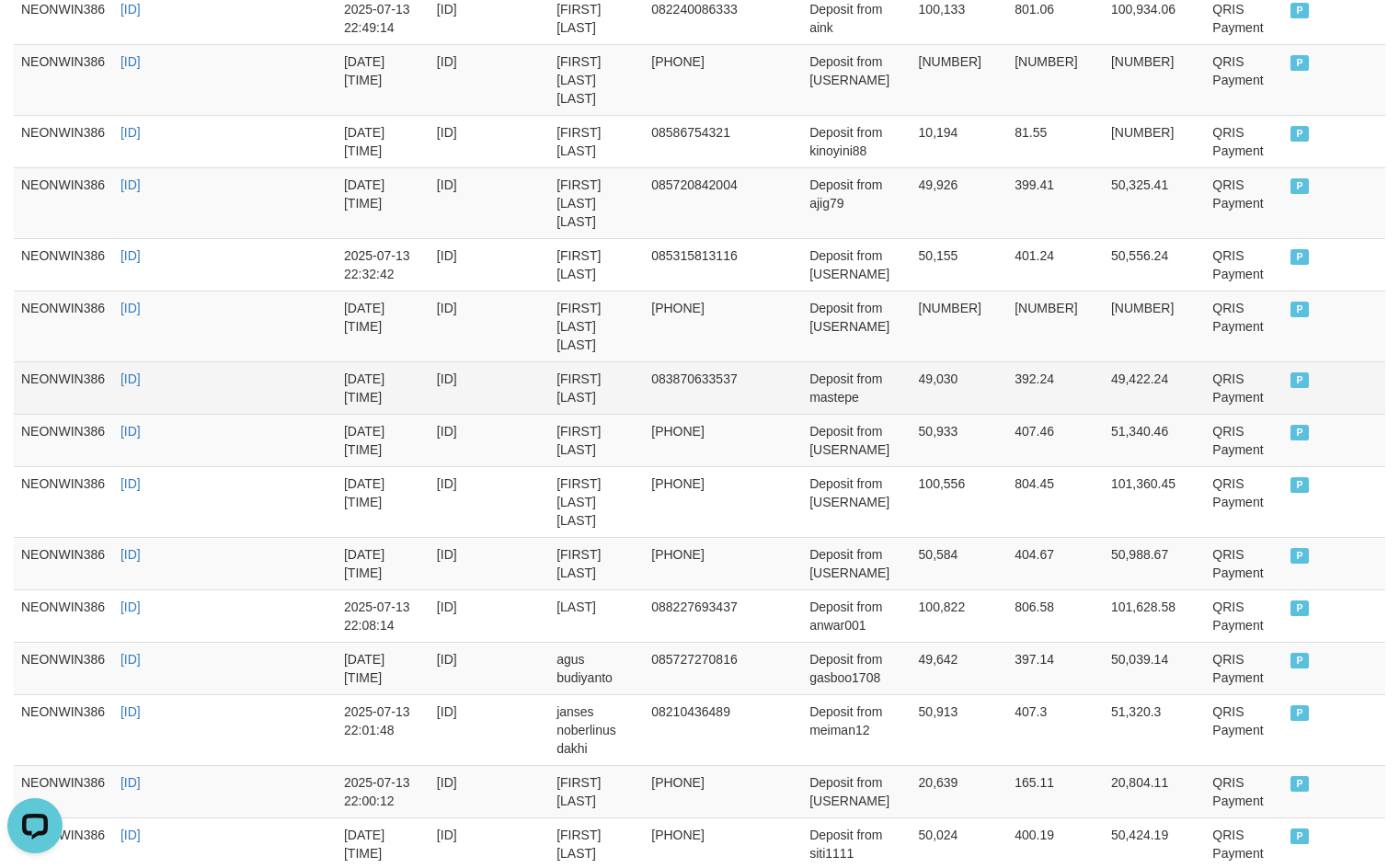 click on "Deposit from mastepe" at bounding box center (856, 387) 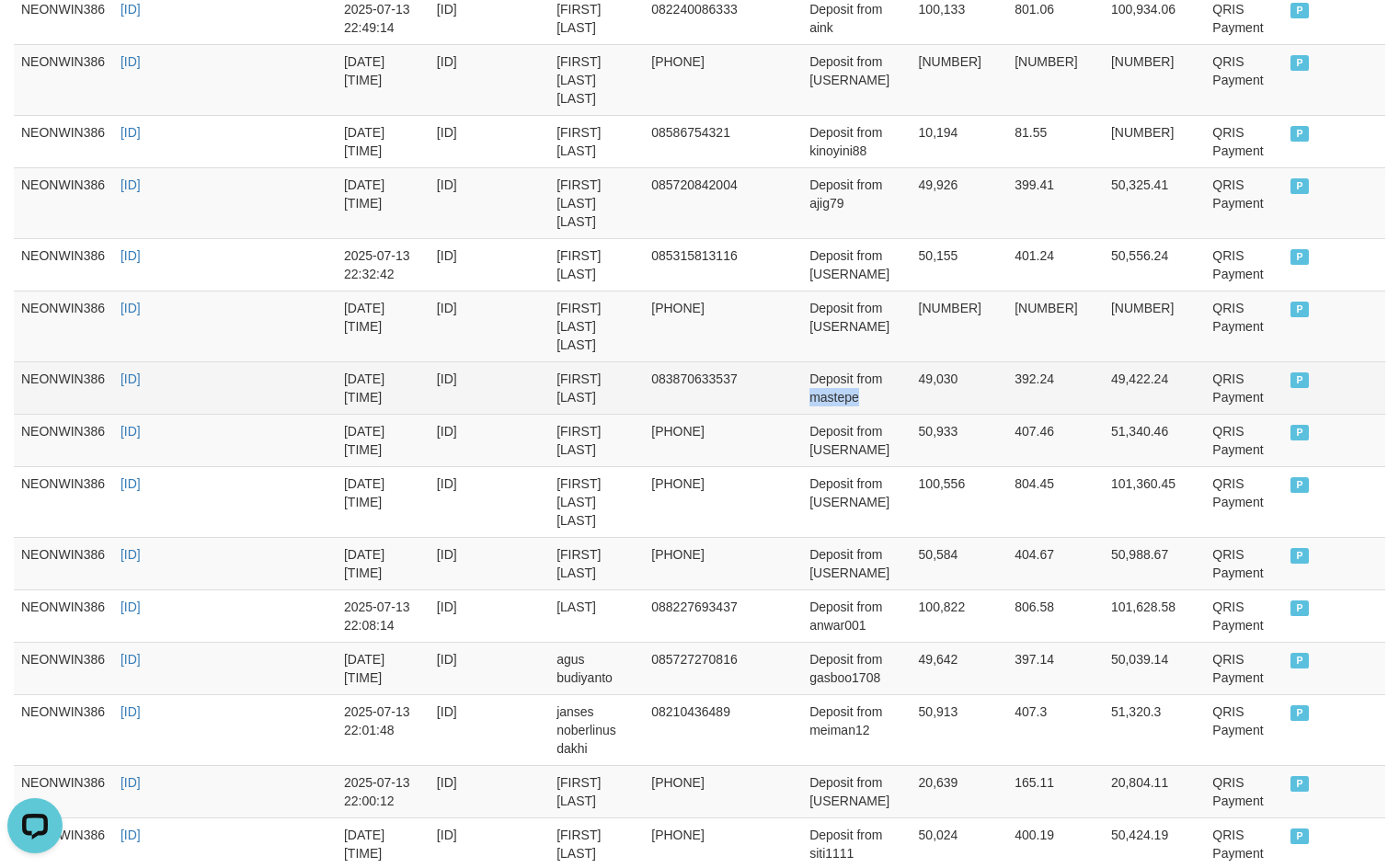 click on "Deposit from mastepe" at bounding box center [856, 387] 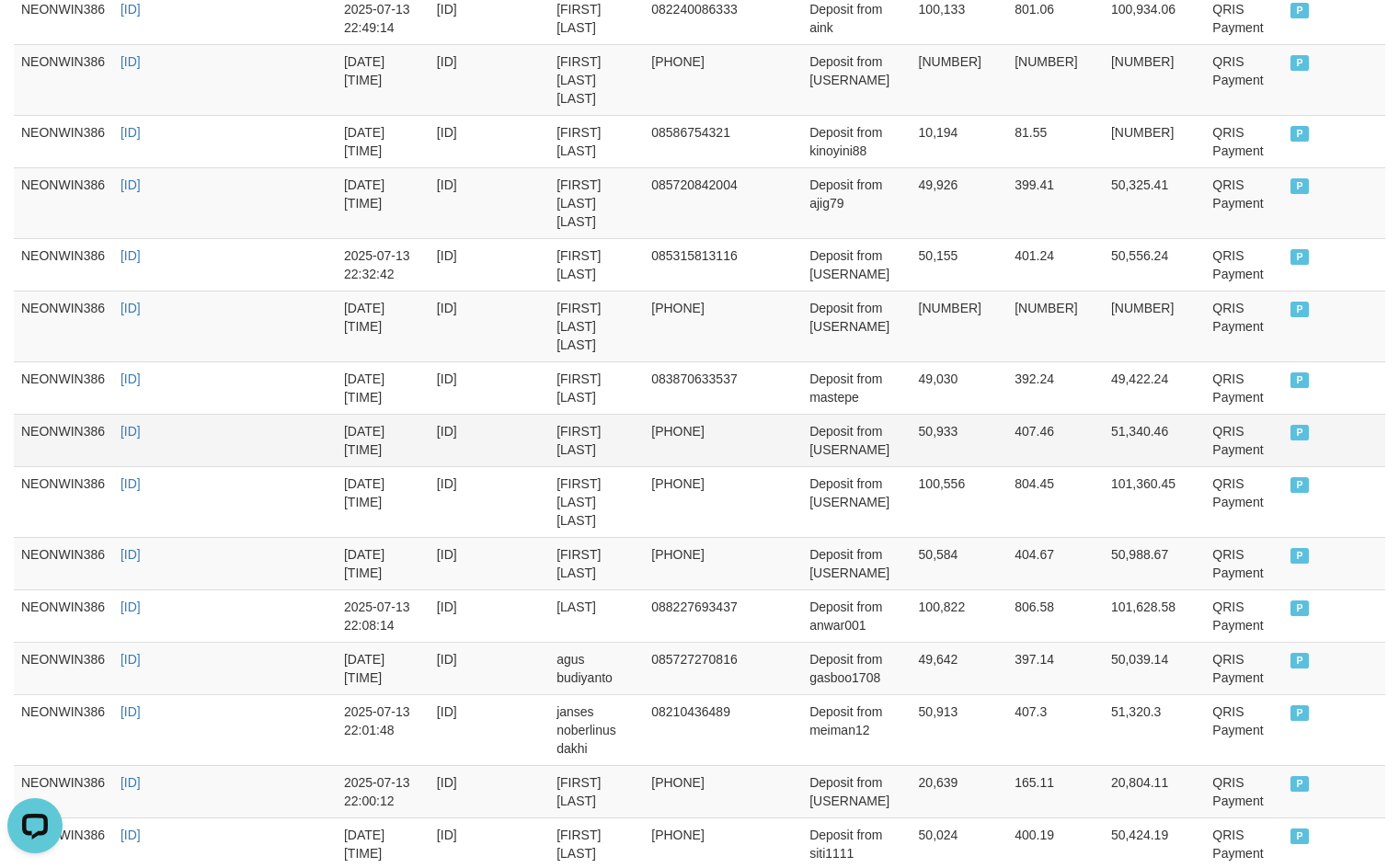 click on "DHANI ISMAYANTO" at bounding box center [596, 440] 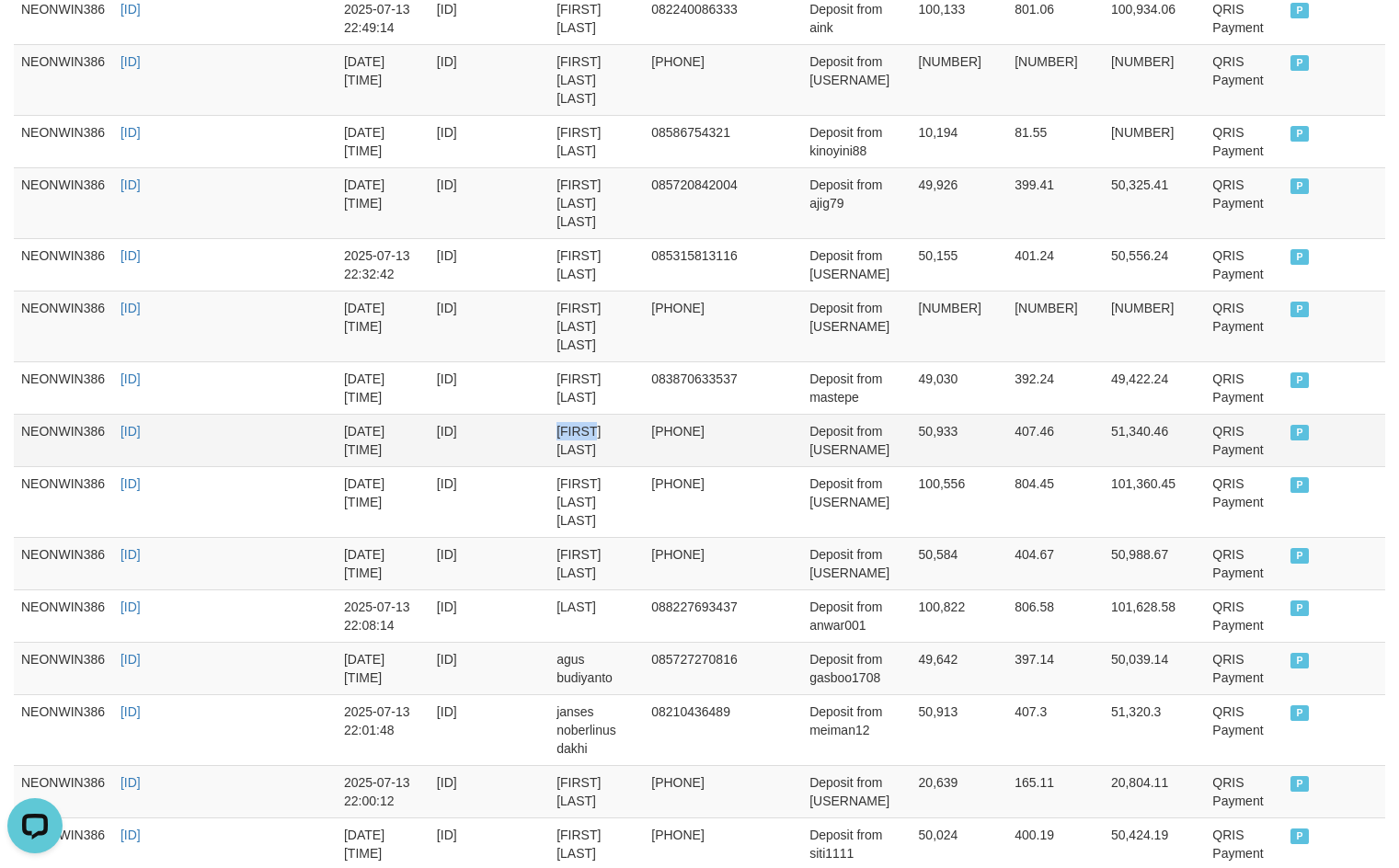 click on "DHANI ISMAYANTO" at bounding box center (596, 440) 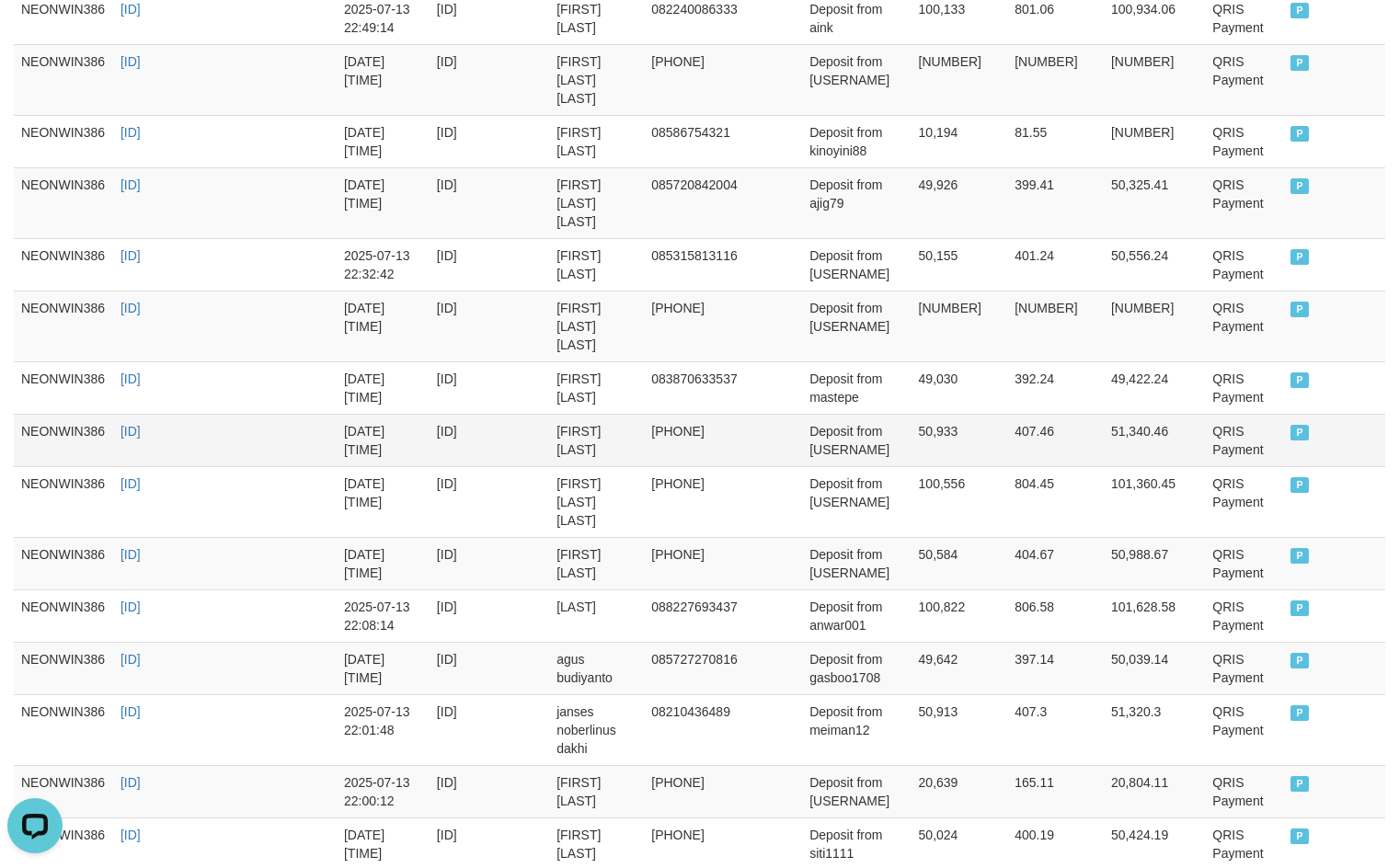 click on "Deposit from vinru85" at bounding box center [856, 440] 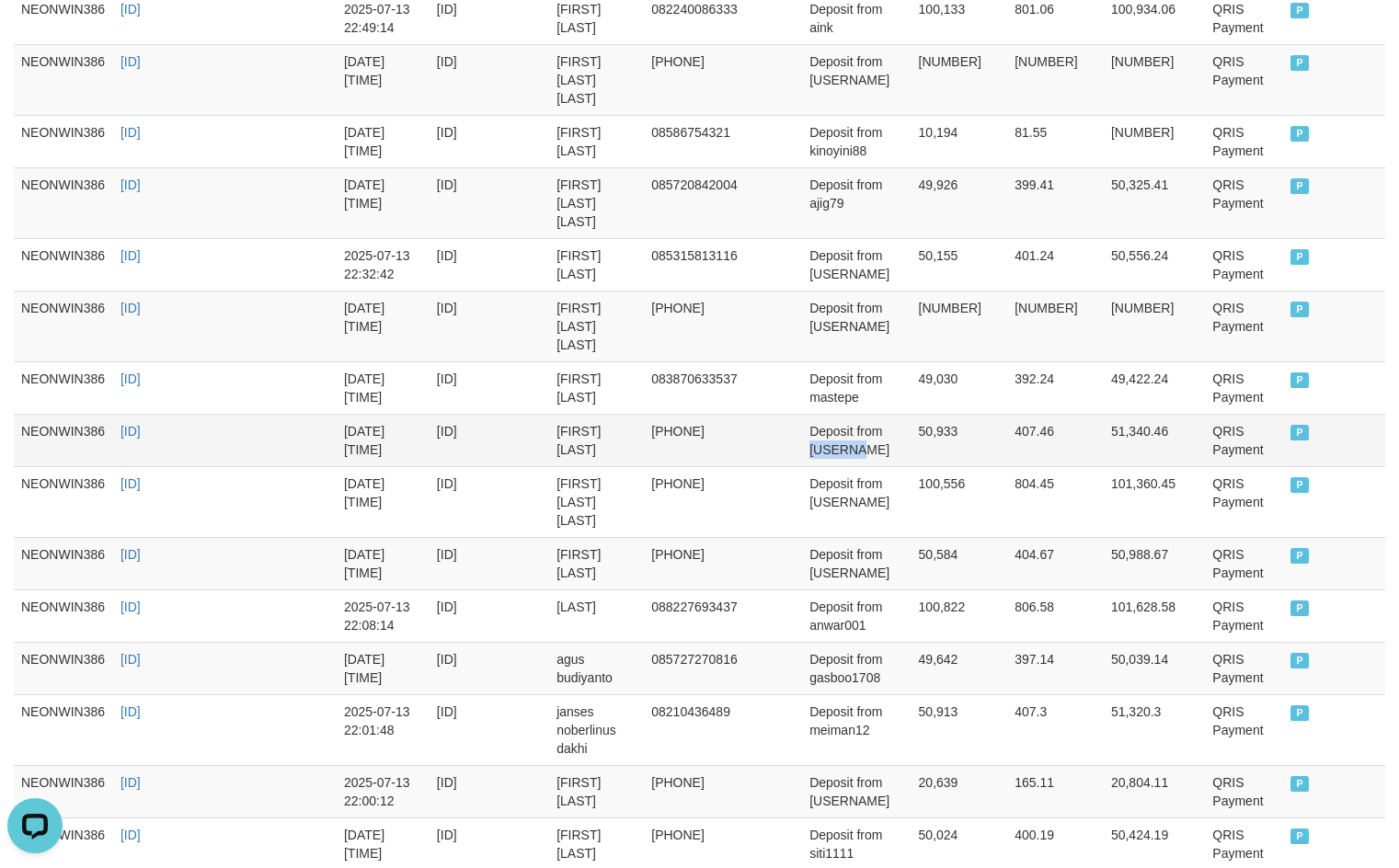 click on "Deposit from vinru85" at bounding box center (856, 440) 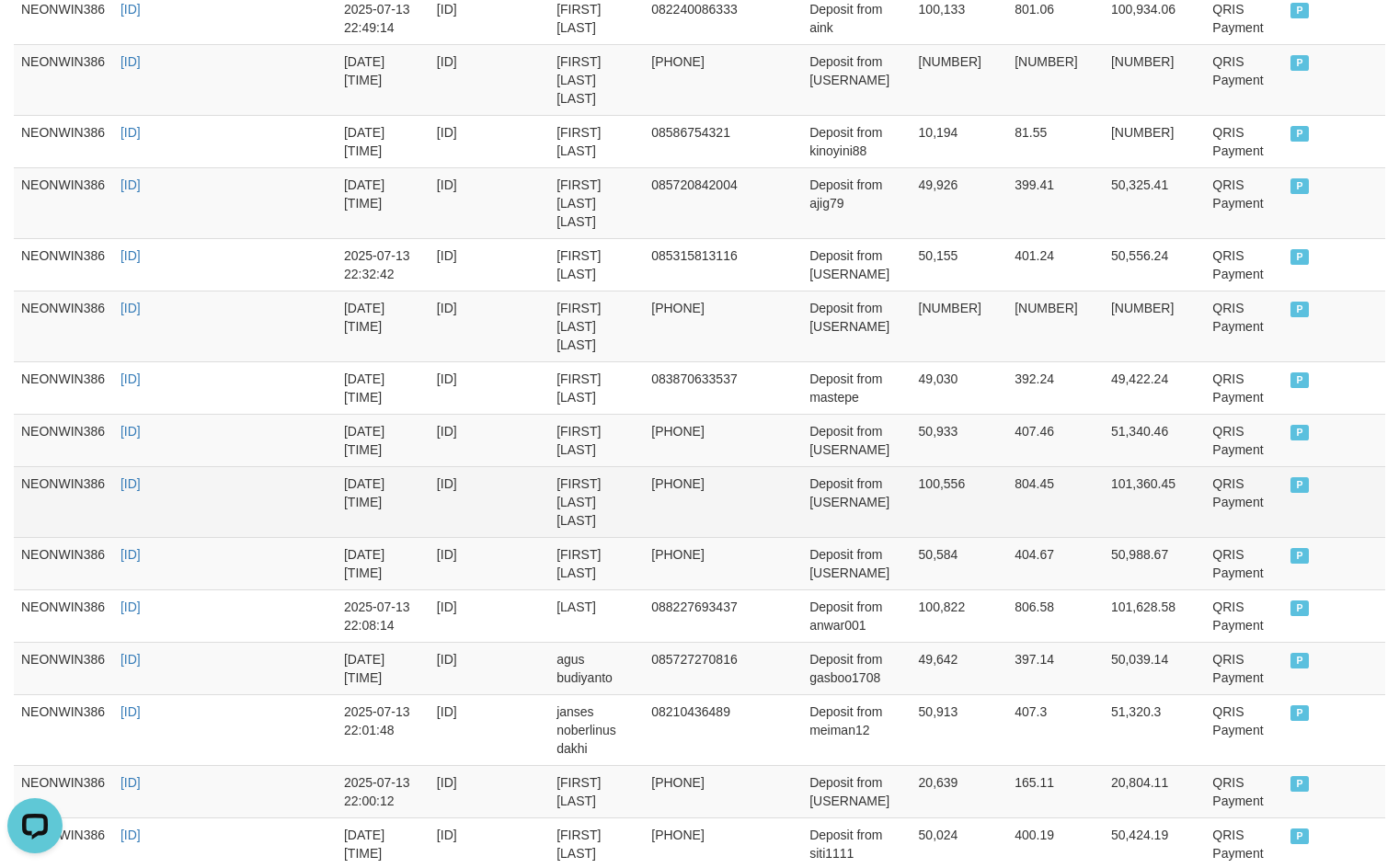 click on "EKO IRWAN GHOZALI" at bounding box center [596, 501] 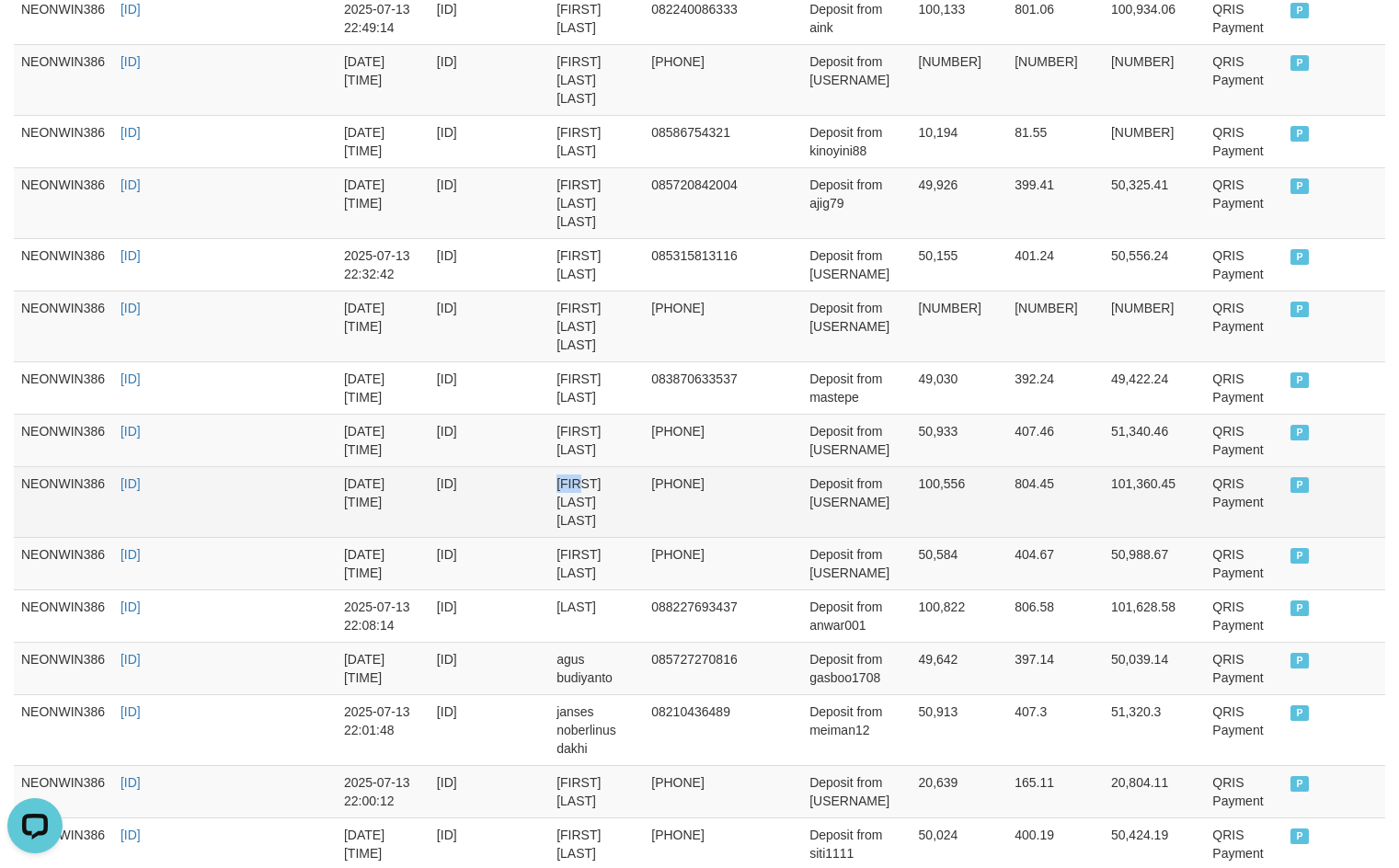 click on "EKO IRWAN GHOZALI" at bounding box center (596, 501) 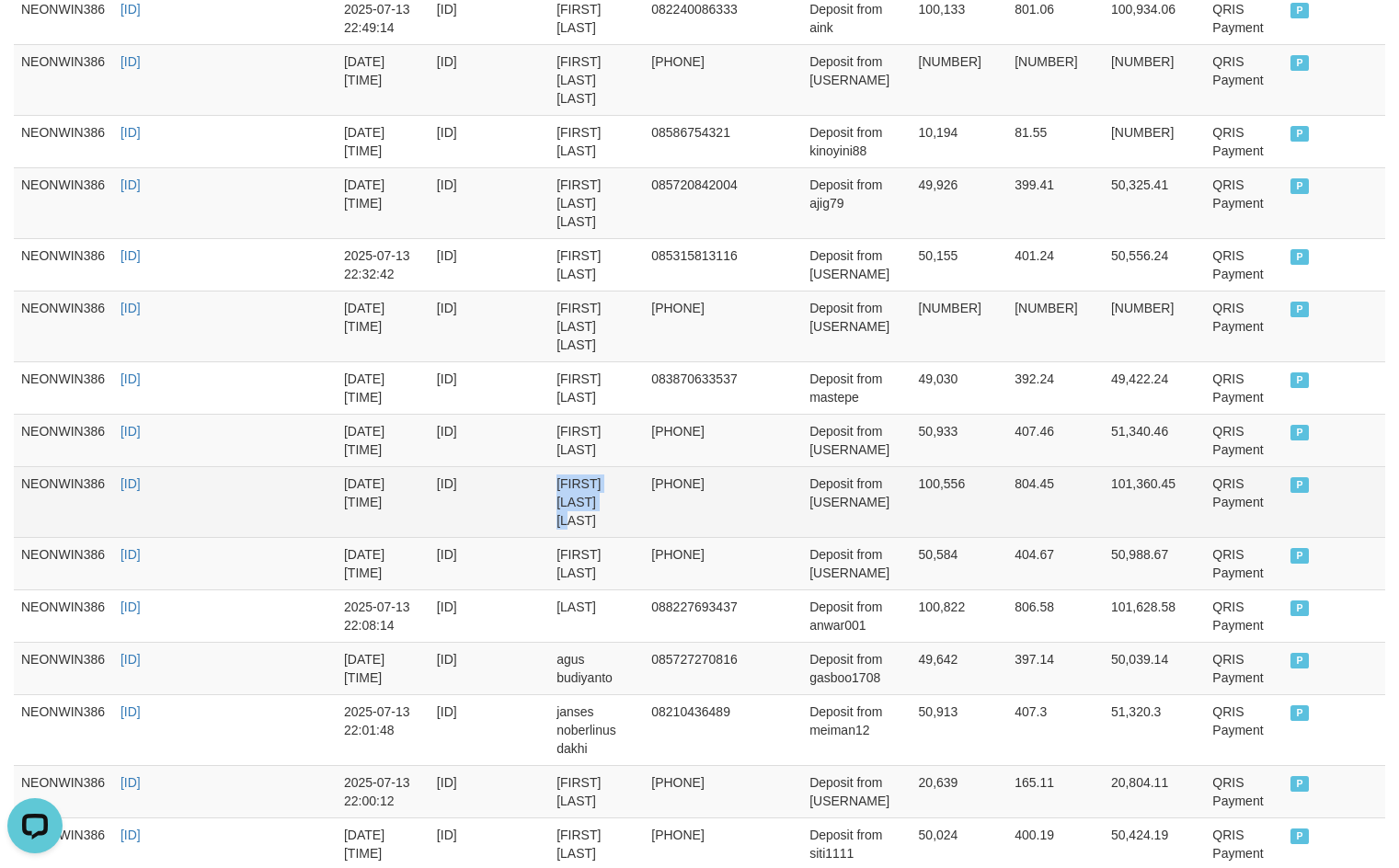 click on "EKO IRWAN GHOZALI" at bounding box center [596, 501] 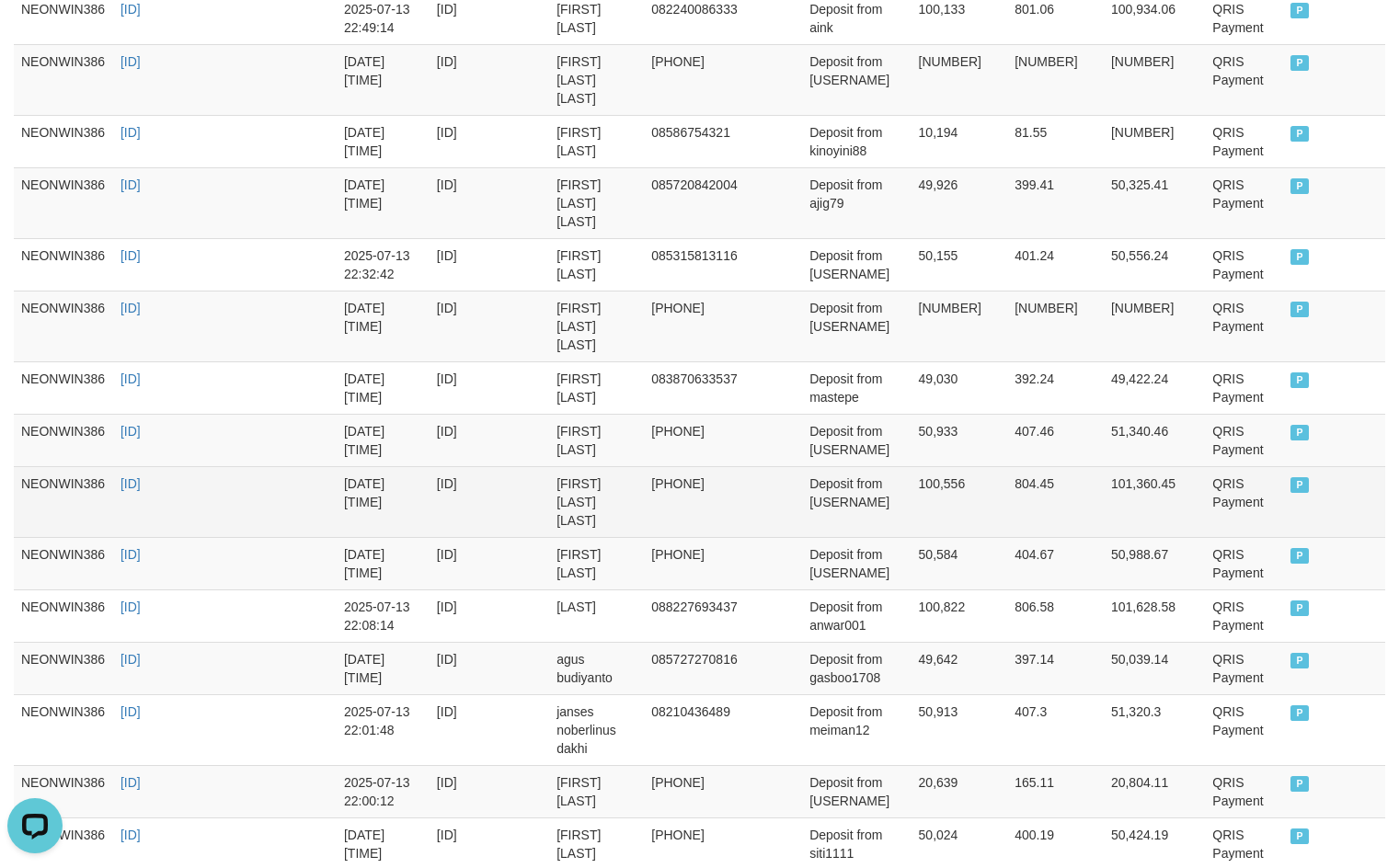 click on "Deposit from tilot666" at bounding box center (856, 501) 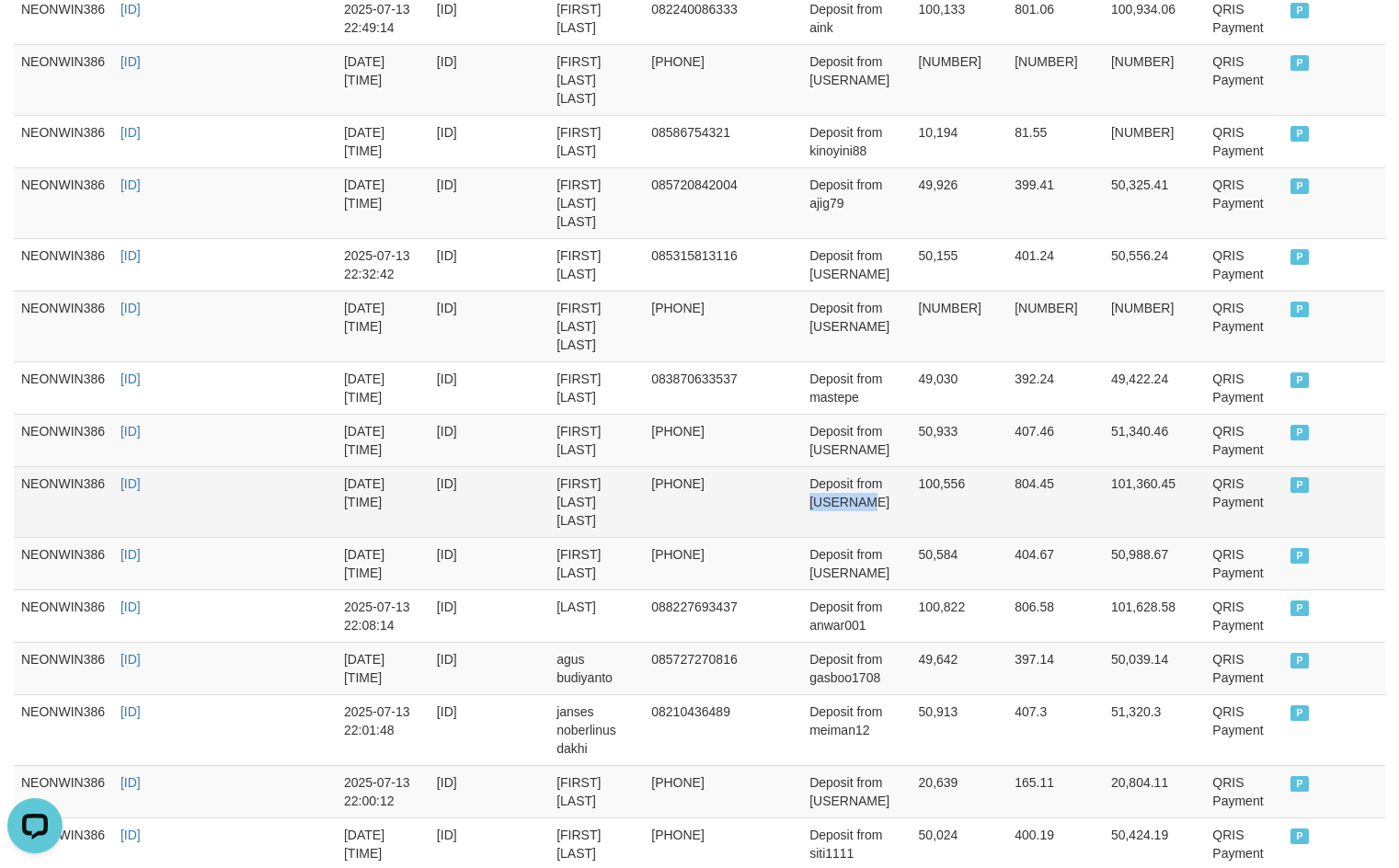 click on "Deposit from tilot666" at bounding box center [856, 501] 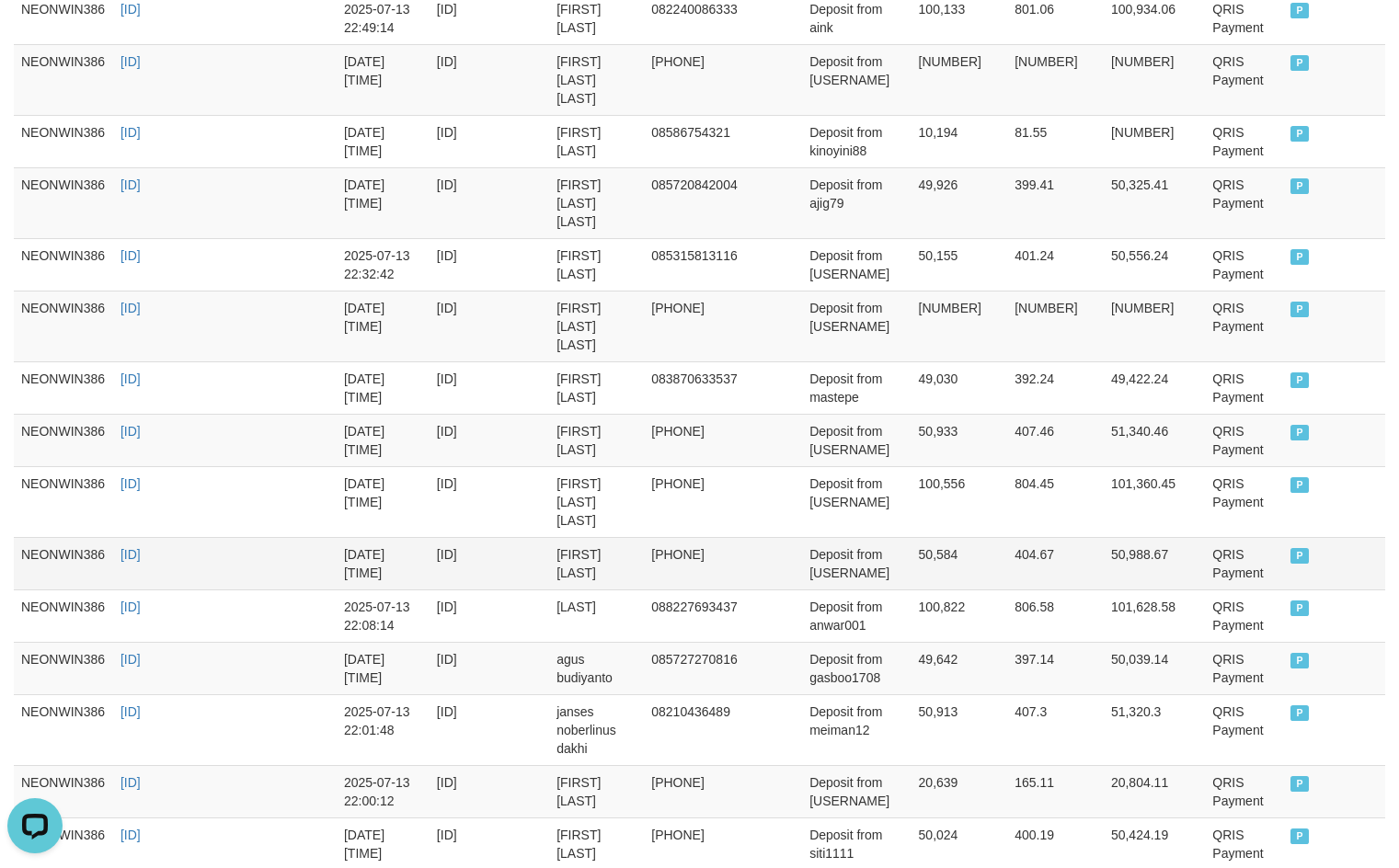 click on "gina rahayu" at bounding box center (596, 563) 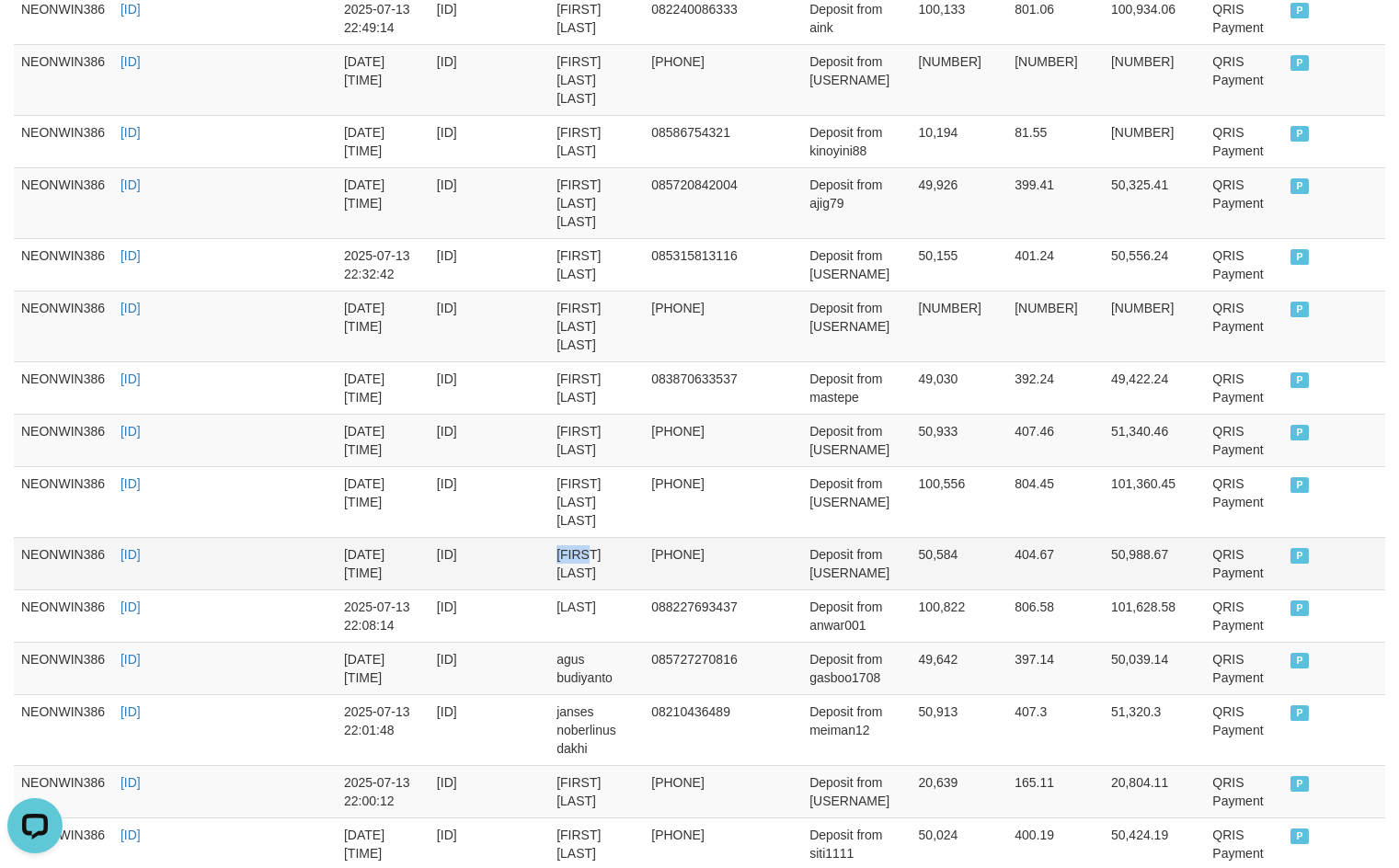 click on "gina rahayu" at bounding box center [596, 563] 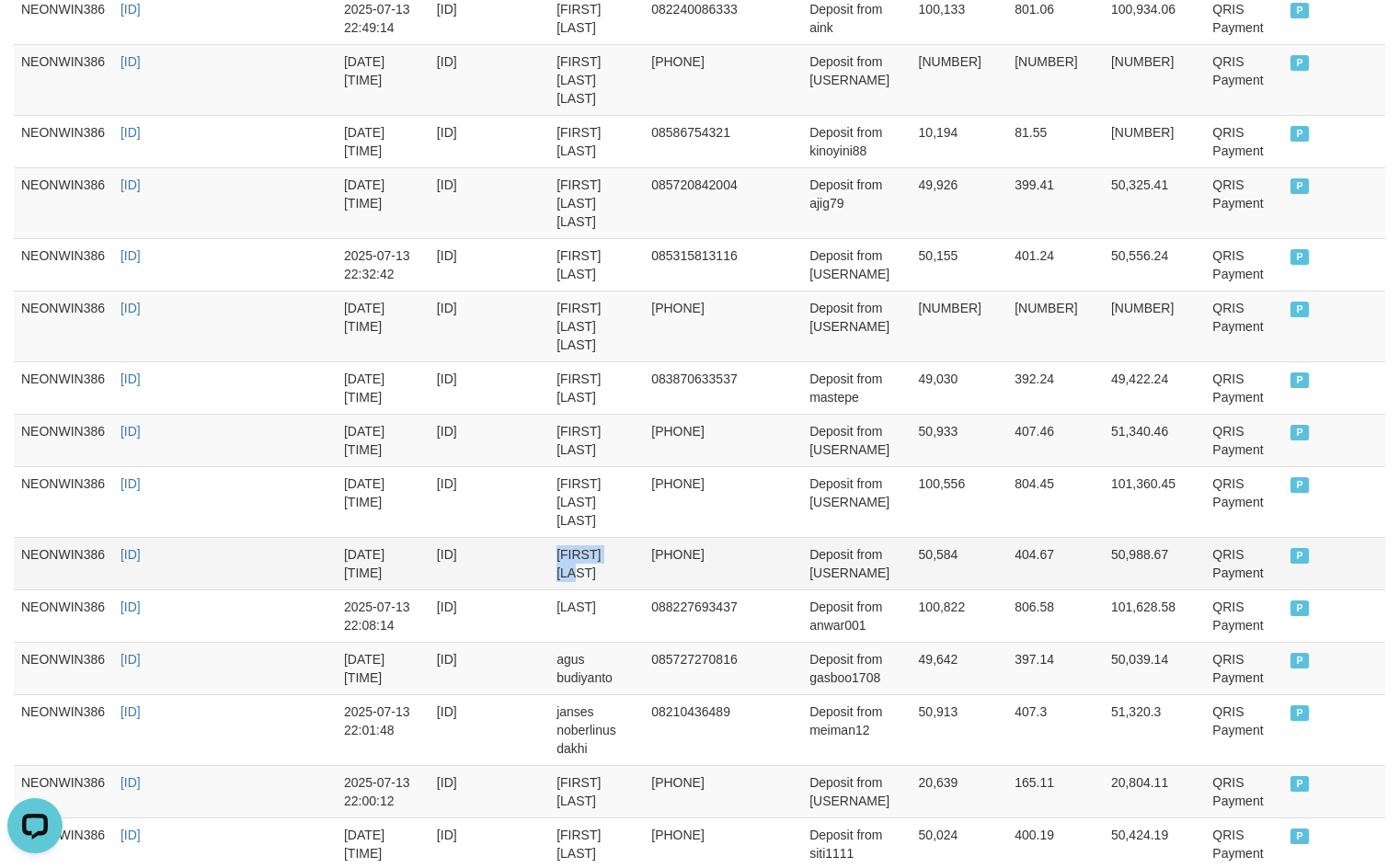 click on "gina rahayu" at bounding box center [596, 563] 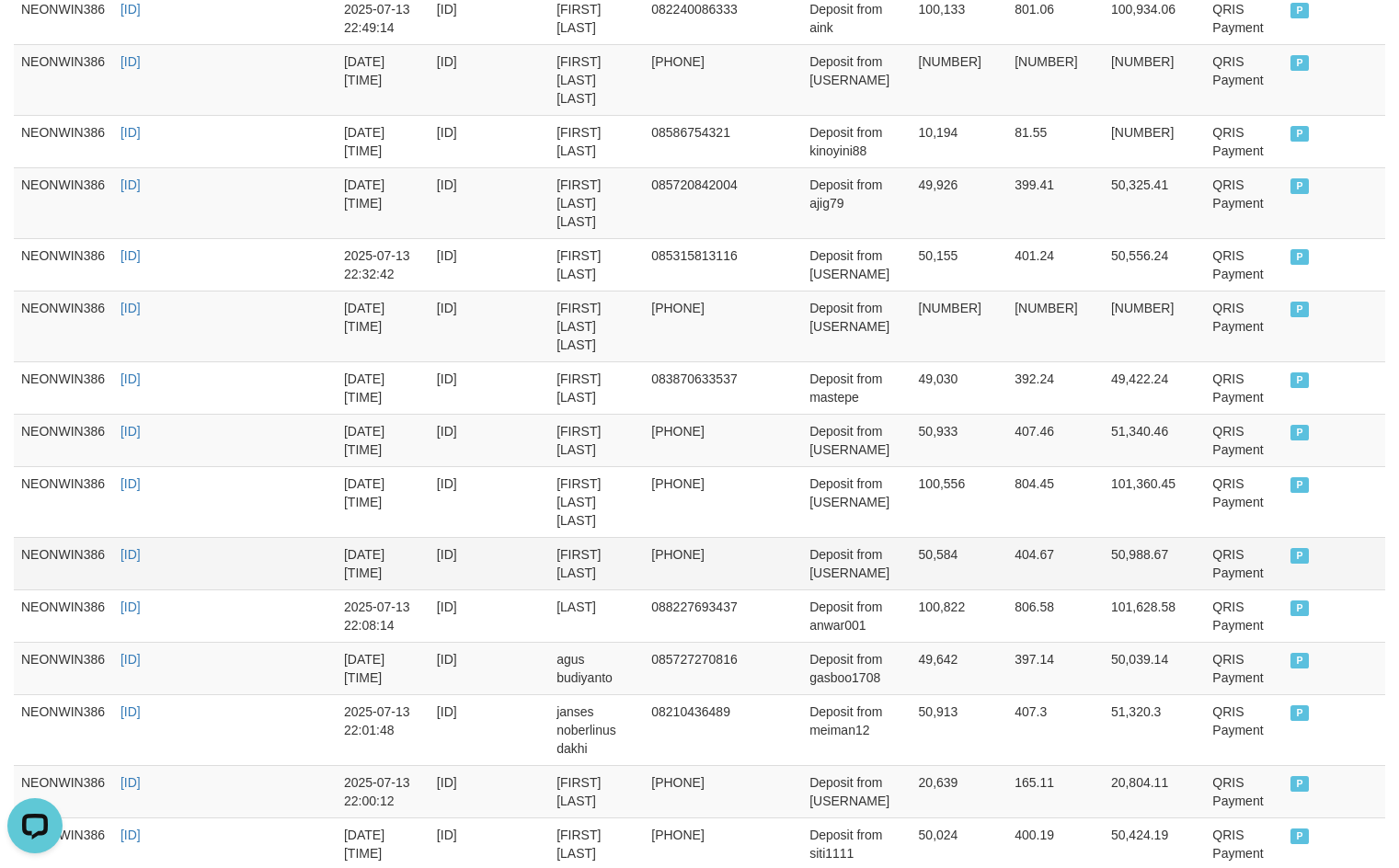 click on "Deposit from mancawura06" at bounding box center (856, 563) 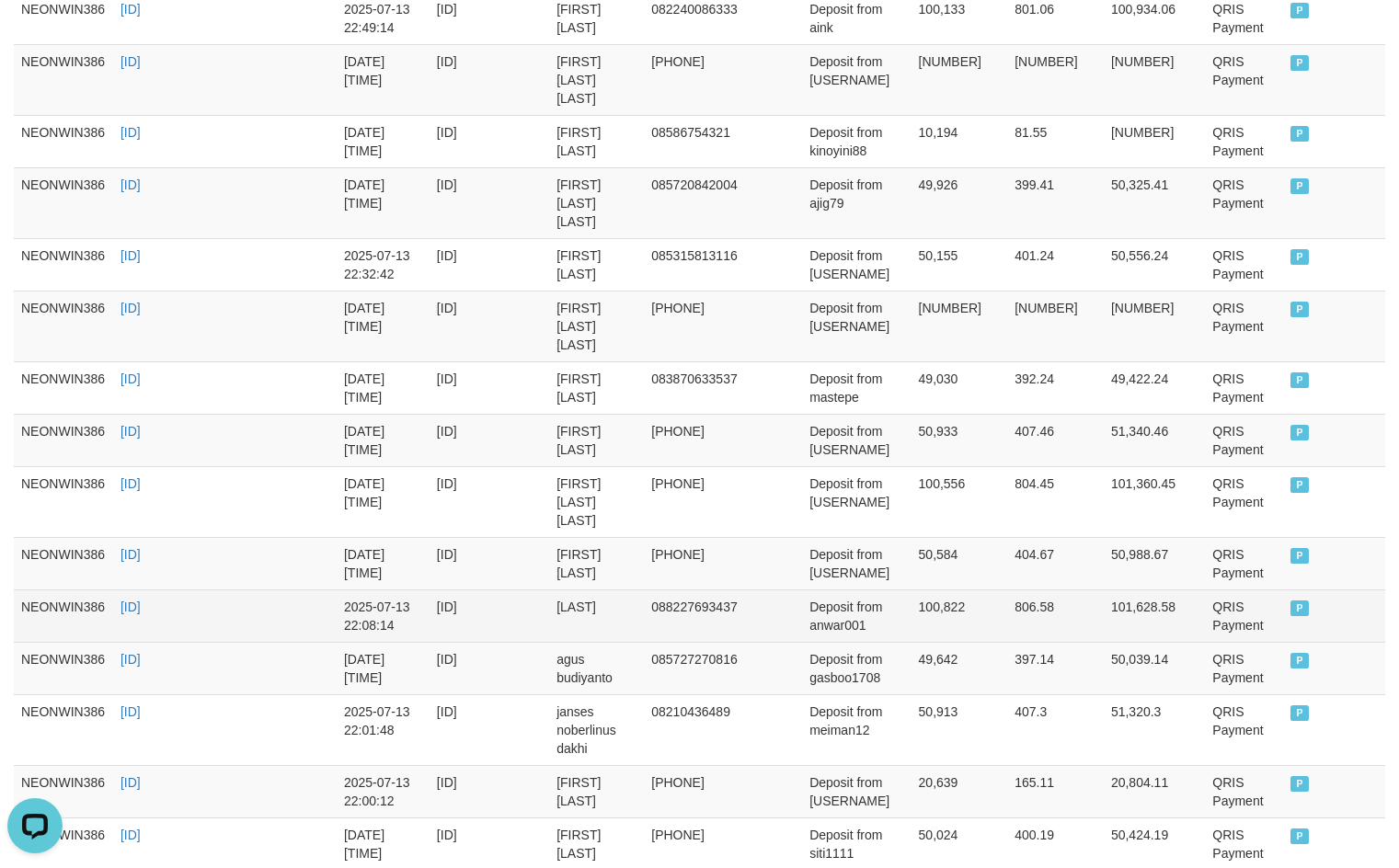 click on "anwar" at bounding box center [596, 615] 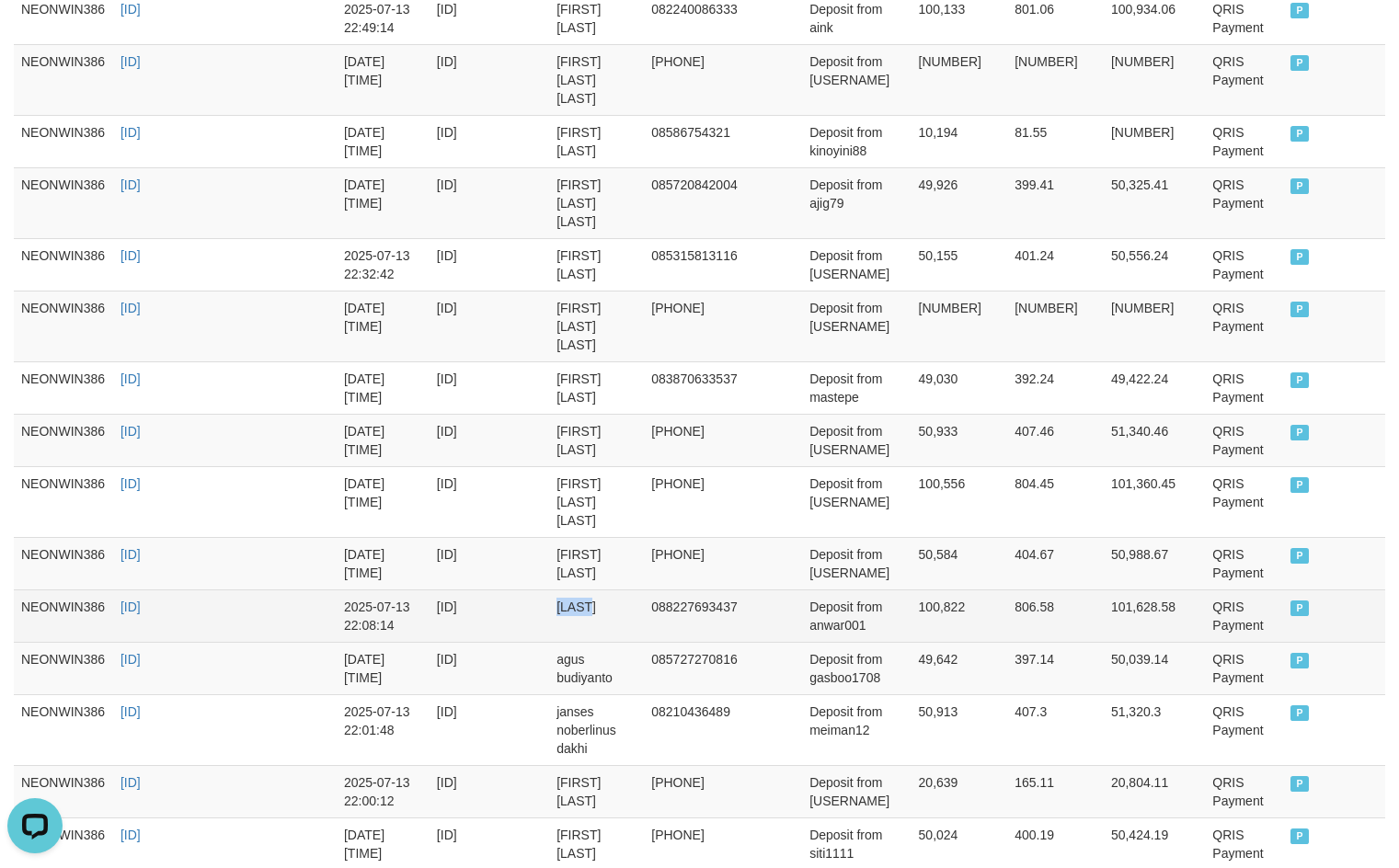 drag, startPoint x: 607, startPoint y: 537, endPoint x: 728, endPoint y: 538, distance: 121.00413 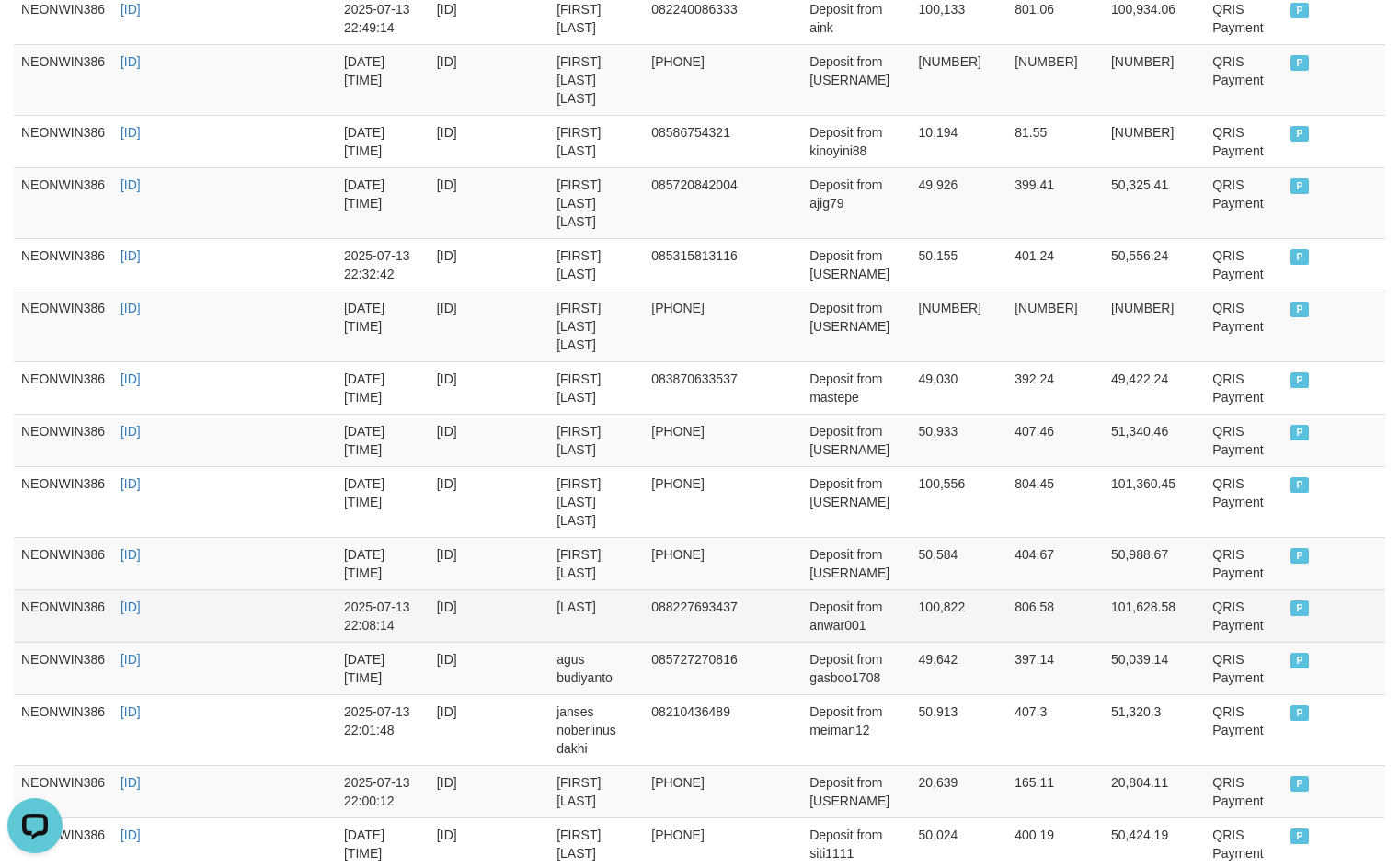 click on "Deposit from anwar001" at bounding box center (856, 615) 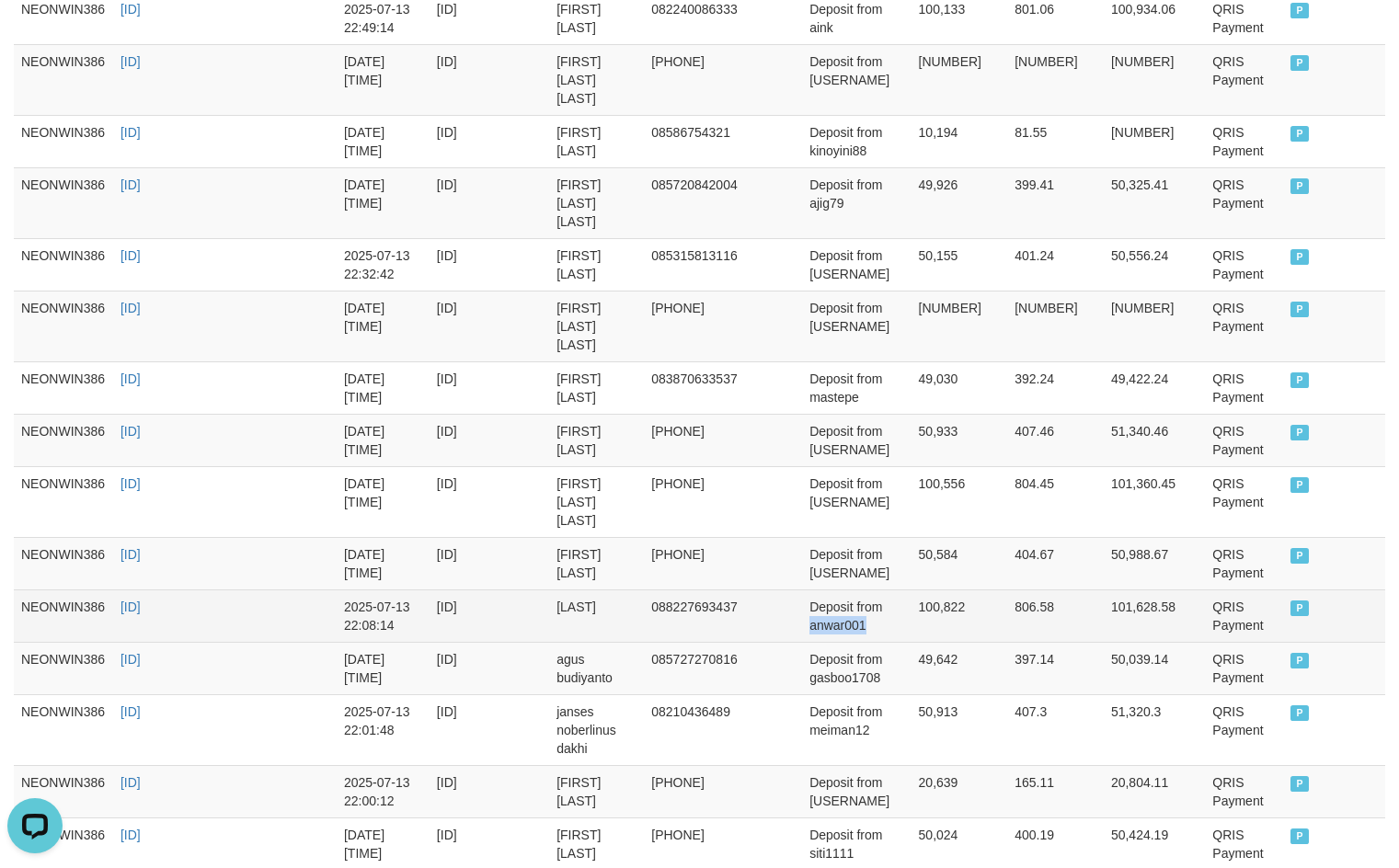 click on "Deposit from anwar001" at bounding box center [856, 615] 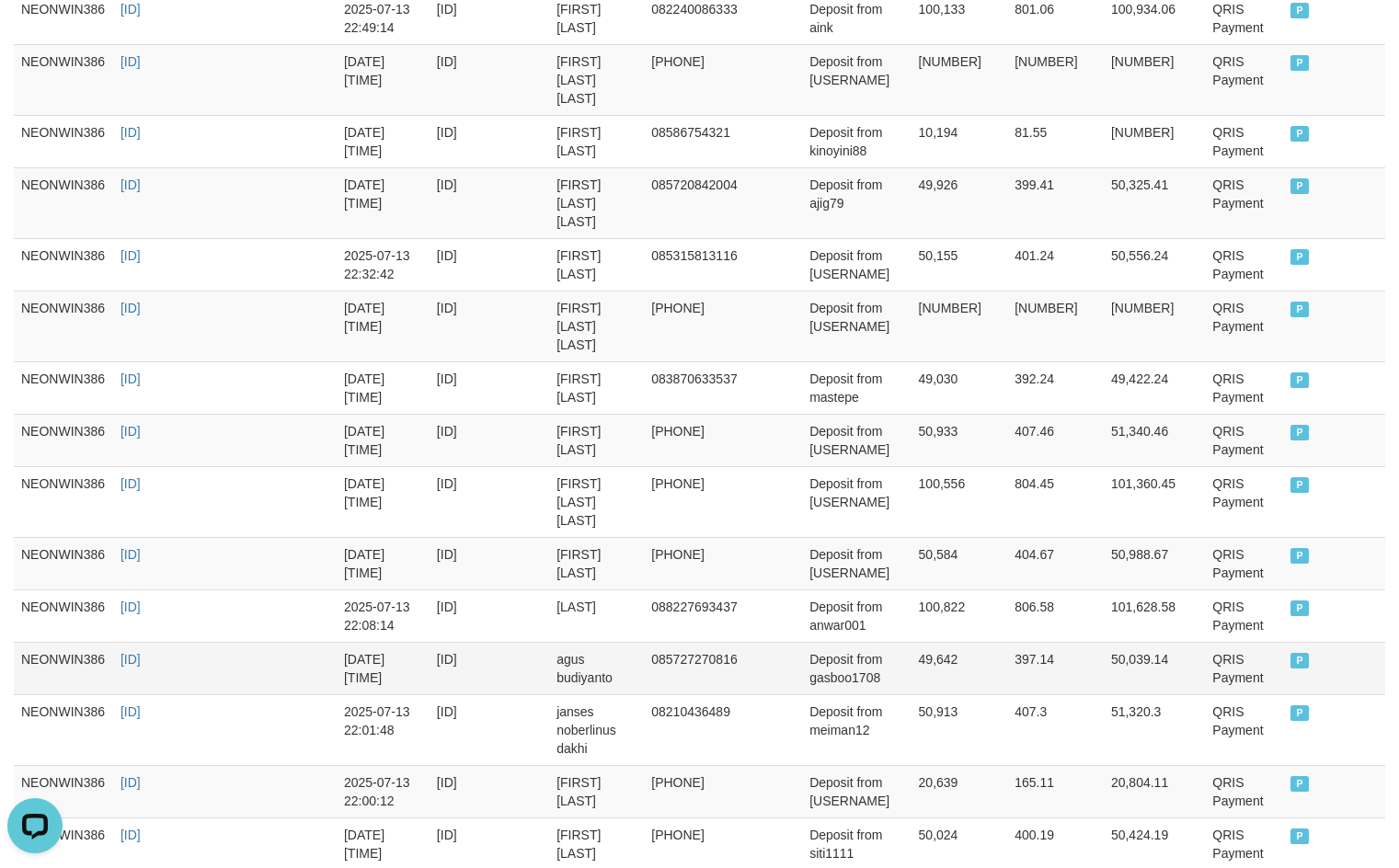 click on "agus budiyanto" at bounding box center [596, 668] 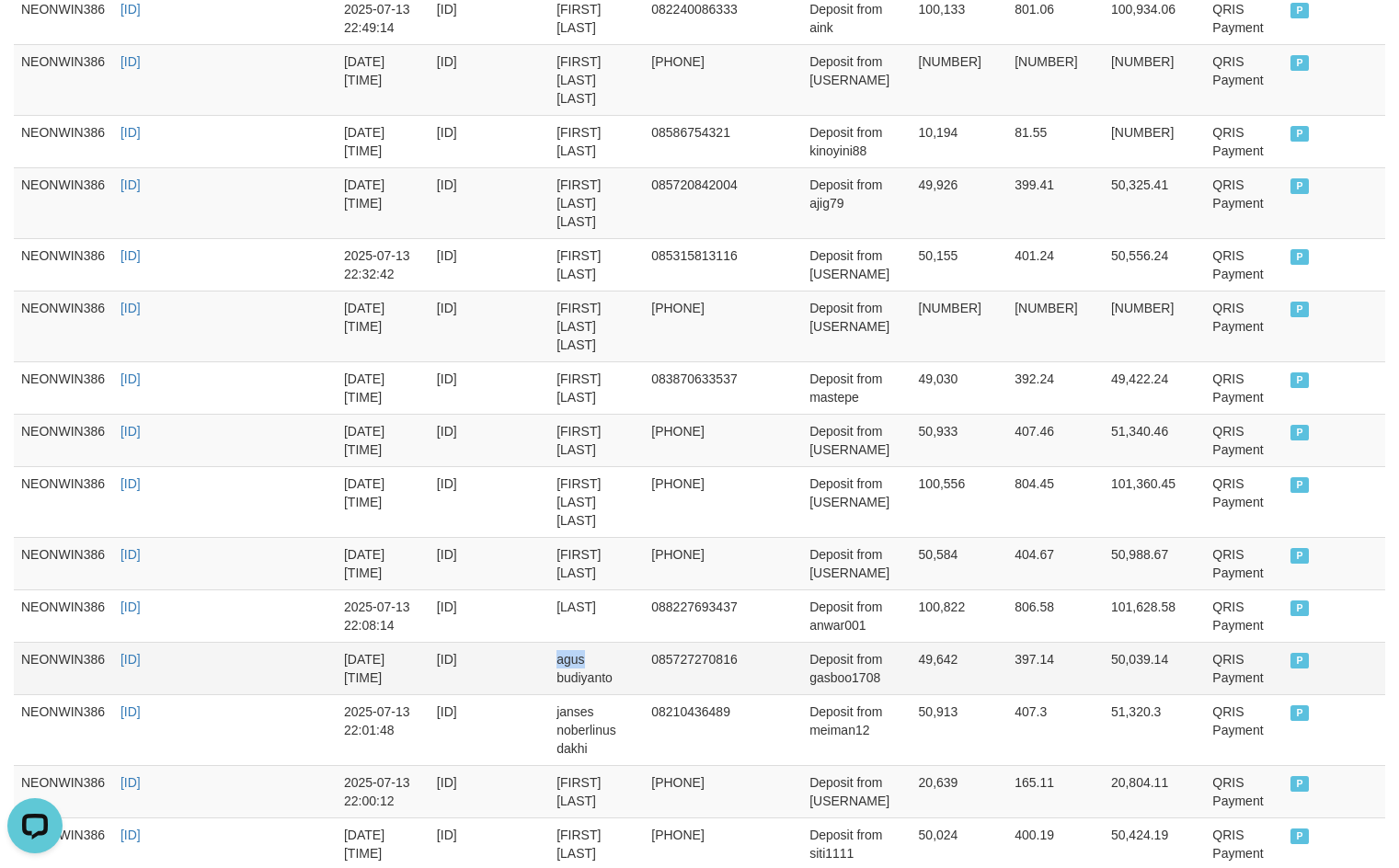 click on "agus budiyanto" at bounding box center [596, 668] 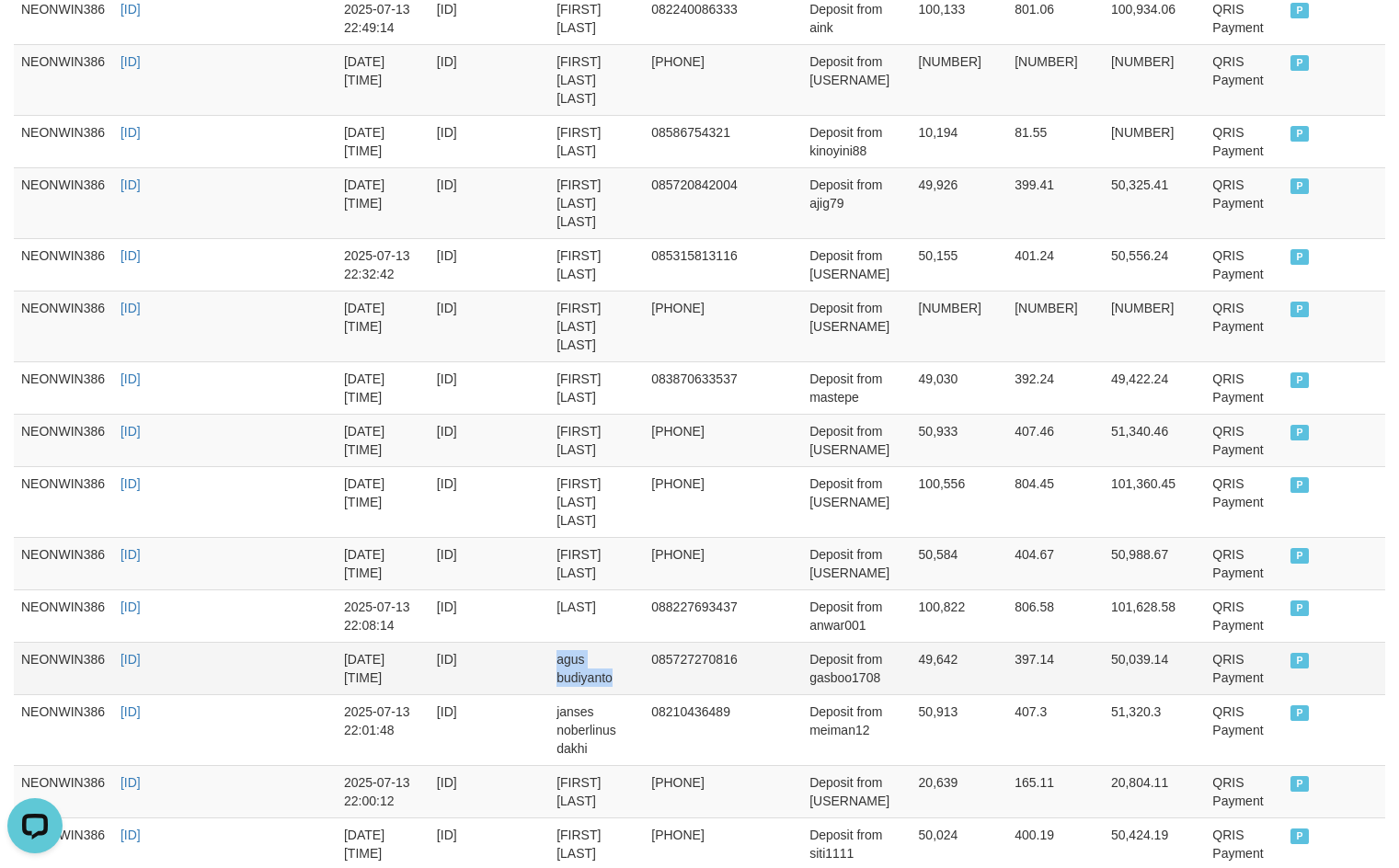 click on "agus budiyanto" at bounding box center (596, 668) 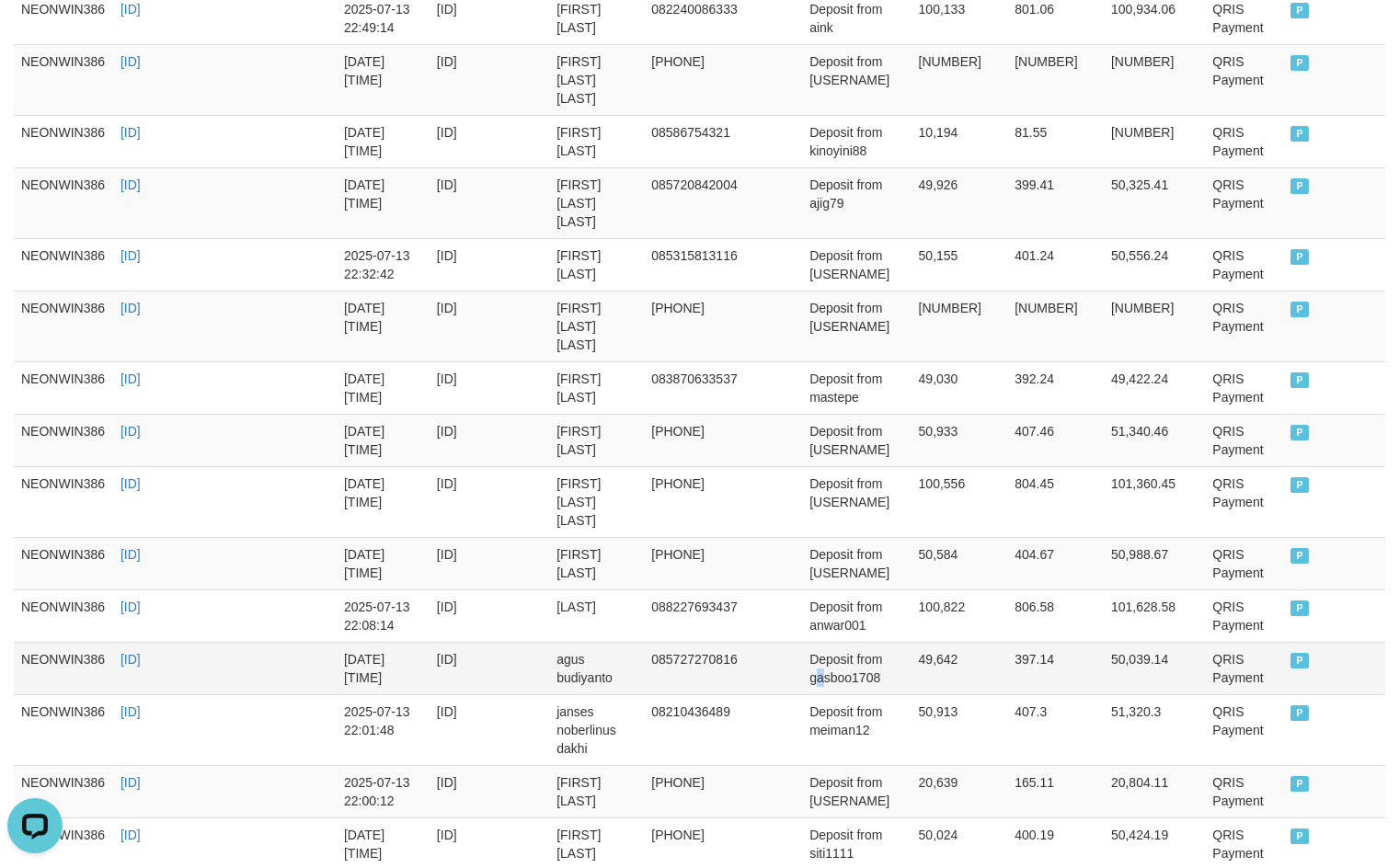 click on "Deposit from gasboo1708" at bounding box center [856, 668] 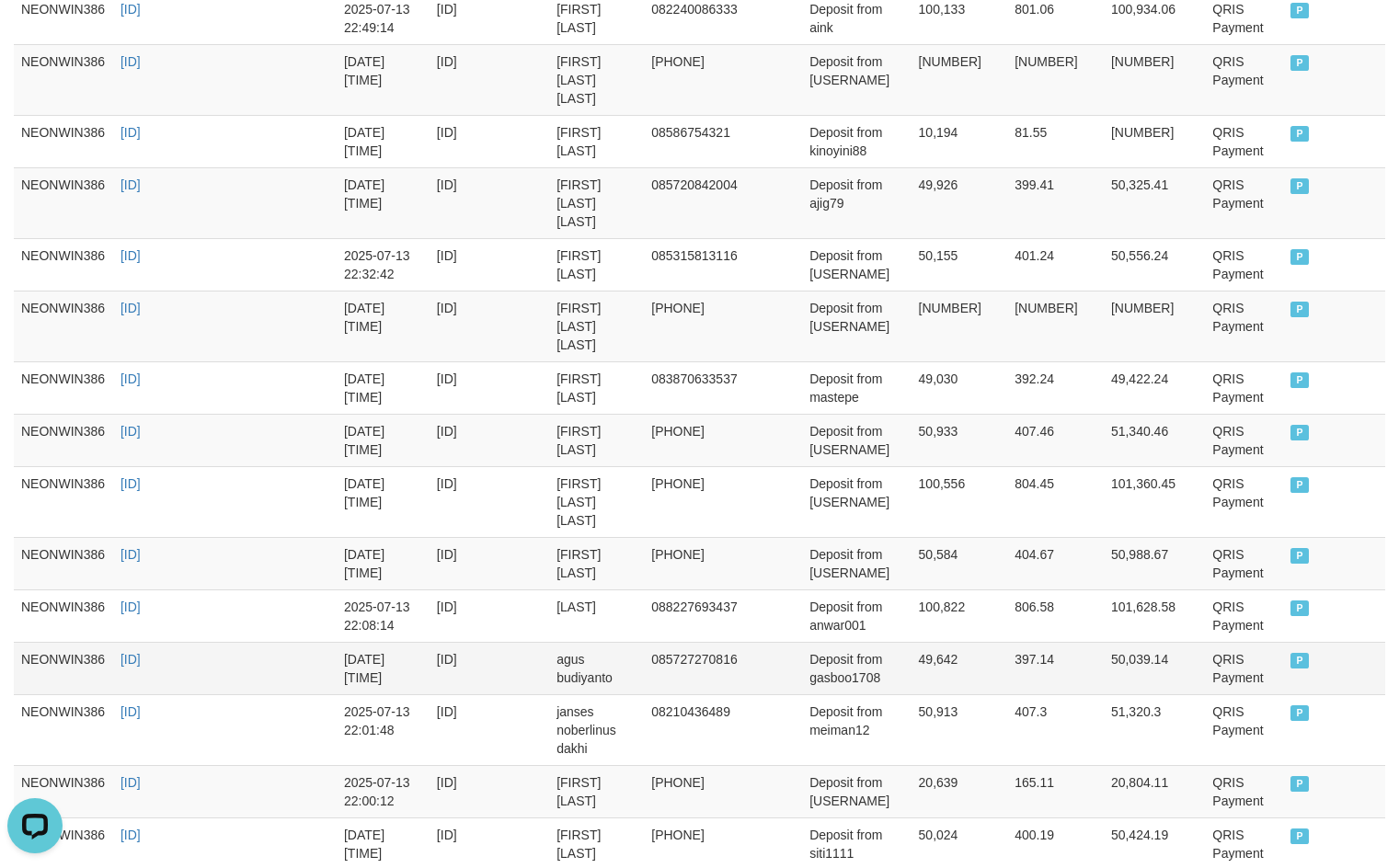 click on "Deposit from gasboo1708" at bounding box center [856, 668] 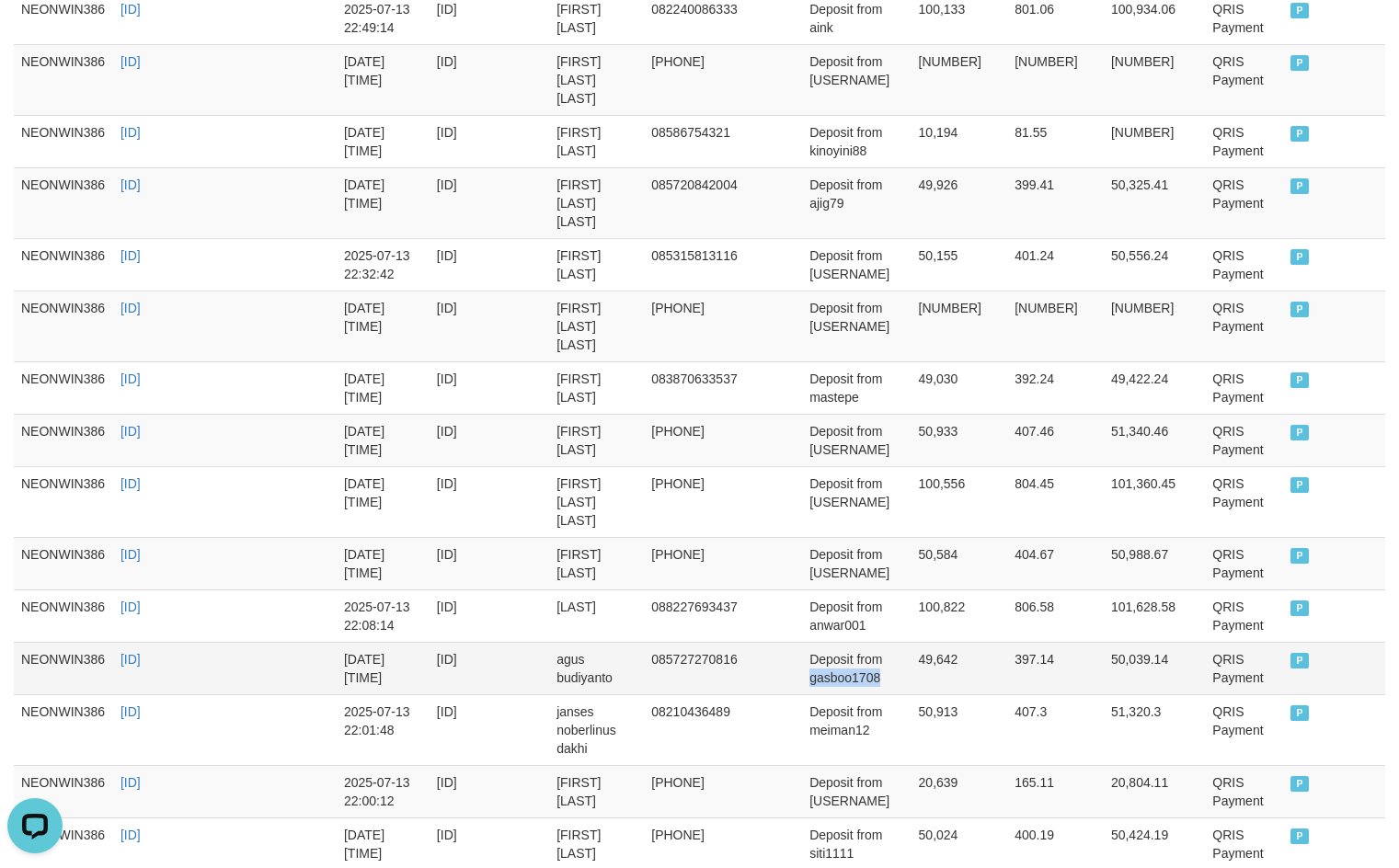 click on "Deposit from gasboo1708" at bounding box center (856, 668) 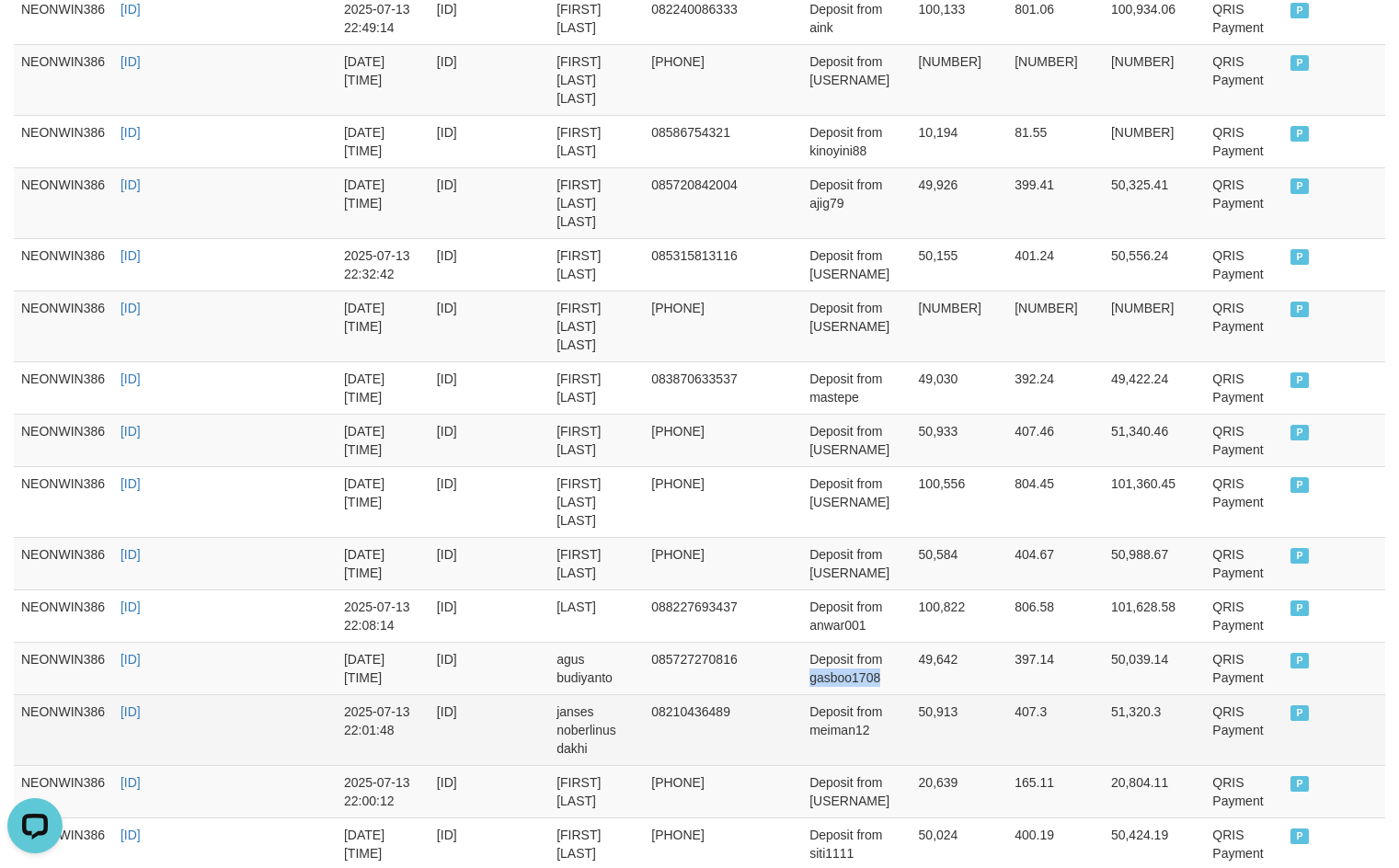 click on "janses noberlinus dakhi" at bounding box center (596, 729) 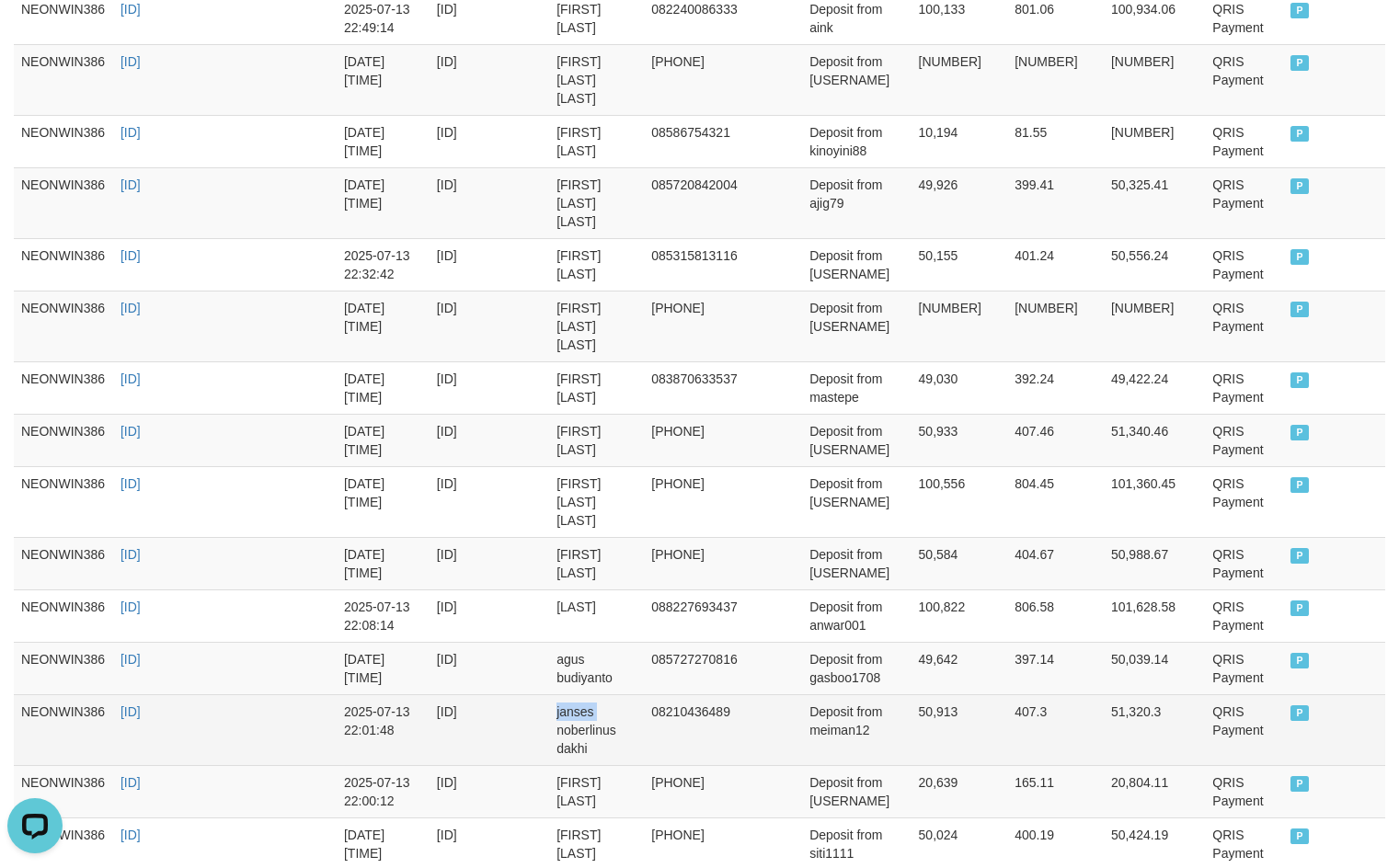 click on "janses noberlinus dakhi" at bounding box center (596, 729) 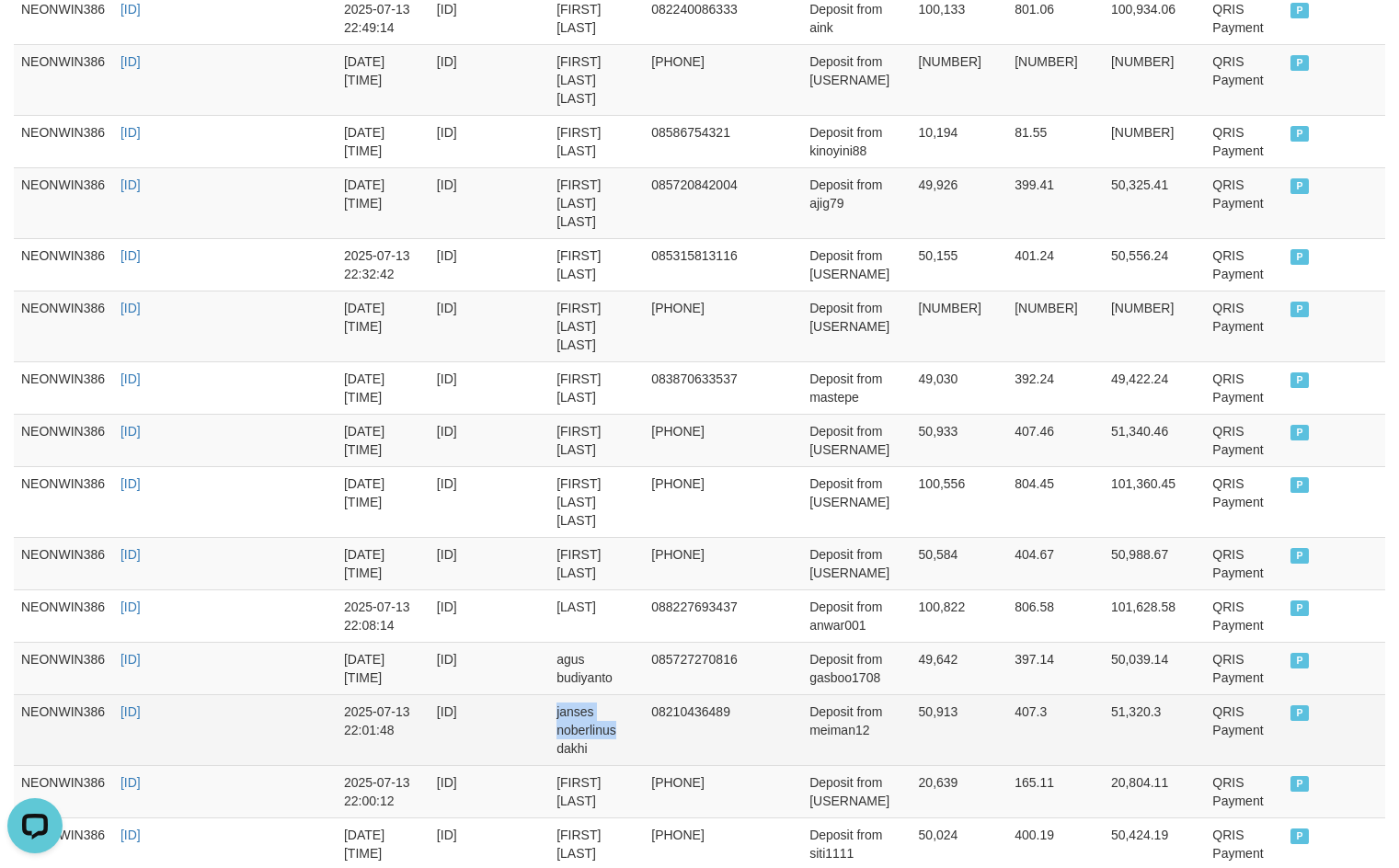click on "janses noberlinus dakhi" at bounding box center [596, 729] 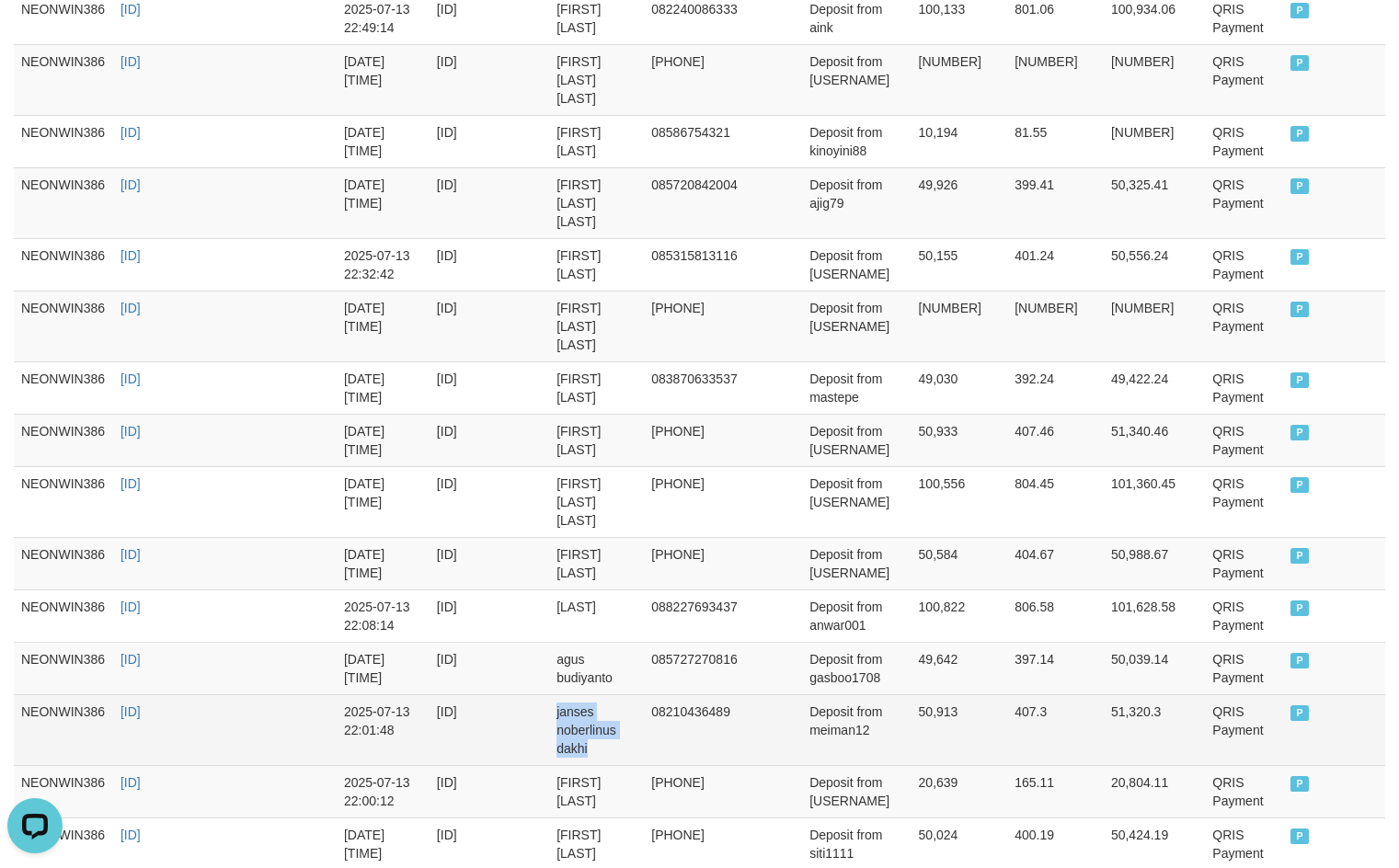 click on "janses noberlinus dakhi" at bounding box center (596, 729) 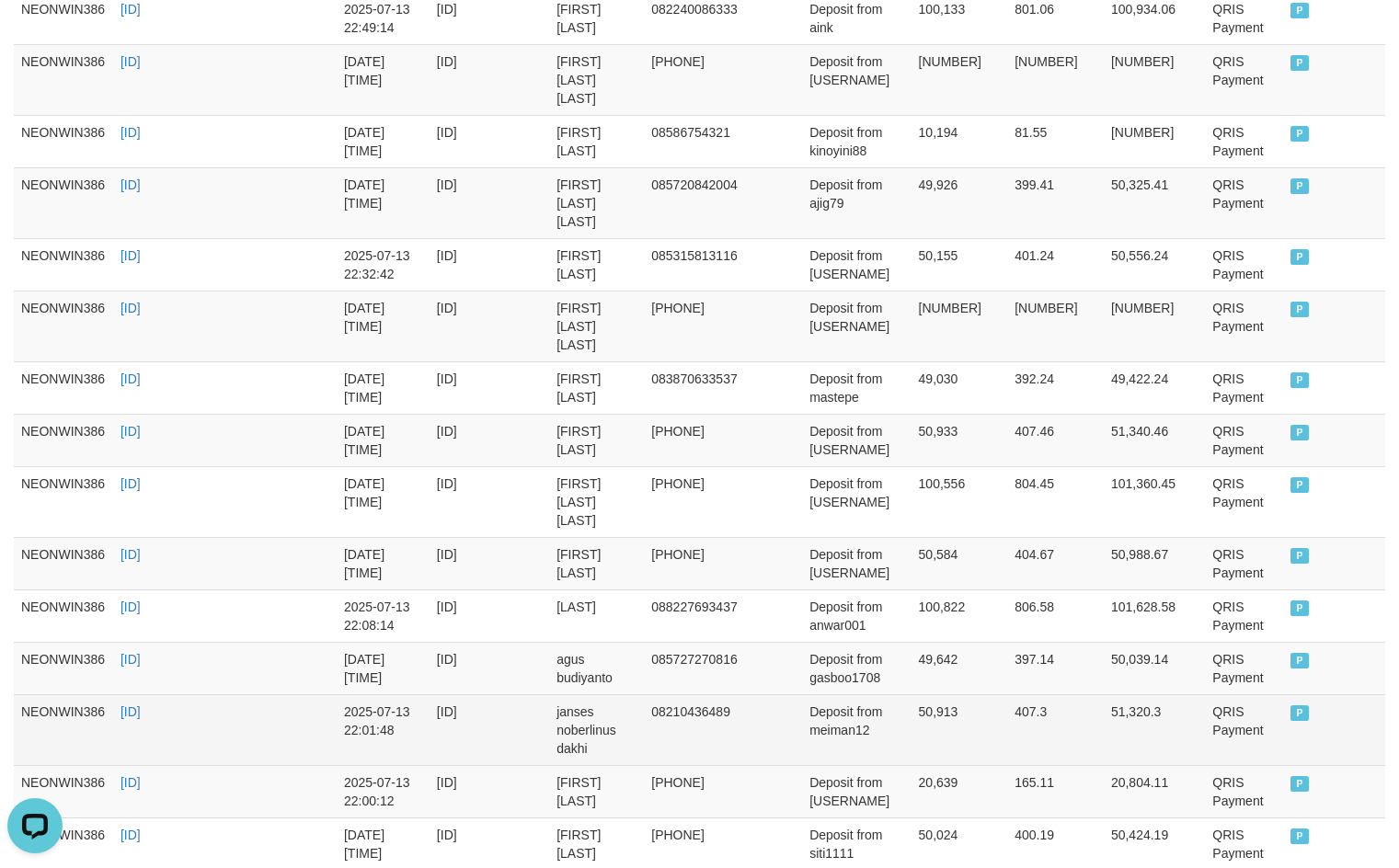click on "Deposit from meiman12" at bounding box center (856, 729) 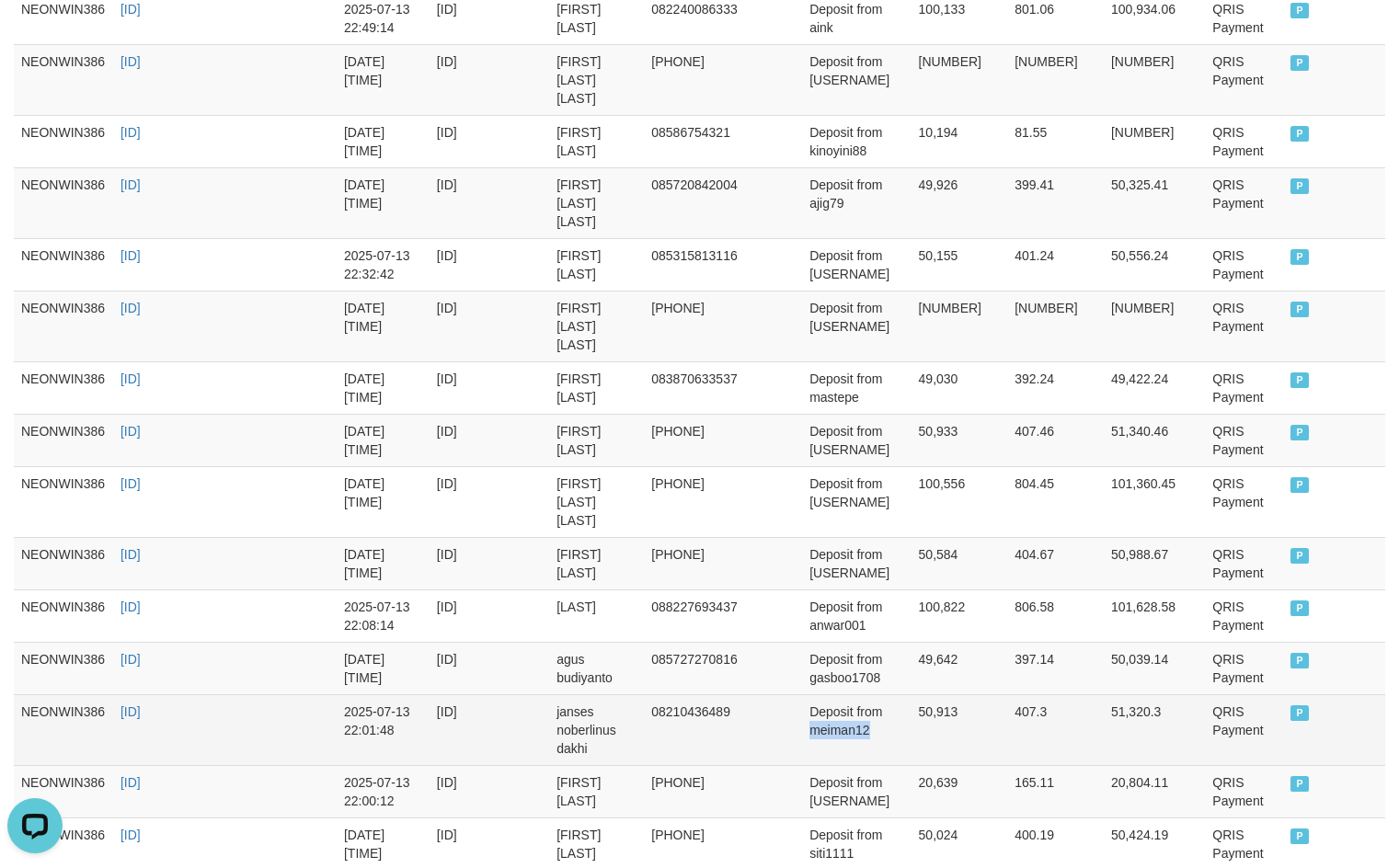 click on "Deposit from meiman12" at bounding box center [856, 729] 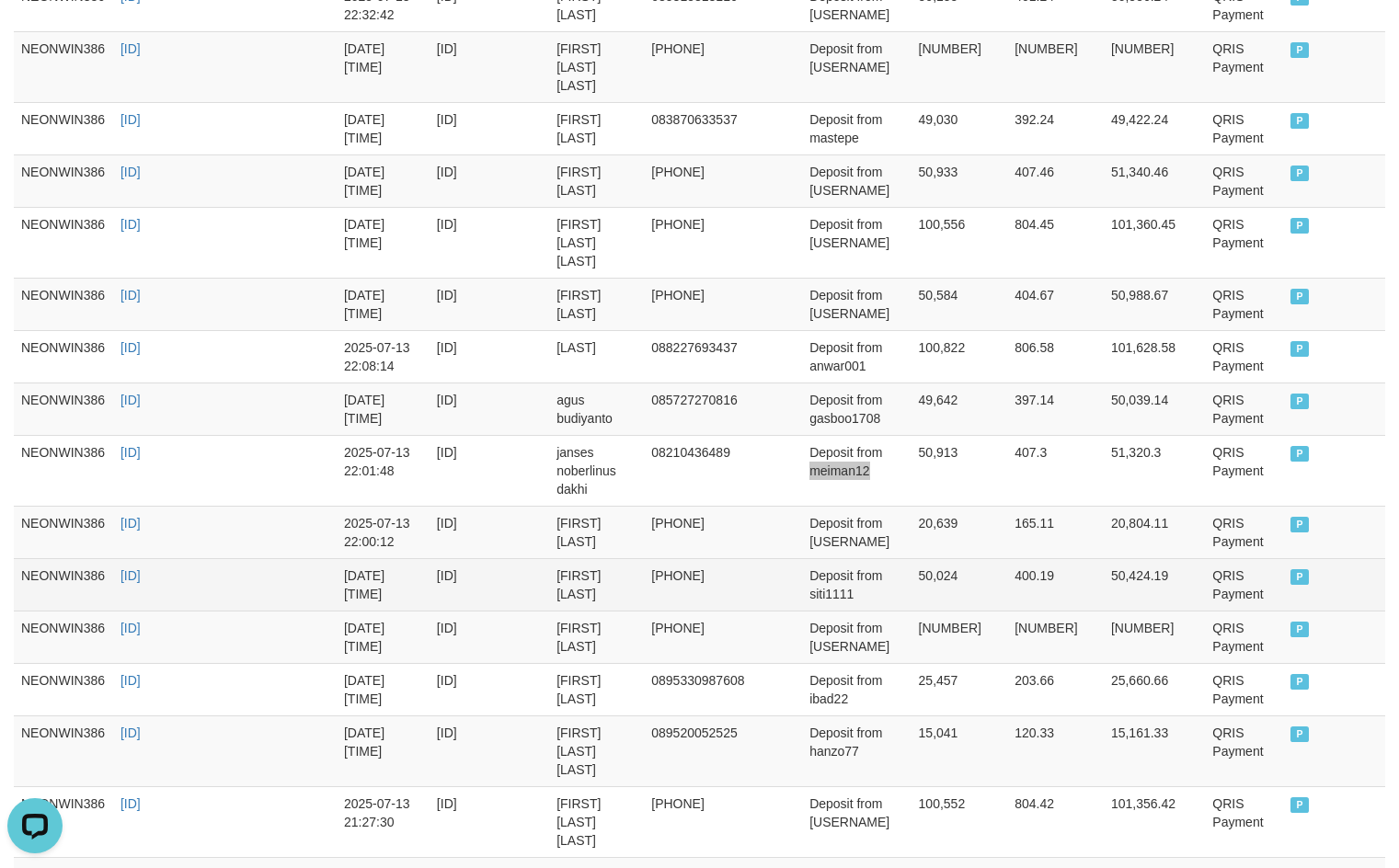 scroll, scrollTop: 1226, scrollLeft: 0, axis: vertical 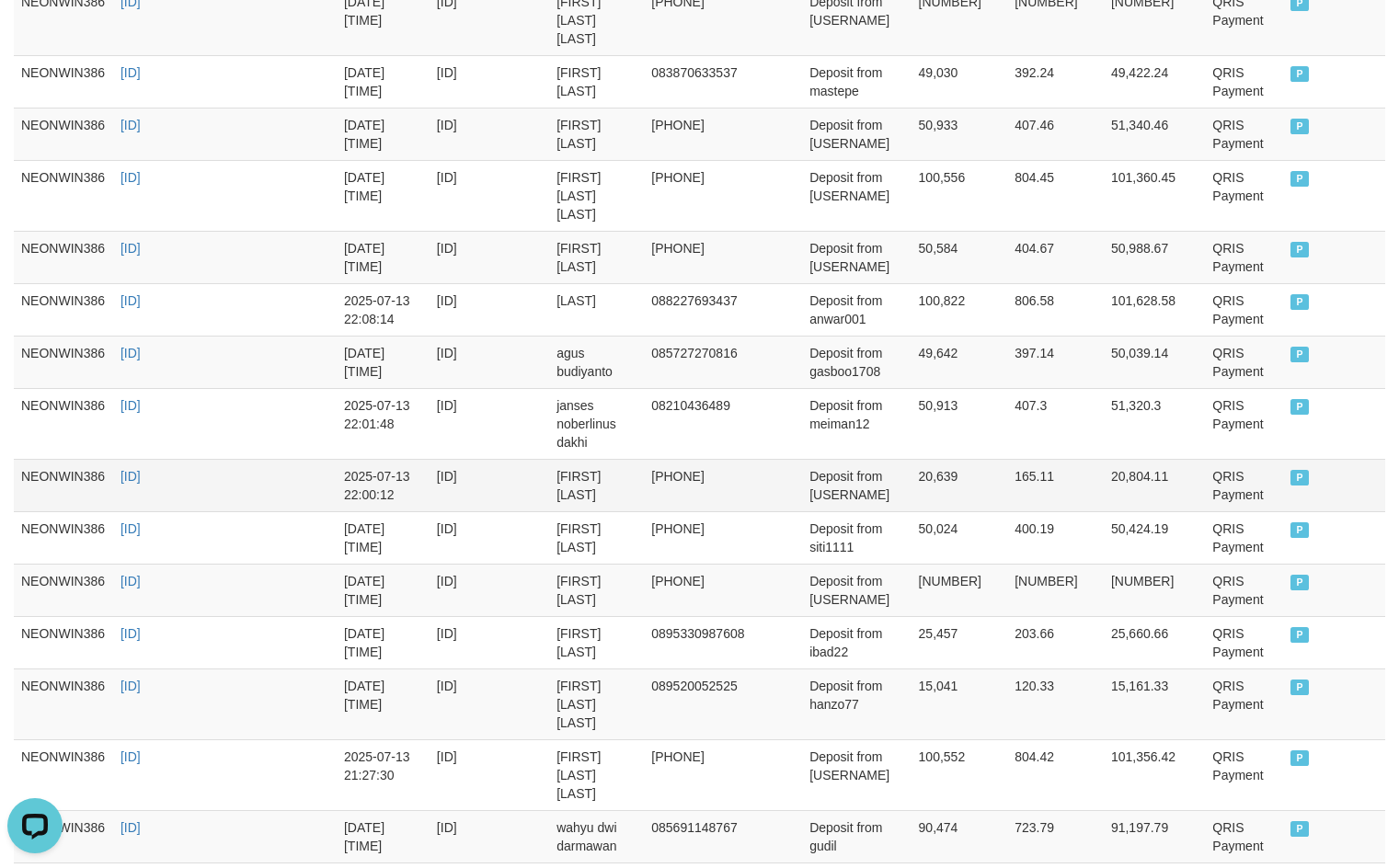 click on "aki inus" at bounding box center (596, 485) 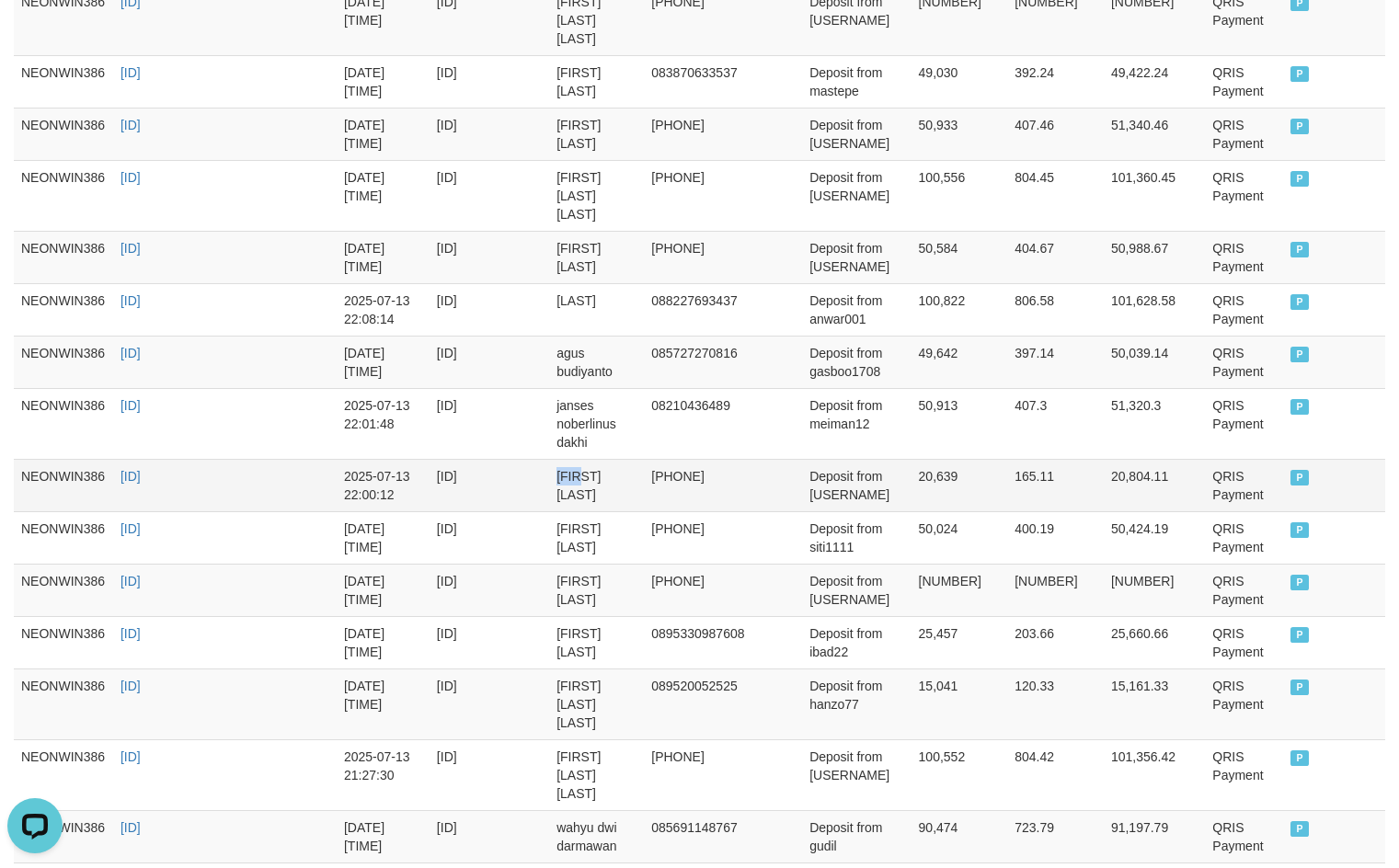 click on "aki inus" at bounding box center [596, 485] 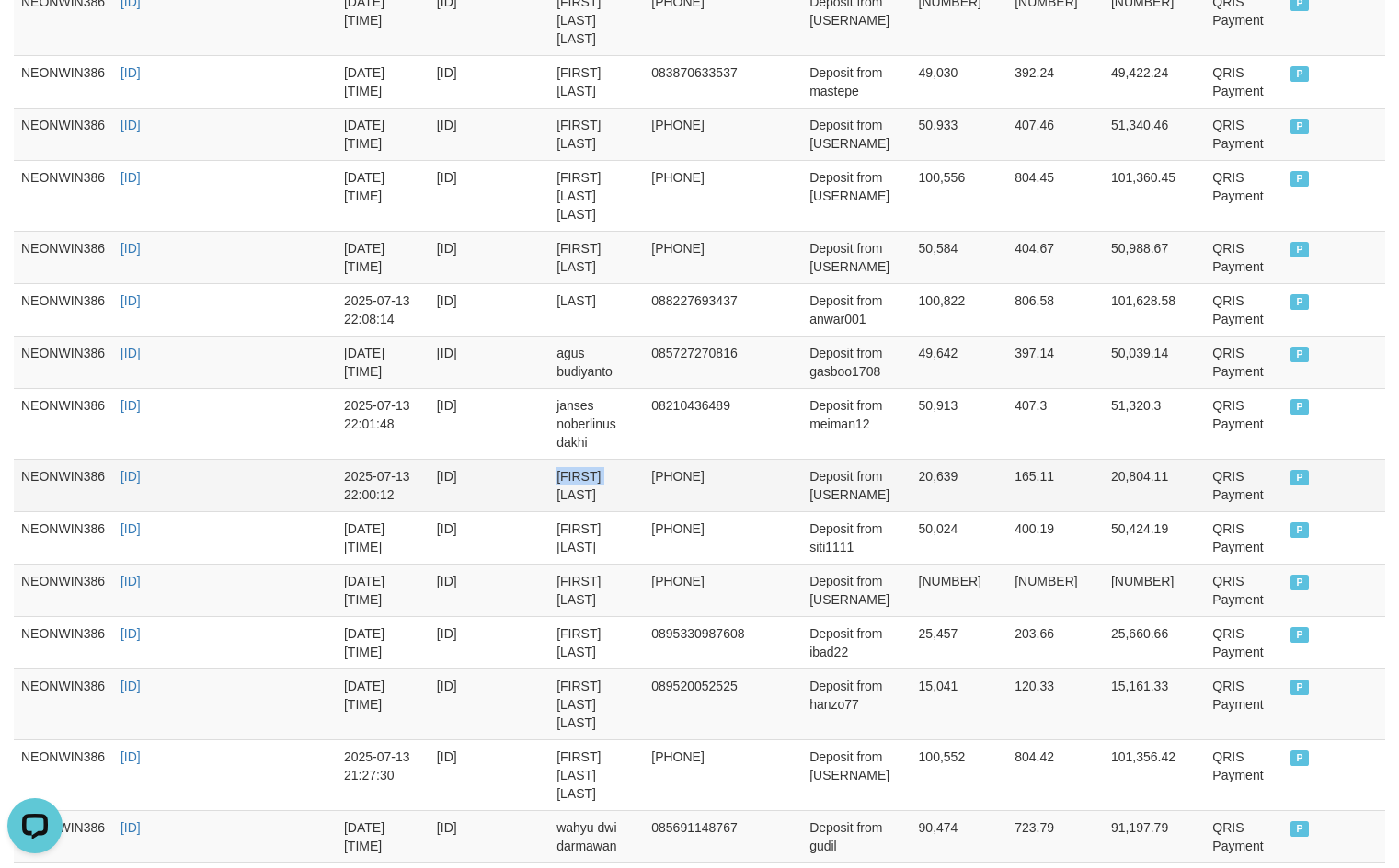 click on "aki inus" at bounding box center [596, 485] 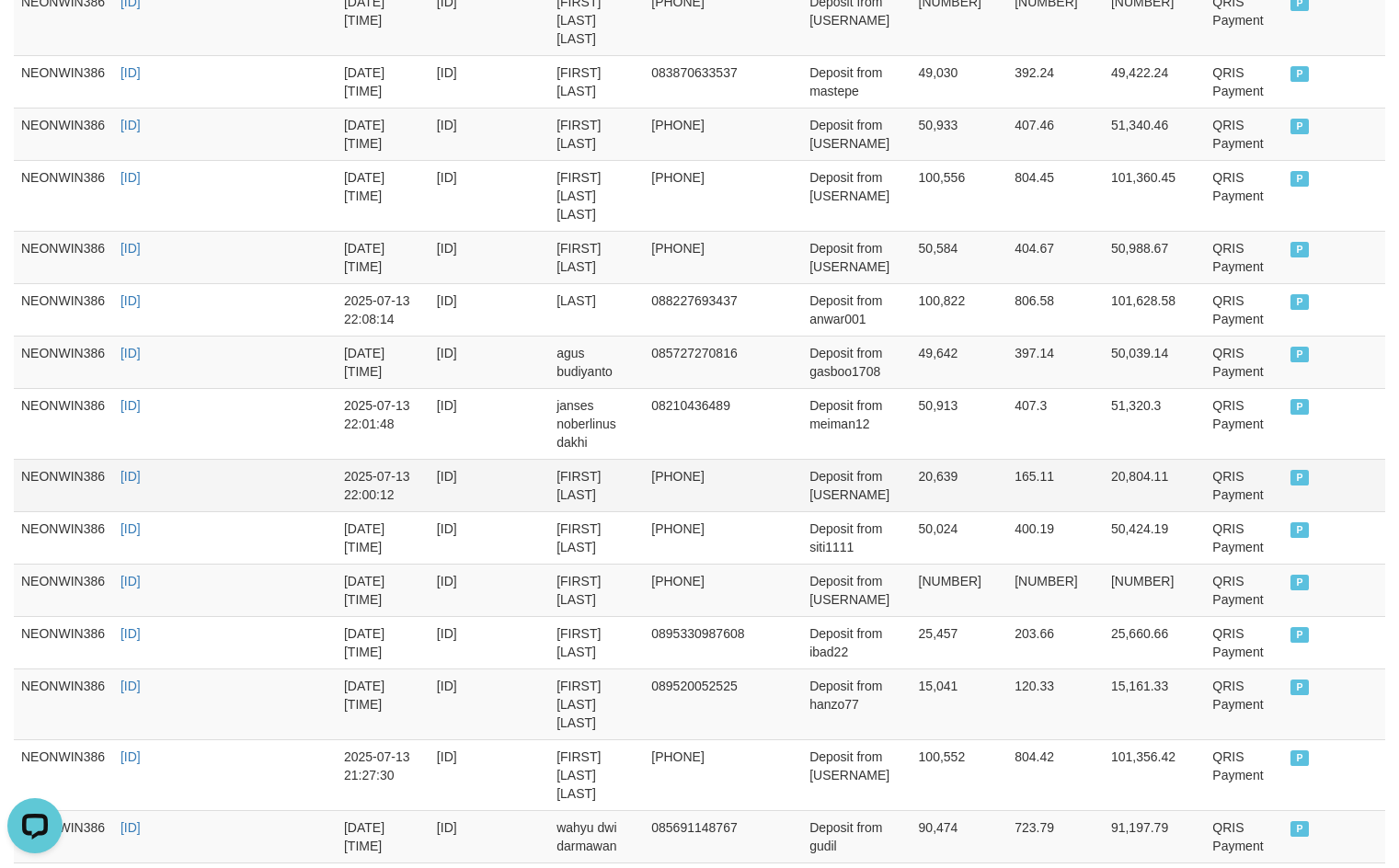click on "Deposit from matiginik12" at bounding box center (856, 485) 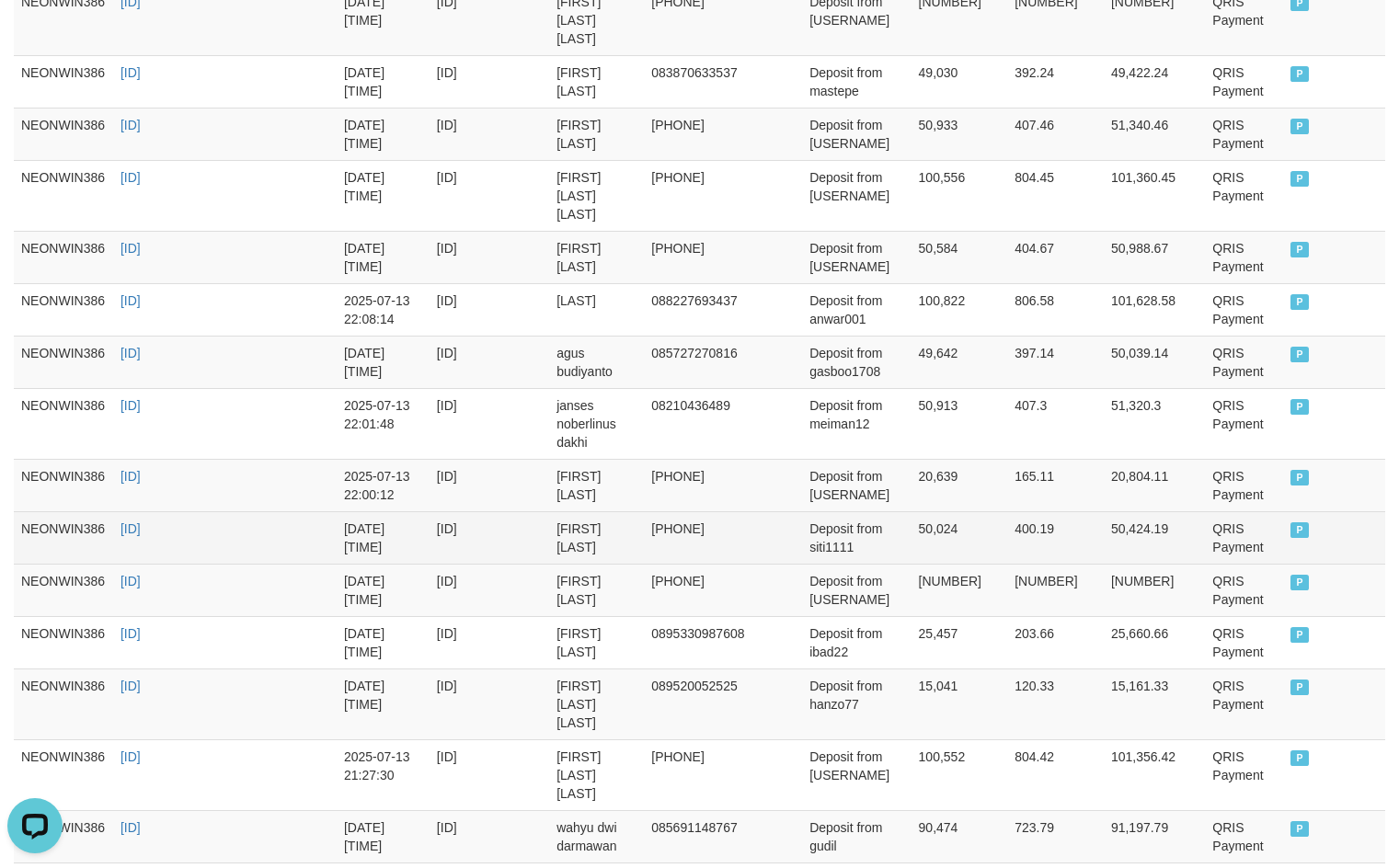 click on "siti yulianti" at bounding box center (596, 537) 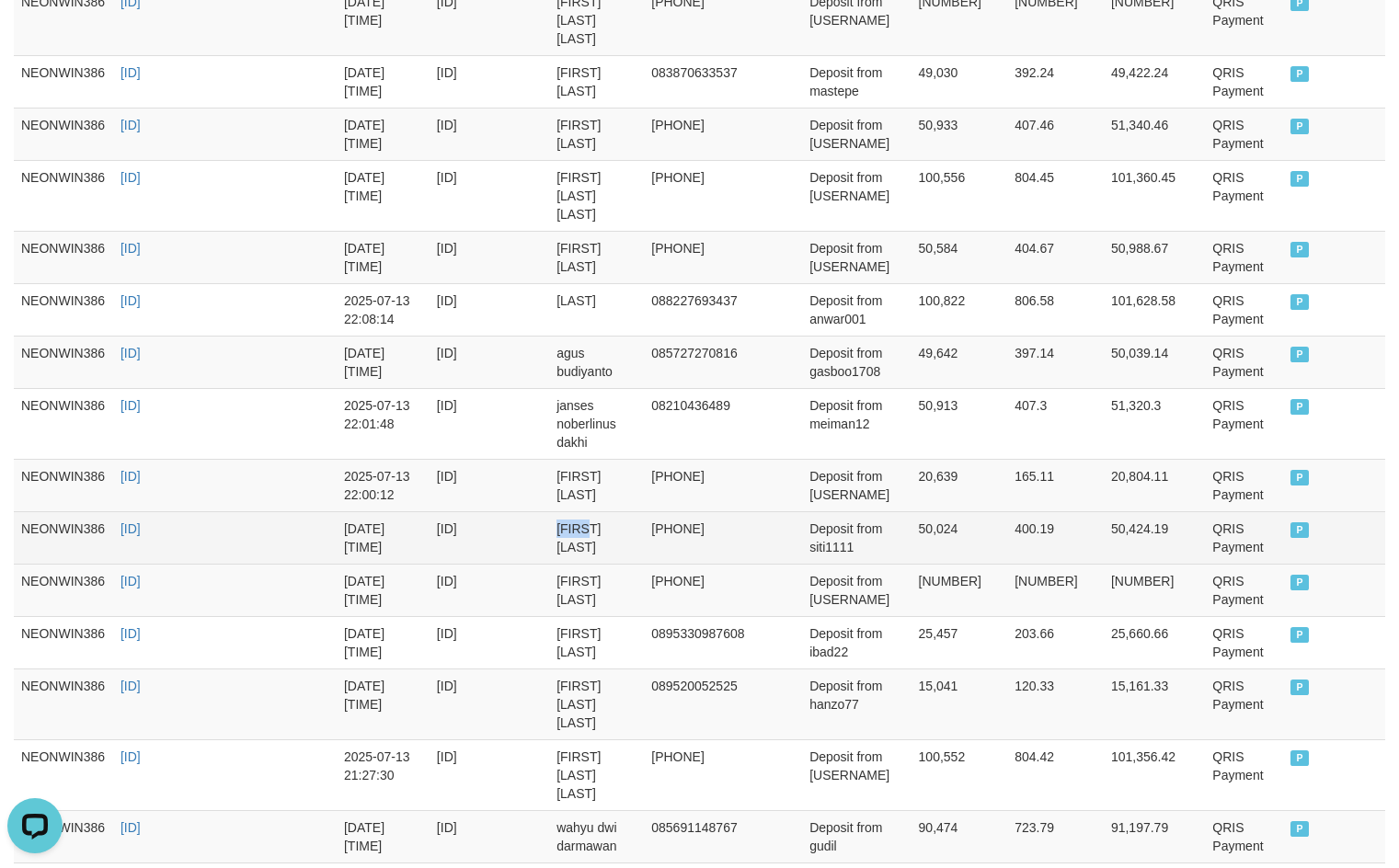 click on "siti yulianti" at bounding box center (596, 537) 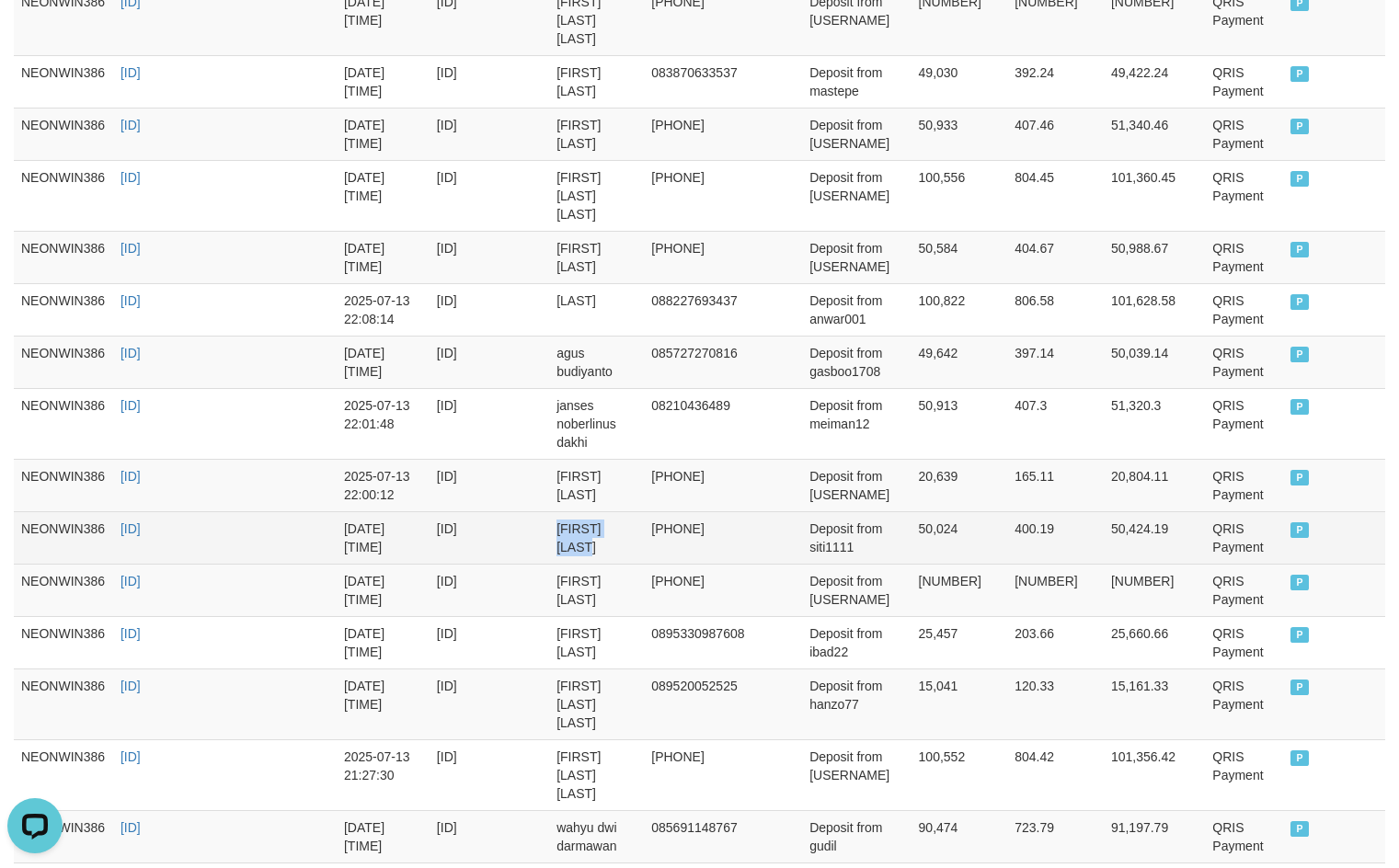 drag, startPoint x: 624, startPoint y: 459, endPoint x: 1132, endPoint y: 480, distance: 508.4339 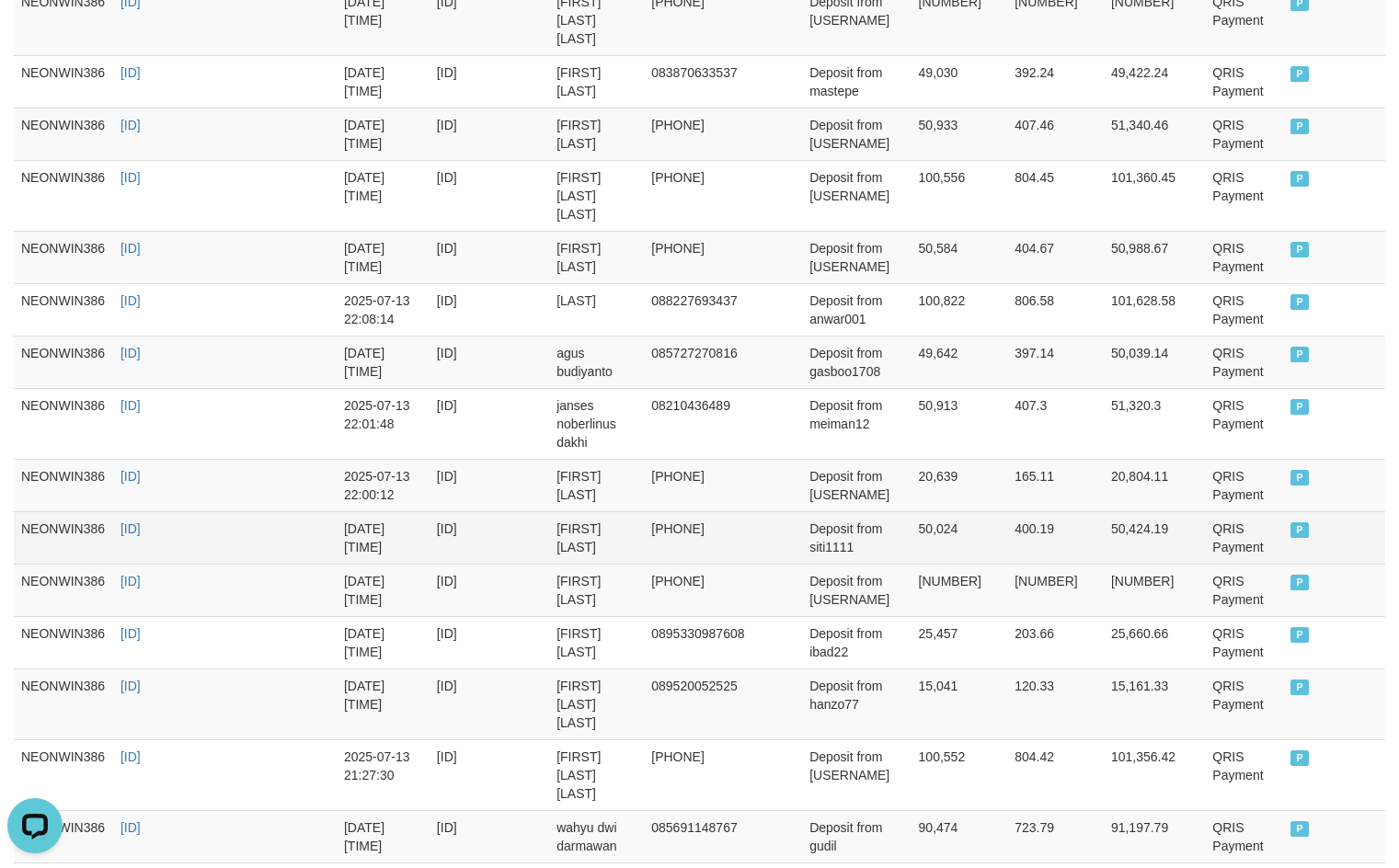 click on "Deposit from siti1111" at bounding box center (856, 537) 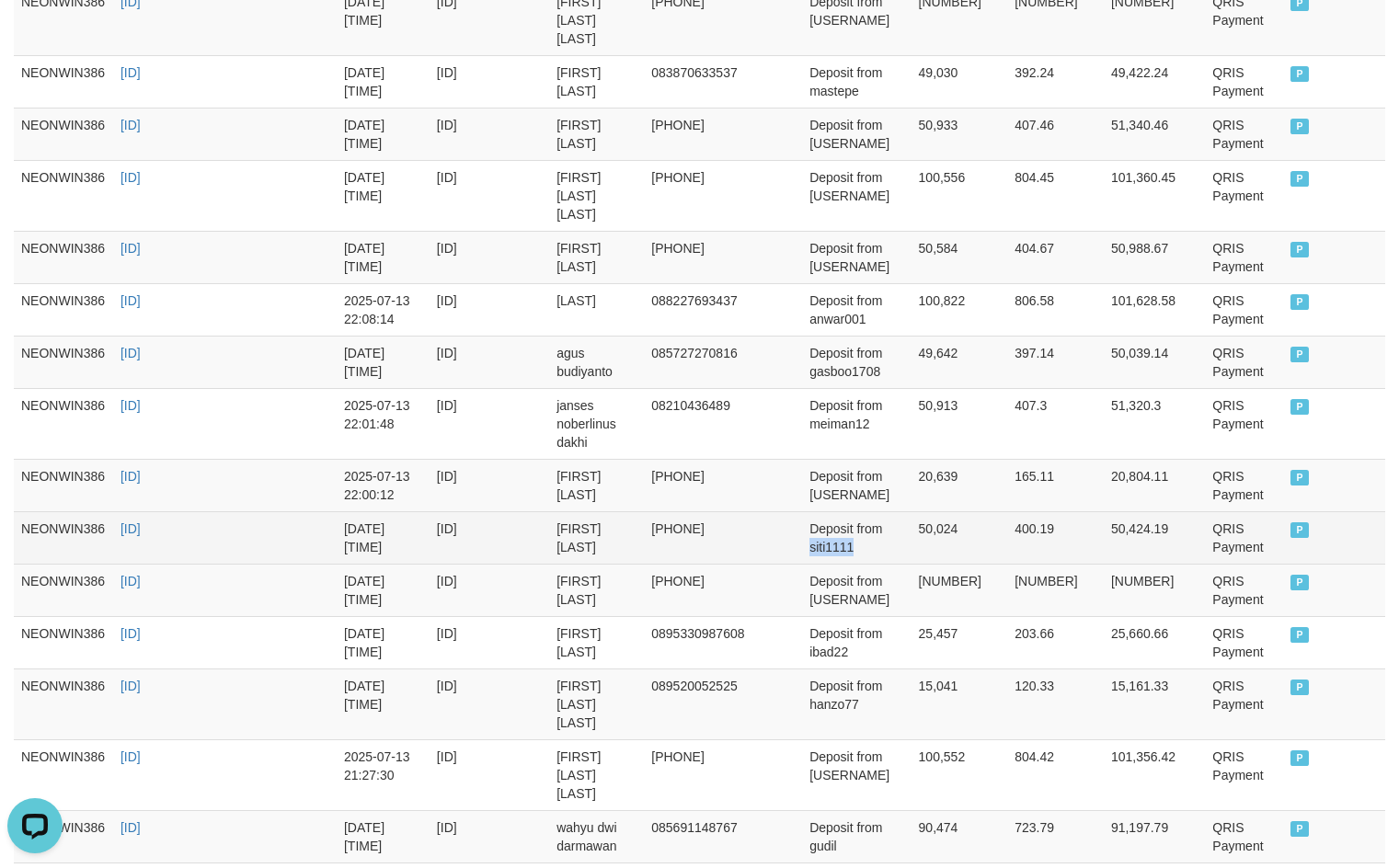 click on "Deposit from siti1111" at bounding box center (856, 537) 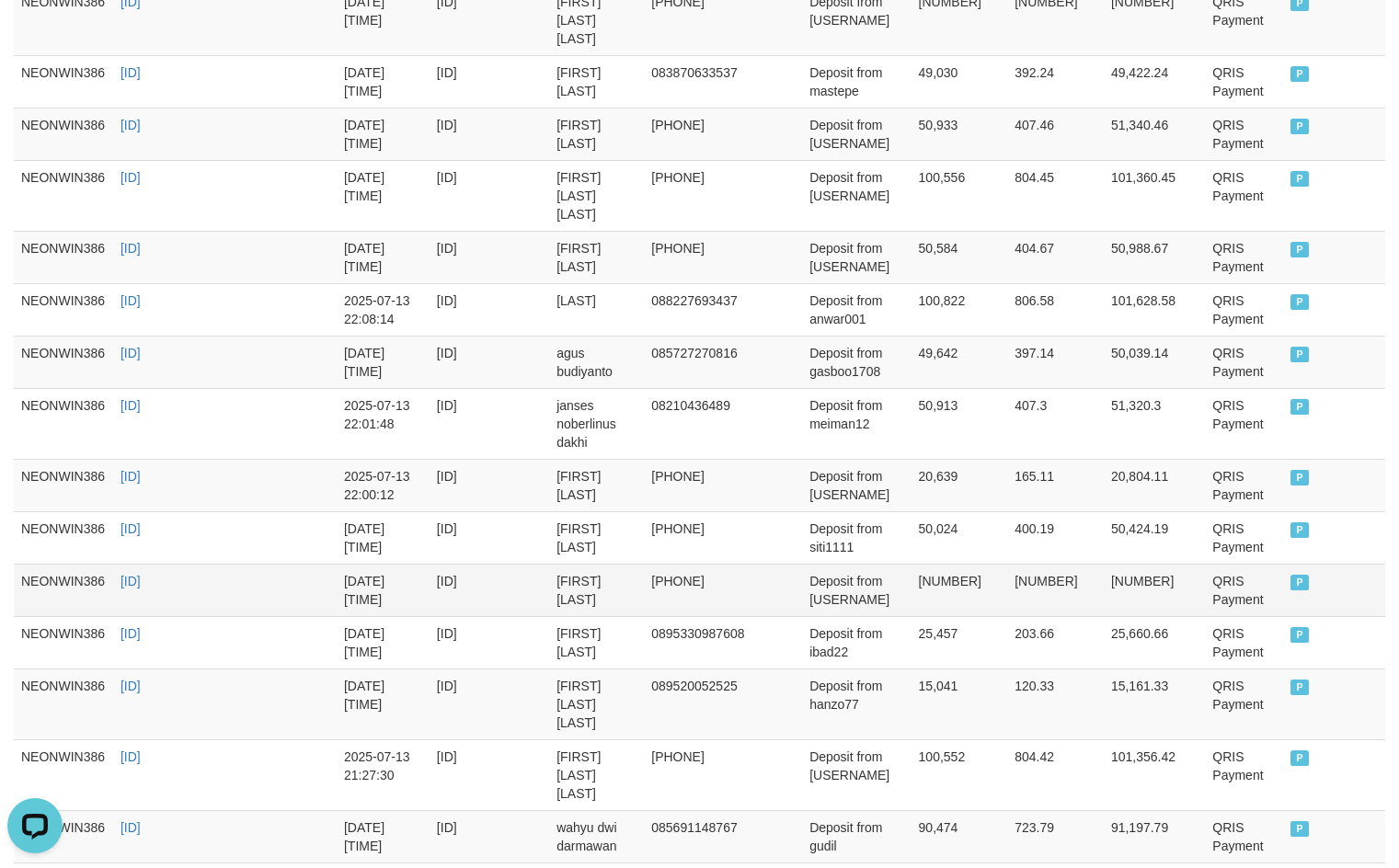 click on "bambang eko wahyudi" at bounding box center [596, 589] 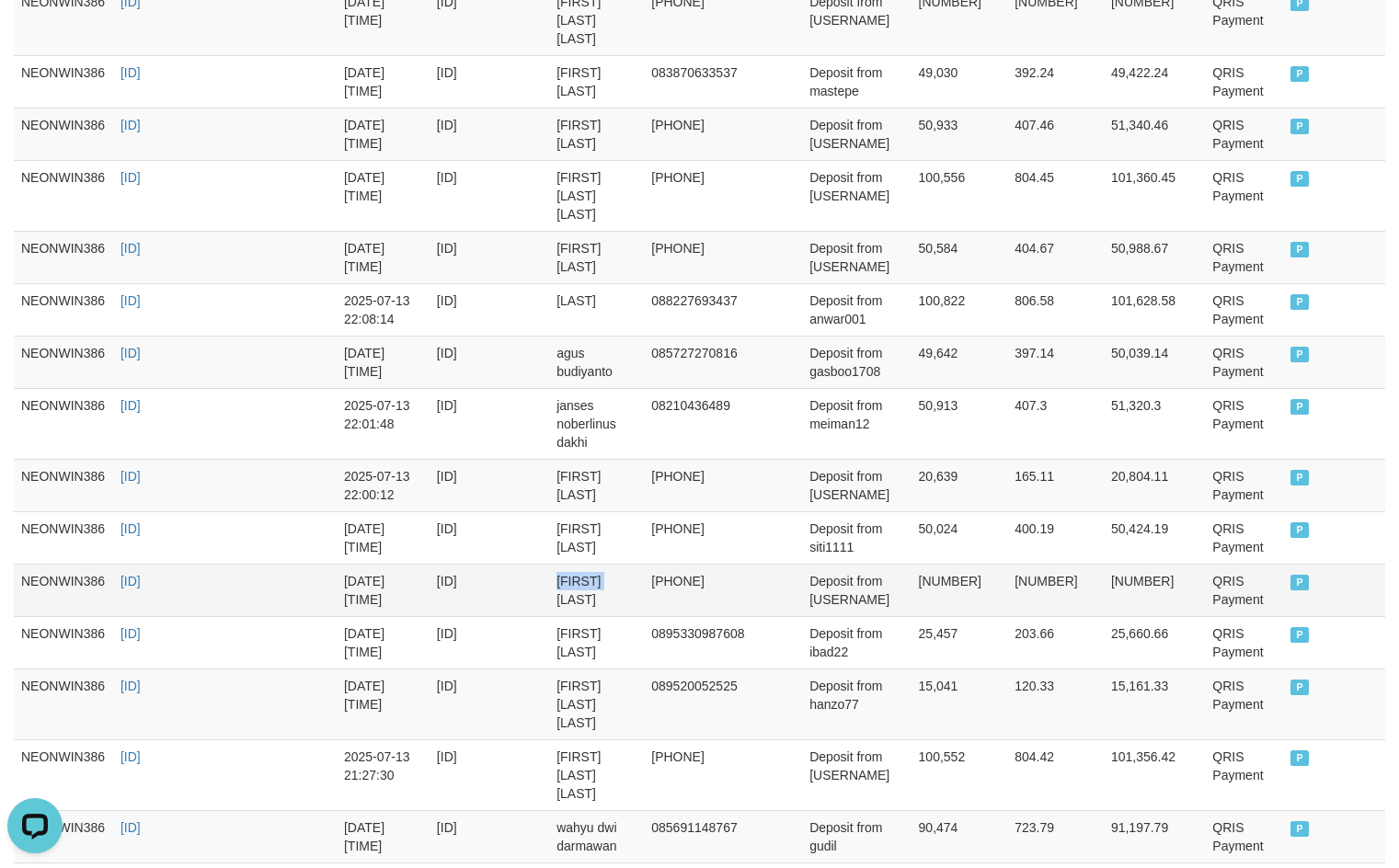 click on "bambang eko wahyudi" at bounding box center [596, 589] 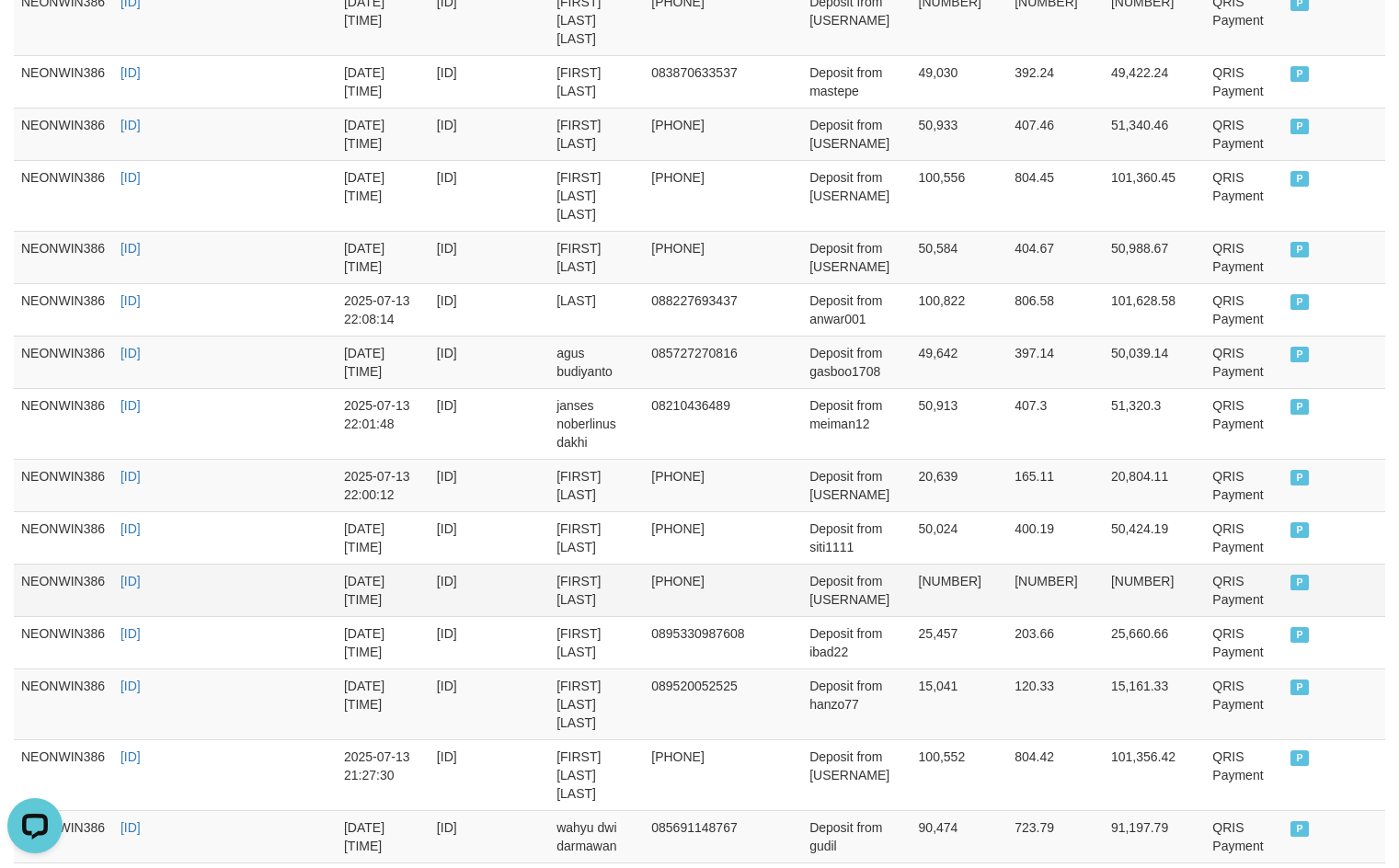 click on "Deposit from bamz86" at bounding box center [856, 589] 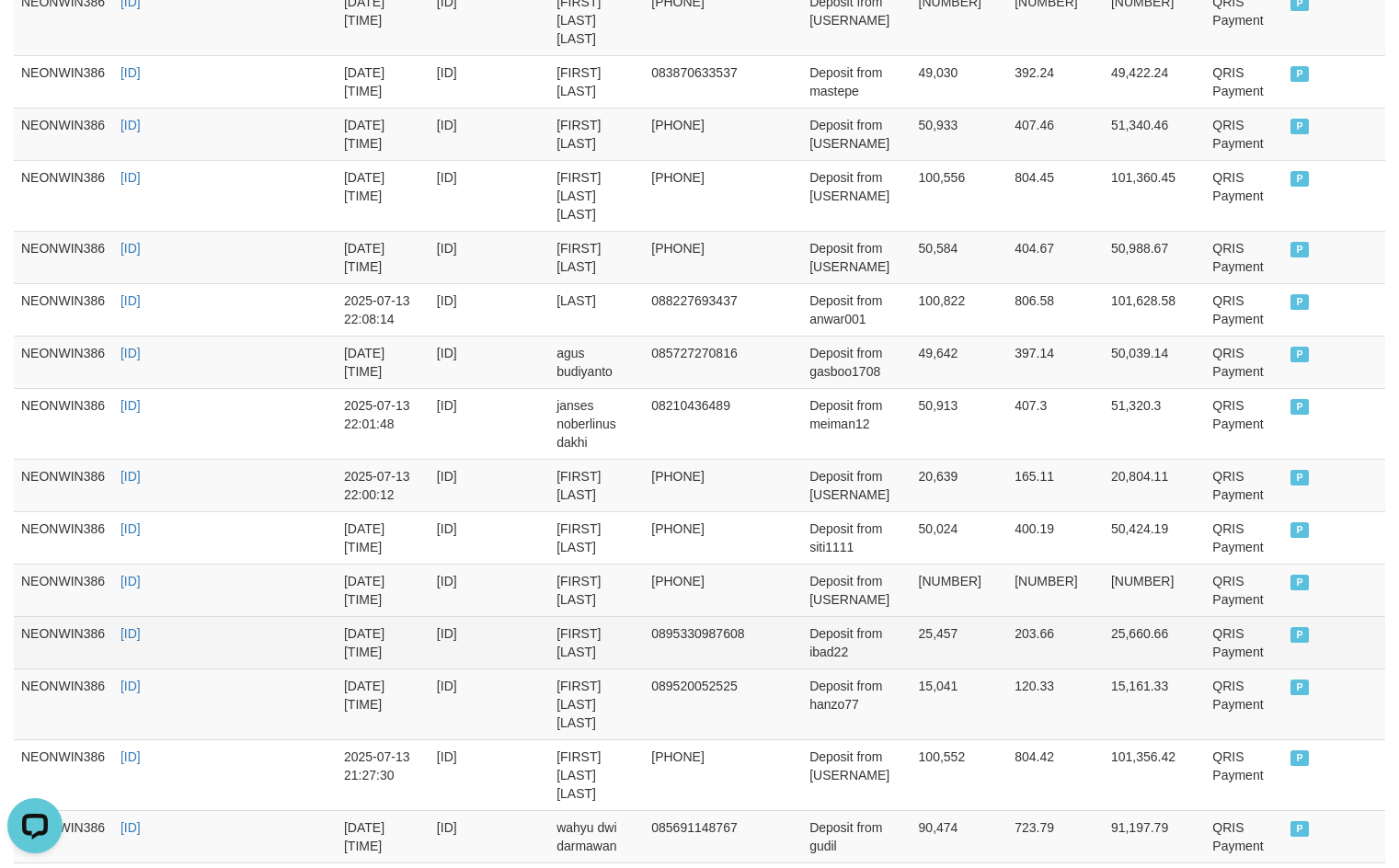 click on "irsad dul ibad" at bounding box center (596, 642) 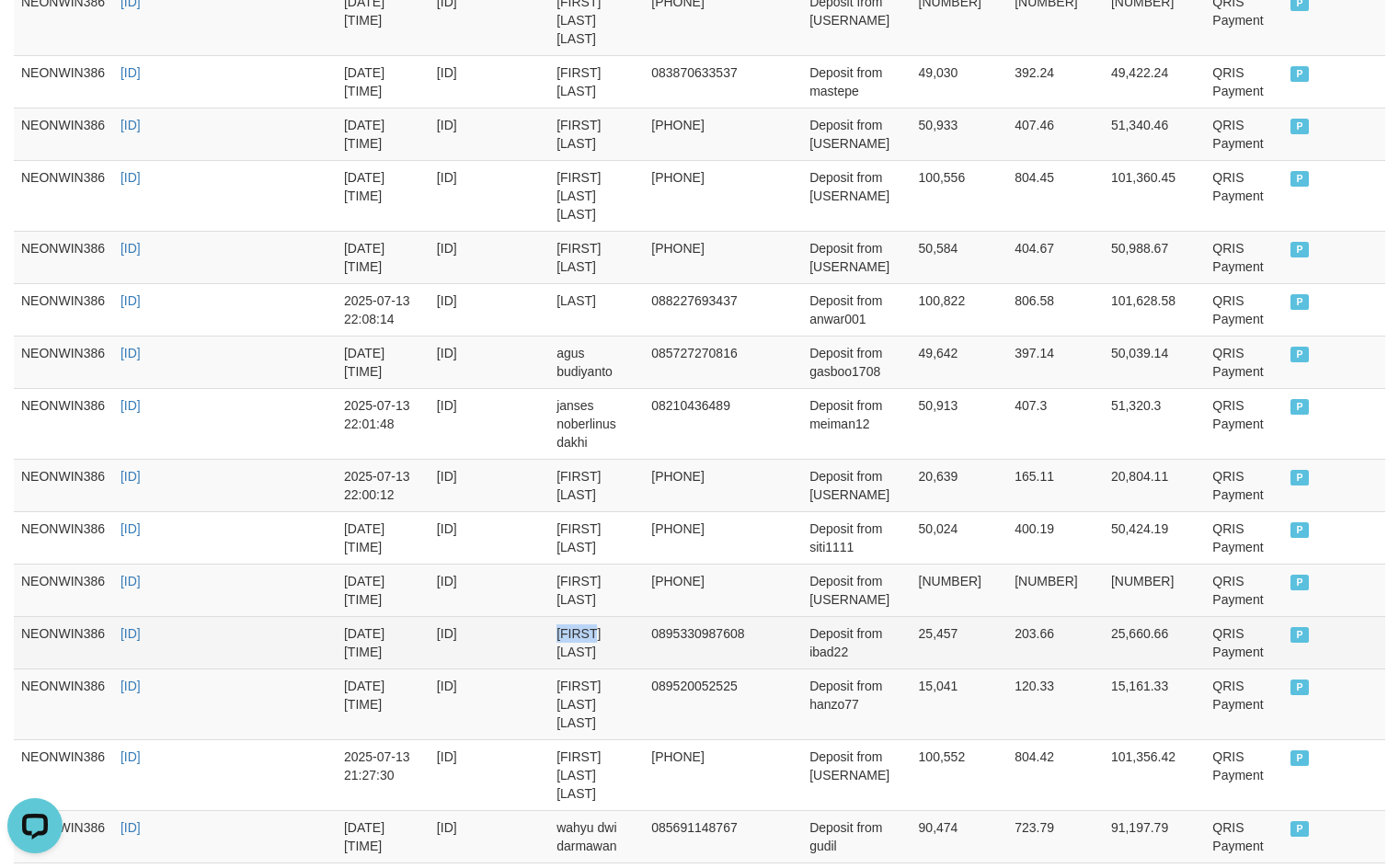 click on "irsad dul ibad" at bounding box center (596, 642) 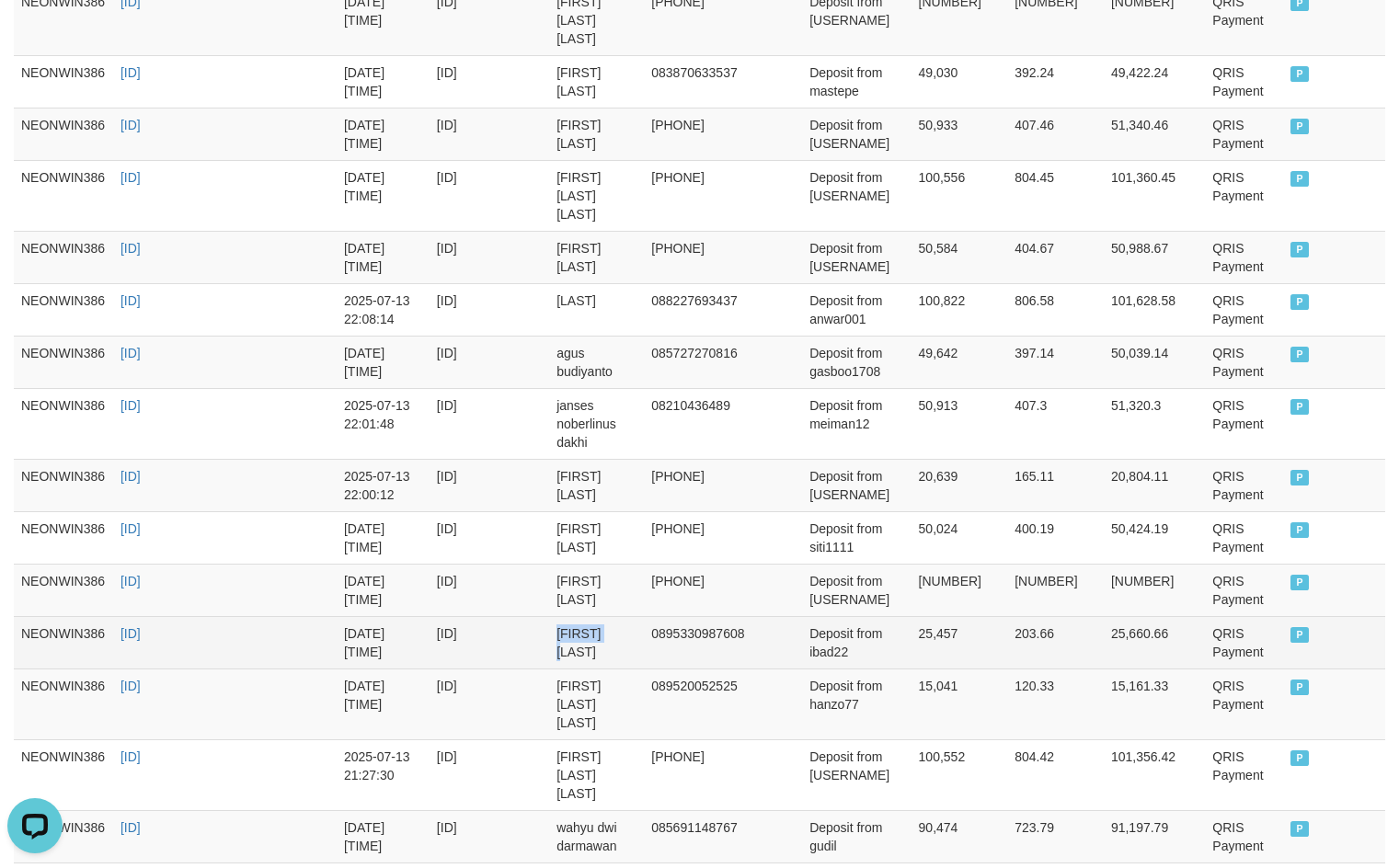 drag, startPoint x: 621, startPoint y: 564, endPoint x: 638, endPoint y: 565, distance: 17.029386 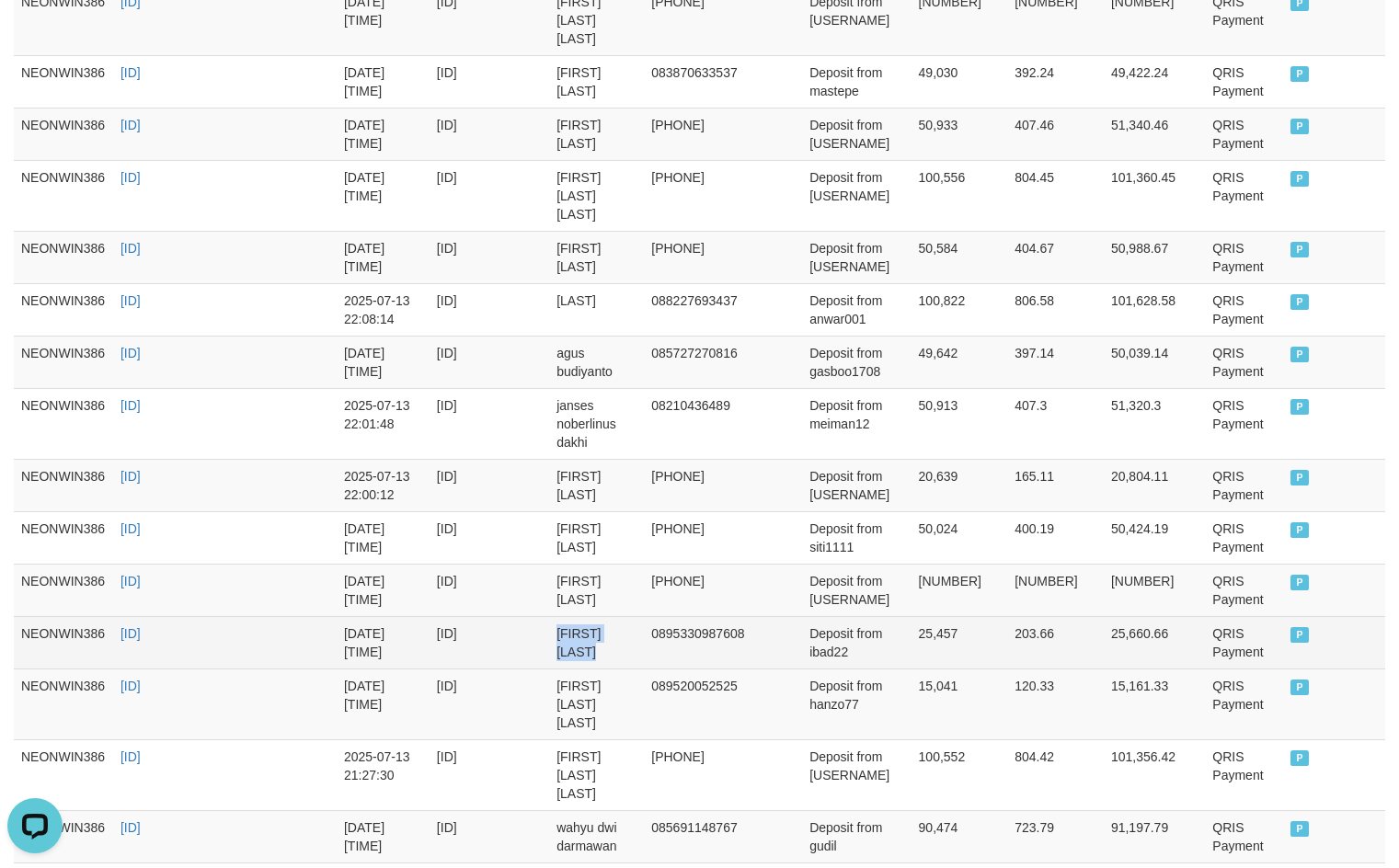 click on "irsad dul ibad" at bounding box center [596, 642] 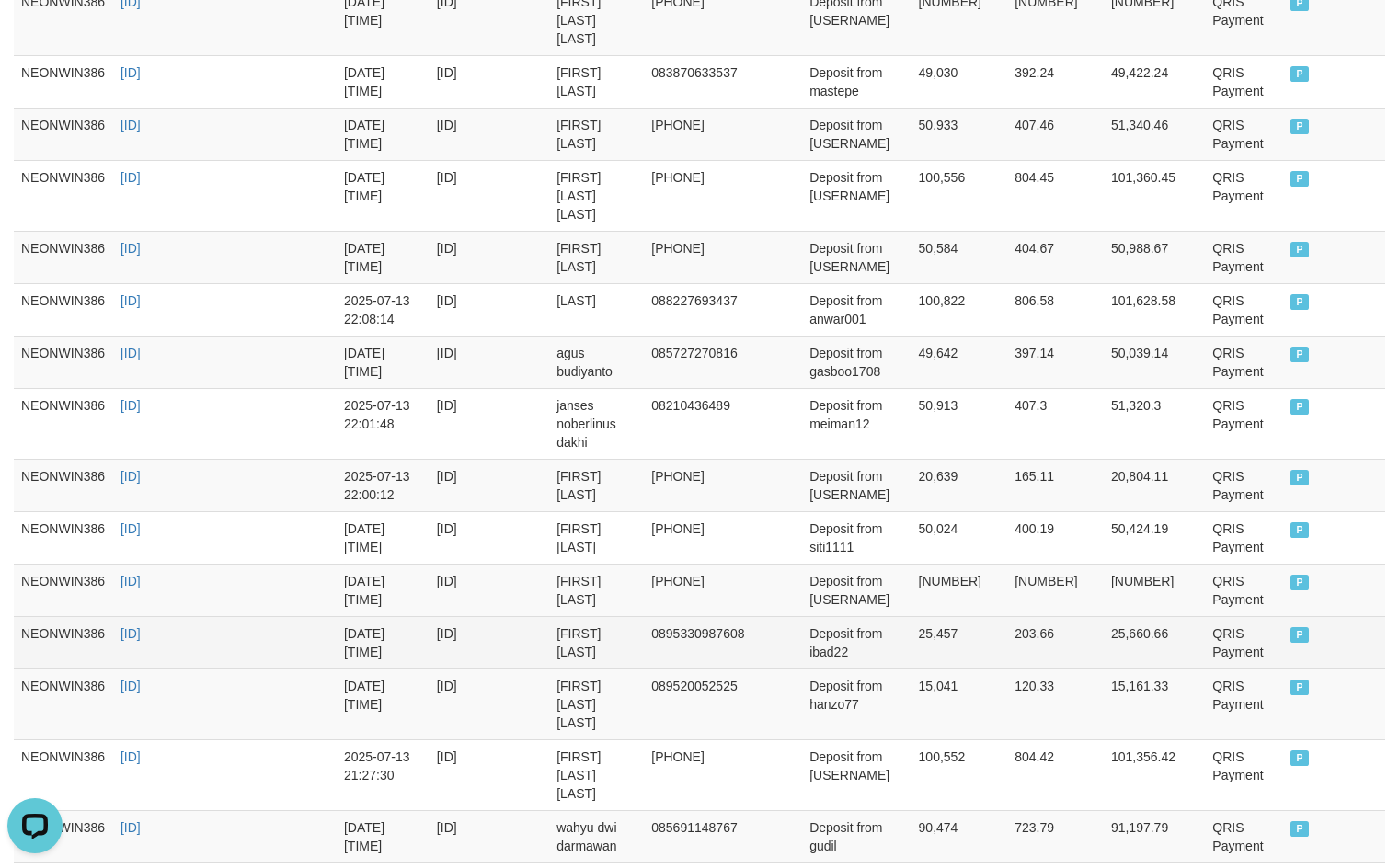 click on "Deposit from ibad22" at bounding box center [856, 642] 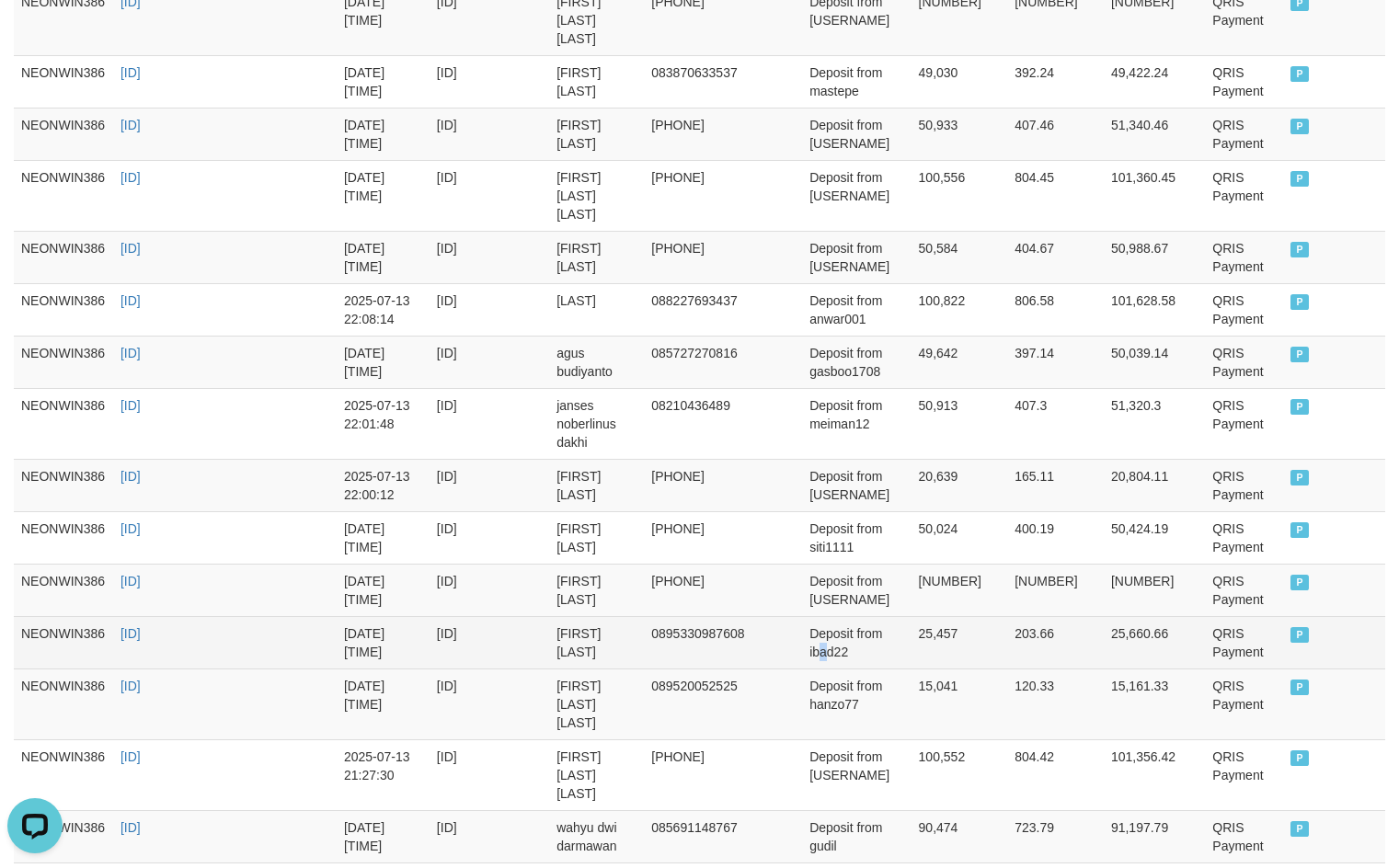 drag, startPoint x: 861, startPoint y: 577, endPoint x: 1175, endPoint y: 623, distance: 317.35154 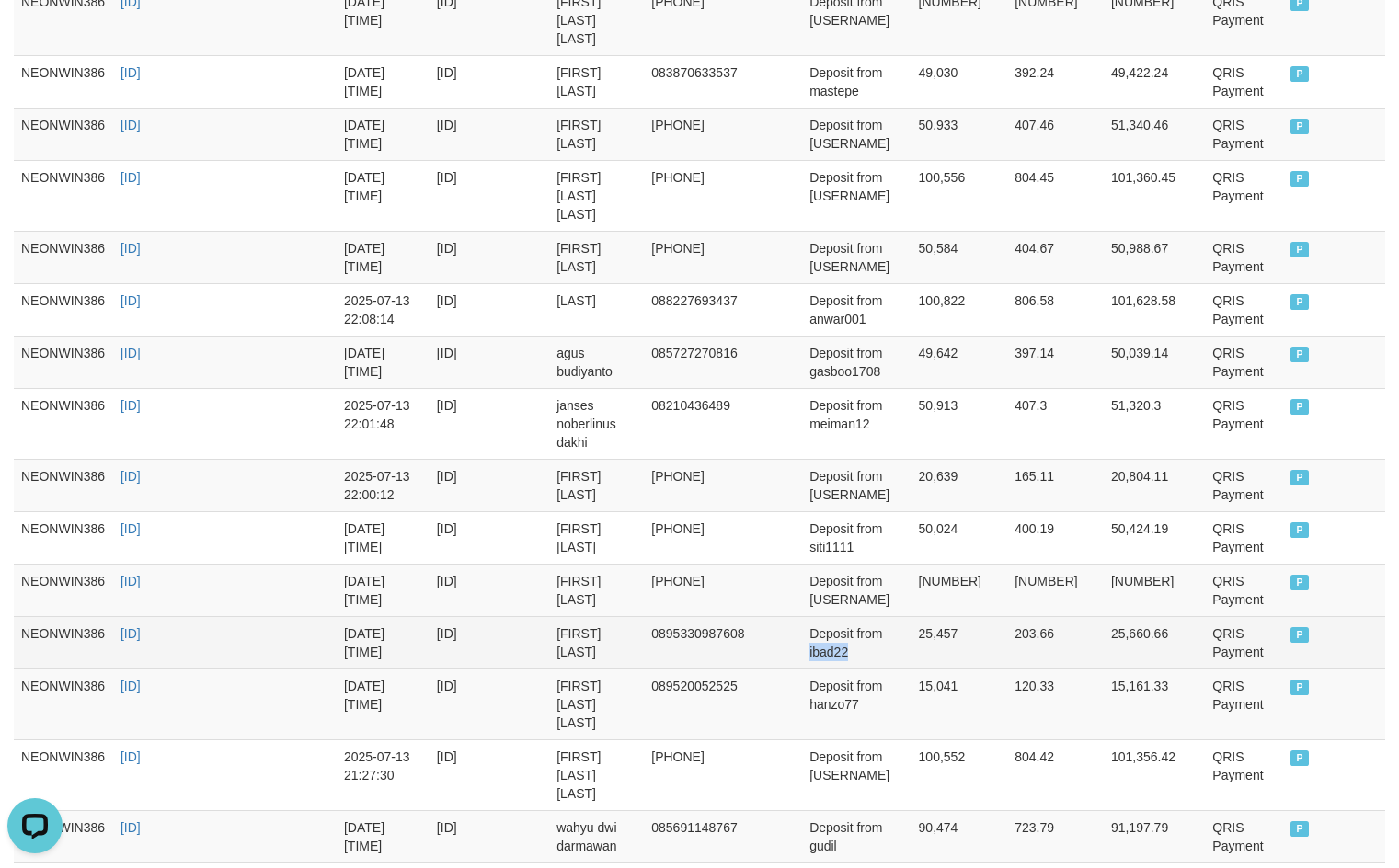 click on "Deposit from ibad22" at bounding box center (856, 642) 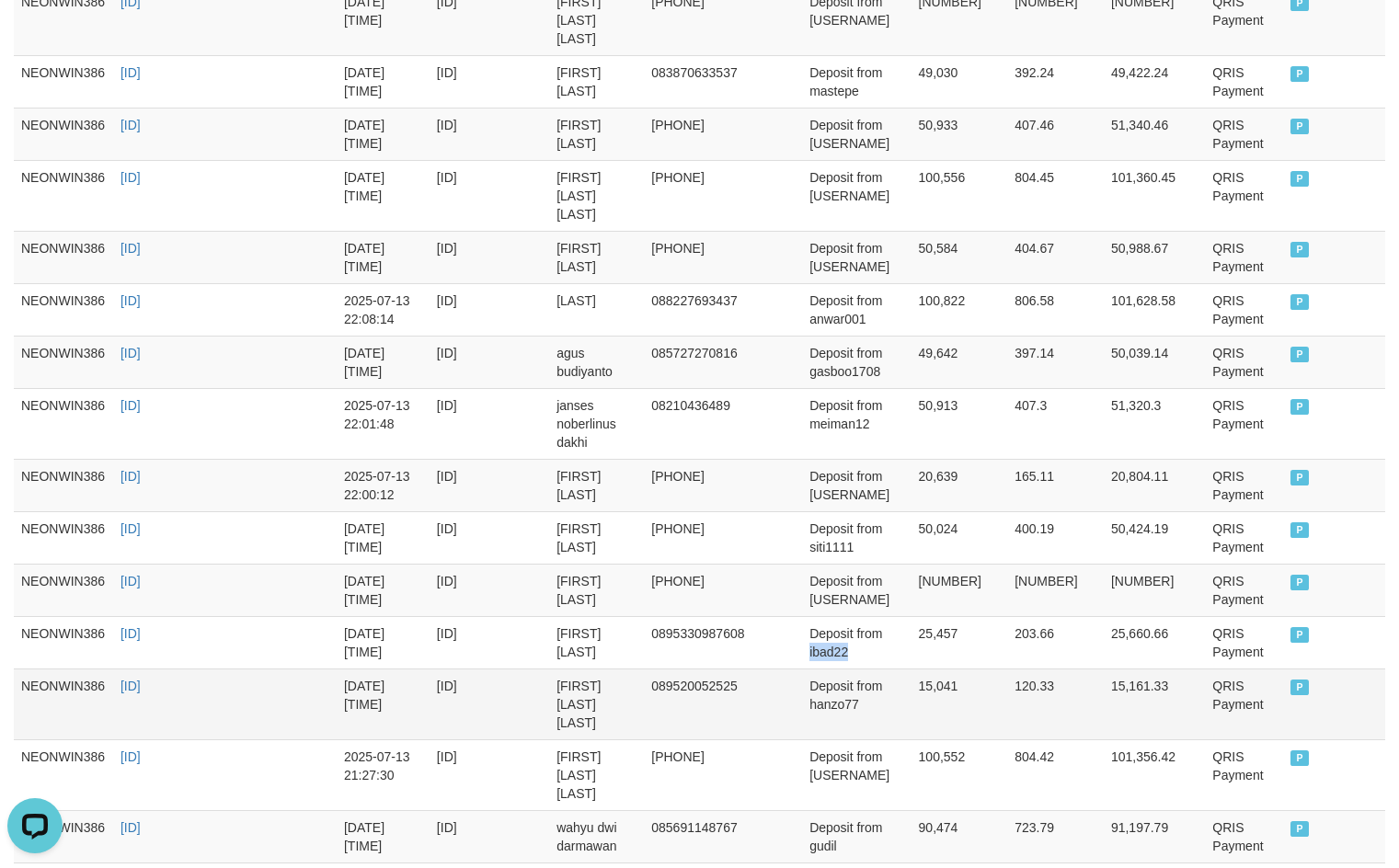 click on "[FIRST] [LAST]" at bounding box center [596, 703] 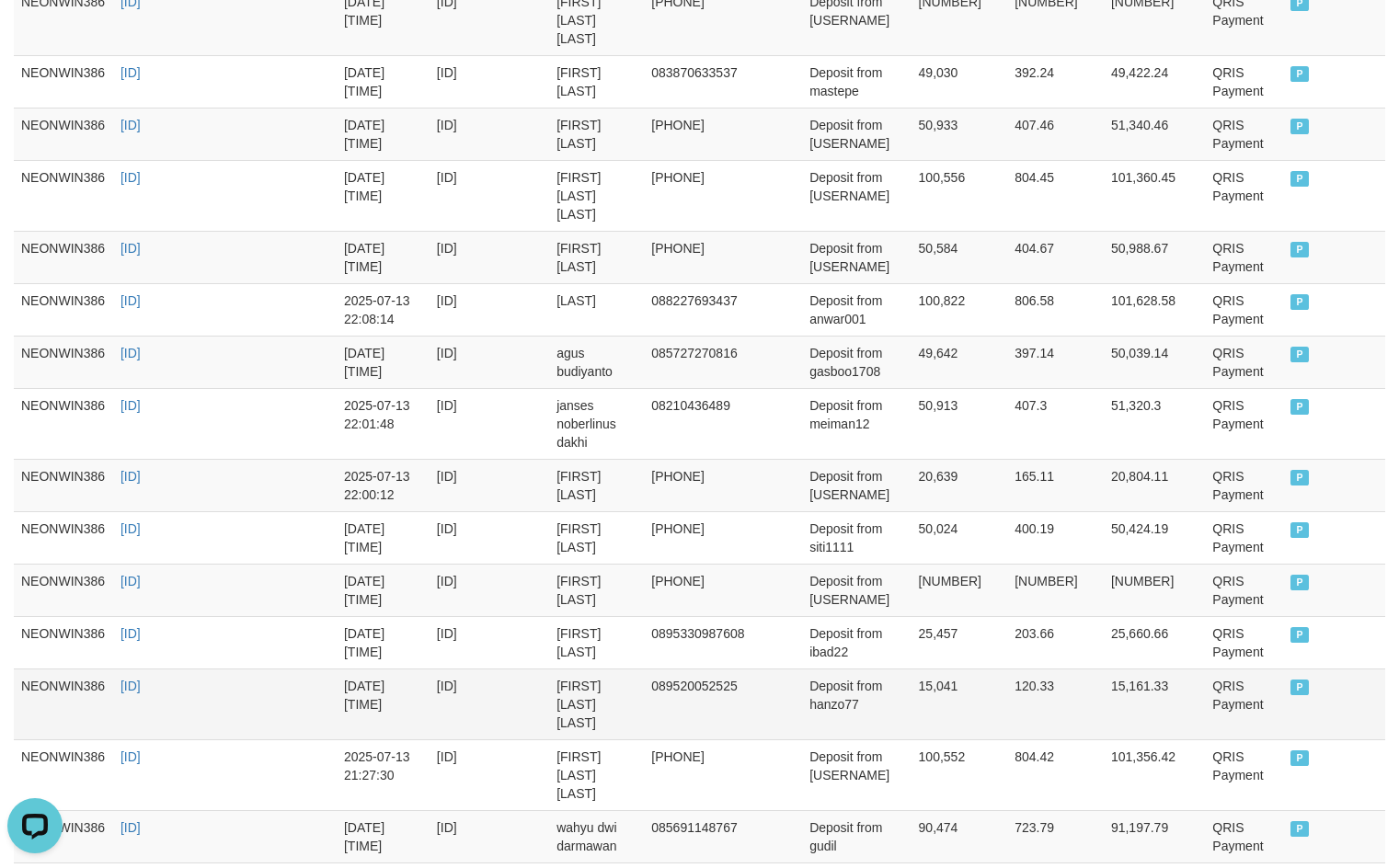 click on "[FIRST] [LAST]" at bounding box center [596, 703] 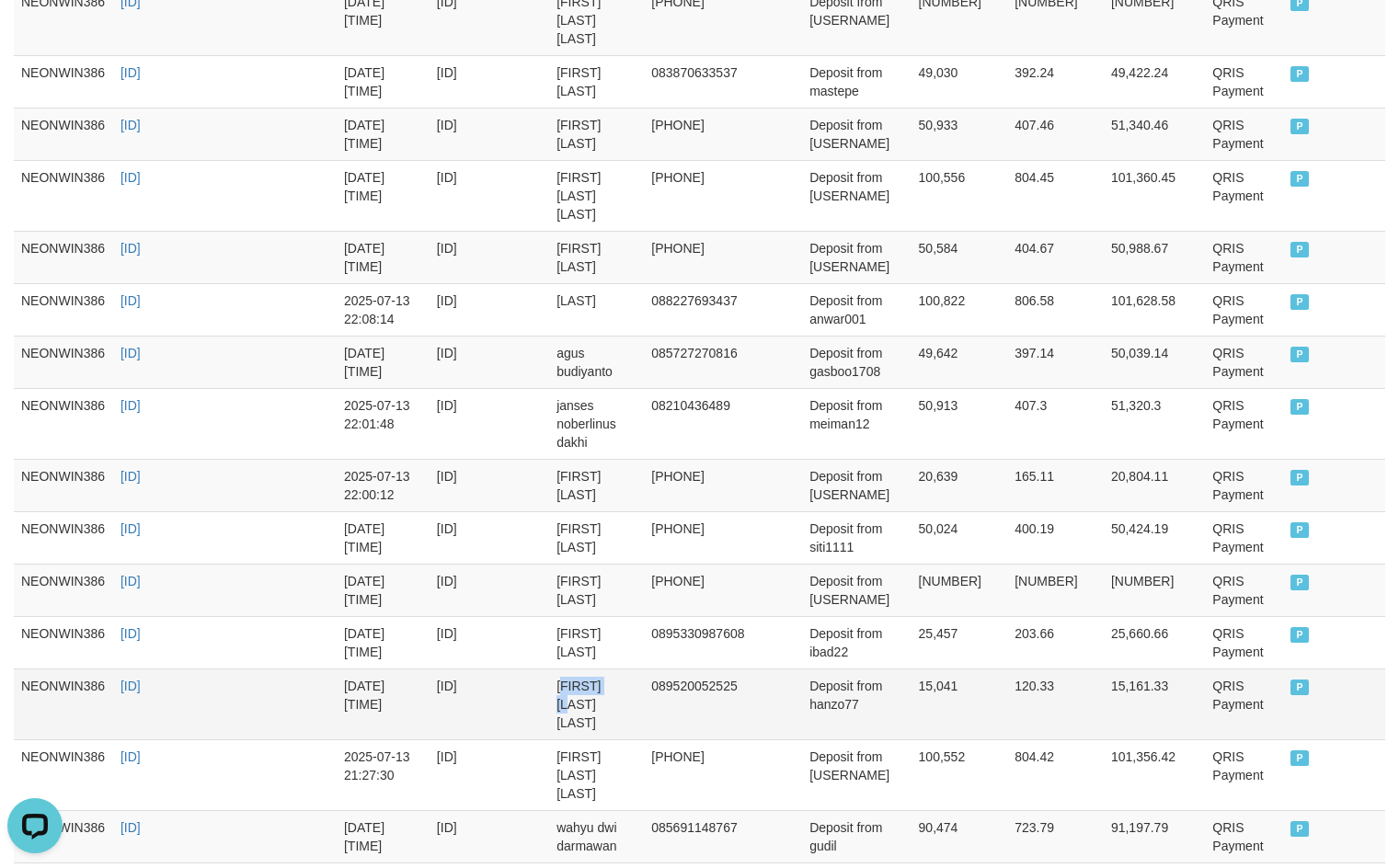 click on "[FIRST] [LAST]" at bounding box center [596, 703] 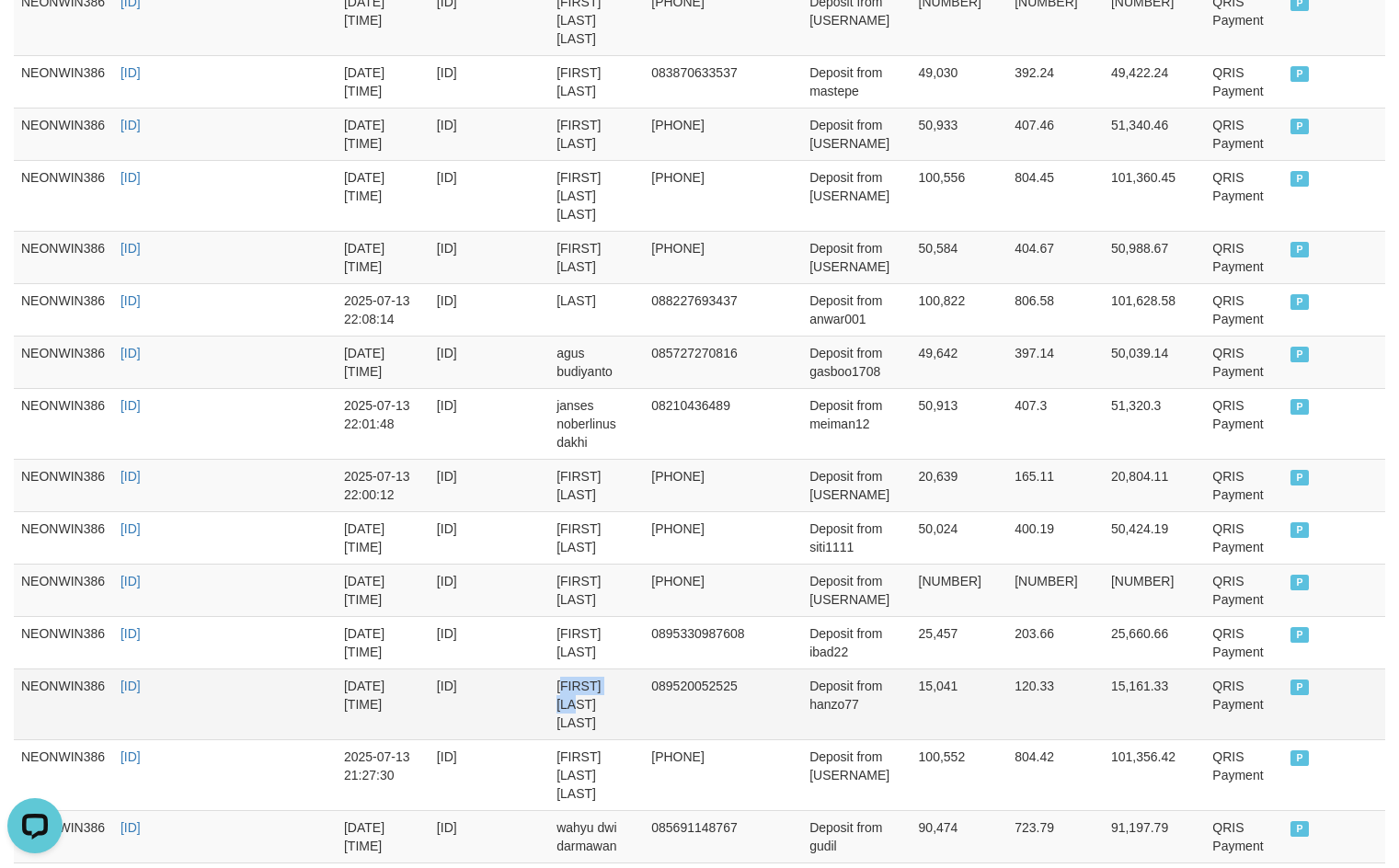 click on "[FIRST] [LAST]" at bounding box center (596, 703) 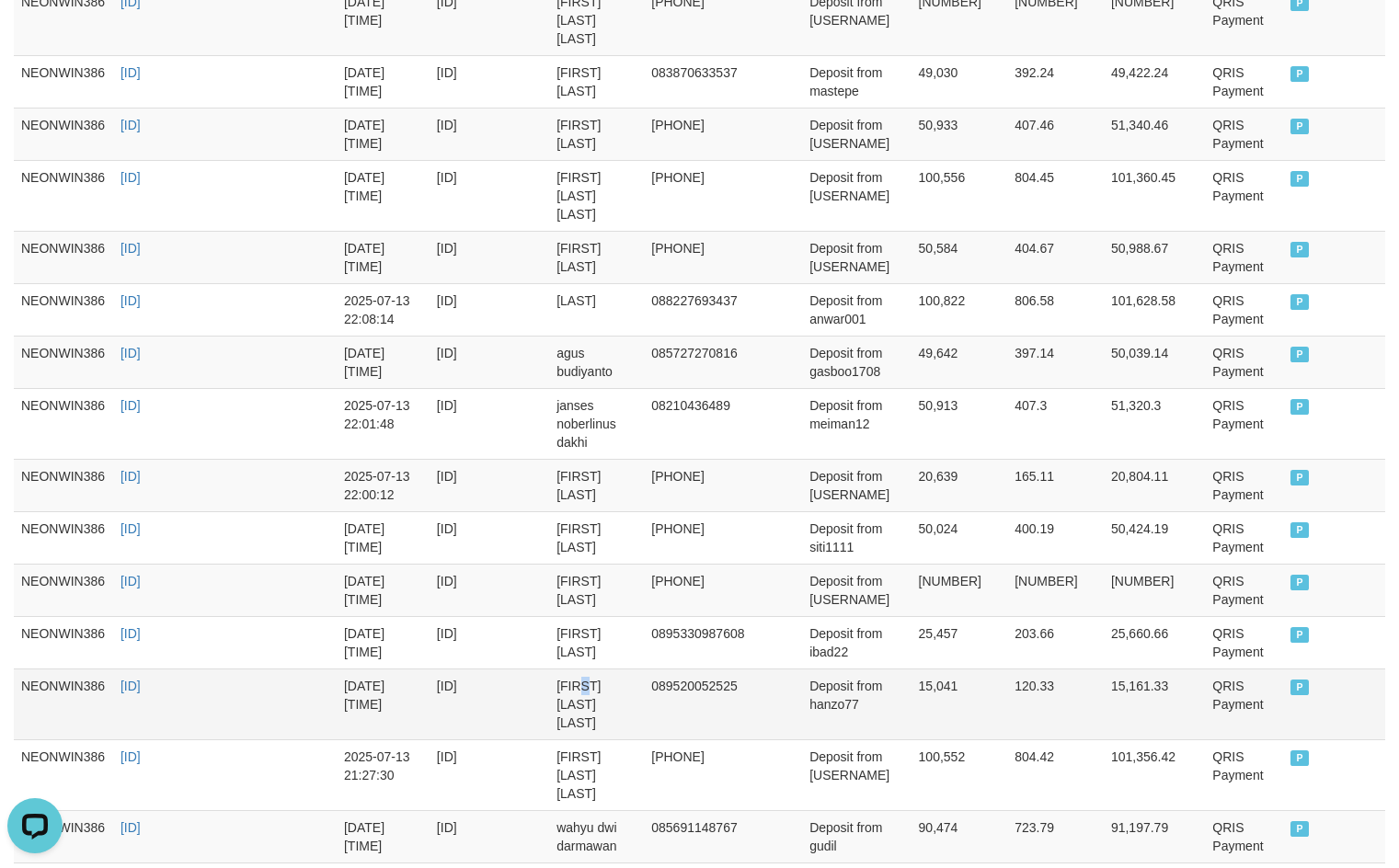 click on "[FIRST] [LAST]" at bounding box center [596, 703] 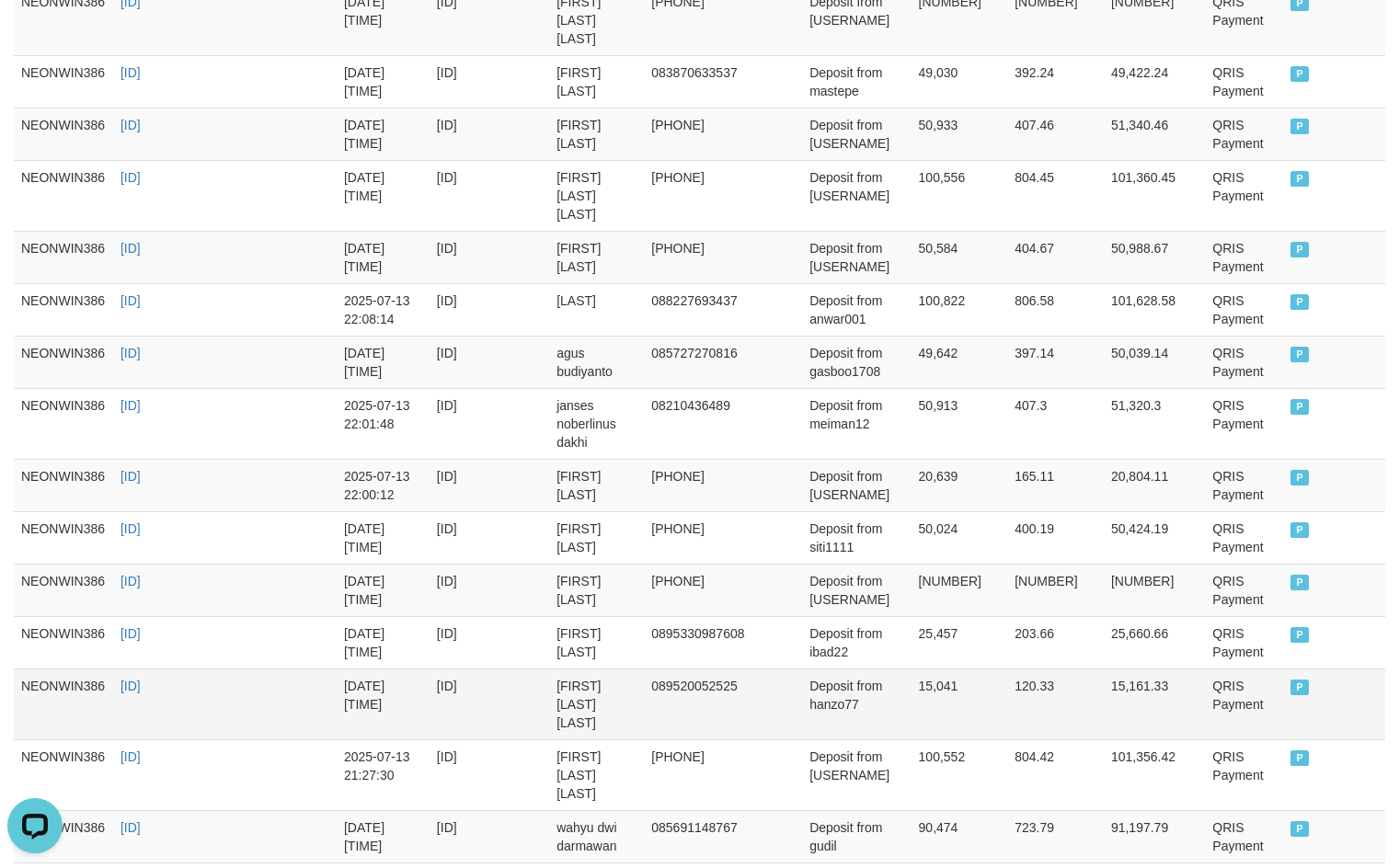 click on "[FIRST] [LAST]" at bounding box center (596, 703) 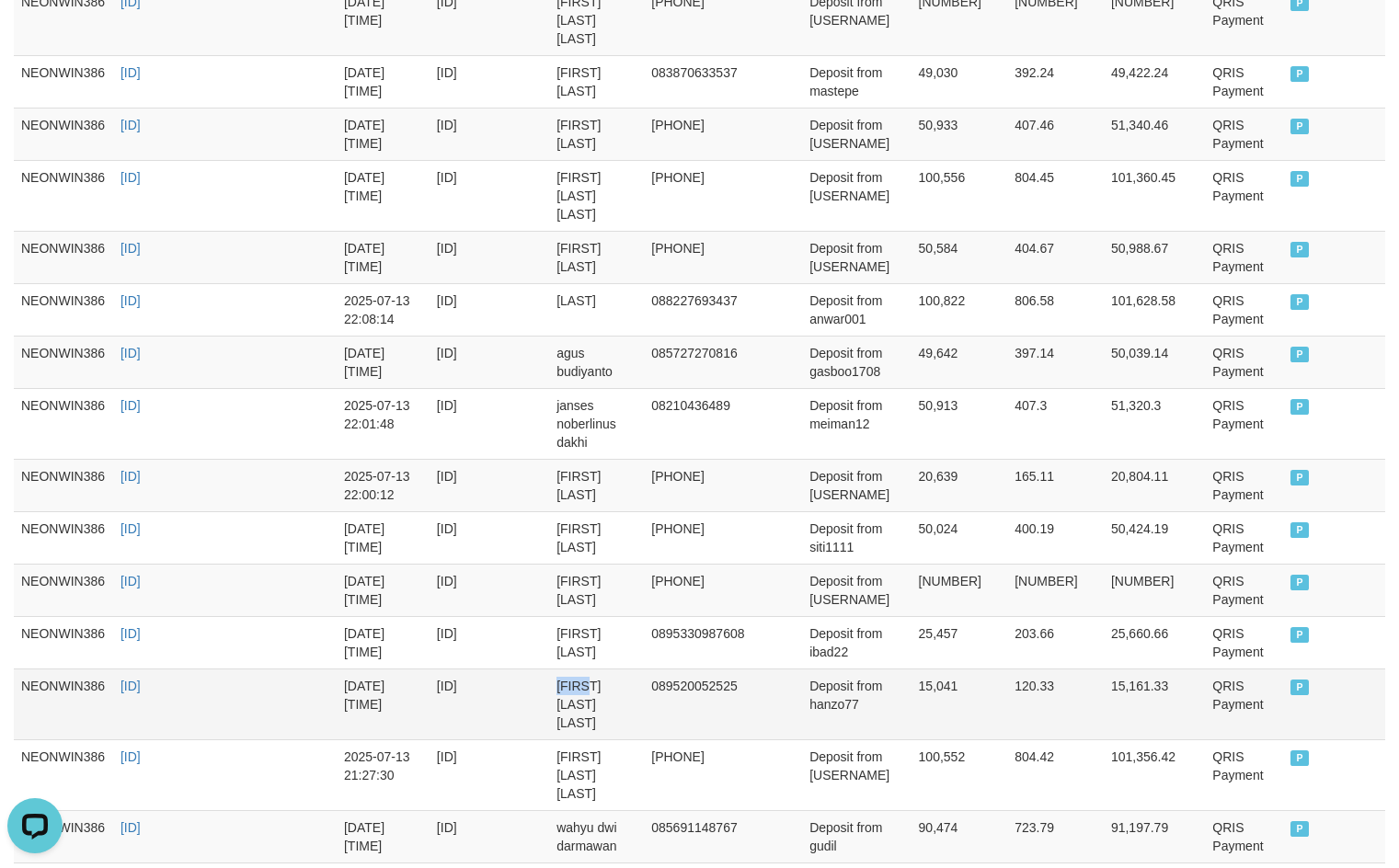 click on "[FIRST] [LAST]" at bounding box center [596, 703] 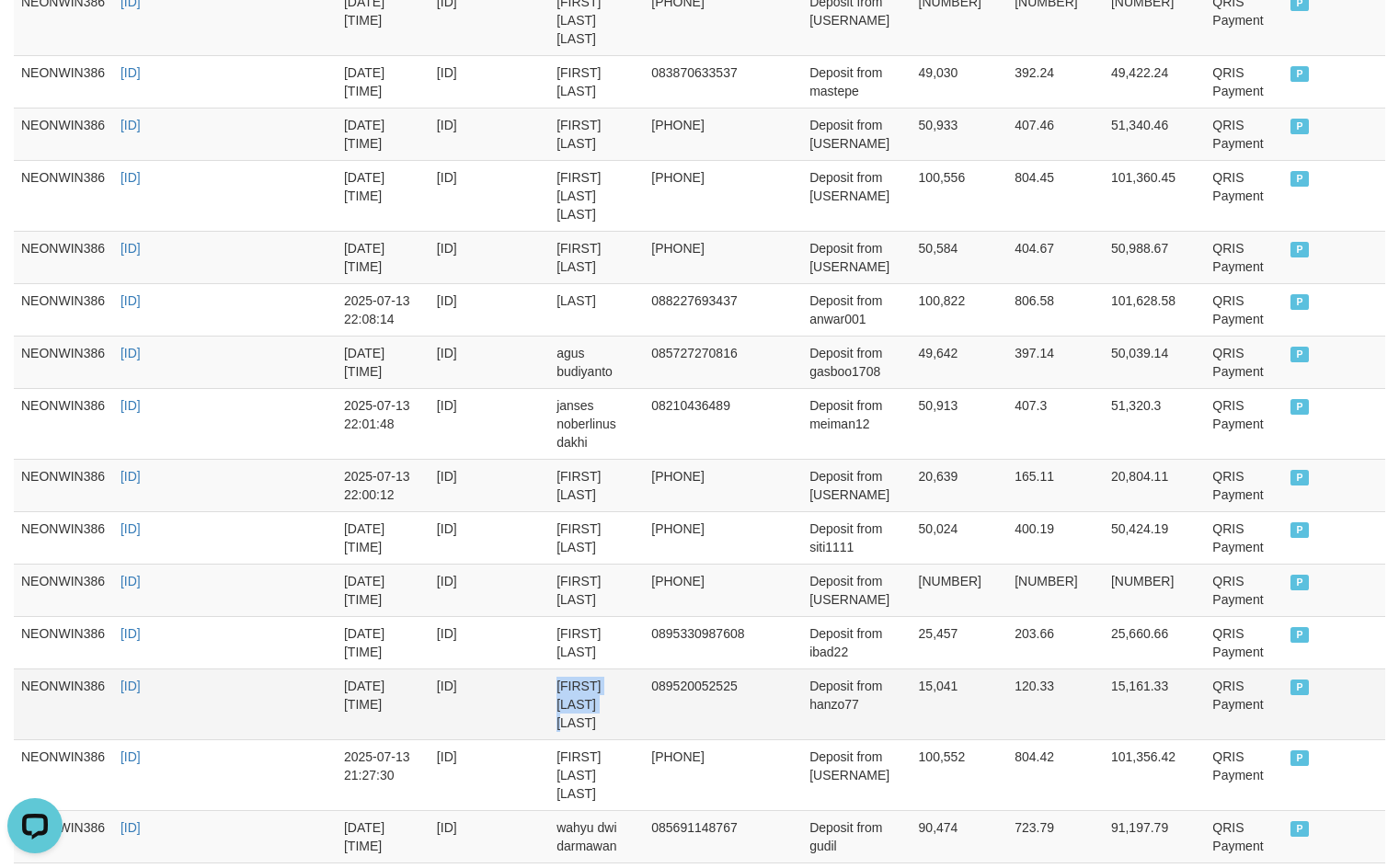 drag, startPoint x: 643, startPoint y: 611, endPoint x: 727, endPoint y: 632, distance: 86.5852 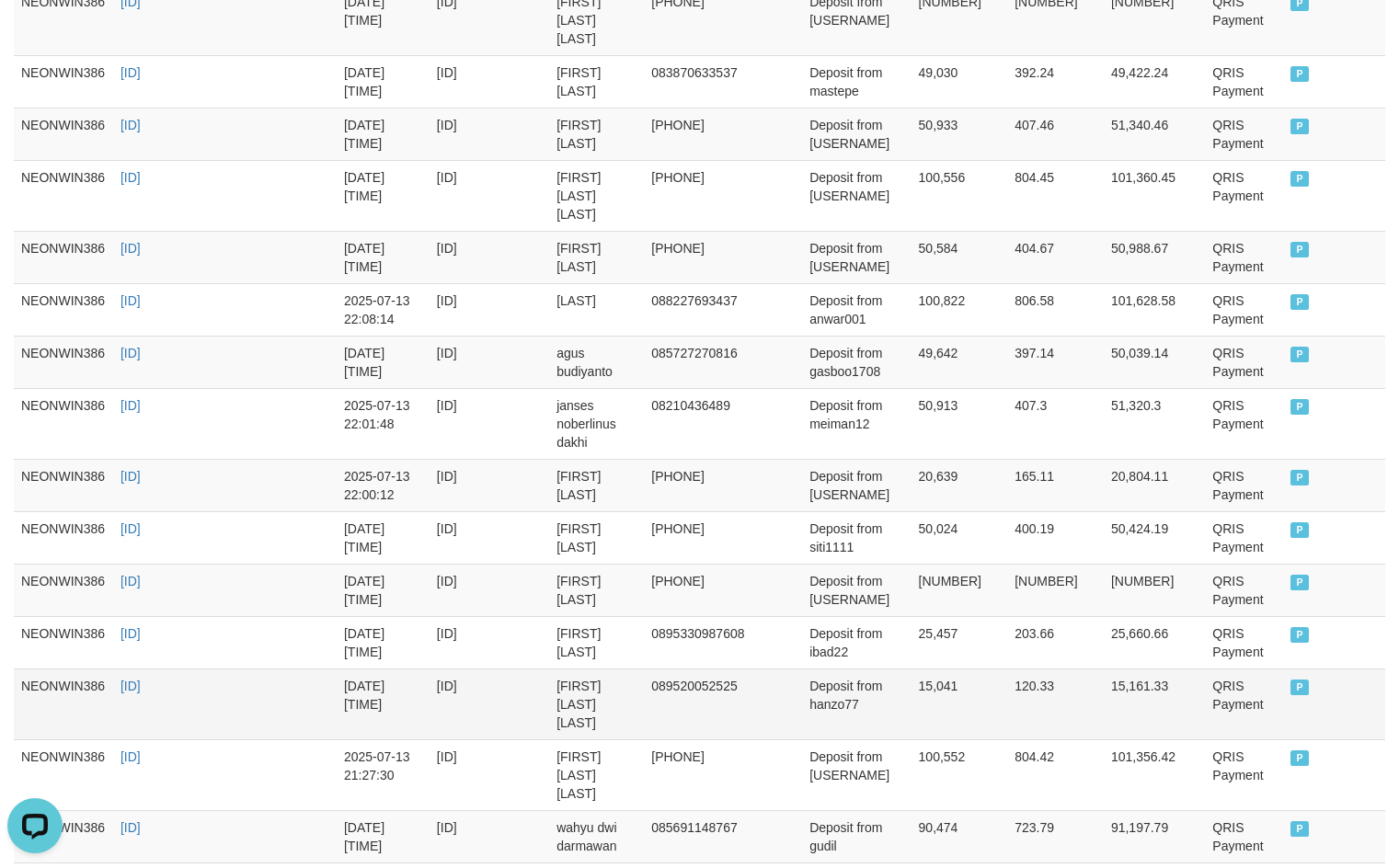 click on "Deposit from hanzo77" at bounding box center (856, 703) 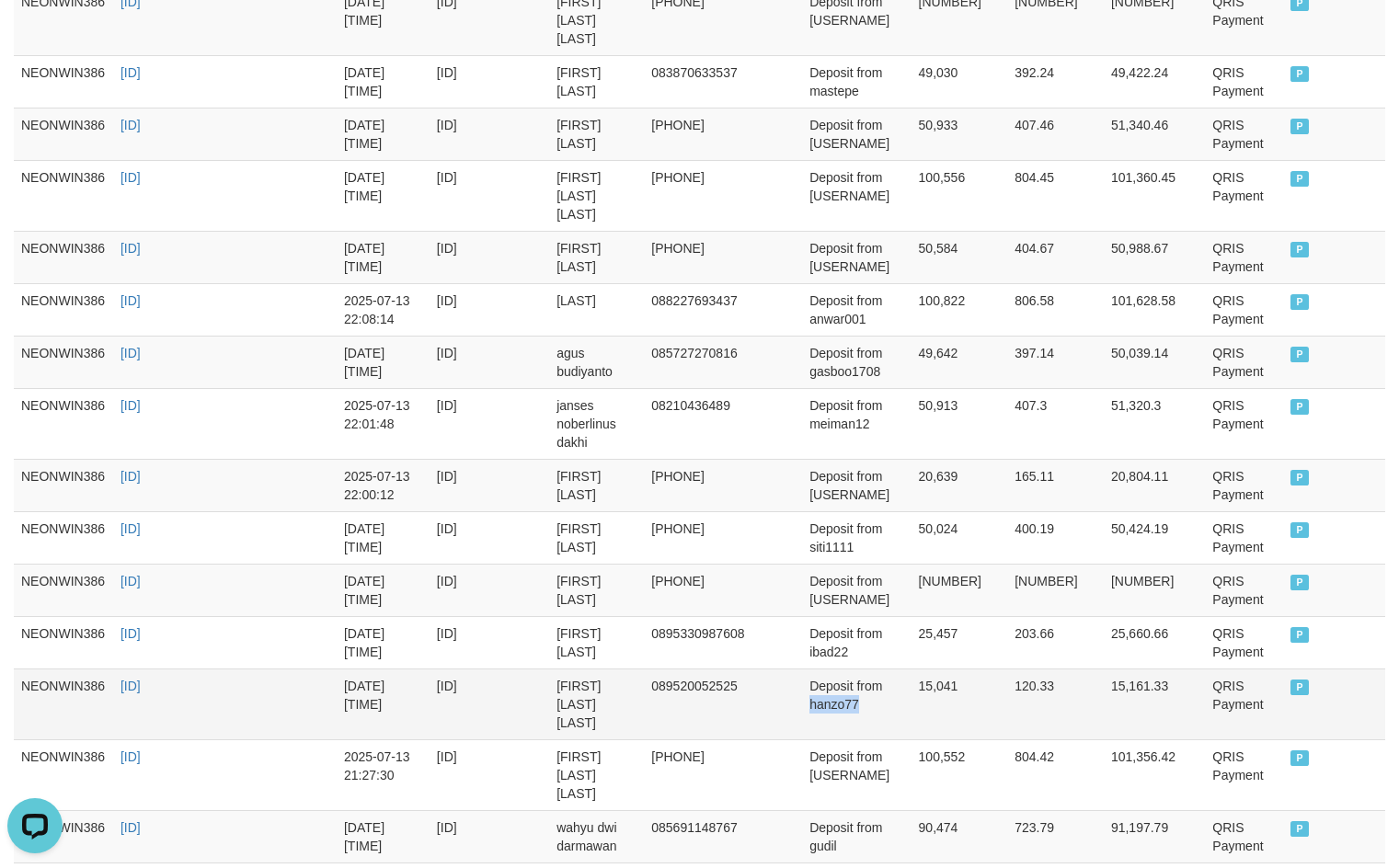 click on "Deposit from hanzo77" at bounding box center (856, 703) 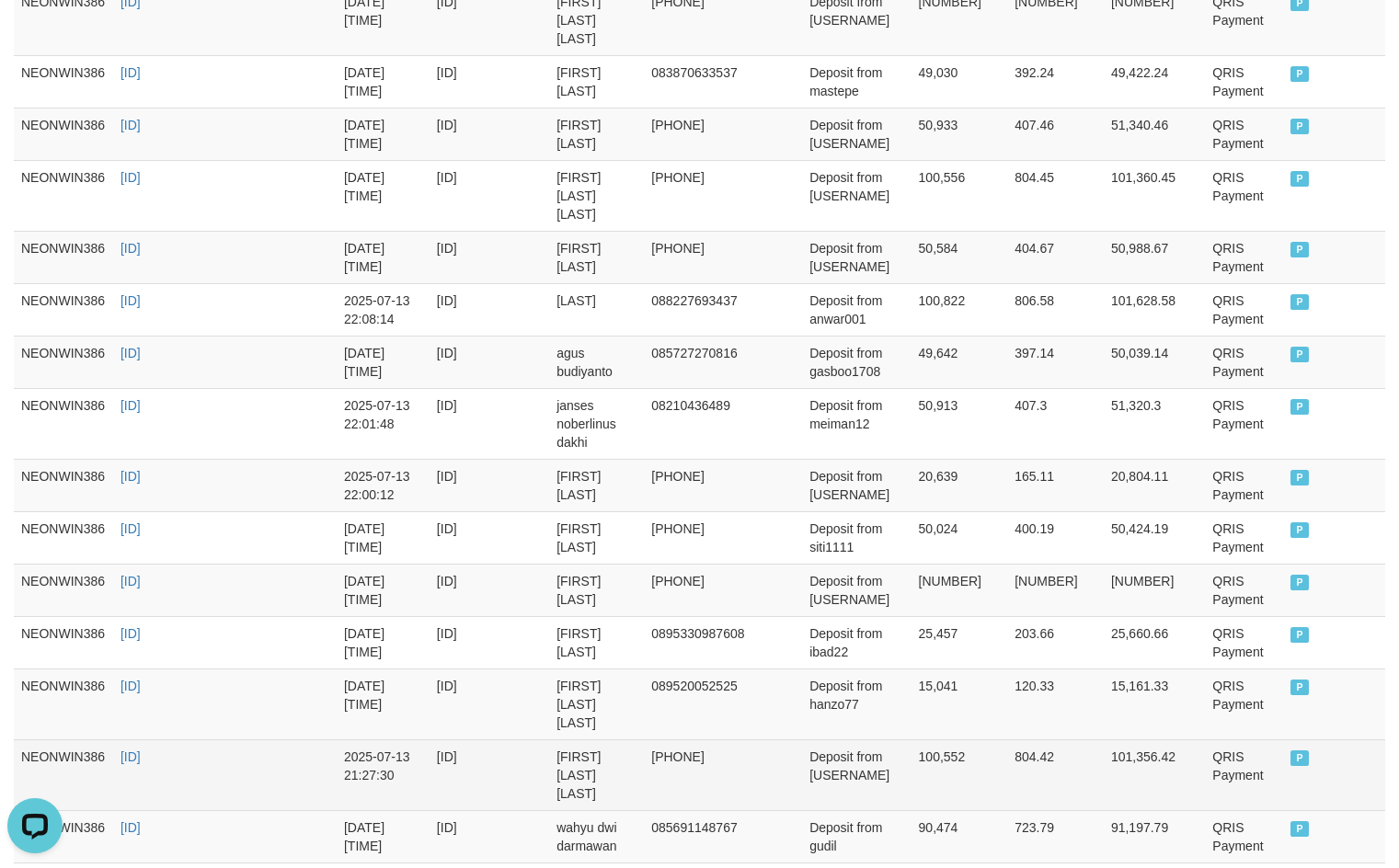 click on "berni ruber saputra" at bounding box center (596, 774) 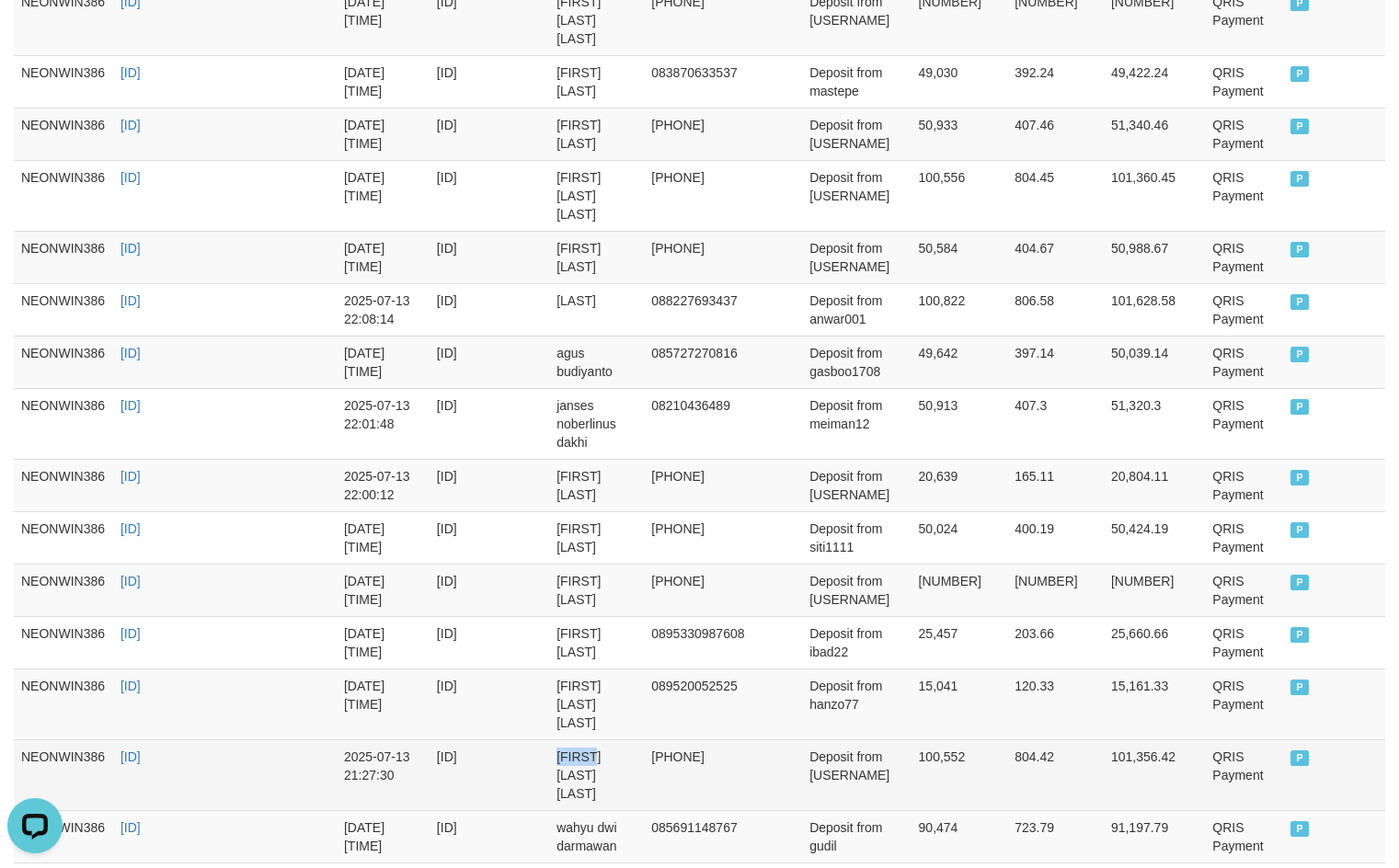 click on "berni ruber saputra" at bounding box center (596, 774) 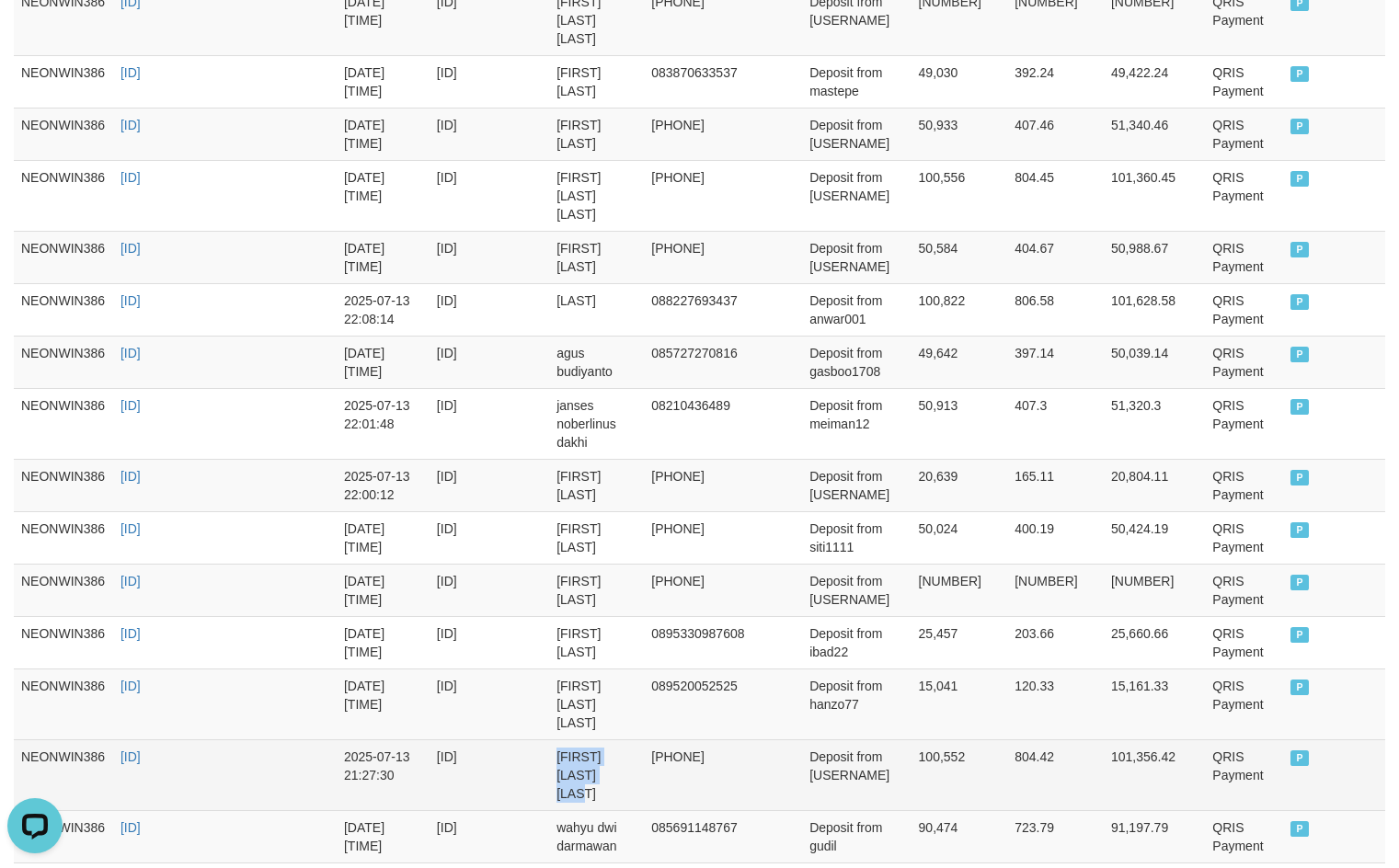 click on "berni ruber saputra" at bounding box center (596, 774) 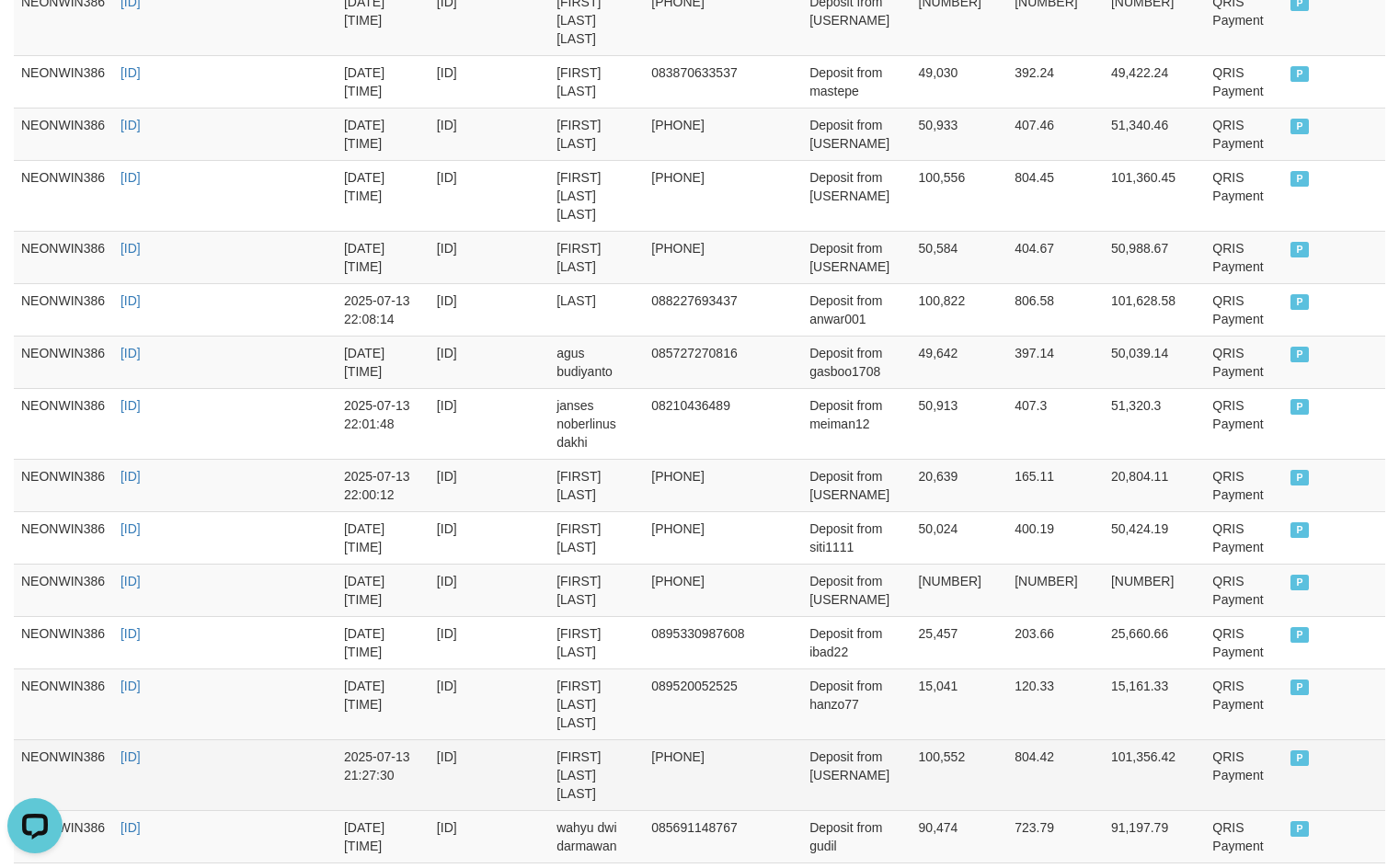 click on "Deposit from ben1122" at bounding box center (856, 774) 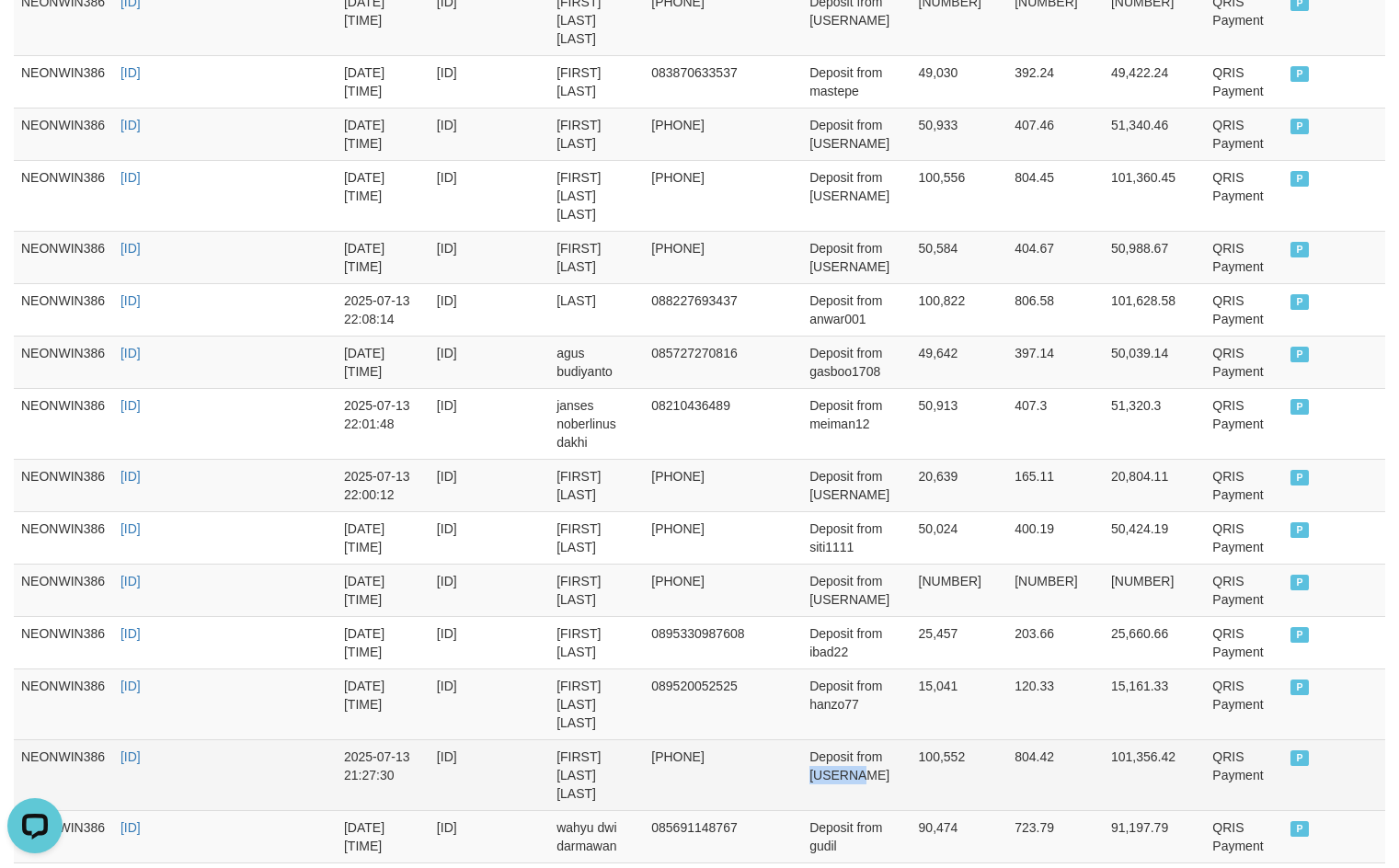 click on "Deposit from ben1122" at bounding box center (856, 774) 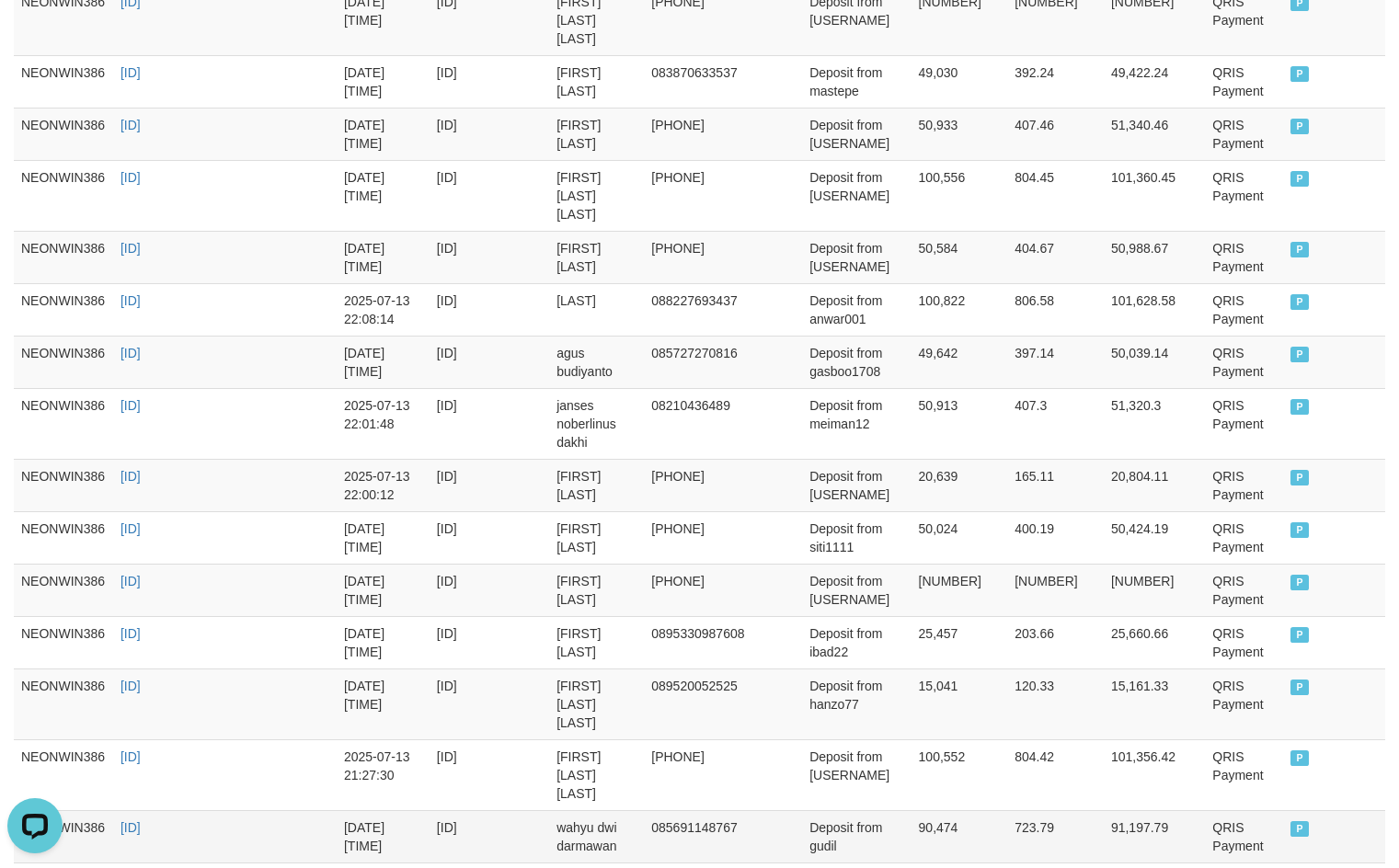 click on "wahyu dwi darmawan" at bounding box center (596, 836) 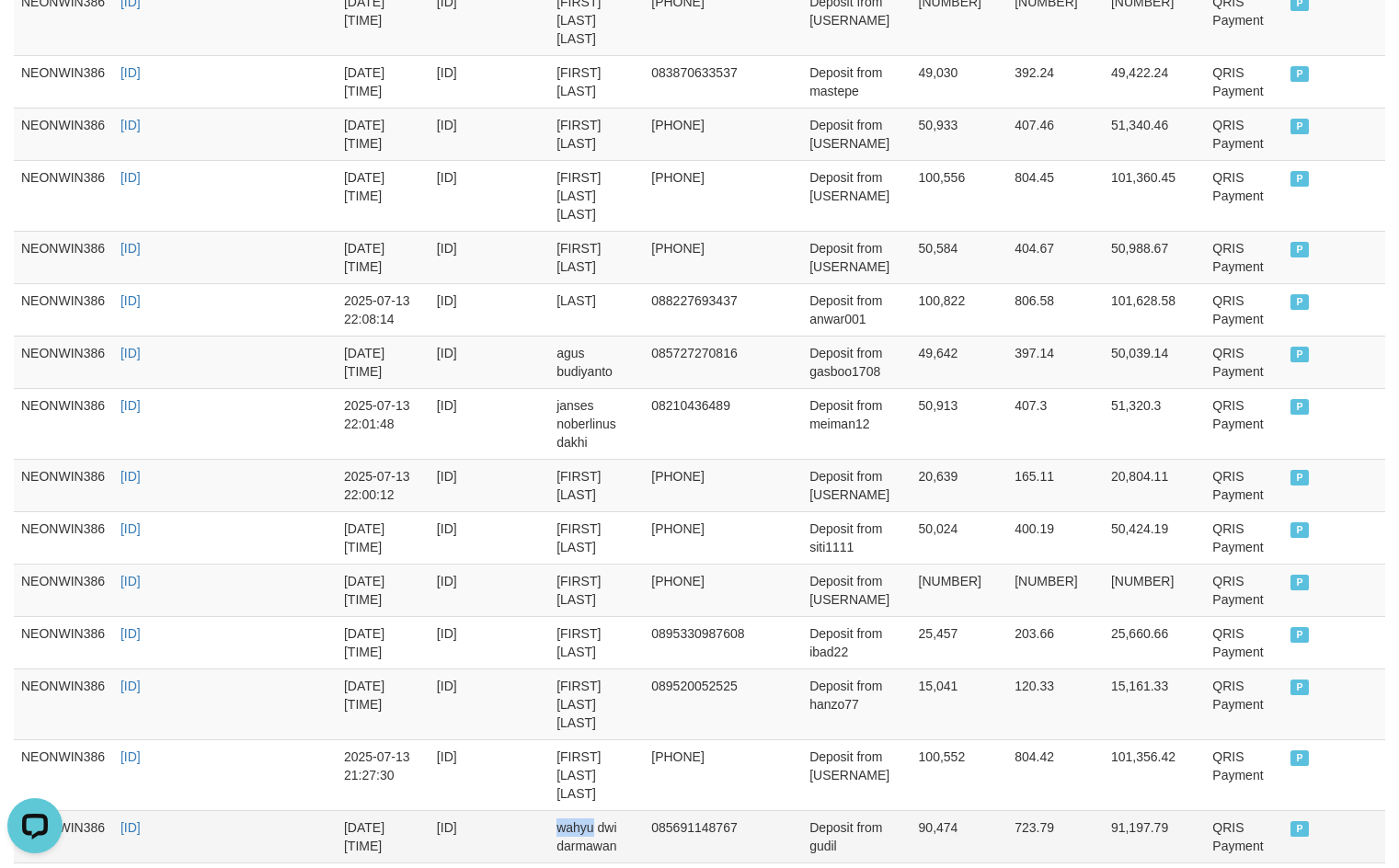 click on "wahyu dwi darmawan" at bounding box center [596, 836] 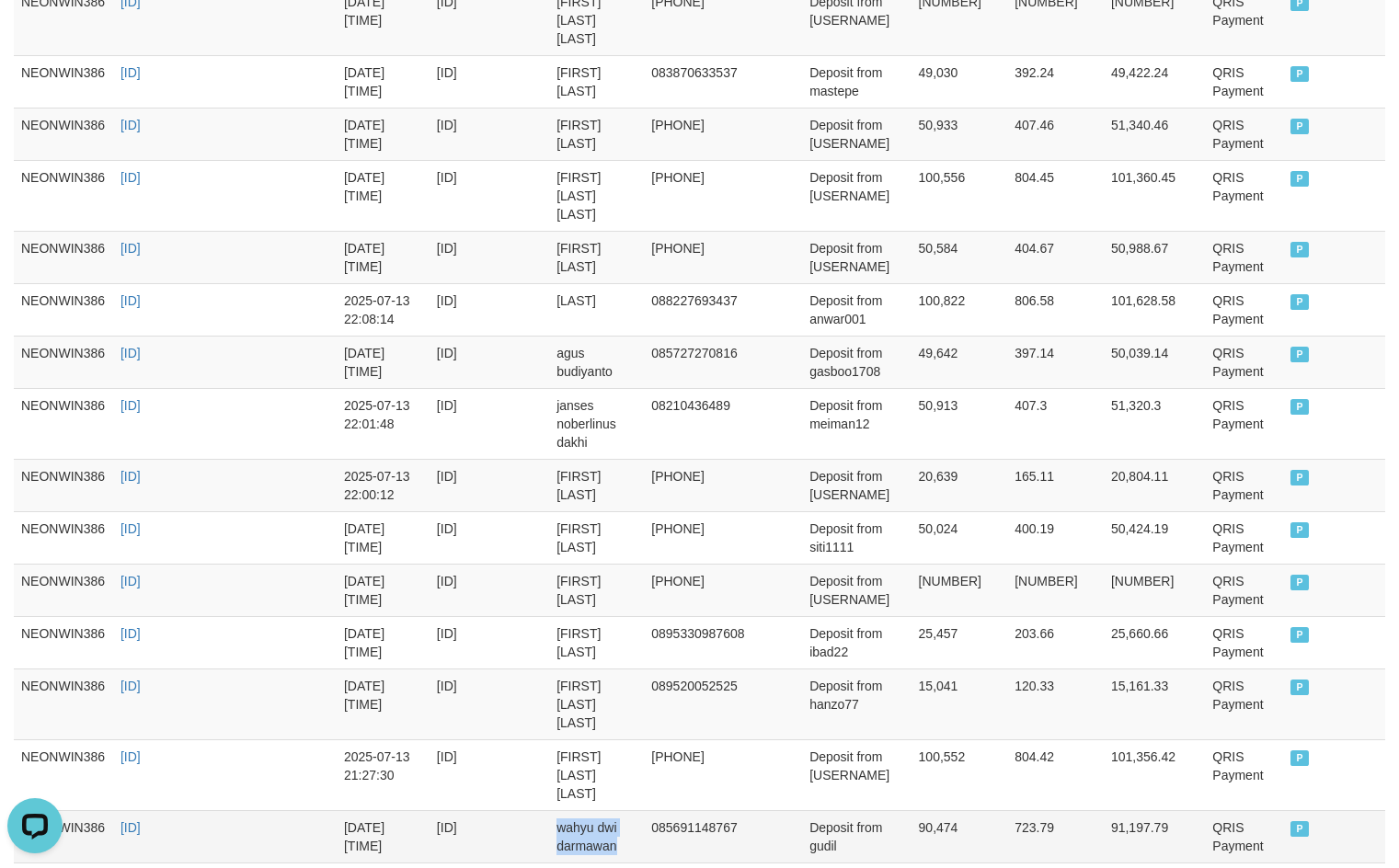 click on "wahyu dwi darmawan" at bounding box center [596, 836] 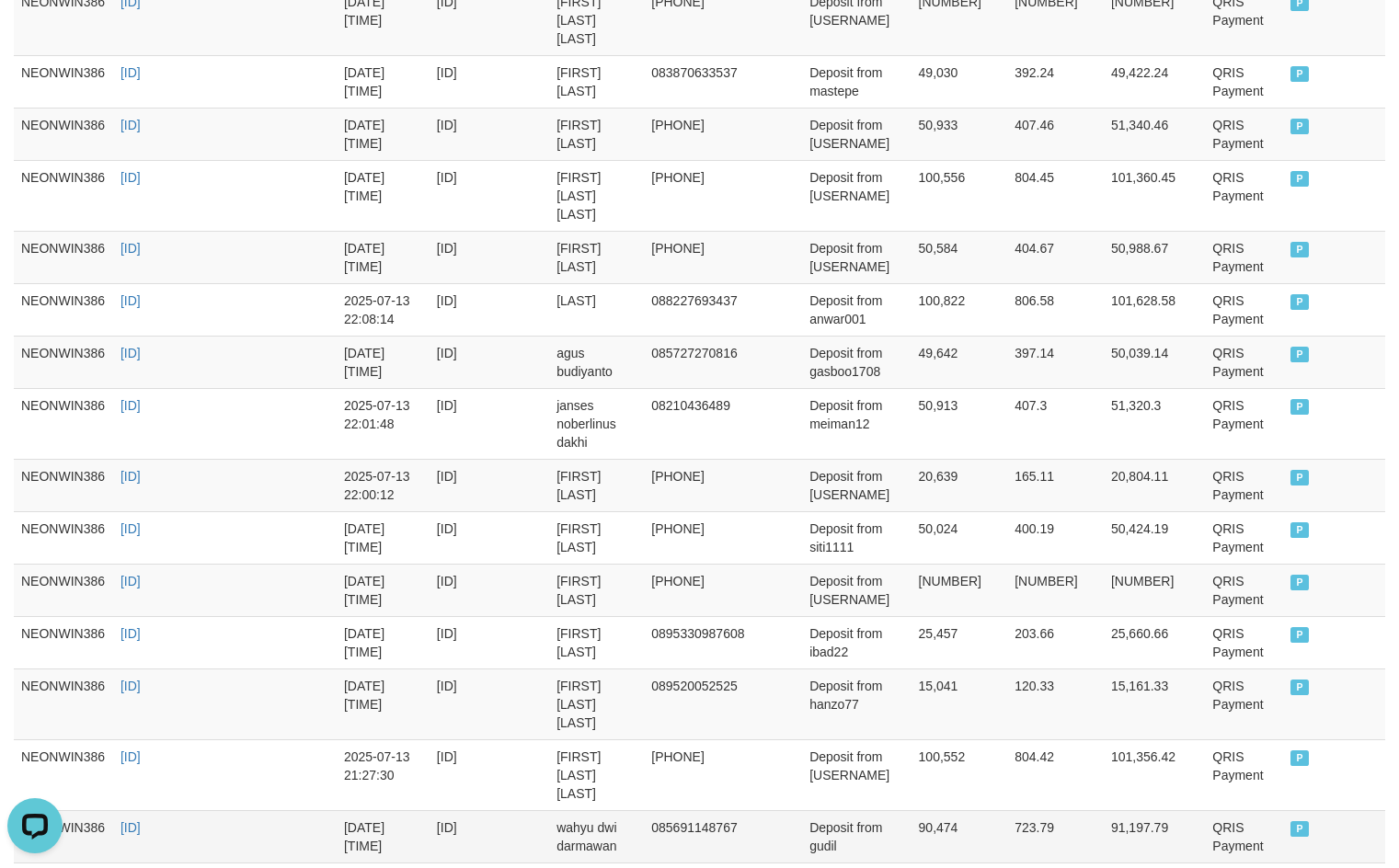click on "Deposit from gudil" at bounding box center [856, 836] 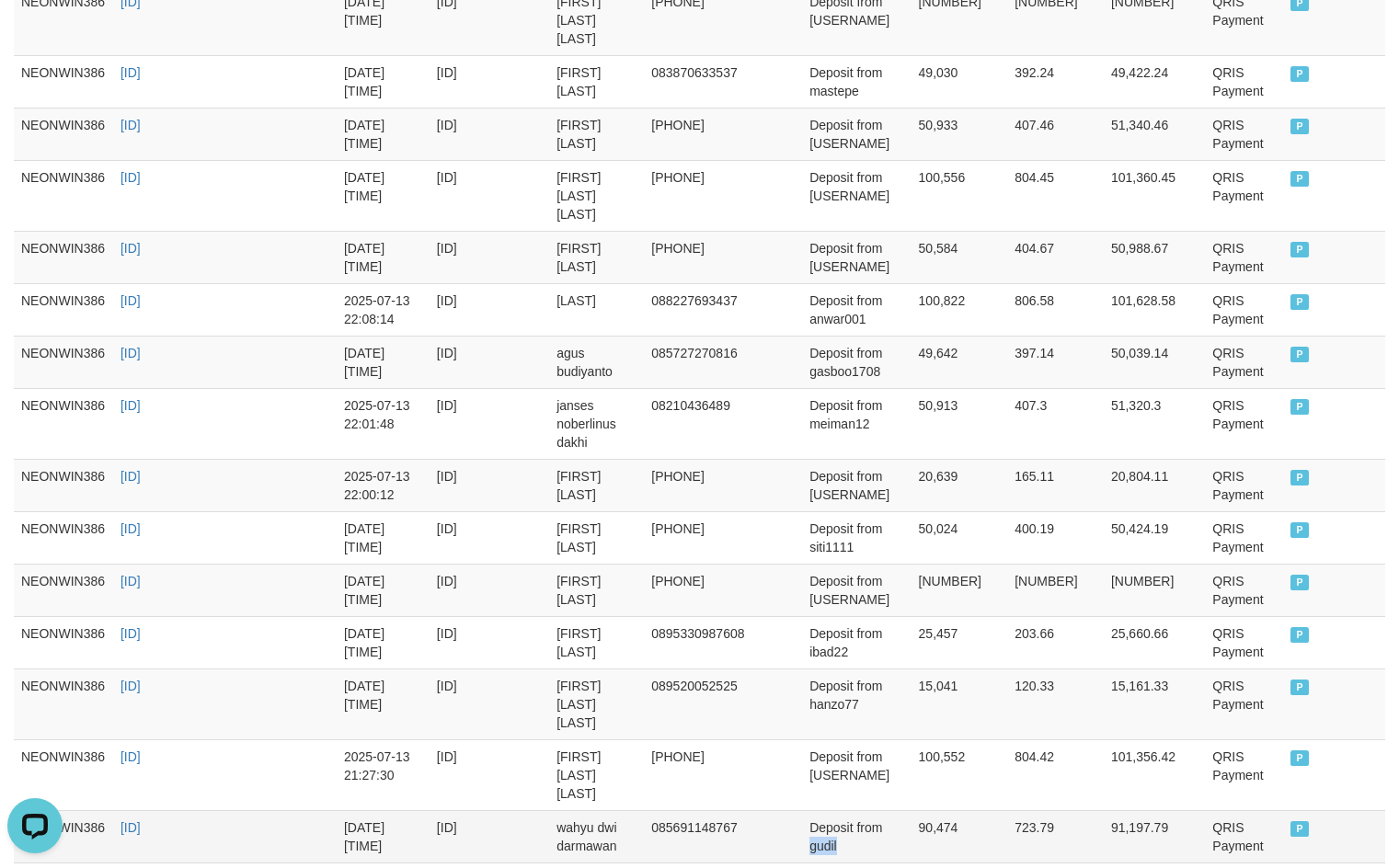 click on "Deposit from gudil" at bounding box center (856, 836) 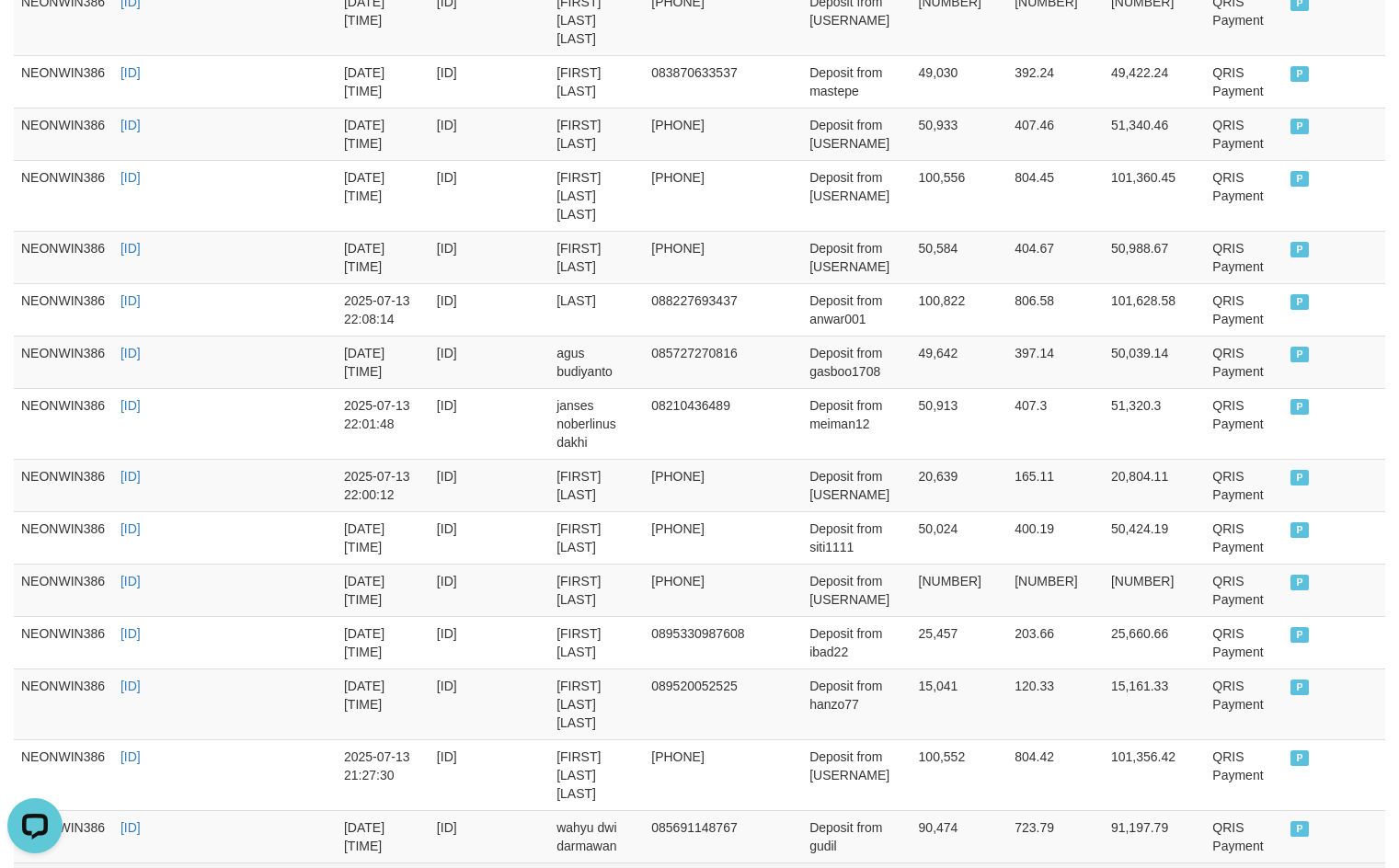 click on "FITRI LISJUANTI" at bounding box center (596, 897) 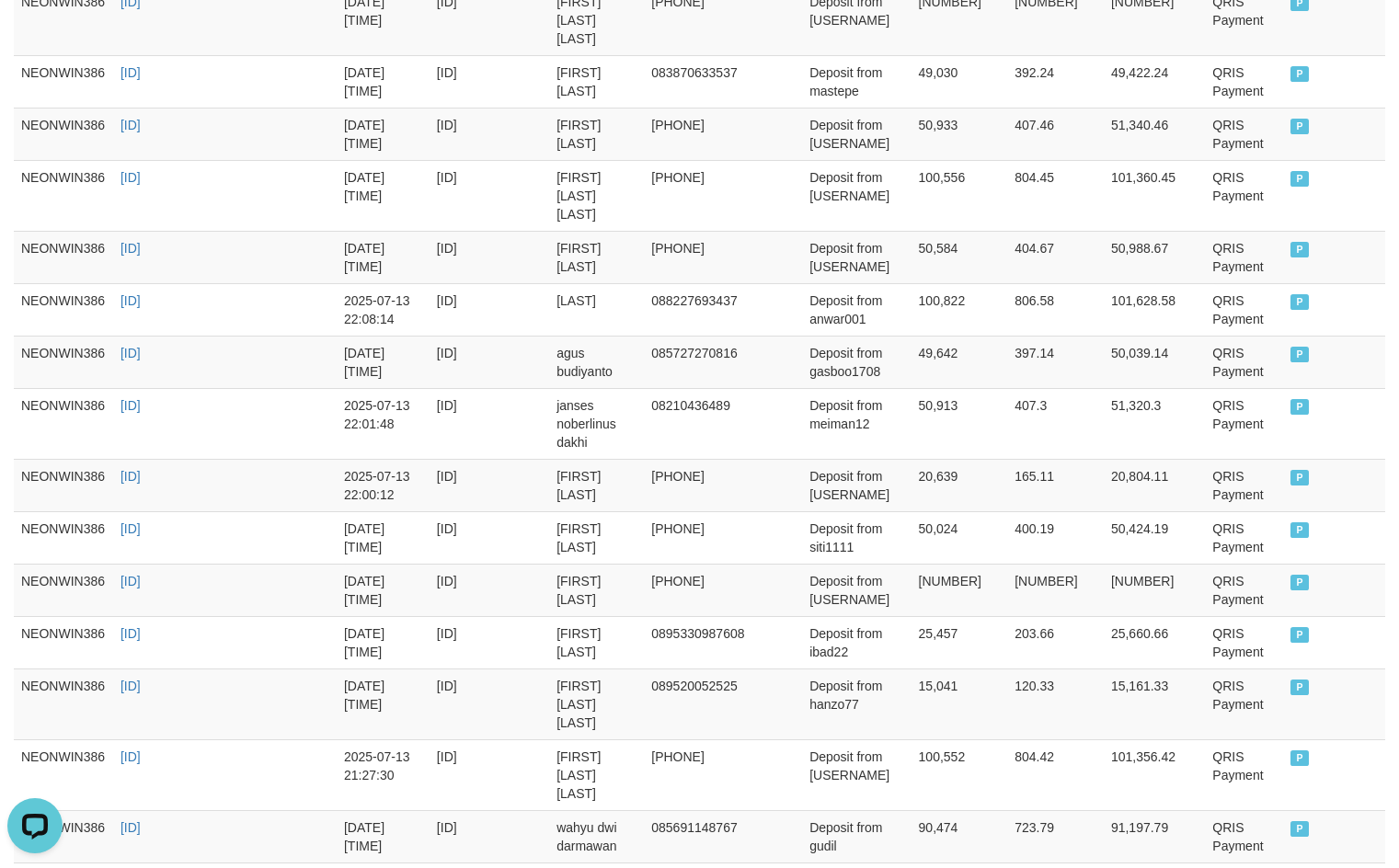drag, startPoint x: 632, startPoint y: 788, endPoint x: 666, endPoint y: 812, distance: 41.617304 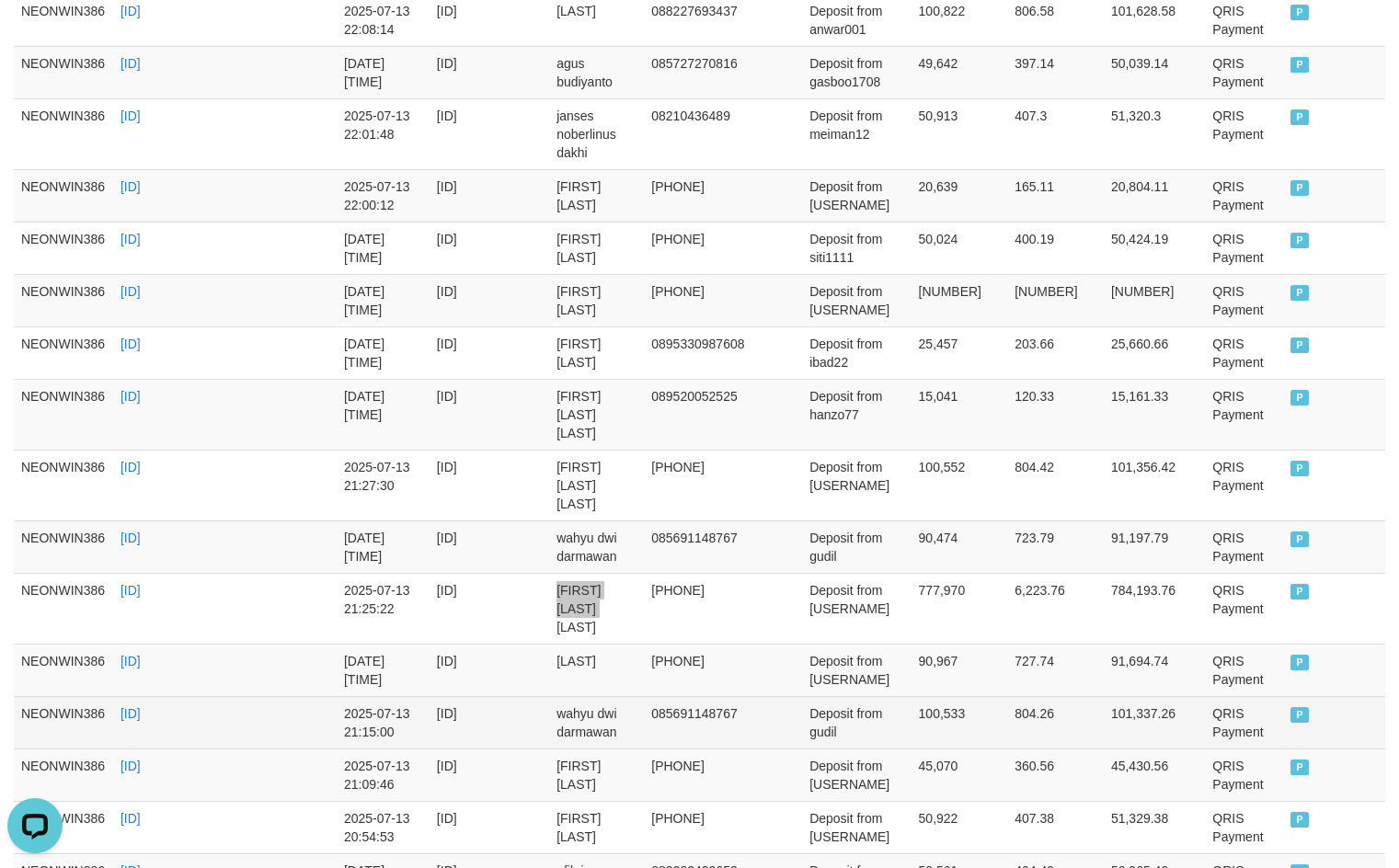 scroll, scrollTop: 1533, scrollLeft: 0, axis: vertical 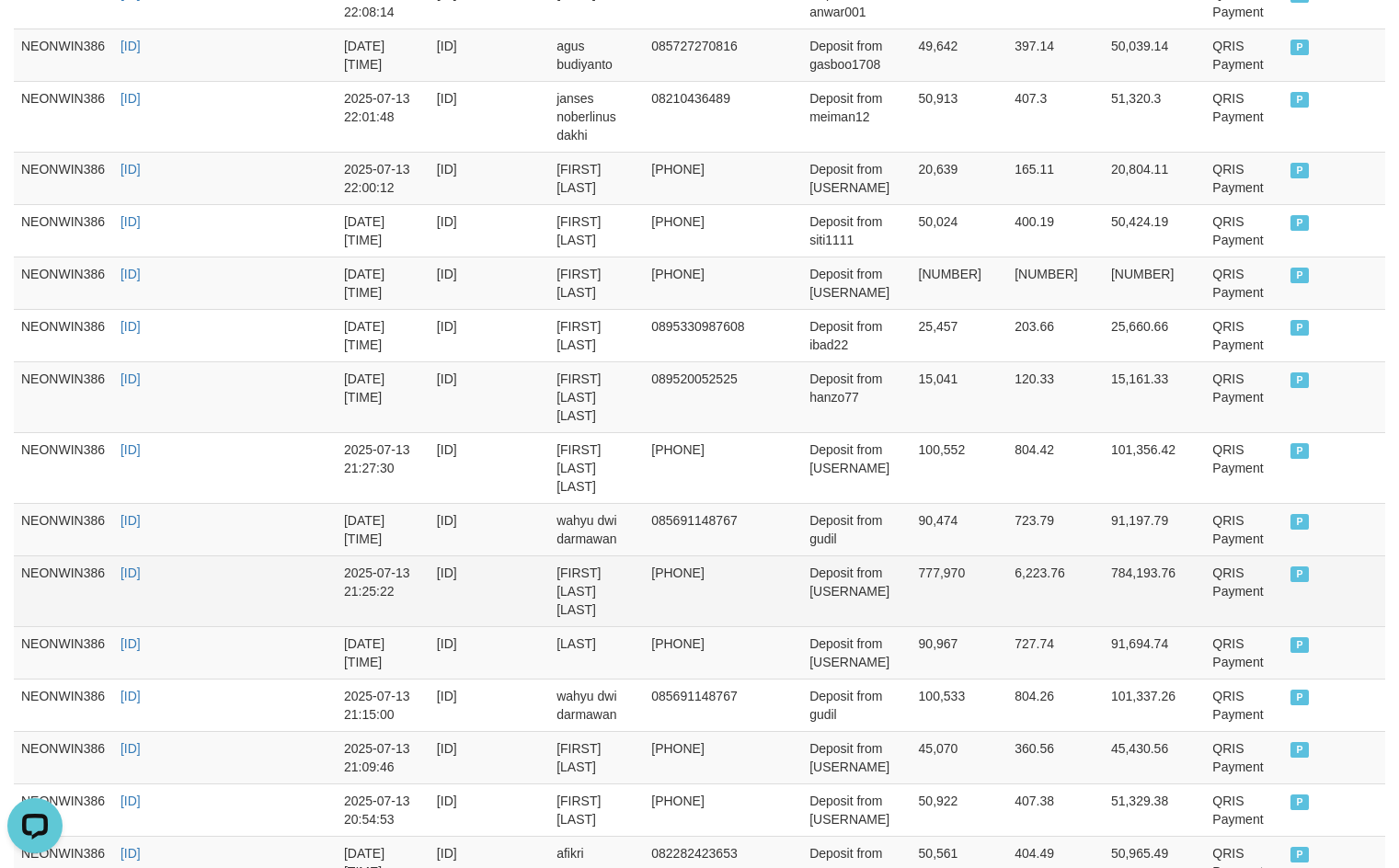 click on "Deposit from djuand128" at bounding box center (856, 590) 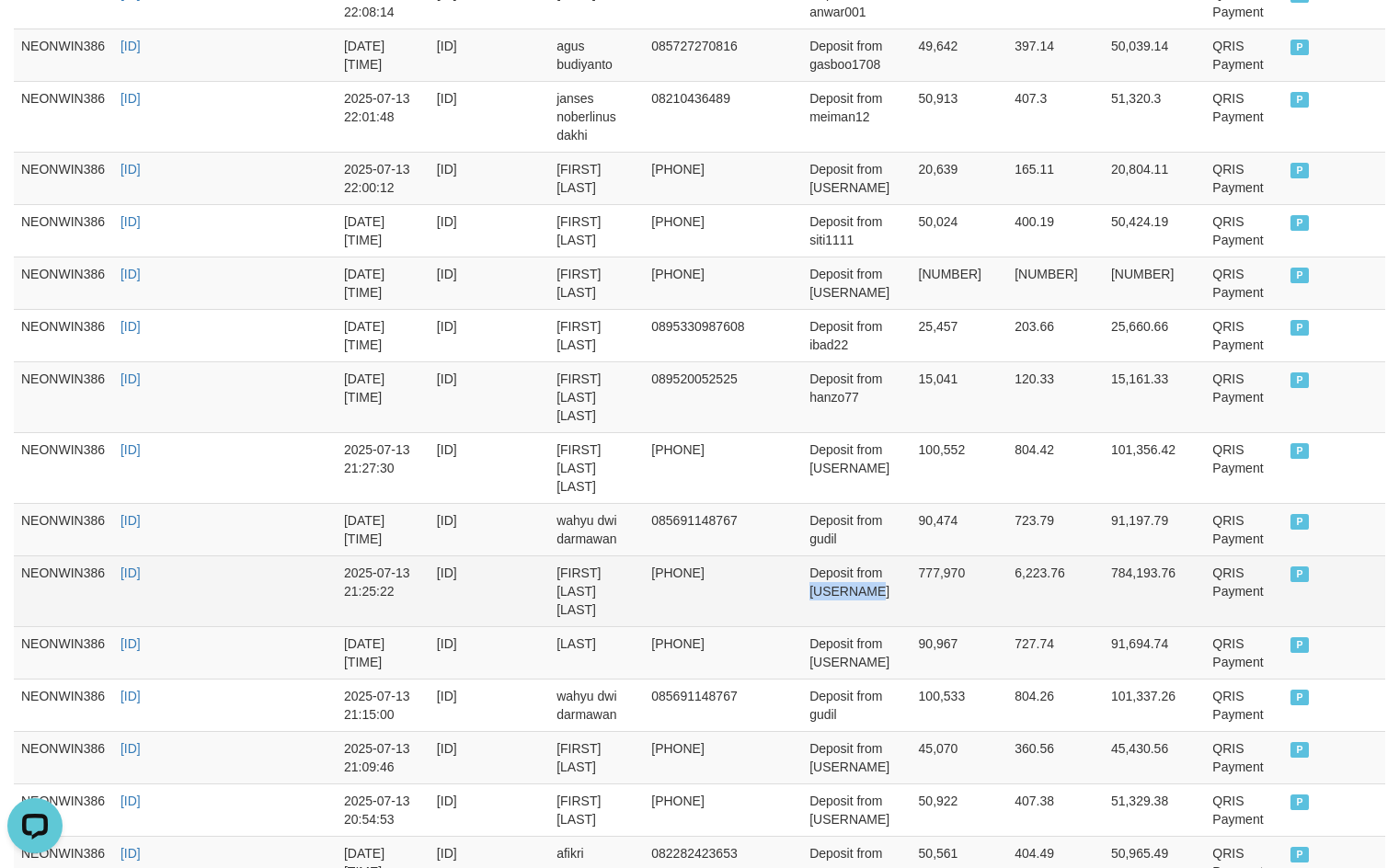 click on "Deposit from djuand128" at bounding box center (856, 590) 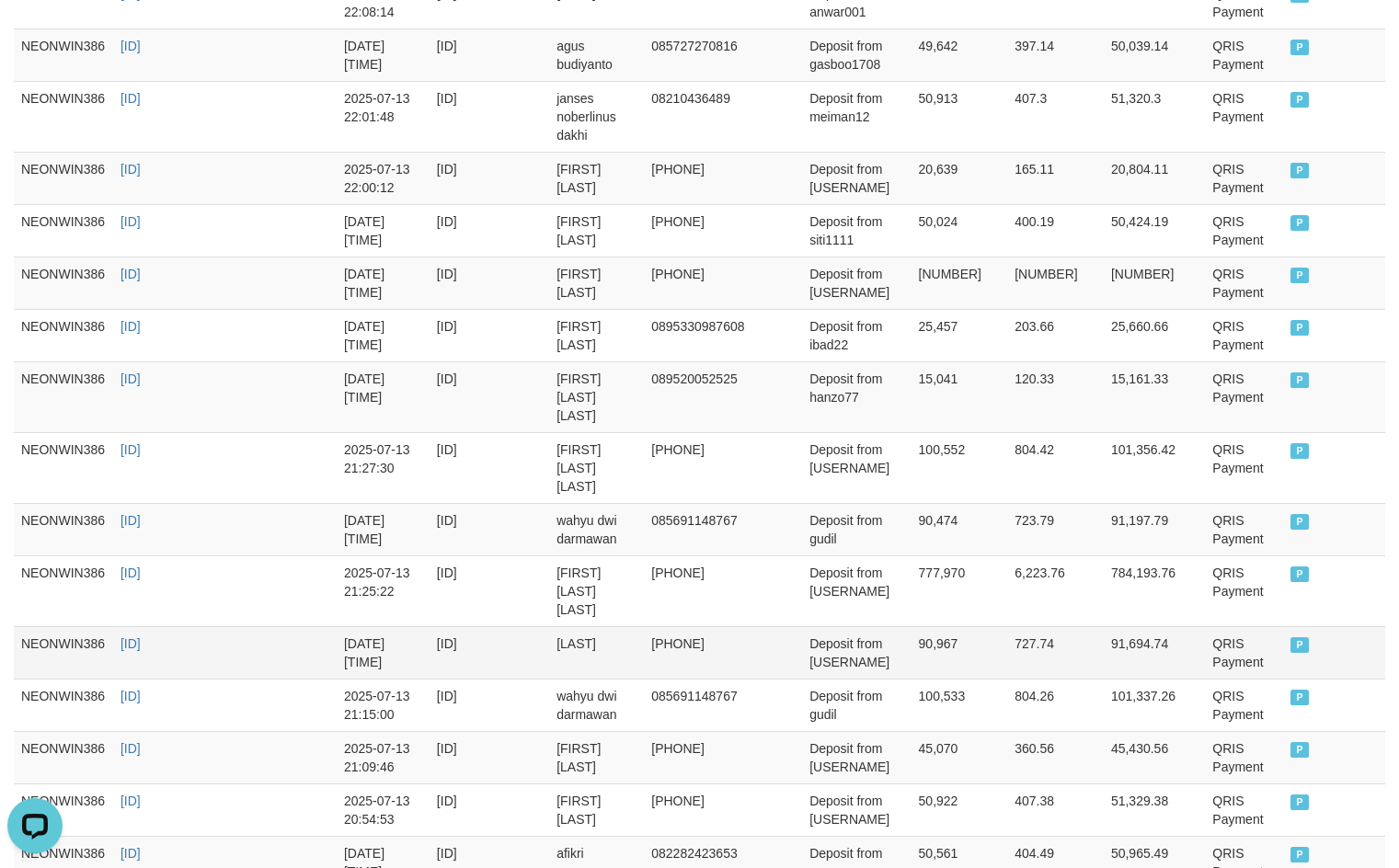 click on "yunantoro" at bounding box center (596, 652) 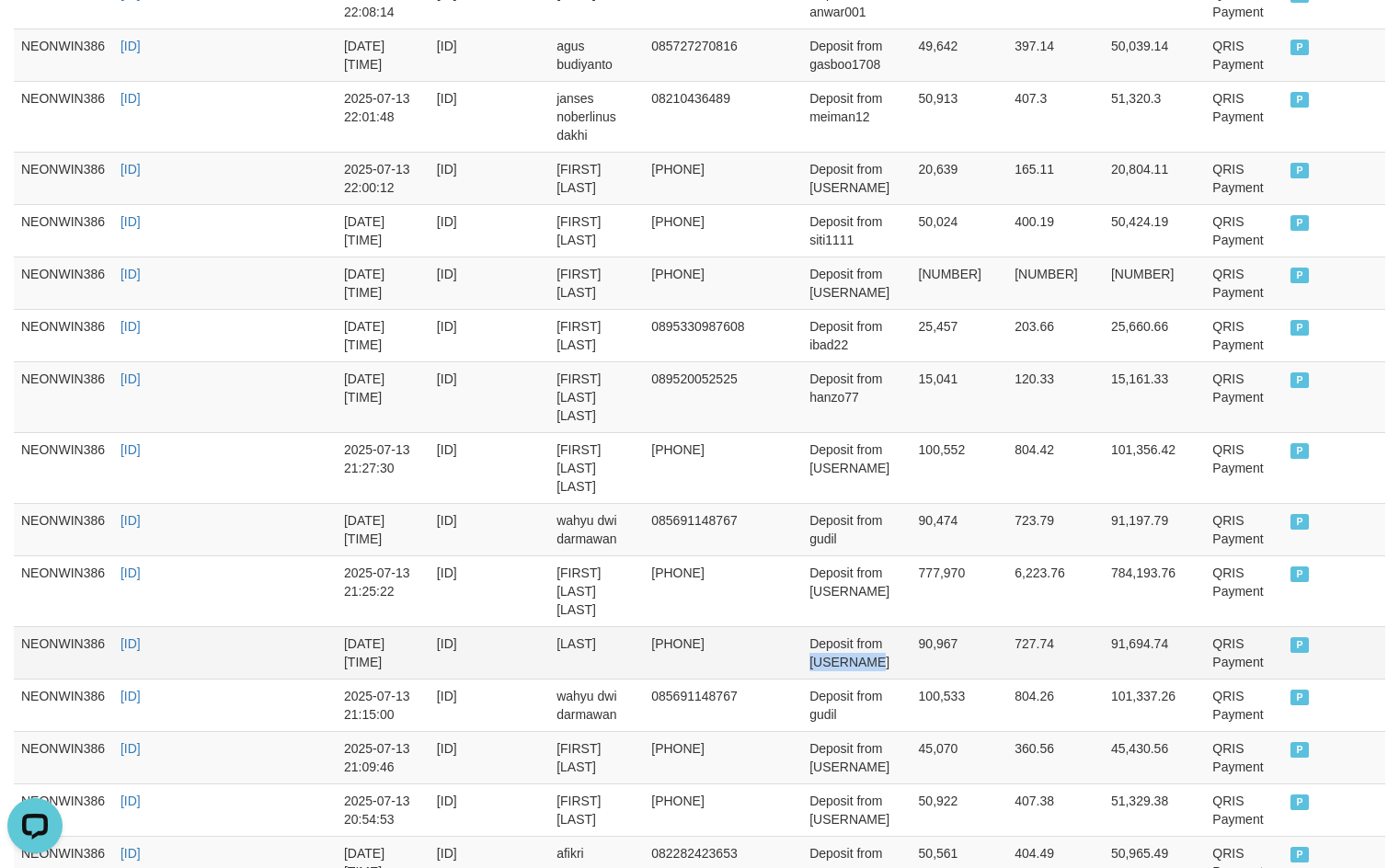 click on "Deposit from yunantoro" at bounding box center [856, 652] 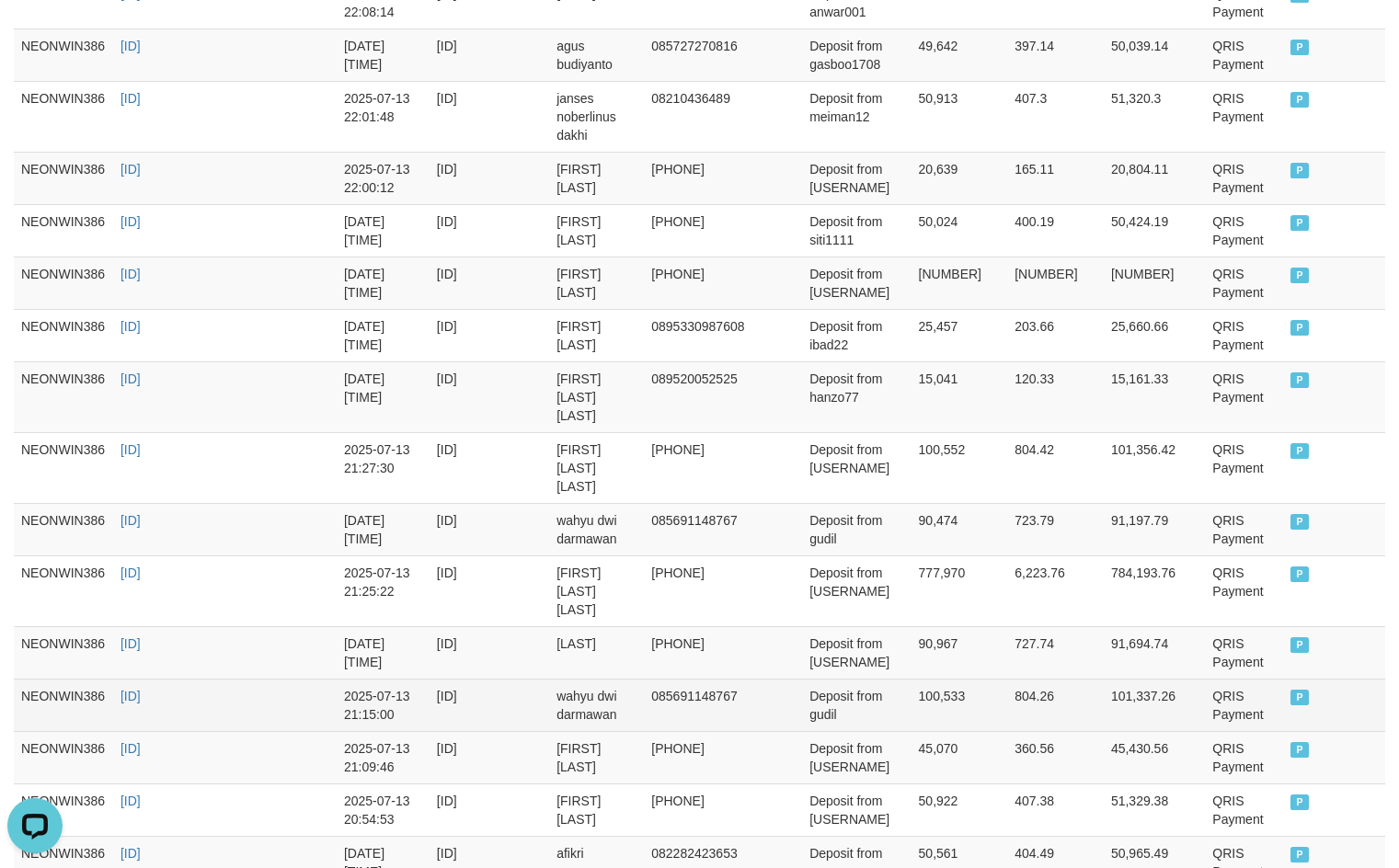 click on "wahyu dwi darmawan" at bounding box center (596, 704) 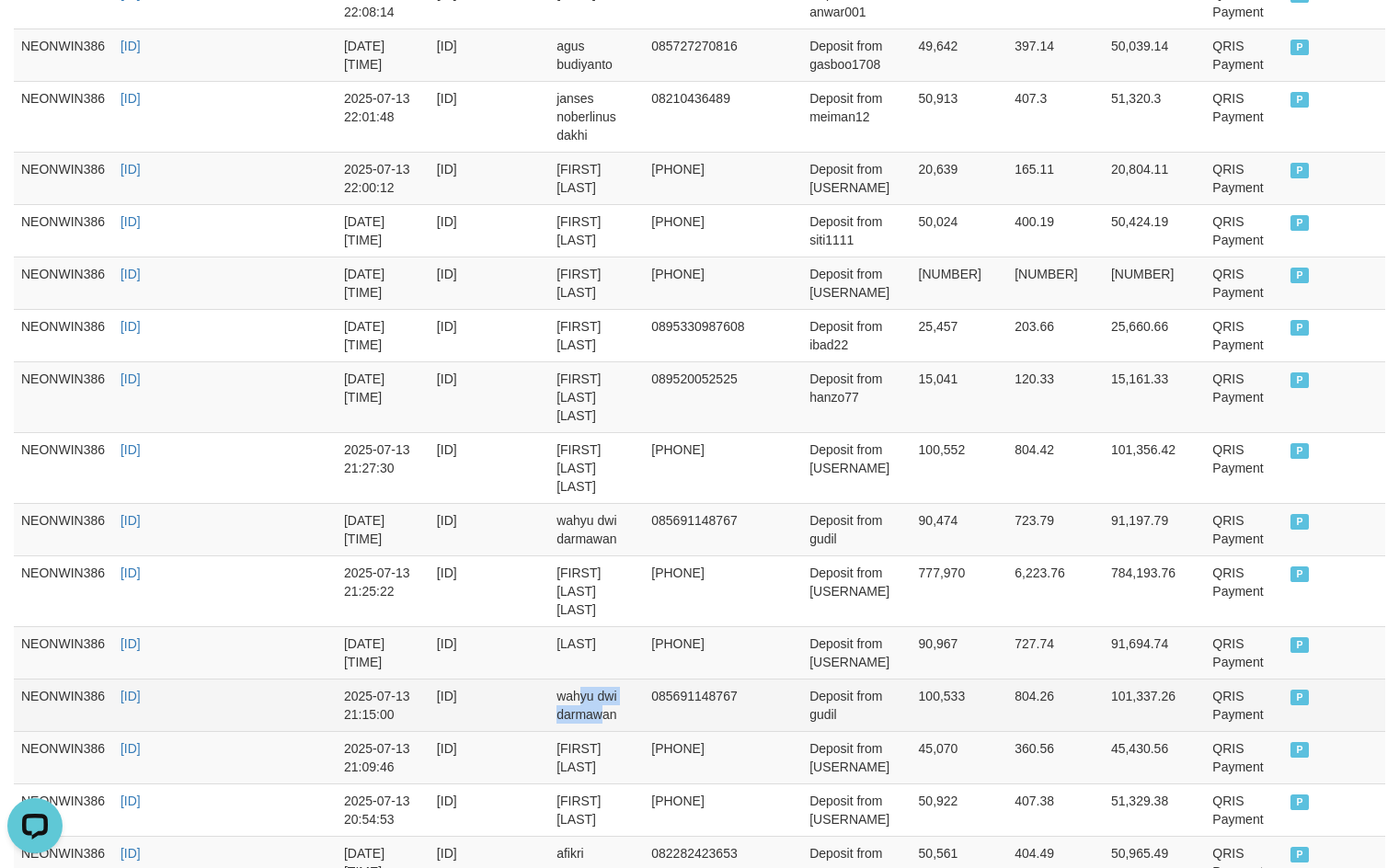 click on "wahyu dwi darmawan" at bounding box center [596, 704] 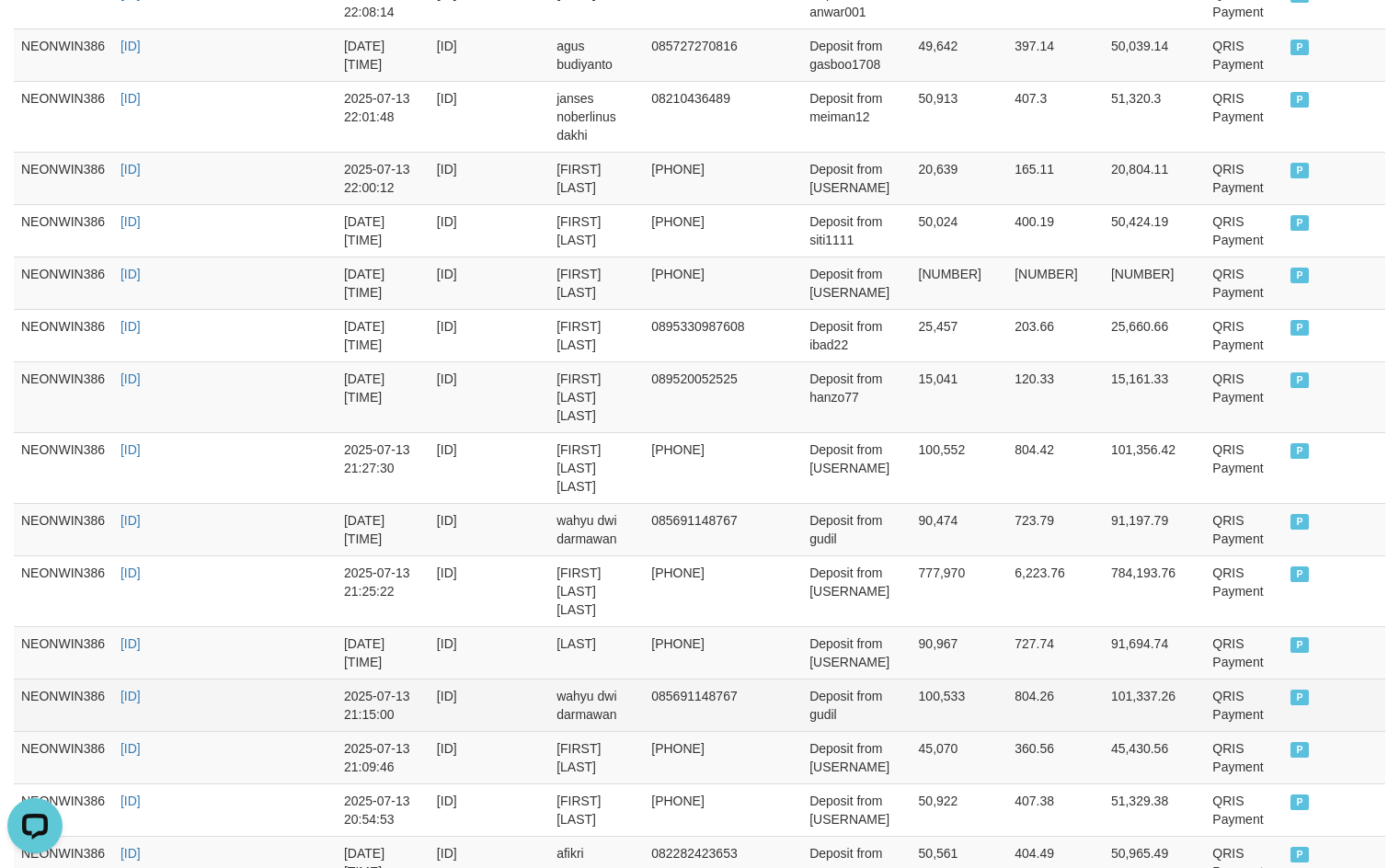 click on "wahyu dwi darmawan" at bounding box center (596, 704) 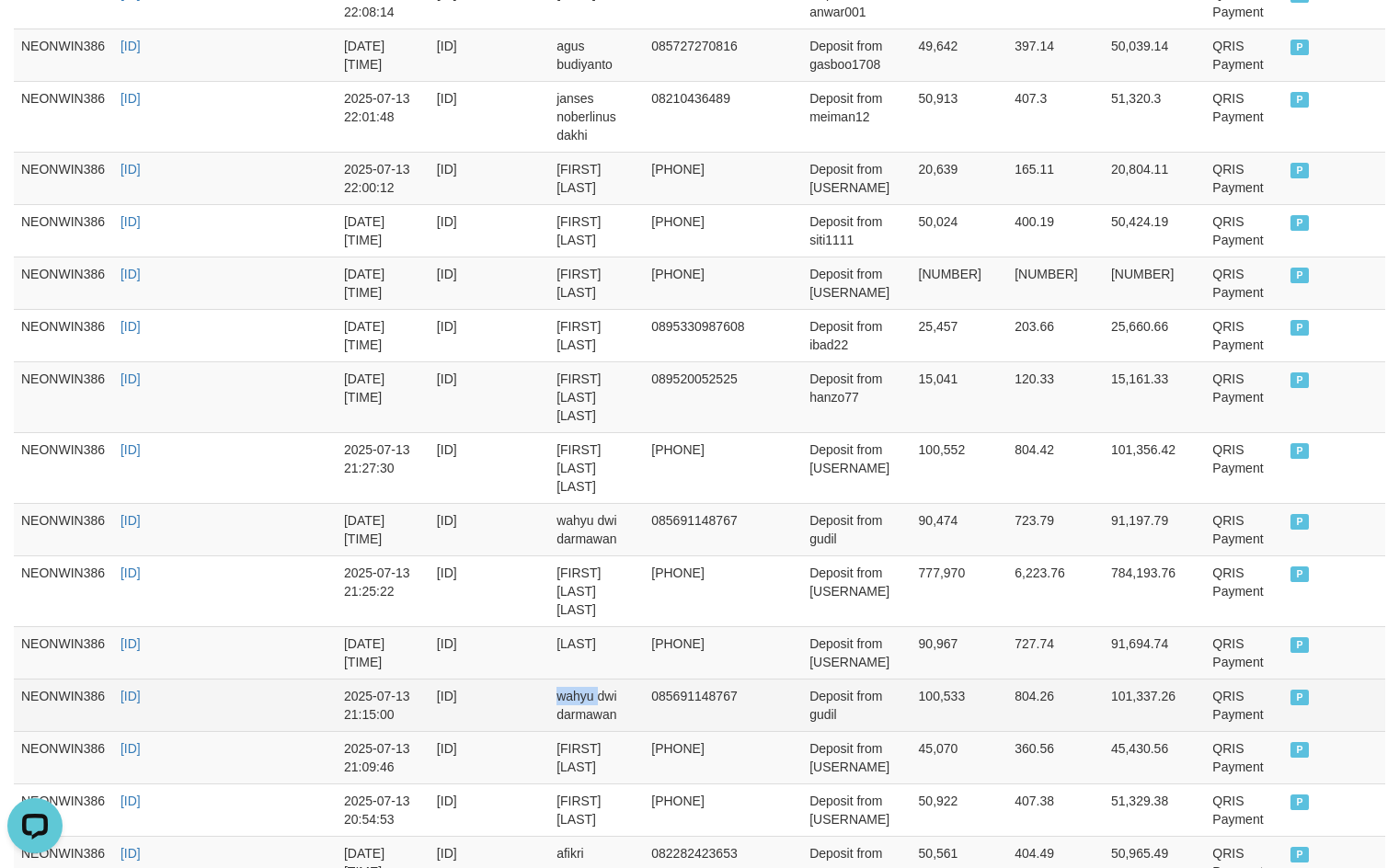 click on "wahyu dwi darmawan" at bounding box center (596, 704) 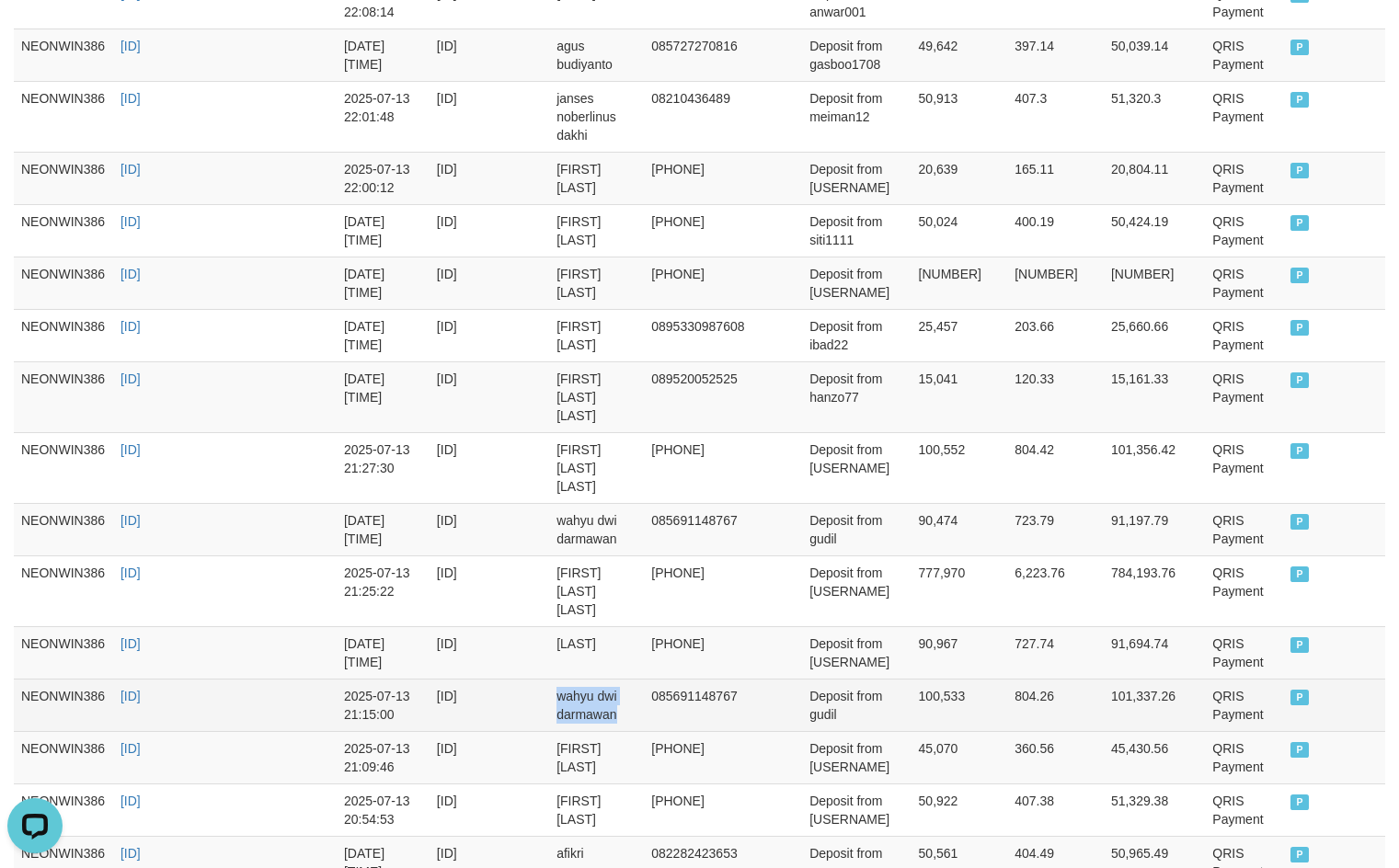 click on "wahyu dwi darmawan" at bounding box center [596, 704] 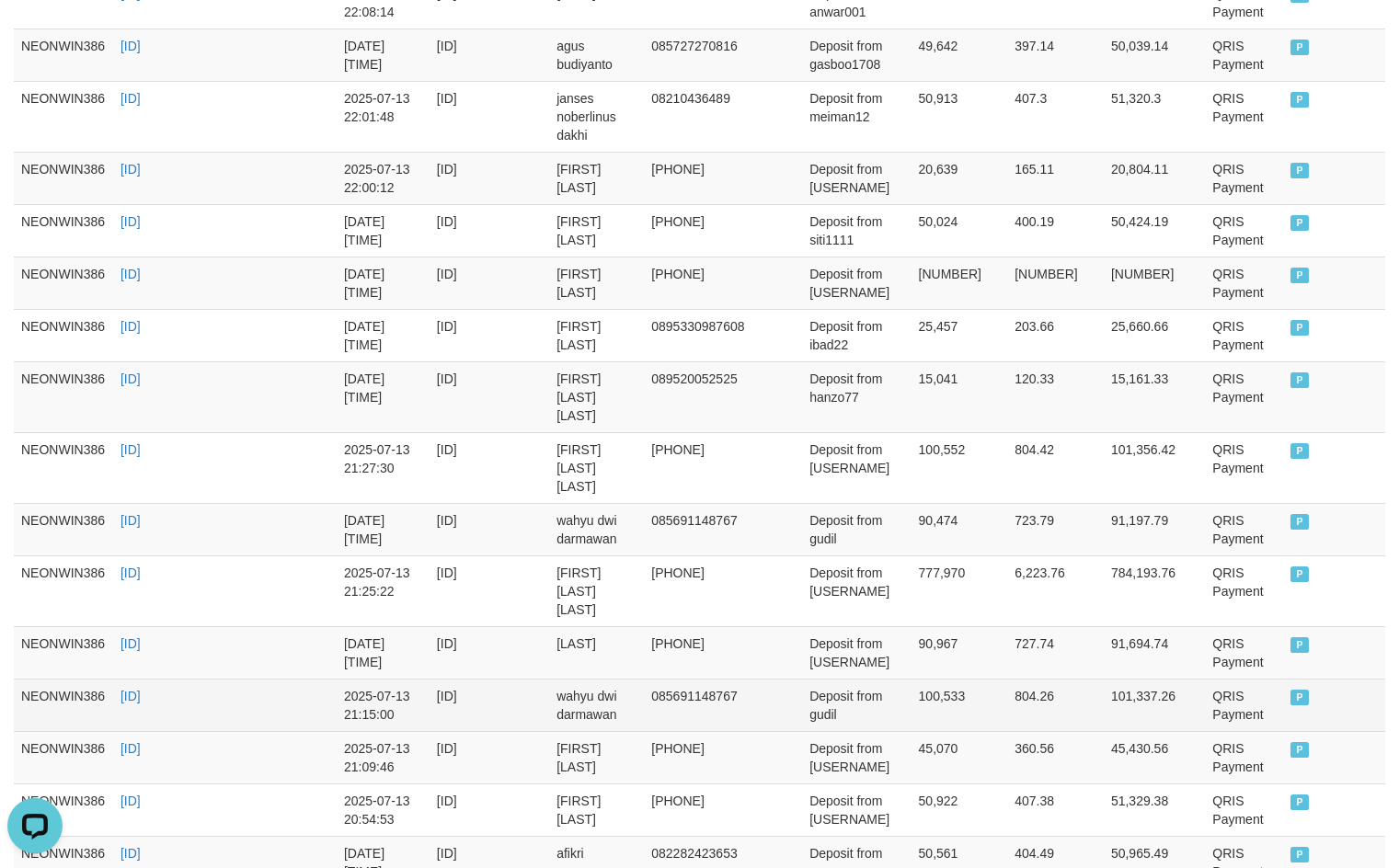 click on "Deposit from gudil" at bounding box center [856, 704] 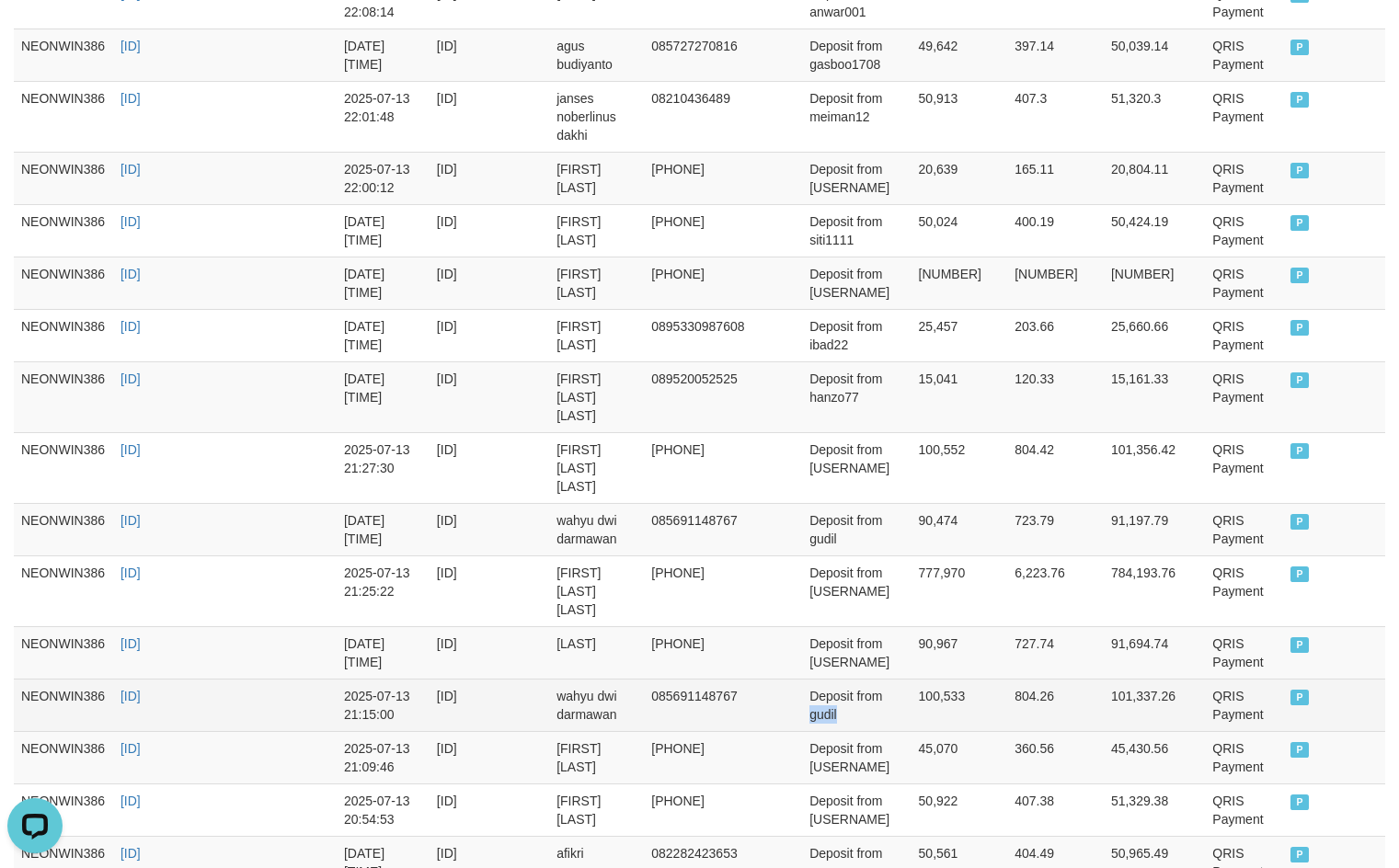 click on "Deposit from gudil" at bounding box center (856, 704) 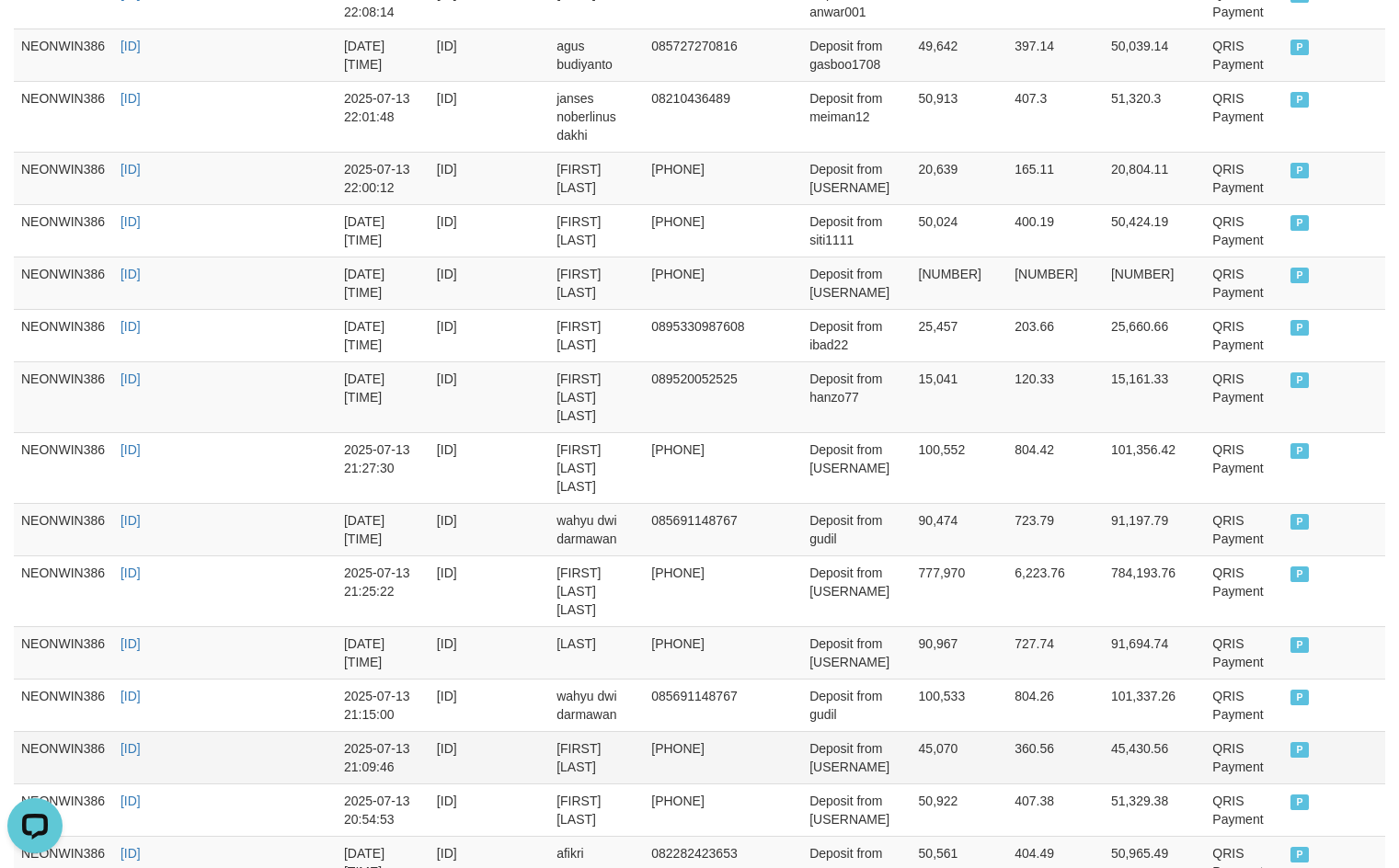 click on "bambang eko wahyudi" at bounding box center (596, 757) 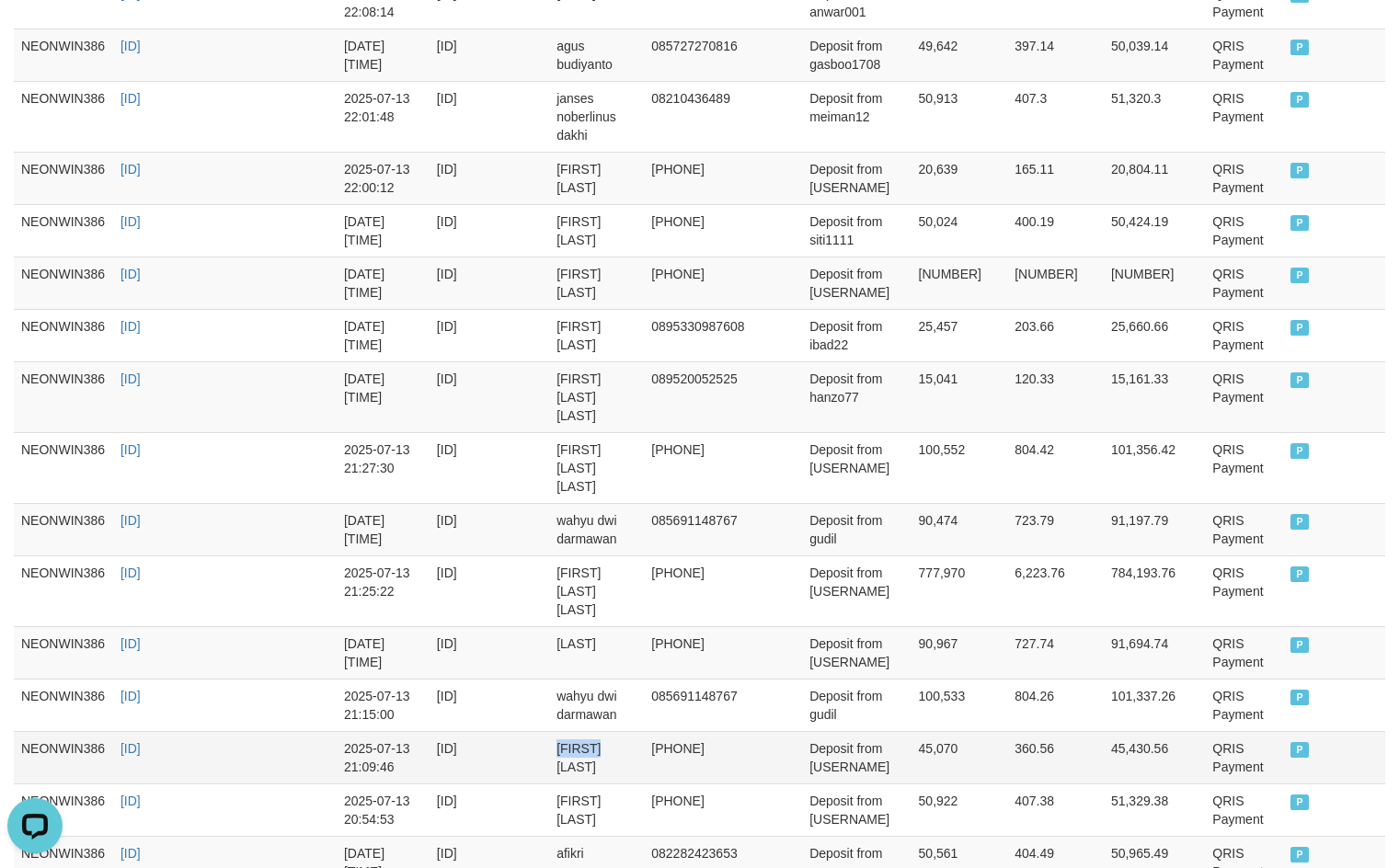 click on "bambang eko wahyudi" at bounding box center (596, 757) 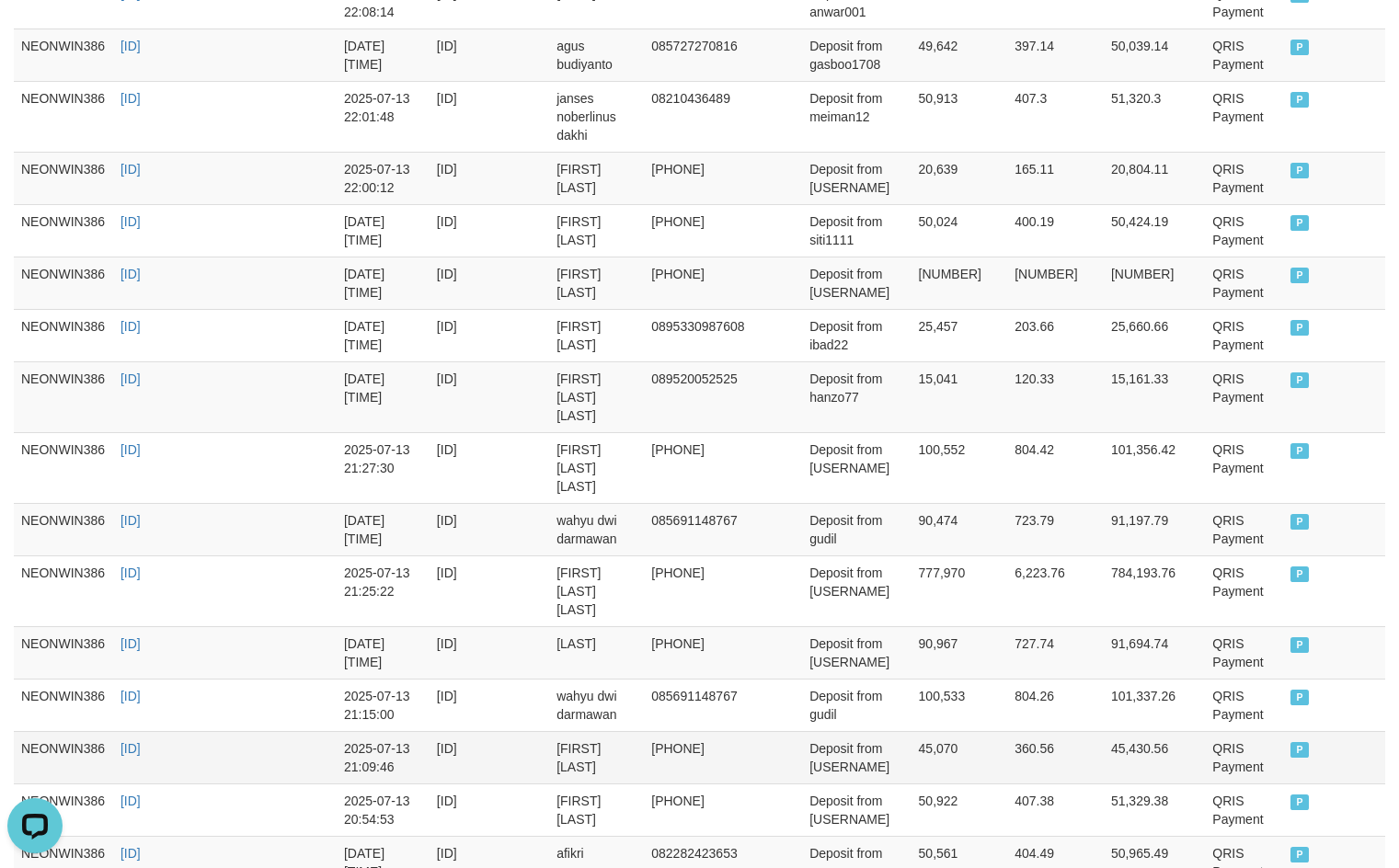 click on "Deposit from bamz86" at bounding box center (856, 757) 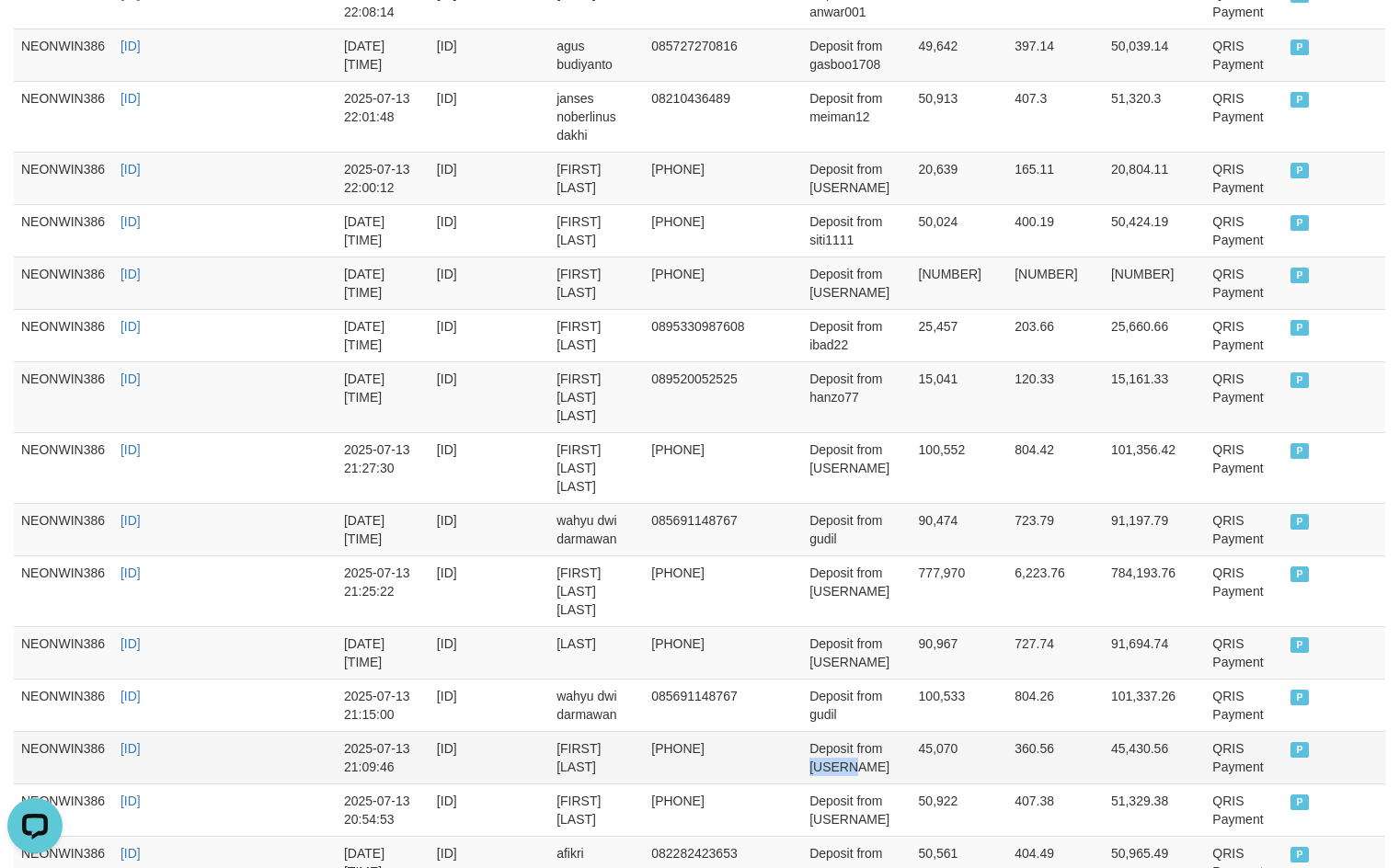click on "Deposit from bamz86" at bounding box center (856, 757) 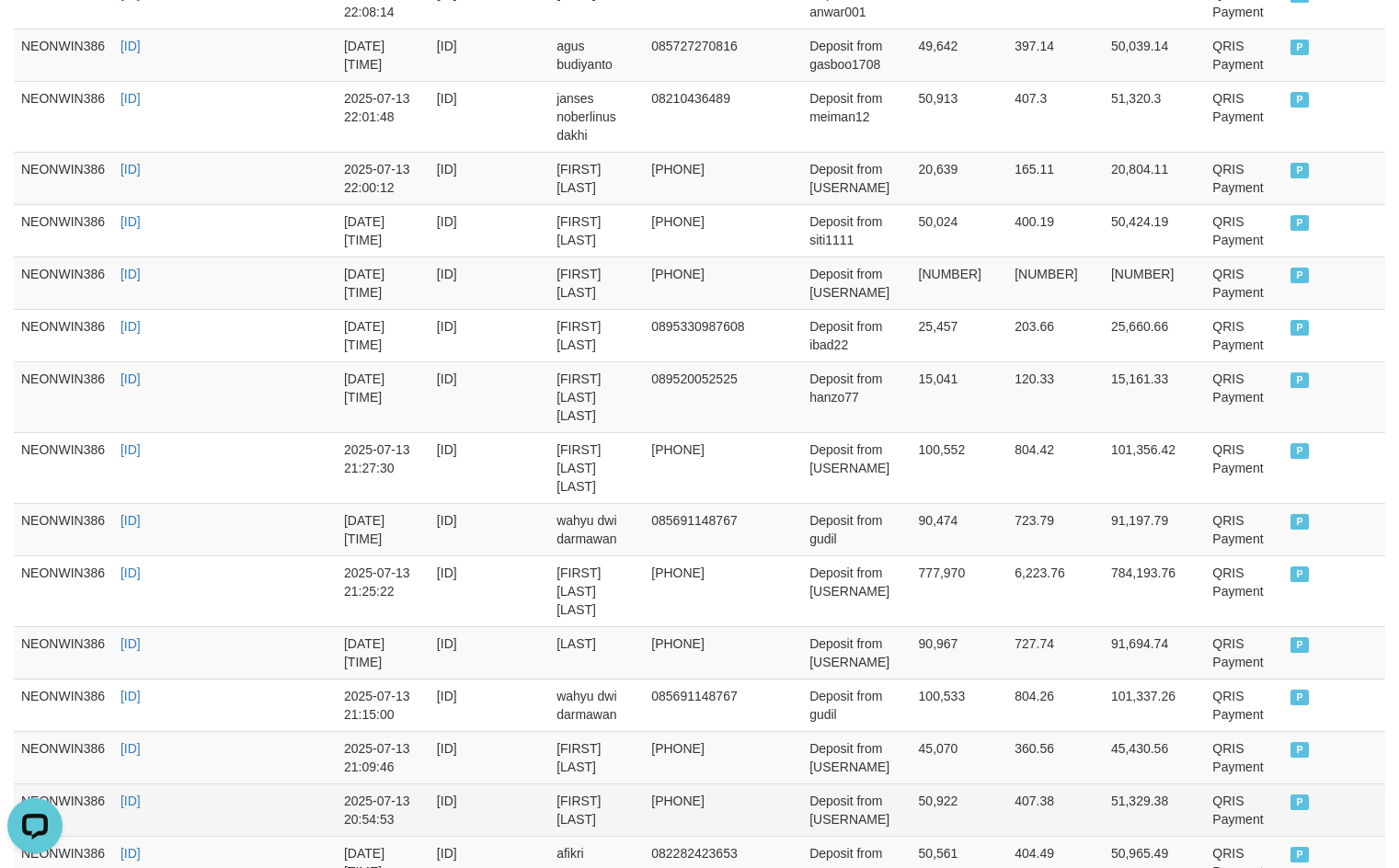 click on "[FIRST] [LAST]" at bounding box center [596, 809] 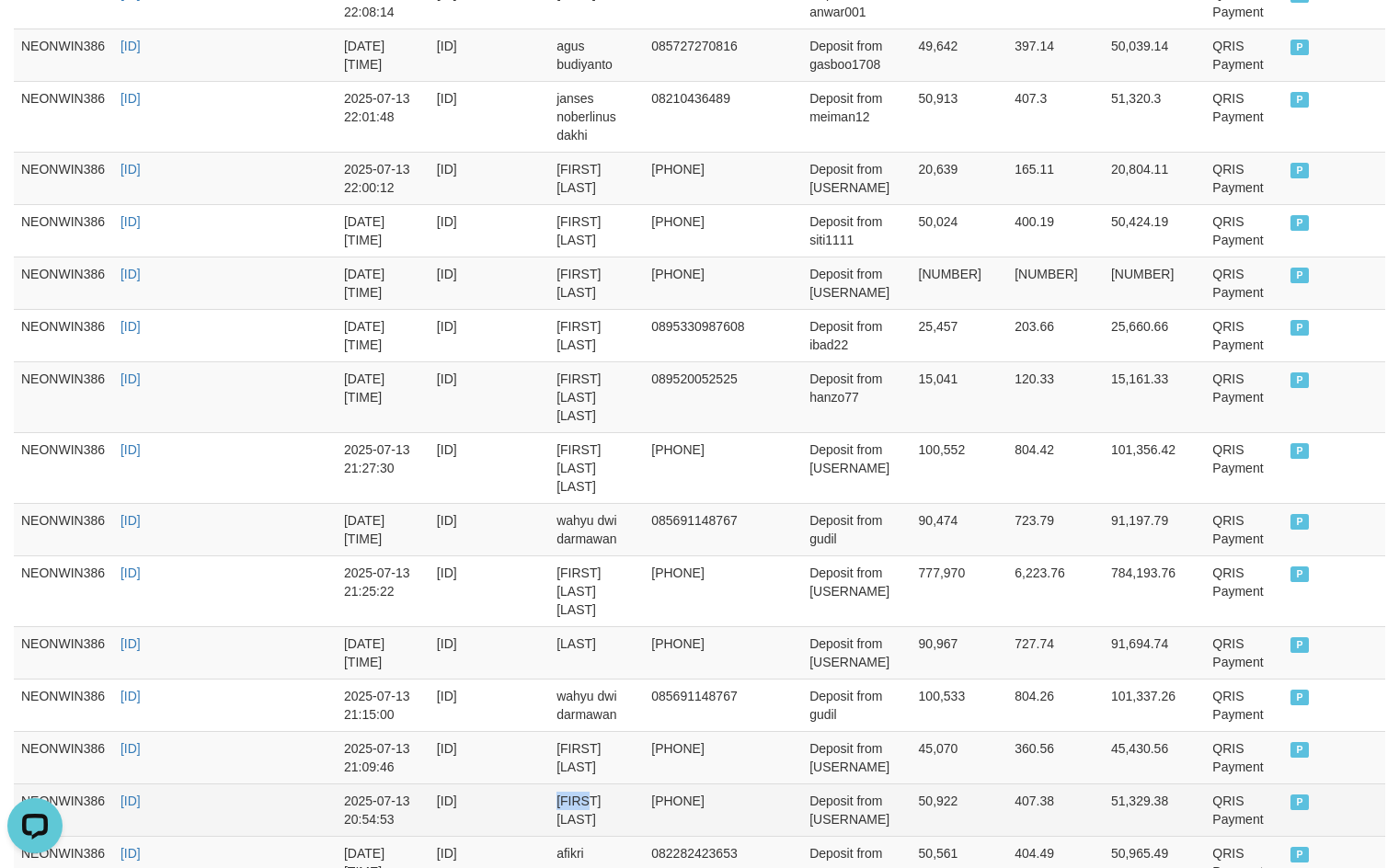 drag, startPoint x: 600, startPoint y: 674, endPoint x: 638, endPoint y: 675, distance: 38.0132 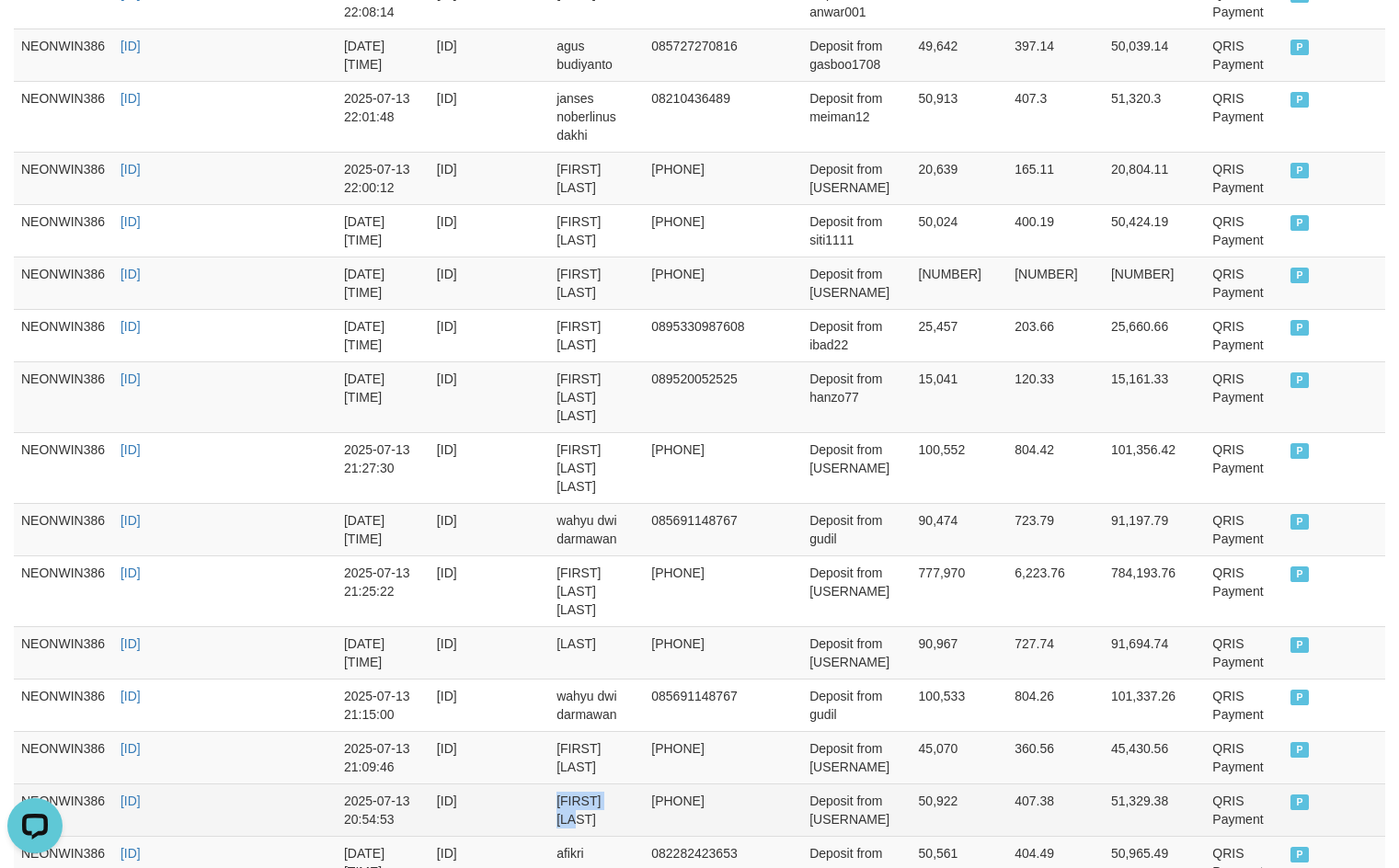 drag, startPoint x: 638, startPoint y: 675, endPoint x: 763, endPoint y: 690, distance: 125.89678 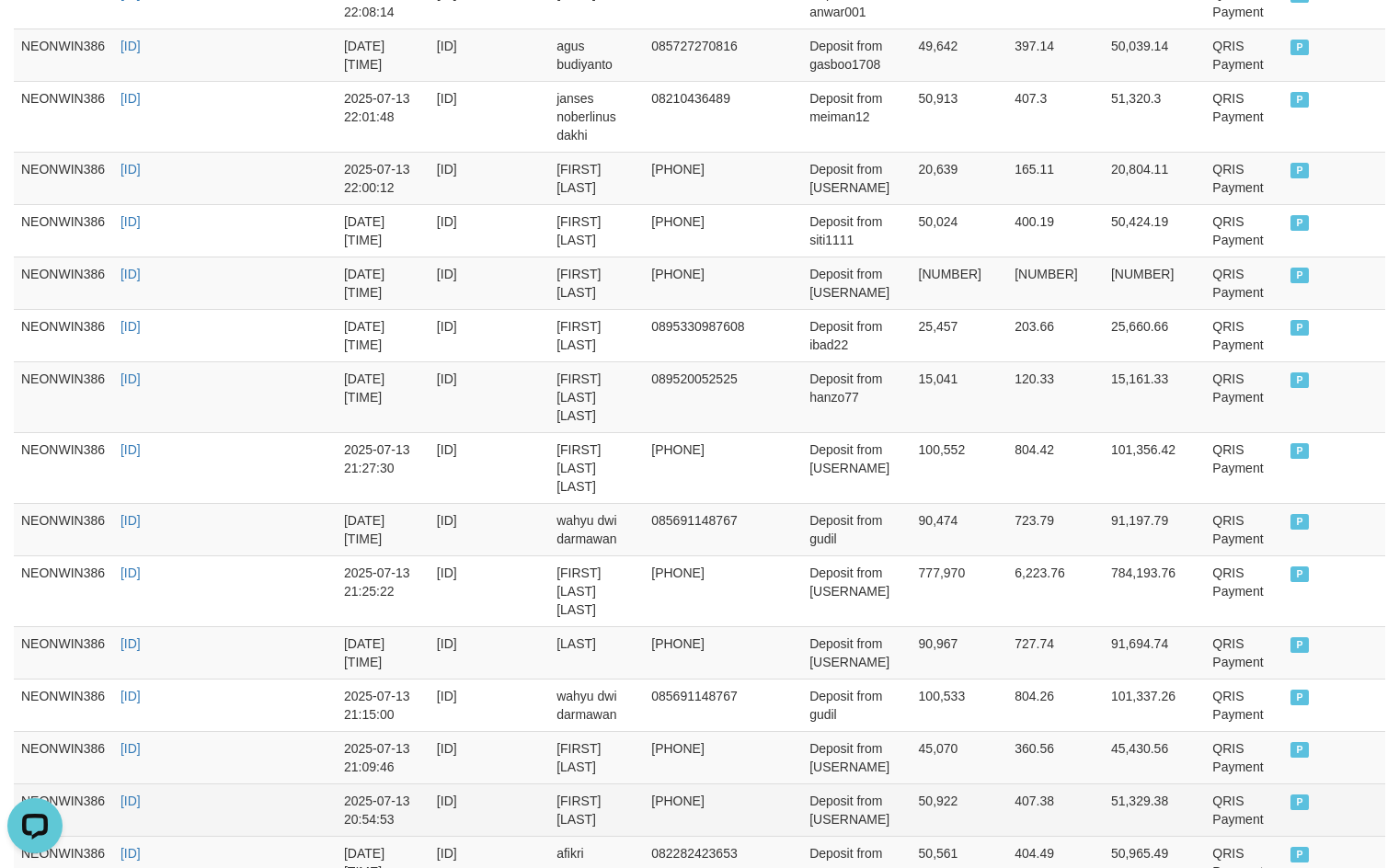 click on "Deposit from [USERNAME]" at bounding box center [856, 809] 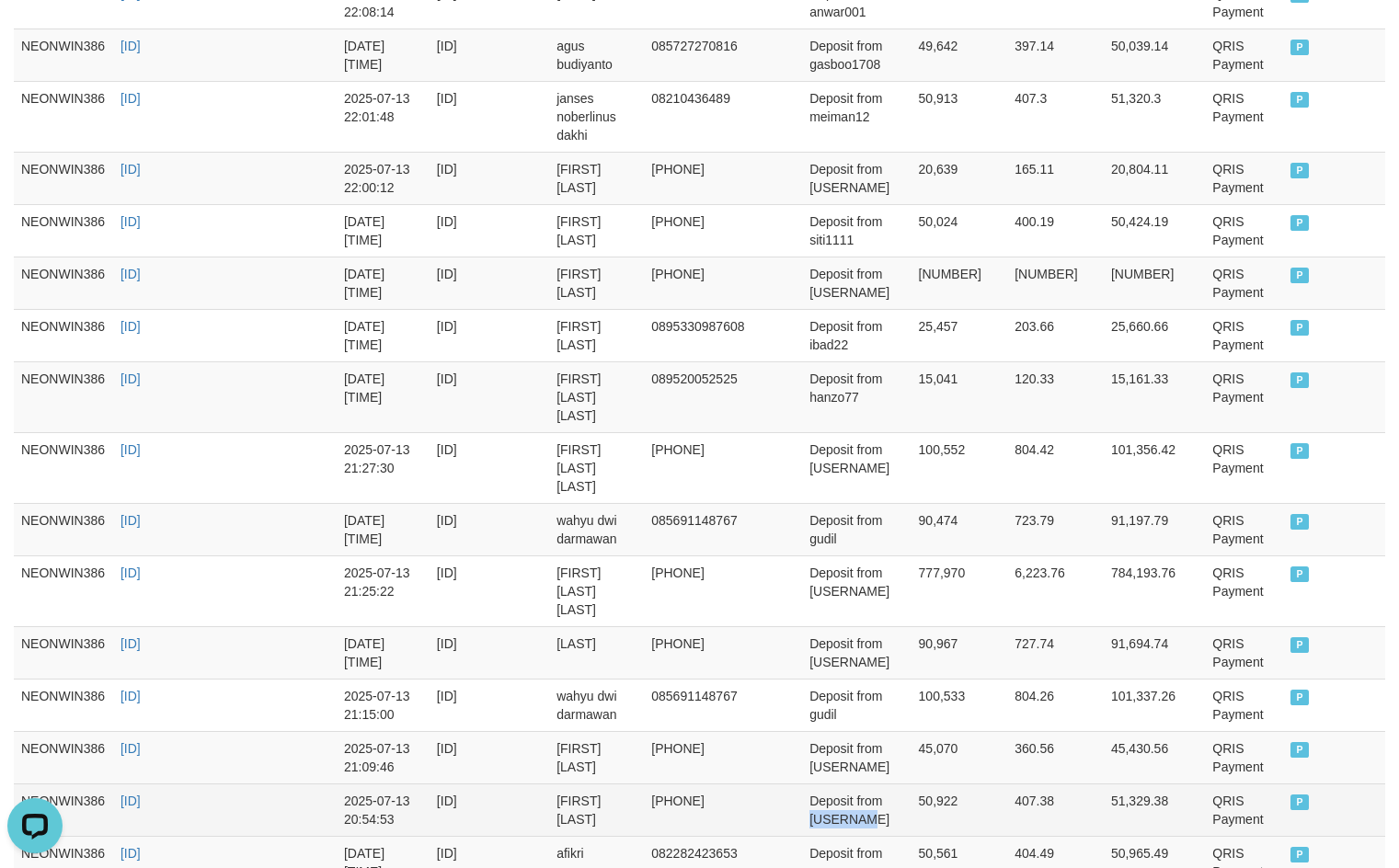 click on "Deposit from [USERNAME]" at bounding box center (856, 809) 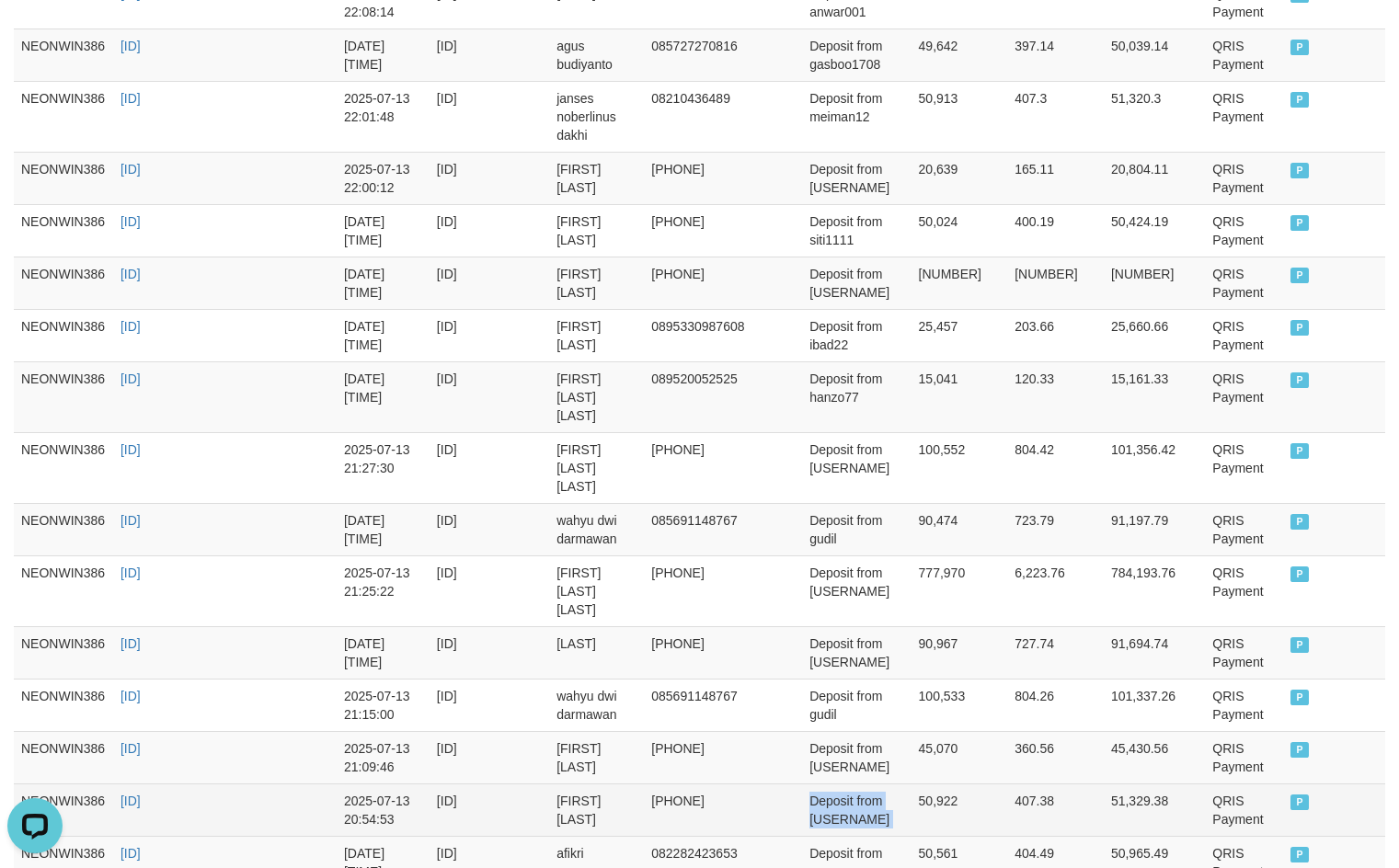 click on "Deposit from [USERNAME]" at bounding box center [856, 809] 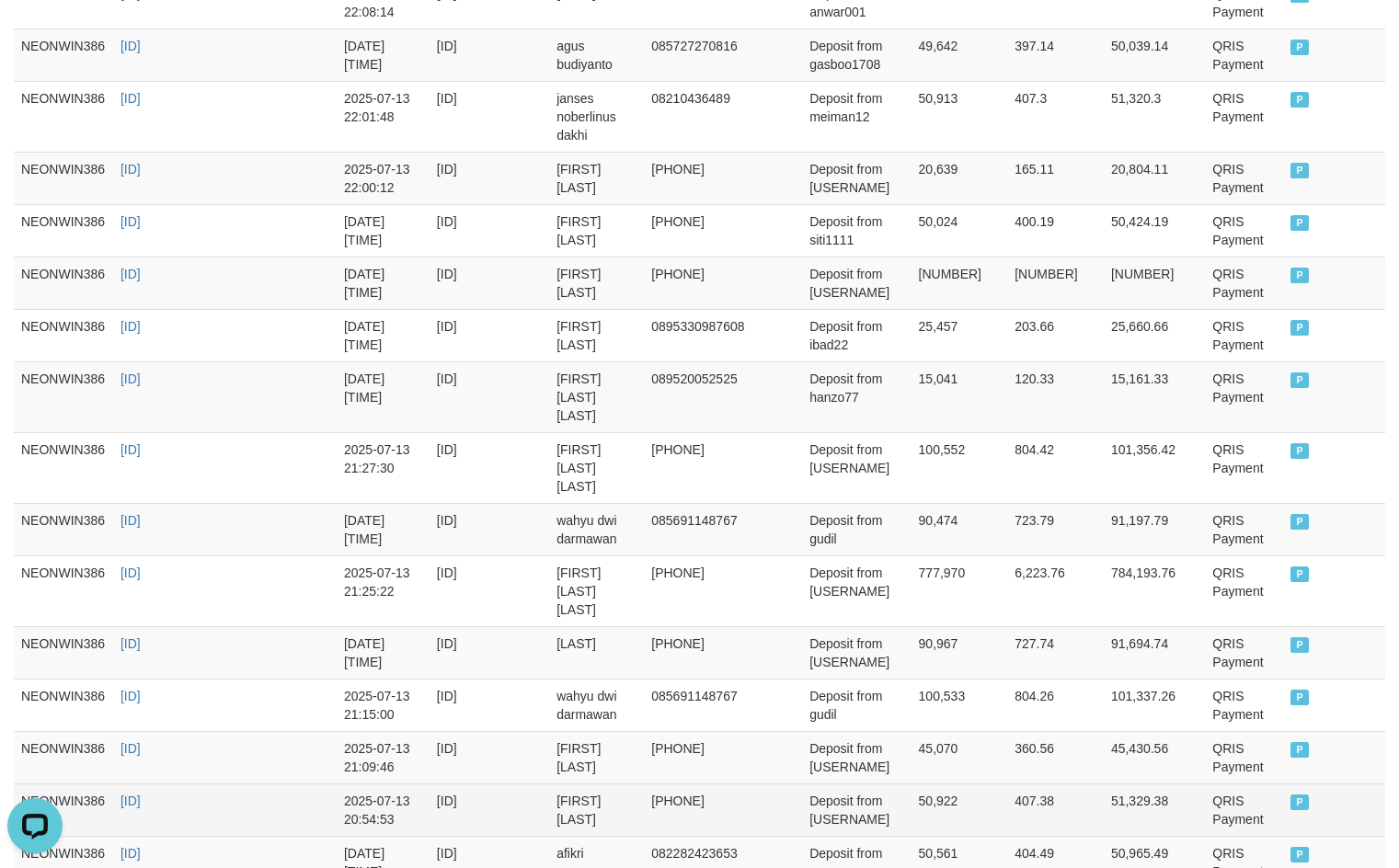 click on "Deposit from [USERNAME]" at bounding box center (856, 809) 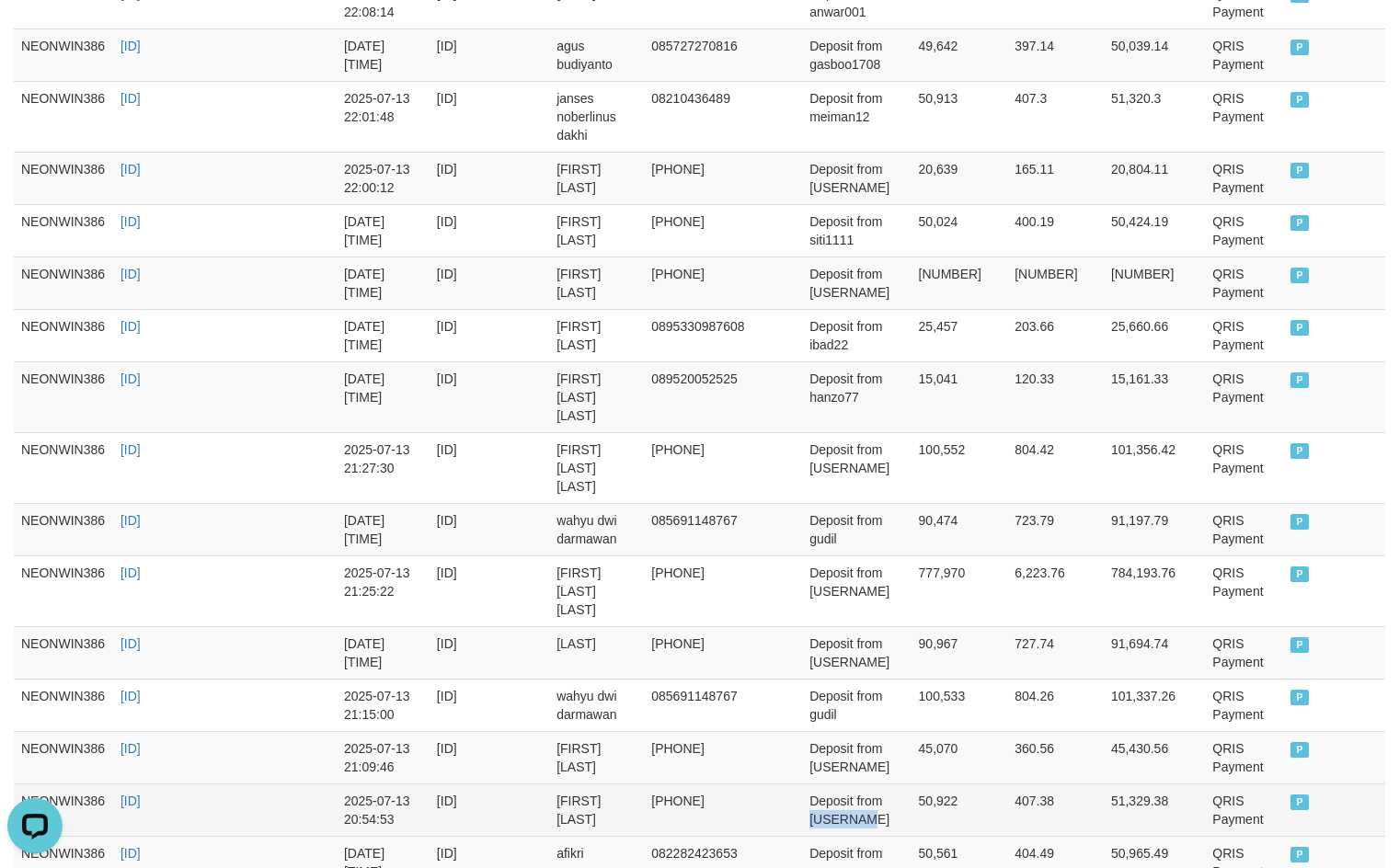 click on "Deposit from [USERNAME]" at bounding box center (856, 809) 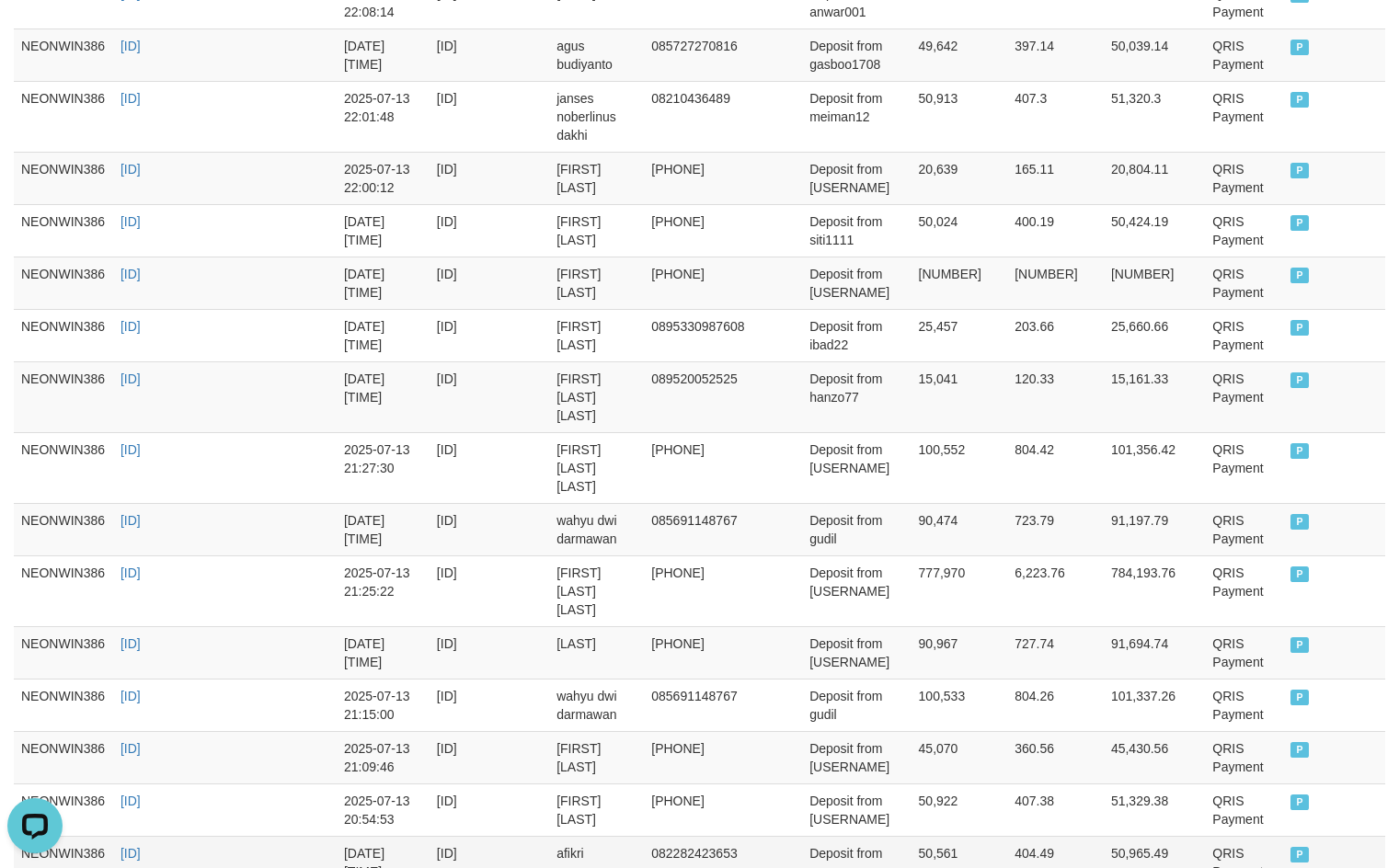 click on "afikri" at bounding box center (596, 862) 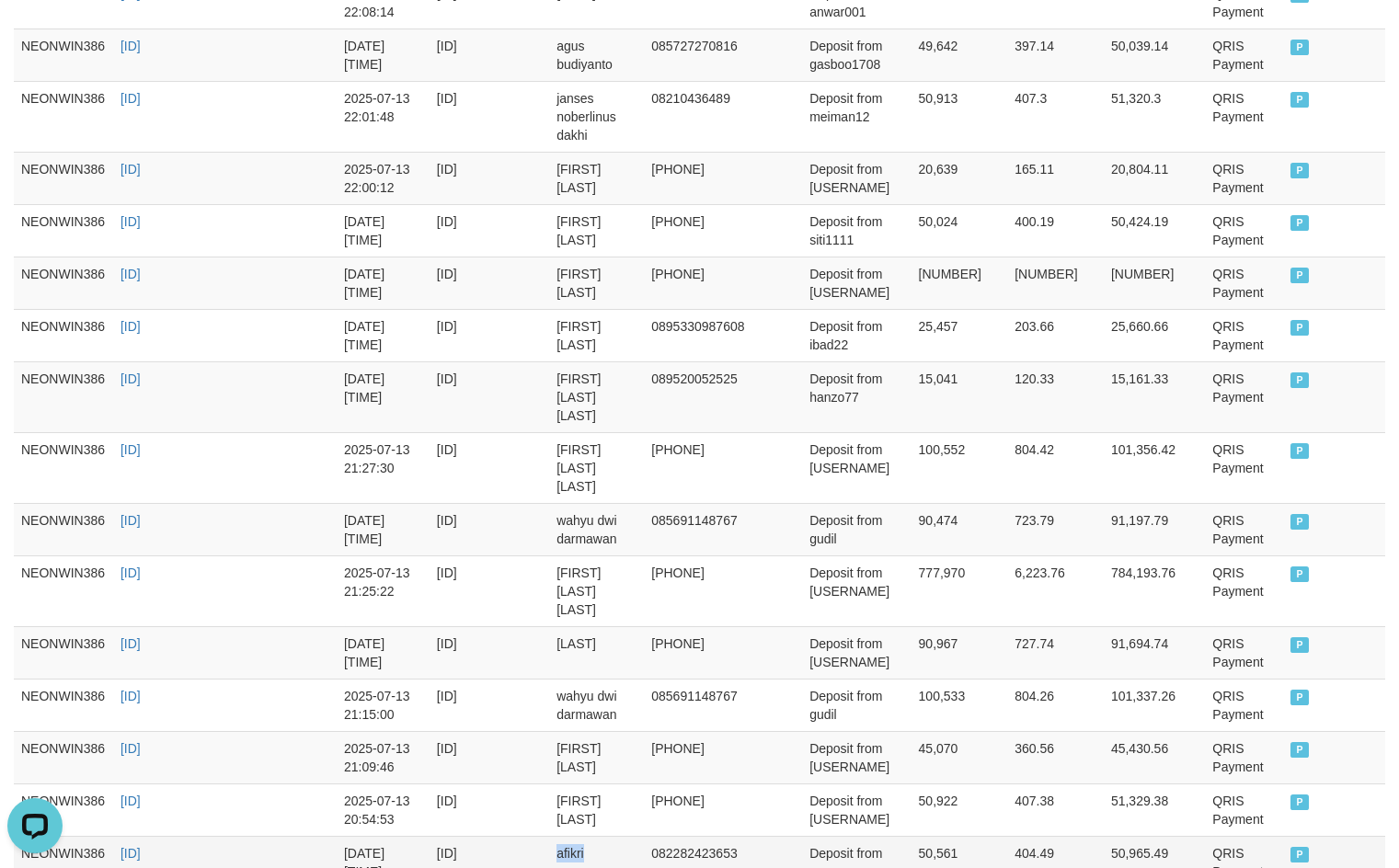 click on "afikri" at bounding box center (596, 862) 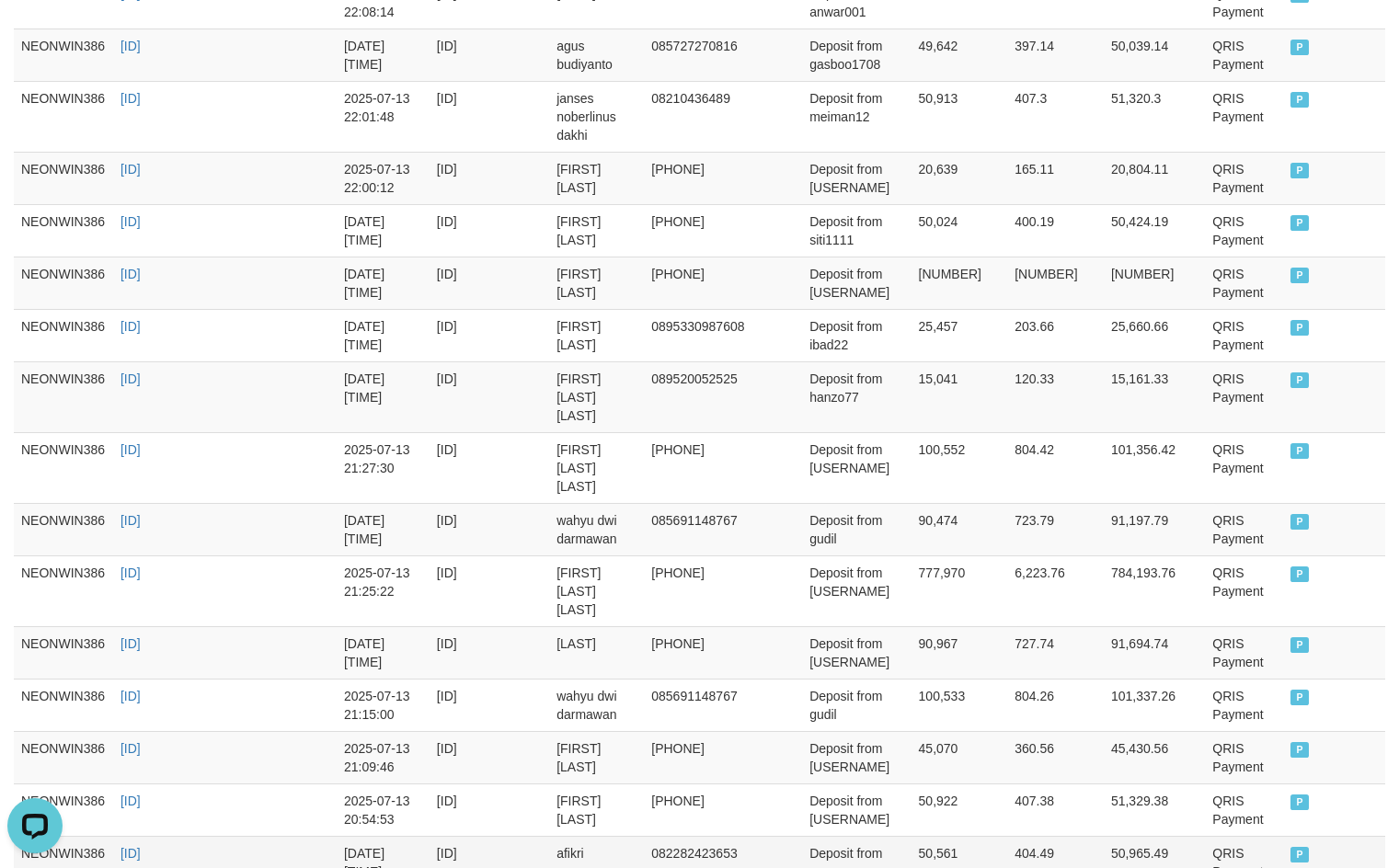 click on "Deposit from gama" at bounding box center (856, 862) 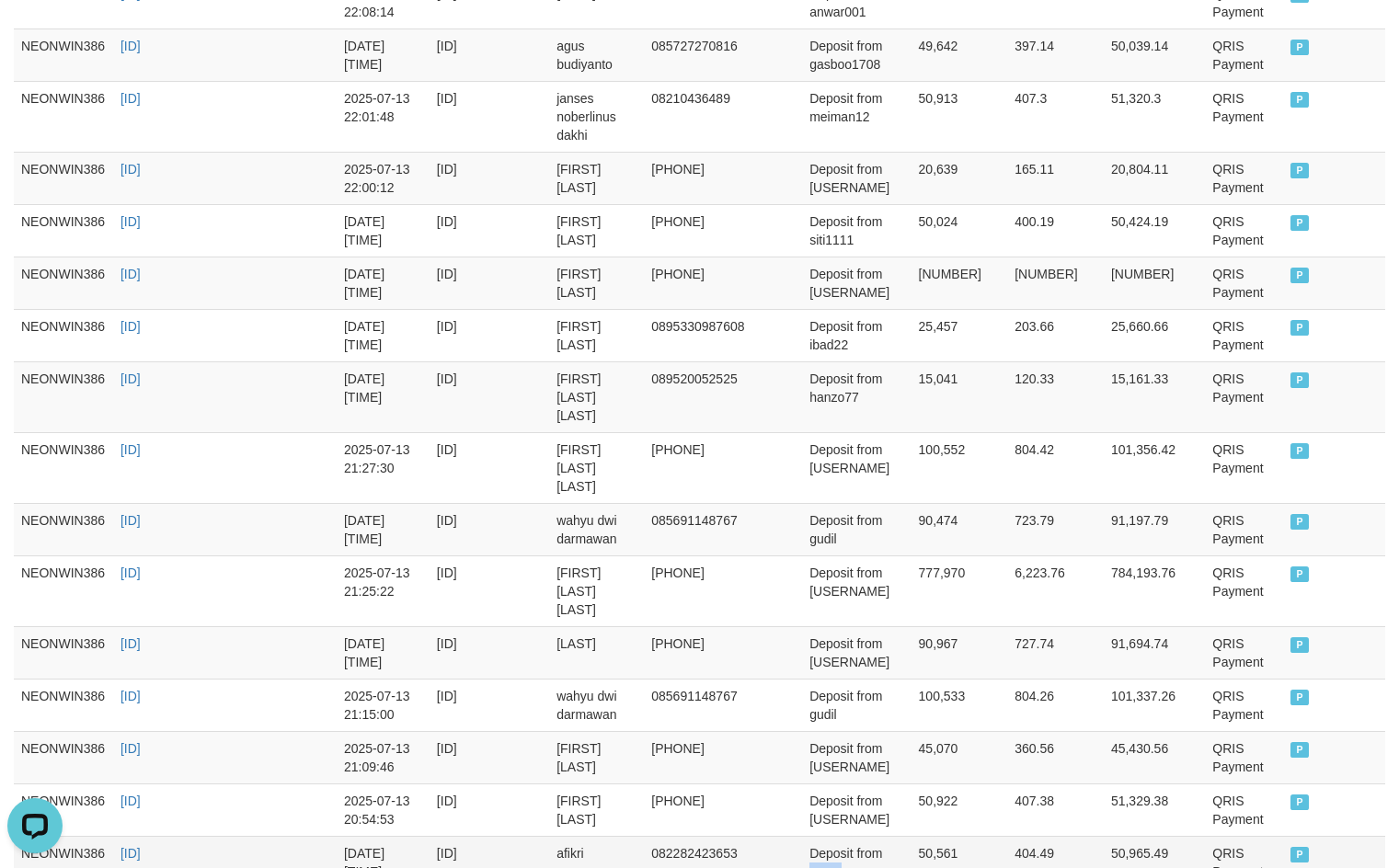 click on "Deposit from gama" at bounding box center (856, 862) 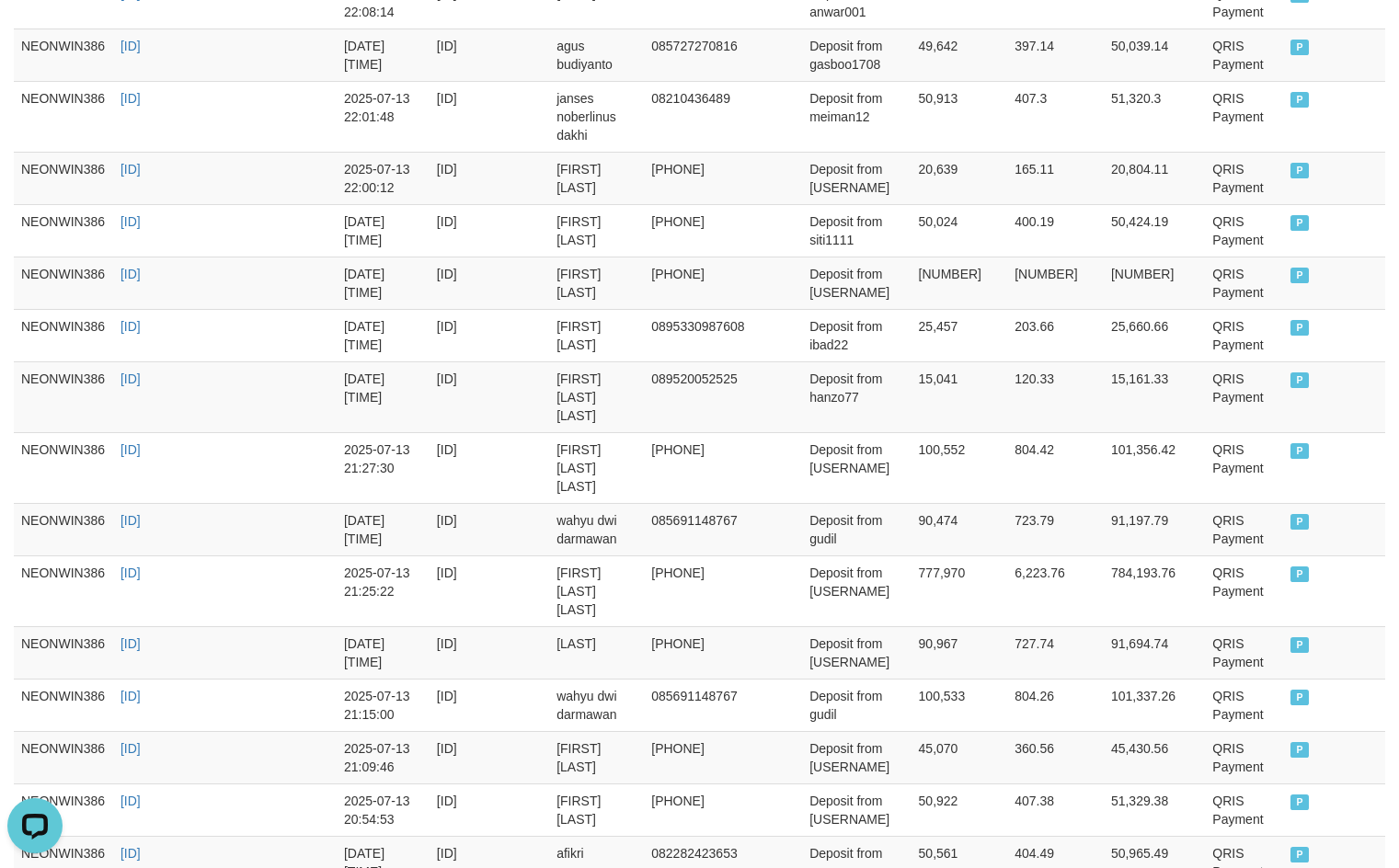 click on "ALI MUDIN" at bounding box center (596, 914) 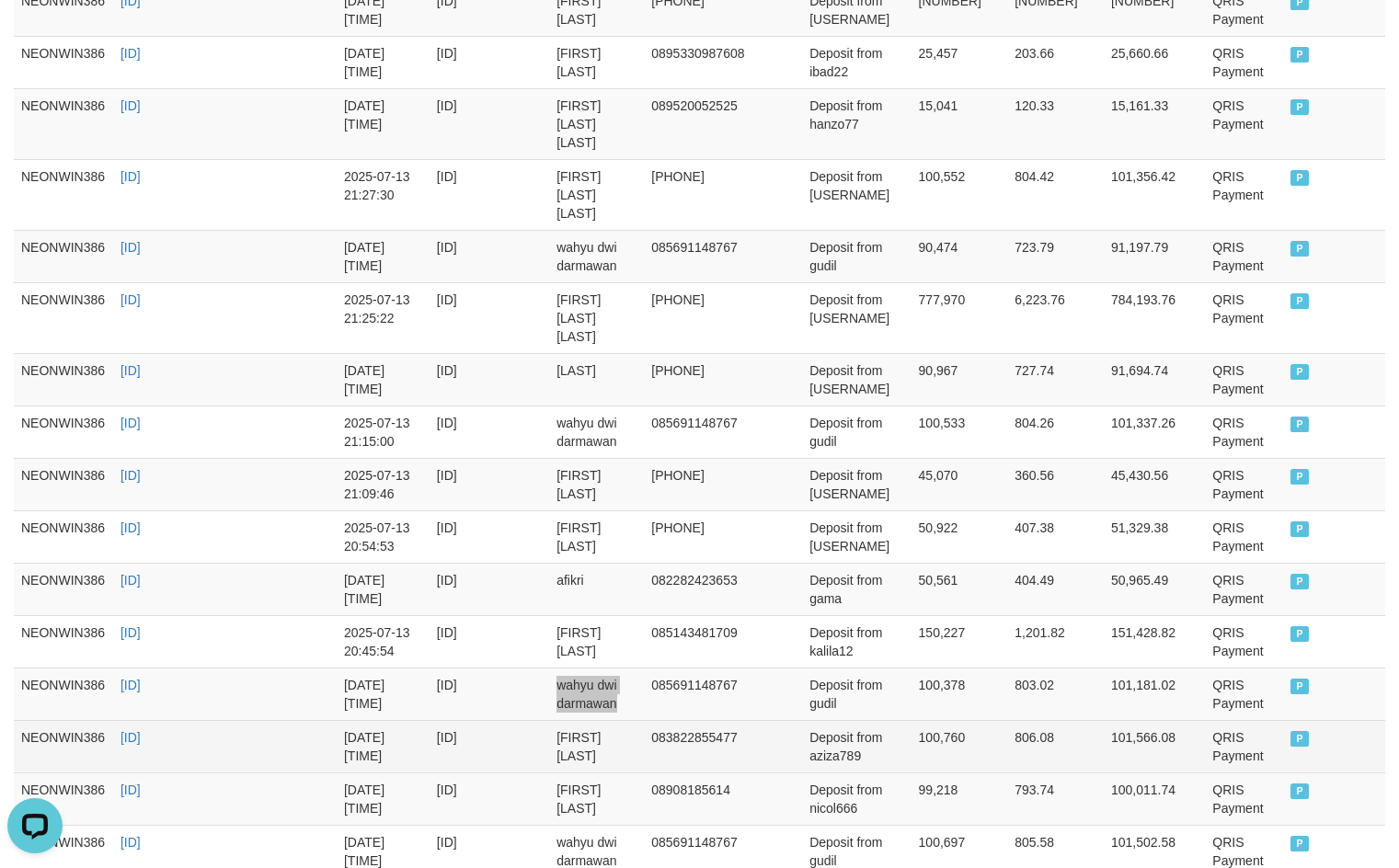 scroll, scrollTop: 1839, scrollLeft: 0, axis: vertical 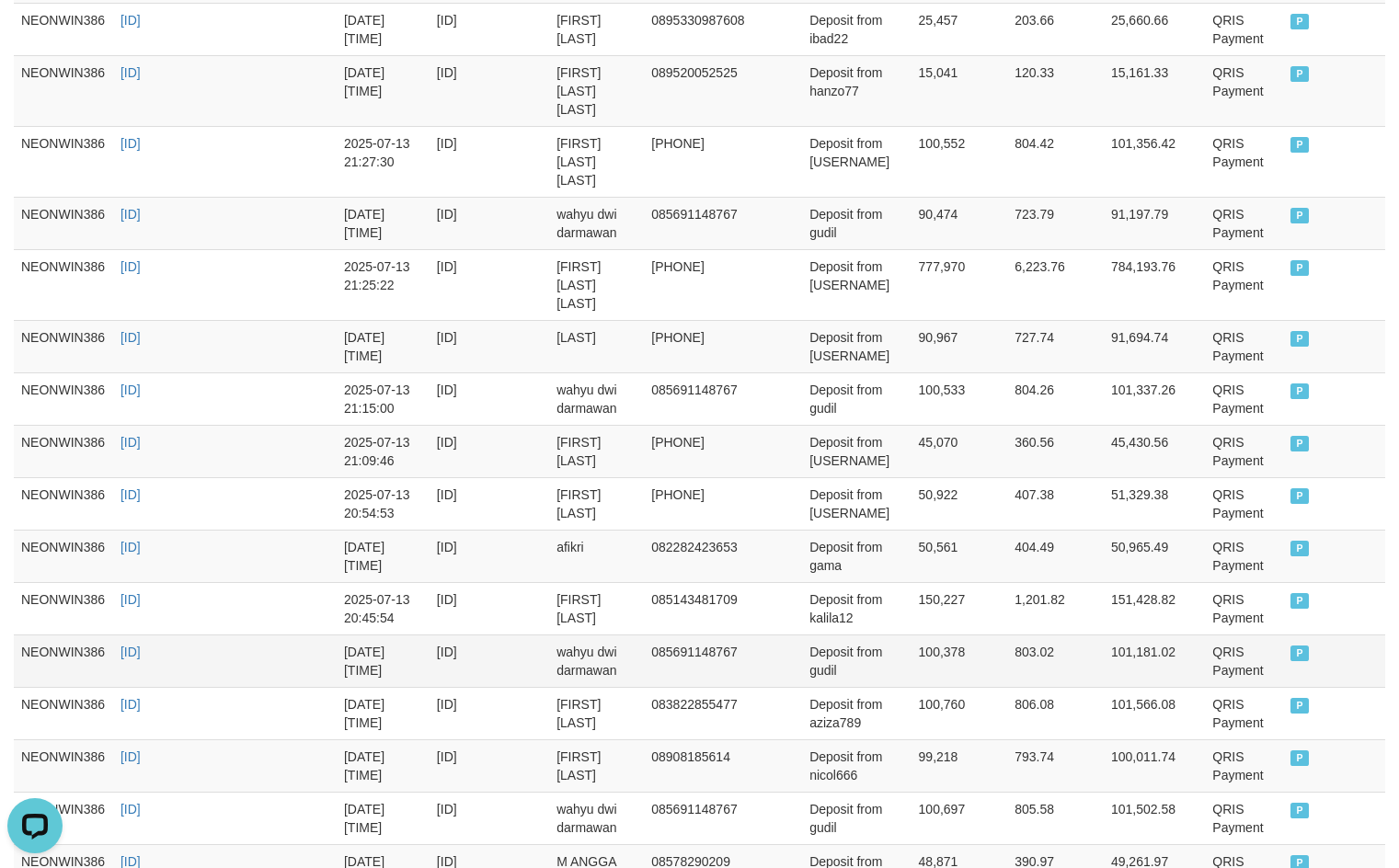 click on "Deposit from gudil" at bounding box center (856, 660) 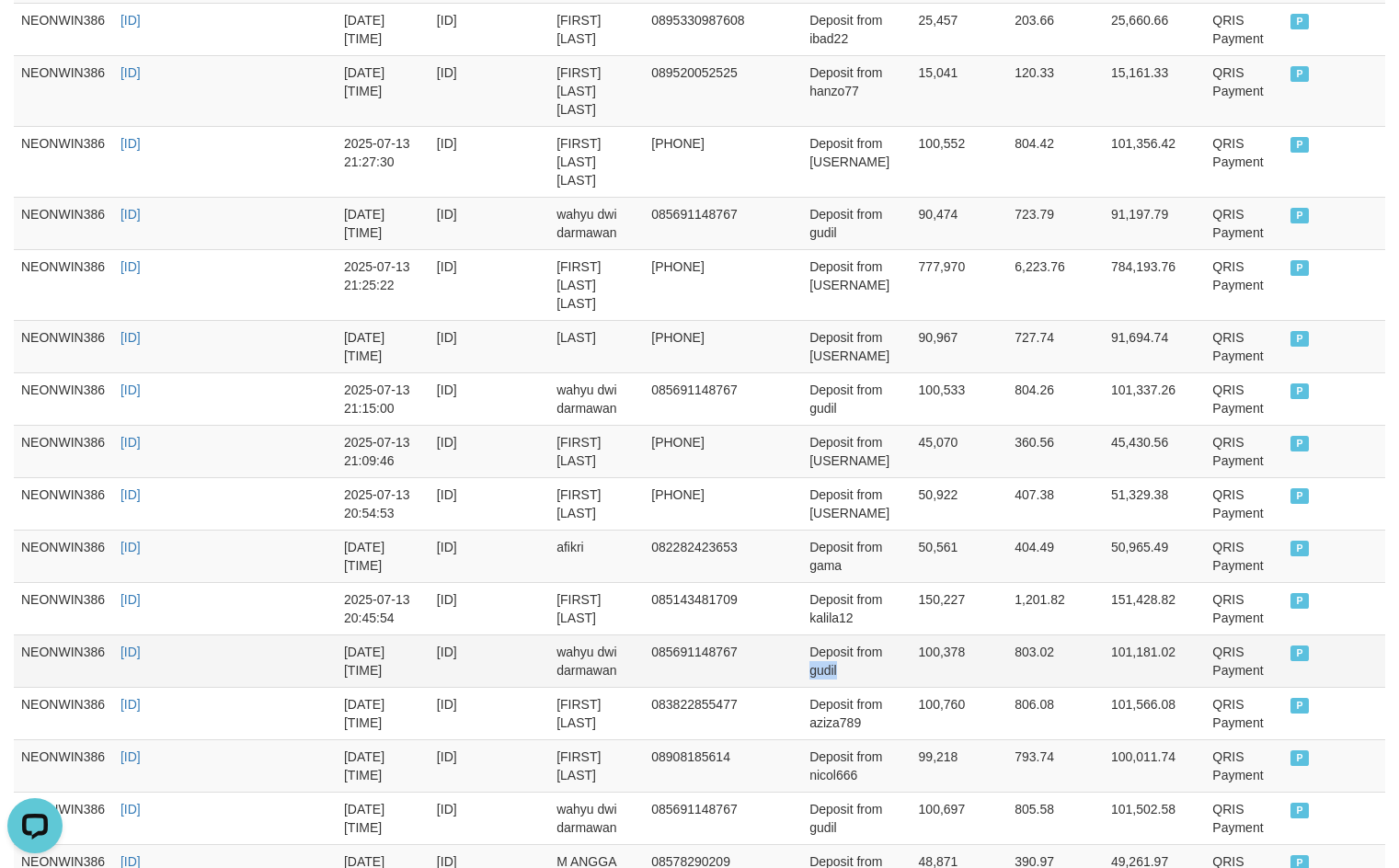 click on "Deposit from gudil" at bounding box center [856, 660] 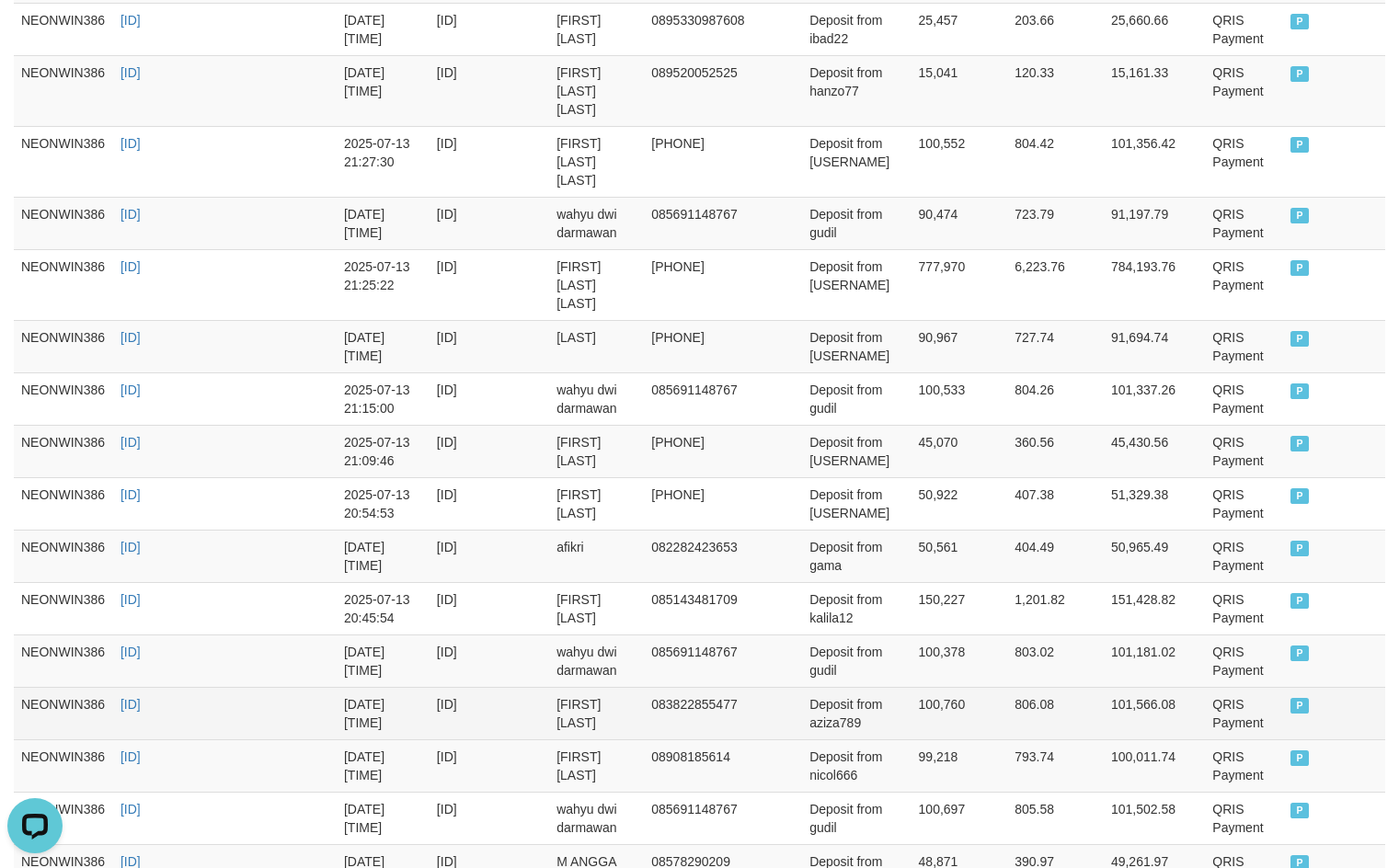 click on "yuyun azizah" at bounding box center [596, 713] 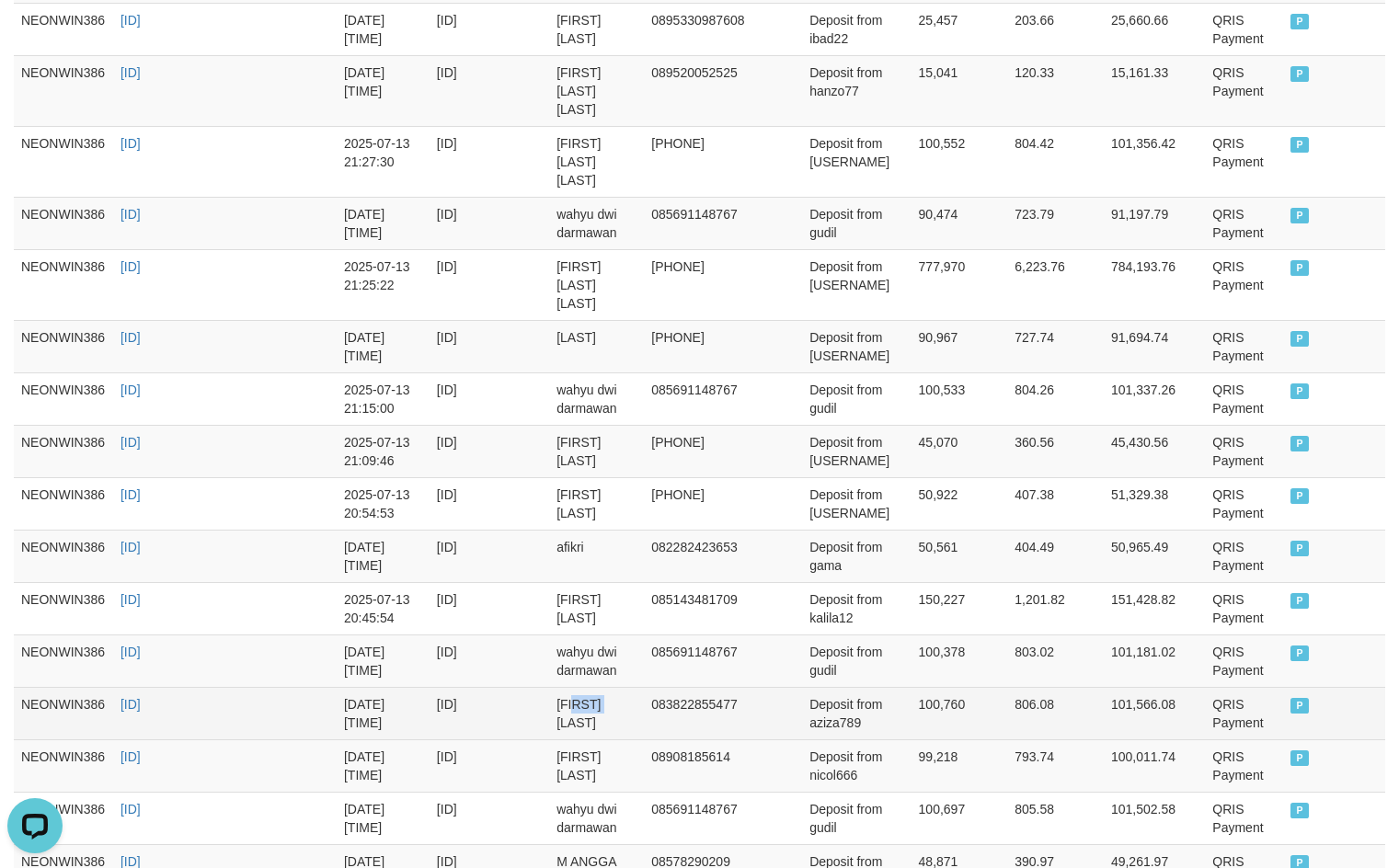 click on "yuyun azizah" at bounding box center (596, 713) 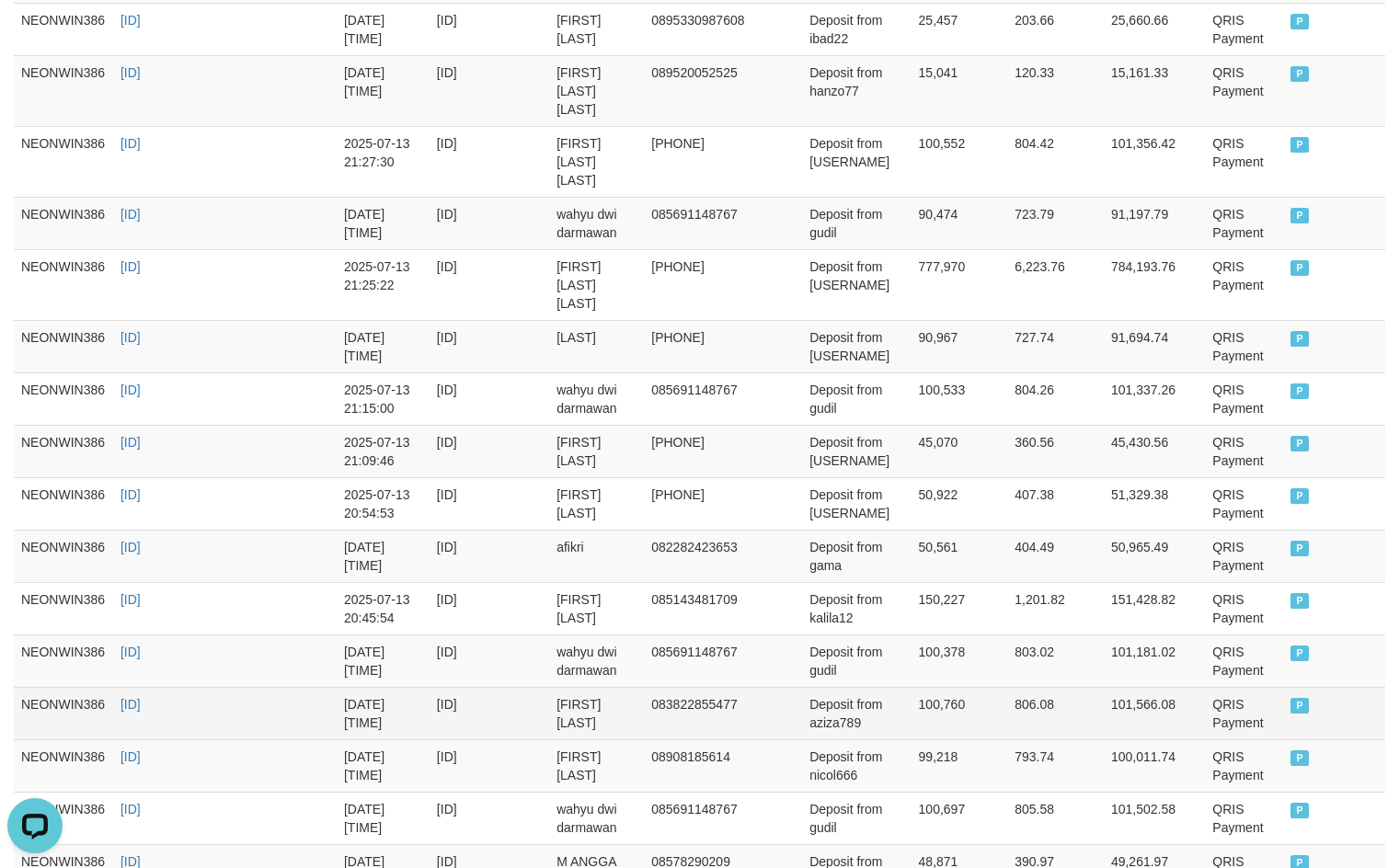 click on "yuyun azizah" at bounding box center (596, 713) 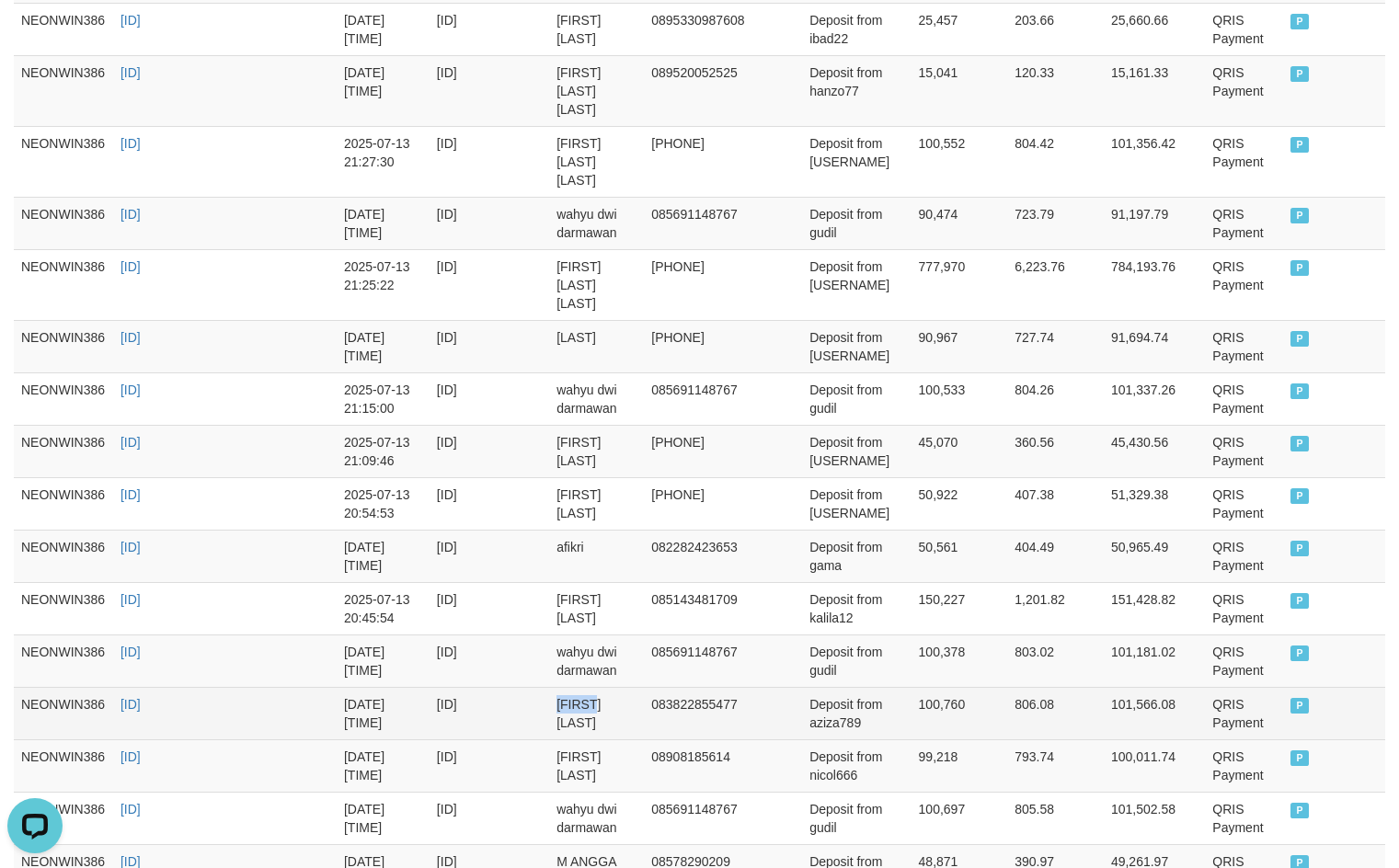 click on "yuyun azizah" at bounding box center (596, 713) 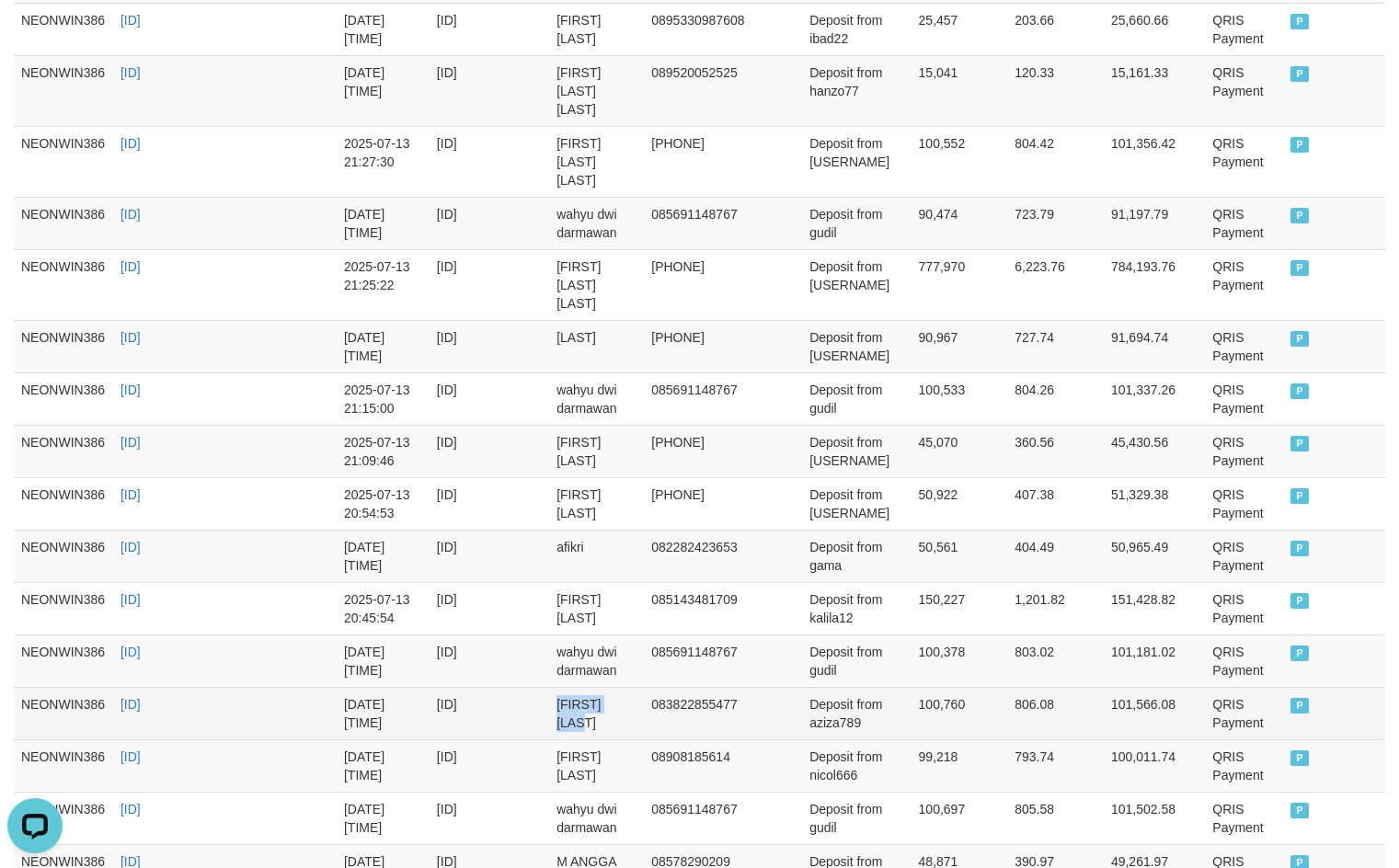 click on "yuyun azizah" at bounding box center (596, 713) 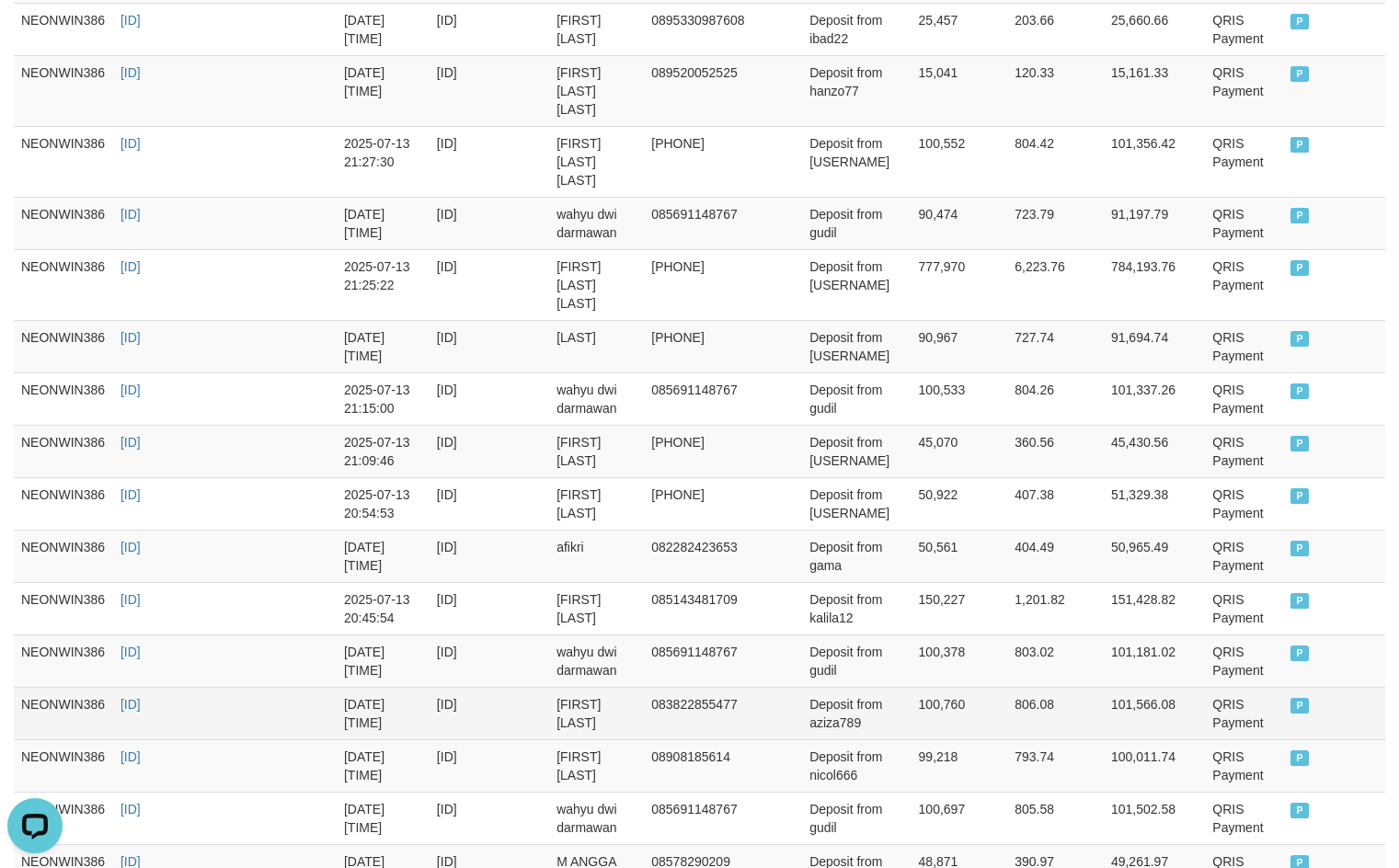 click on "Deposit from aziza789" at bounding box center (856, 713) 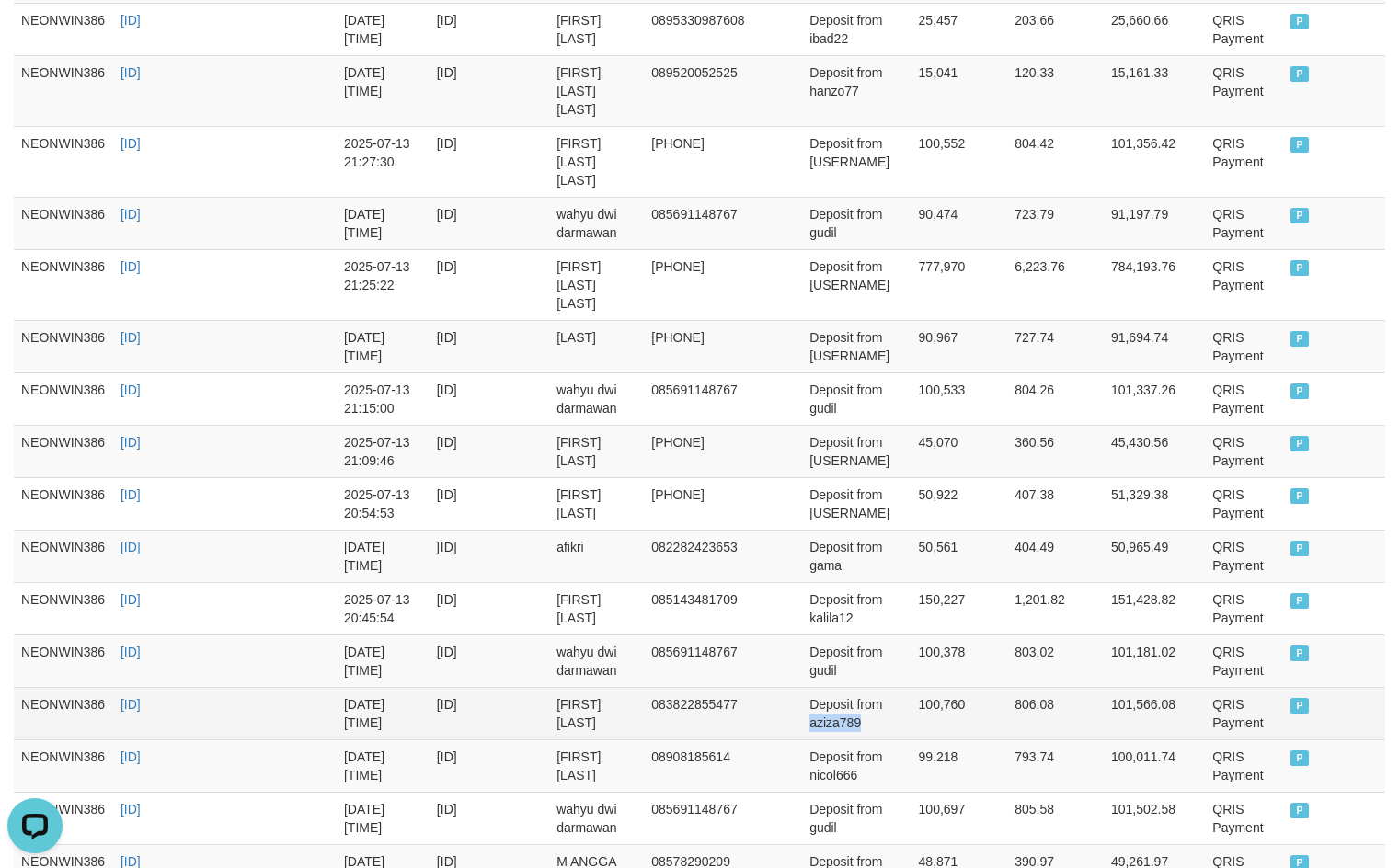 click on "Deposit from aziza789" at bounding box center [856, 713] 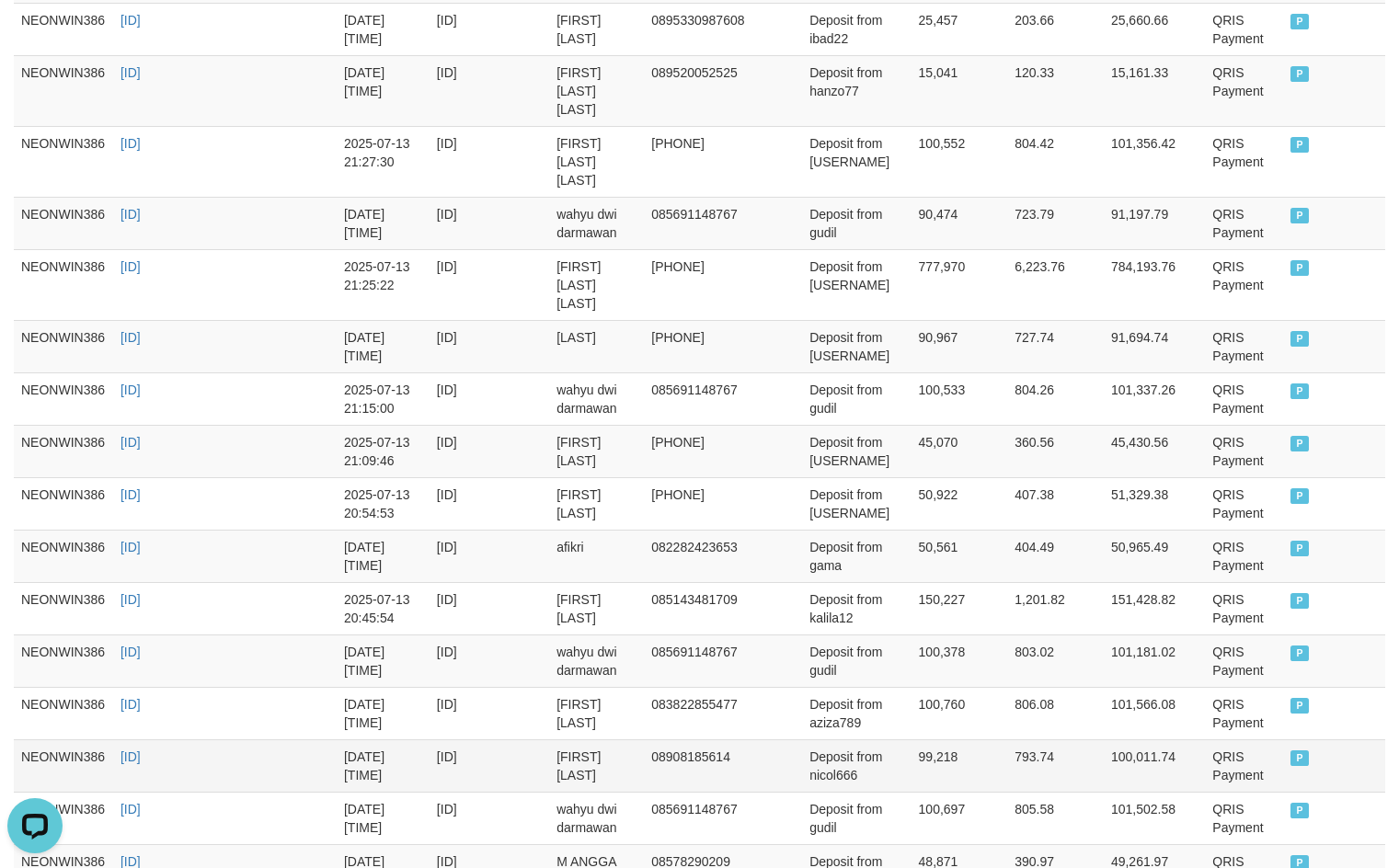 click on "[FIRST] [LAST]" at bounding box center (596, 765) 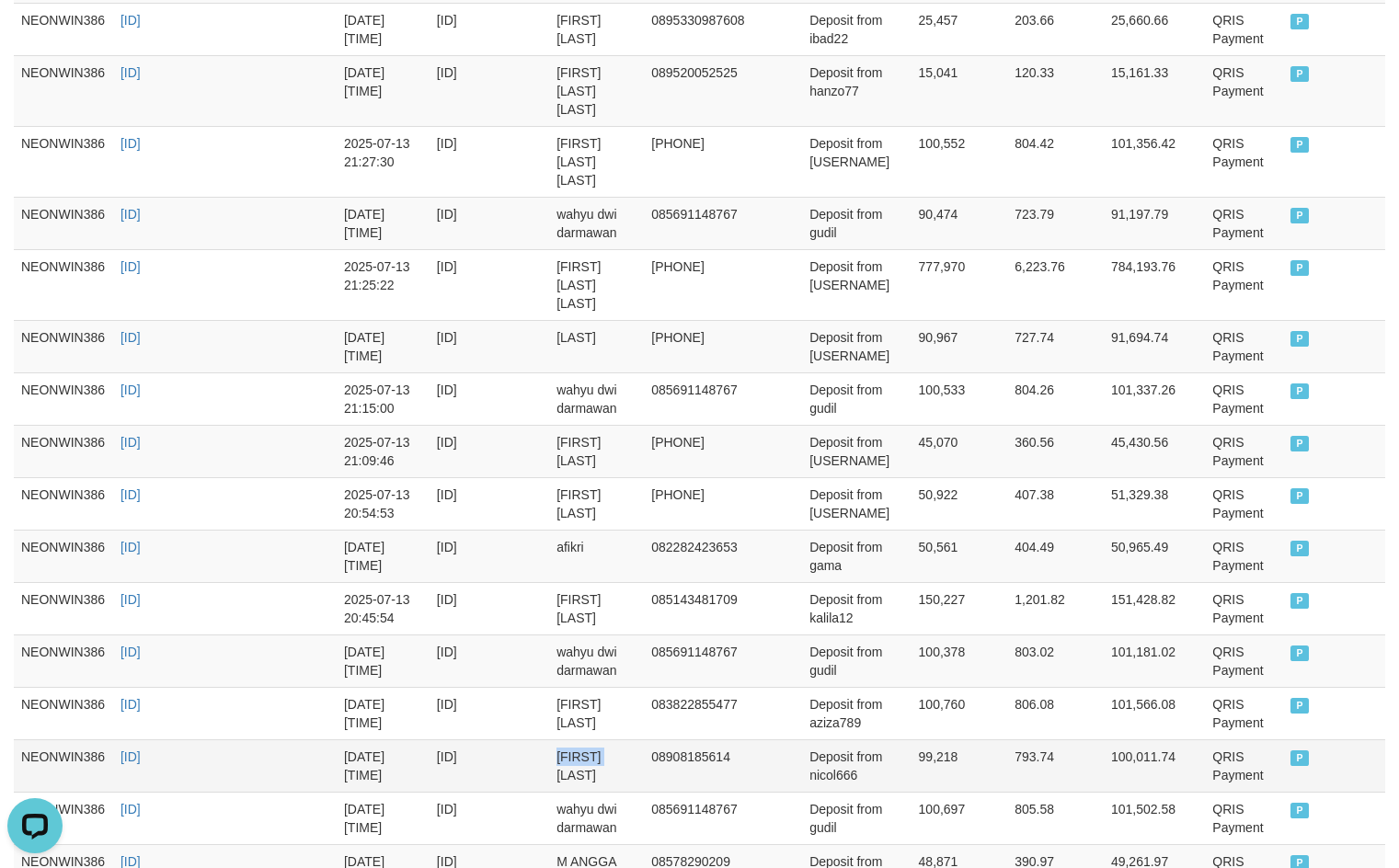 click on "[FIRST] [LAST]" at bounding box center [596, 765] 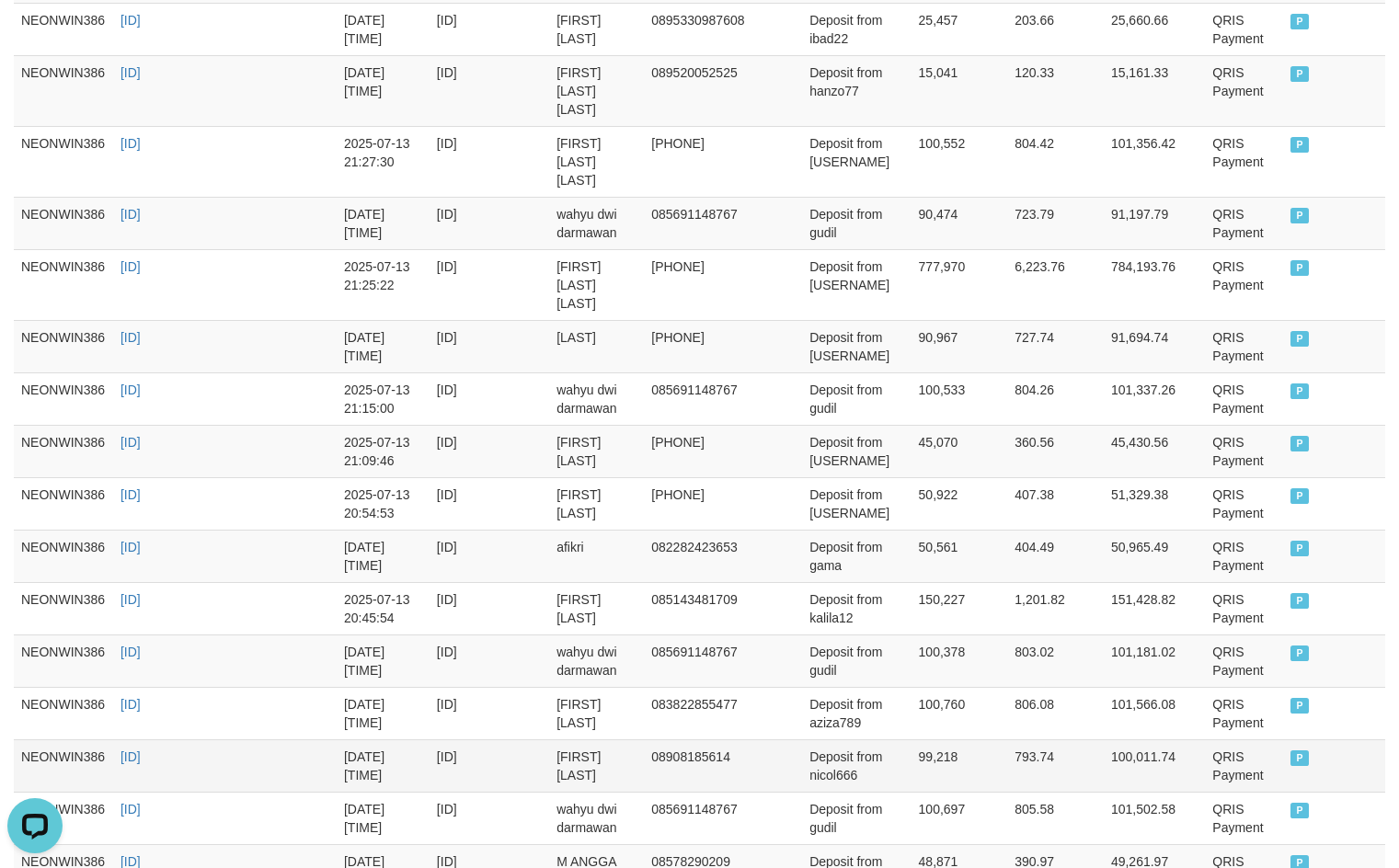 click on "Deposit from nicol666" at bounding box center (856, 765) 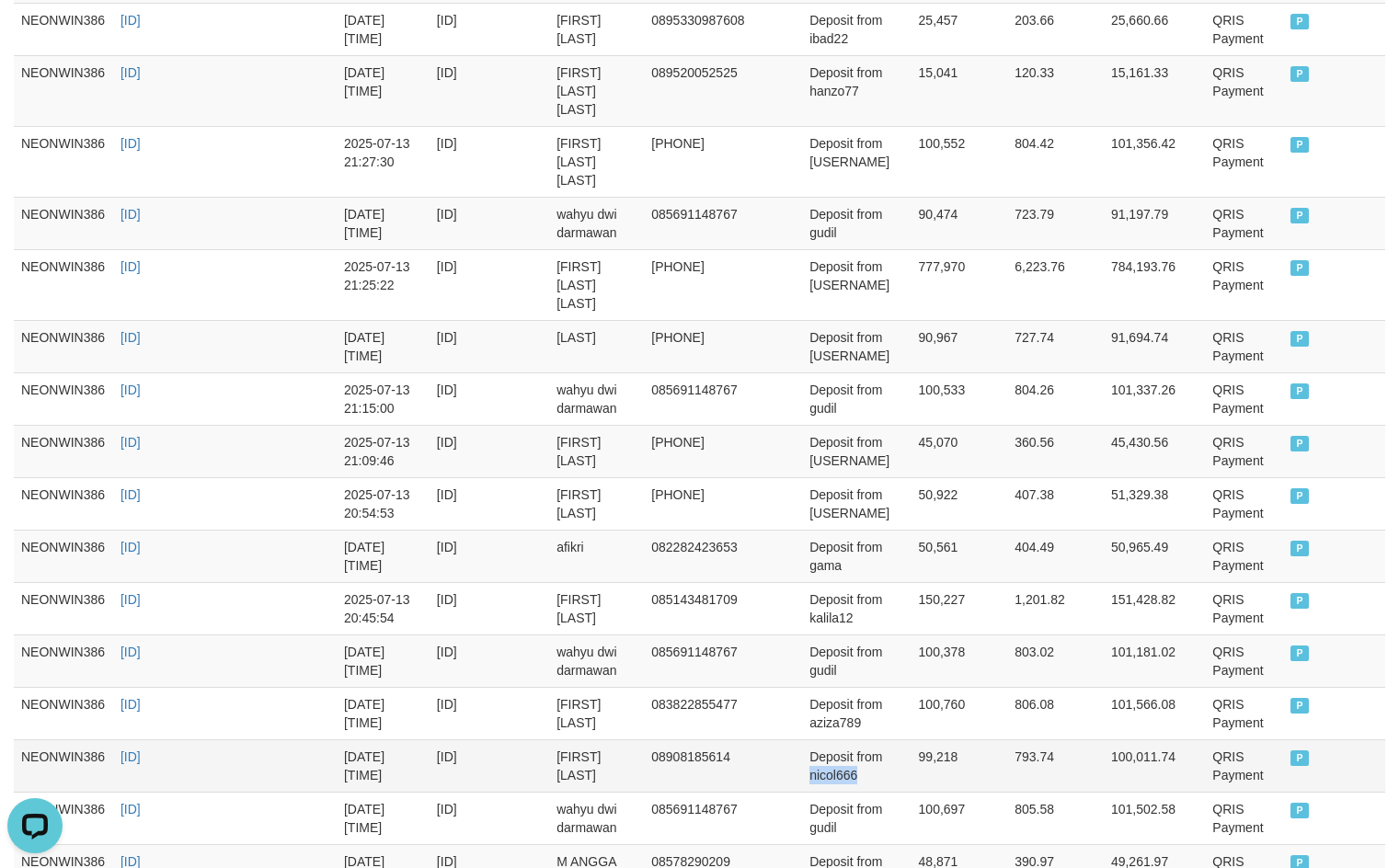click on "Deposit from nicol666" at bounding box center (856, 765) 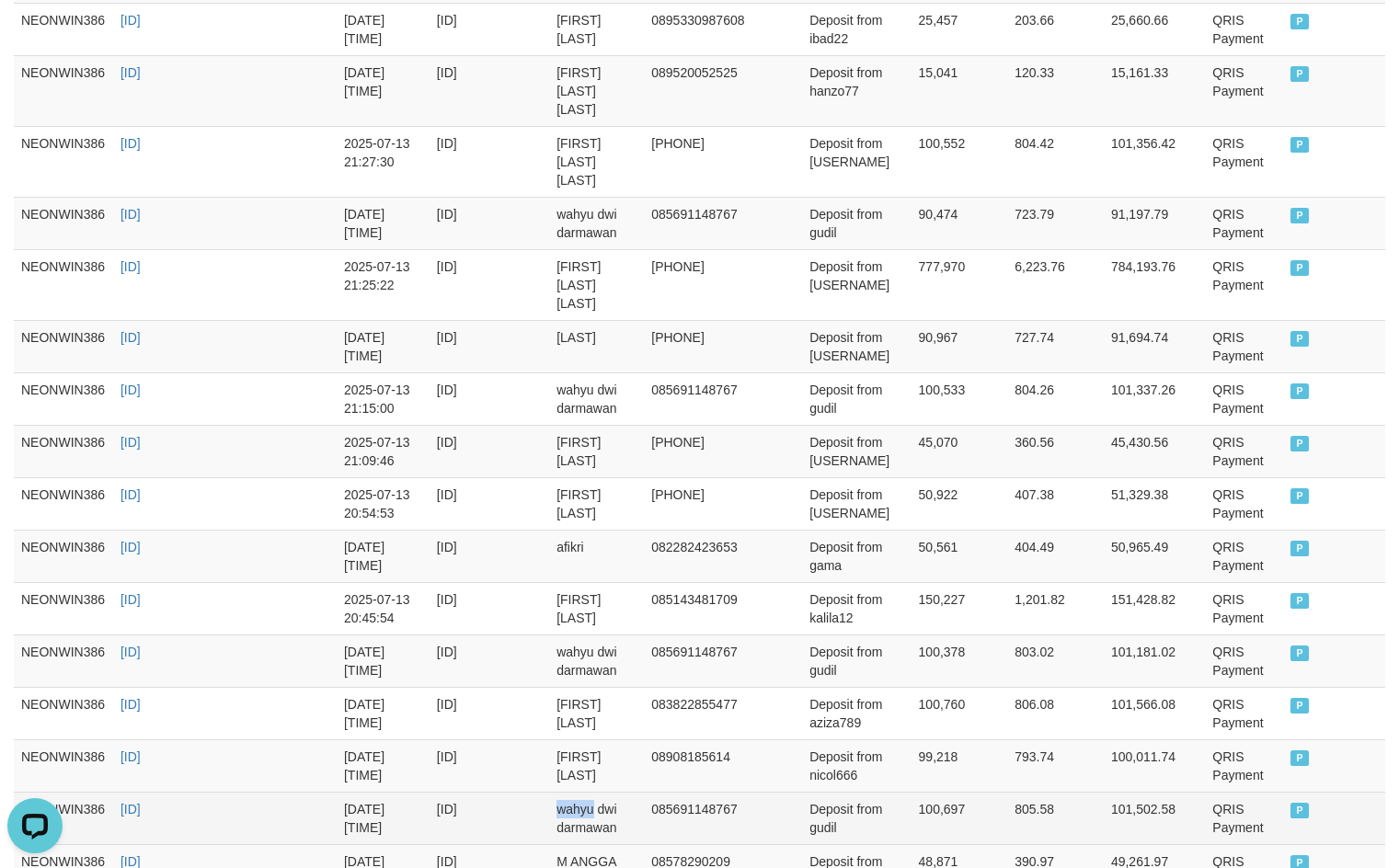 drag, startPoint x: 607, startPoint y: 680, endPoint x: 627, endPoint y: 687, distance: 21.18962 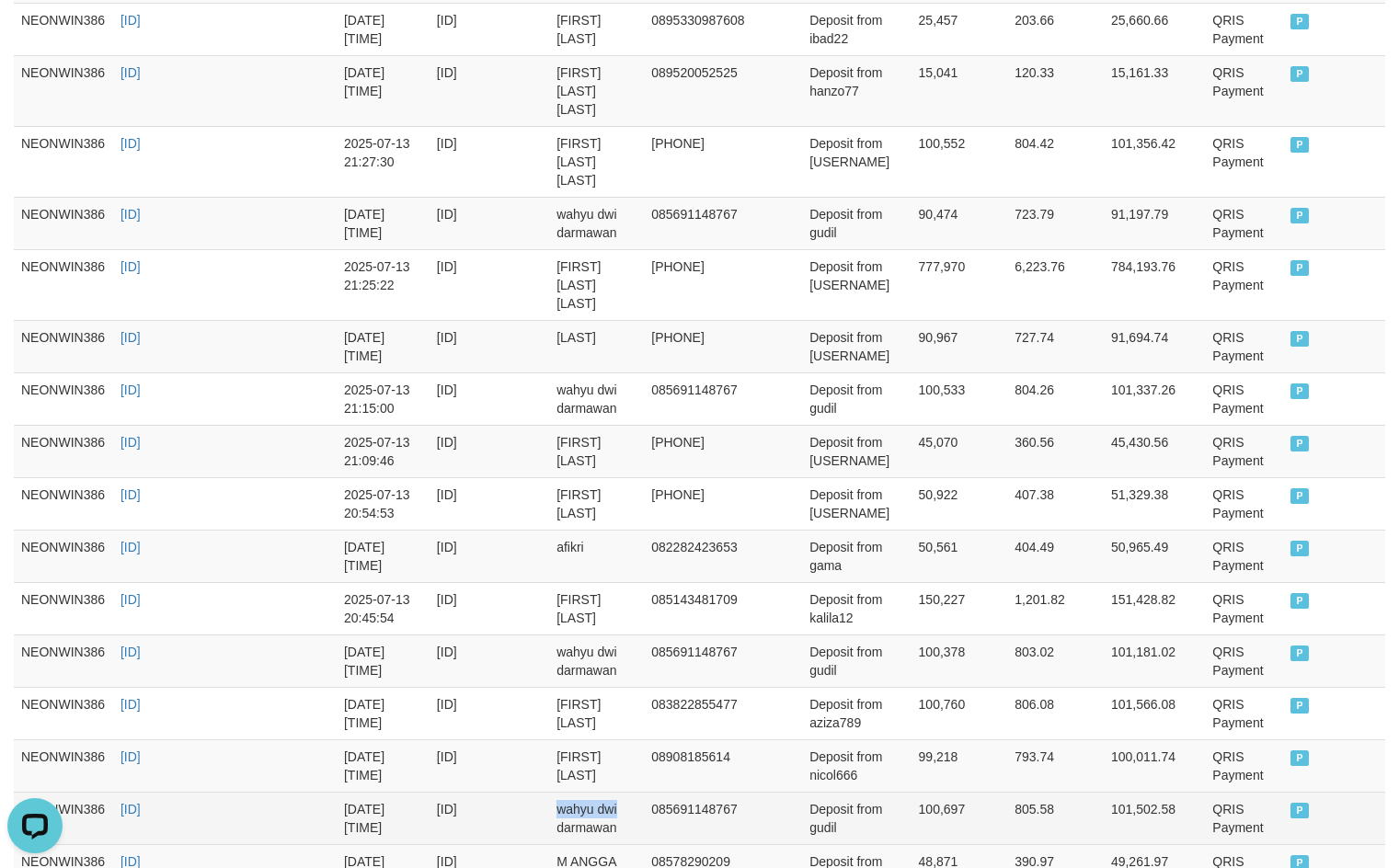 click on "wahyu dwi darmawan" at bounding box center (596, 817) 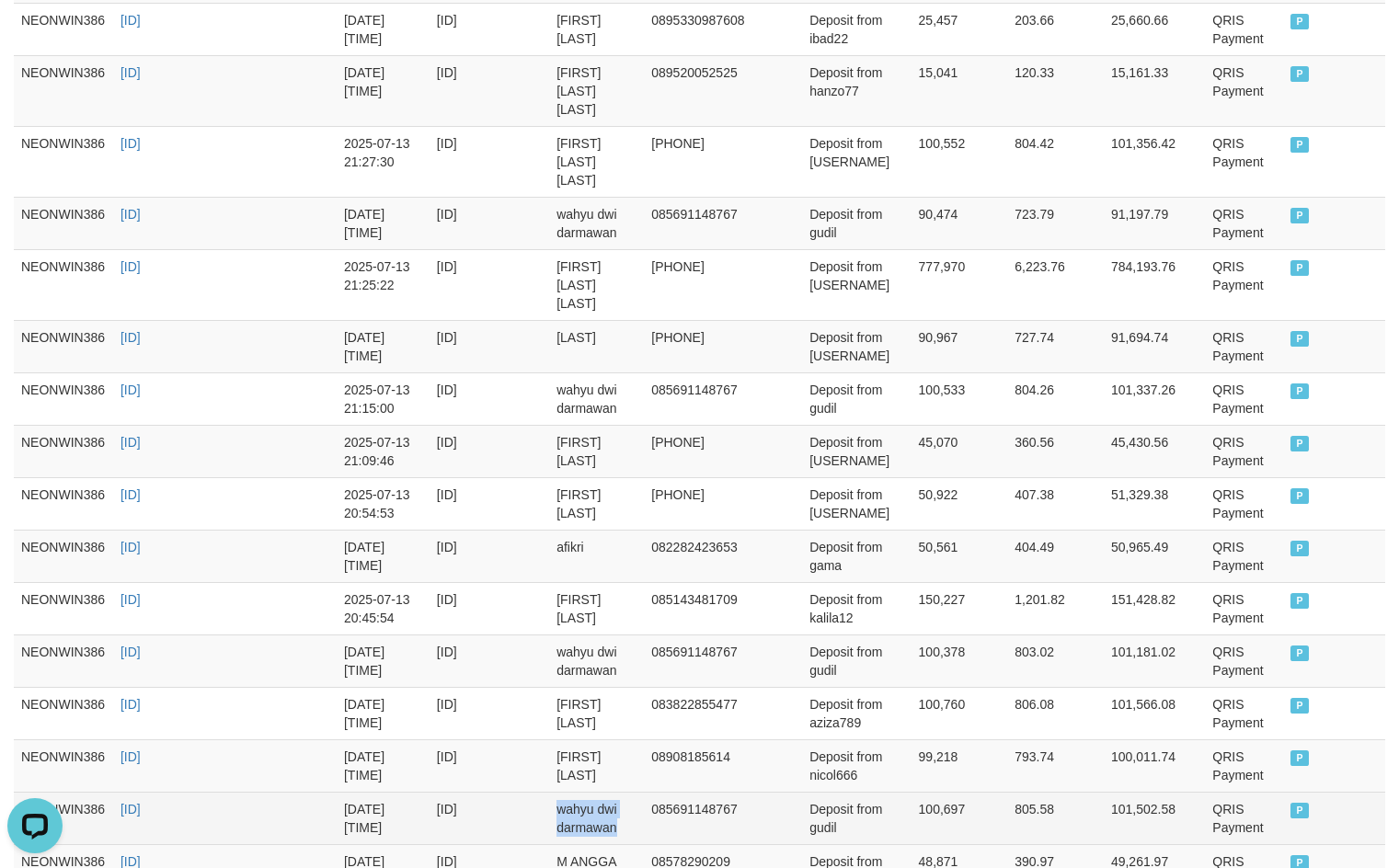 click on "wahyu dwi darmawan" at bounding box center [596, 817] 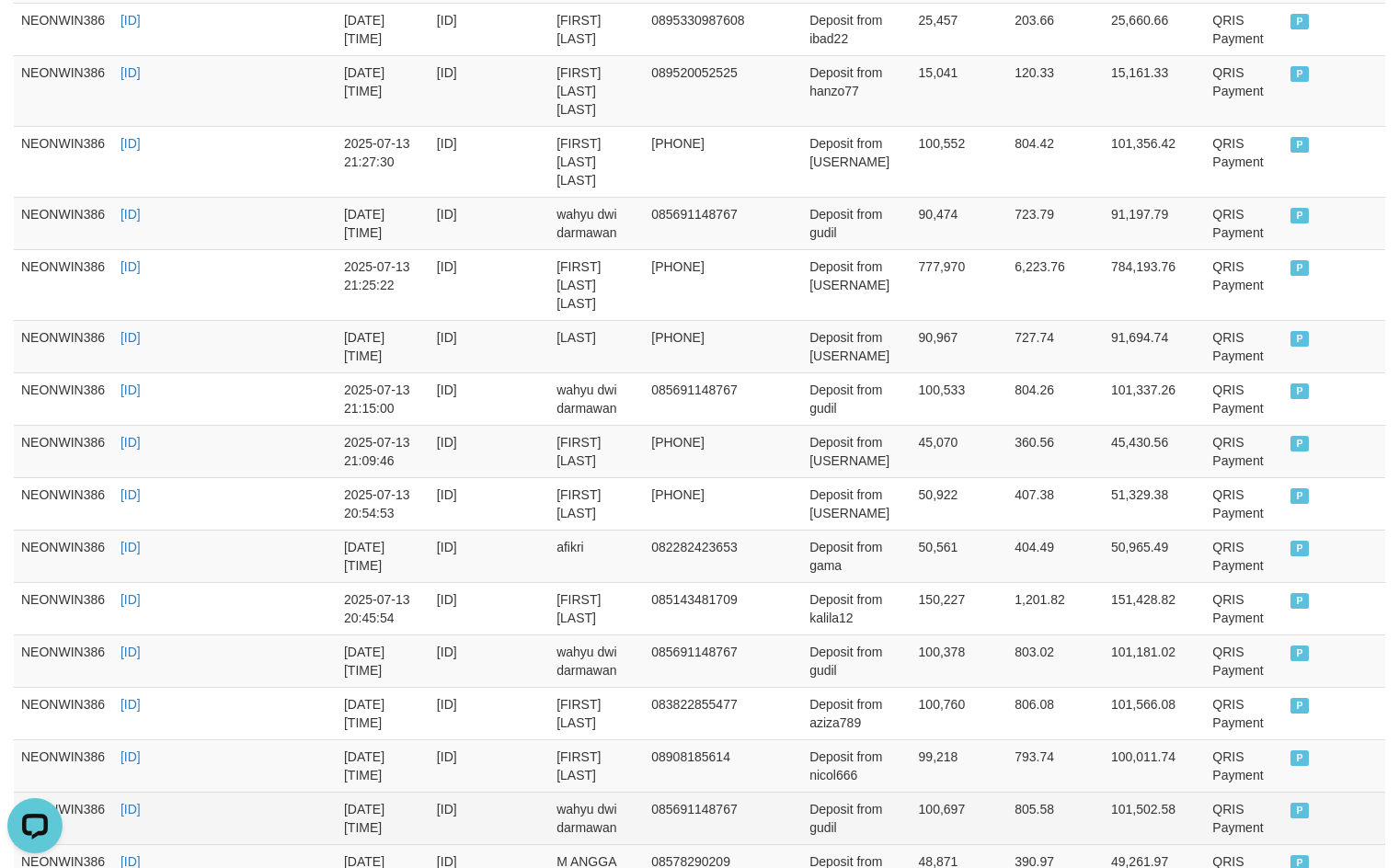 click on "Deposit from gudil" at bounding box center [856, 817] 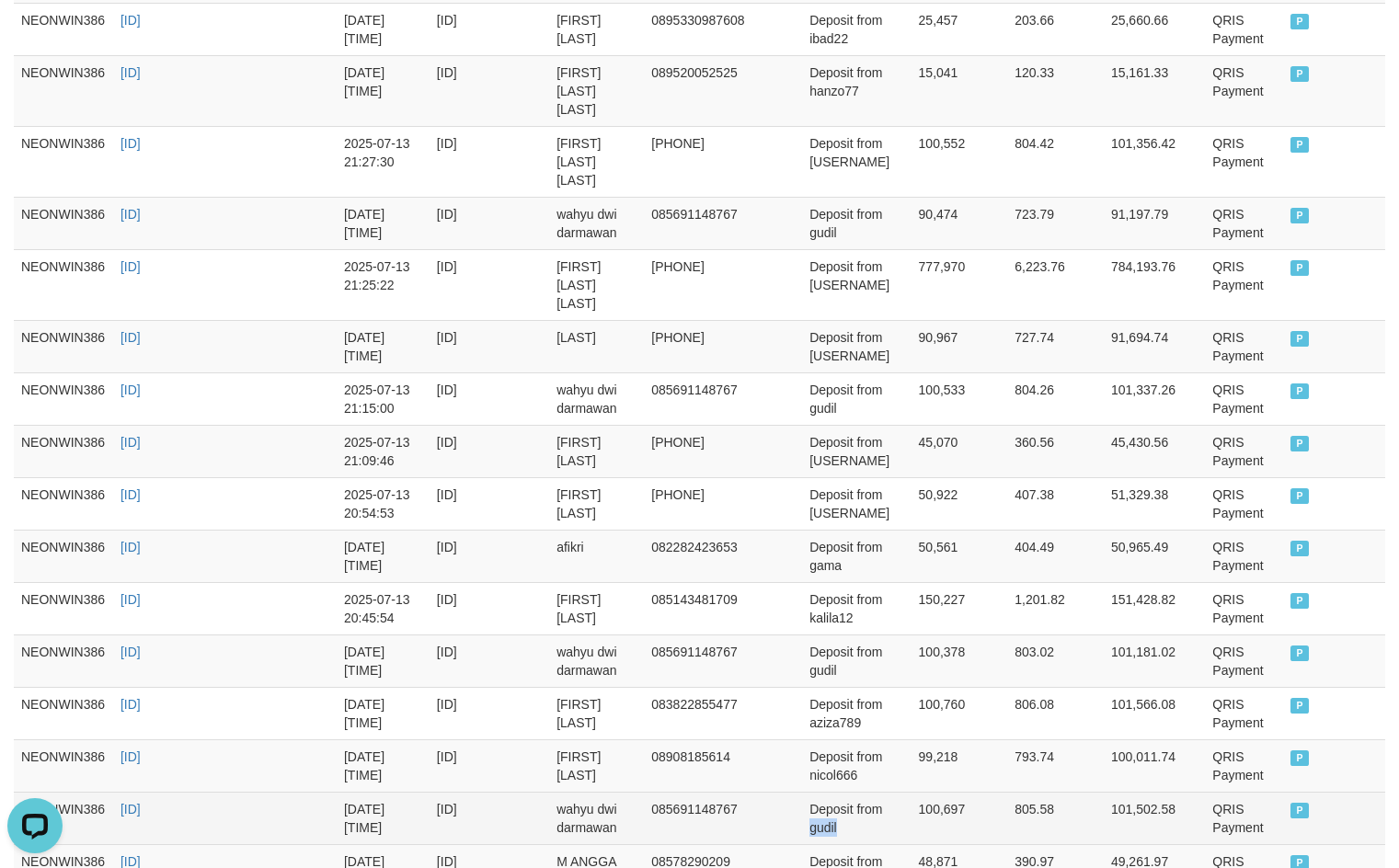 click on "Deposit from gudil" at bounding box center (856, 817) 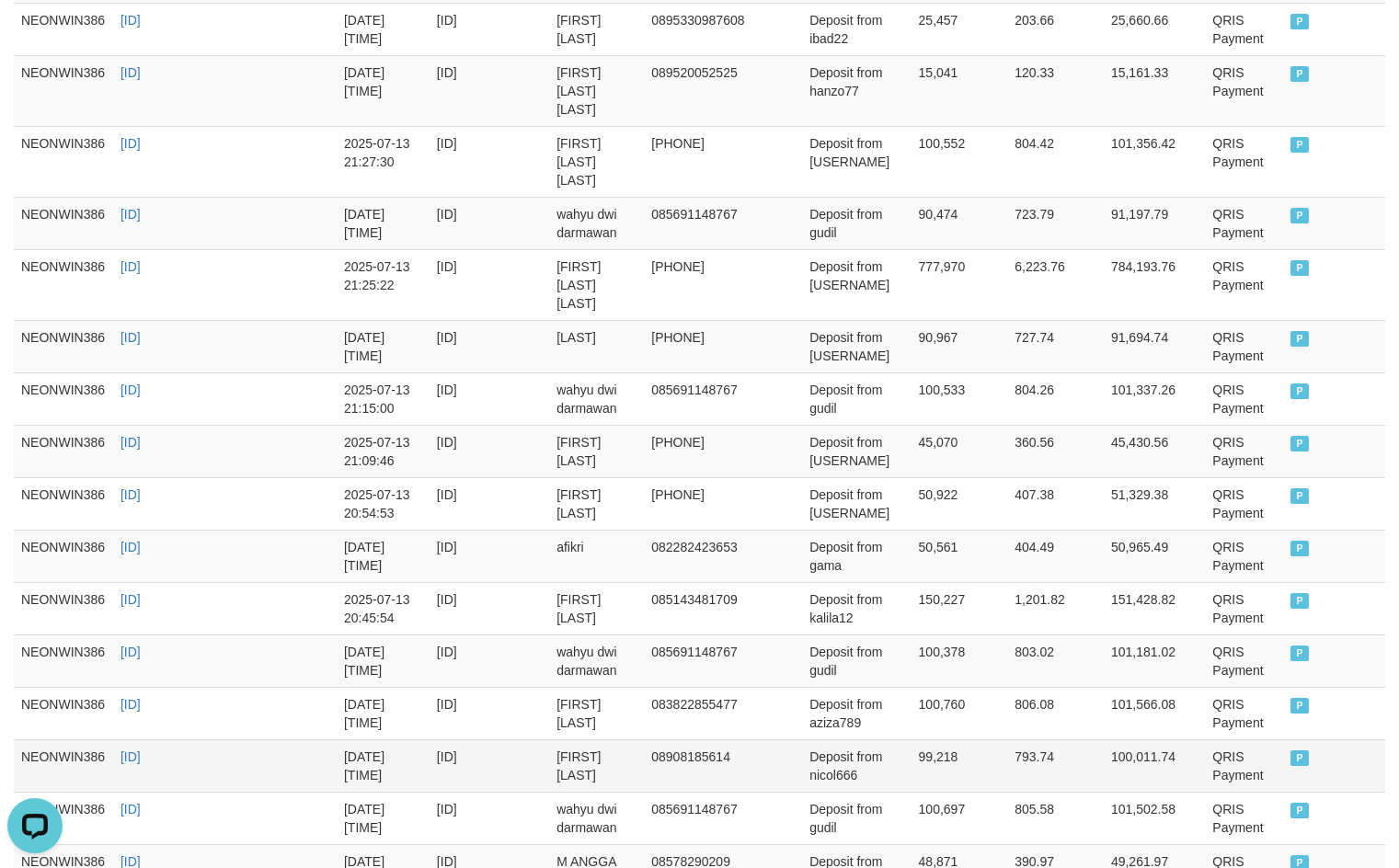 click on "[FIRST] [LAST]" at bounding box center [596, 765] 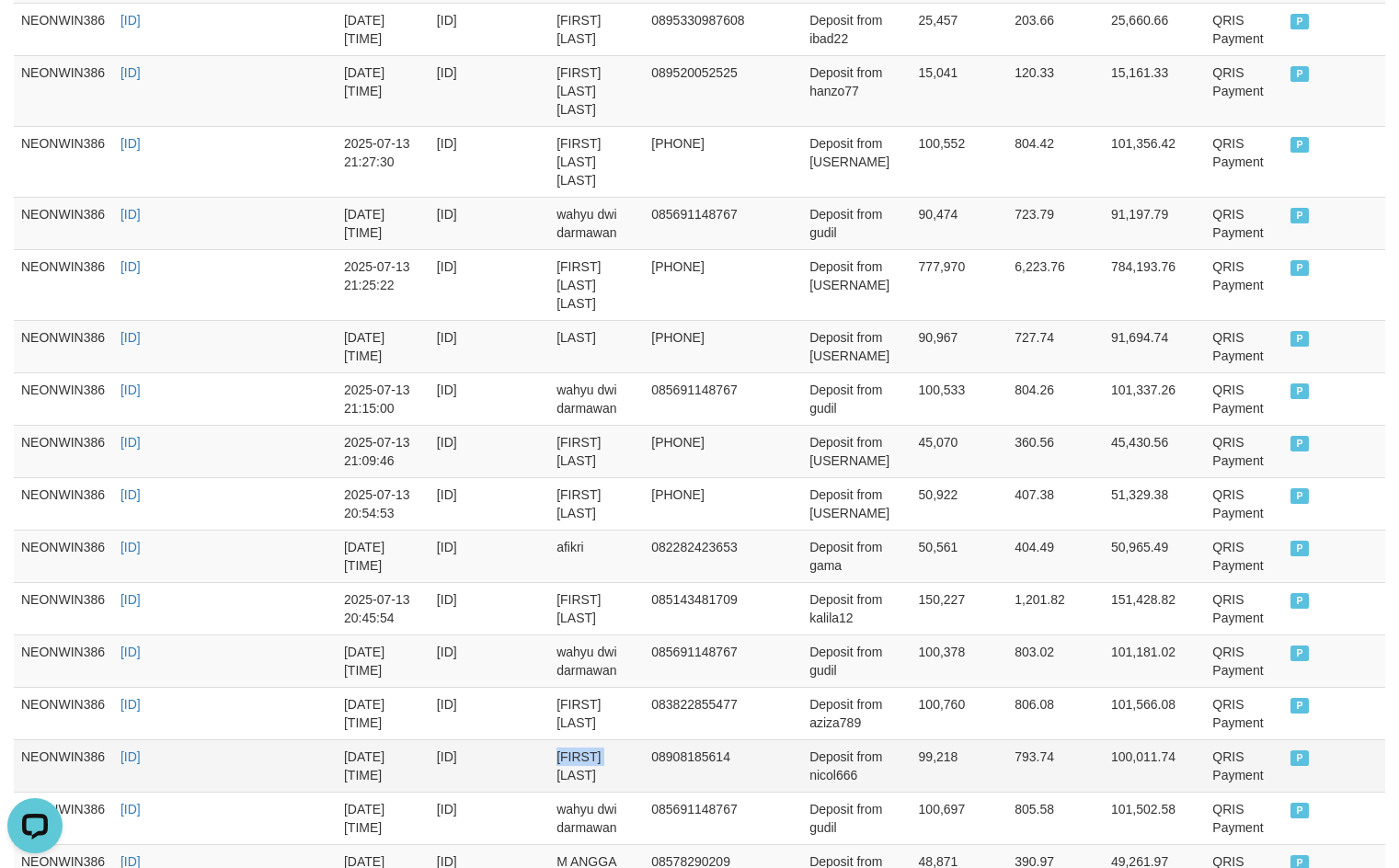 drag, startPoint x: 617, startPoint y: 630, endPoint x: 625, endPoint y: 646, distance: 17.888544 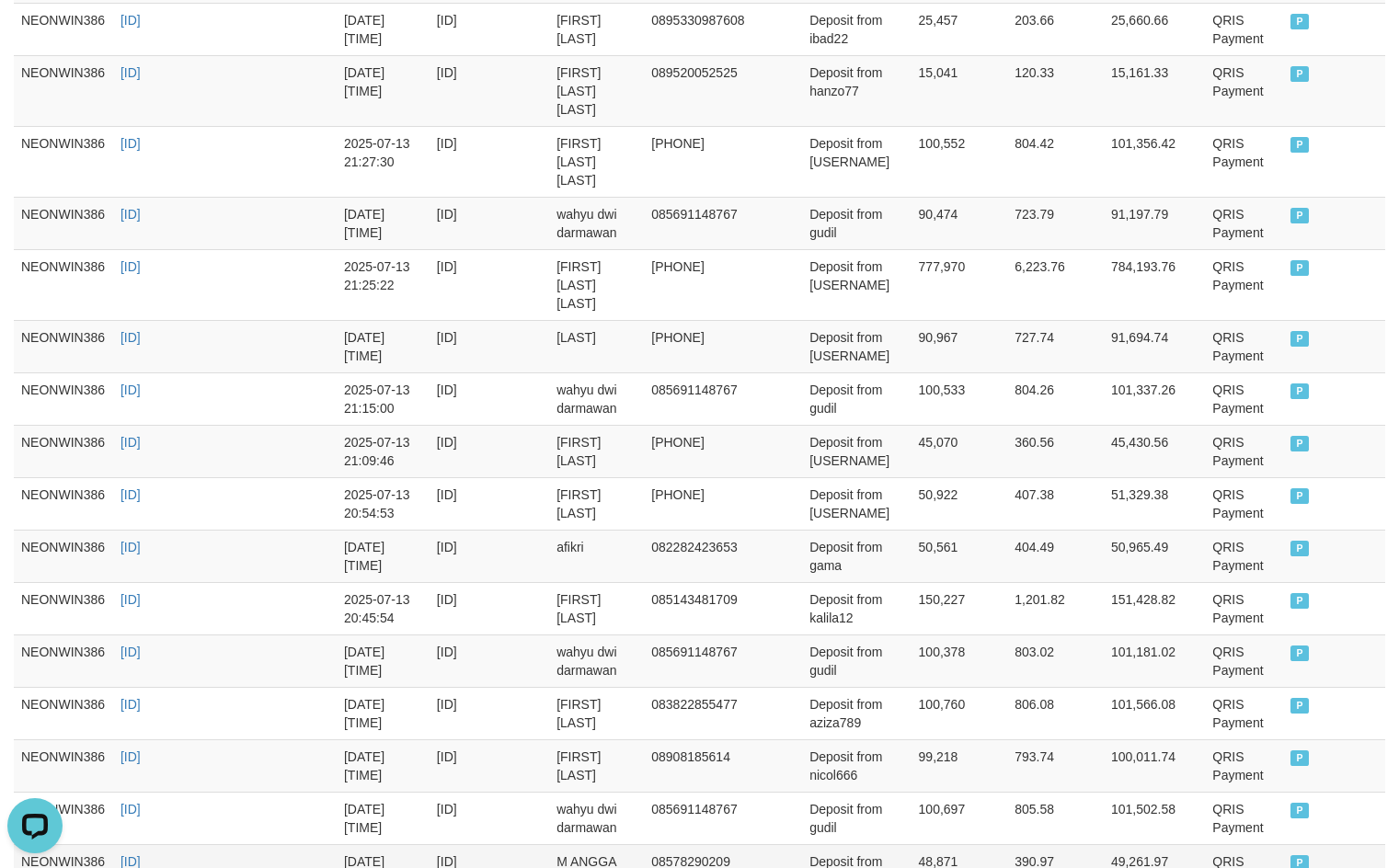 click on "M ANGGA WIJAKSANA" at bounding box center [596, 870] 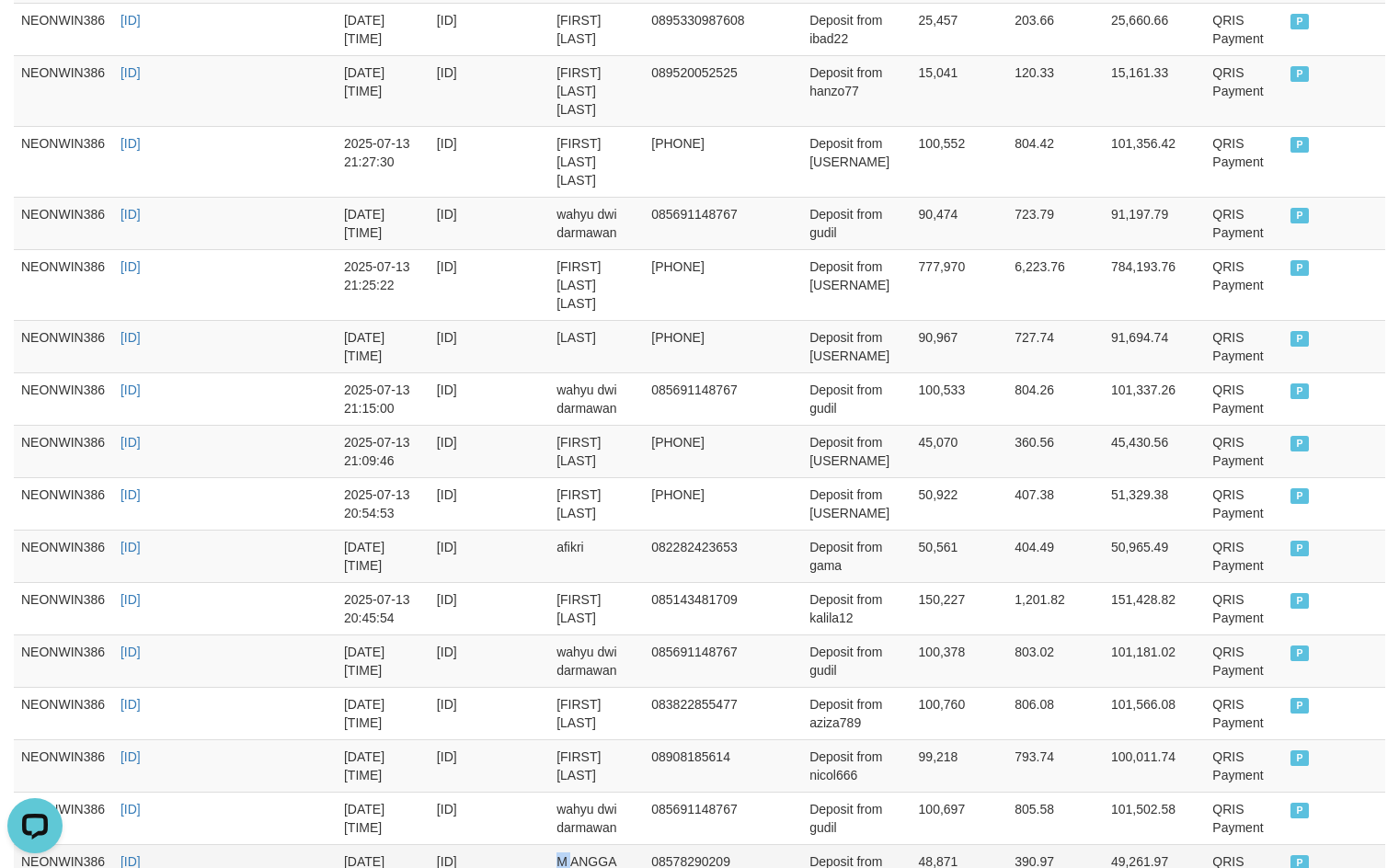 click on "M ANGGA WIJAKSANA" at bounding box center [596, 870] 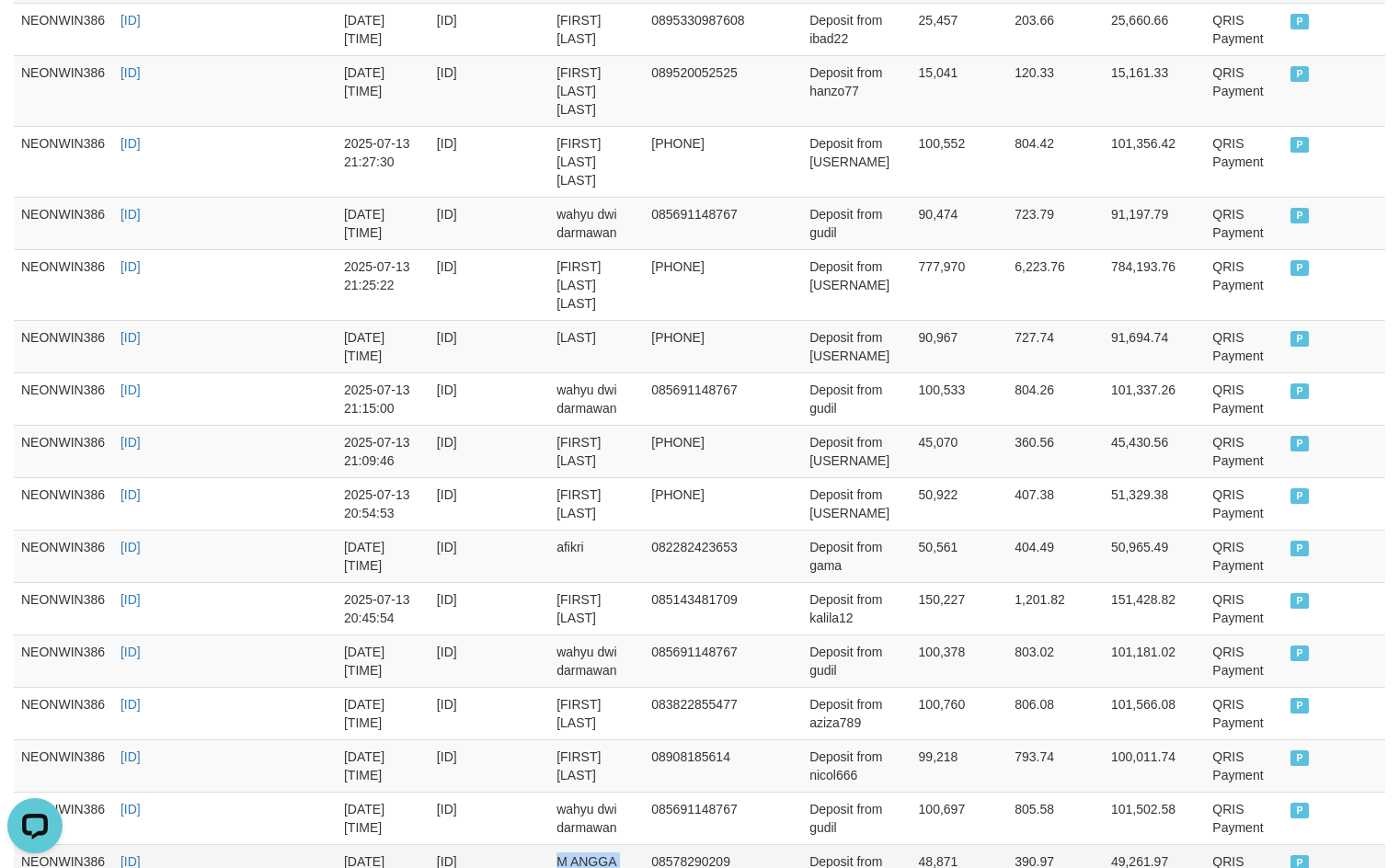 click on "M ANGGA WIJAKSANA" at bounding box center [596, 870] 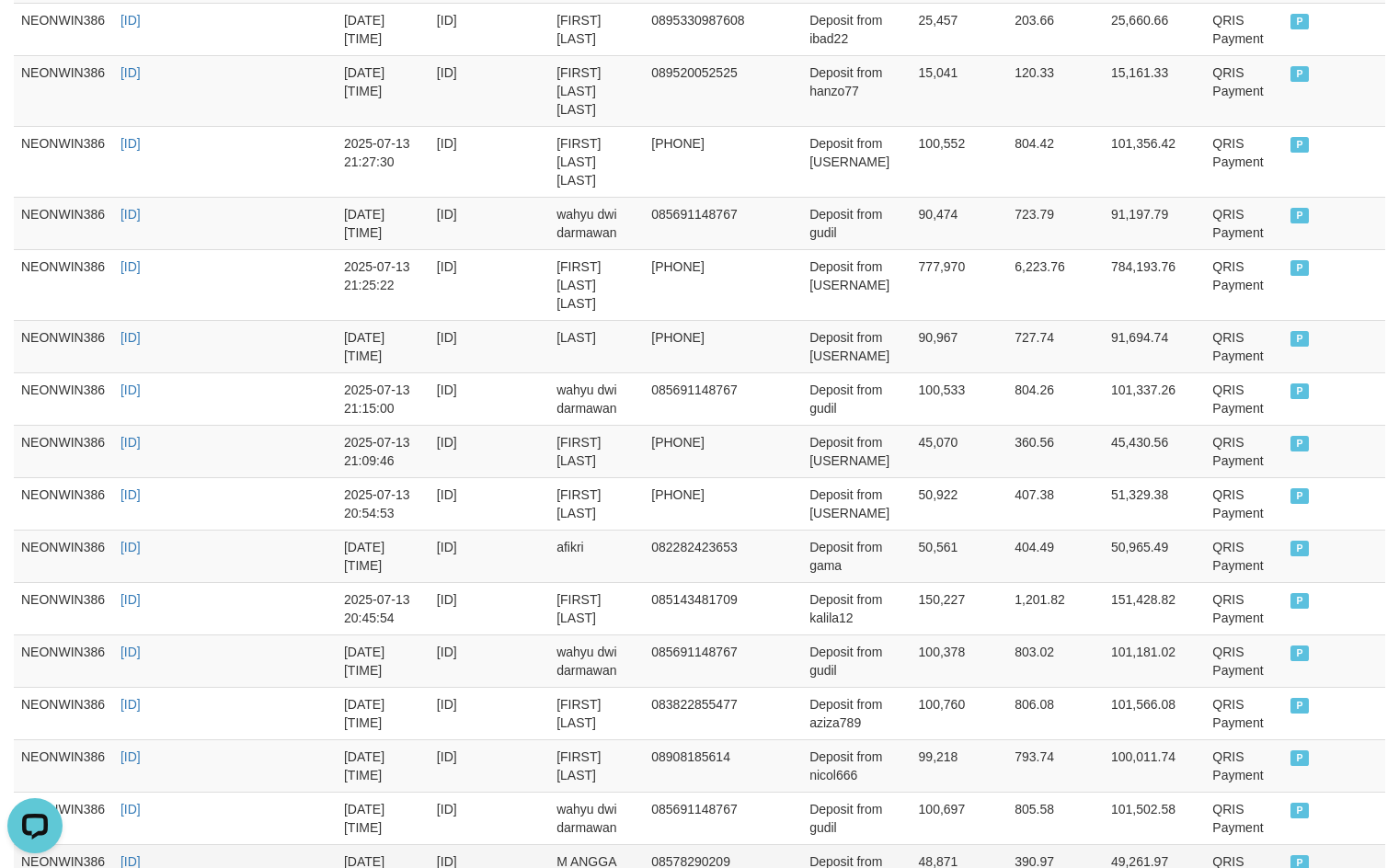 click on "Deposit from daily386jp" at bounding box center [856, 870] 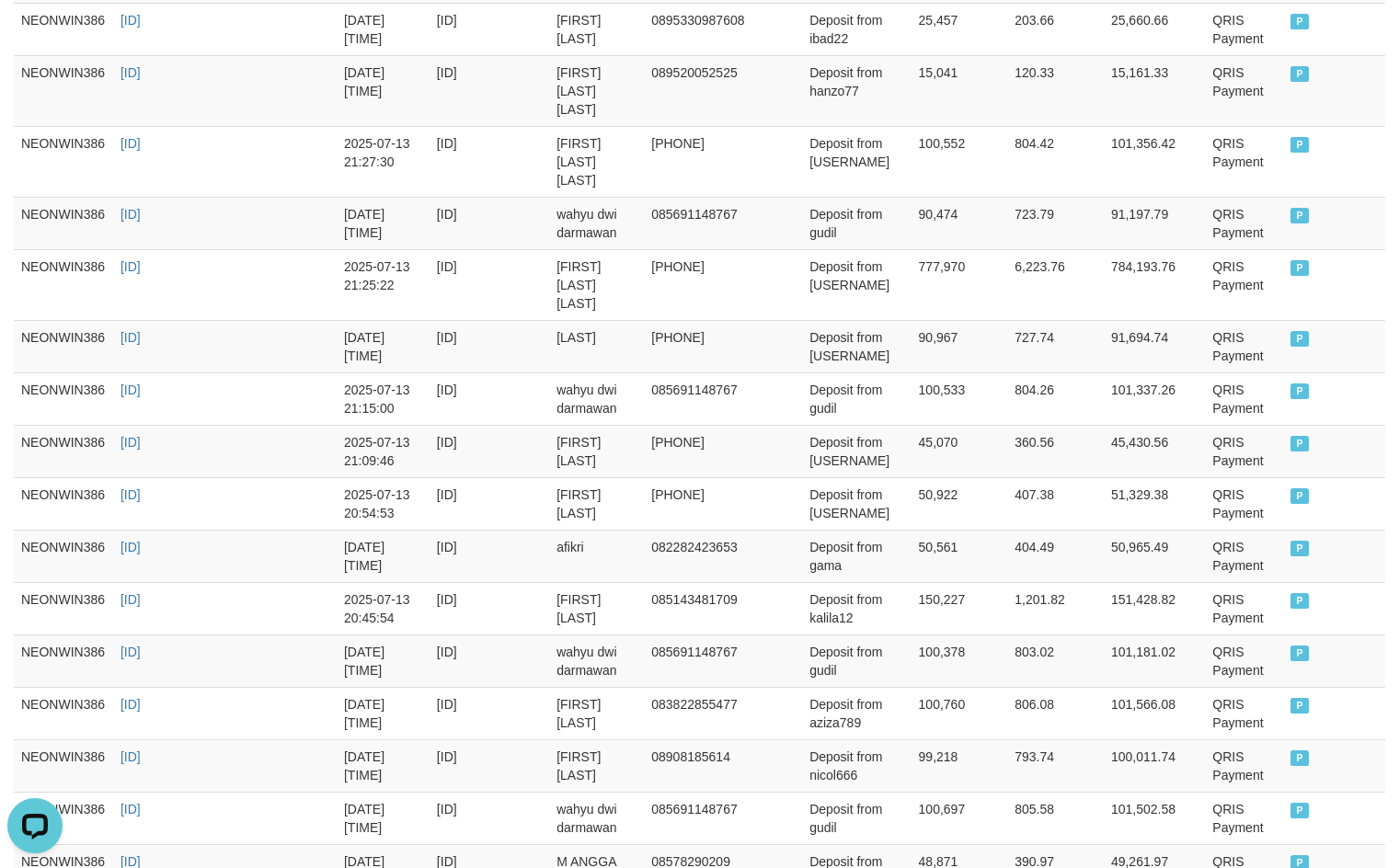 click on "BANIS OCTAVIANUS GEA" at bounding box center (596, 931) 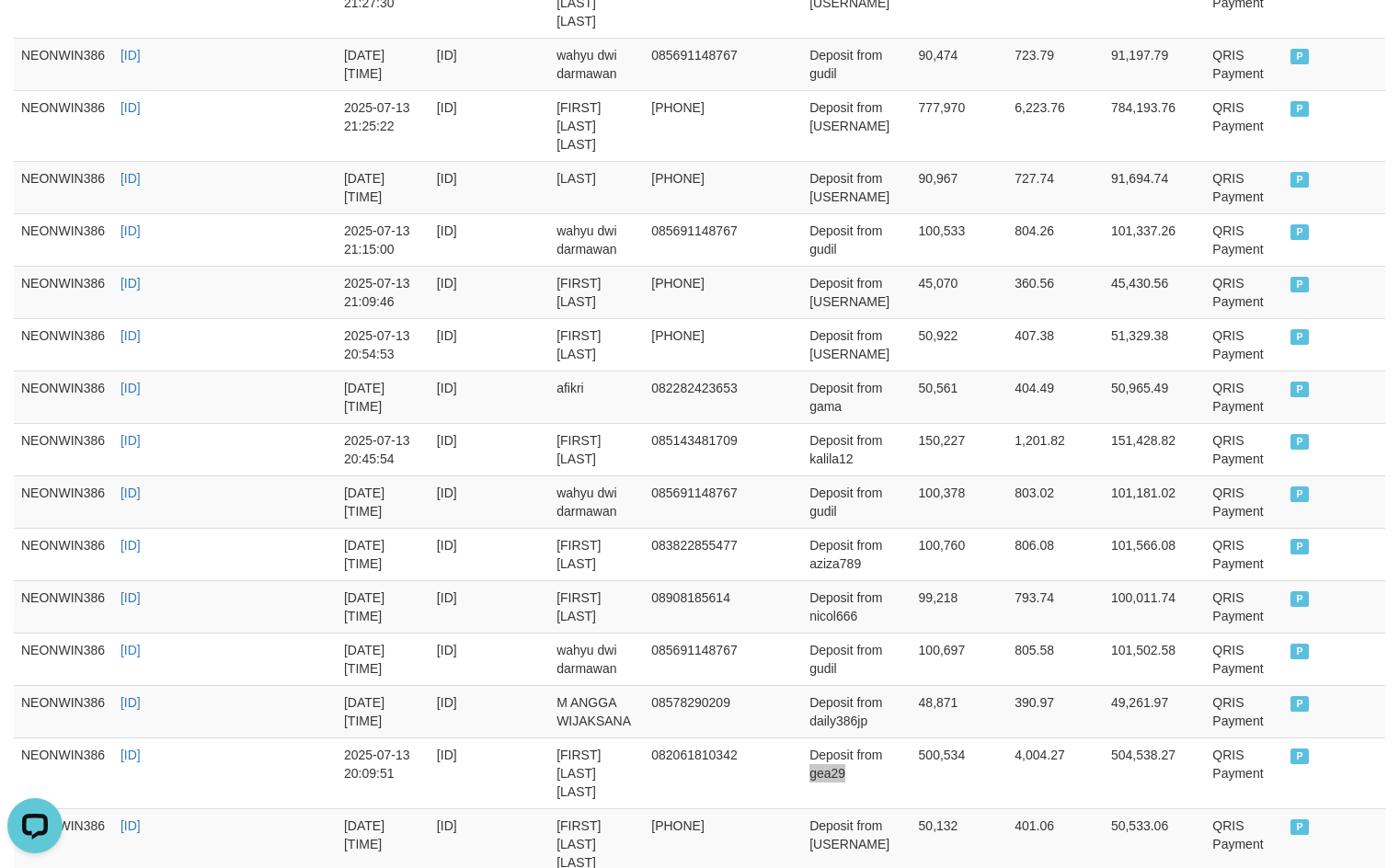 scroll, scrollTop: 2145, scrollLeft: 0, axis: vertical 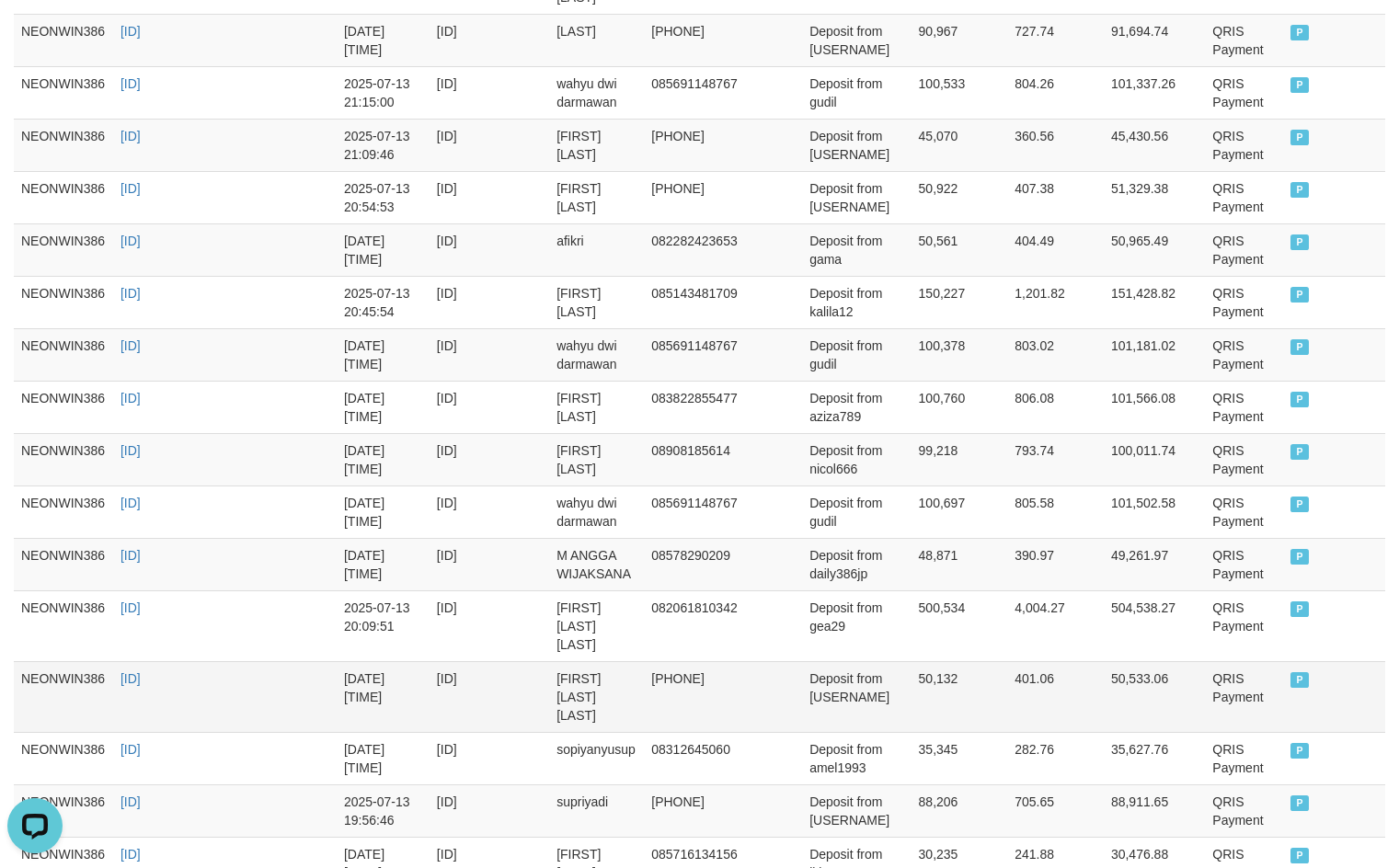 click on "ergyn mochammad ilham" at bounding box center (596, 696) 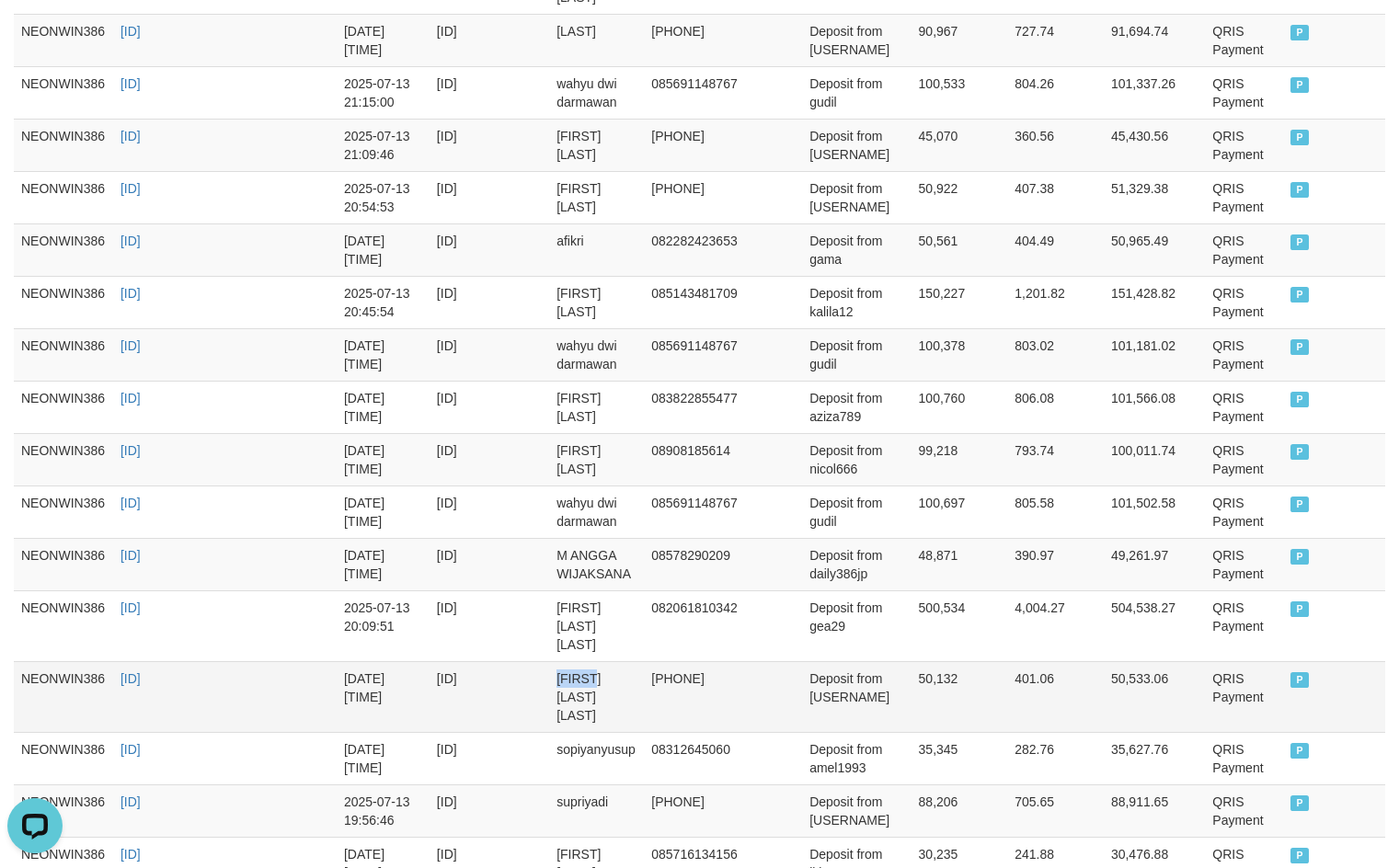 click on "ergyn mochammad ilham" at bounding box center (596, 696) 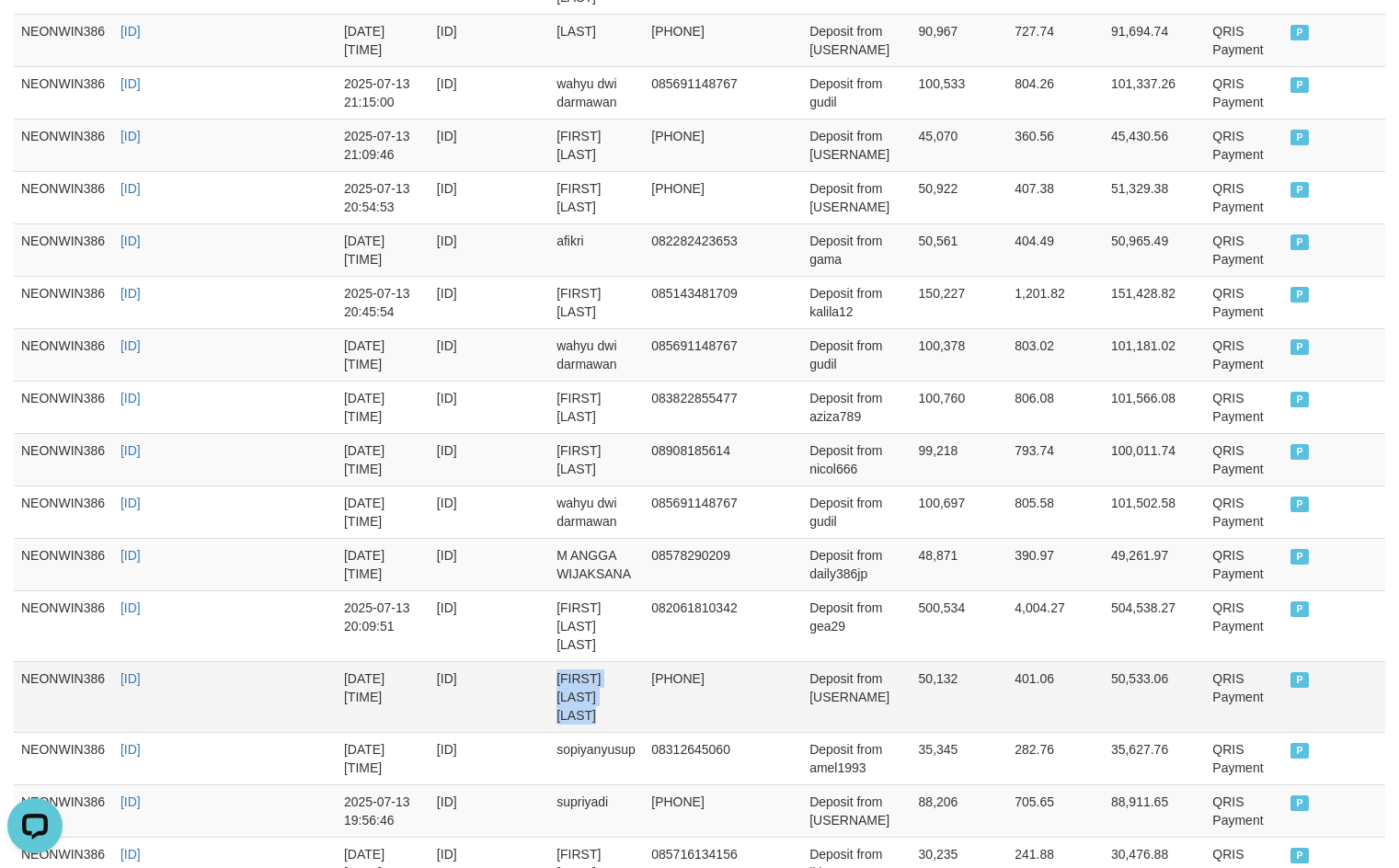 click on "ergyn mochammad ilham" at bounding box center [596, 696] 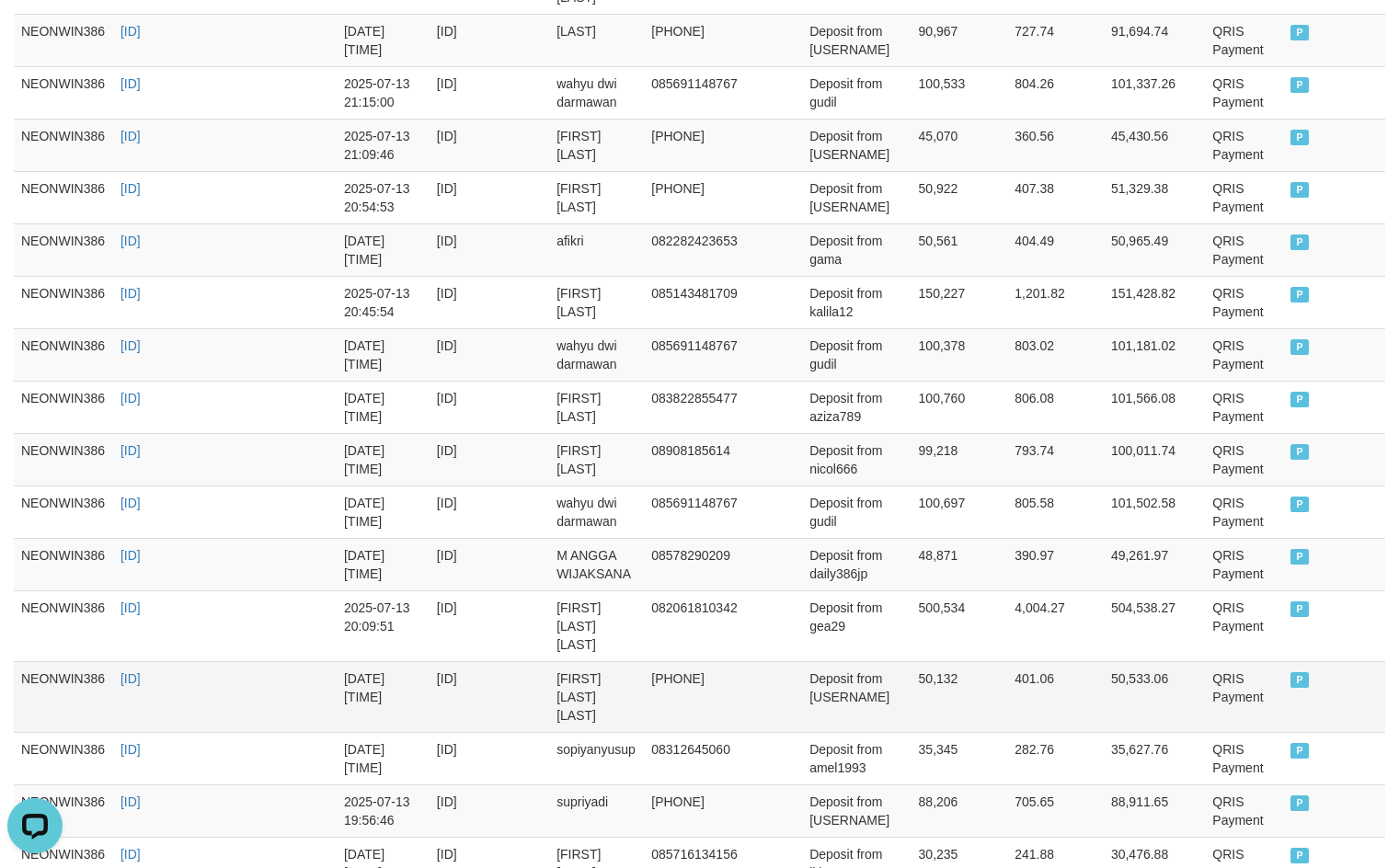 click on "Deposit from ging" at bounding box center [856, 696] 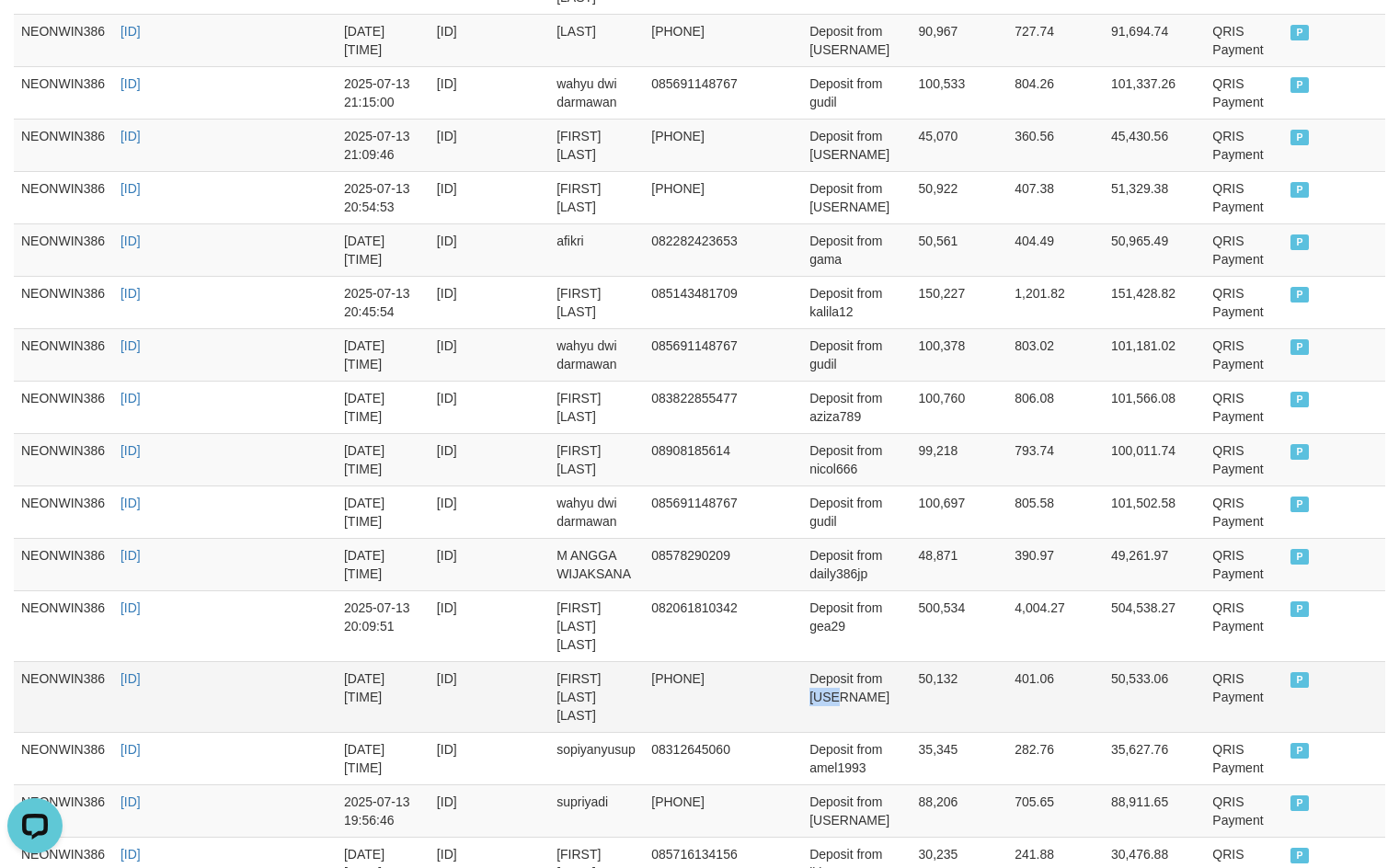 click on "Deposit from ging" at bounding box center (856, 696) 